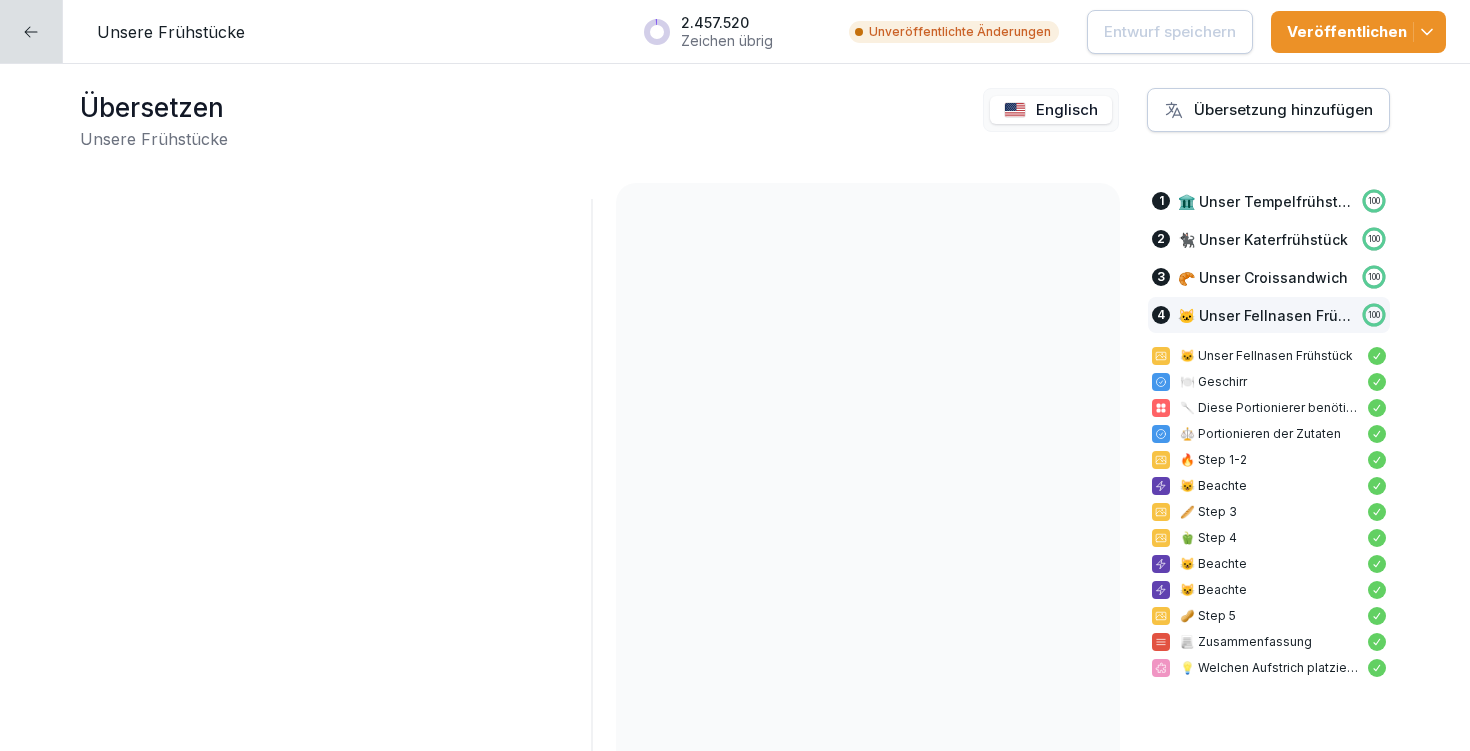 scroll, scrollTop: 0, scrollLeft: 0, axis: both 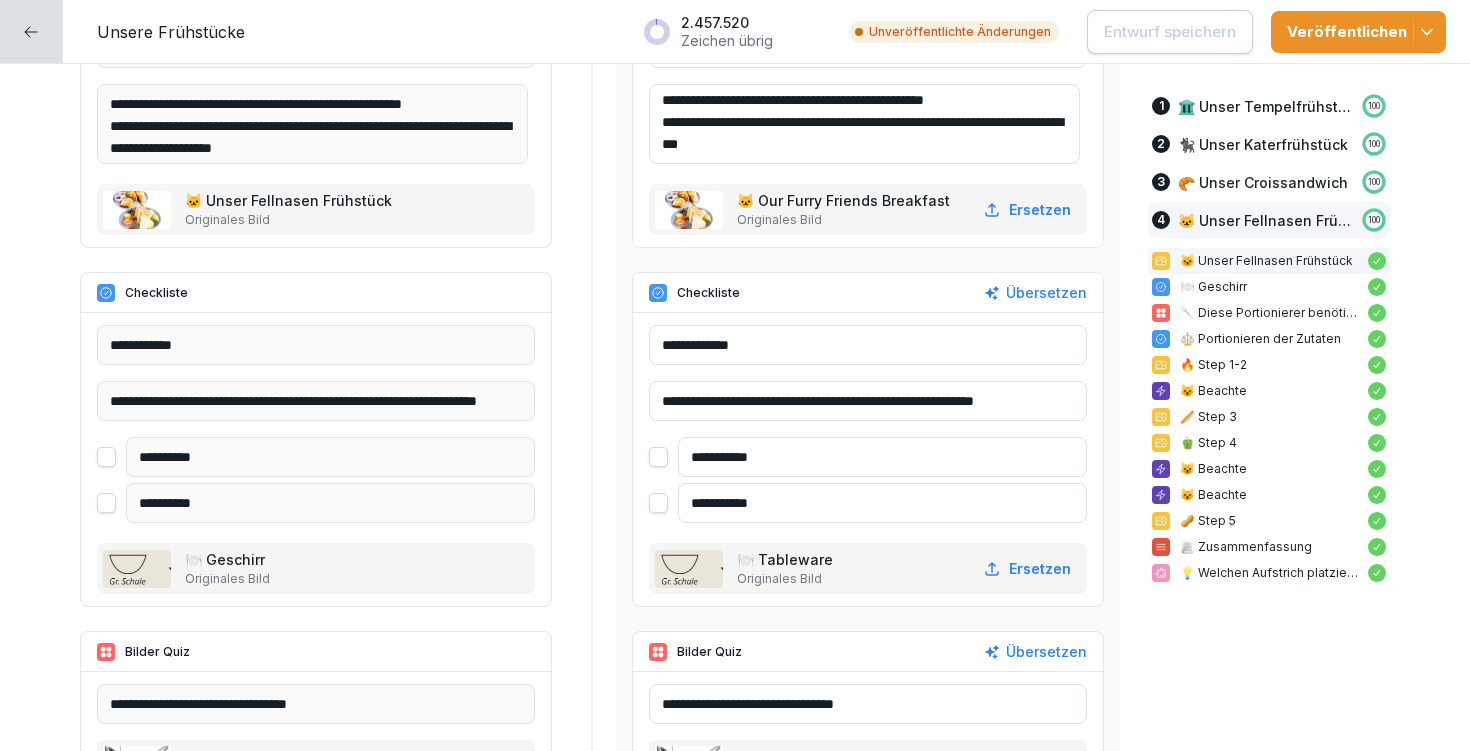 click on "**********" at bounding box center [868, 401] 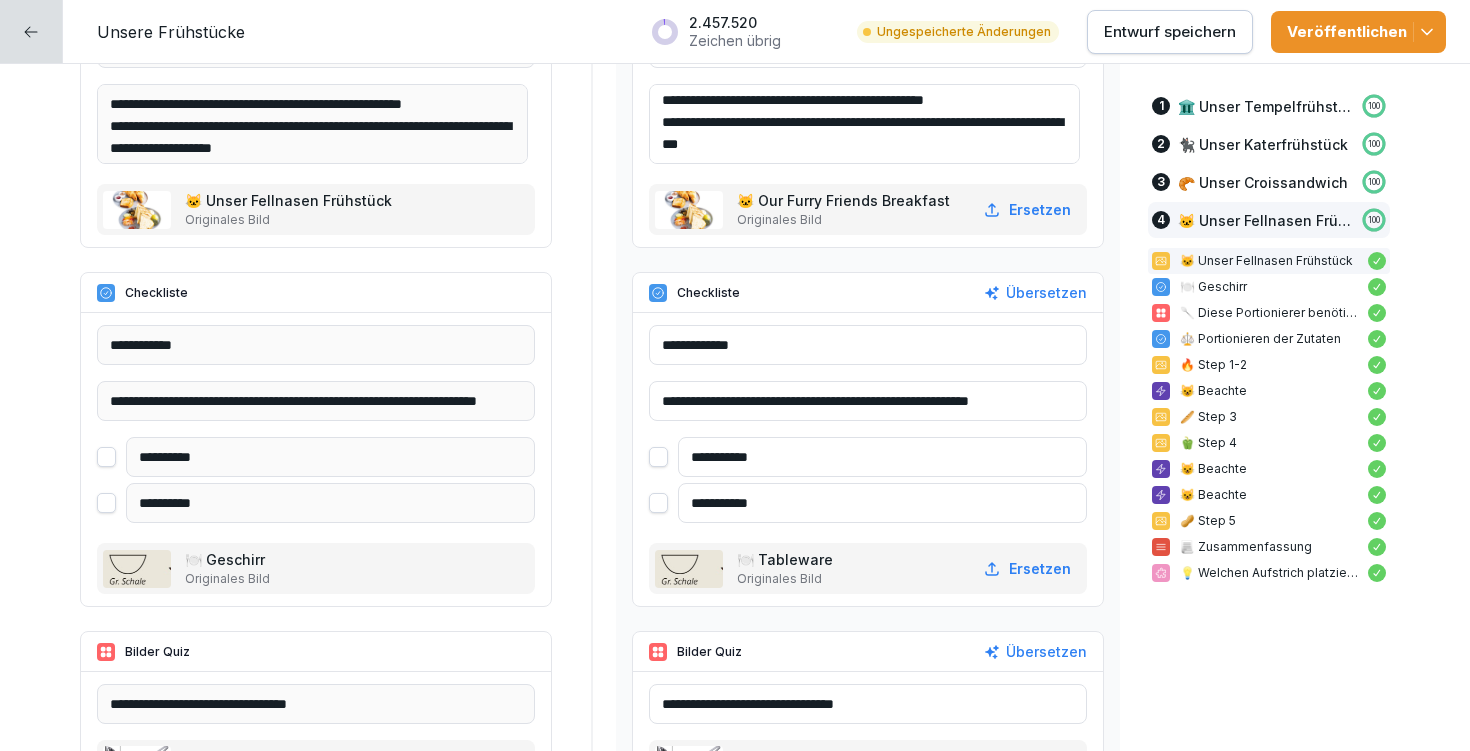 click on "[NUMBER] [STREET] [CITY] [STATE]" at bounding box center [868, 424] 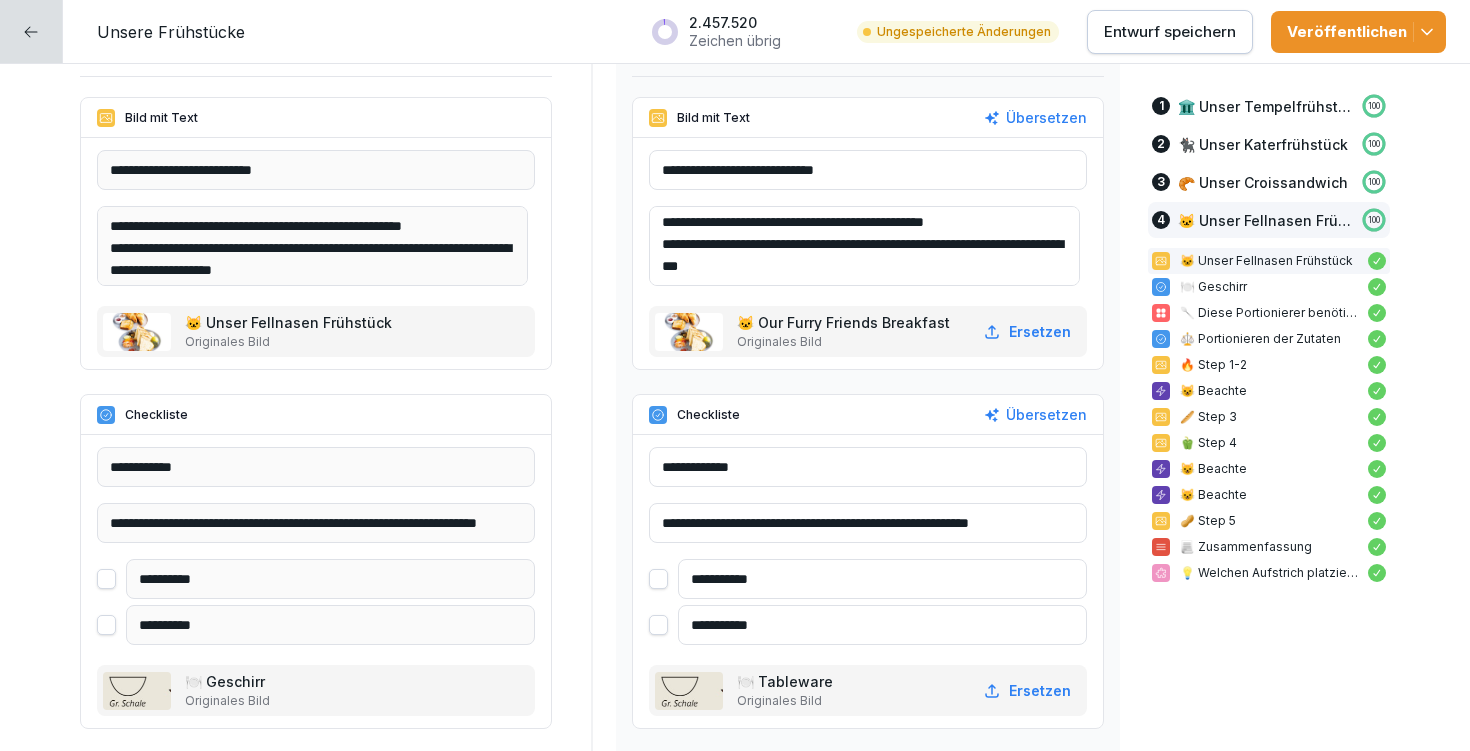 scroll, scrollTop: 14493, scrollLeft: 0, axis: vertical 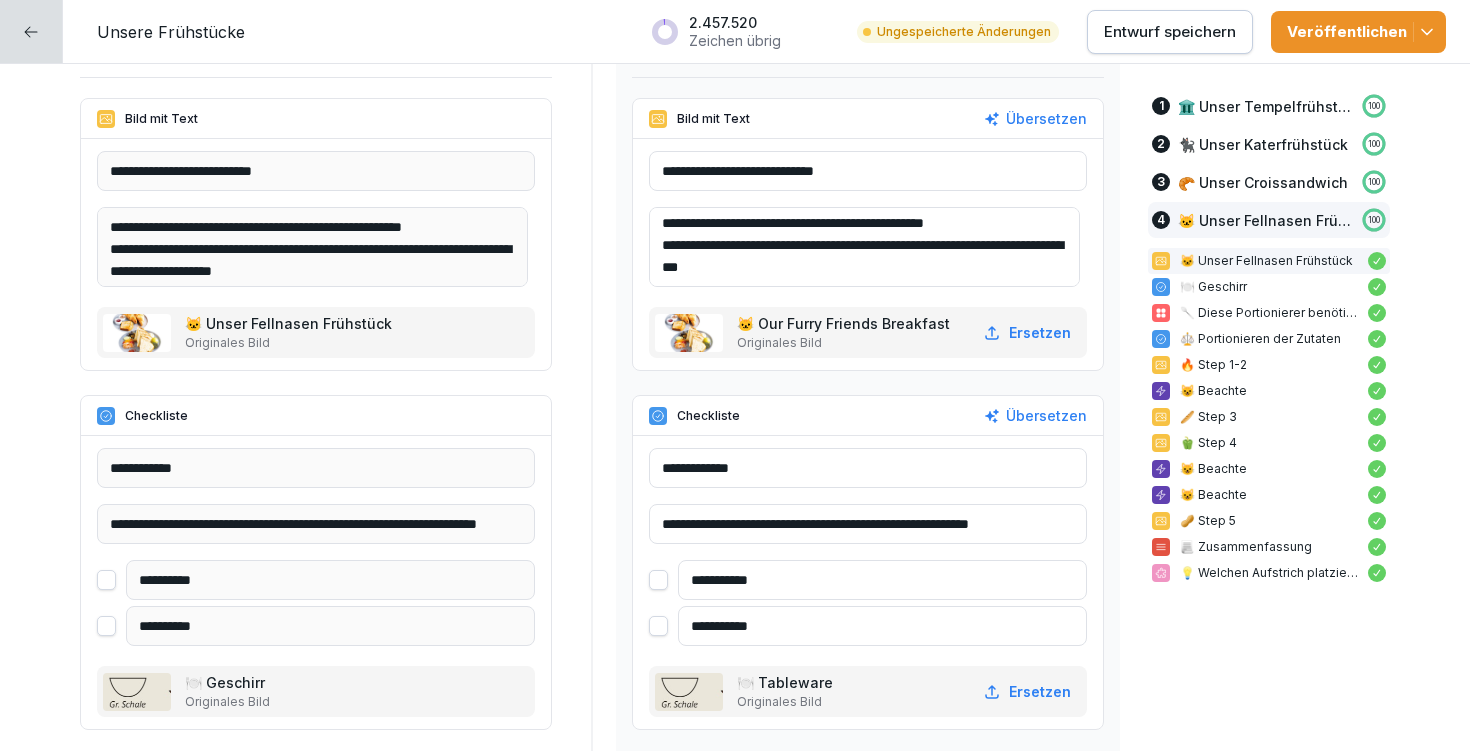 drag, startPoint x: 706, startPoint y: 168, endPoint x: 927, endPoint y: 197, distance: 222.89459 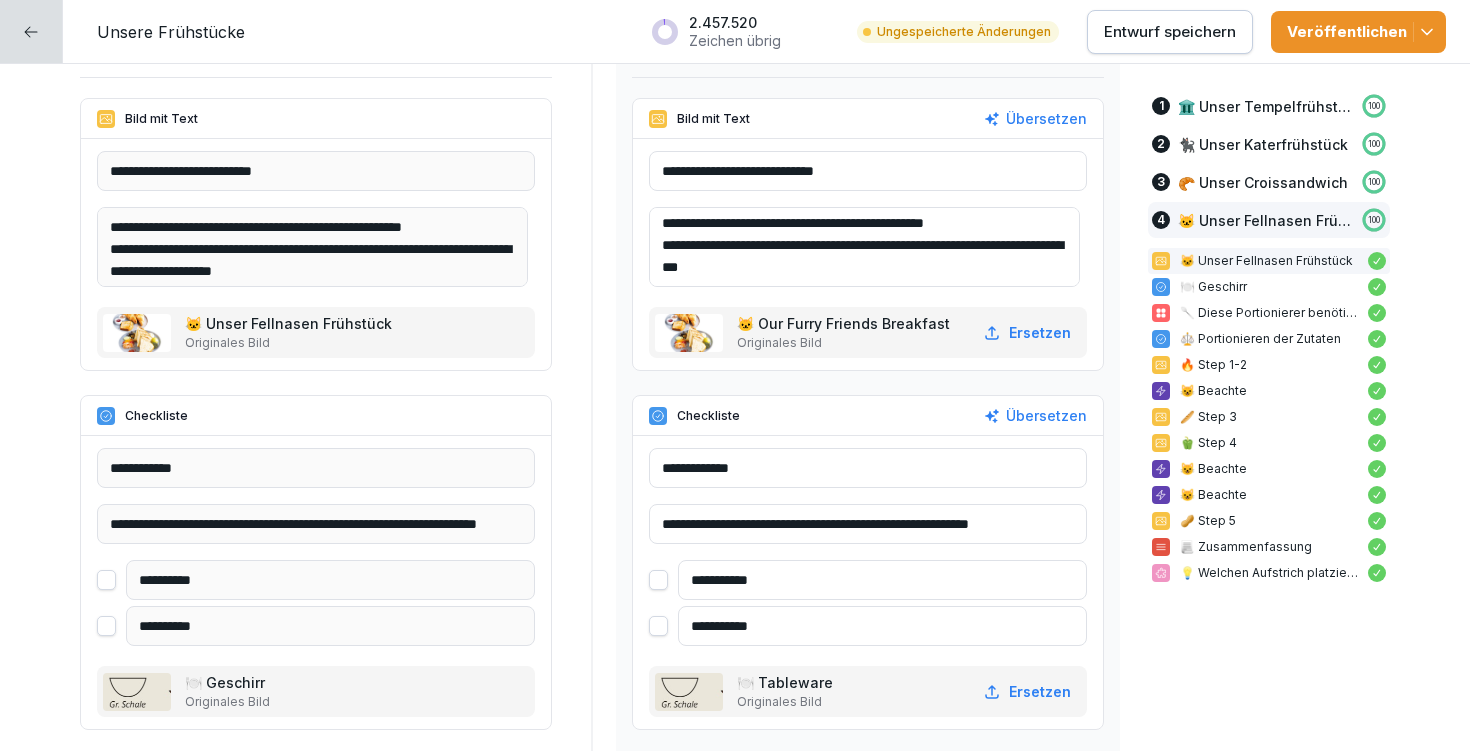 drag, startPoint x: 932, startPoint y: 519, endPoint x: 1055, endPoint y: 514, distance: 123.101585 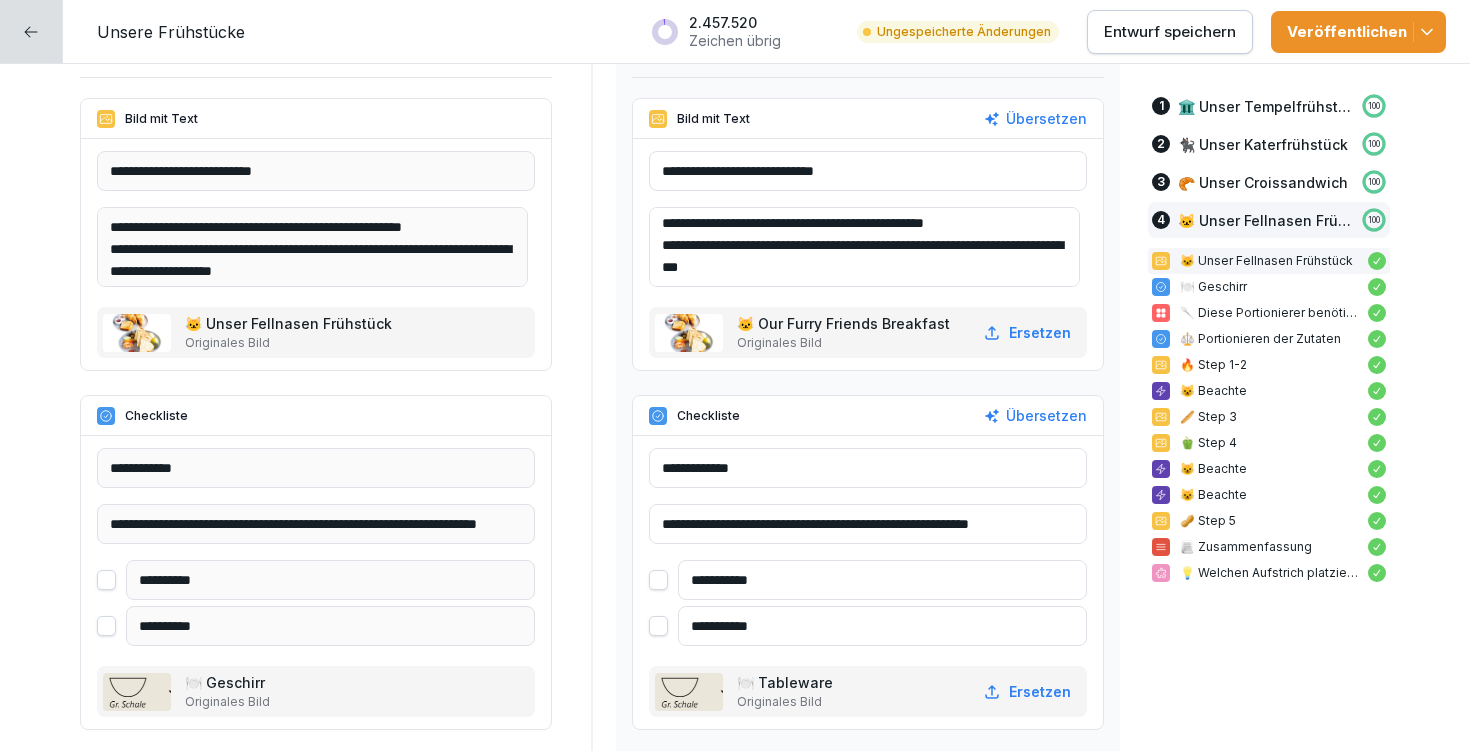 click on "**********" at bounding box center [868, 524] 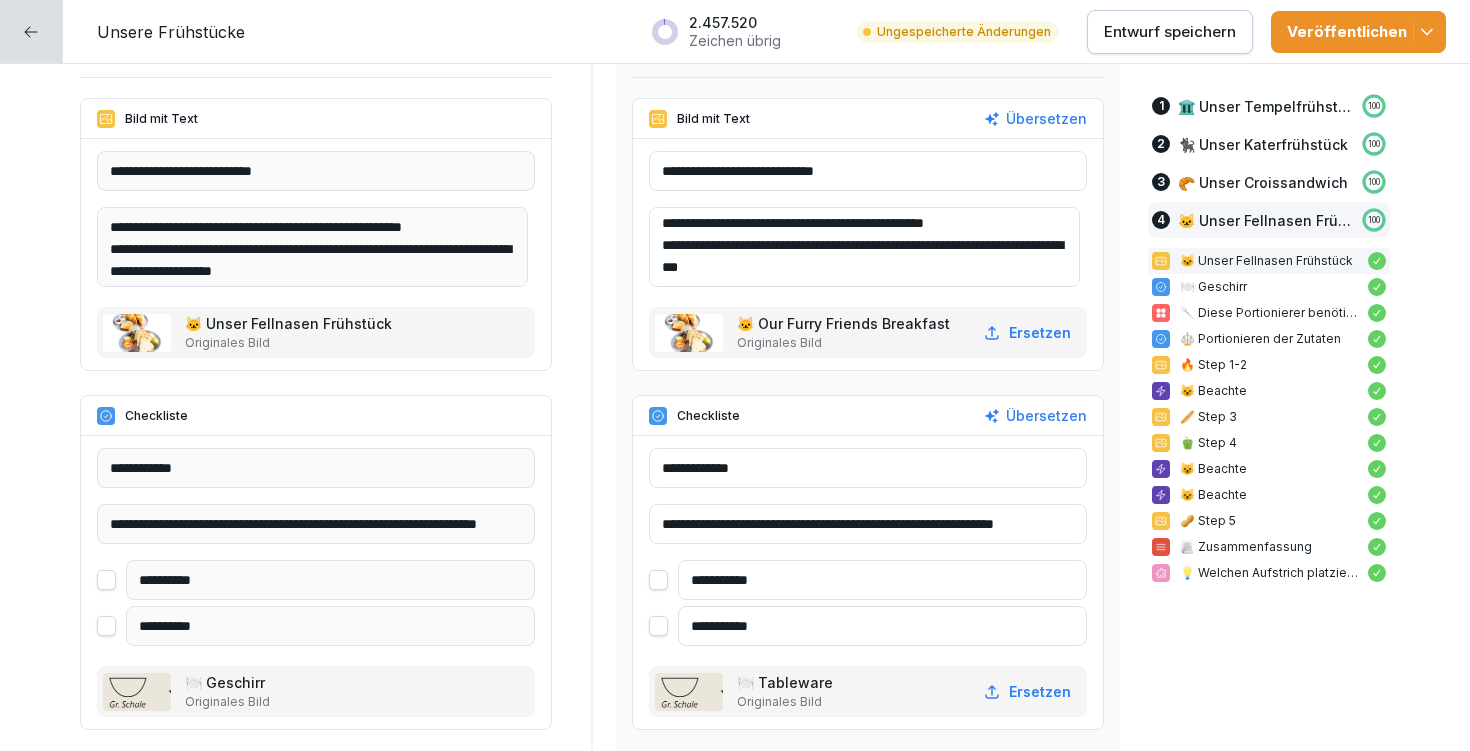 type on "**********" 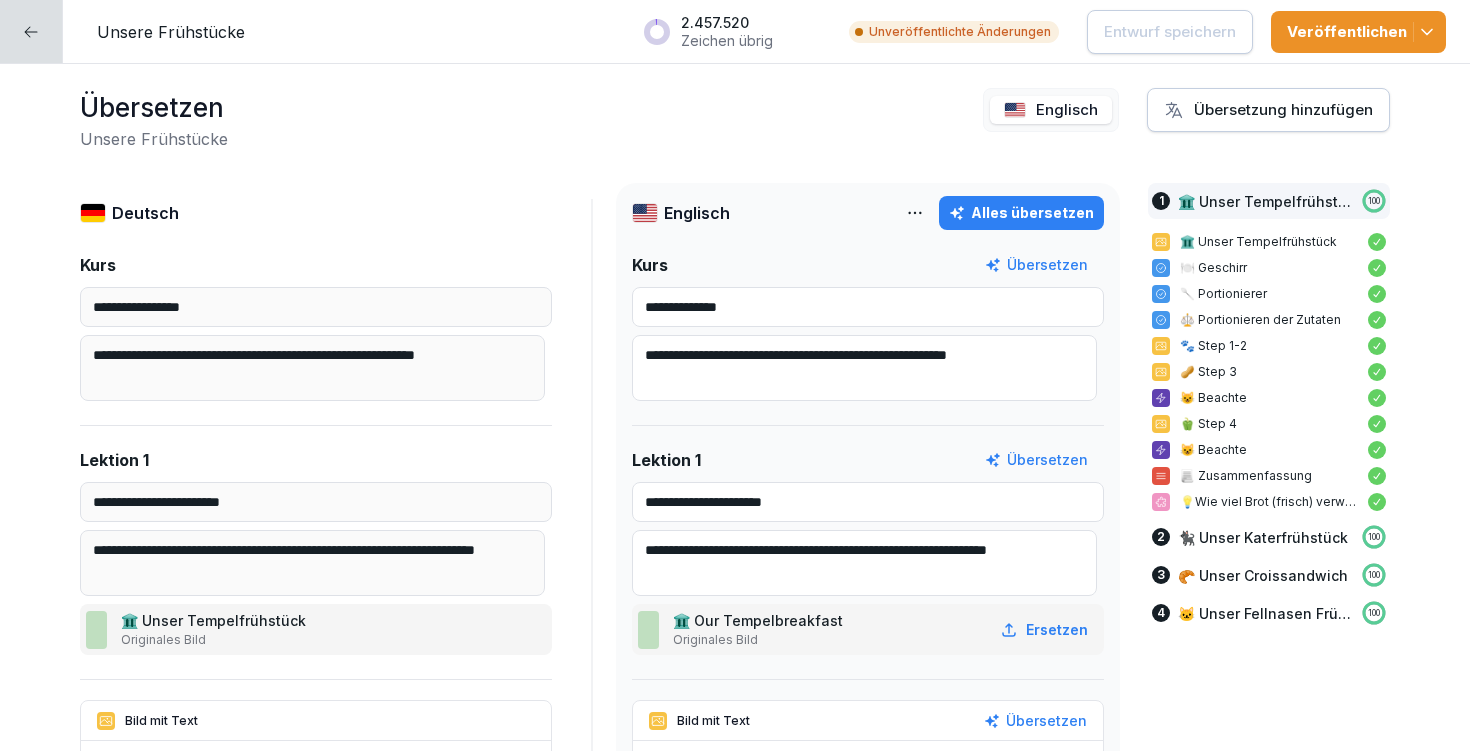 scroll, scrollTop: 0, scrollLeft: 0, axis: both 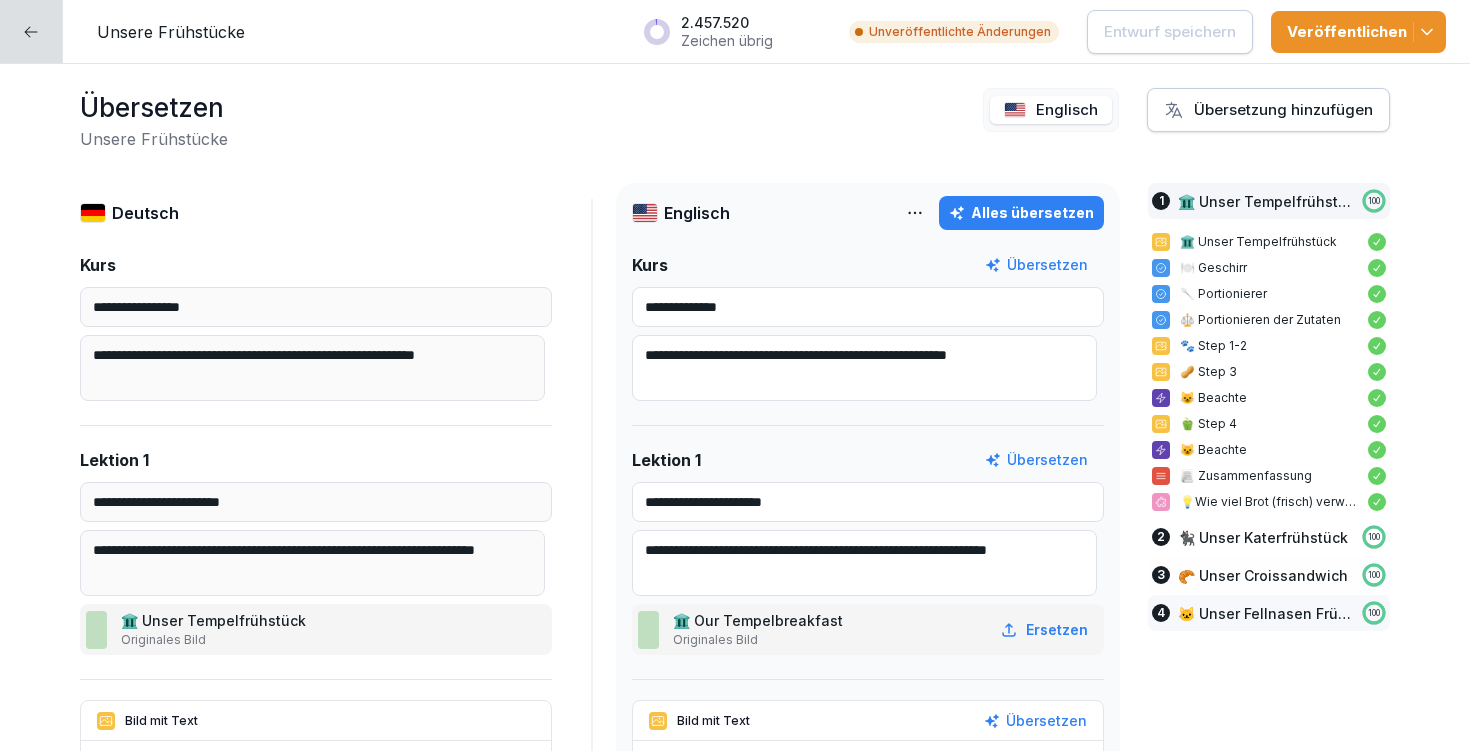 click on "4 🐱 Unser Fellnasen Frühstück 100" at bounding box center [1269, 613] 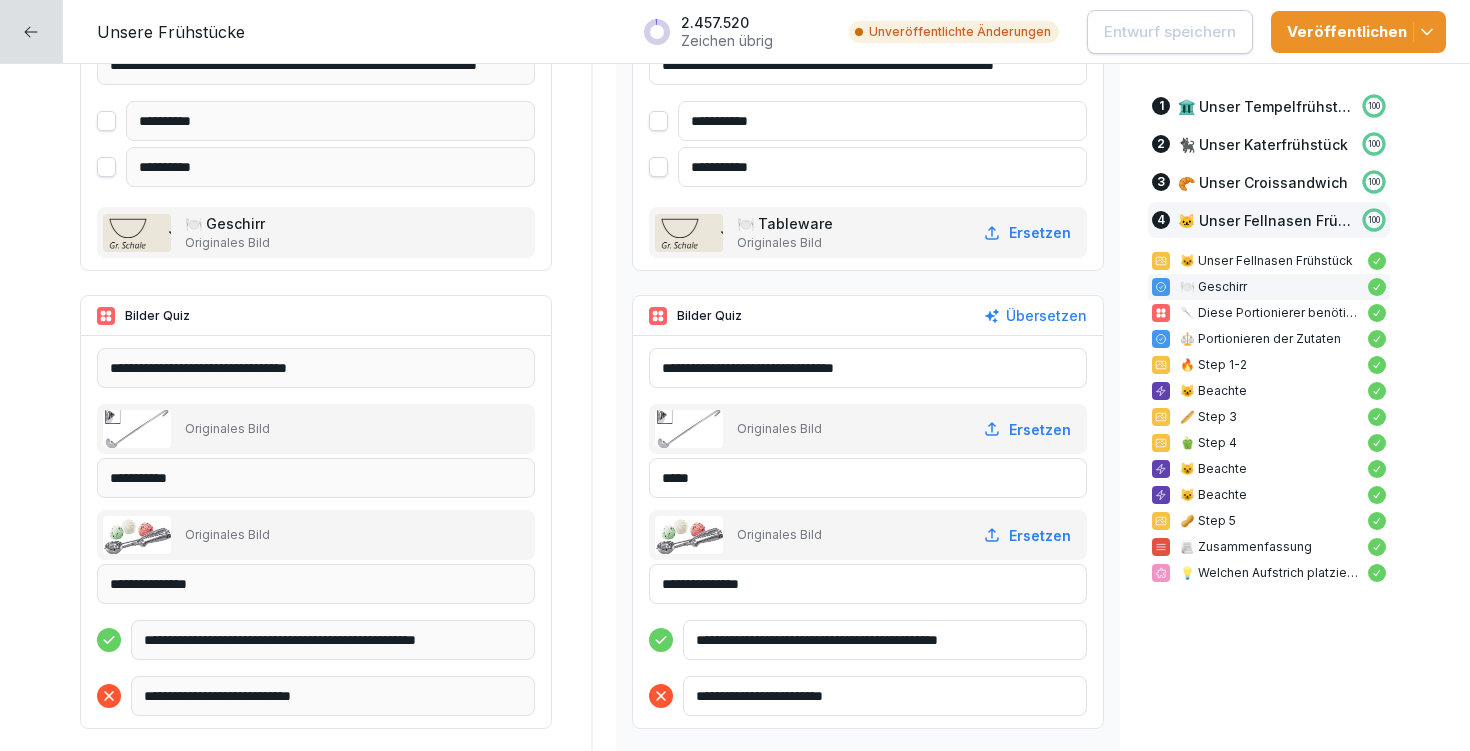 scroll, scrollTop: 12971, scrollLeft: 0, axis: vertical 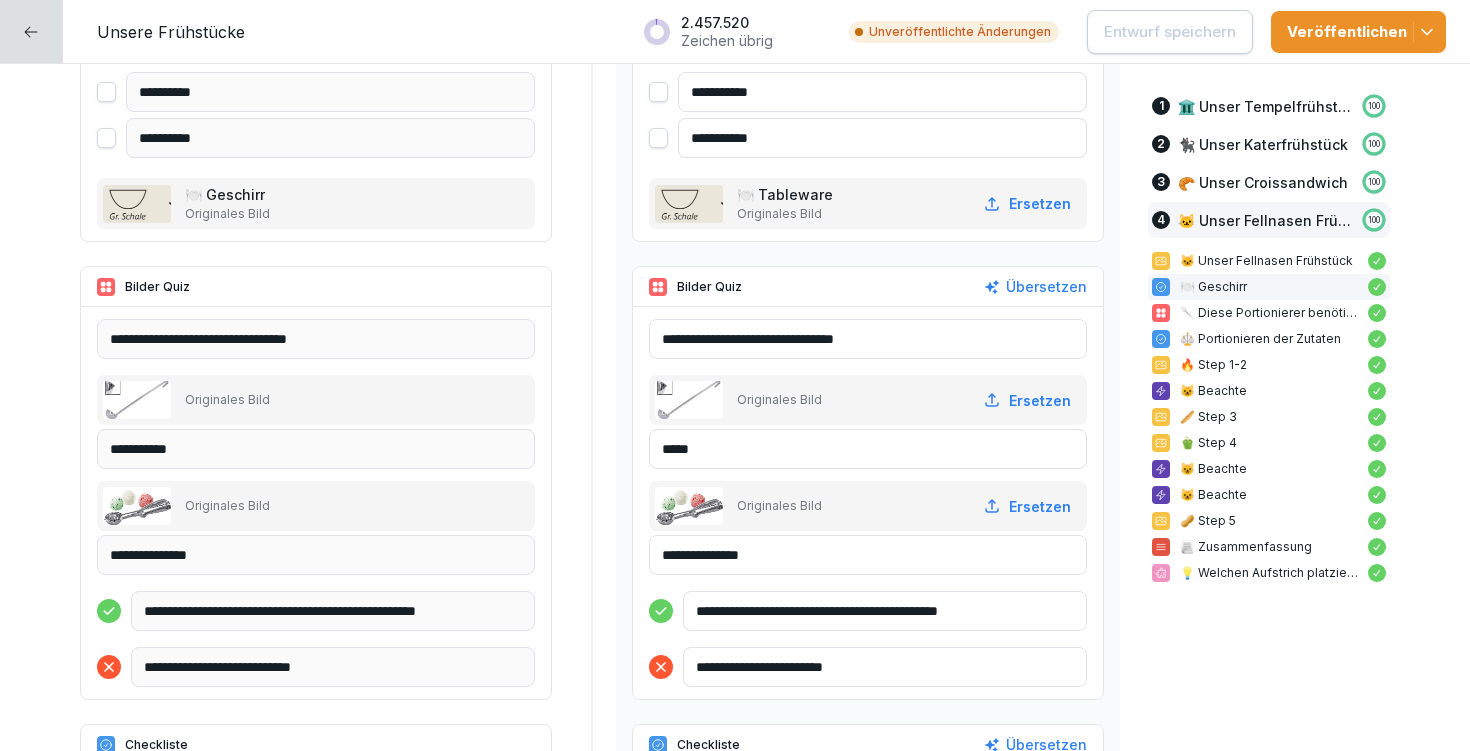 click on "**********" at bounding box center [885, 611] 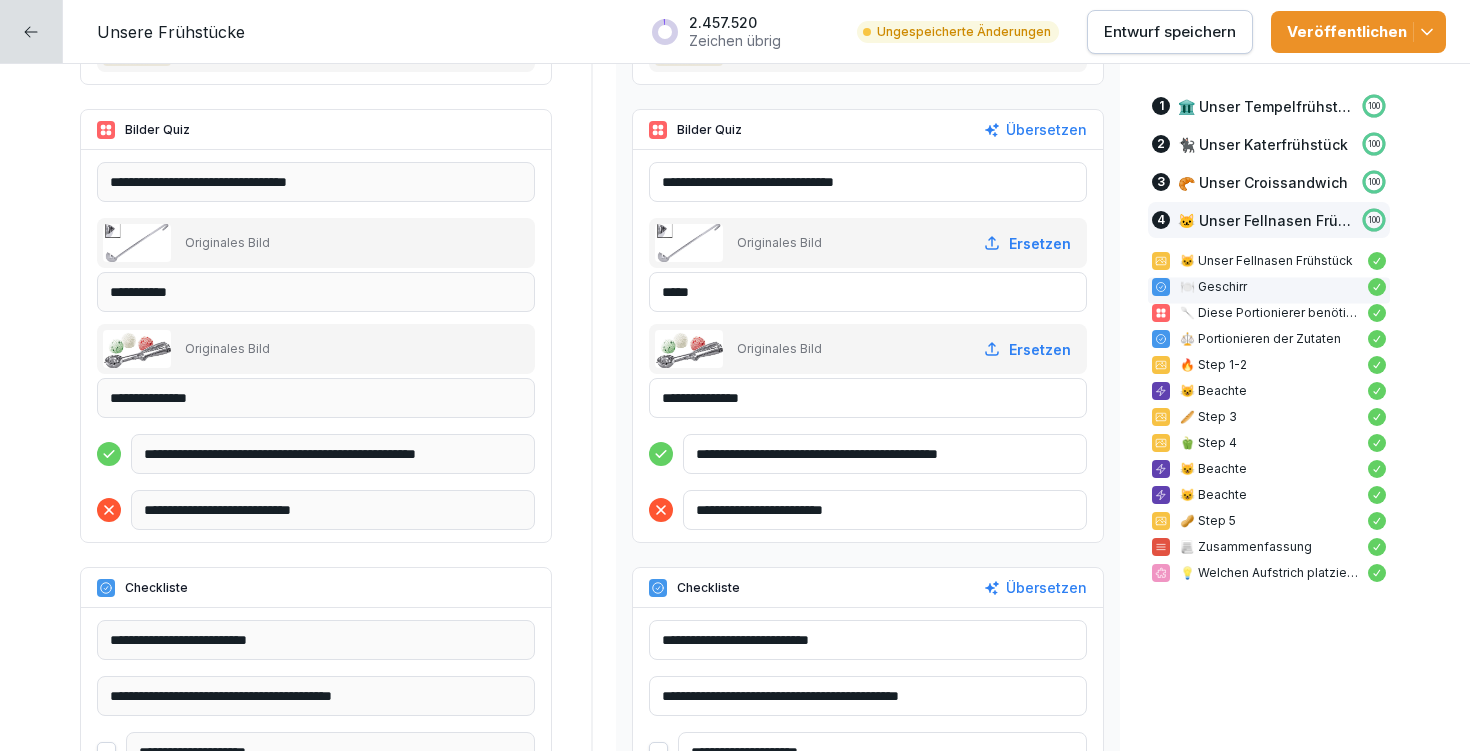 scroll, scrollTop: 13219, scrollLeft: 0, axis: vertical 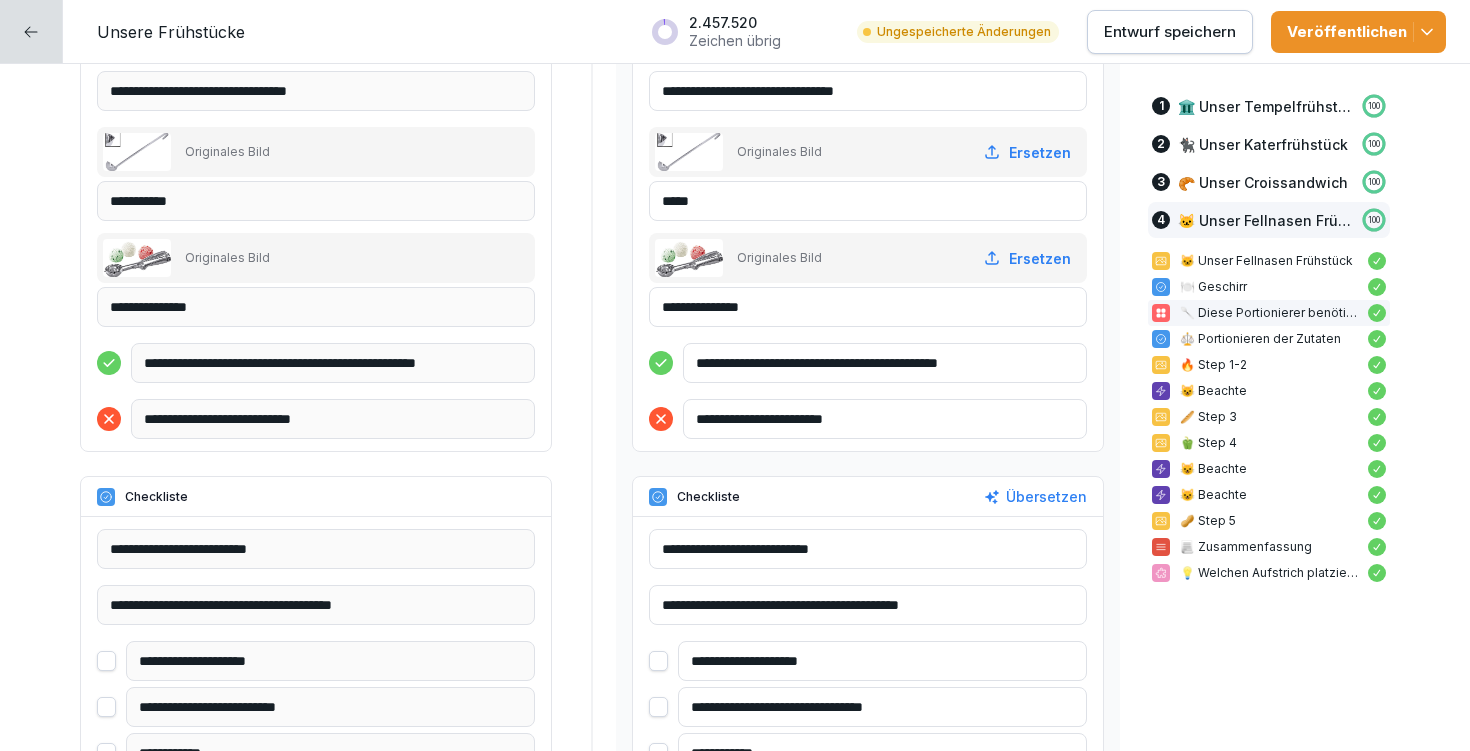 type on "**********" 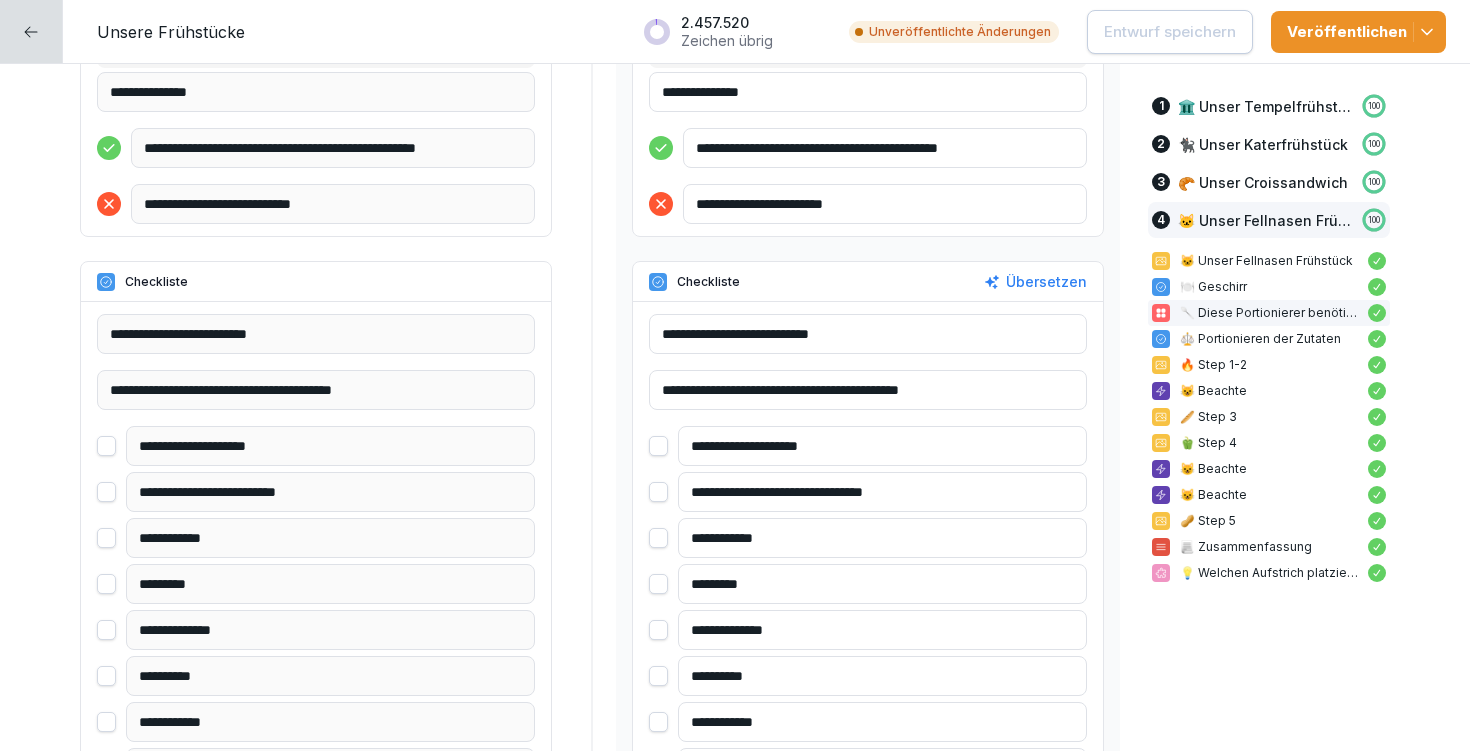 scroll, scrollTop: 13460, scrollLeft: 0, axis: vertical 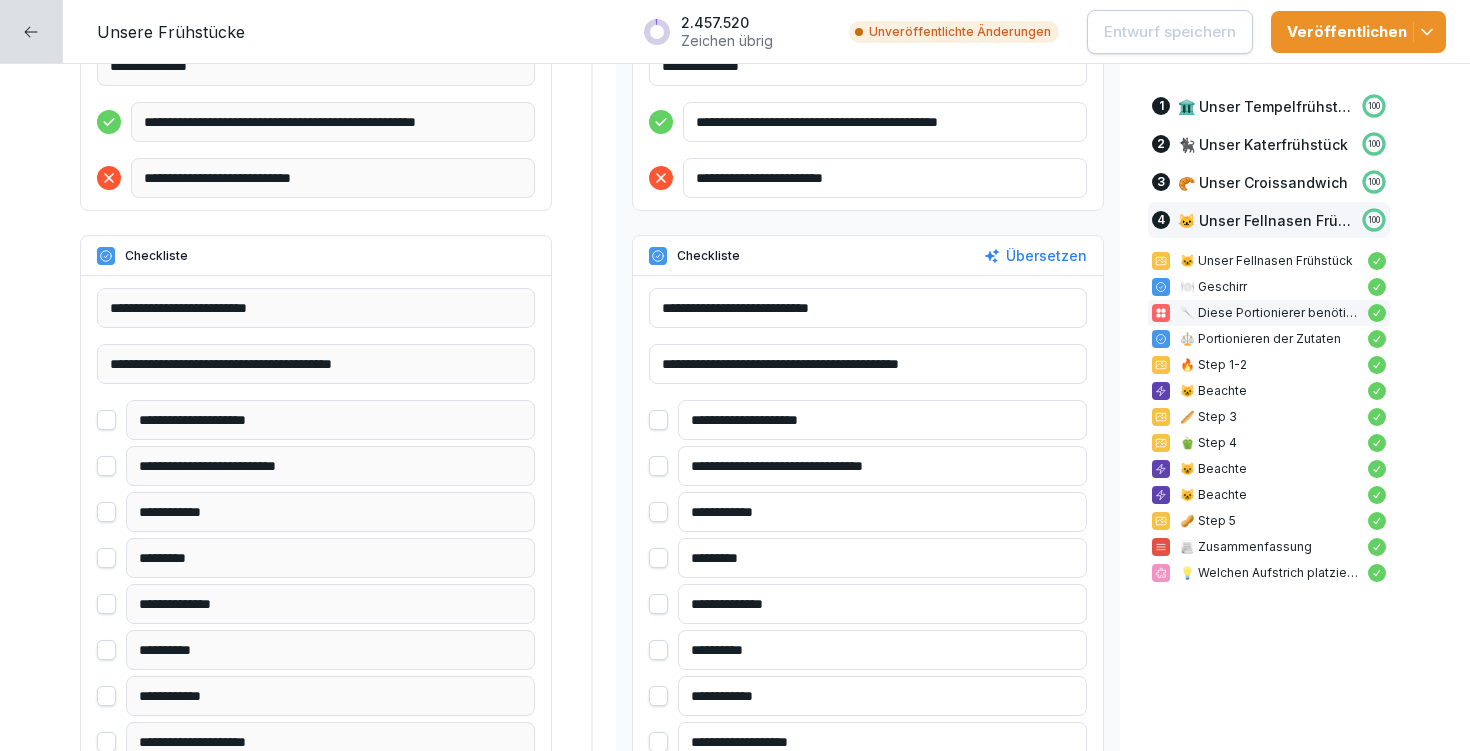 click on "**********" at bounding box center (882, 604) 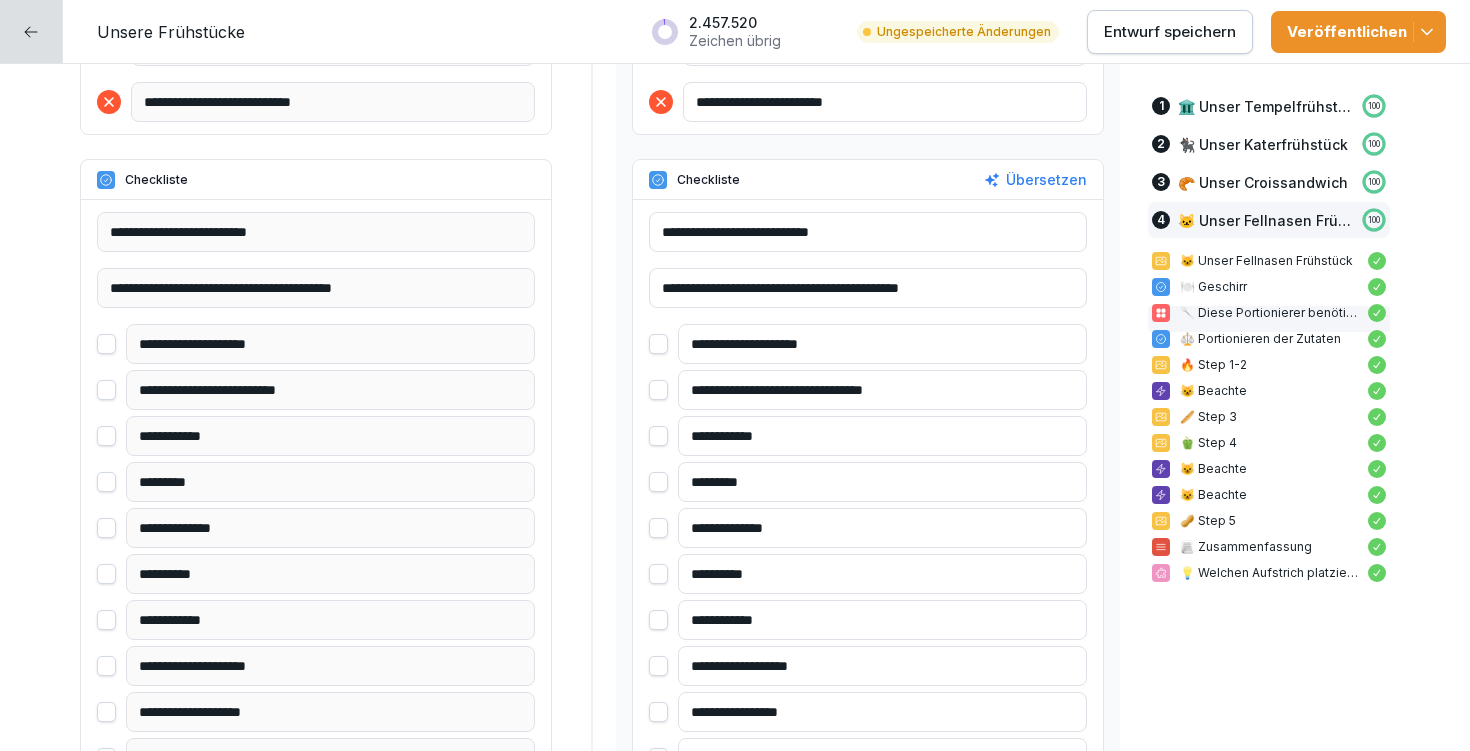 scroll, scrollTop: 13615, scrollLeft: 0, axis: vertical 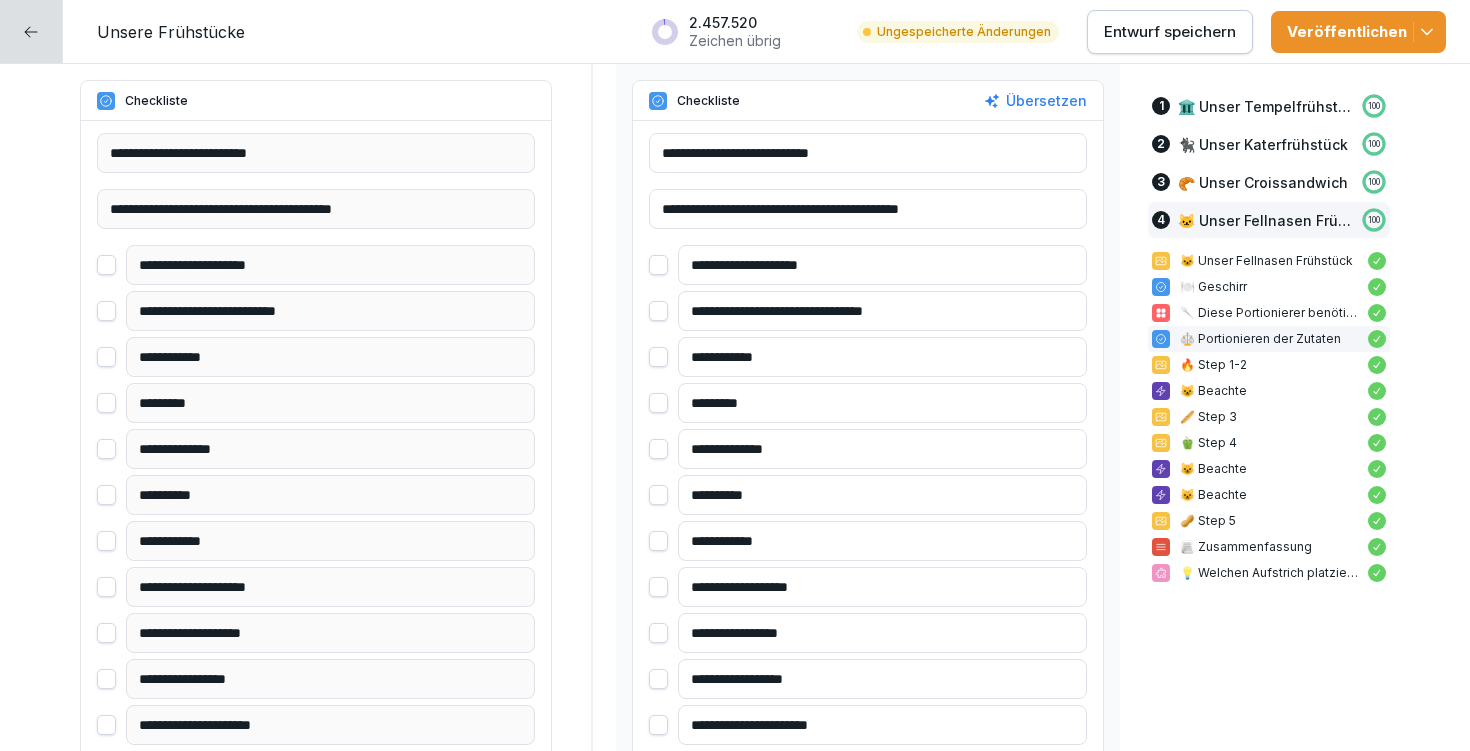 type on "**********" 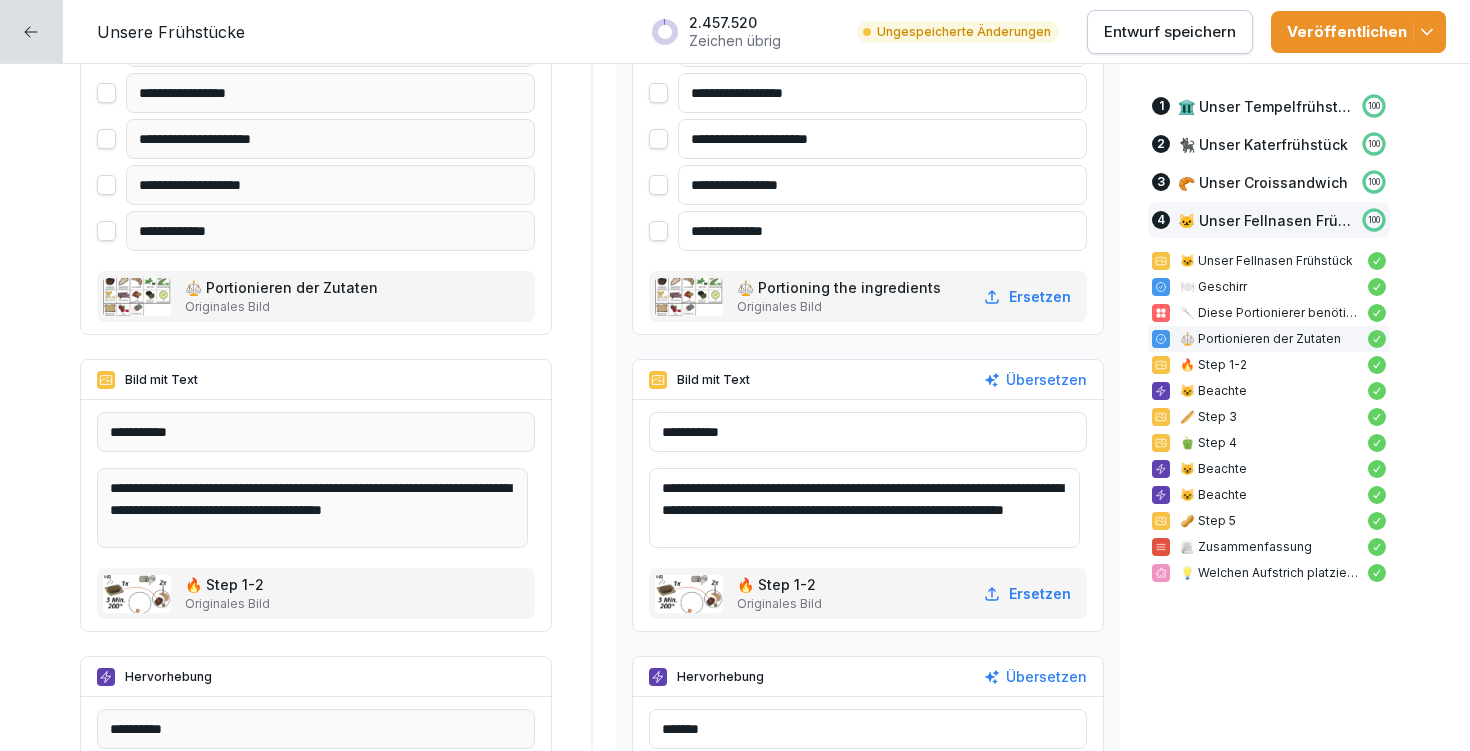 scroll, scrollTop: 14230, scrollLeft: 0, axis: vertical 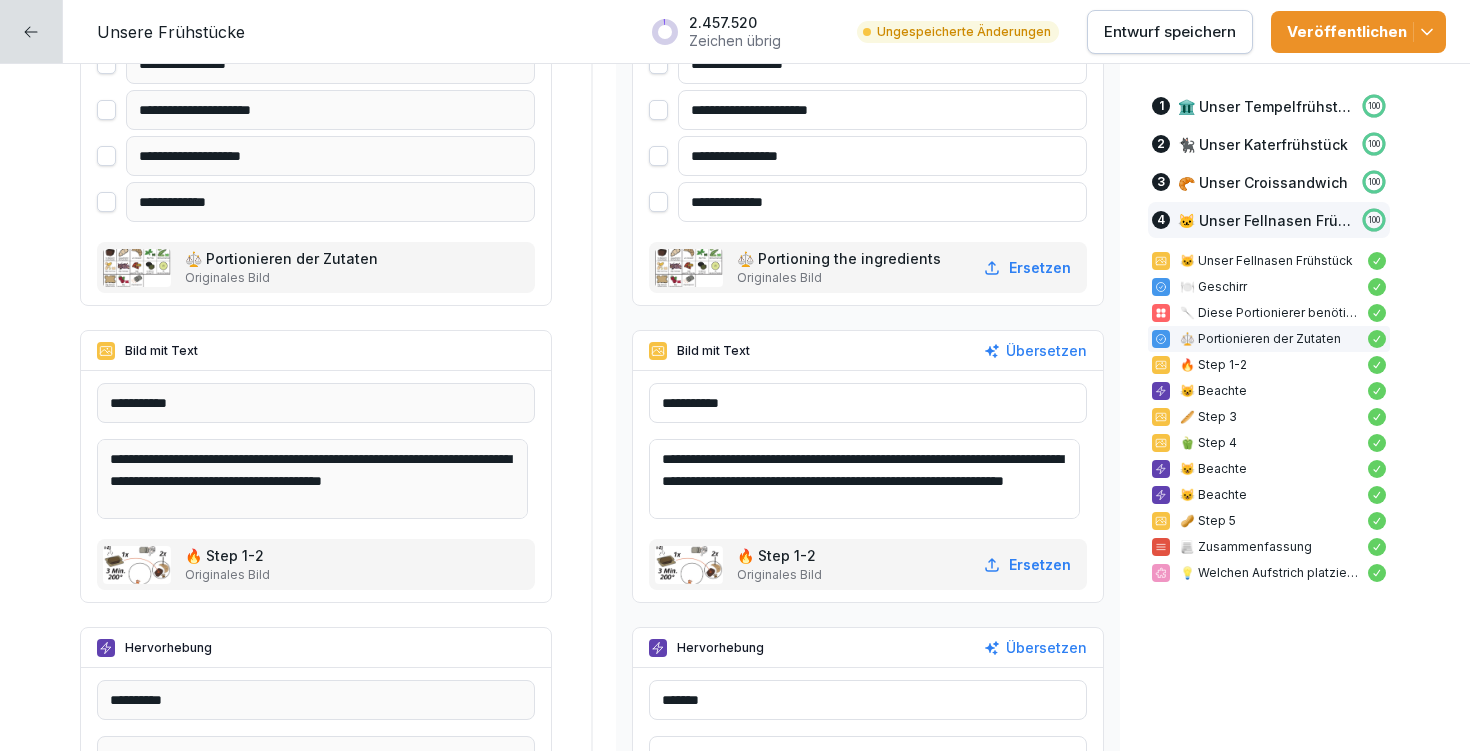 type on "**********" 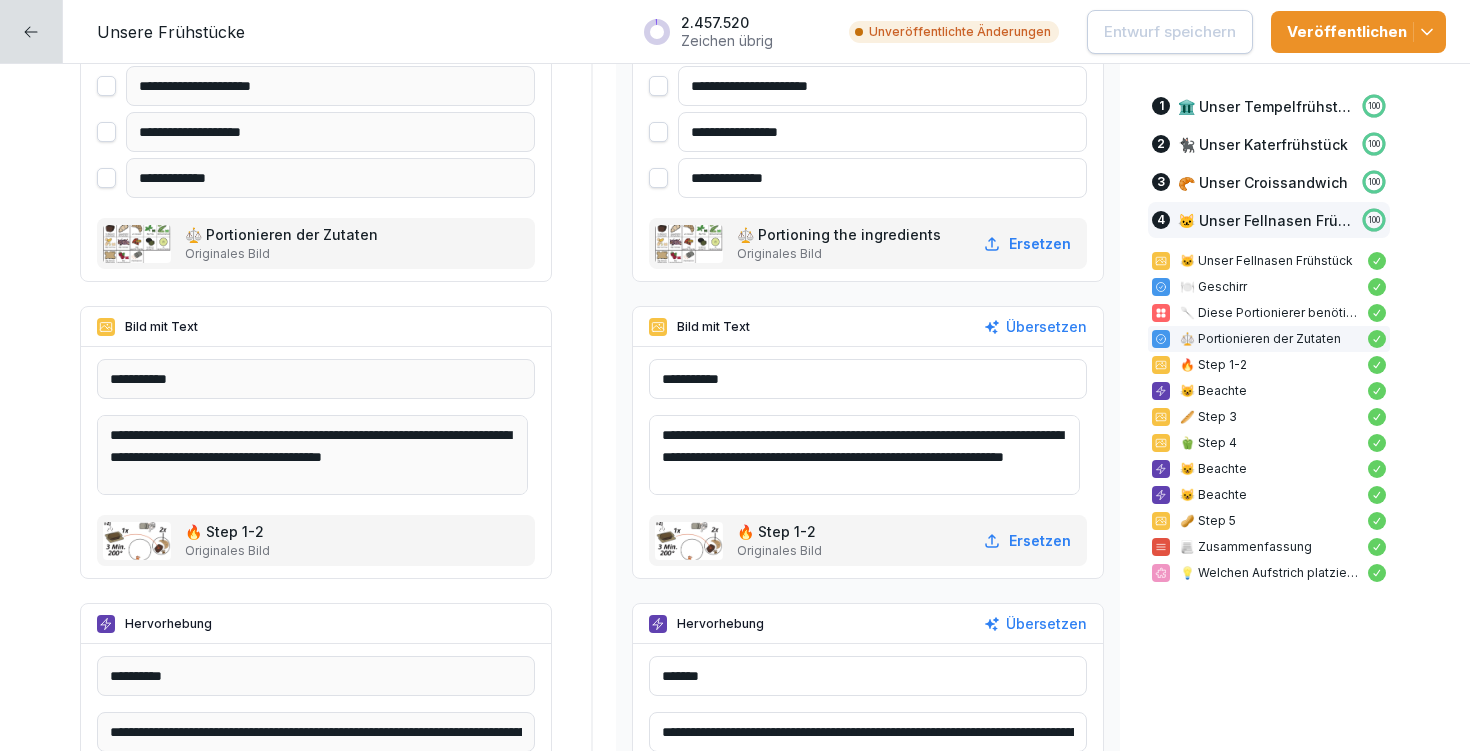 scroll, scrollTop: 14257, scrollLeft: 0, axis: vertical 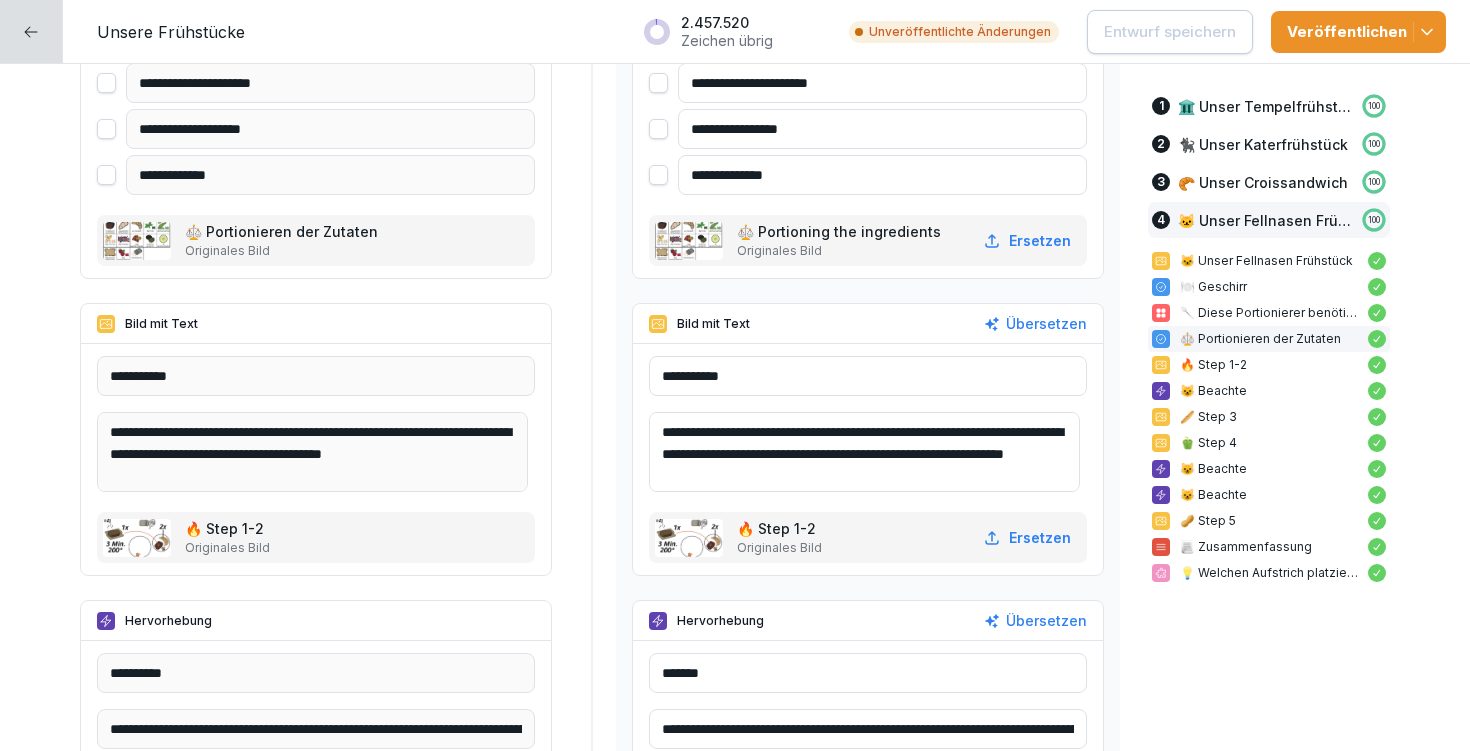 click on "**********" at bounding box center [864, 452] 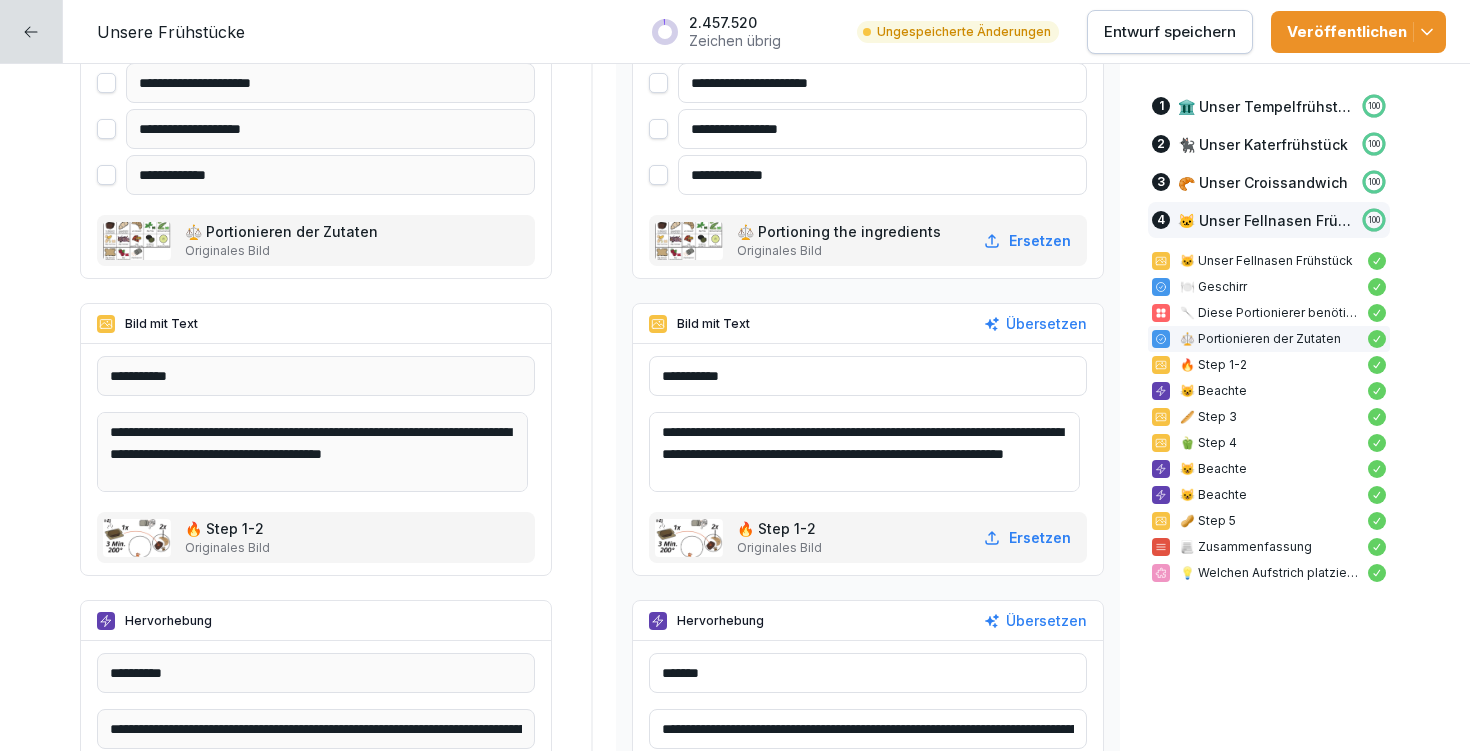 drag, startPoint x: 709, startPoint y: 430, endPoint x: 770, endPoint y: 421, distance: 61.66036 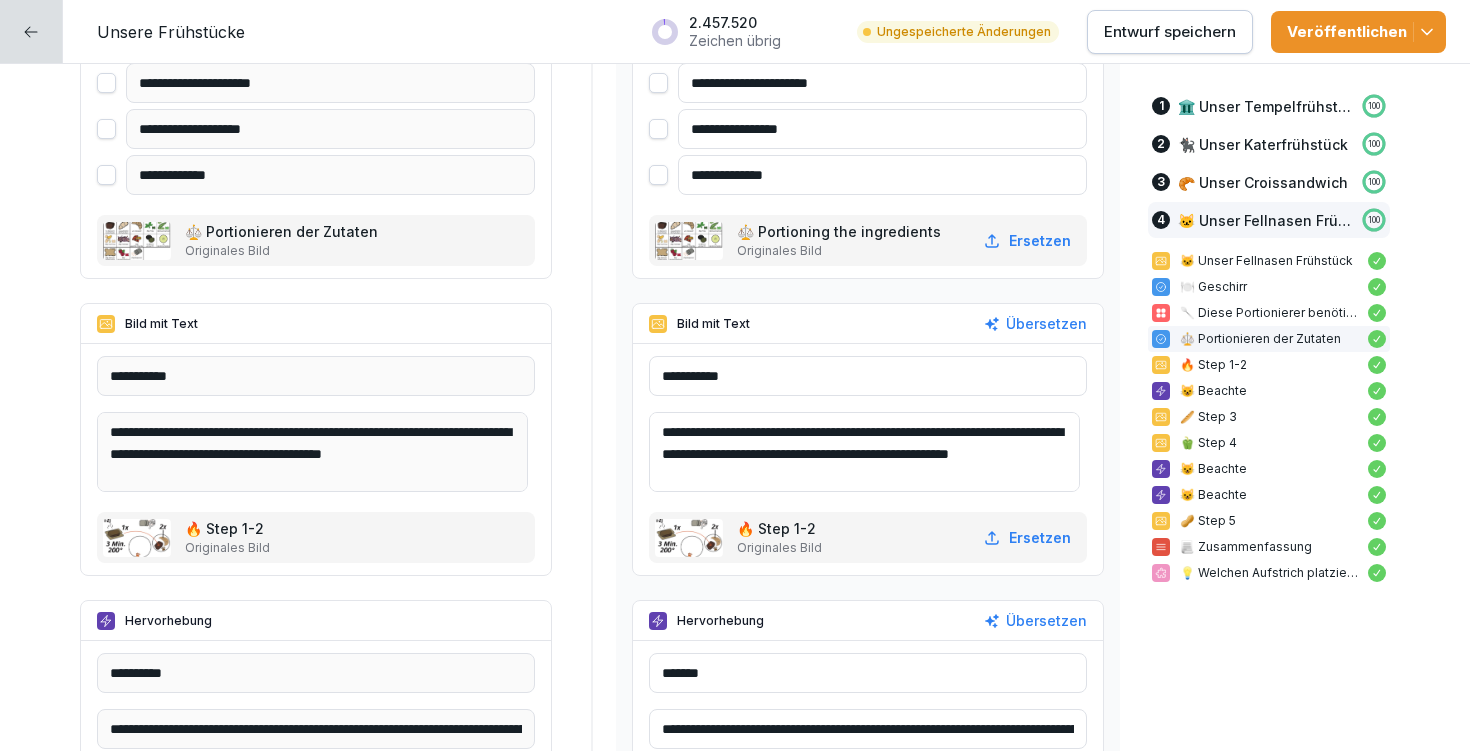 click on "**********" at bounding box center [864, 452] 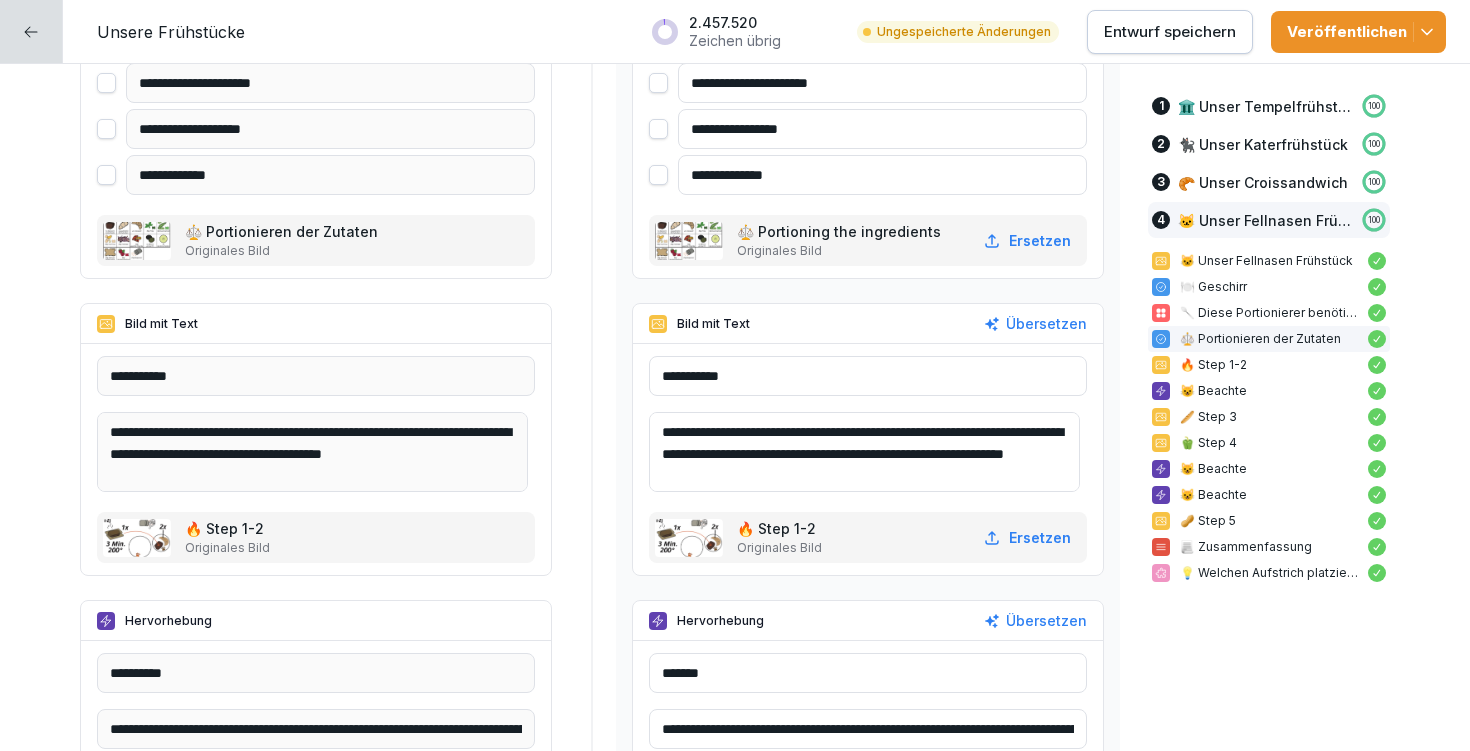 click on "**********" at bounding box center [864, 452] 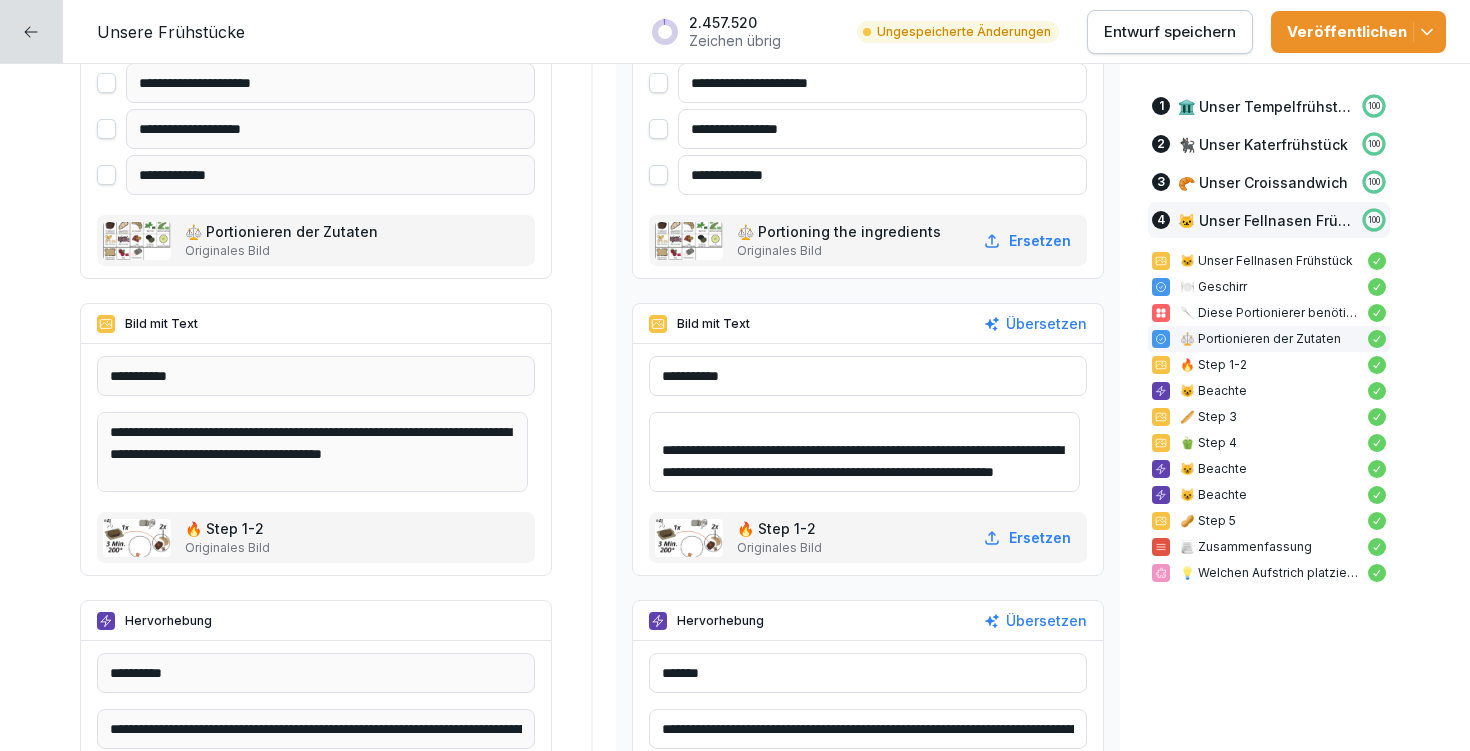 scroll, scrollTop: 88, scrollLeft: 0, axis: vertical 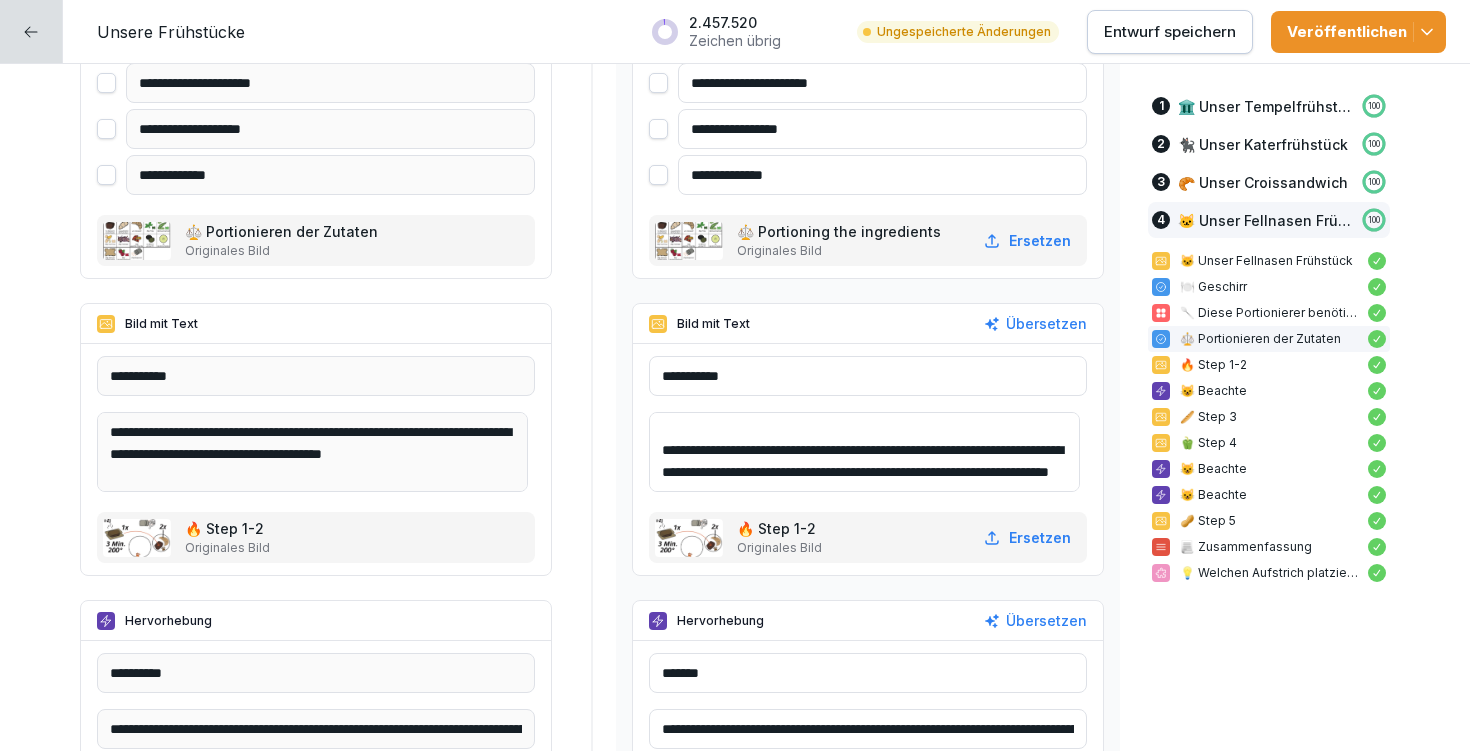 click on "**********" at bounding box center (864, 452) 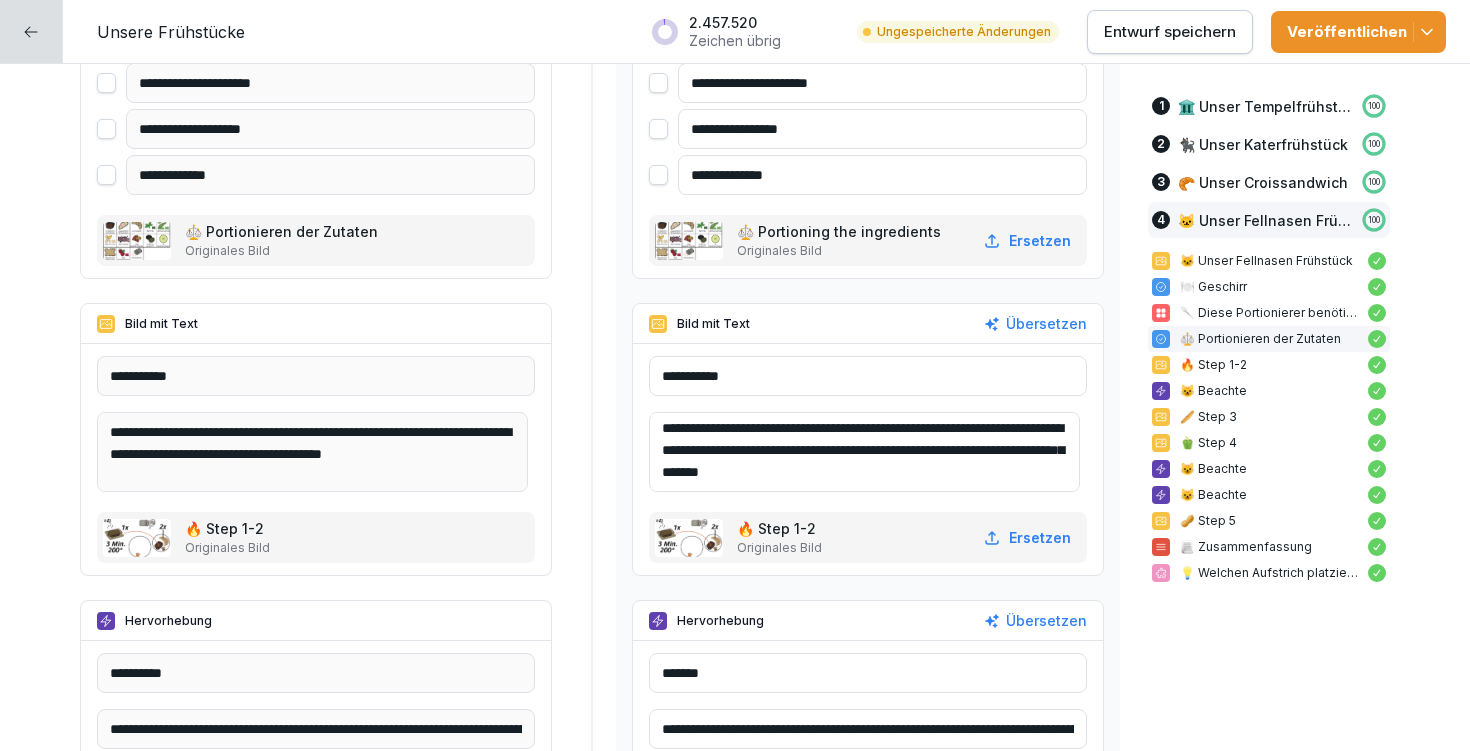 drag, startPoint x: 984, startPoint y: 428, endPoint x: 823, endPoint y: 450, distance: 162.49615 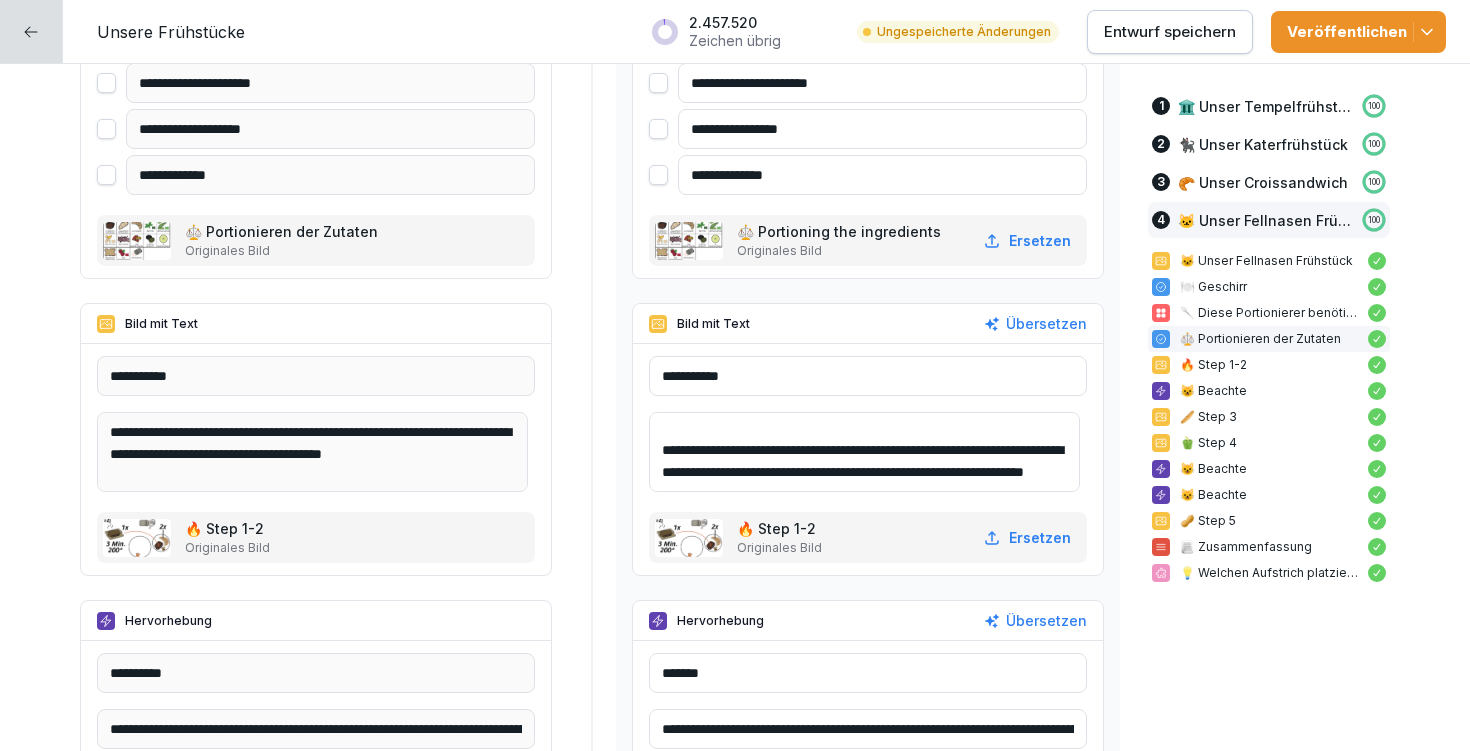 click on "**********" at bounding box center [864, 452] 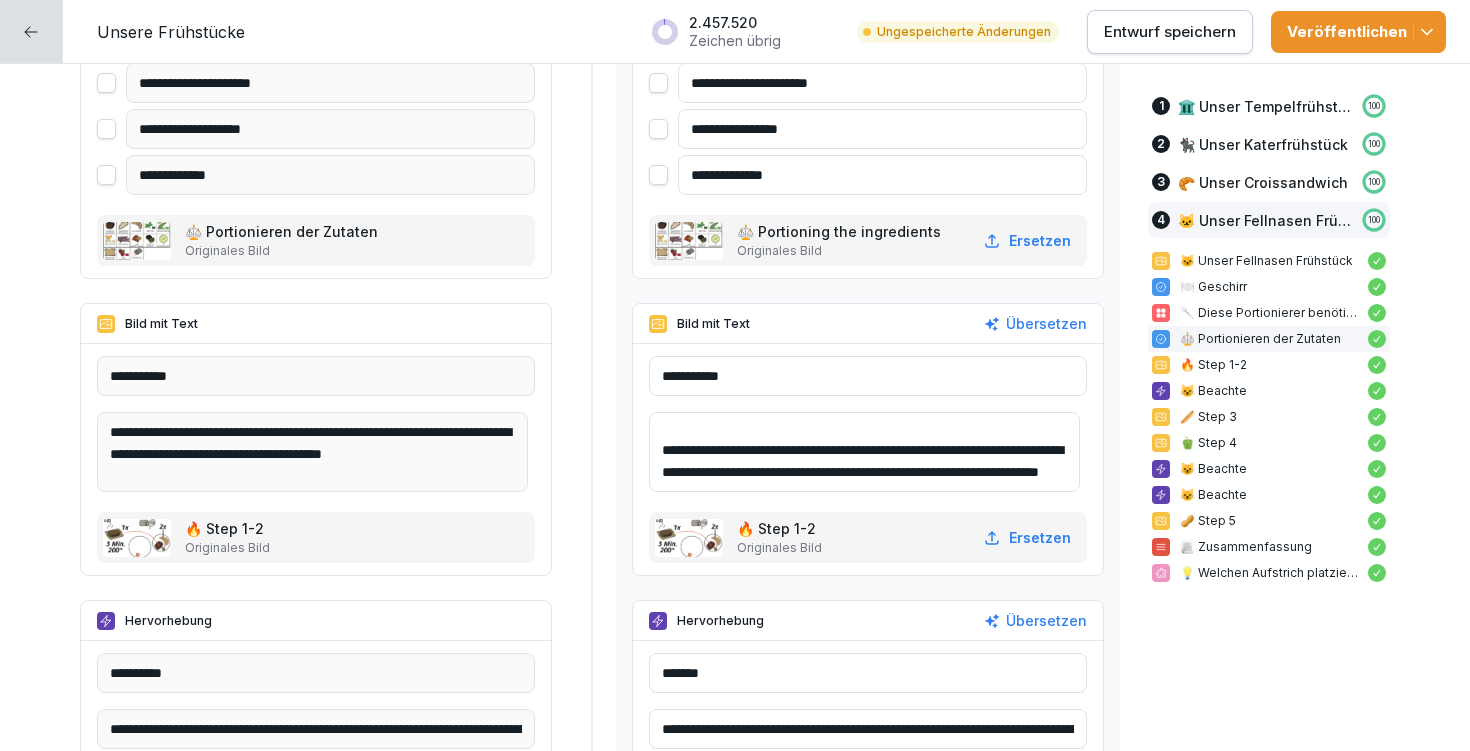 scroll, scrollTop: 92, scrollLeft: 0, axis: vertical 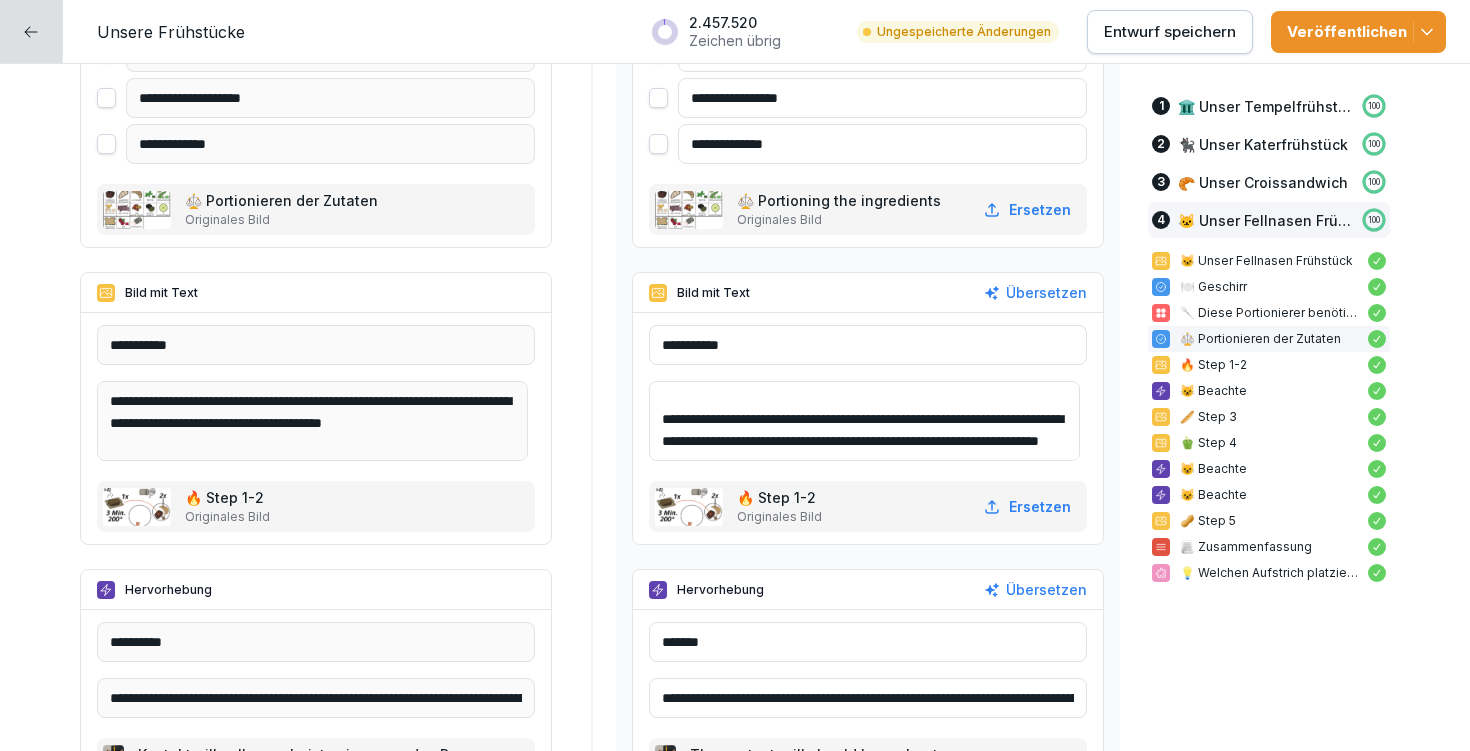 click on "**********" at bounding box center (864, 421) 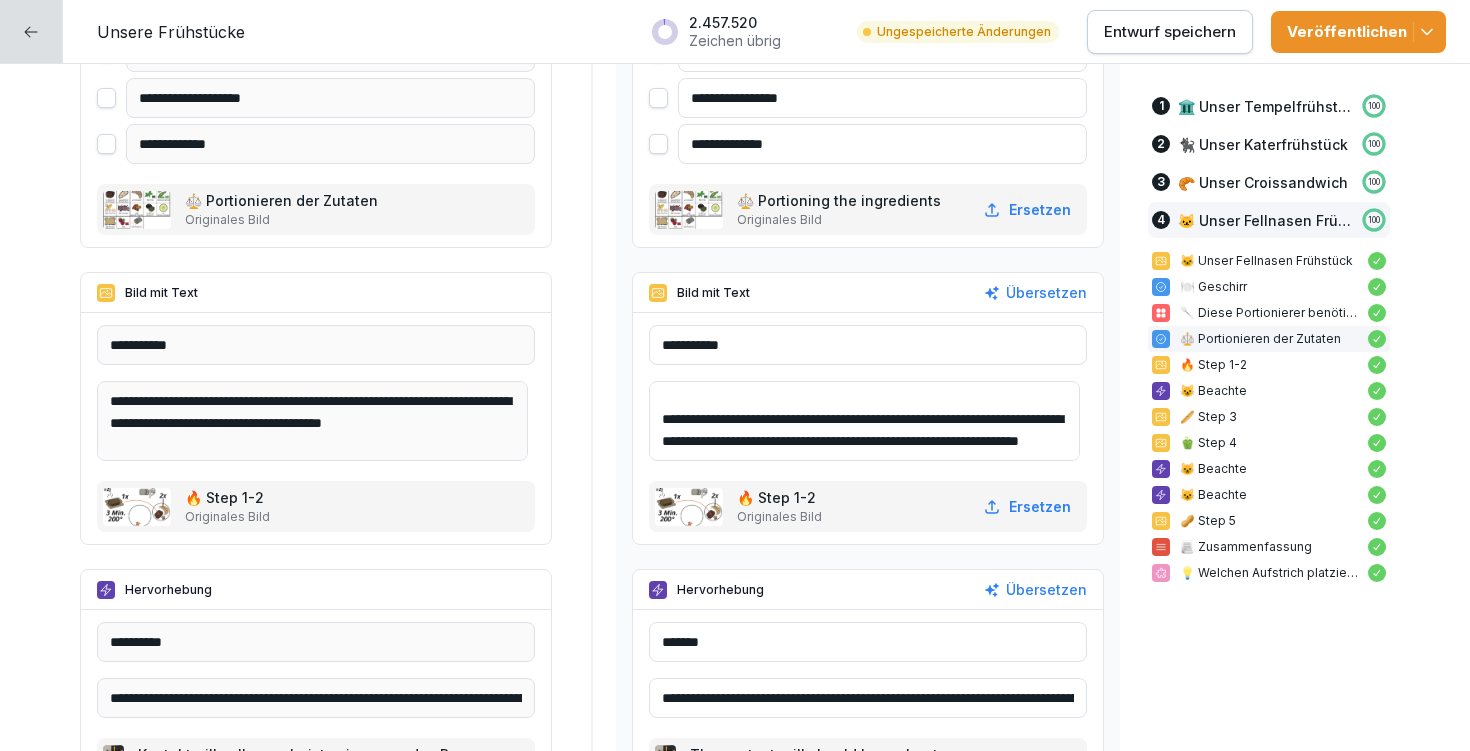 click on "**********" at bounding box center (864, 421) 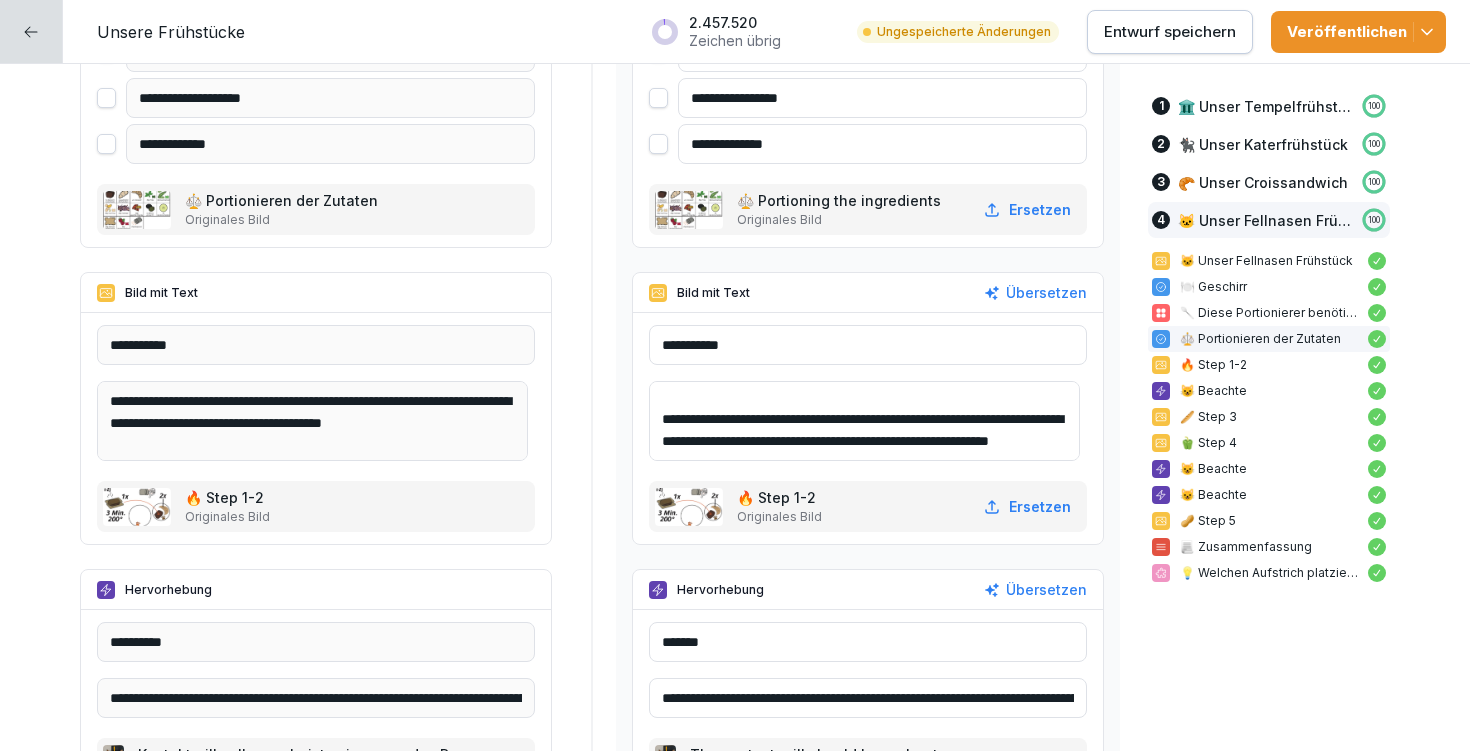 click on "**********" at bounding box center [864, 421] 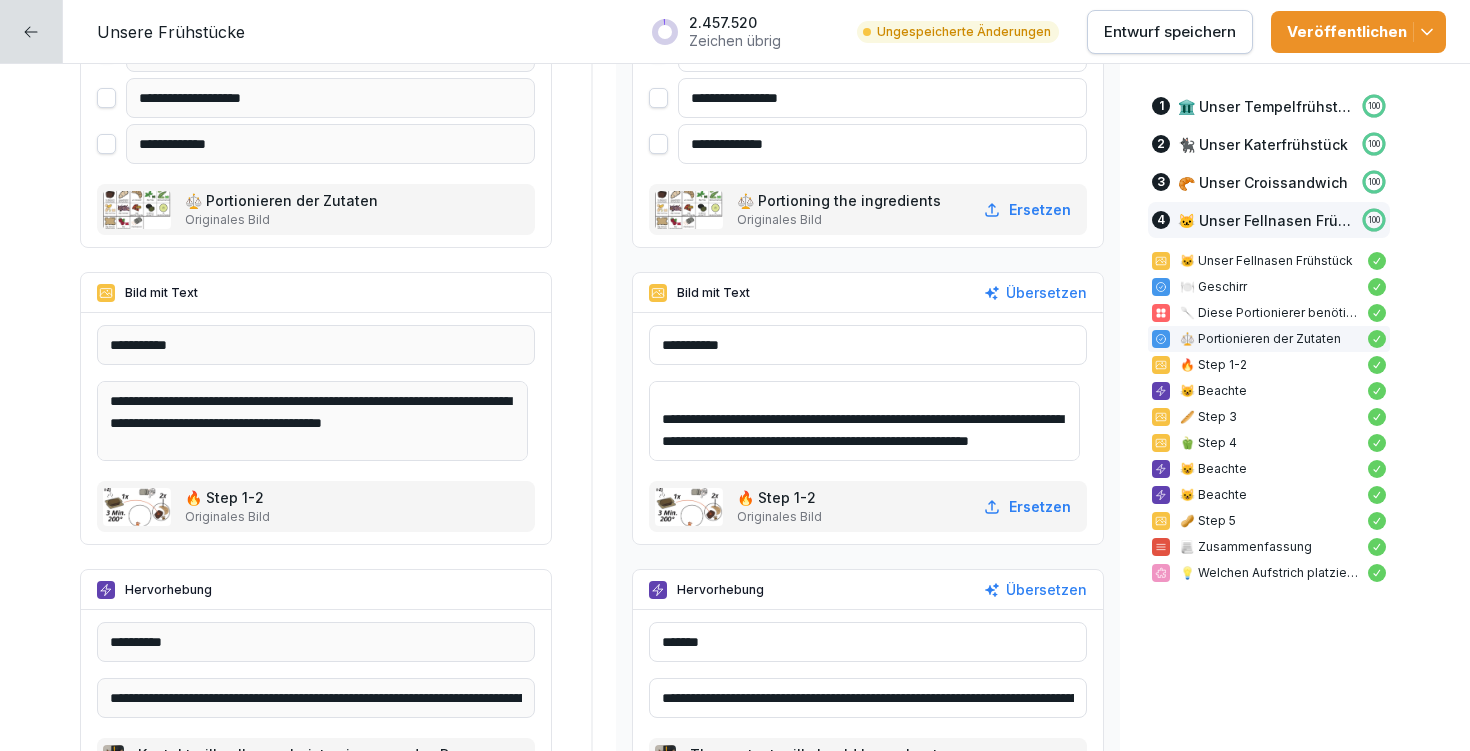click on "**********" at bounding box center (864, 421) 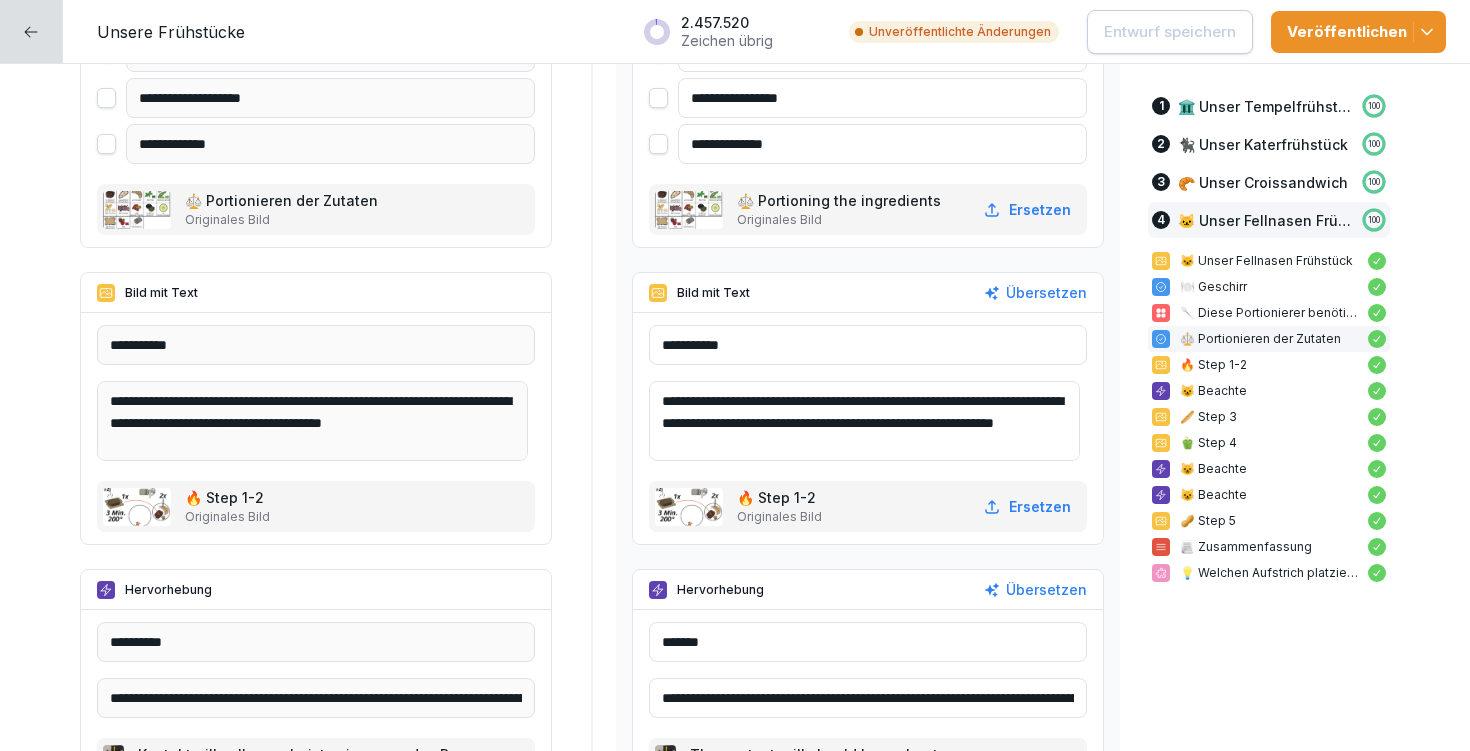 click on "**********" at bounding box center (864, 421) 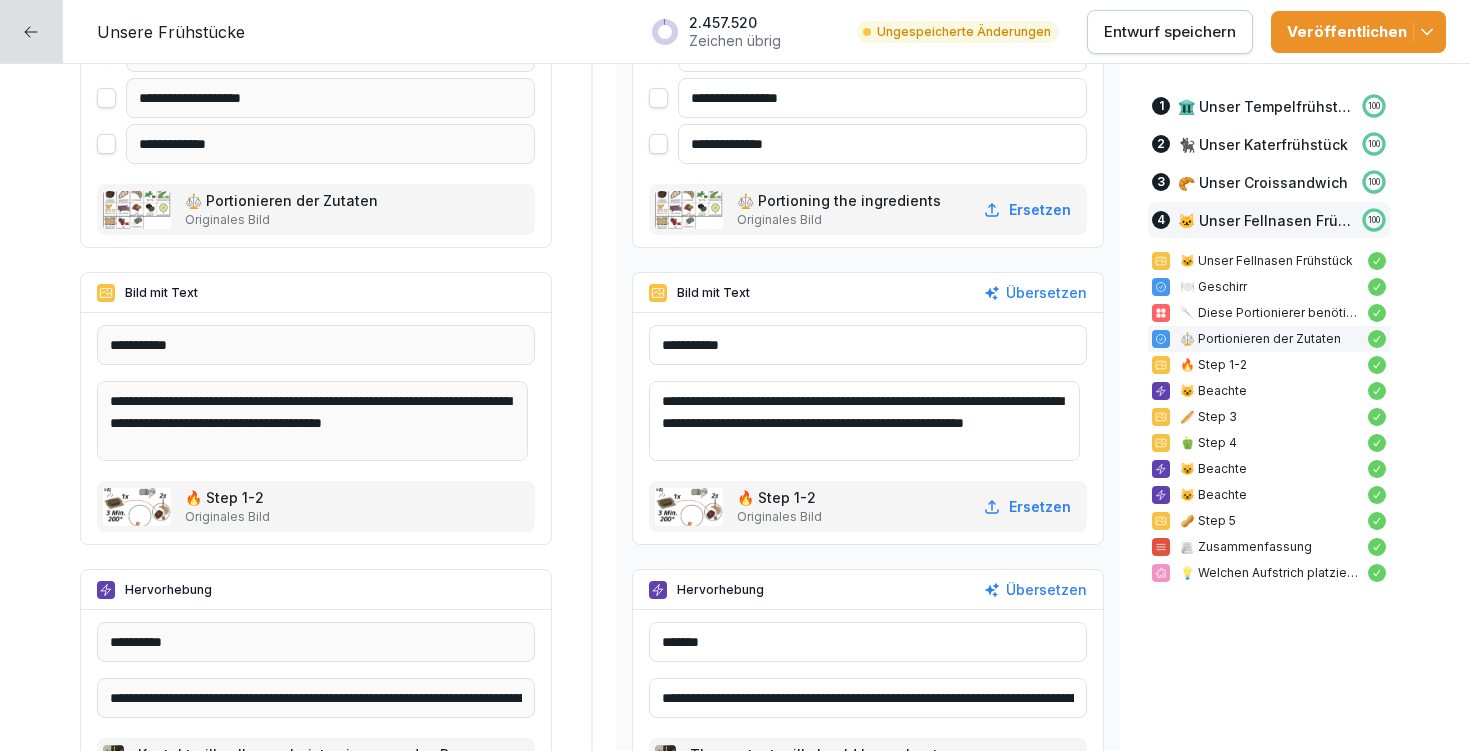 drag, startPoint x: 913, startPoint y: 419, endPoint x: 990, endPoint y: 418, distance: 77.00649 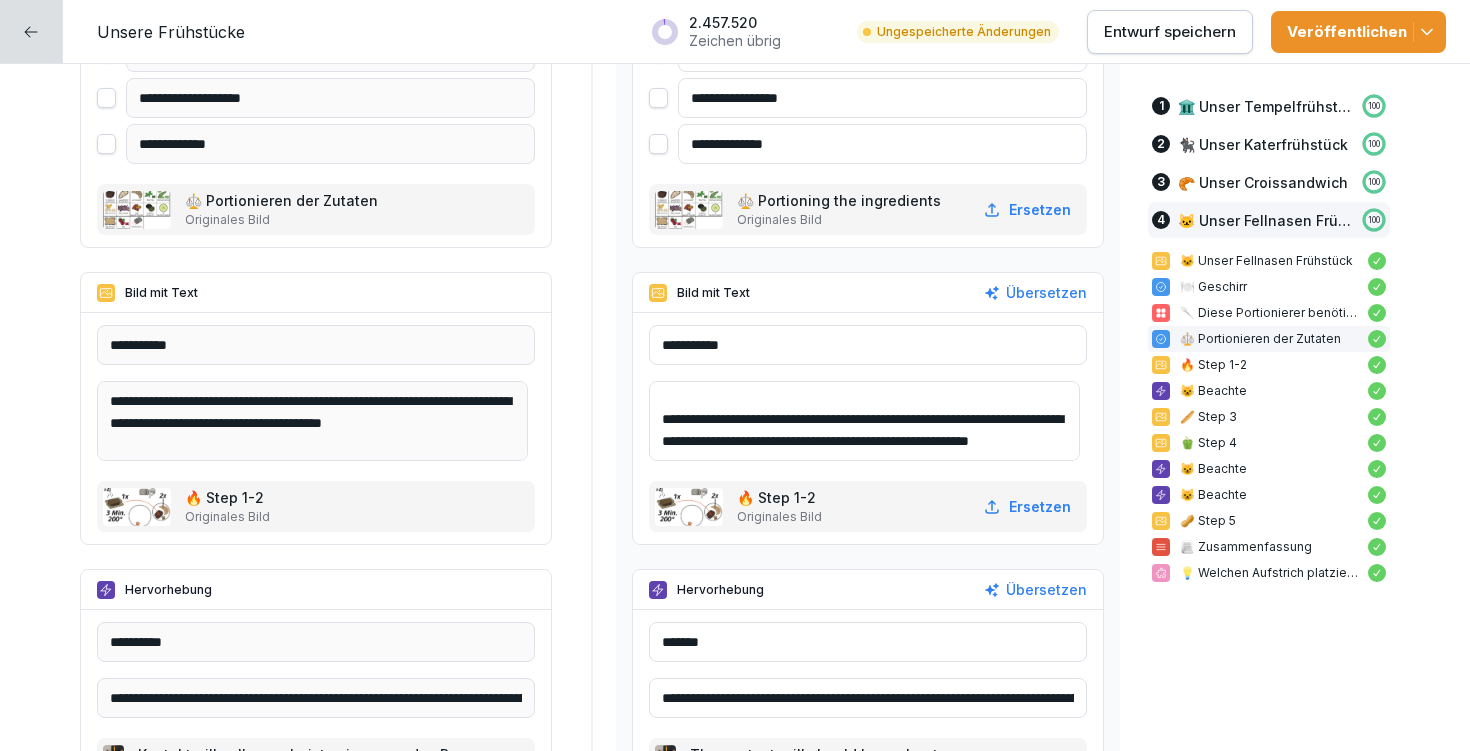 scroll, scrollTop: 92, scrollLeft: 0, axis: vertical 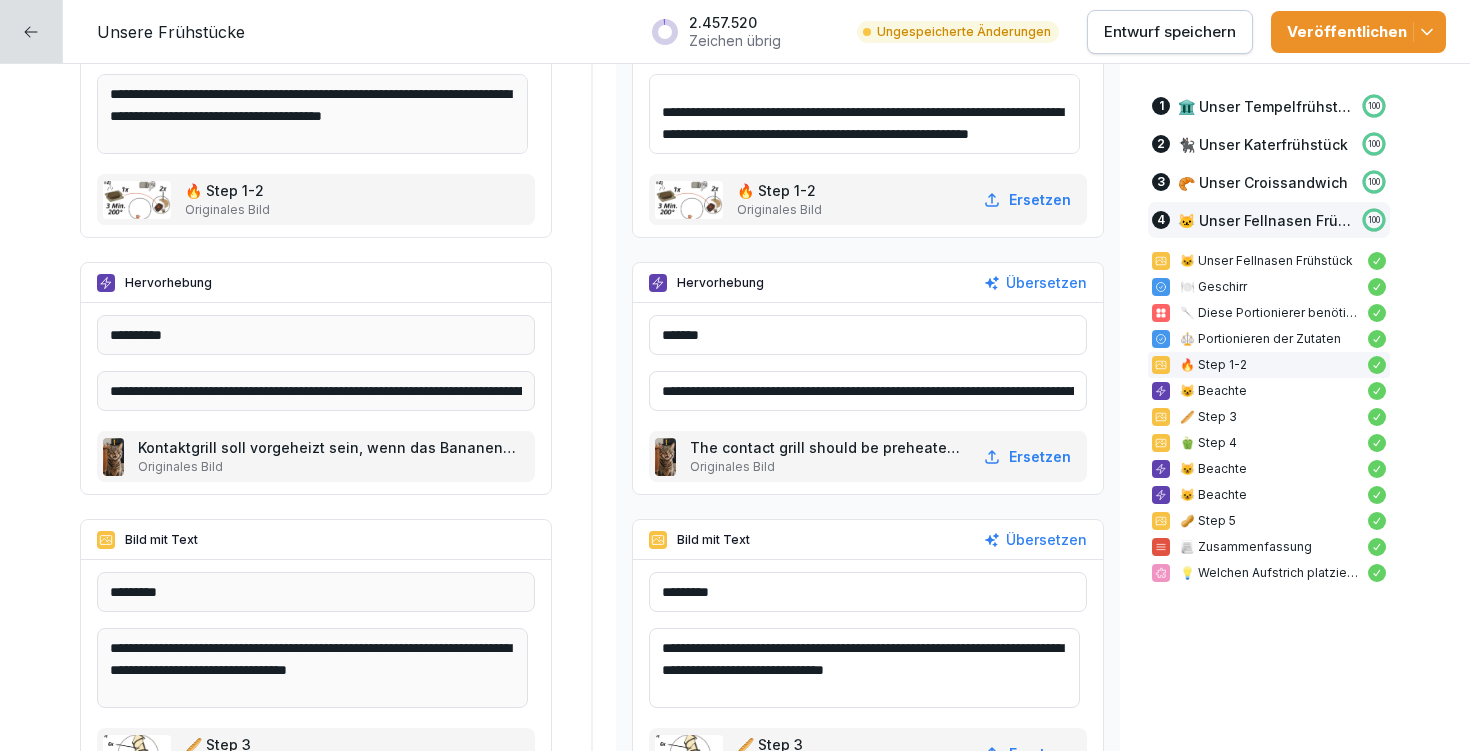 type on "**********" 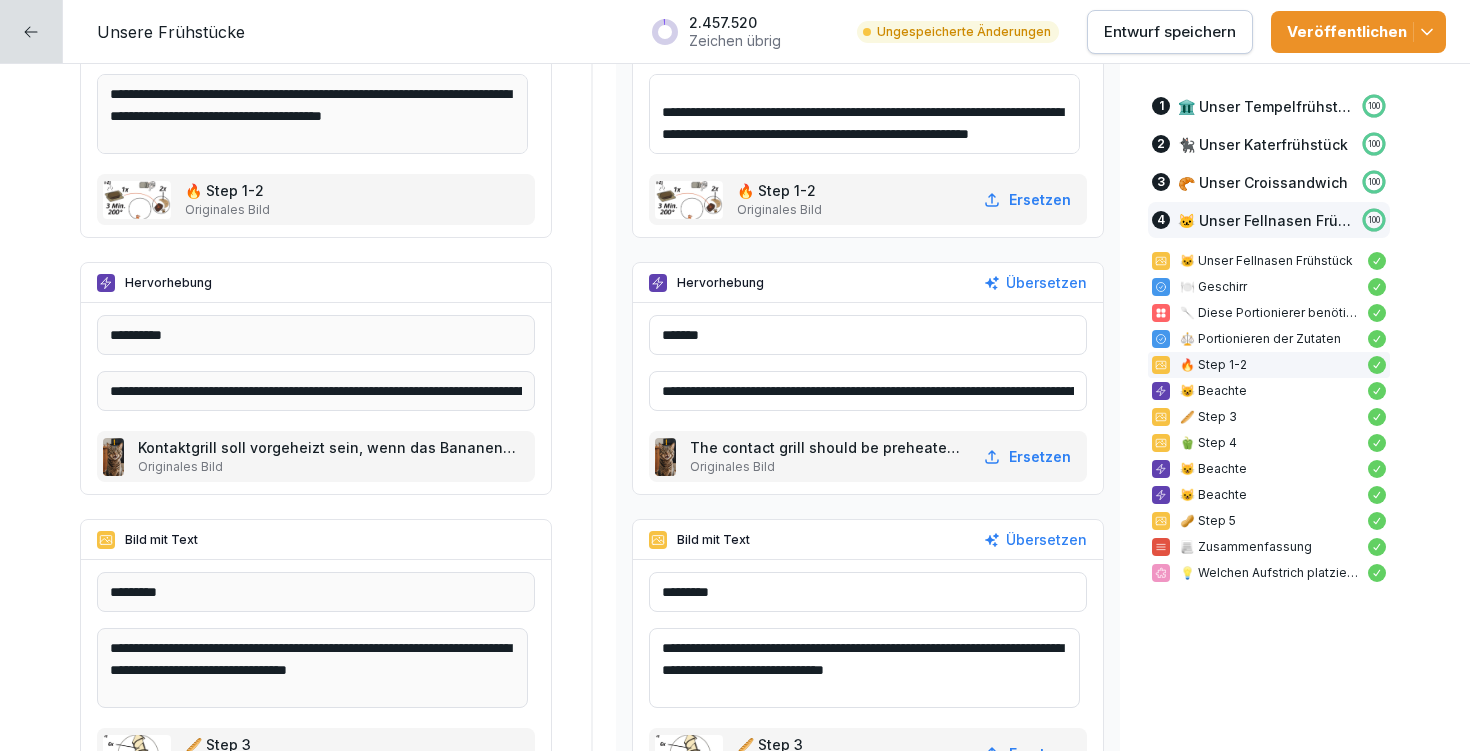 drag, startPoint x: 1006, startPoint y: 388, endPoint x: 1050, endPoint y: 393, distance: 44.28318 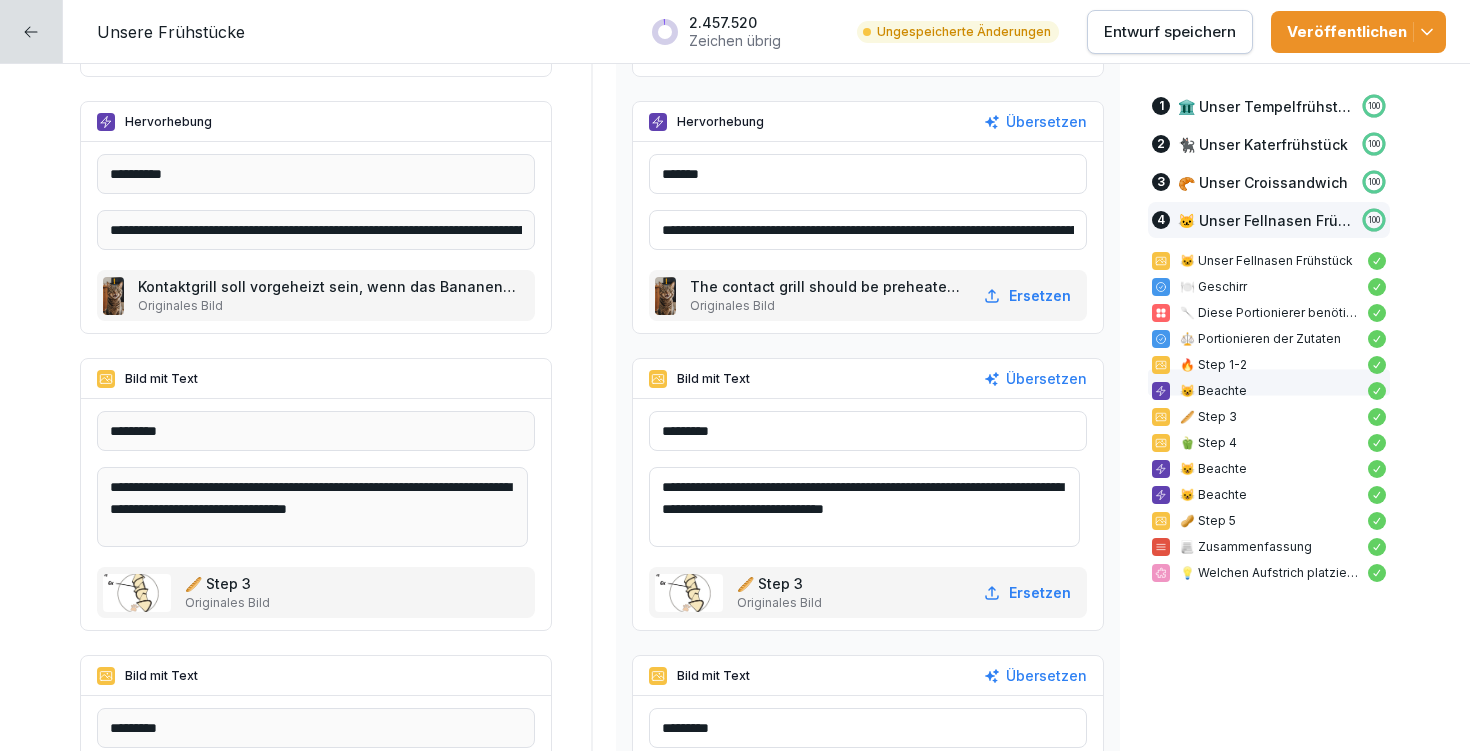 scroll, scrollTop: 14757, scrollLeft: 0, axis: vertical 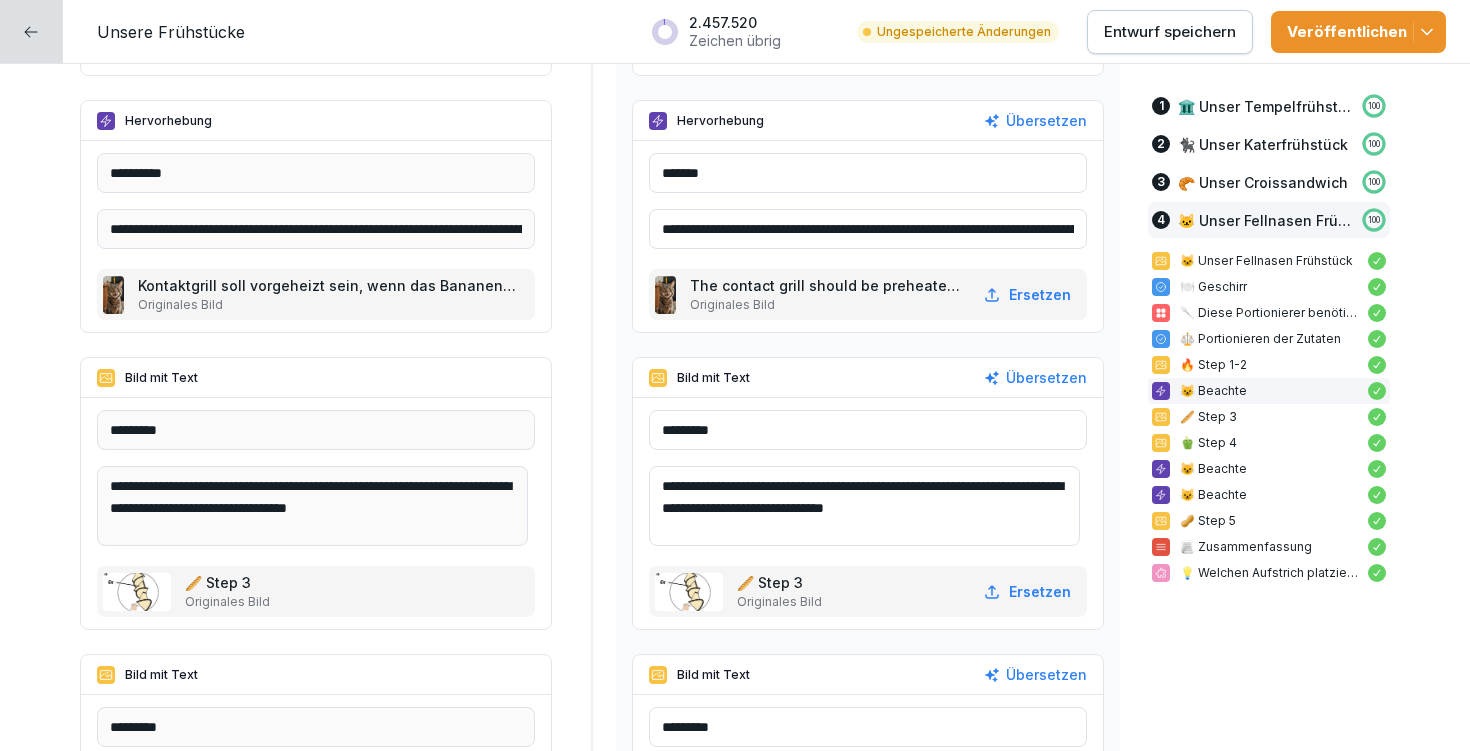 click on "**********" at bounding box center [864, 506] 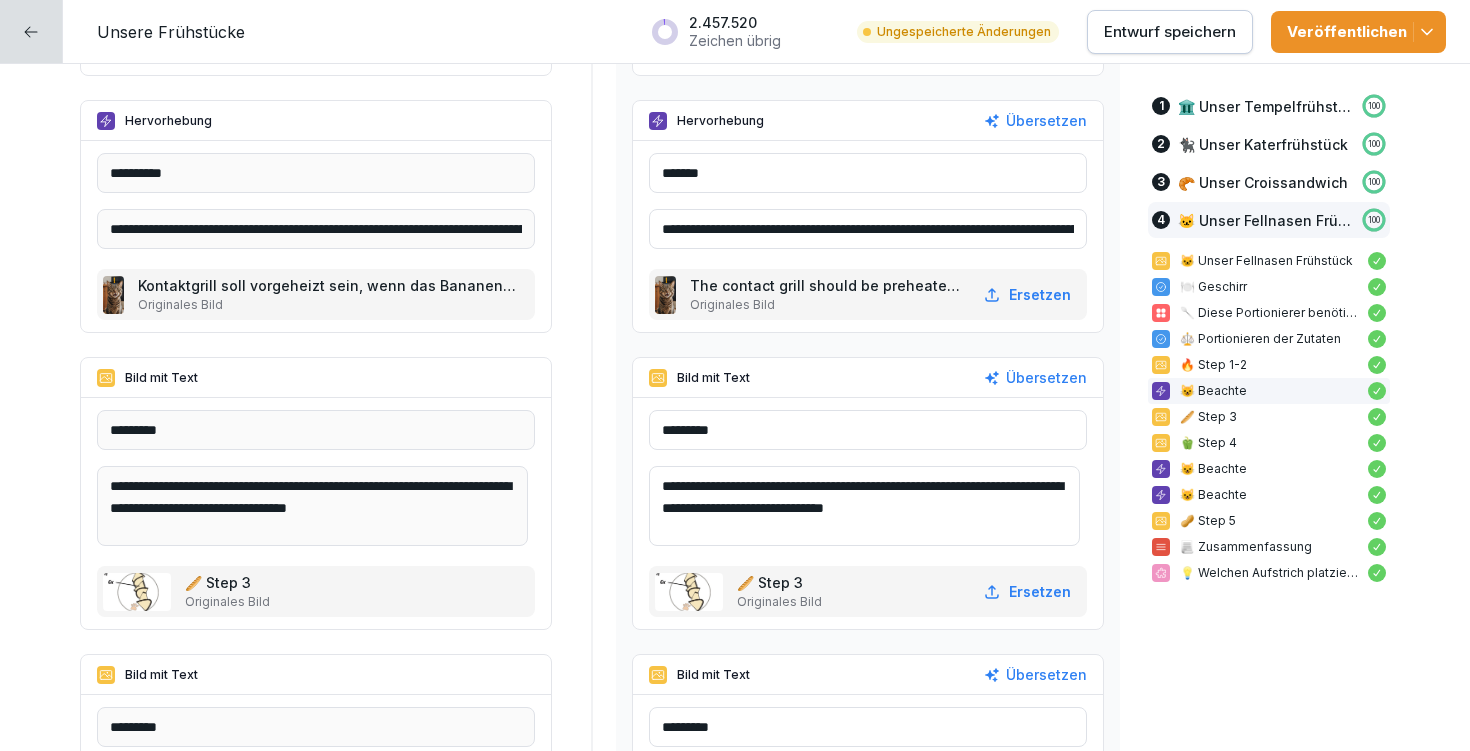 drag, startPoint x: 672, startPoint y: 485, endPoint x: 718, endPoint y: 499, distance: 48.08326 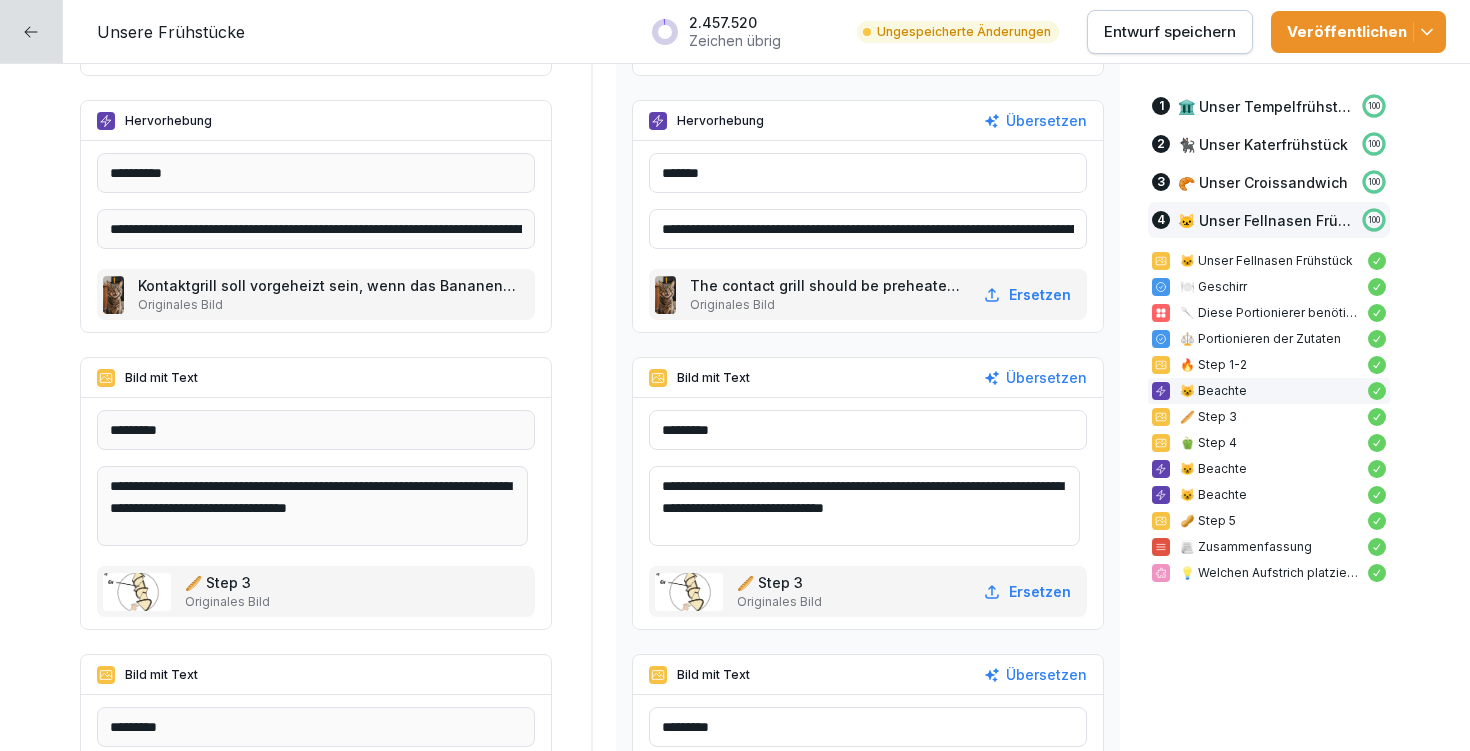 click on "**********" at bounding box center (864, 506) 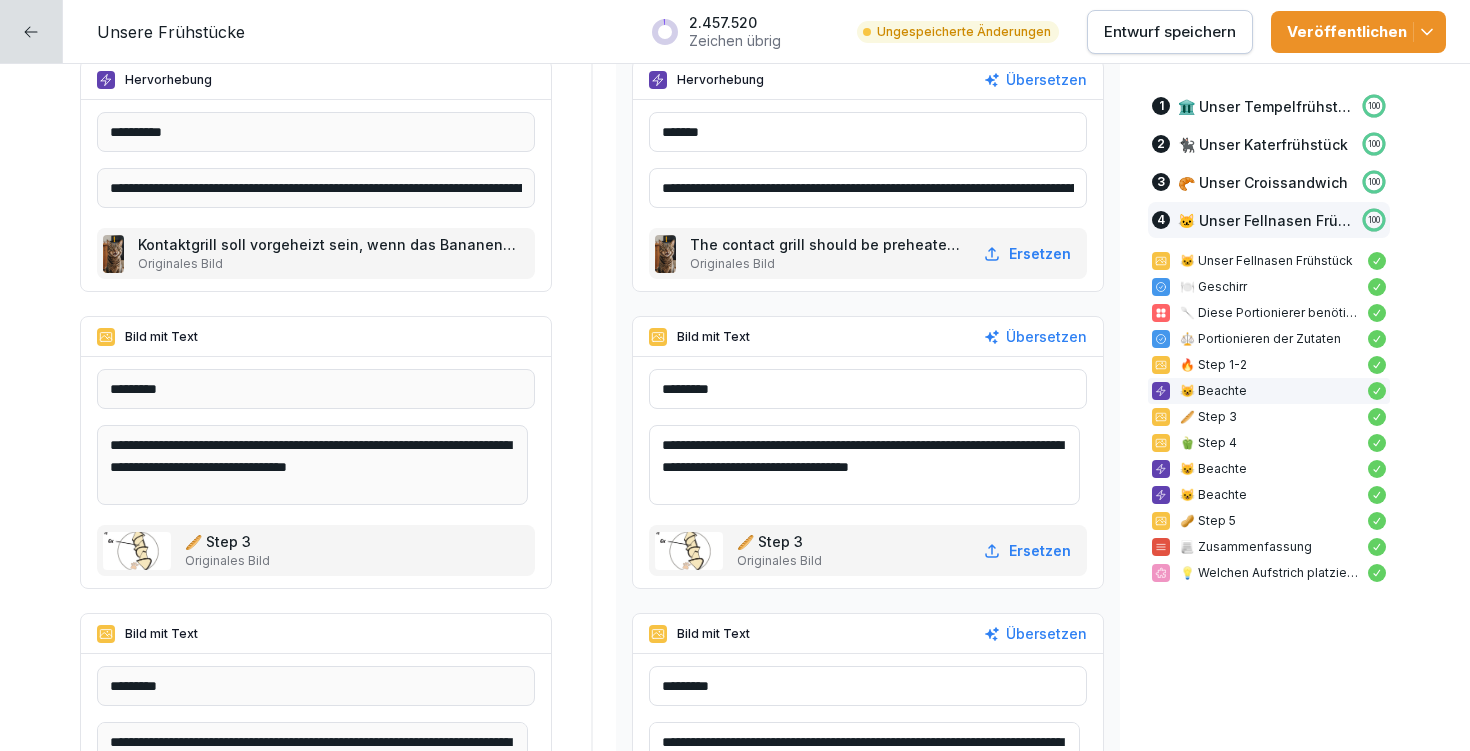 scroll, scrollTop: 14802, scrollLeft: 0, axis: vertical 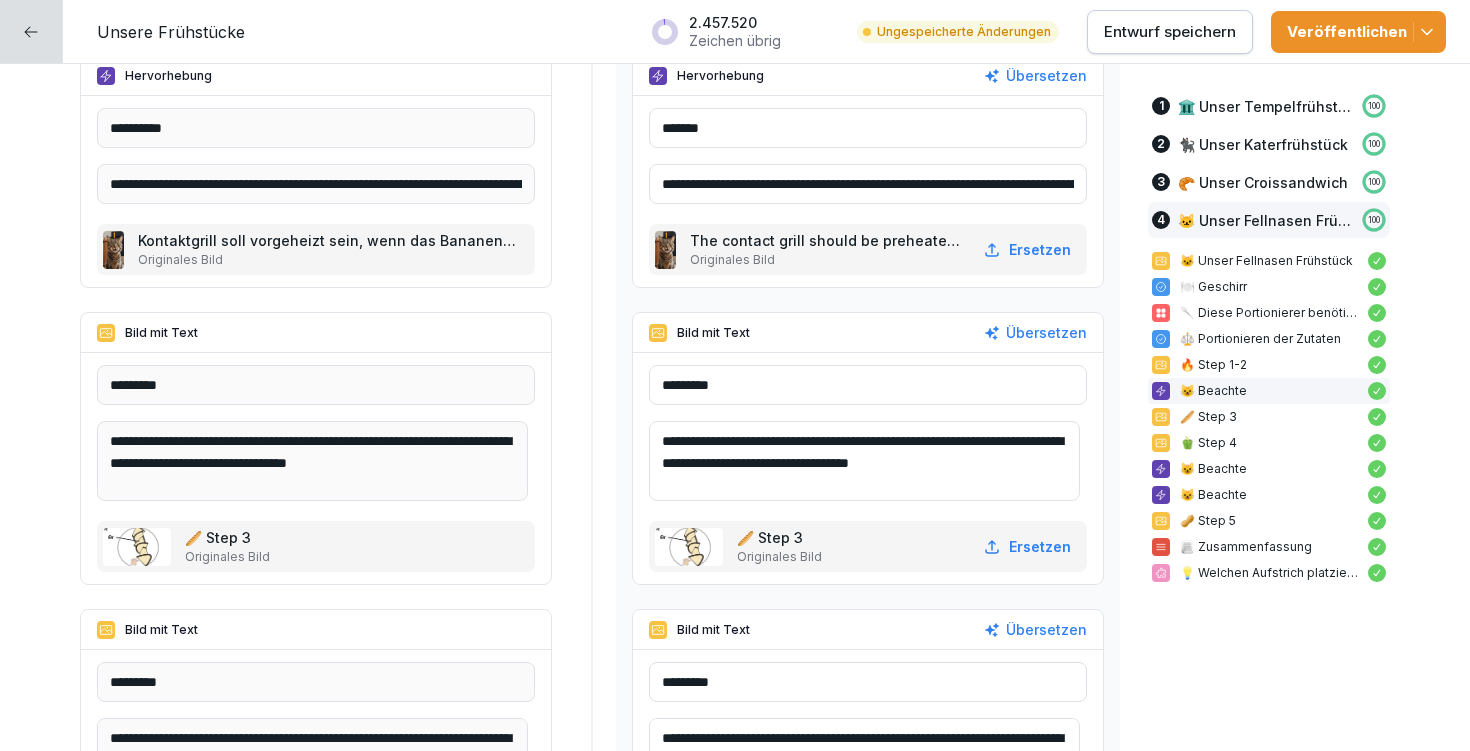 click on "**********" at bounding box center [864, 461] 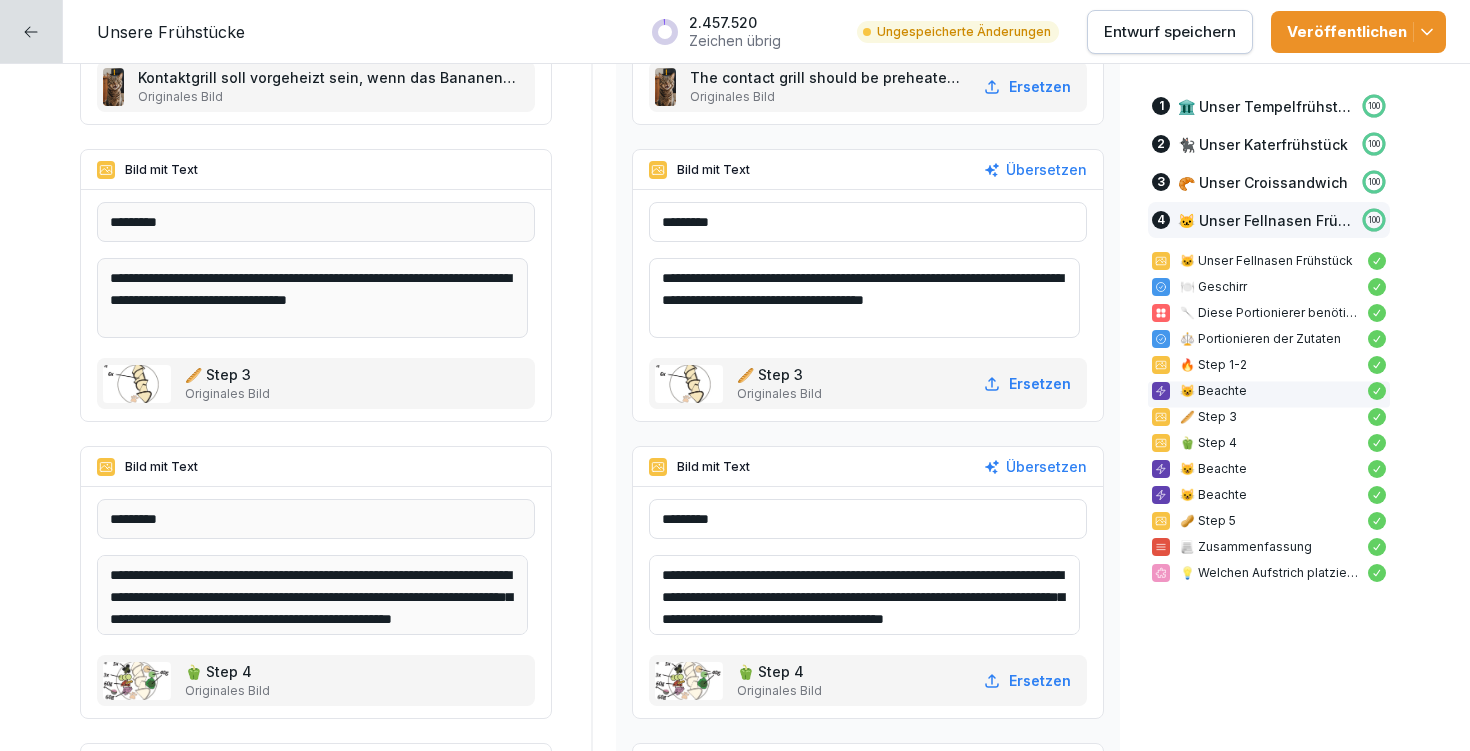 scroll, scrollTop: 14981, scrollLeft: 0, axis: vertical 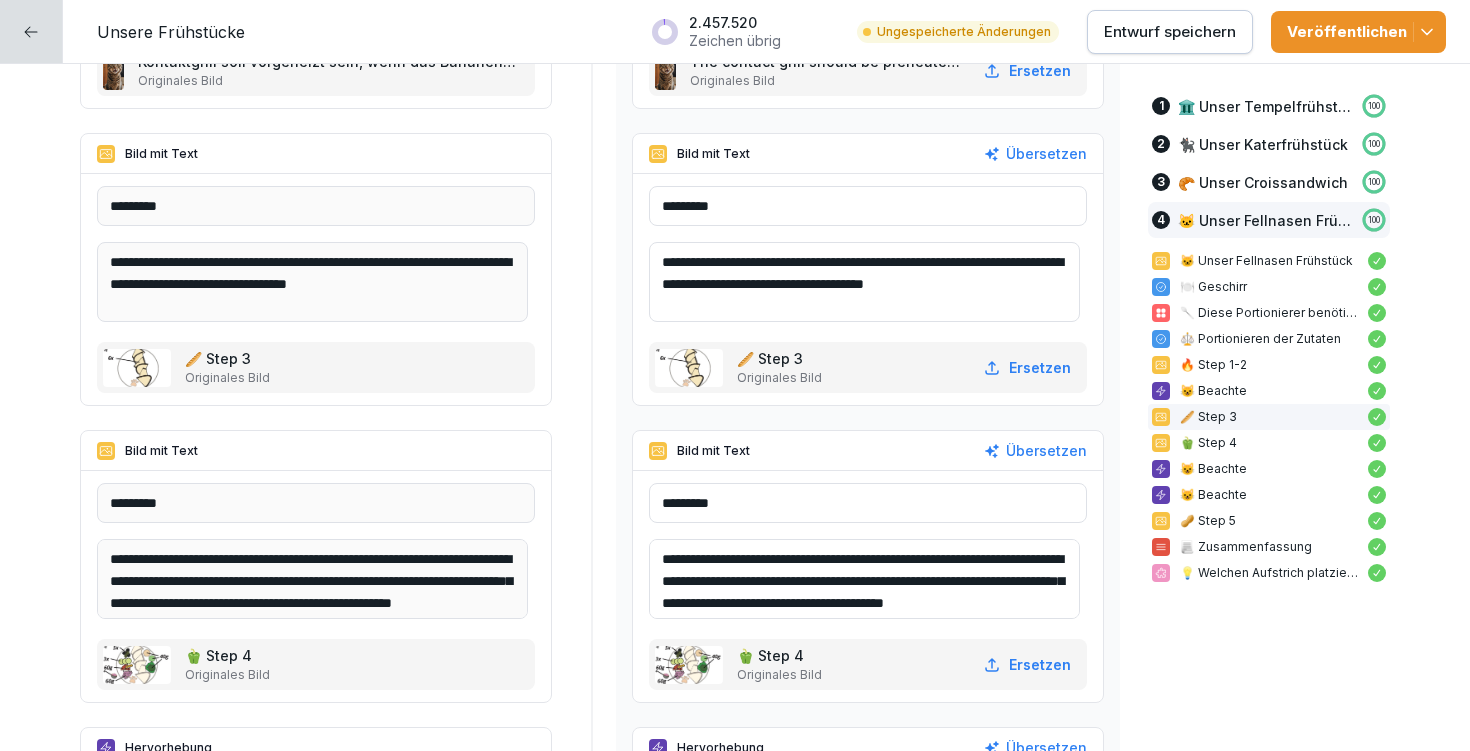 type on "**********" 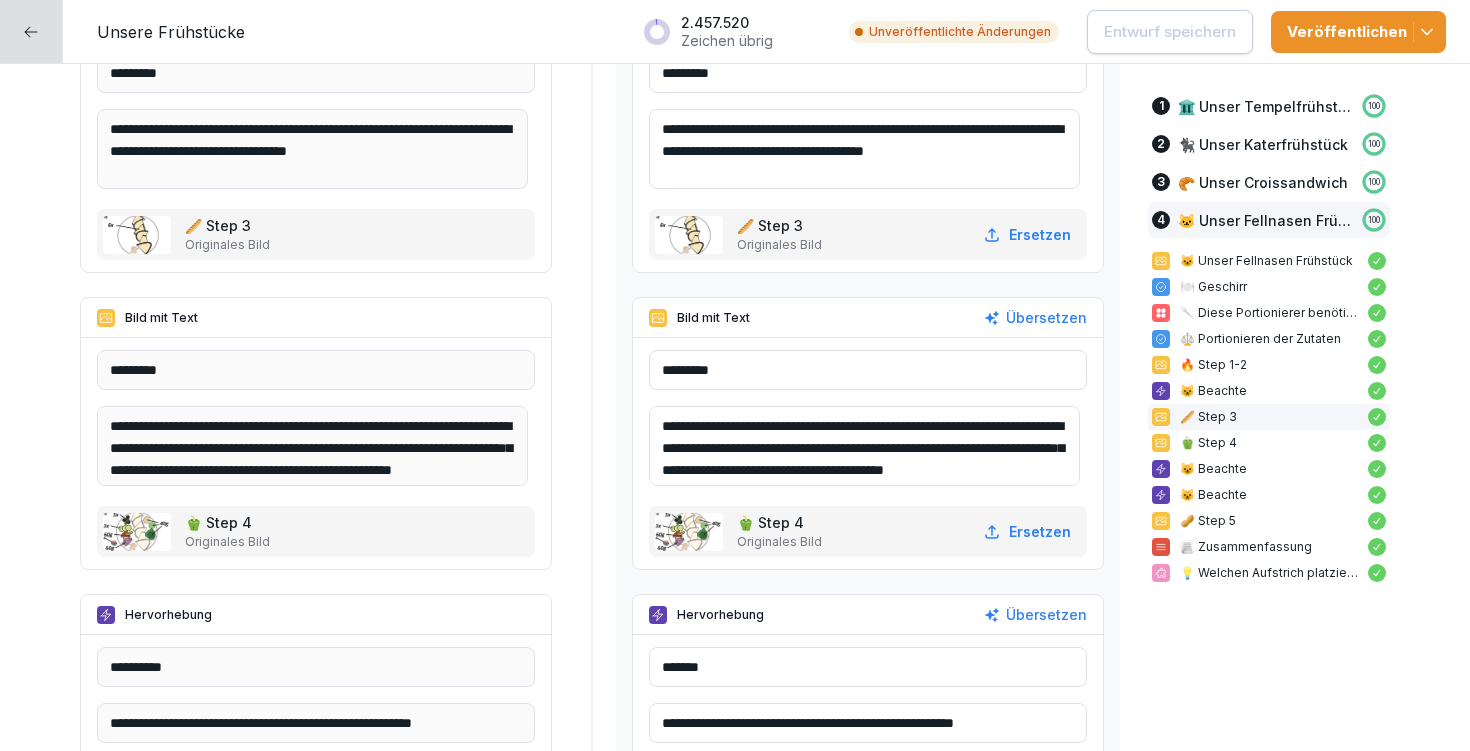 scroll, scrollTop: 15132, scrollLeft: 0, axis: vertical 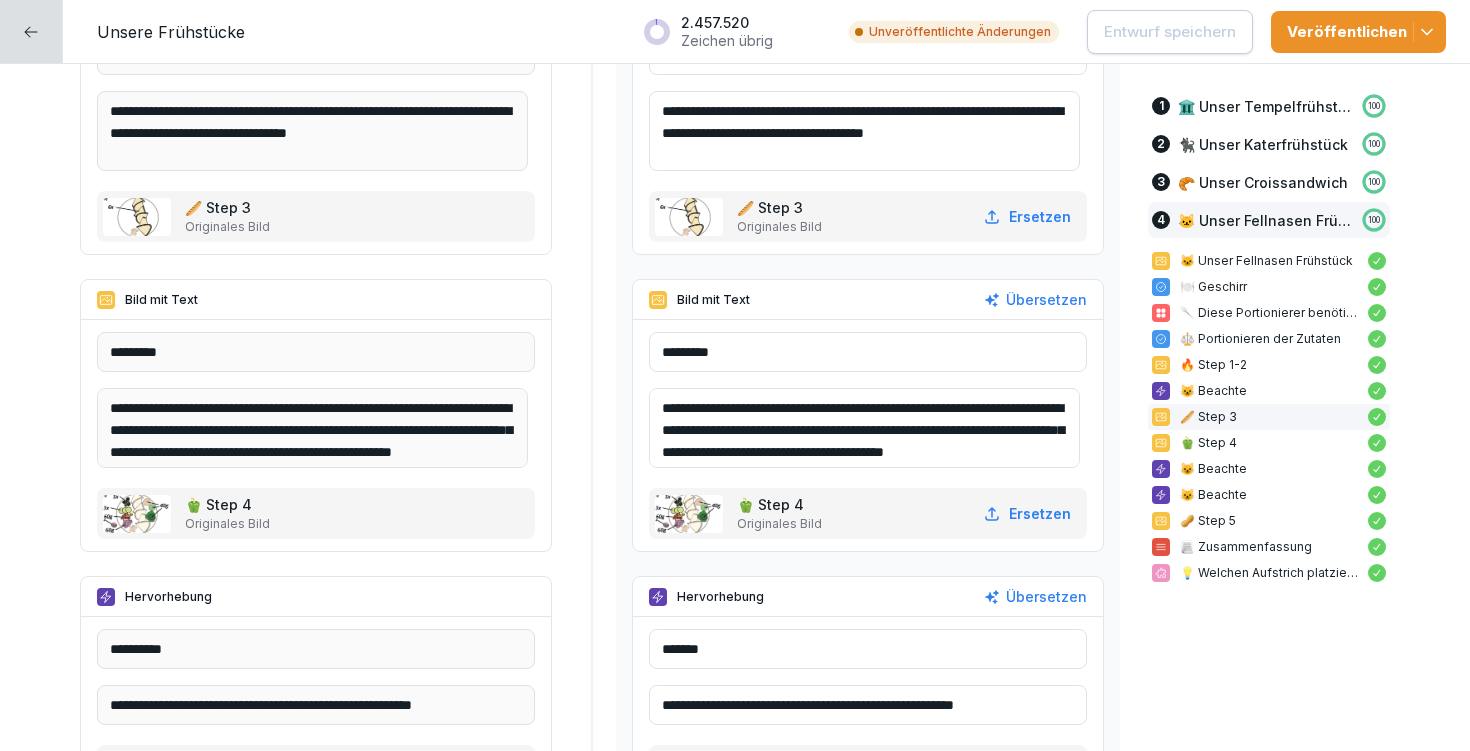 click on "**********" at bounding box center [864, 428] 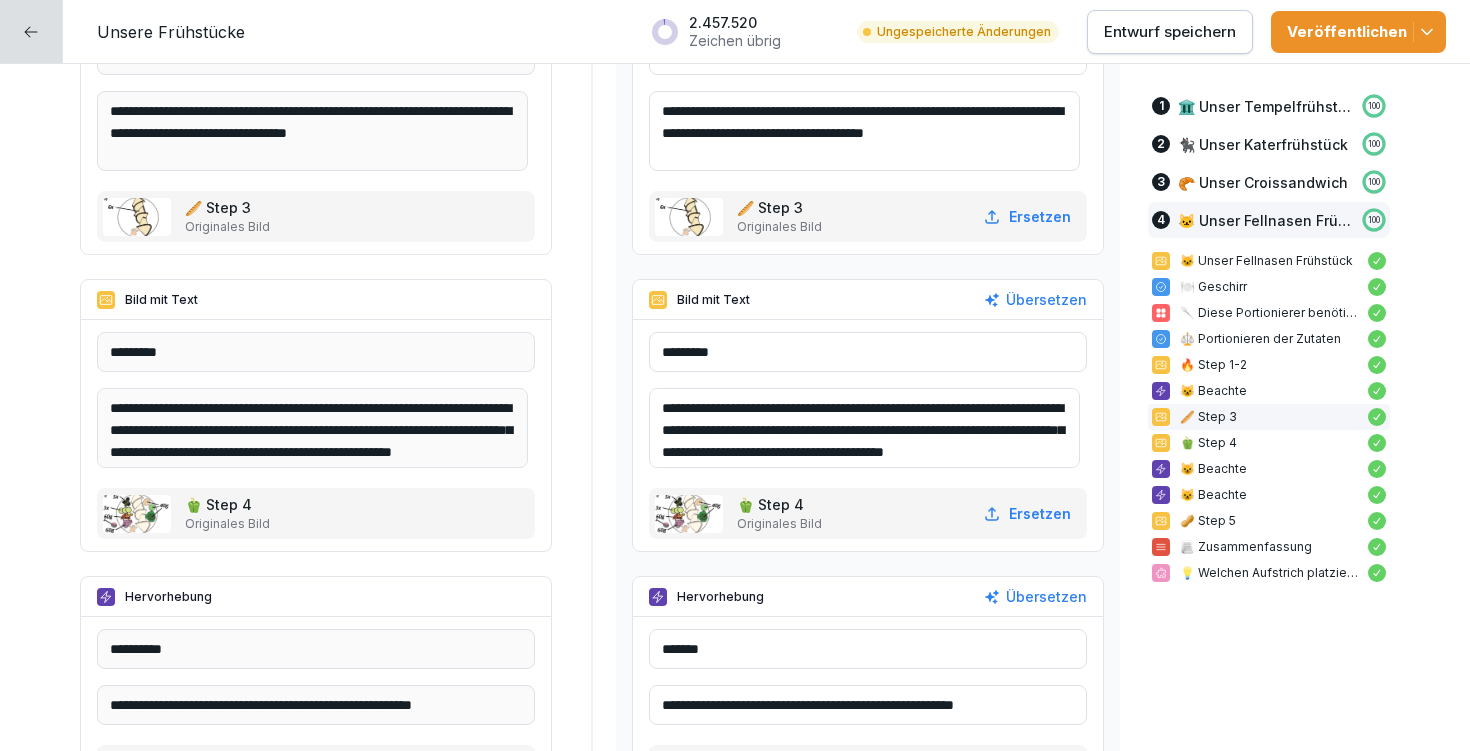 click on "**********" at bounding box center (864, 428) 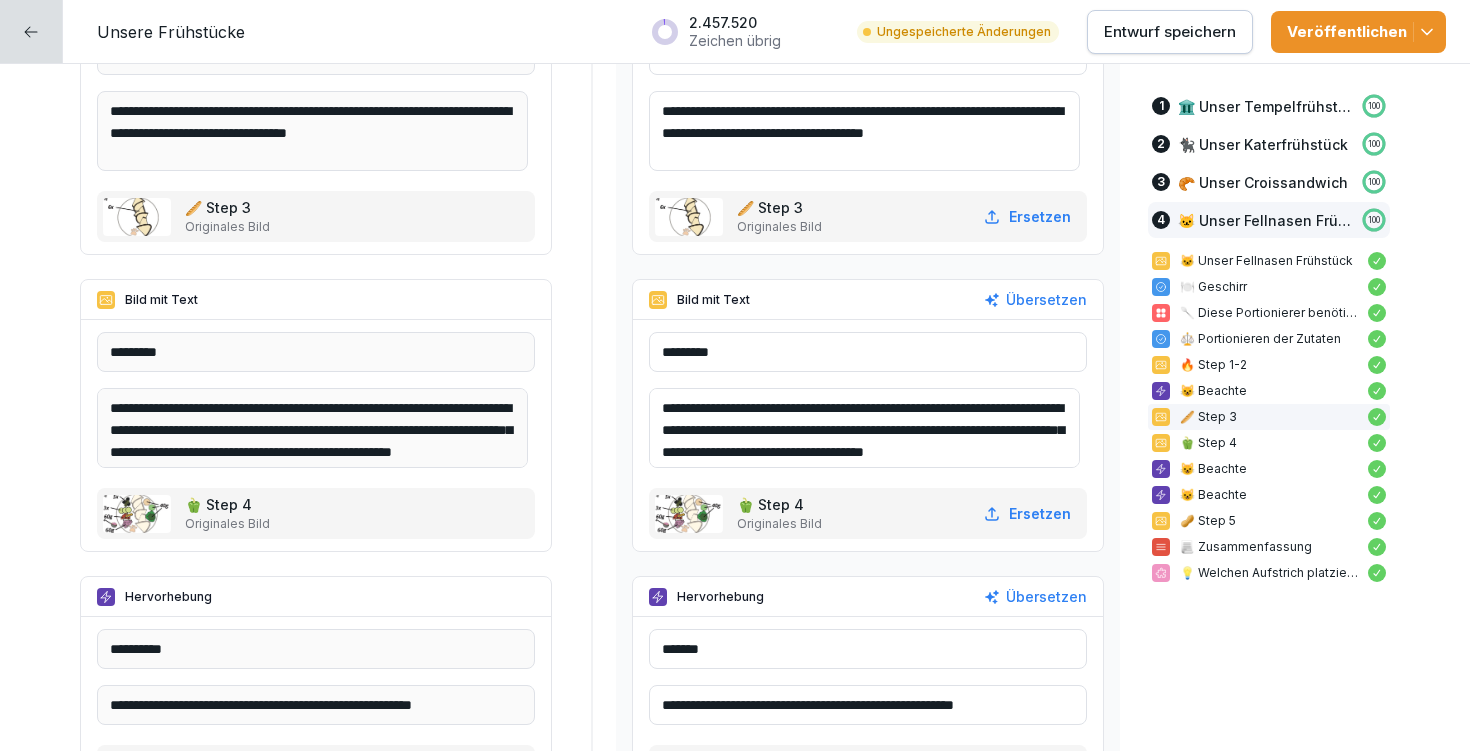 click on "**********" at bounding box center [864, 428] 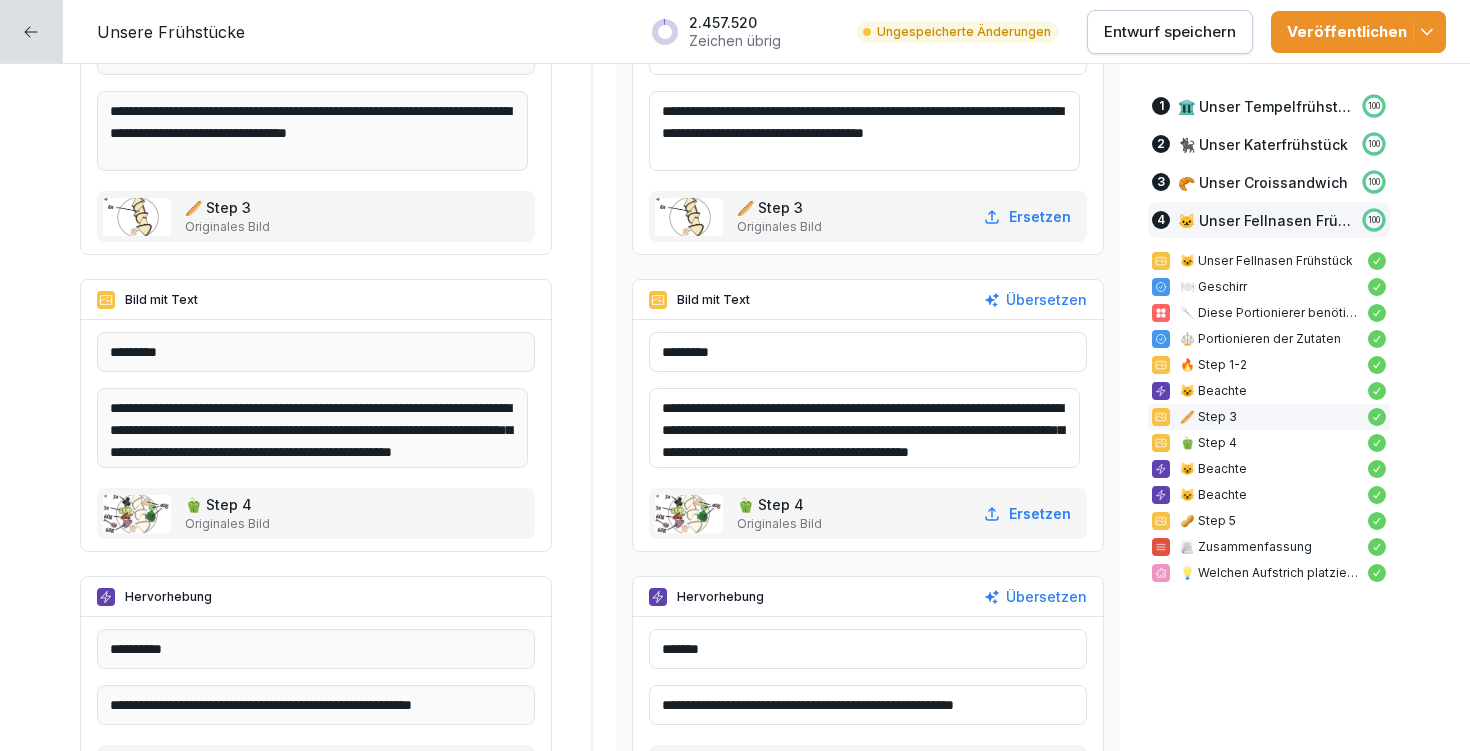 click on "**********" at bounding box center (864, 428) 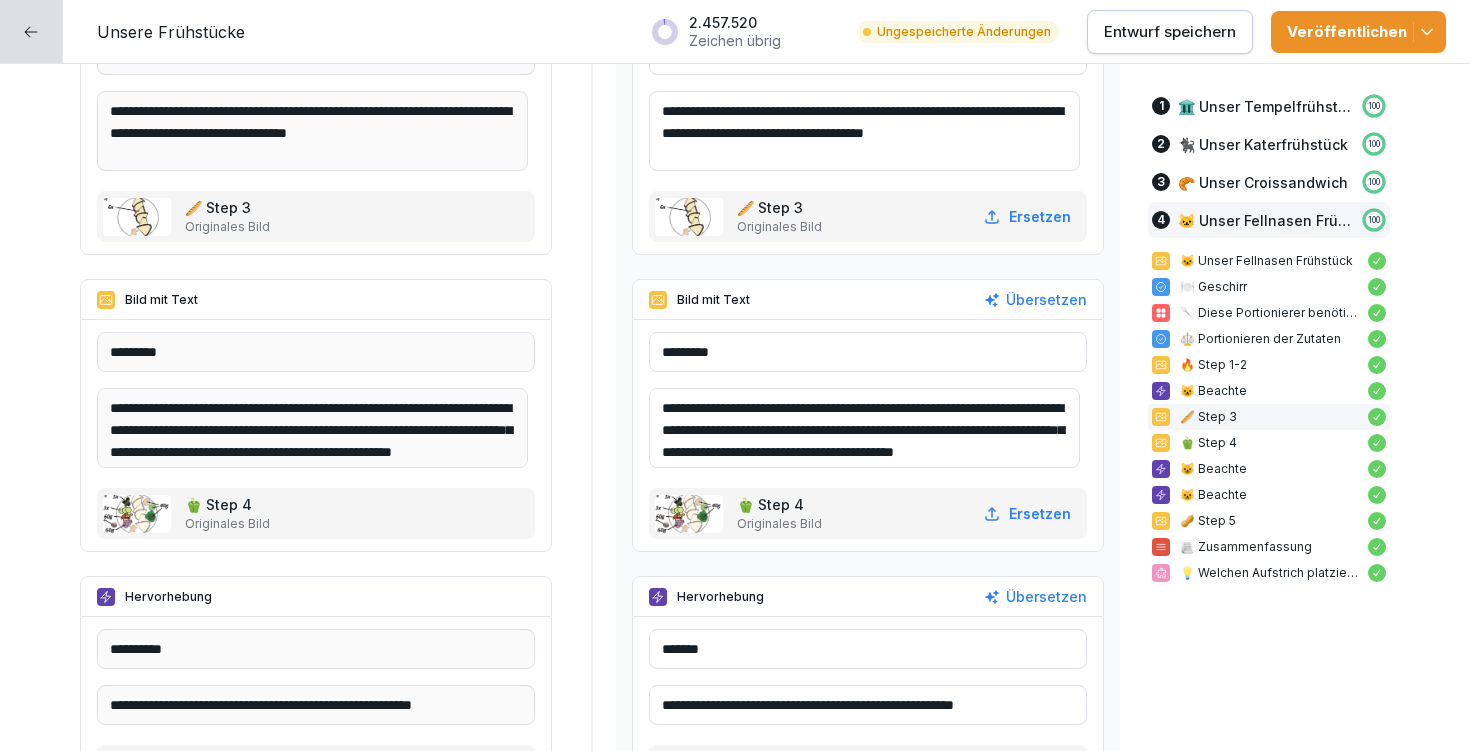 click on "**********" at bounding box center [864, 428] 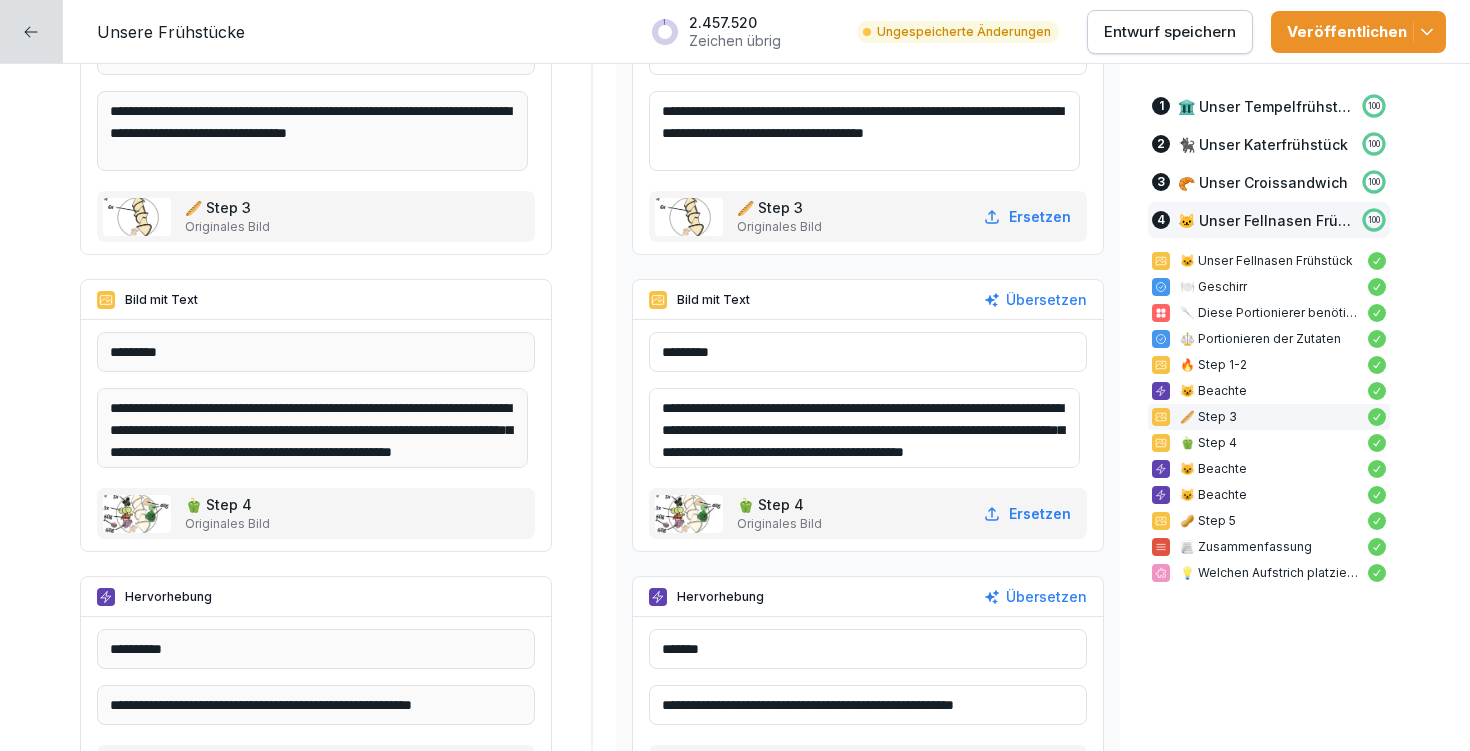 click on "**********" at bounding box center (864, 428) 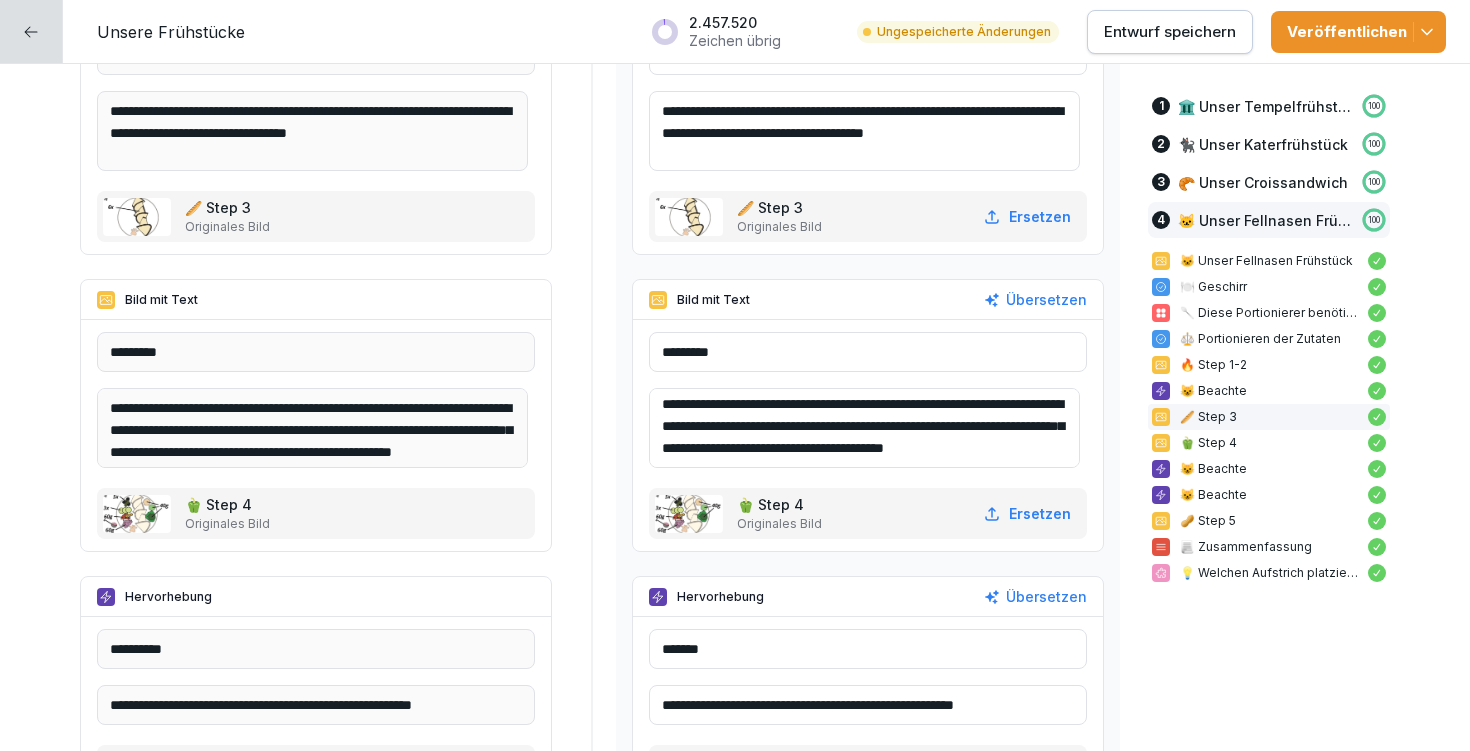 scroll, scrollTop: 26, scrollLeft: 0, axis: vertical 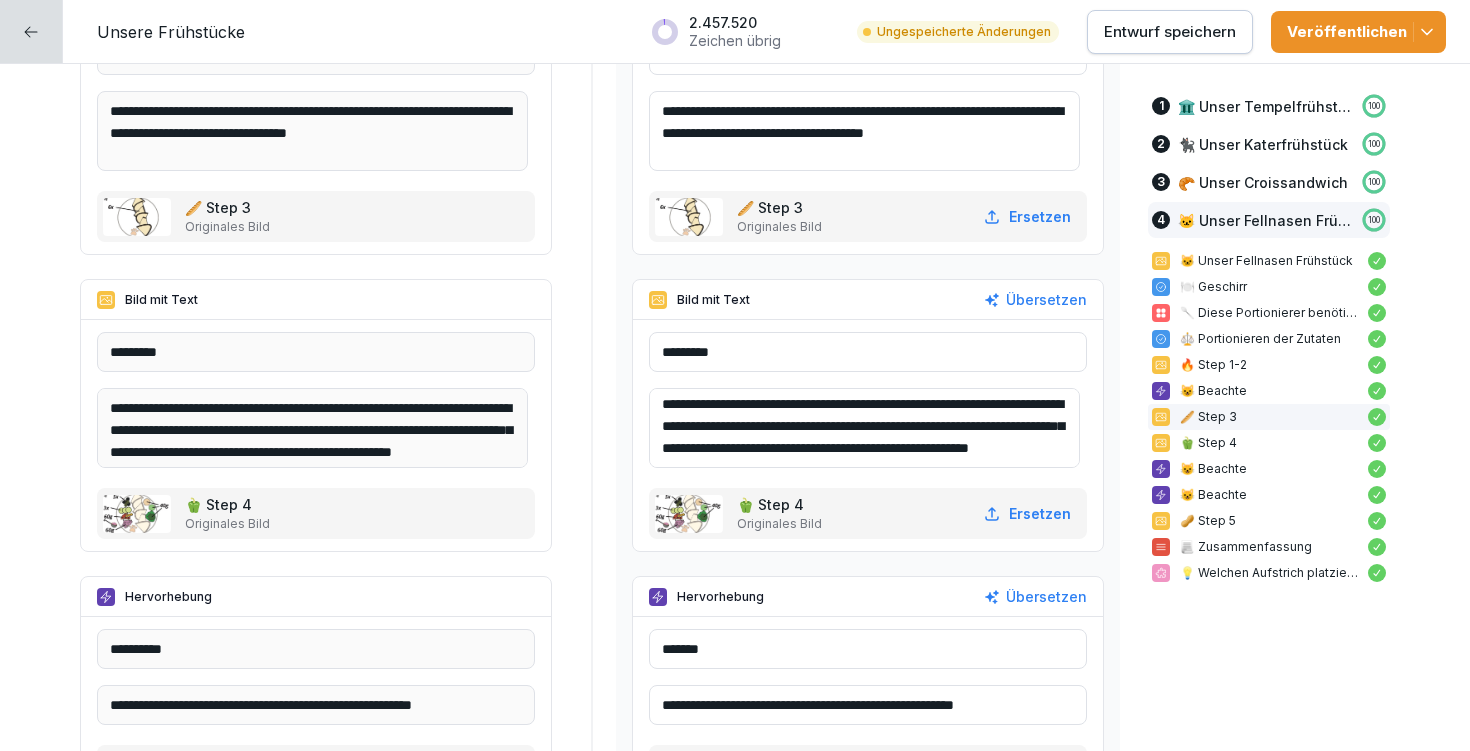 click on "**********" at bounding box center (864, 428) 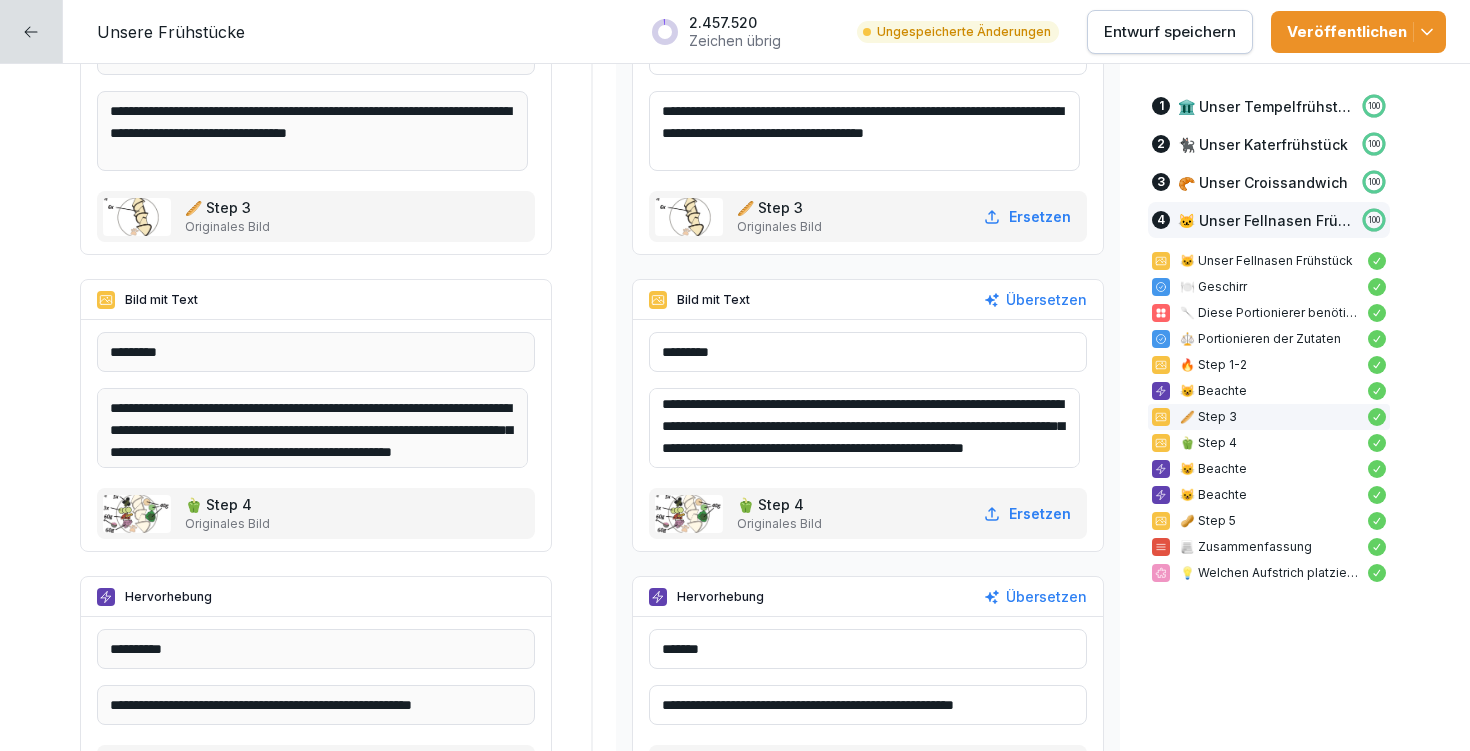 scroll, scrollTop: 48, scrollLeft: 0, axis: vertical 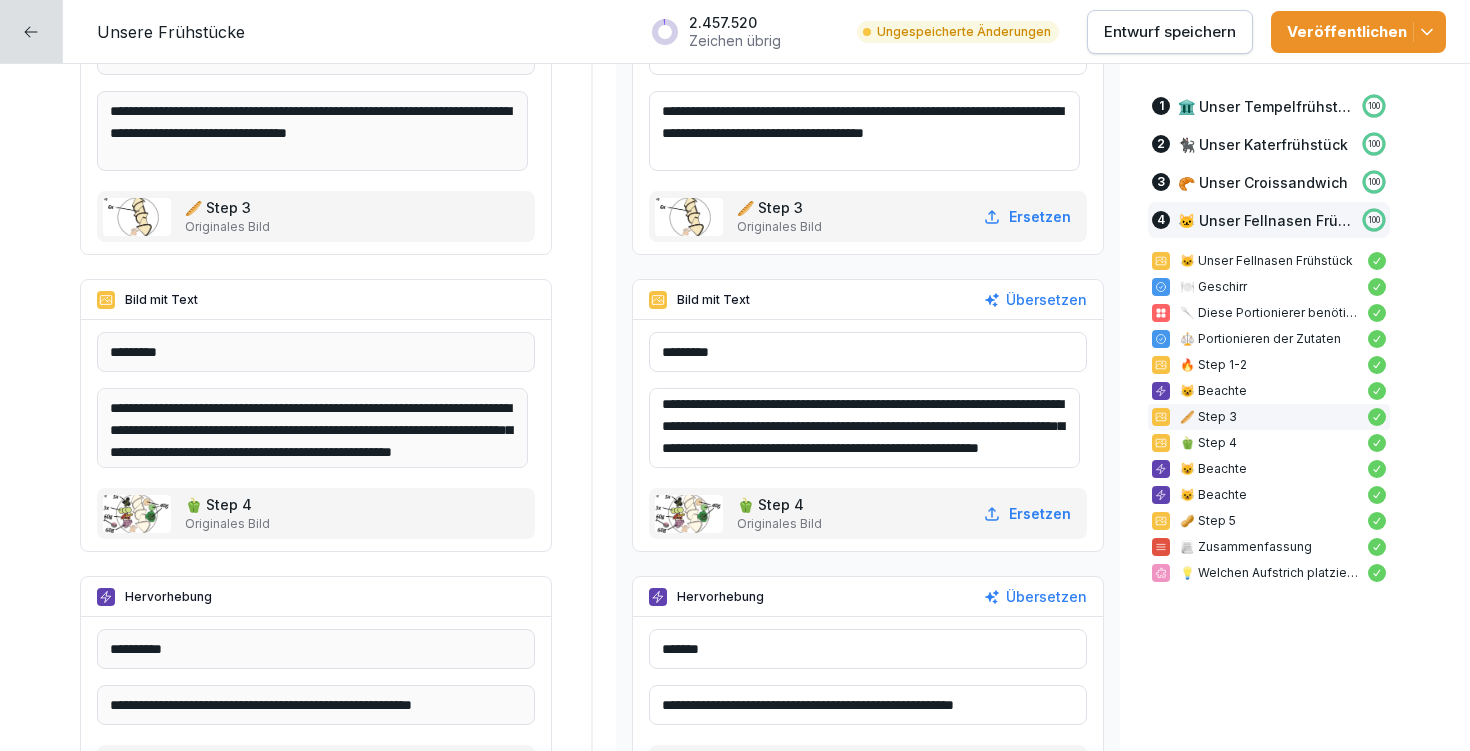 click on "**********" at bounding box center [864, 428] 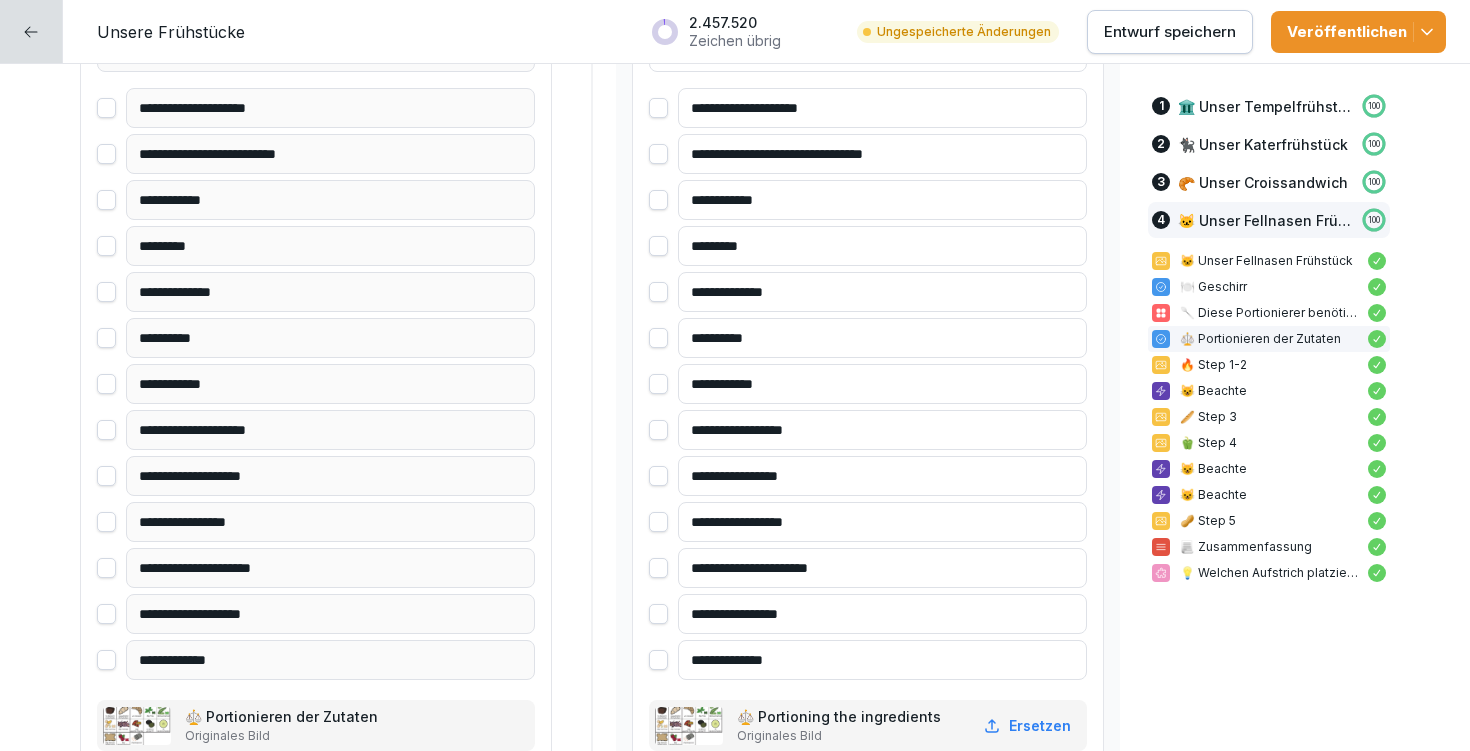 scroll, scrollTop: 14268, scrollLeft: 0, axis: vertical 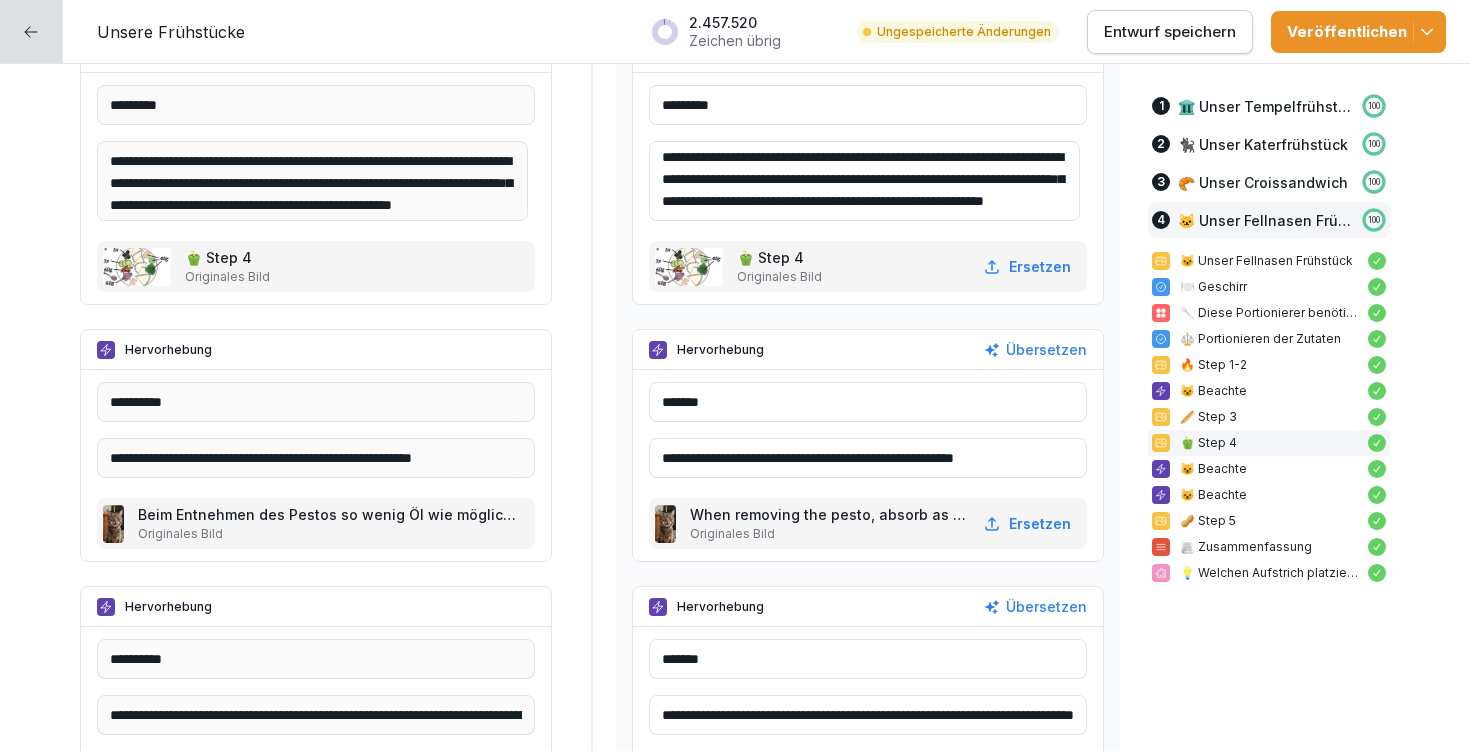 type on "**********" 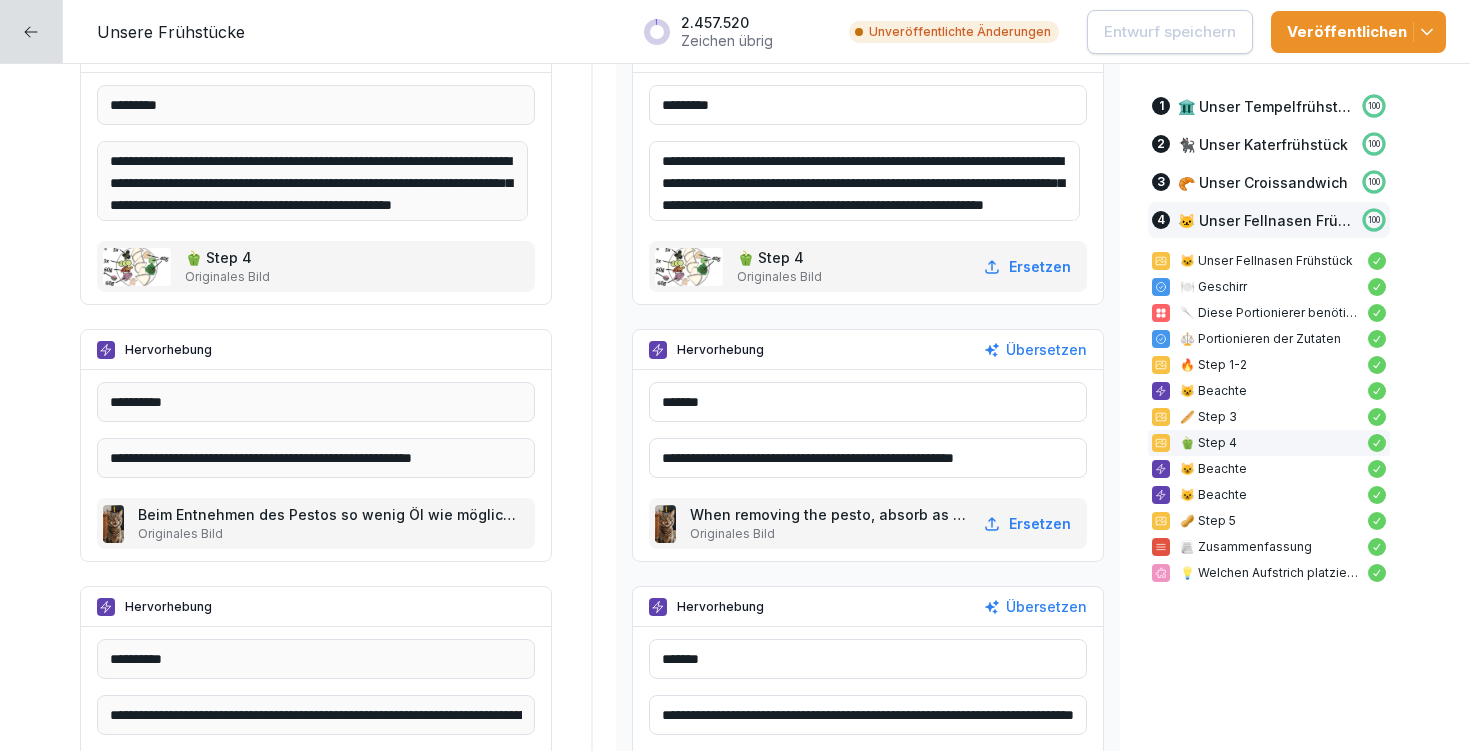 drag, startPoint x: 783, startPoint y: 456, endPoint x: 698, endPoint y: 450, distance: 85.2115 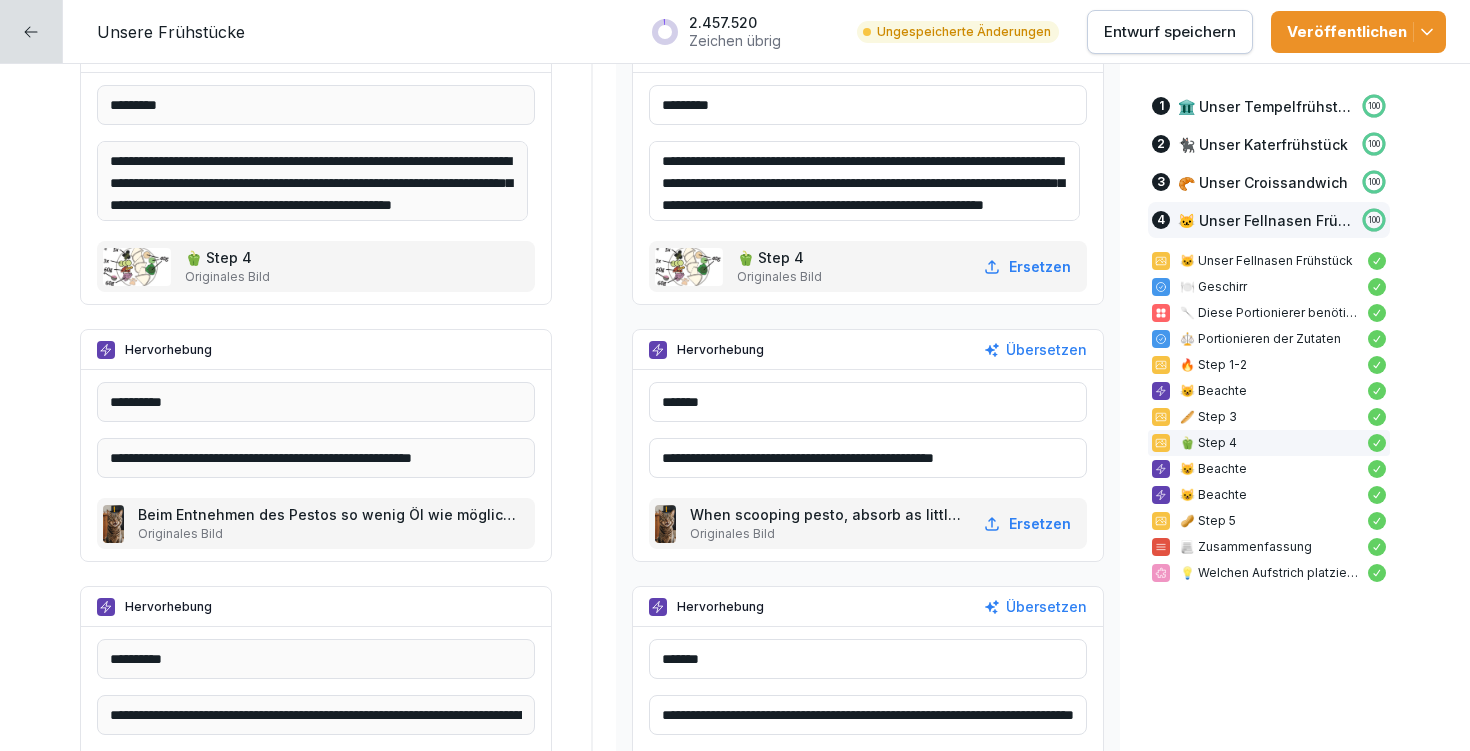 type on "**********" 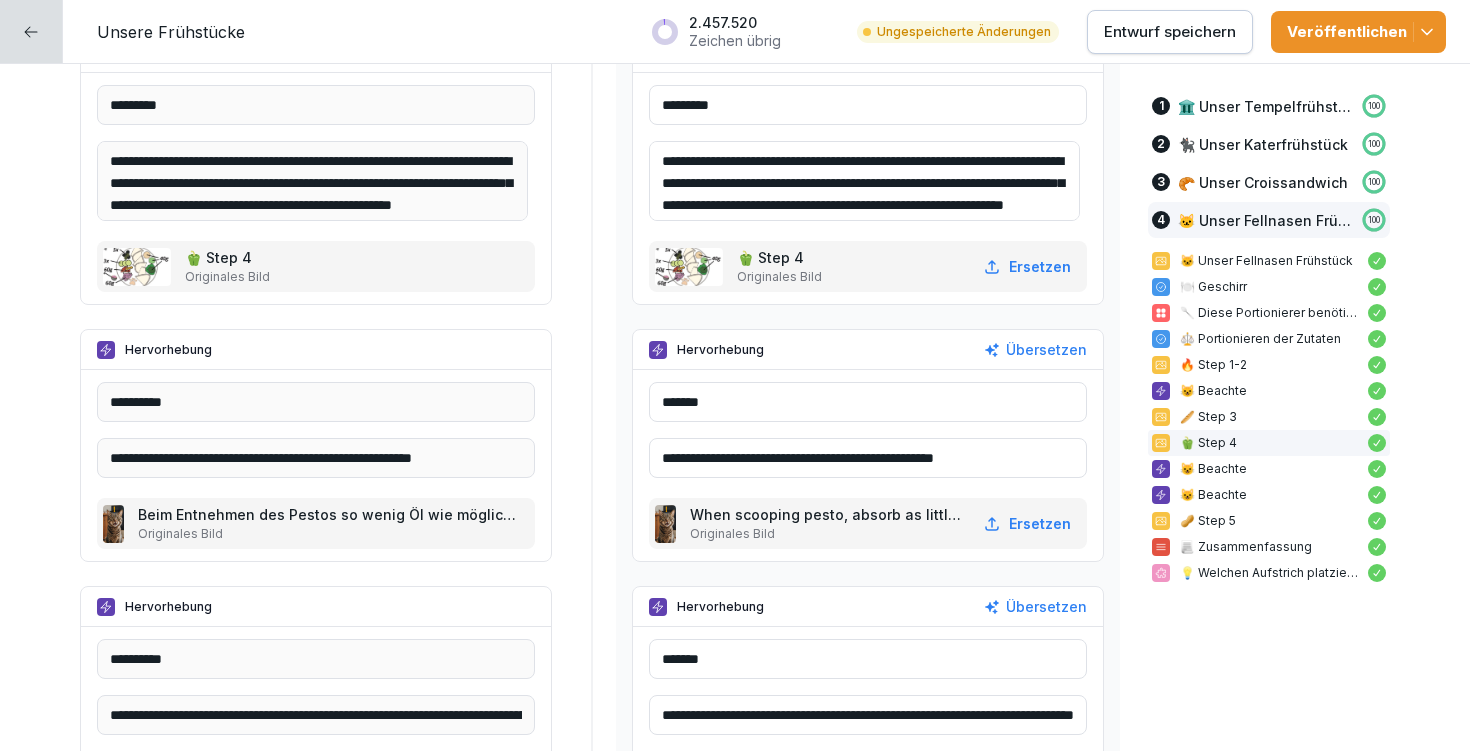 type on "**********" 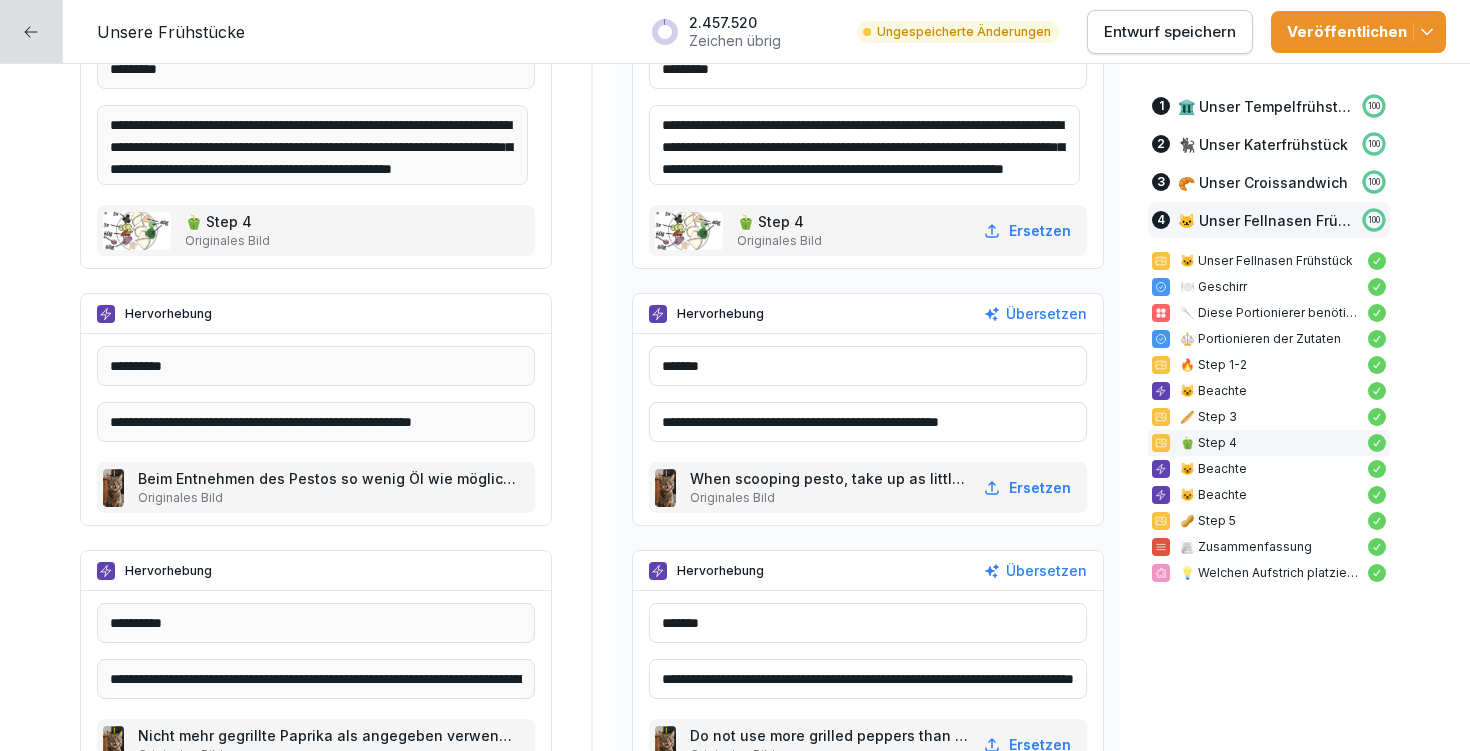 scroll, scrollTop: 15569, scrollLeft: 0, axis: vertical 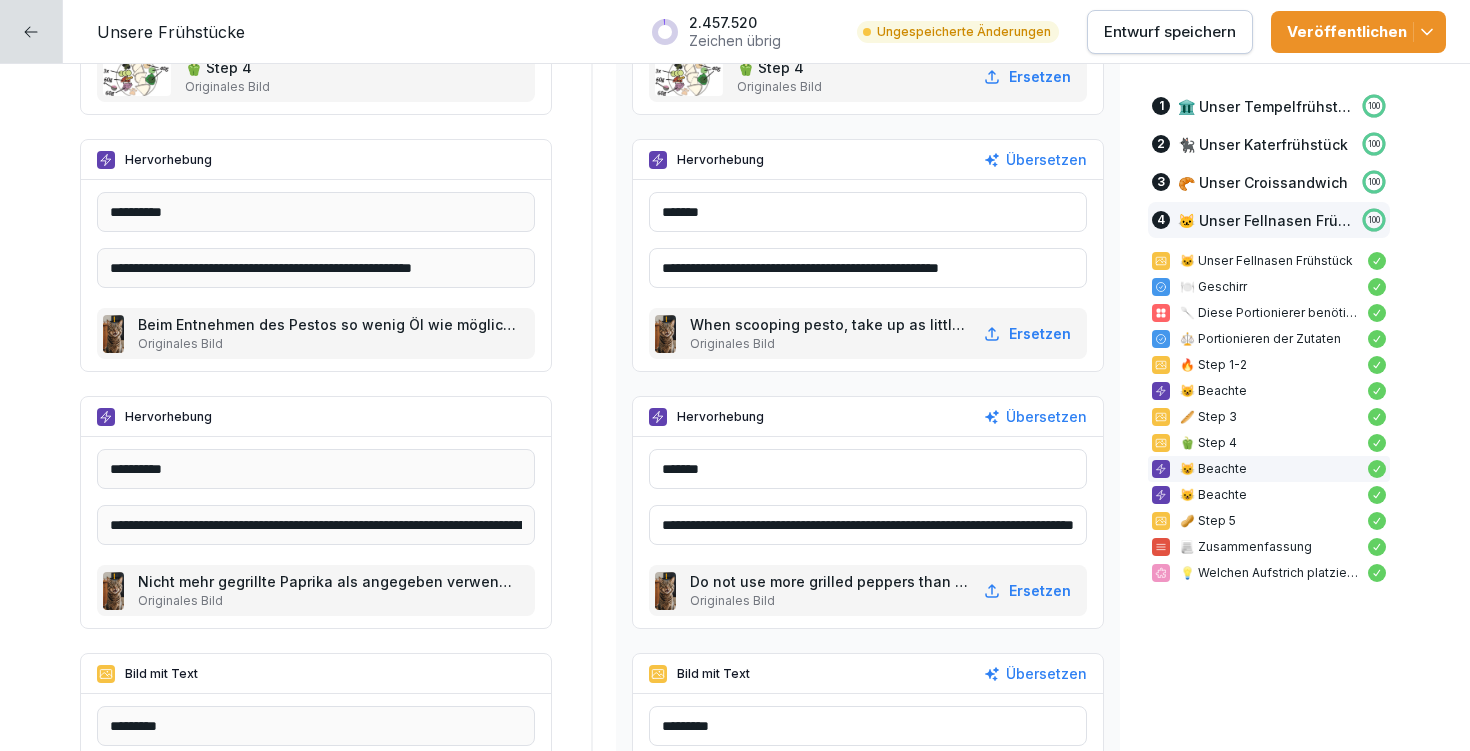 type on "**********" 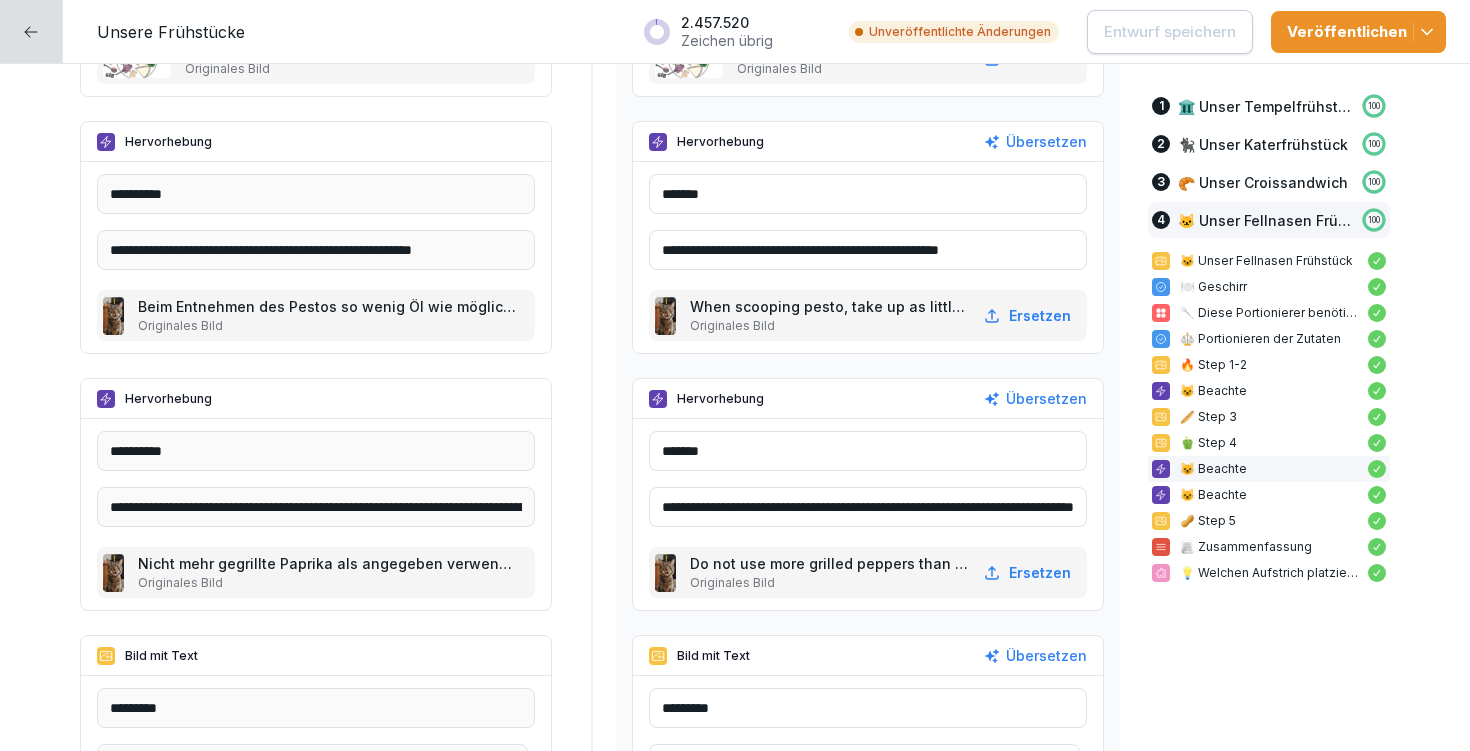 scroll, scrollTop: 15615, scrollLeft: 0, axis: vertical 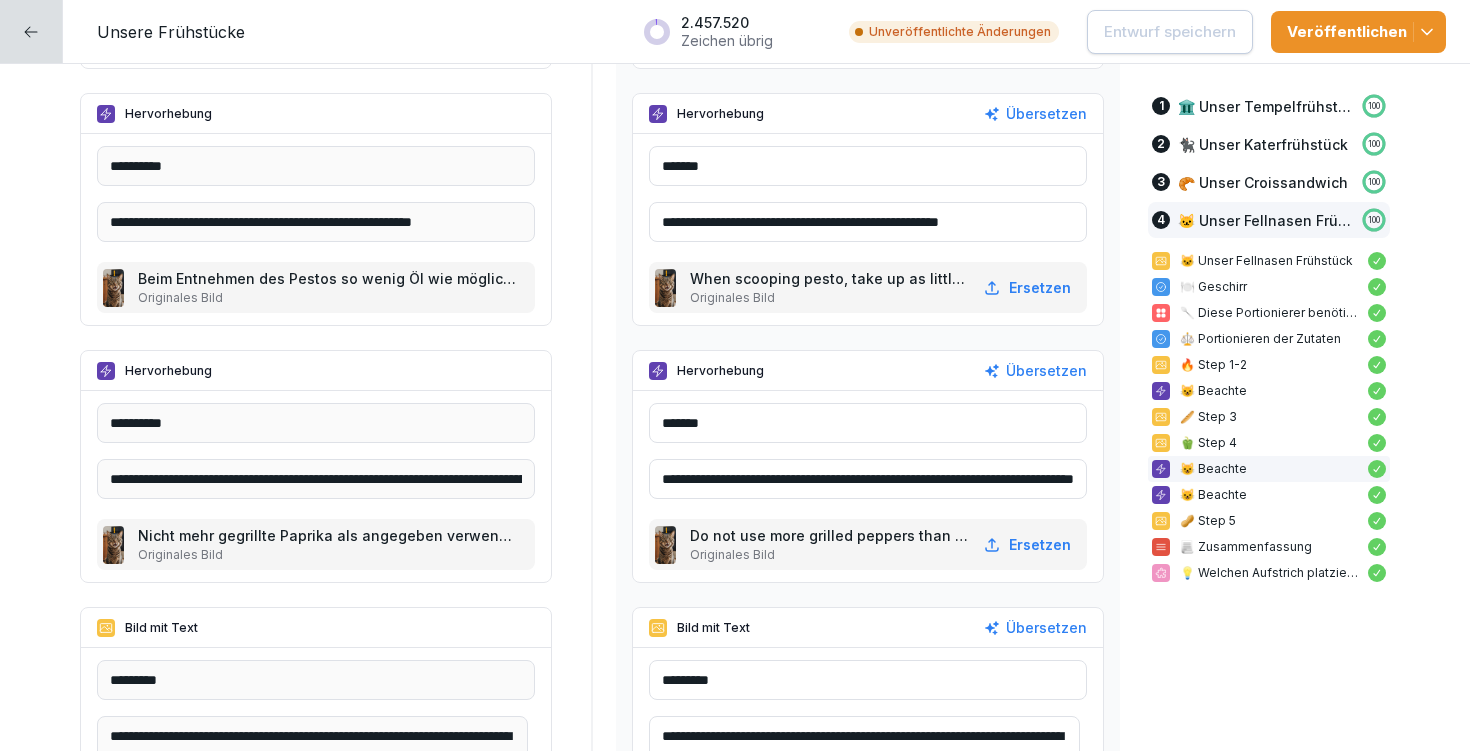 drag, startPoint x: 1002, startPoint y: 470, endPoint x: 1071, endPoint y: 475, distance: 69.18092 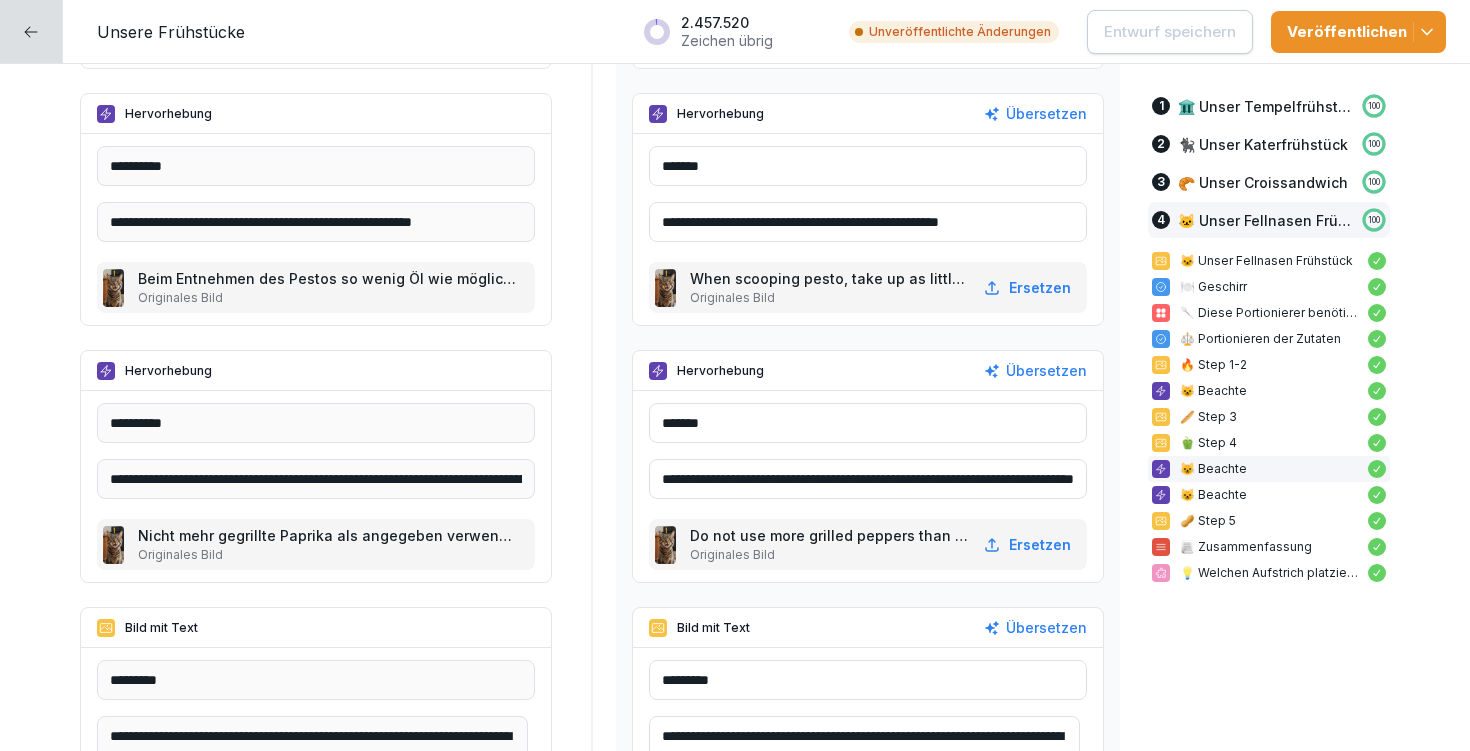 click on "**********" at bounding box center [868, 479] 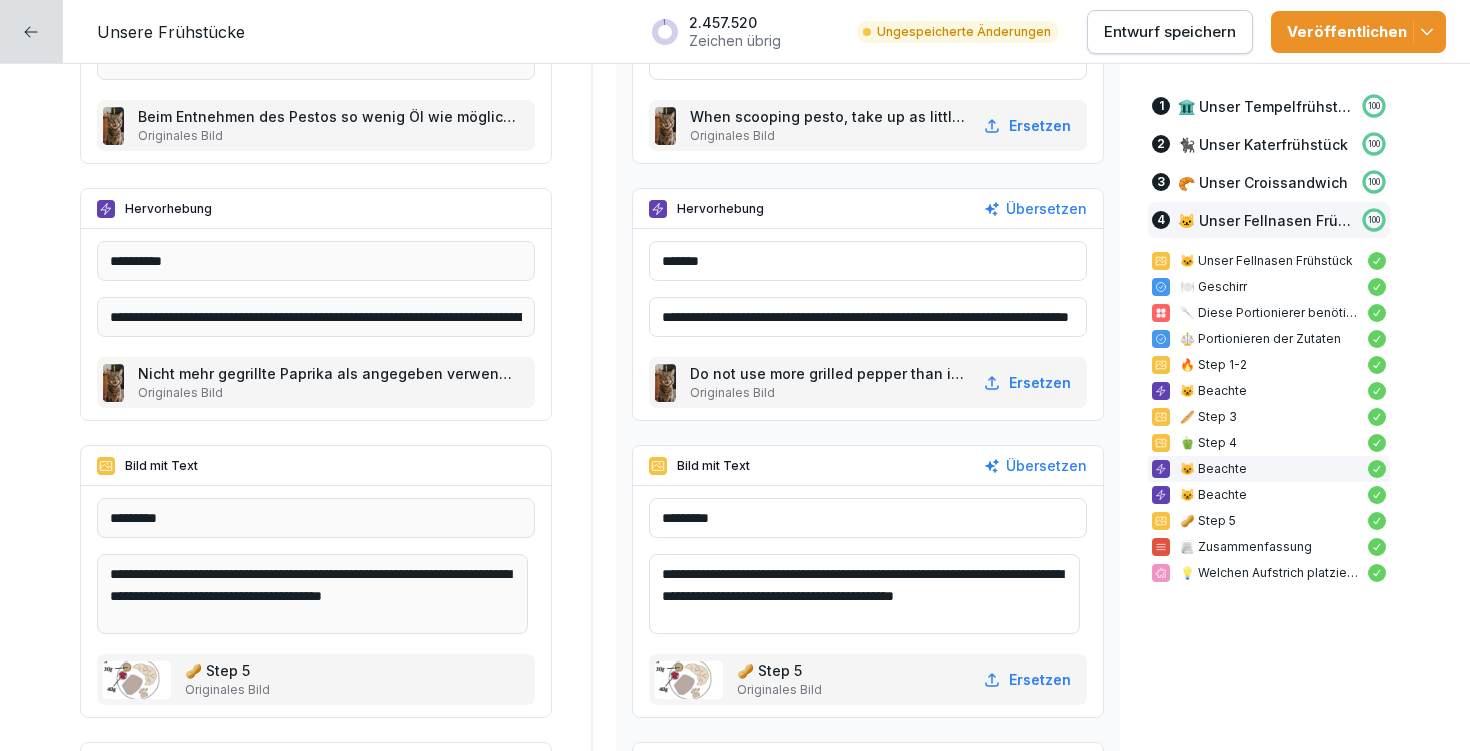 scroll, scrollTop: 15915, scrollLeft: 0, axis: vertical 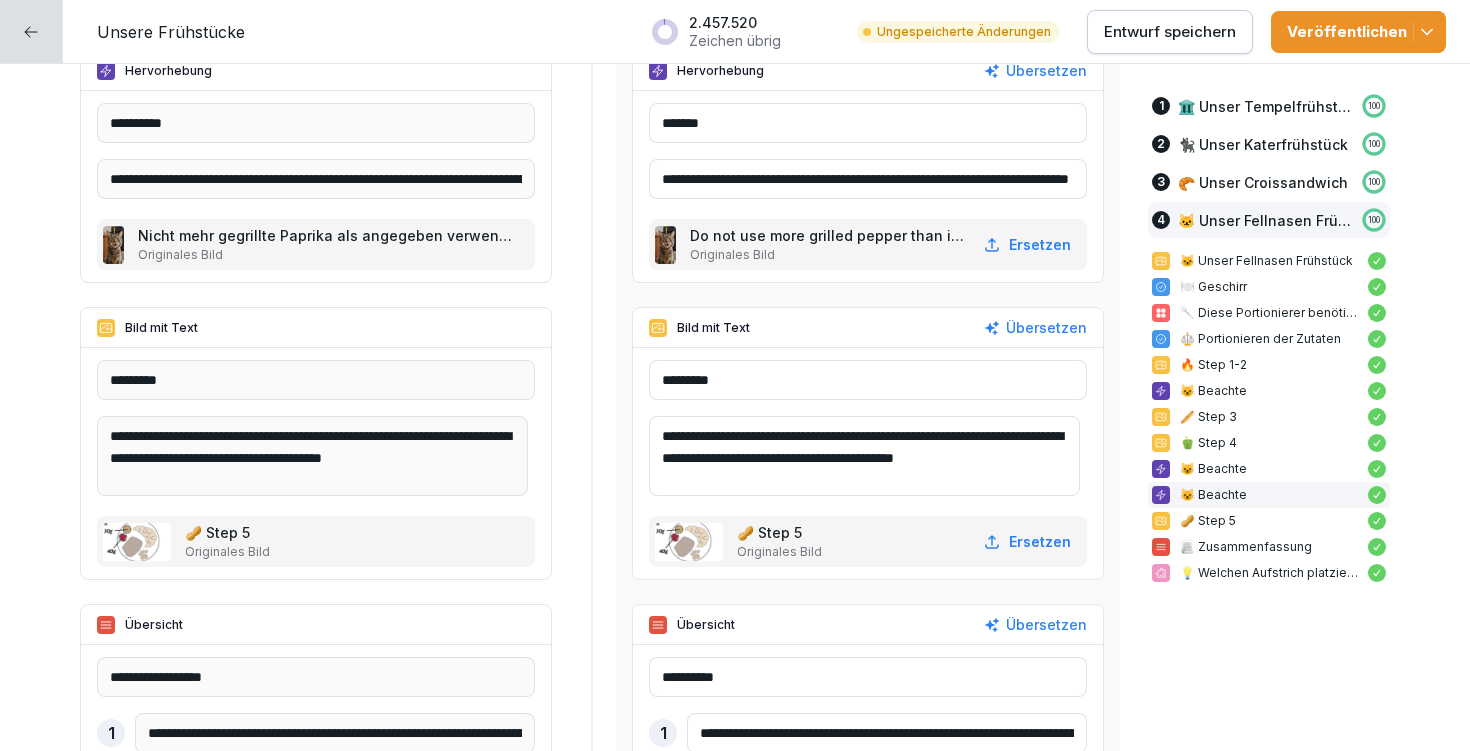 type on "**********" 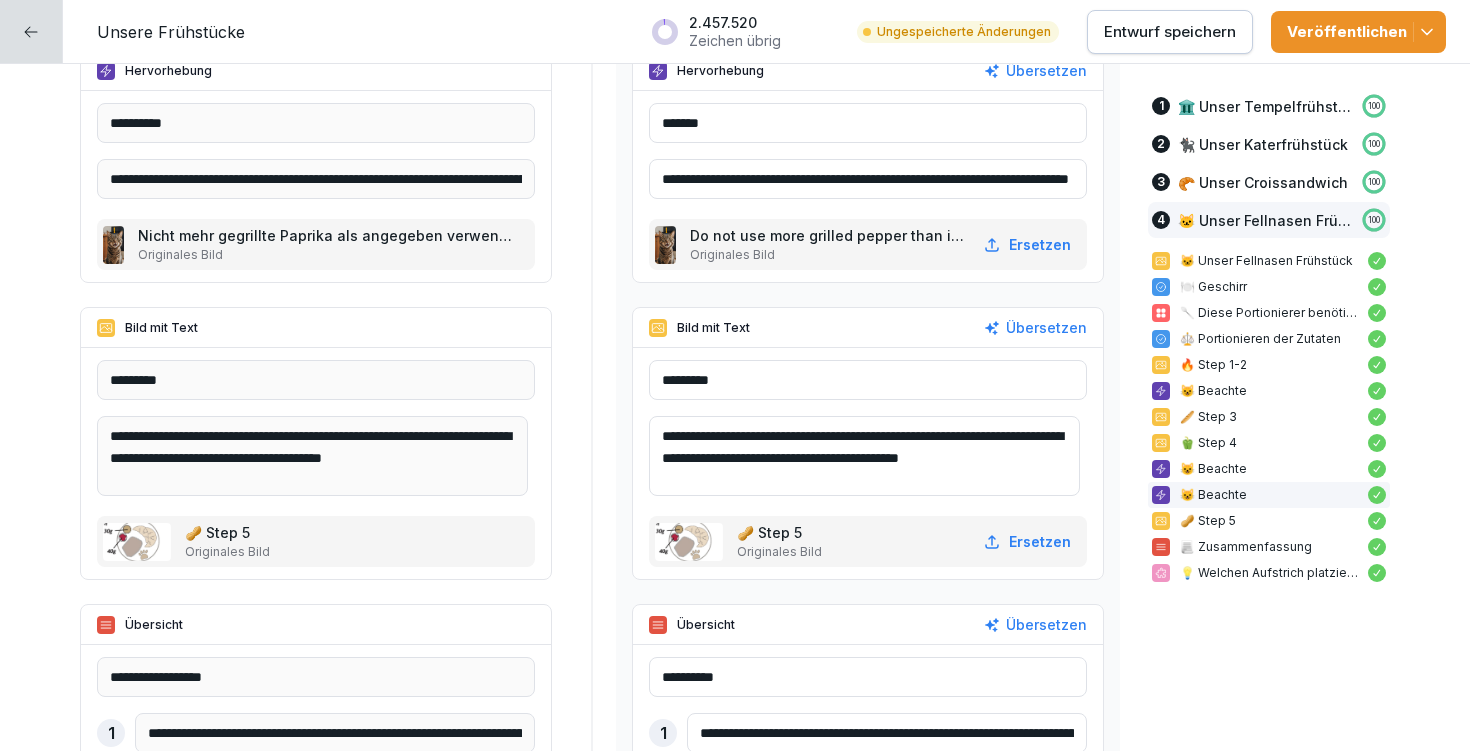 click on "**********" at bounding box center [864, 456] 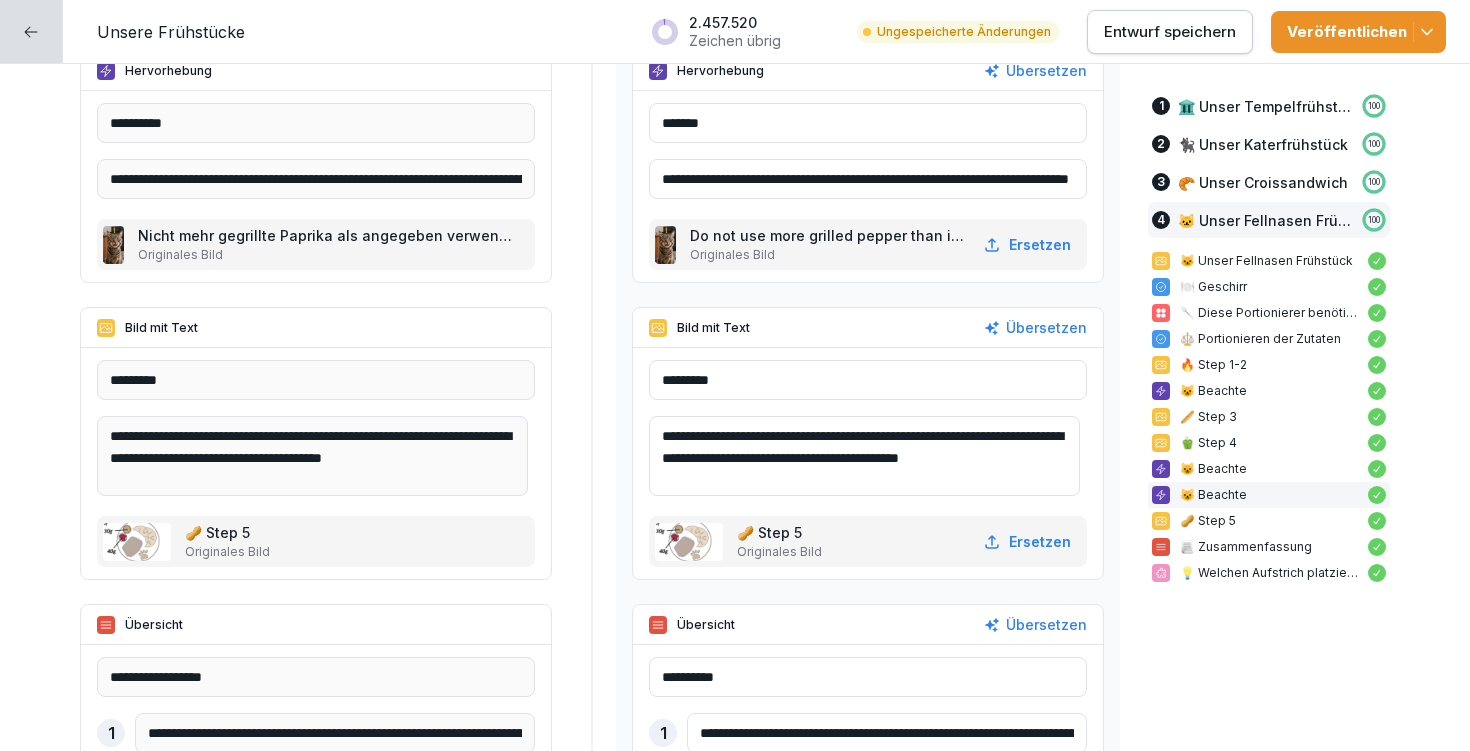 drag, startPoint x: 671, startPoint y: 433, endPoint x: 1031, endPoint y: 460, distance: 361.01108 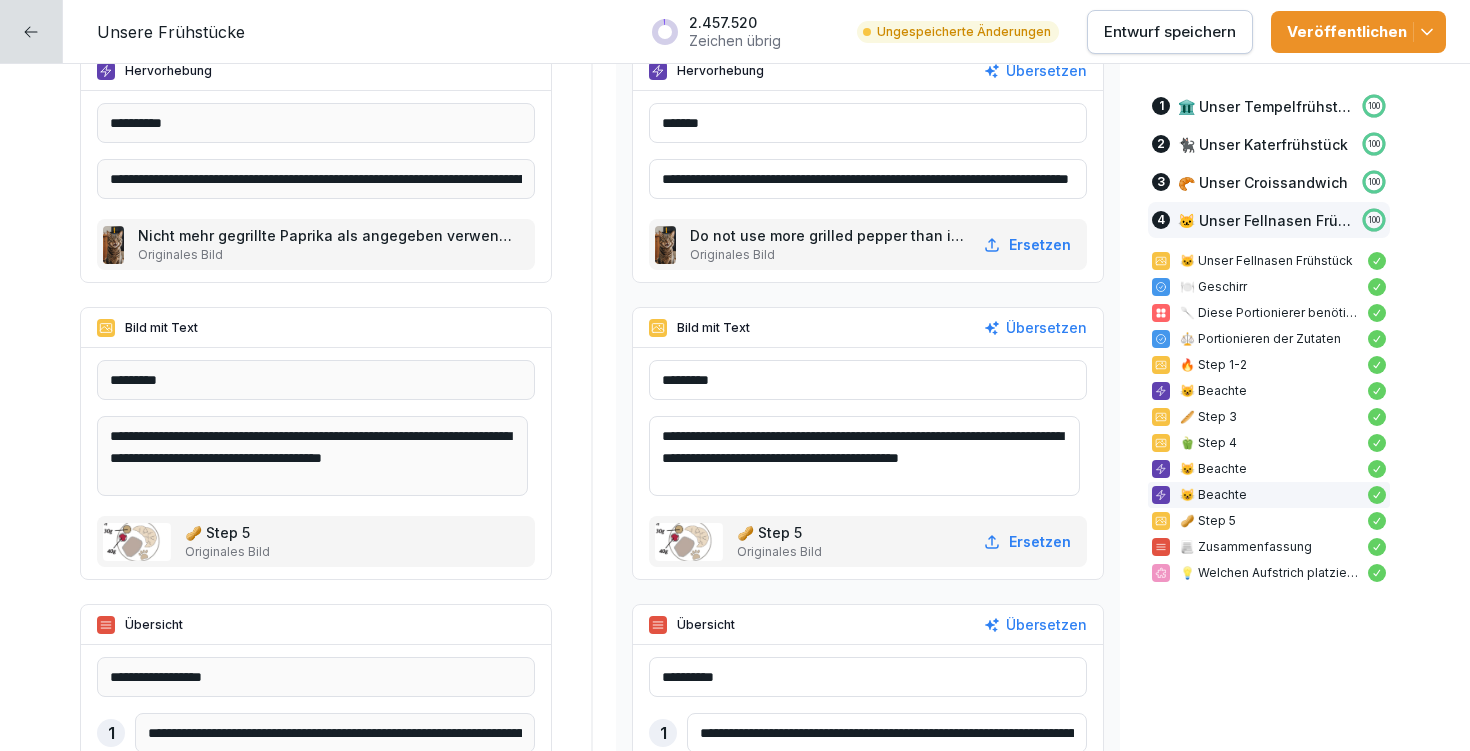 click on "**********" at bounding box center [864, 456] 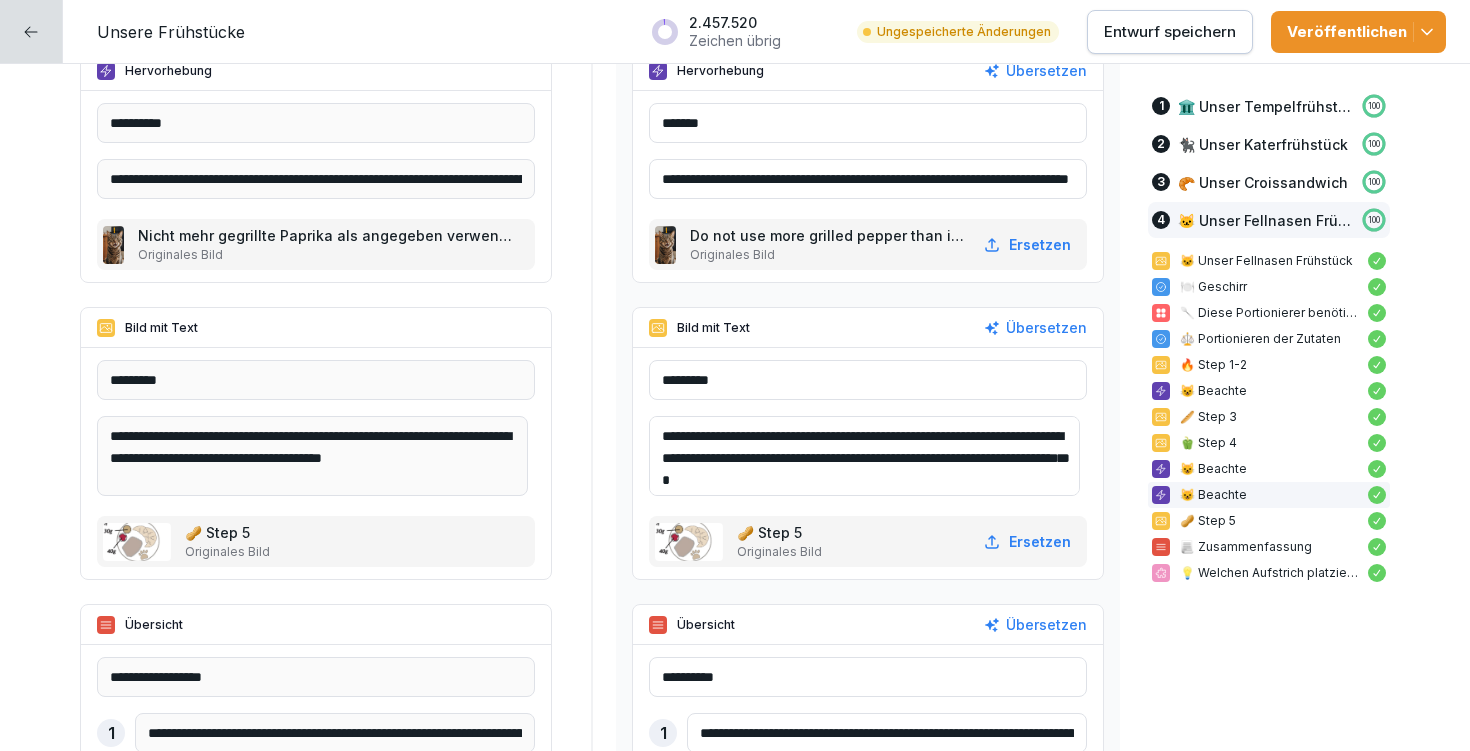 drag, startPoint x: 702, startPoint y: 454, endPoint x: 942, endPoint y: 460, distance: 240.07498 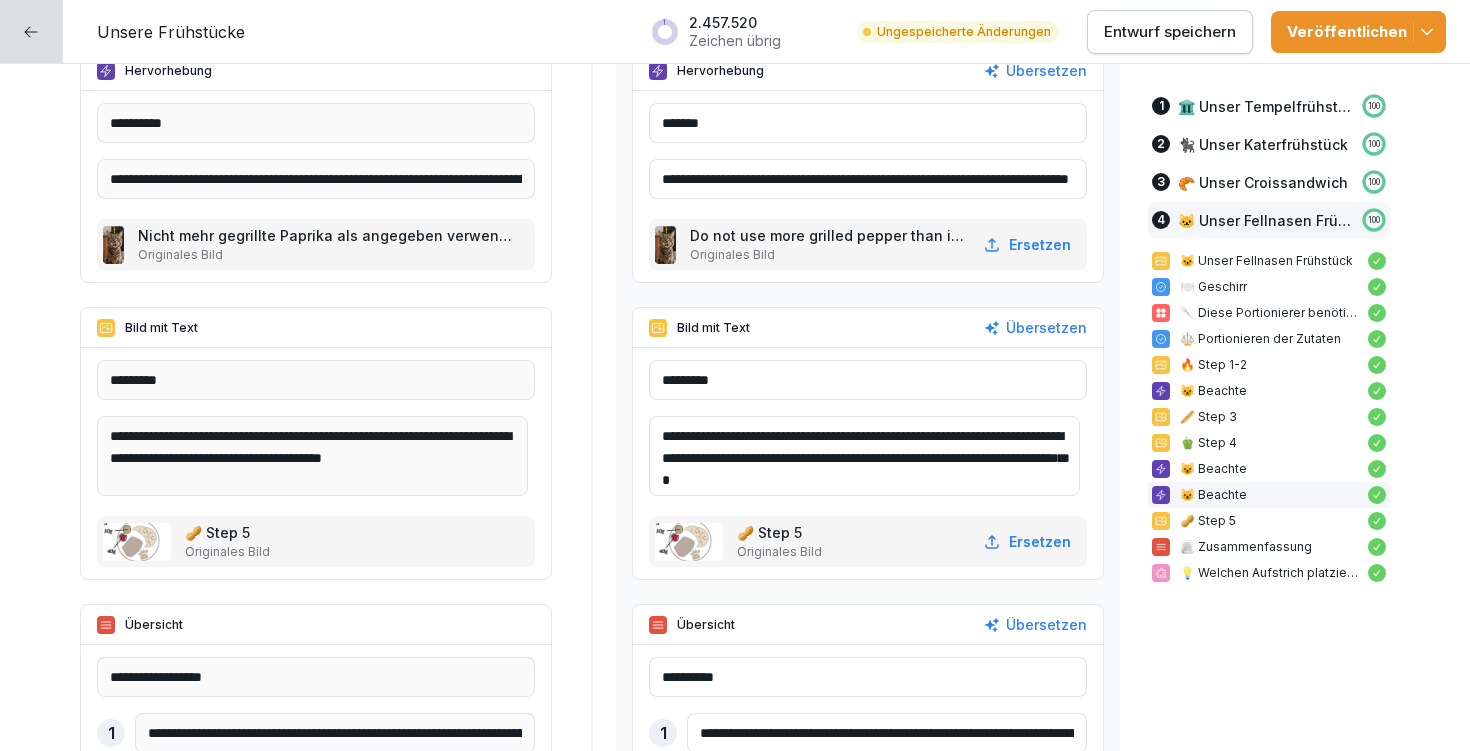 click on "**********" at bounding box center [864, 456] 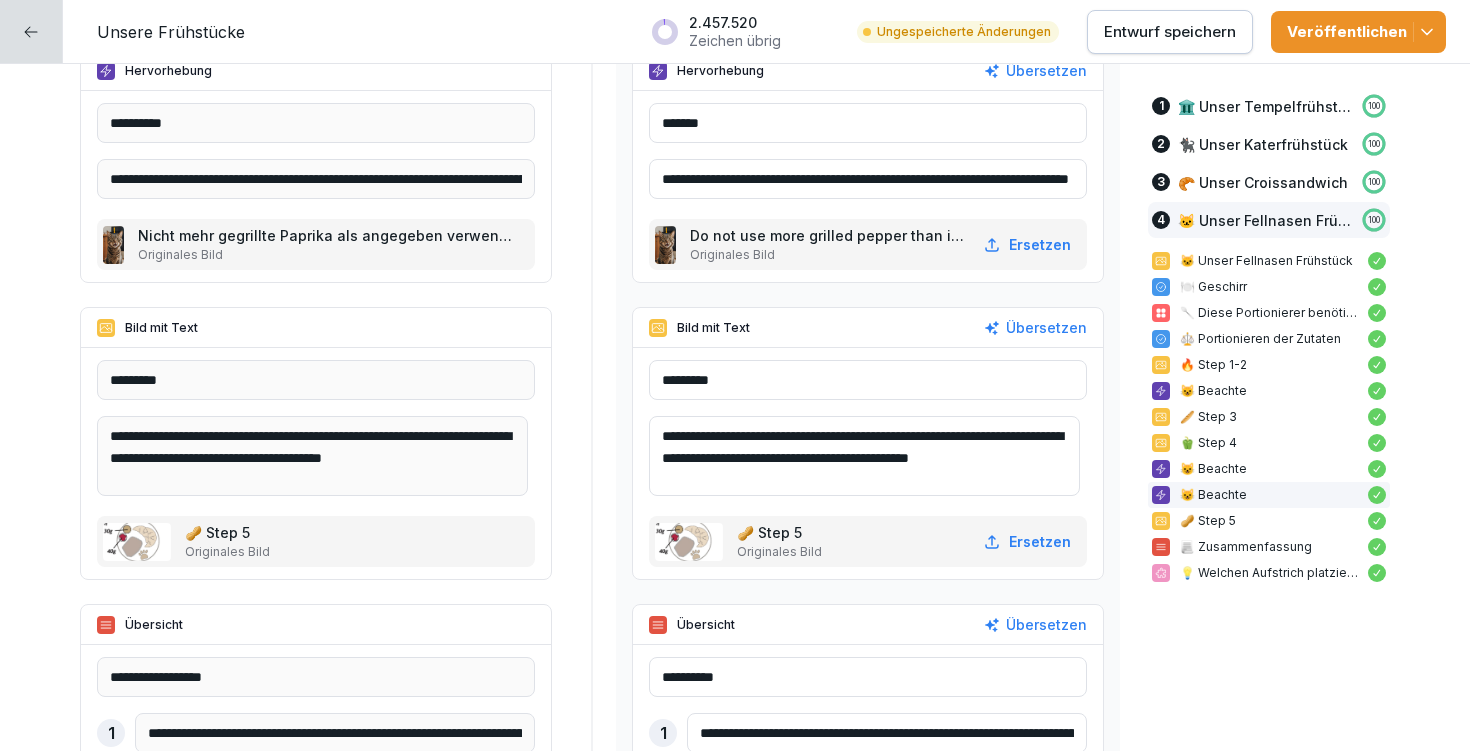 drag, startPoint x: 928, startPoint y: 456, endPoint x: 716, endPoint y: 471, distance: 212.53 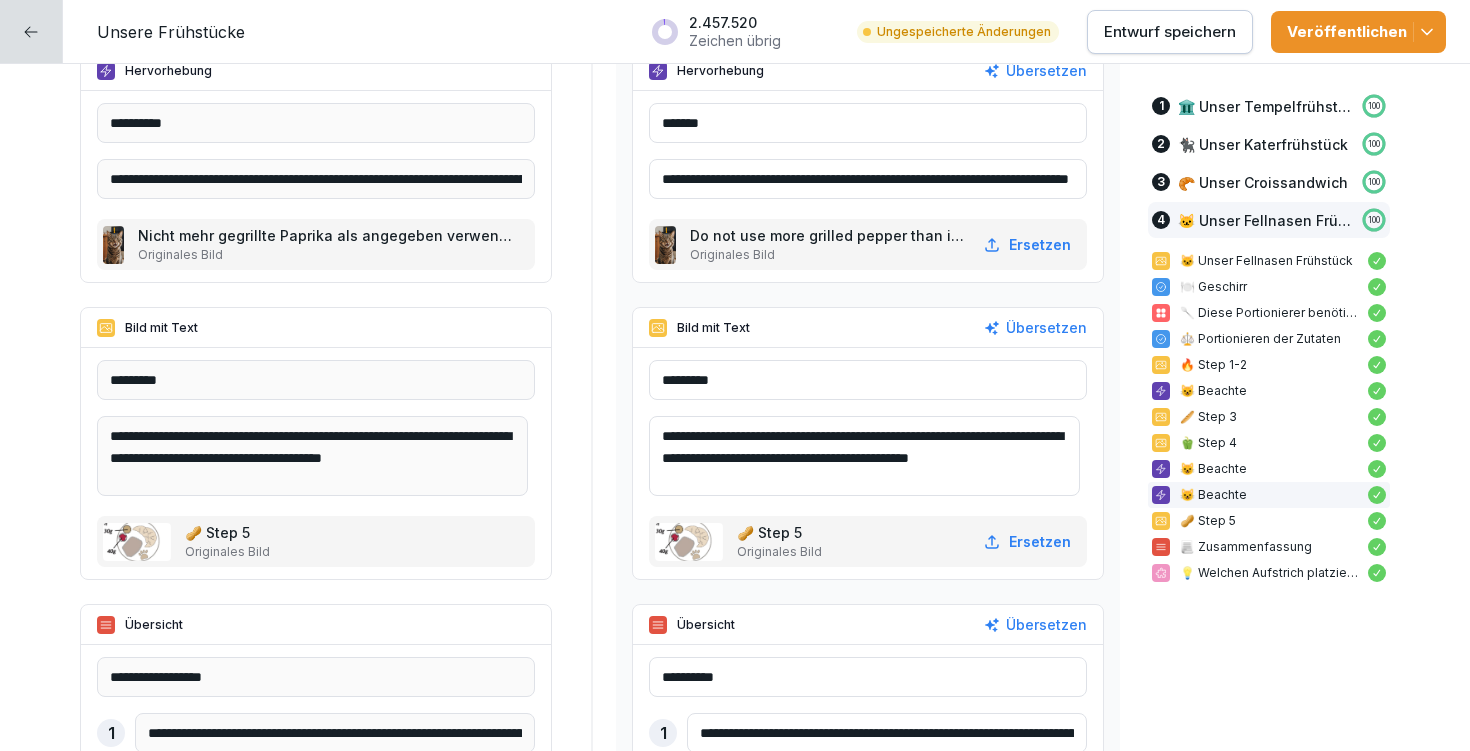 click on "**********" at bounding box center (864, 456) 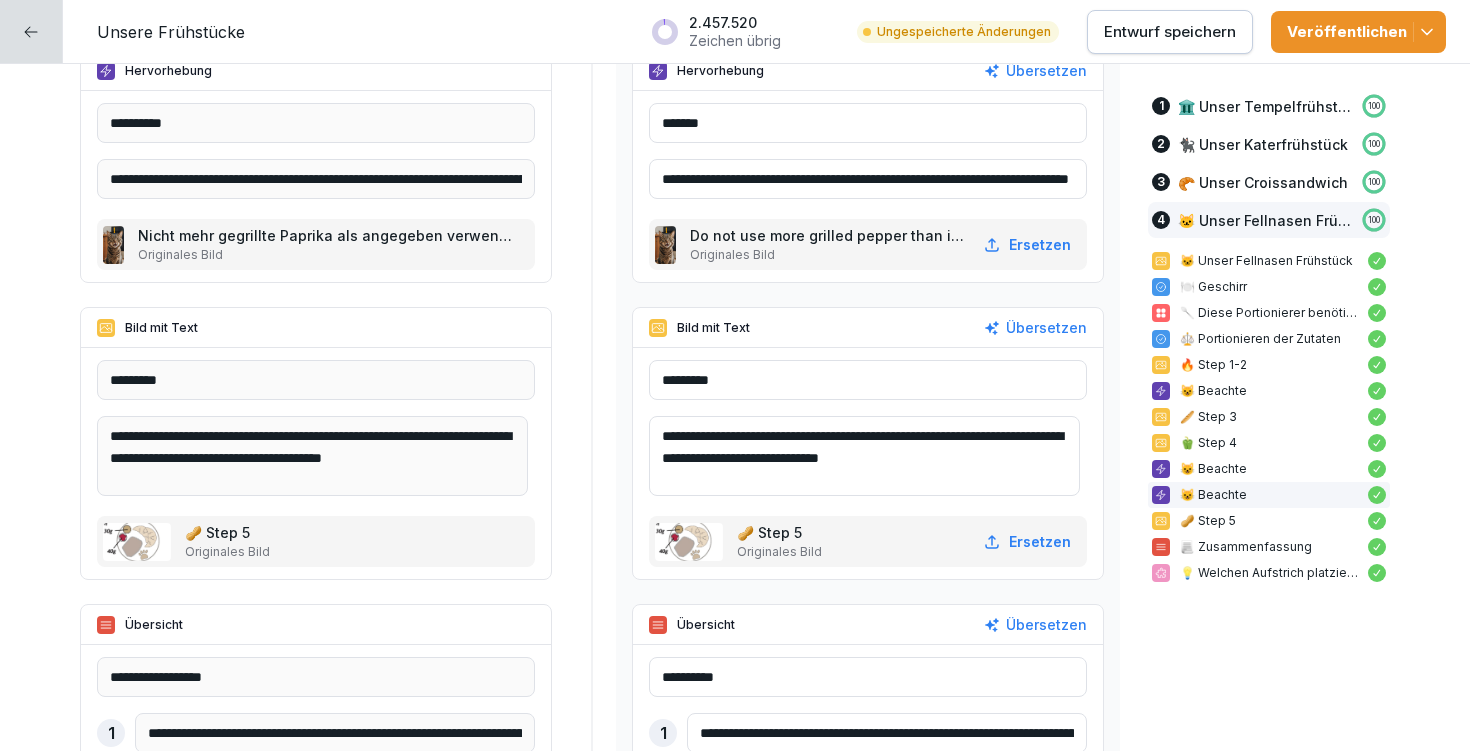 click on "**********" at bounding box center [864, 456] 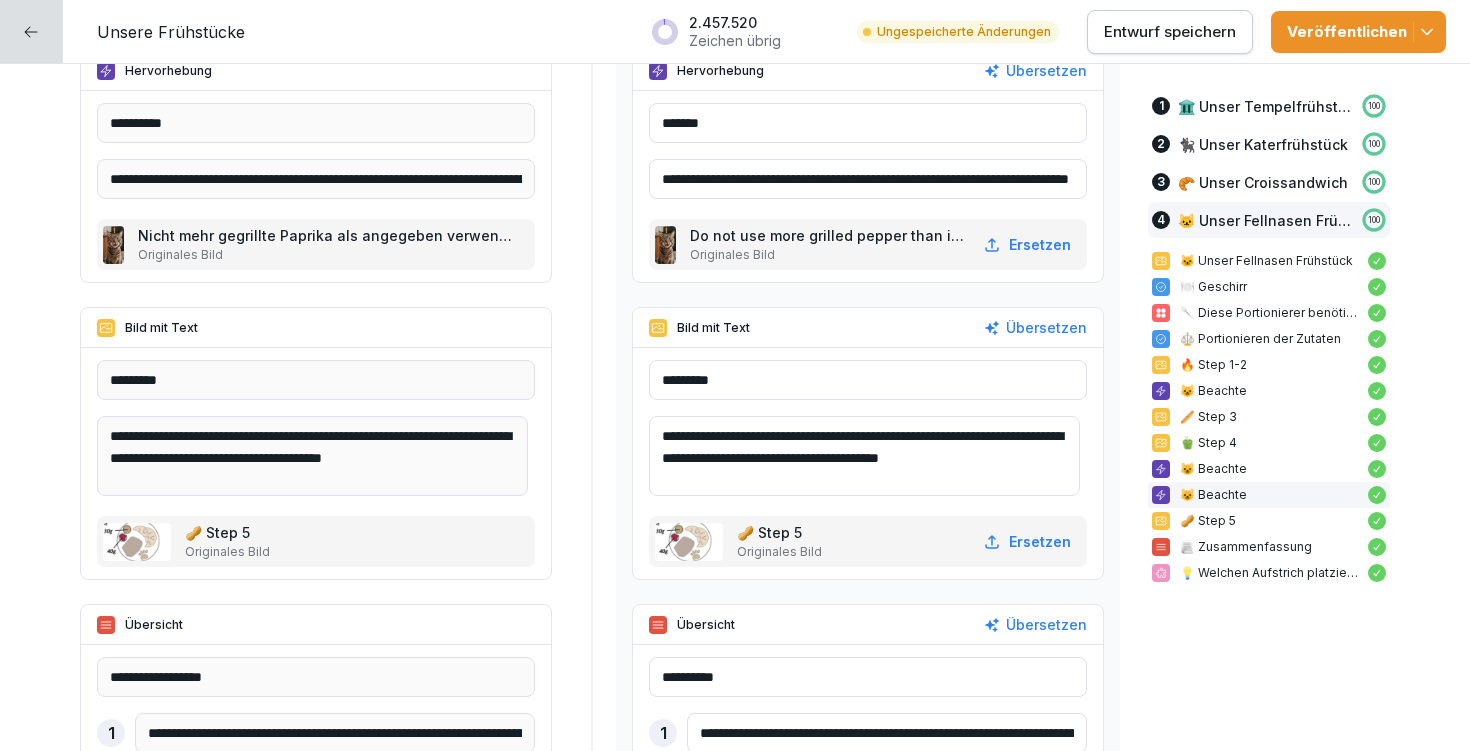 type on "**********" 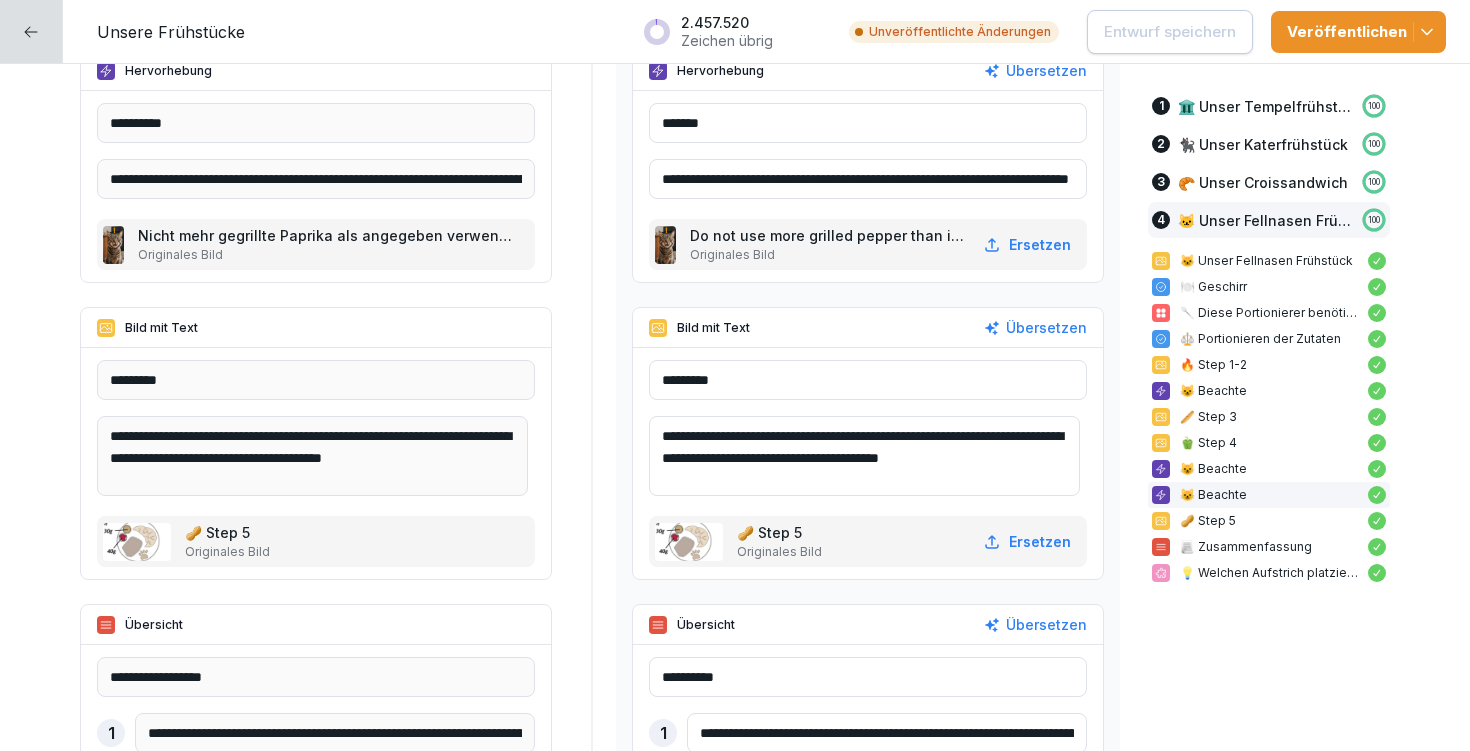 click on "**********" at bounding box center (864, 456) 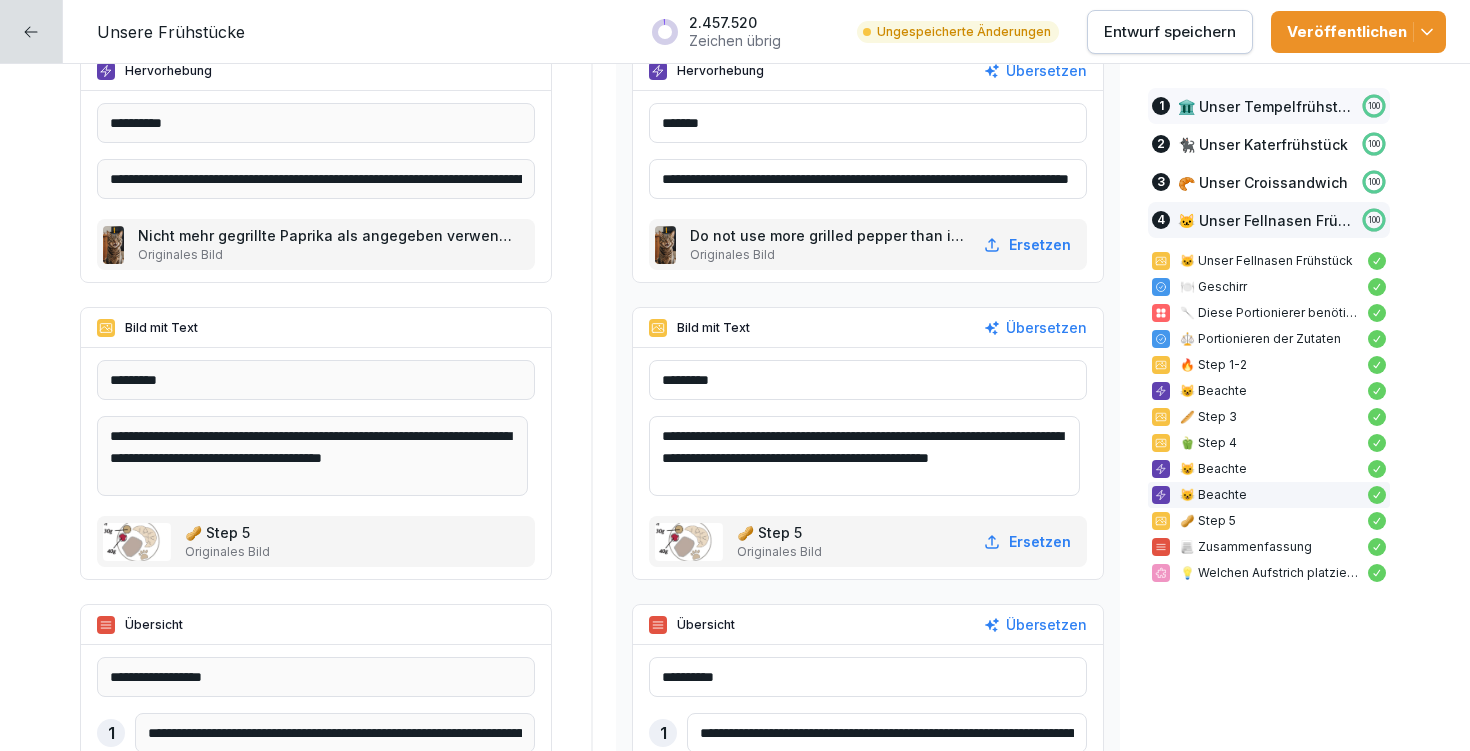 type on "**********" 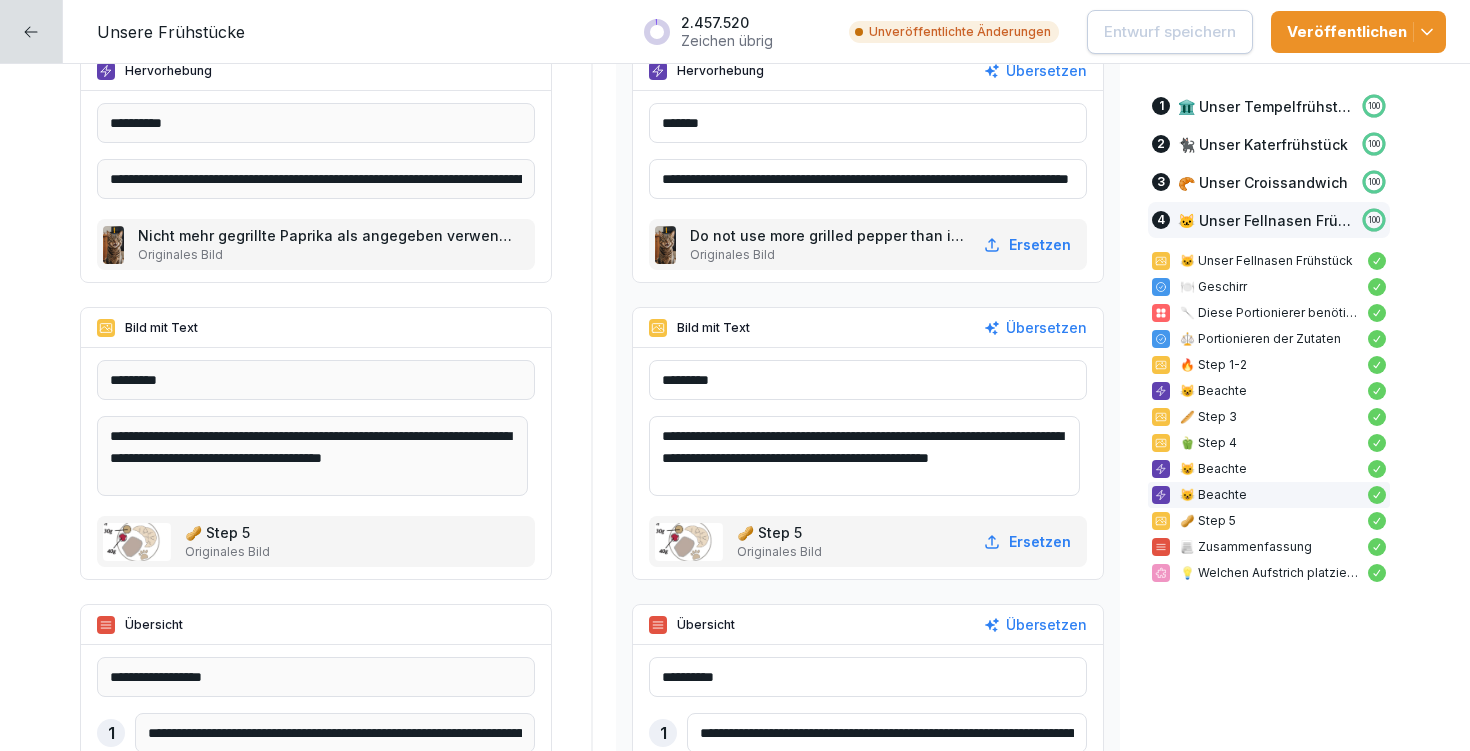 scroll, scrollTop: 4, scrollLeft: 0, axis: vertical 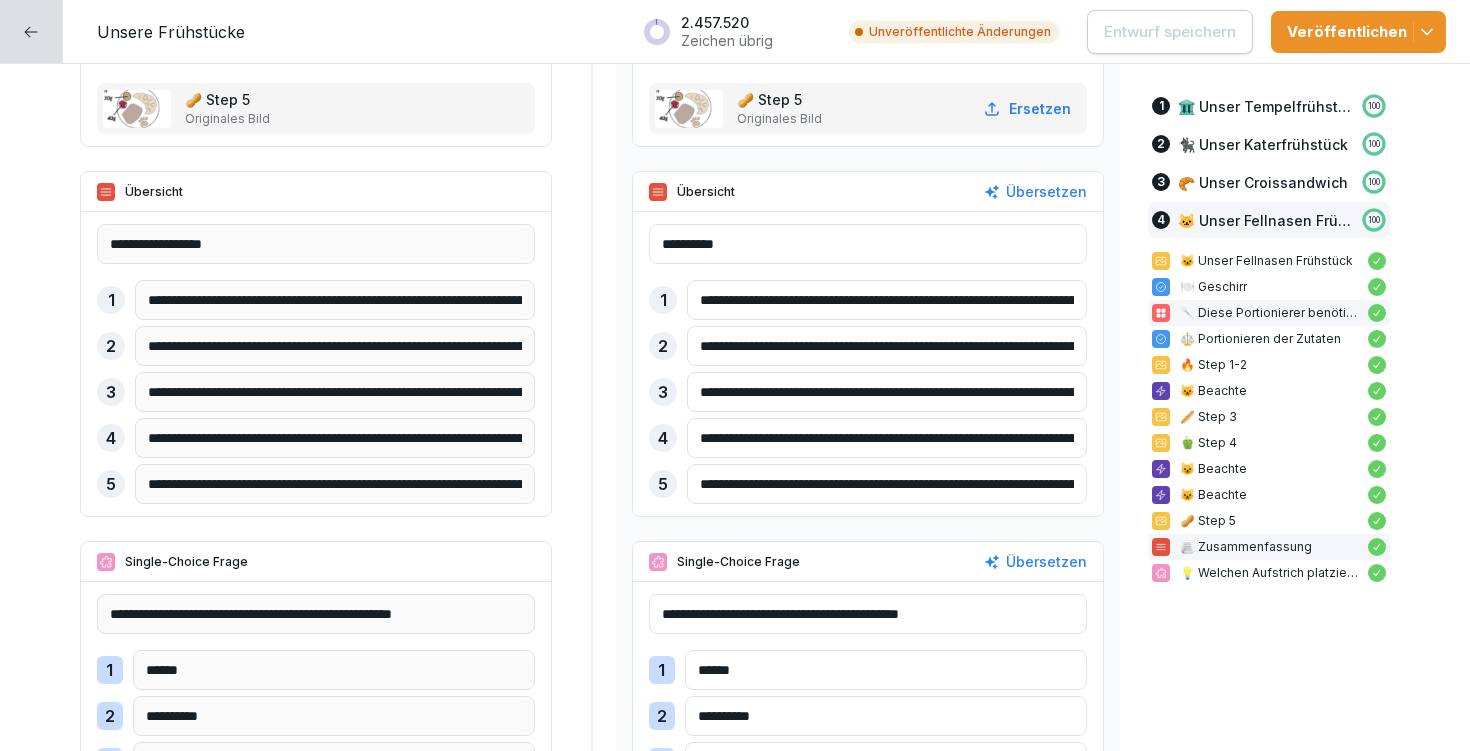 drag, startPoint x: 693, startPoint y: 300, endPoint x: 1183, endPoint y: 312, distance: 490.1469 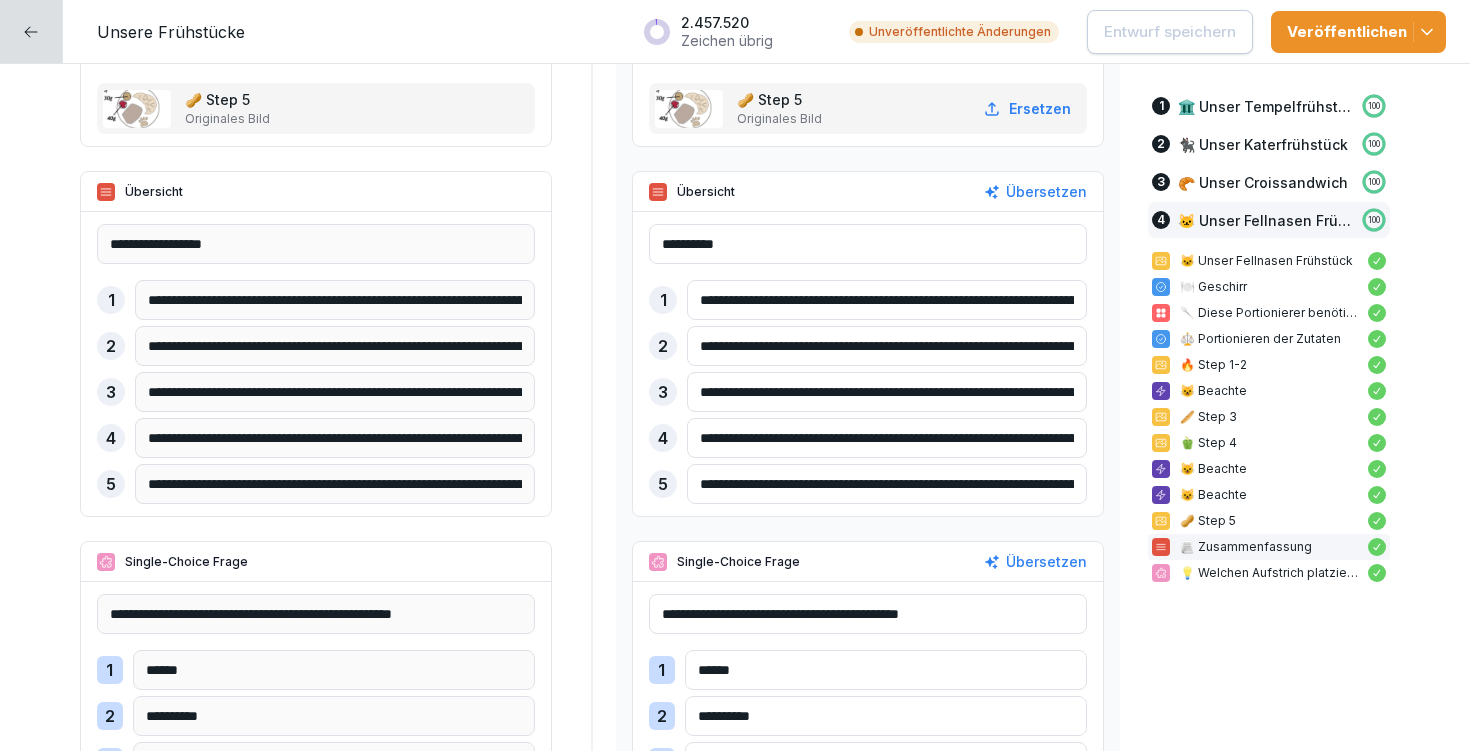 paste 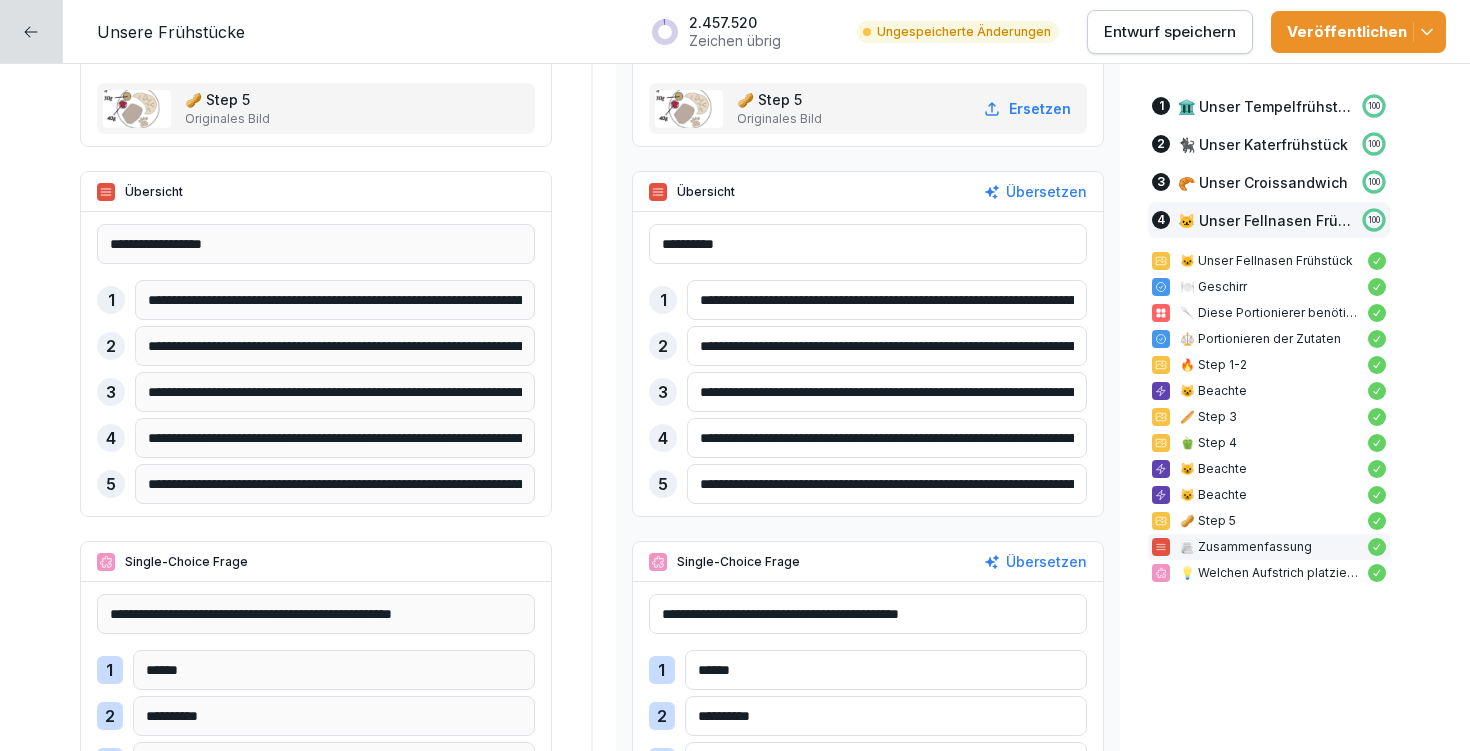 type on "**********" 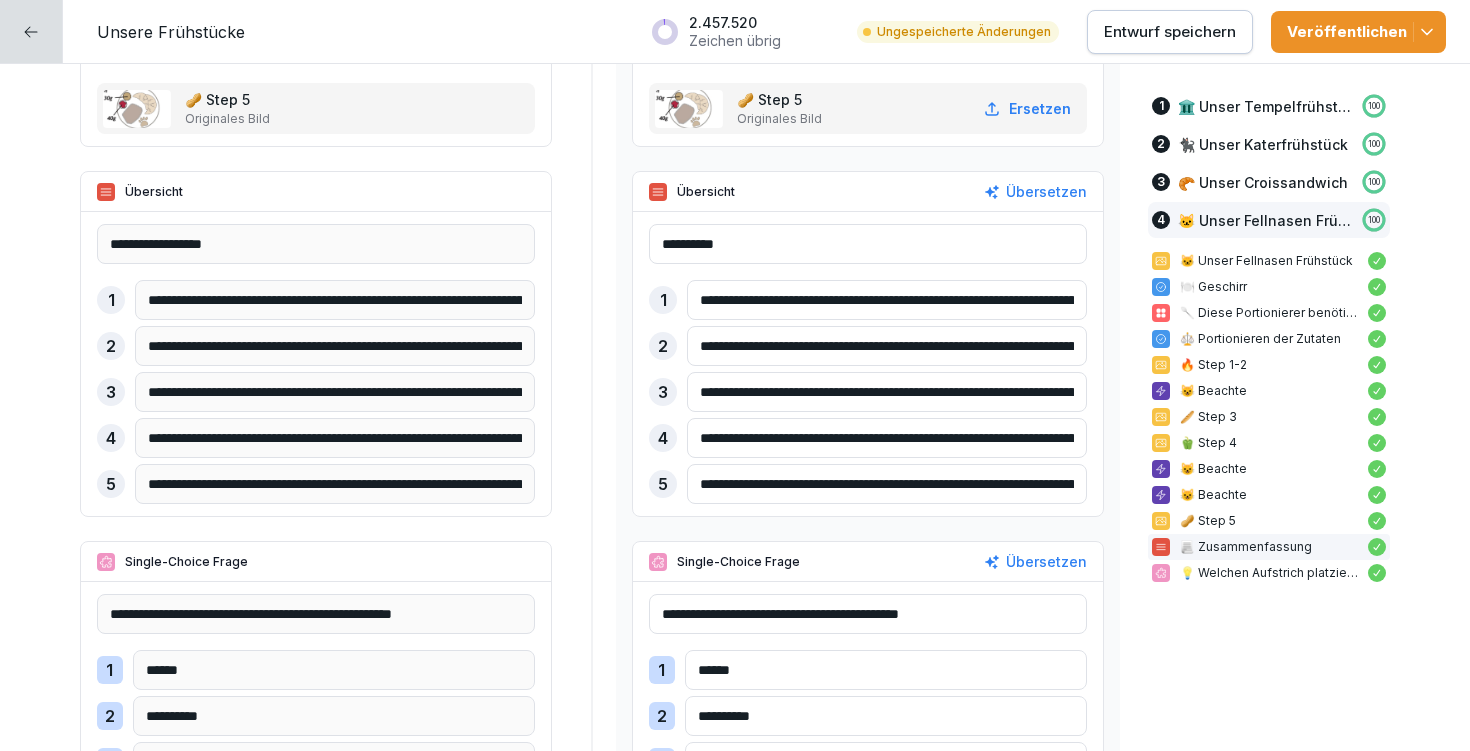 drag, startPoint x: 686, startPoint y: 343, endPoint x: 1105, endPoint y: 370, distance: 419.86902 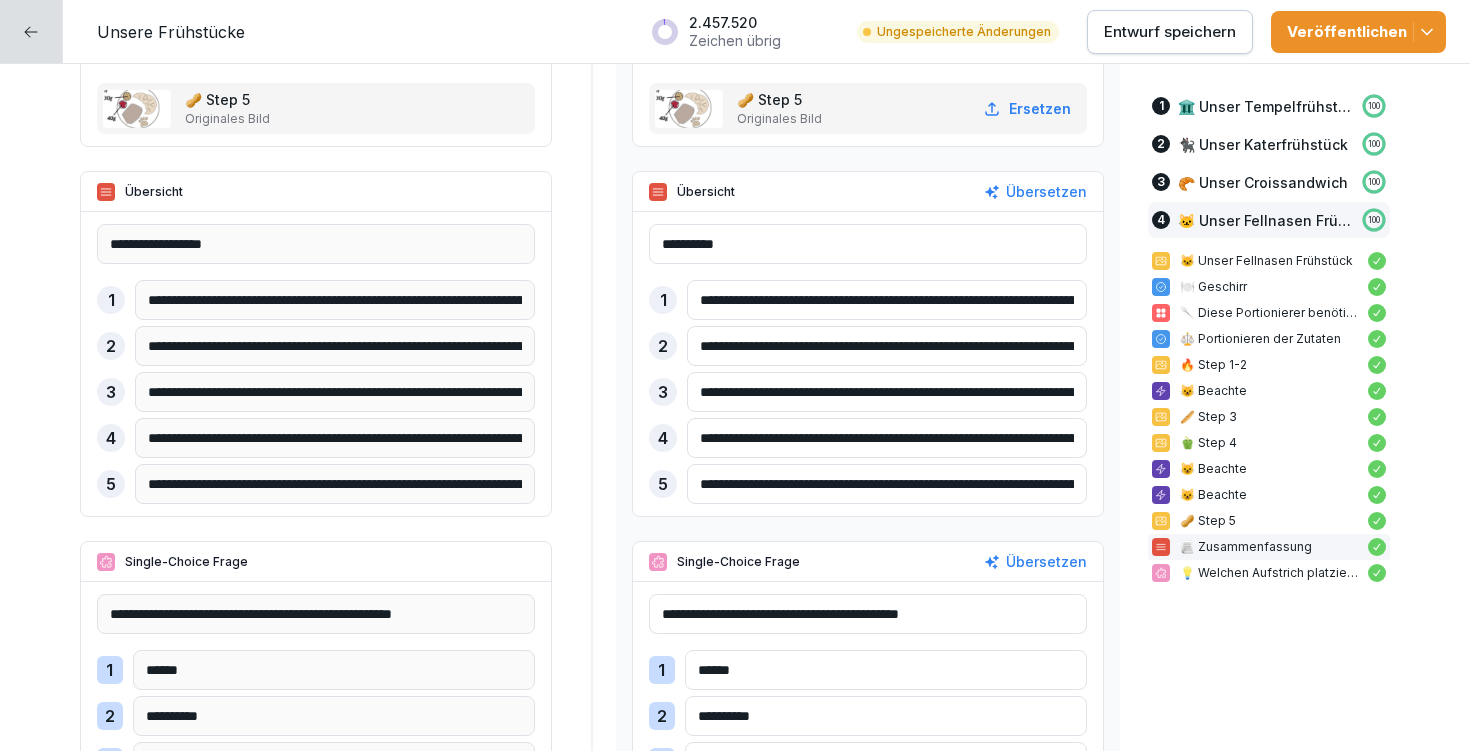 click on "**********" at bounding box center [735, -7321] 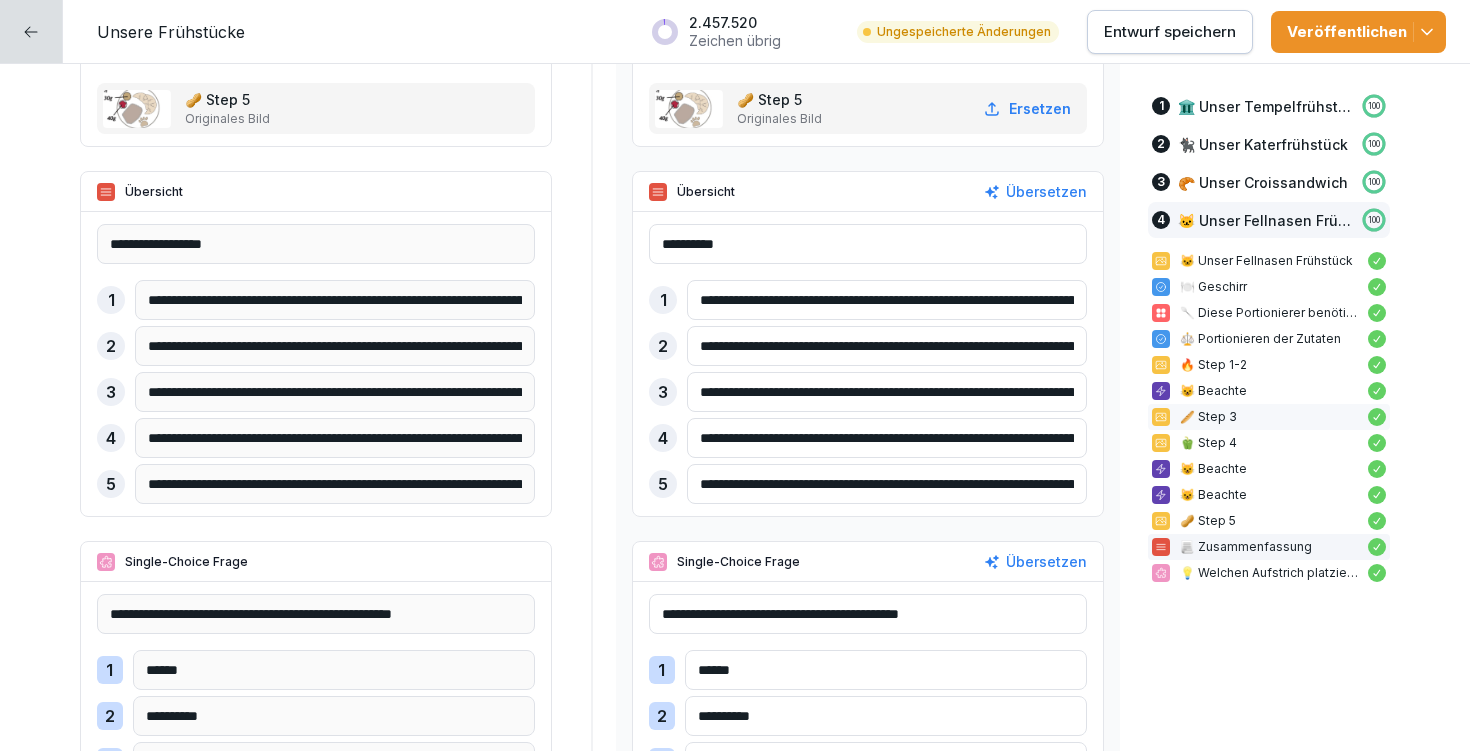 drag, startPoint x: 691, startPoint y: 385, endPoint x: 1176, endPoint y: 409, distance: 485.59344 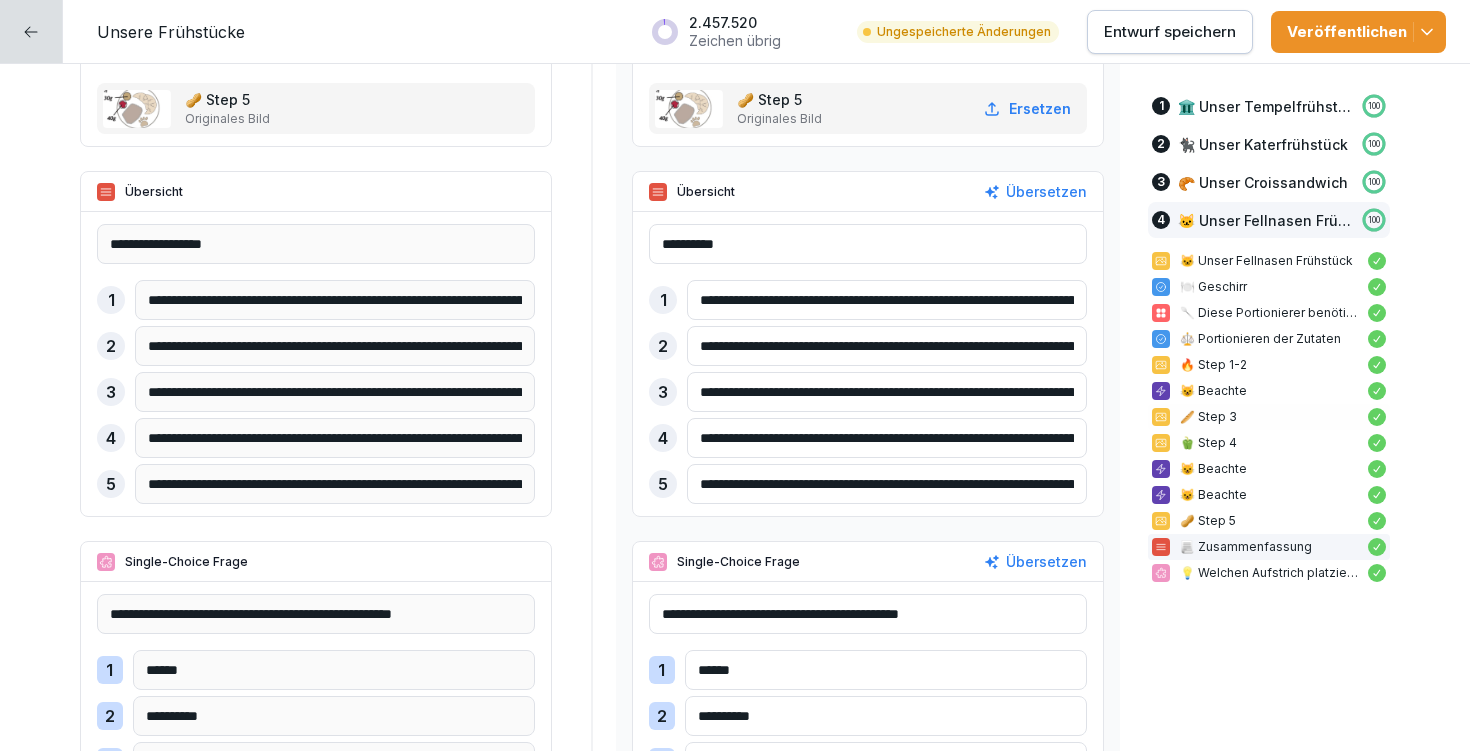 paste on "********" 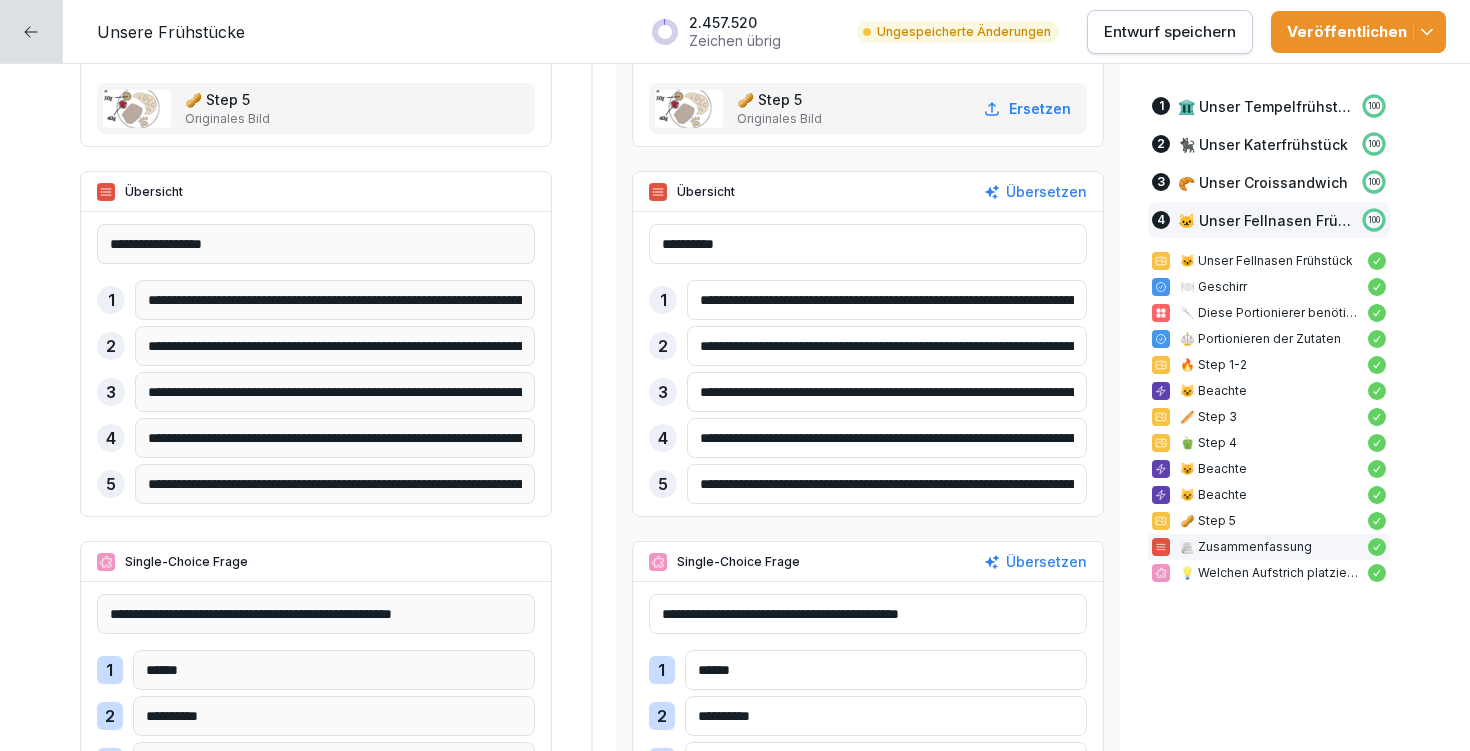 type on "**********" 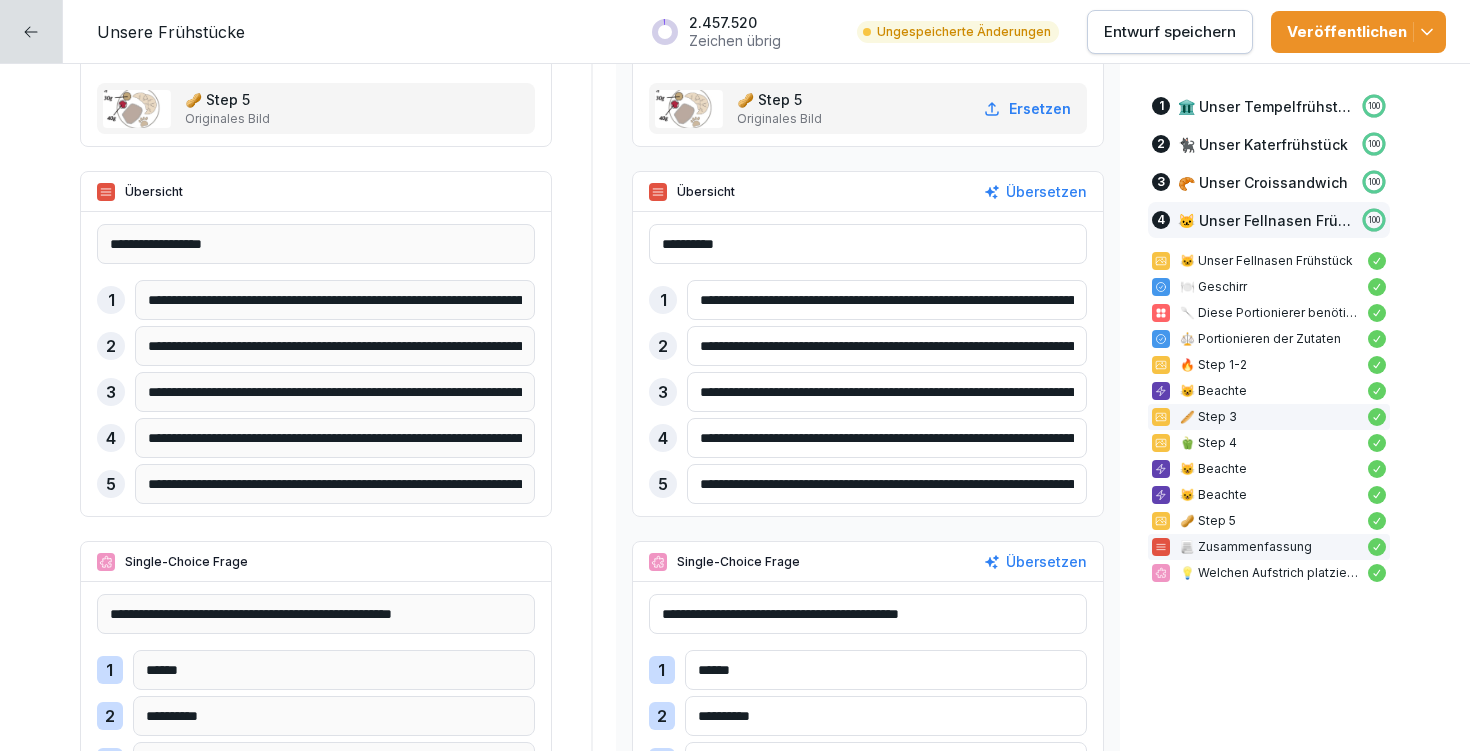 drag, startPoint x: 701, startPoint y: 435, endPoint x: 1178, endPoint y: 427, distance: 477.06708 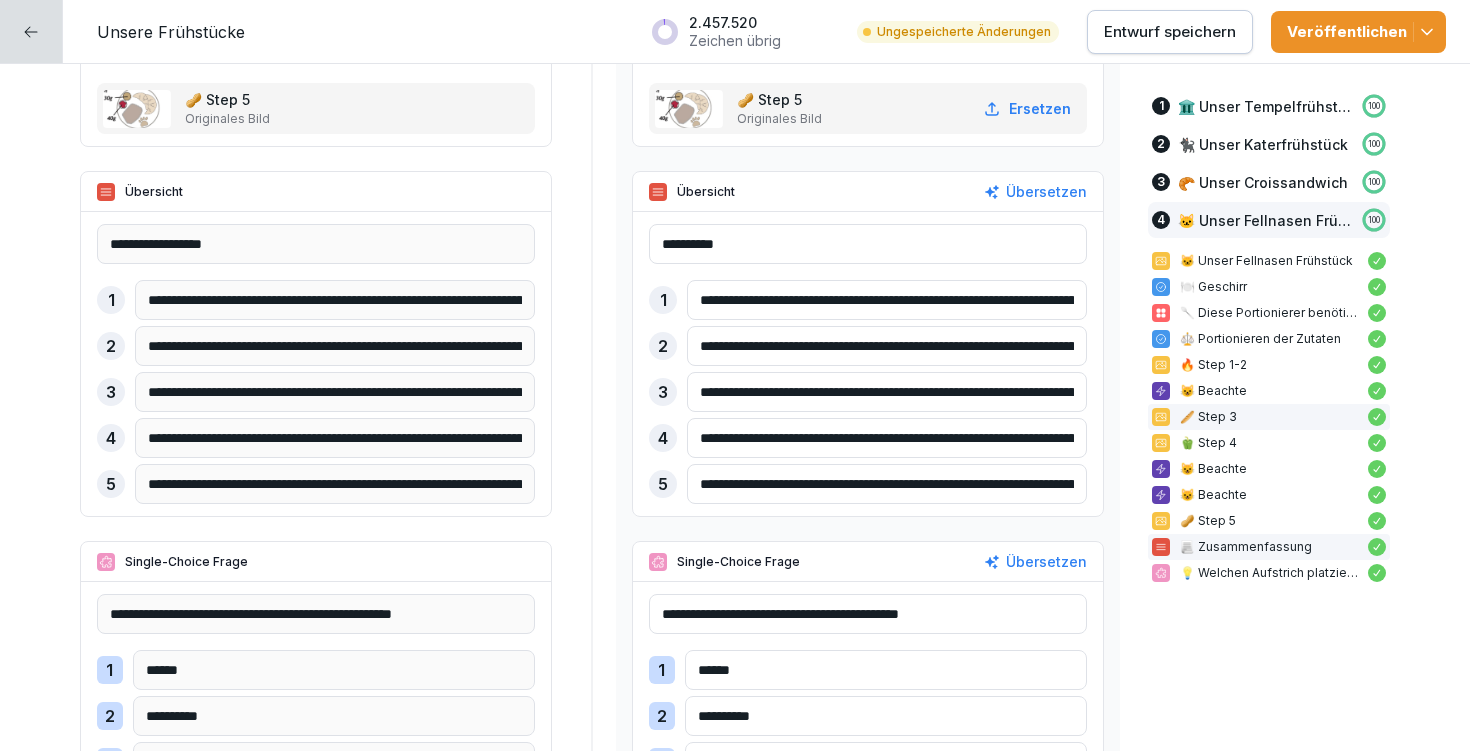 click on "**********" at bounding box center (735, -7321) 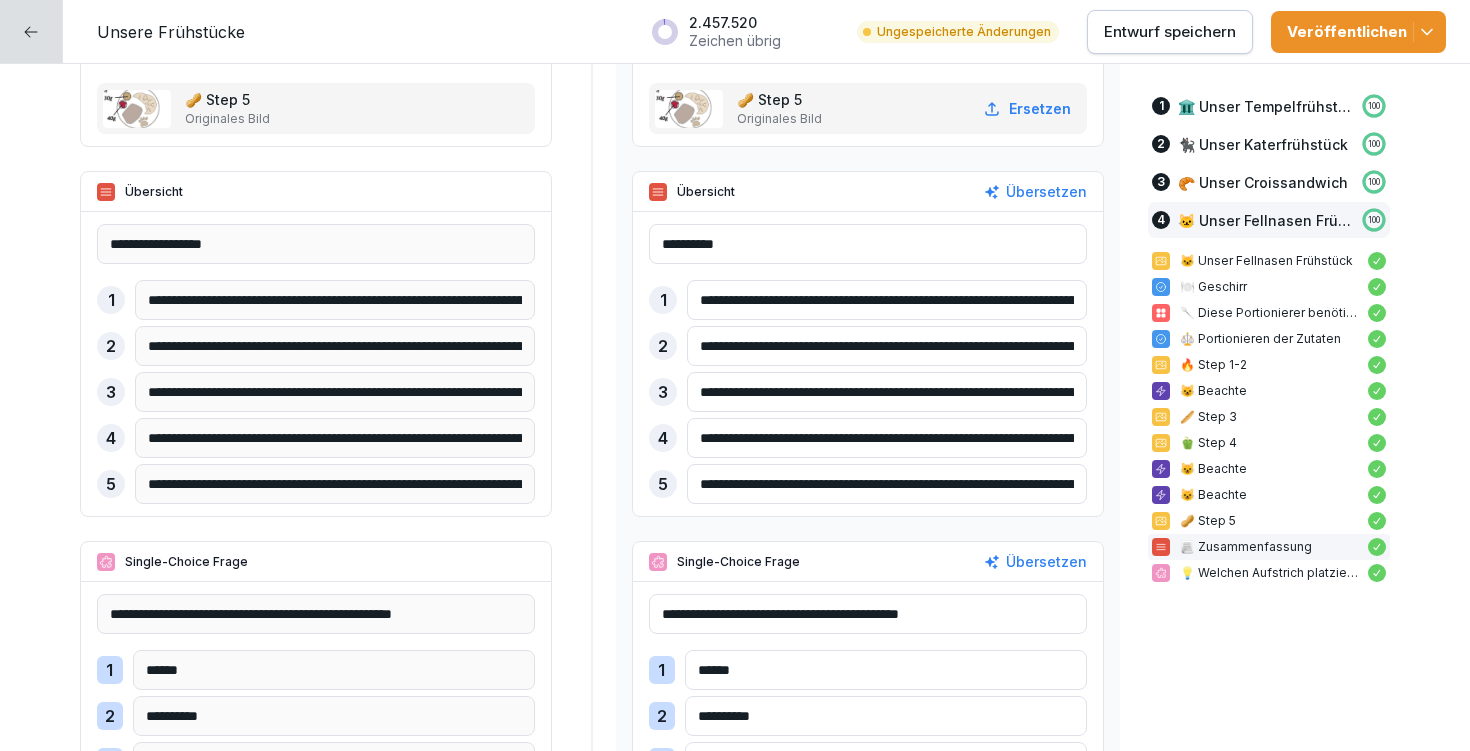 paste on "**********" 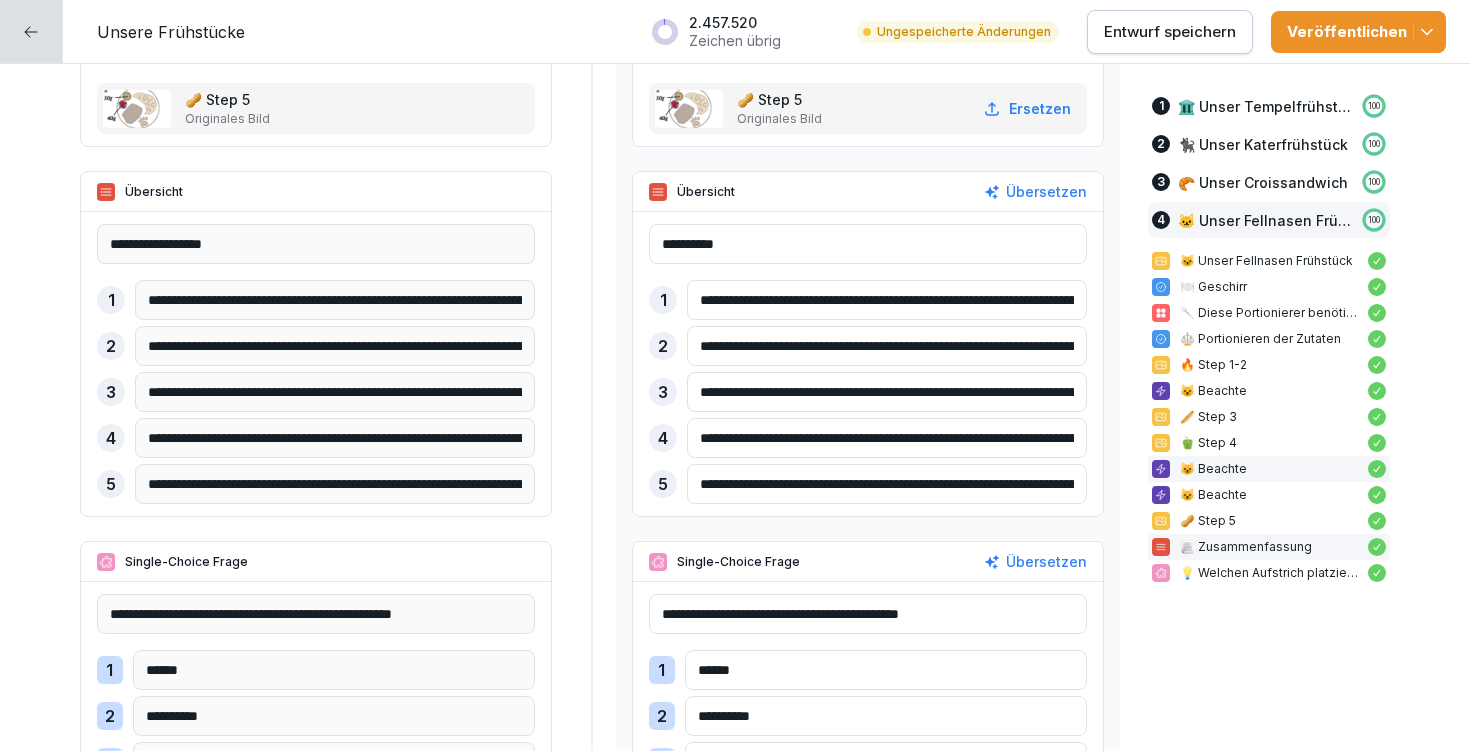 drag, startPoint x: 691, startPoint y: 483, endPoint x: 1196, endPoint y: 480, distance: 505.0089 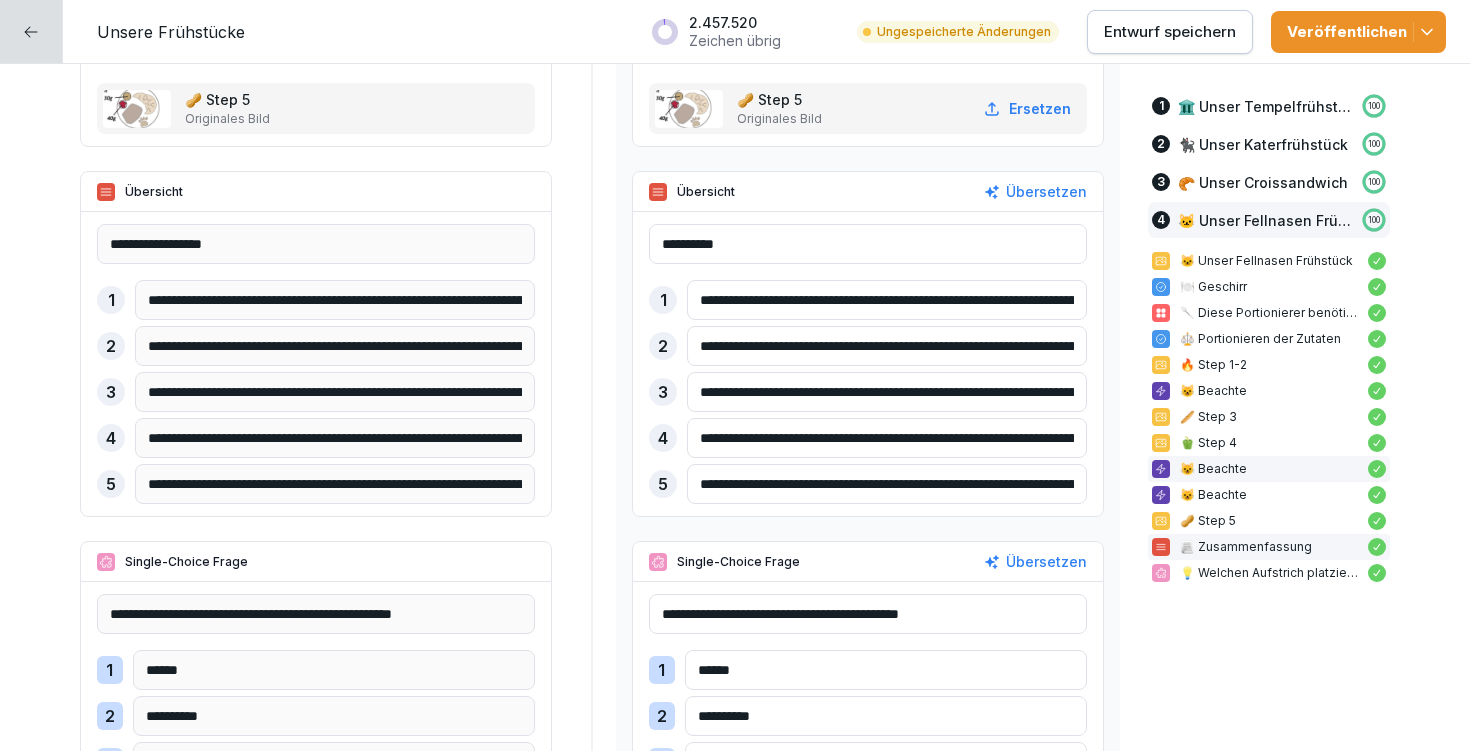 paste on "******" 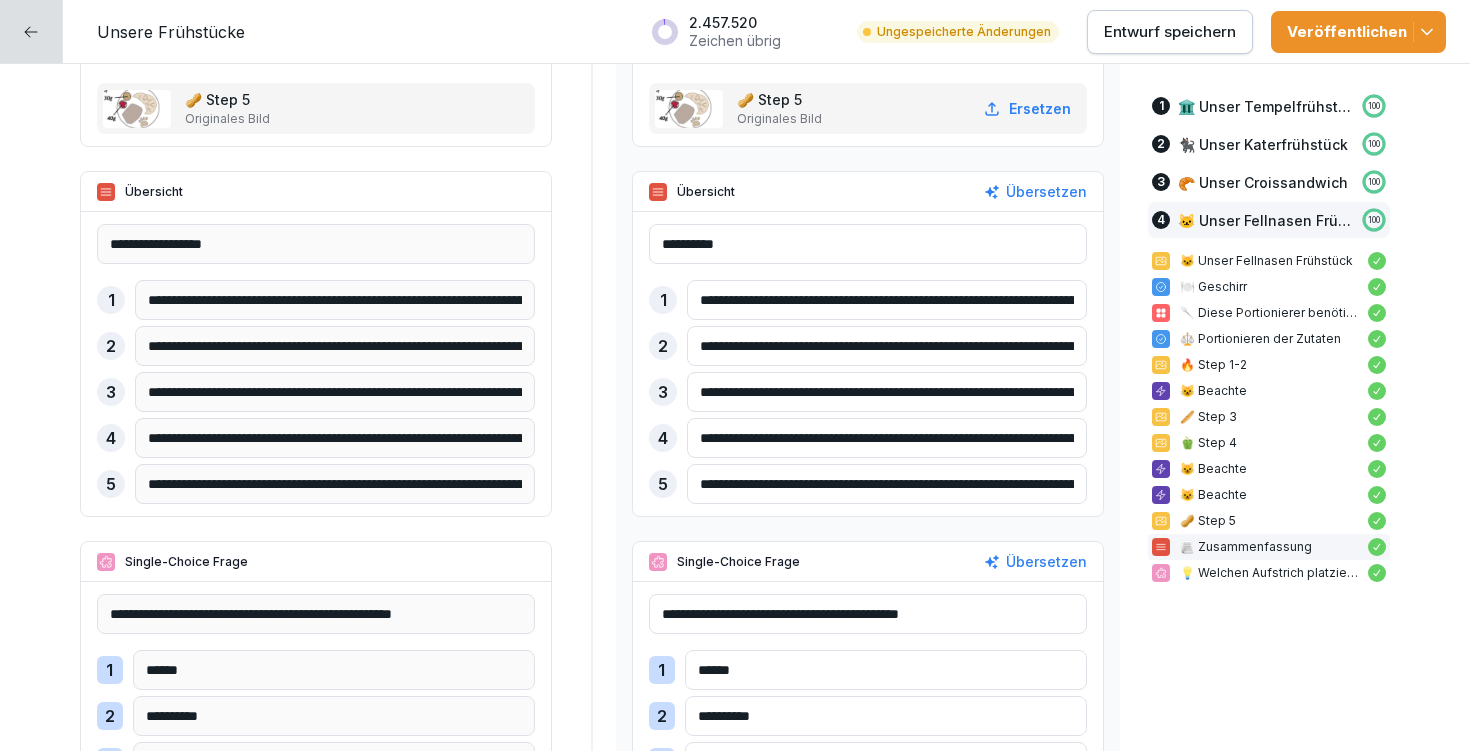 type on "**********" 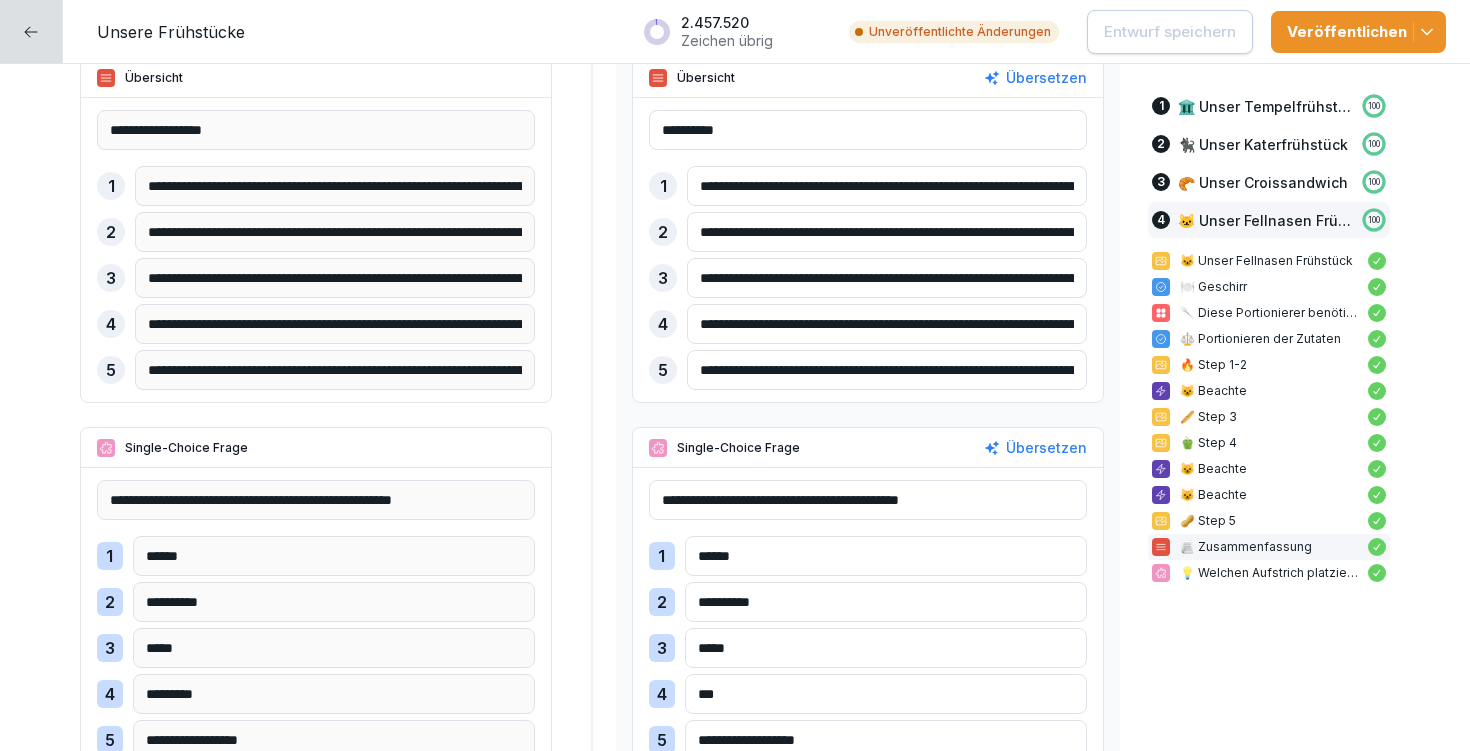 scroll, scrollTop: 16546, scrollLeft: 0, axis: vertical 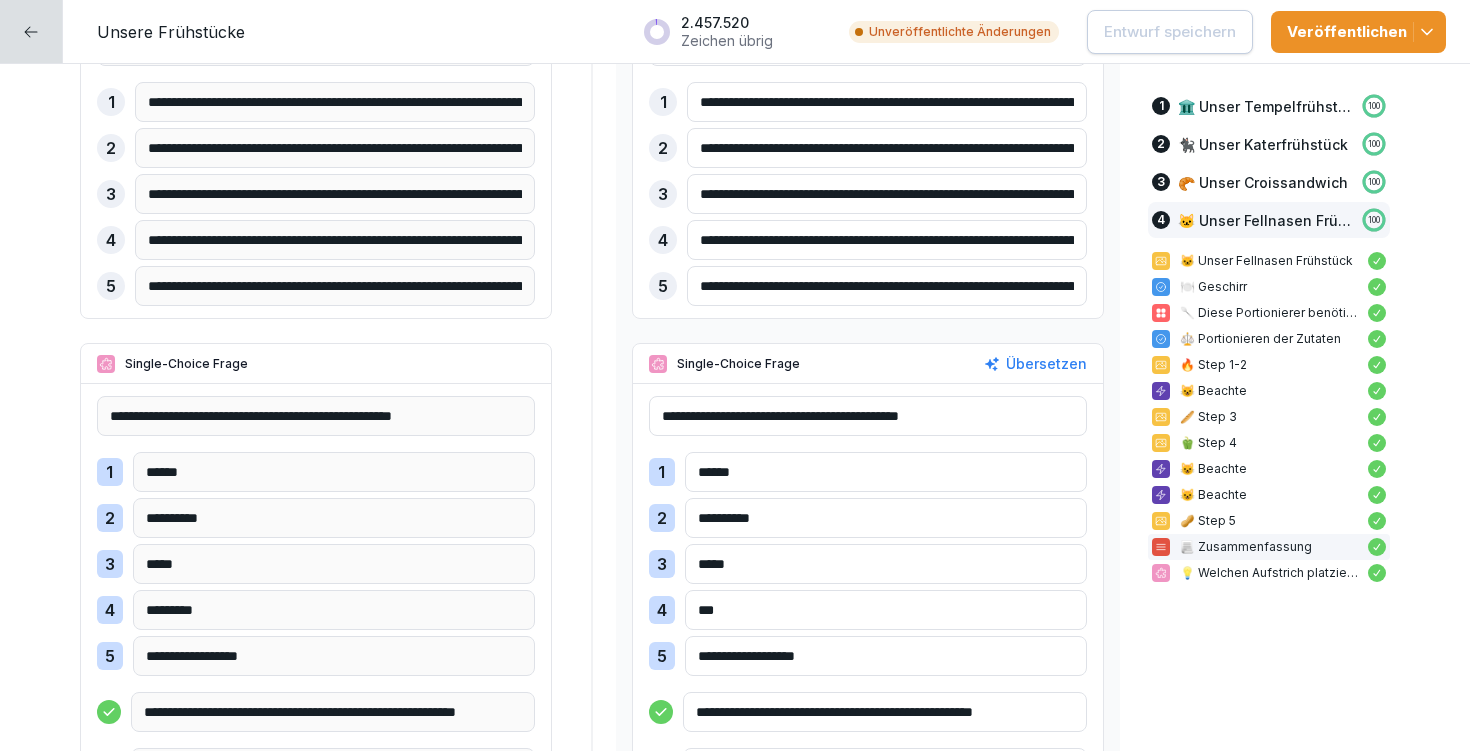 click on "**********" at bounding box center [868, 416] 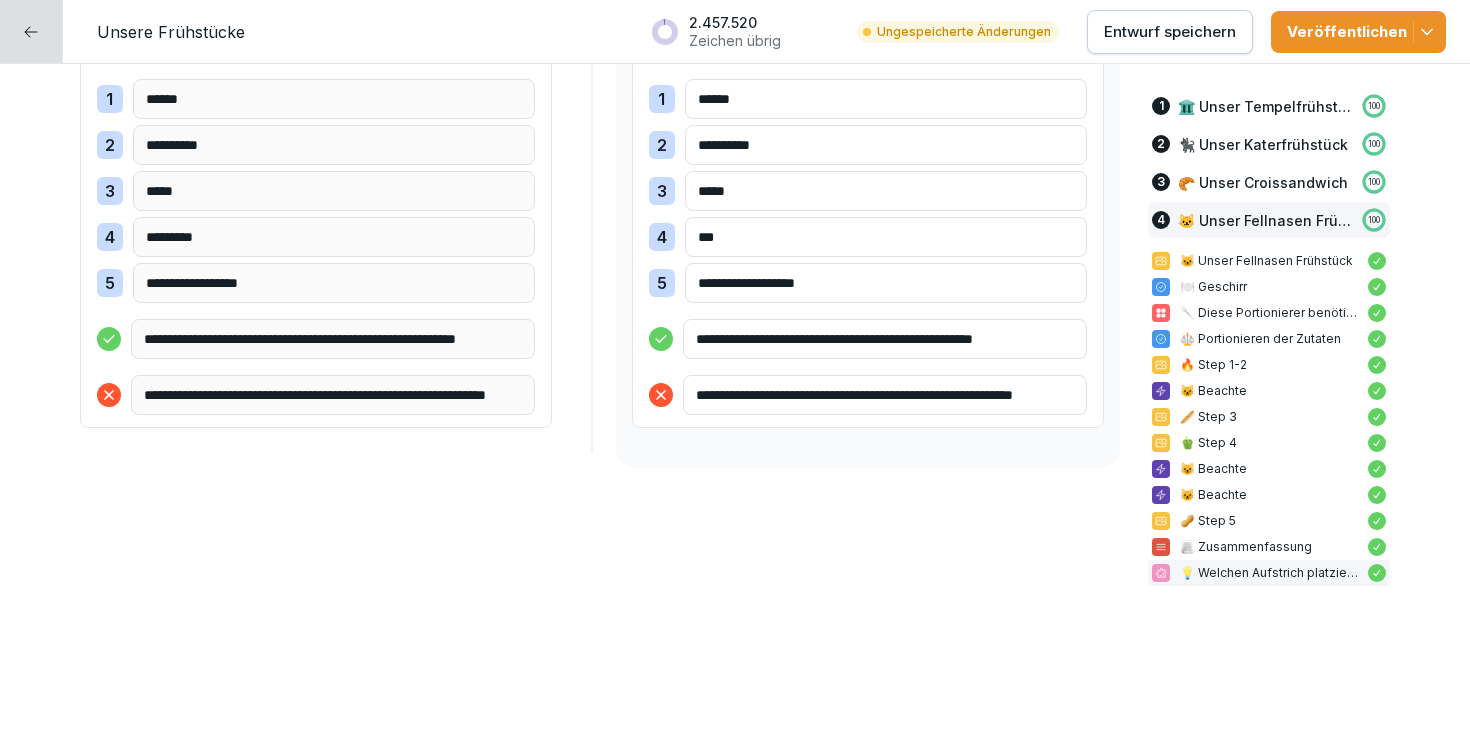 scroll, scrollTop: 16923, scrollLeft: 0, axis: vertical 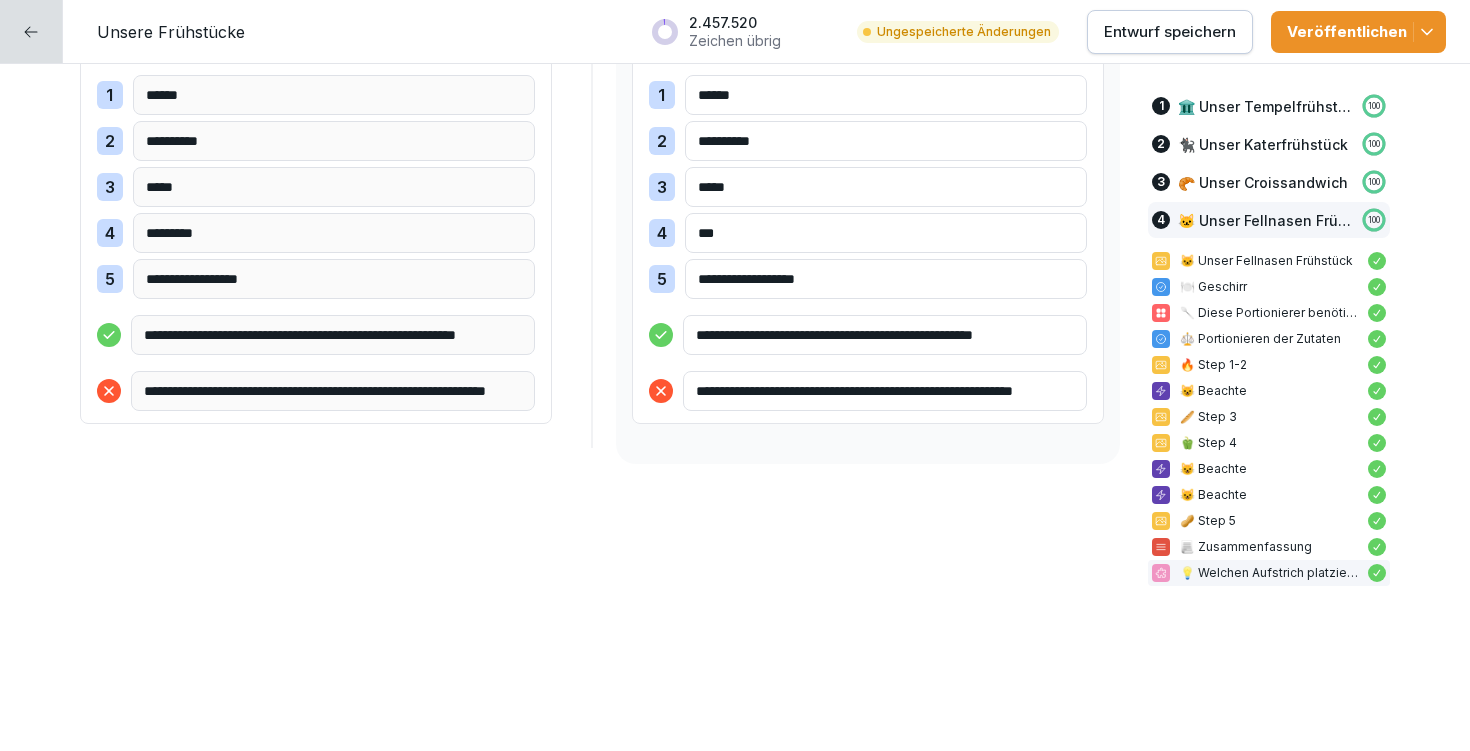type on "**********" 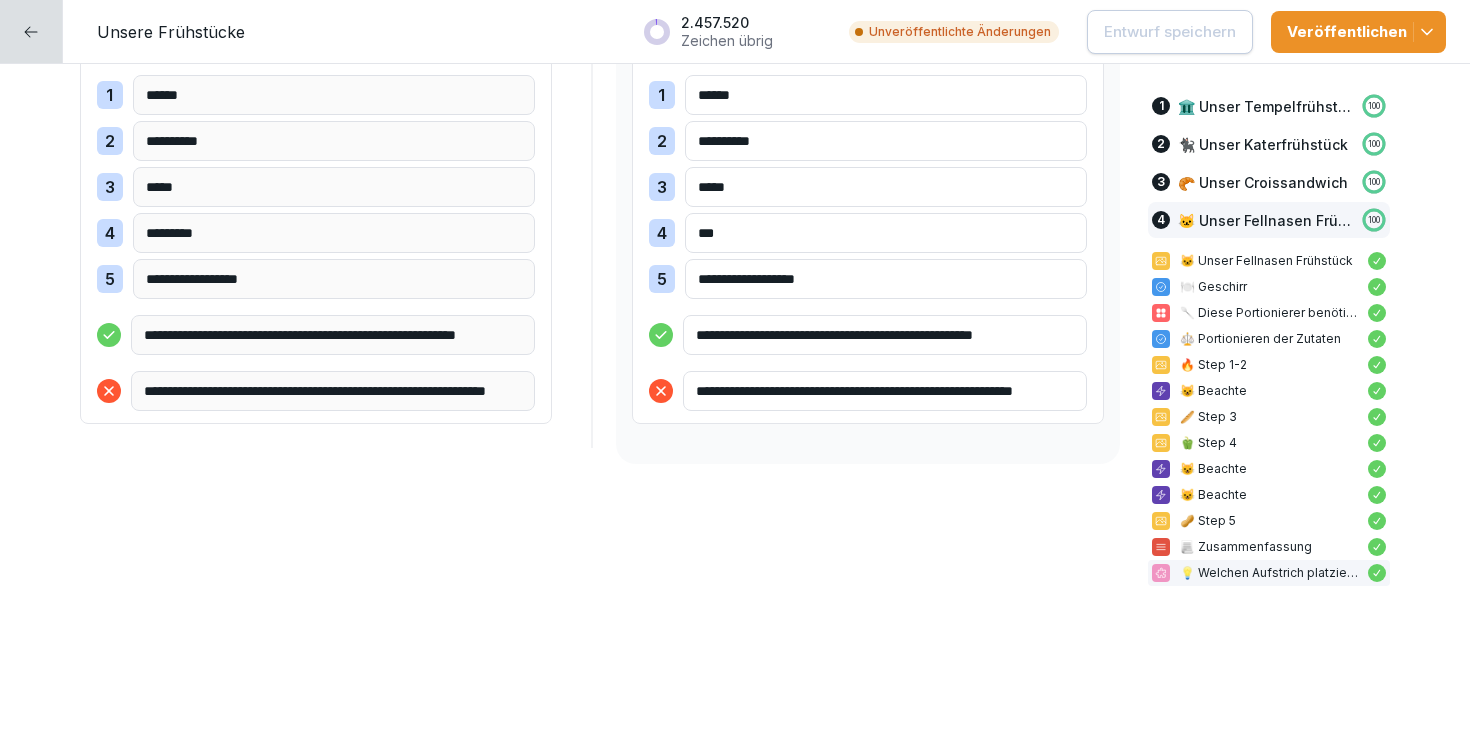 click 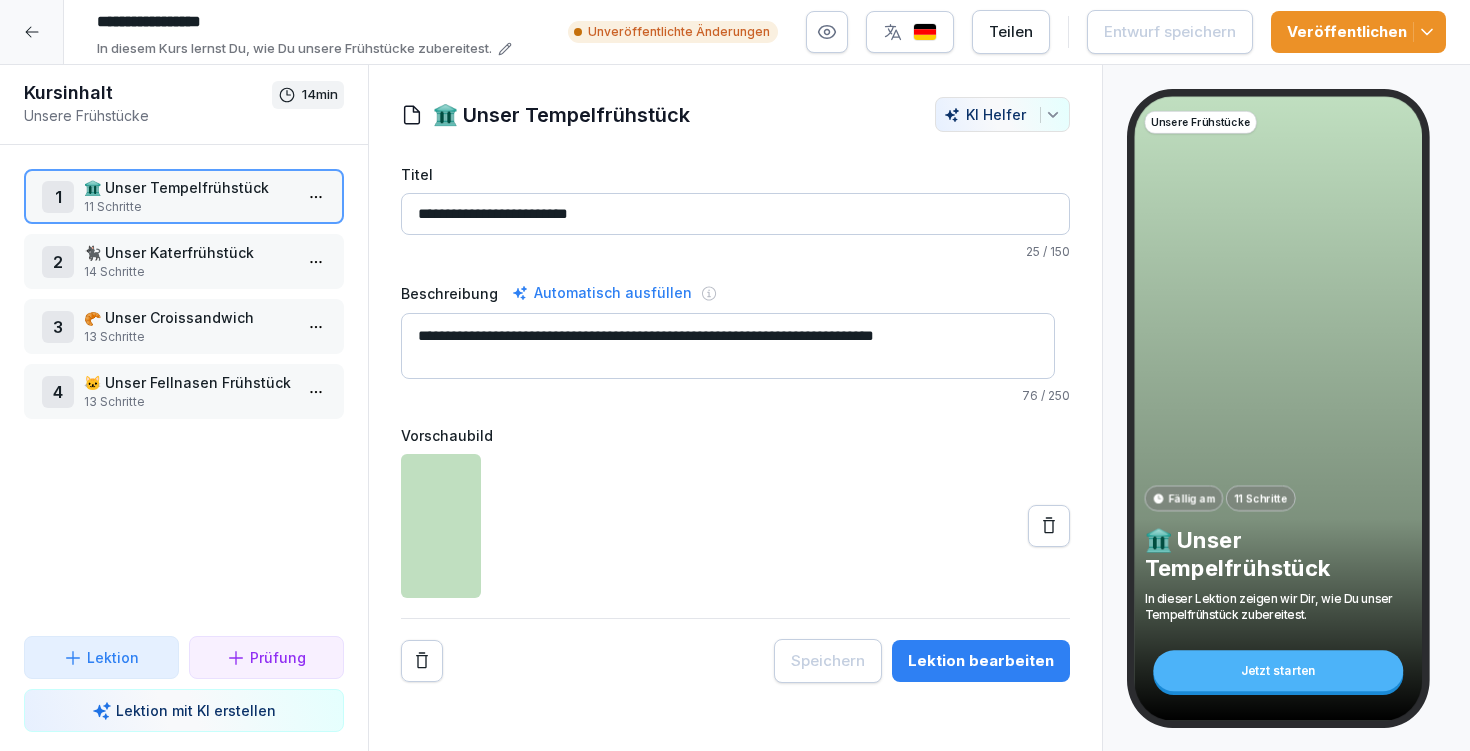 click 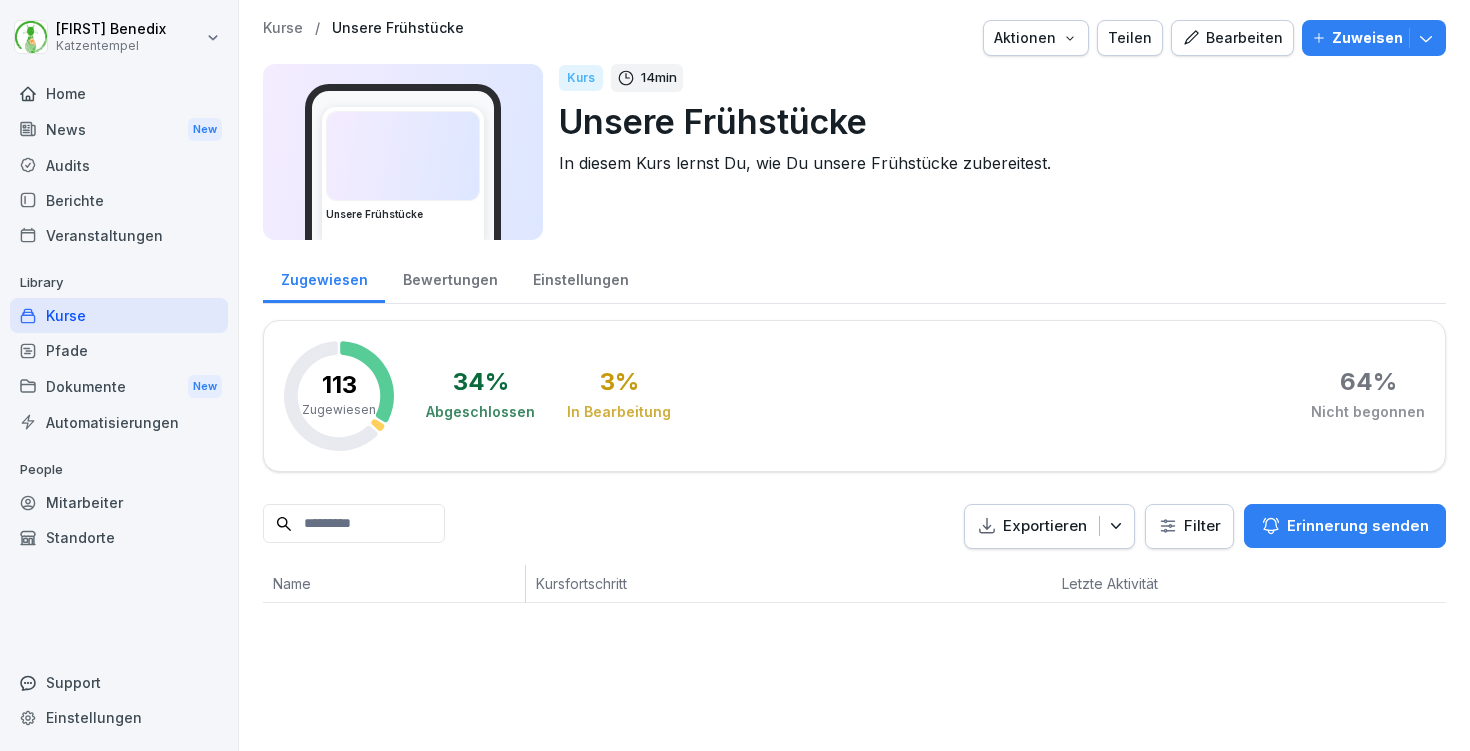 click on "Laura   Benedix Katzentempel Home News New Audits Berichte Veranstaltungen Library Kurse Pfade Dokumente New Automatisierungen People Mitarbeiter Standorte Support Einstellungen Kurse / Unsere Frühstücke Aktionen   Teilen Bearbeiten Zuweisen Unsere Frühstücke Kurs 14  min Unsere Frühstücke In diesem Kurs lernst Du, wie Du unsere Frühstücke zubereitest.  Zugewiesen Bewertungen Einstellungen 113 Zugewiesen 34 % Abgeschlossen 3 % In Bearbeitung 64 % Nicht begonnen Exportieren Filter Erinnerung senden Name Kursfortschritt Letzte Aktivität" at bounding box center (735, 375) 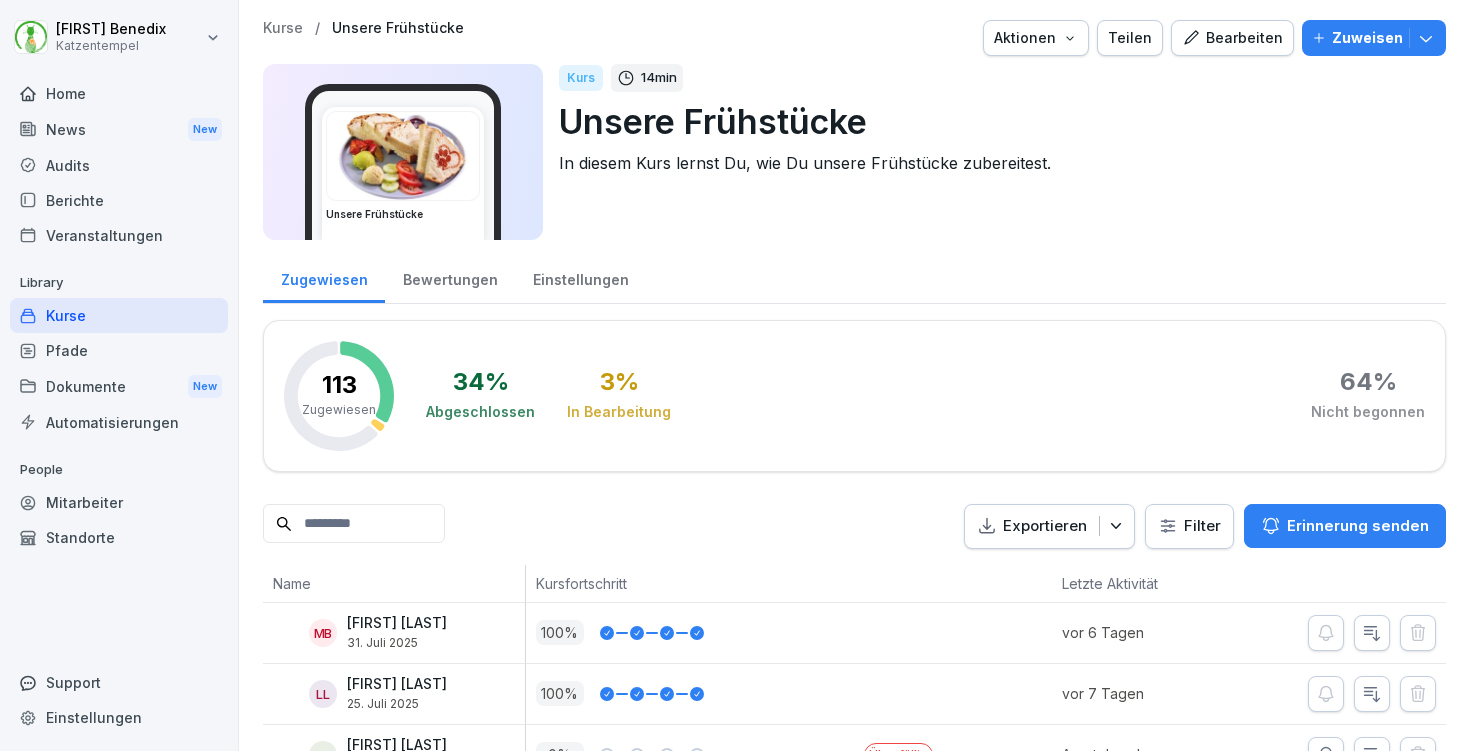 click on "Laura   Benedix Katzentempel Home News New Audits Berichte Veranstaltungen Library Kurse Pfade Dokumente New Automatisierungen People Mitarbeiter Standorte Support Einstellungen Kurse / Unsere Frühstücke Aktionen   Teilen Bearbeiten Zuweisen Unsere Frühstücke Kurs 14  min Unsere Frühstücke In diesem Kurs lernst Du, wie Du unsere Frühstücke zubereitest.  Zugewiesen Bewertungen Einstellungen 113 Zugewiesen 34 % Abgeschlossen 3 % In Bearbeitung 64 % Nicht begonnen Exportieren Filter Erinnerung senden Name Kursfortschritt Letzte Aktivität MB Marie Böhm 31. Juli 2025 100 % vor 6 Tagen LL Lavinia Loparco 25. Juli 2025 100 % vor 7 Tagen AJ Ans Jose 17. Juli 2025 0 % Überfällig Ausstehend JO Jazmin Orellana 29. Juli 2025 0 % Überfällig Ausstehend EA Esma Atis 17. Juli 2025 0 % Überfällig Ausstehend CF Catherine Nicole Fica 29. Juli 2025 0 % Überfällig Ausstehend SE Sonja Egger 9. Juli 2025 0 % Überfällig Ausstehend GE Greta Erbach 17. Juli 2025 0 % Überfällig Ausstehend LS Lale Schnütgen 0 % SS" at bounding box center (735, 375) 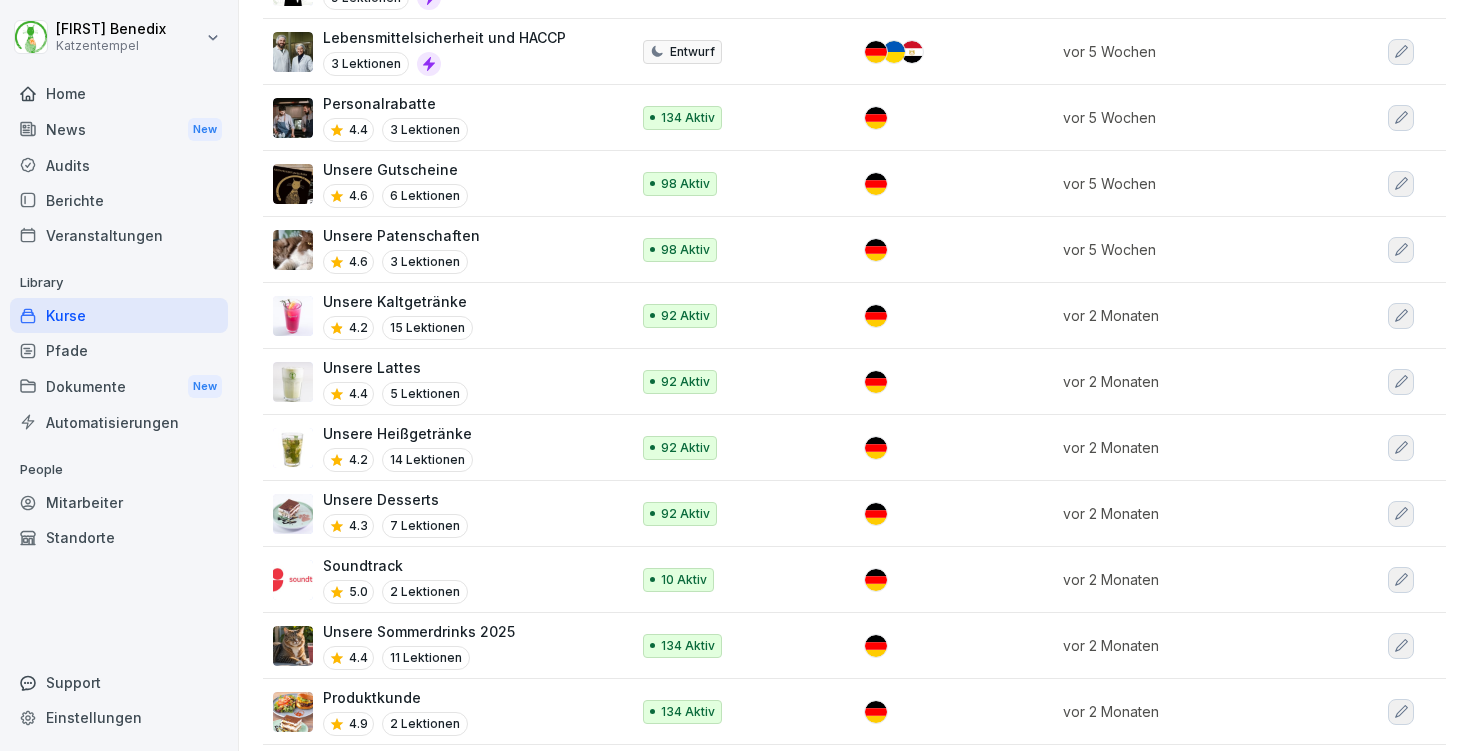 scroll, scrollTop: 1354, scrollLeft: 0, axis: vertical 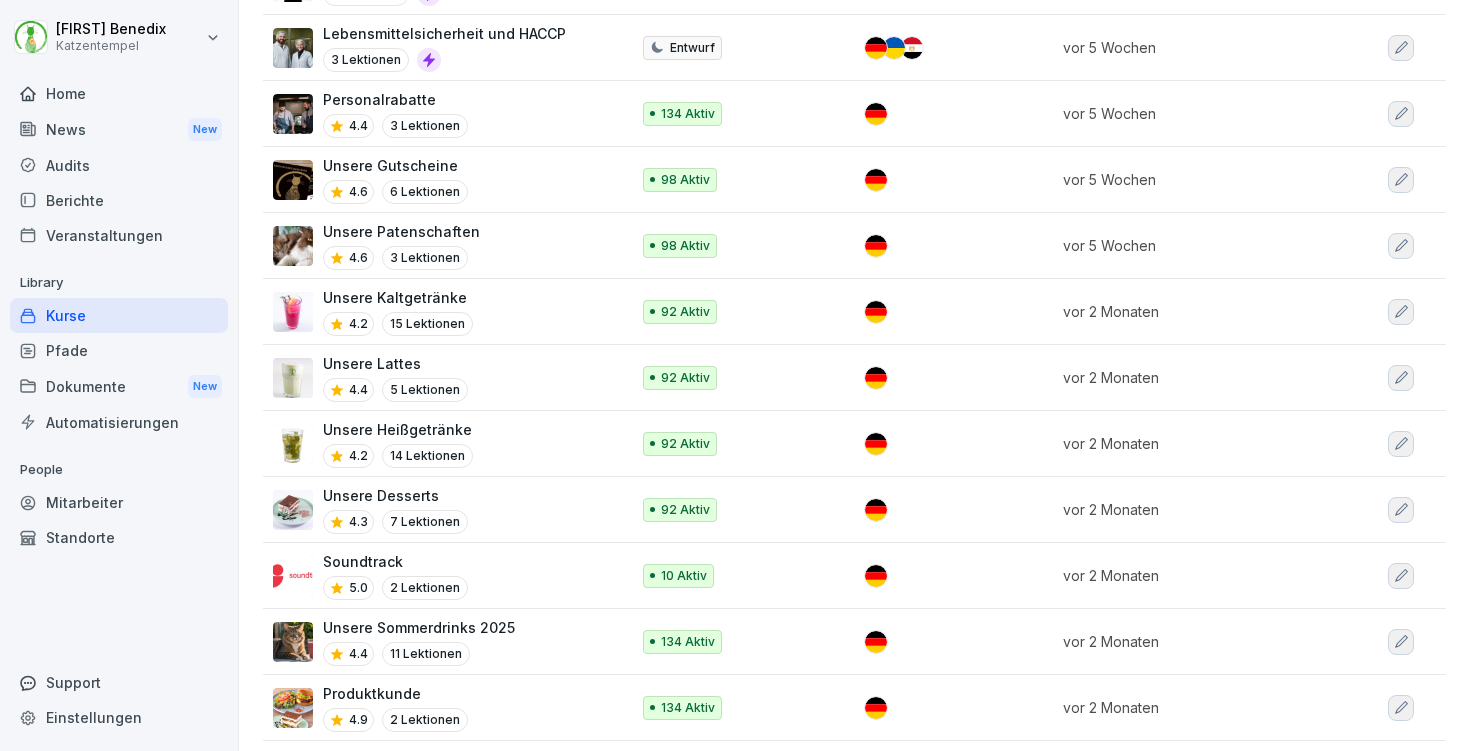 click on "Unsere Desserts 4.3 7 Lektionen" at bounding box center [441, 509] 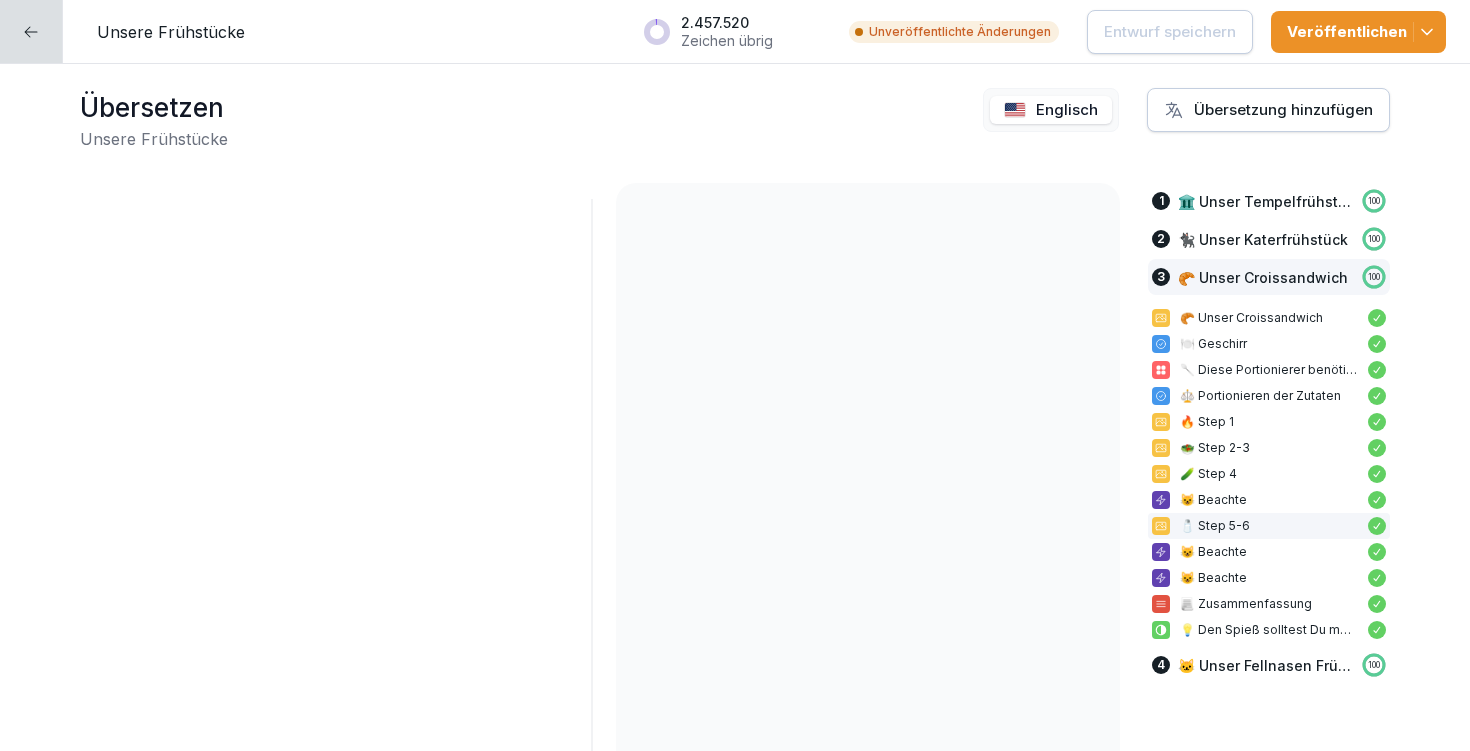 scroll, scrollTop: 0, scrollLeft: 0, axis: both 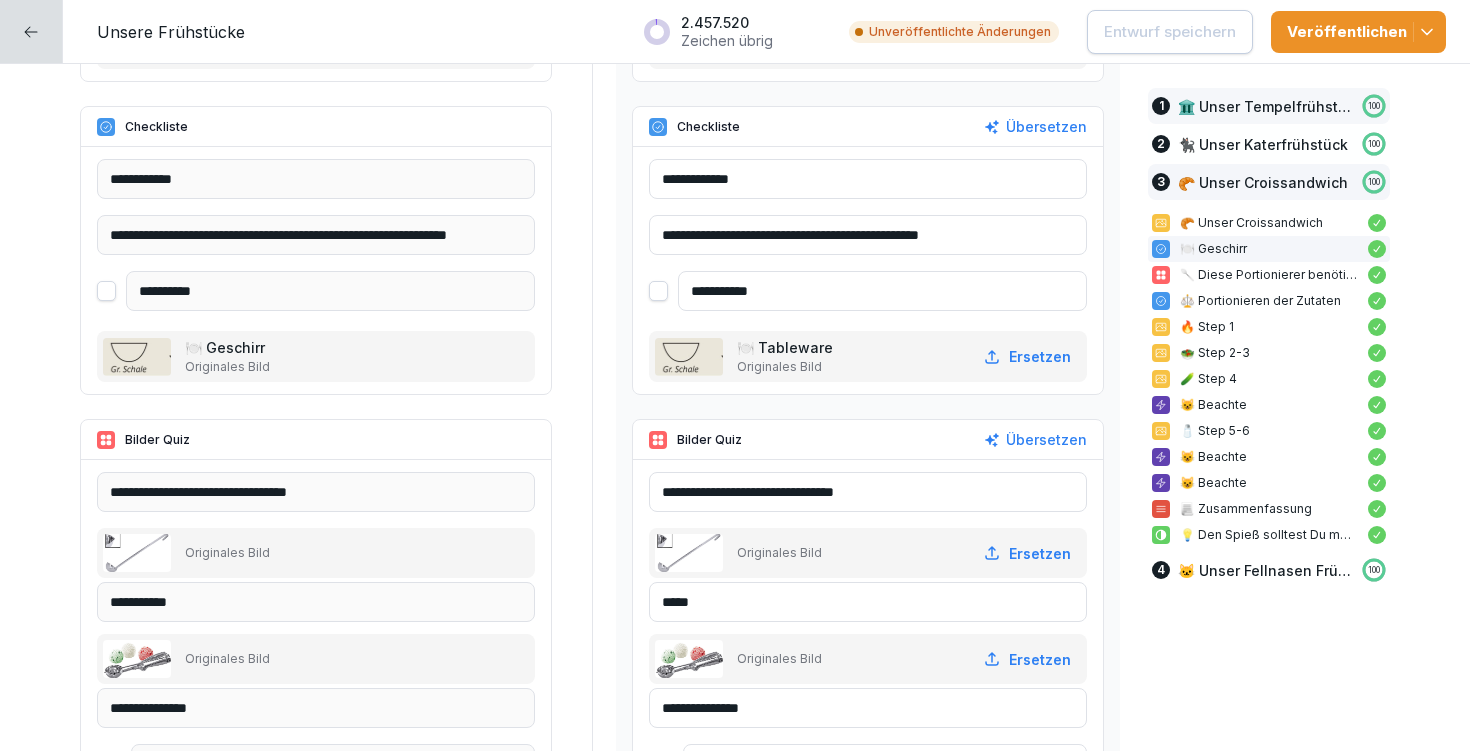 click on "🏛️ Unser Tempelfrühstück" at bounding box center (1265, 106) 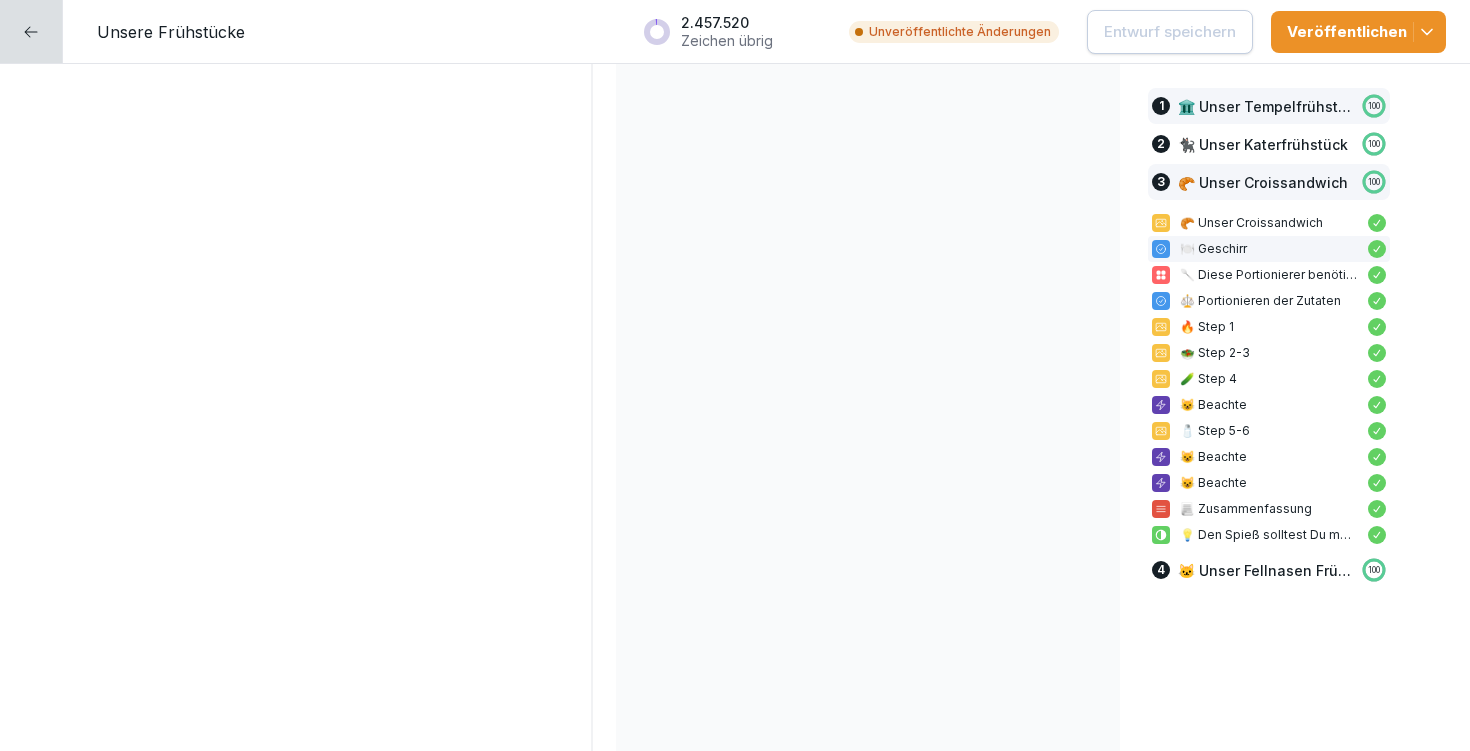 scroll, scrollTop: 247, scrollLeft: 0, axis: vertical 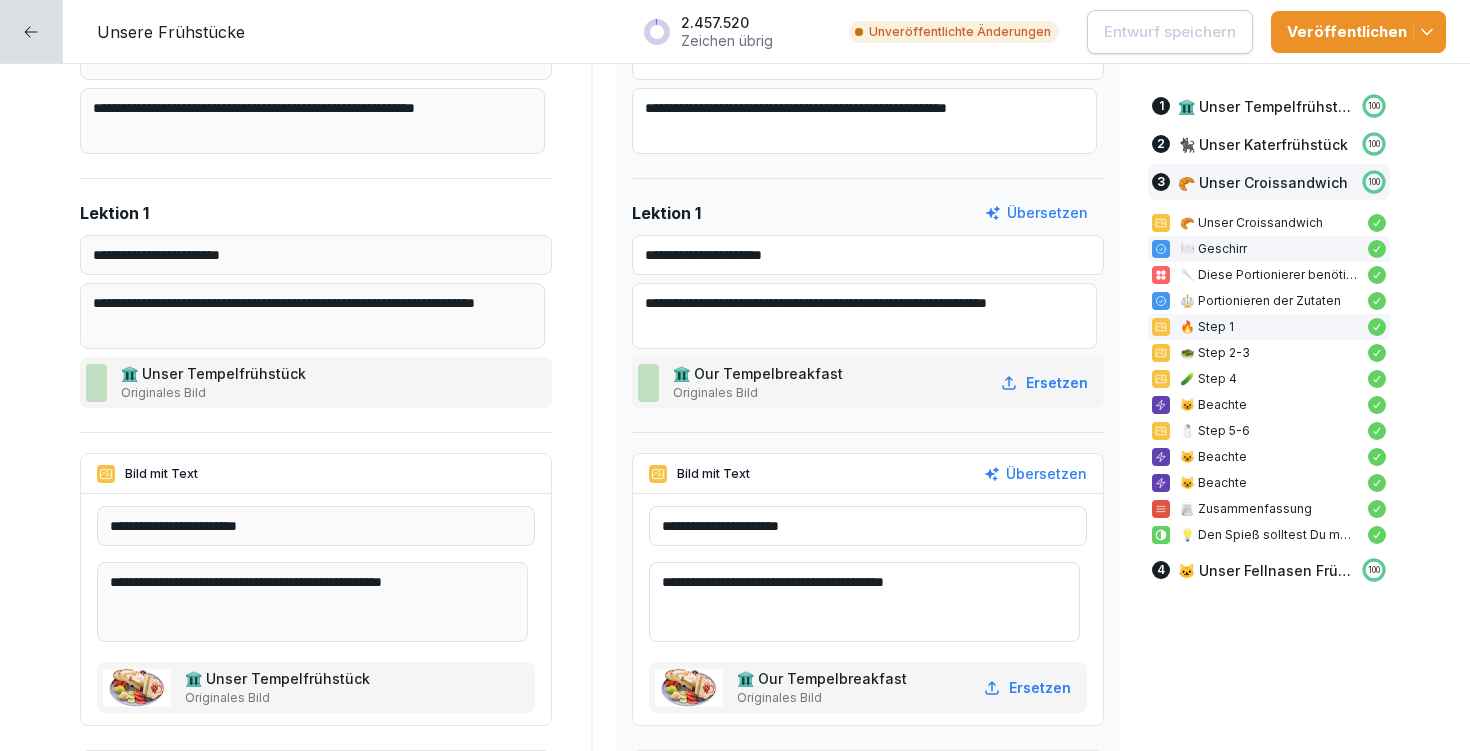 click on "🔥 Step 1" at bounding box center [1269, 327] 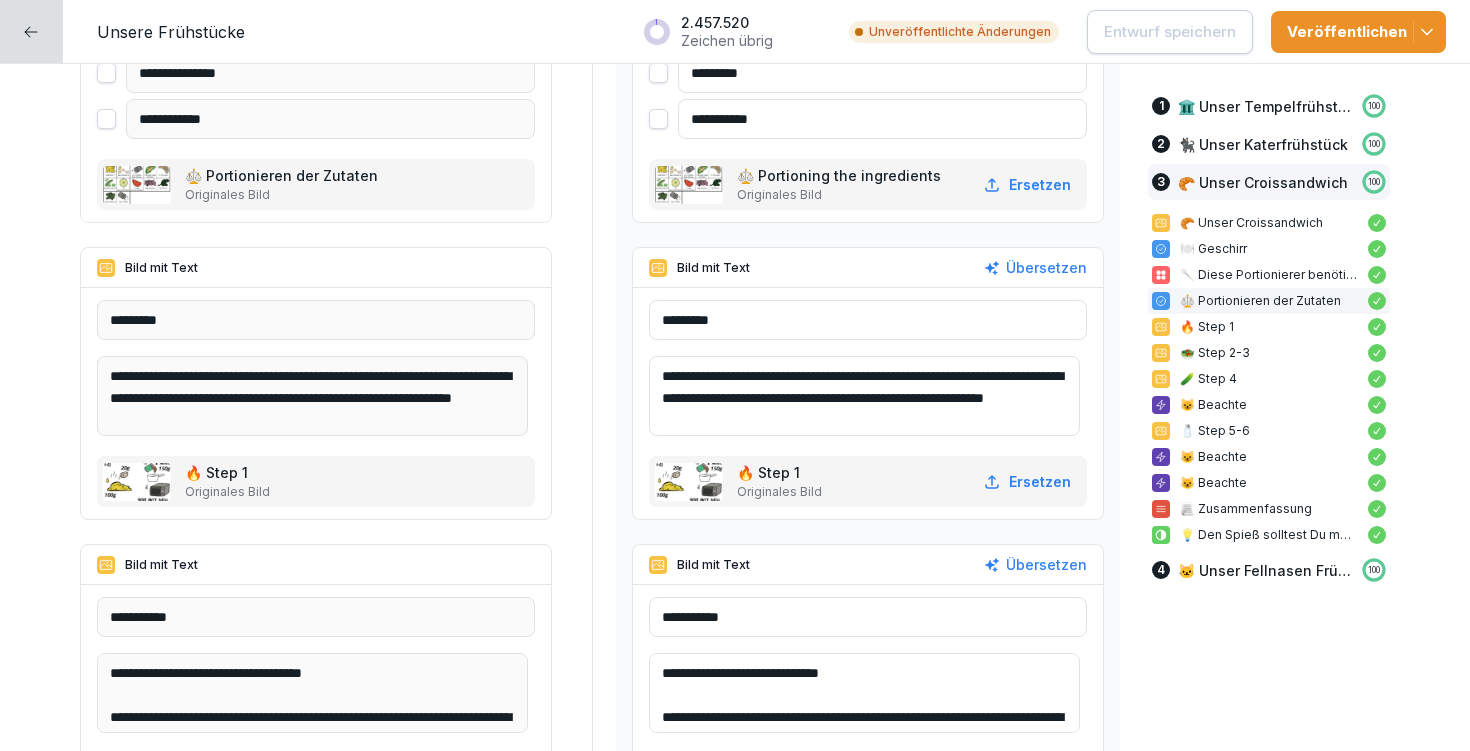 scroll, scrollTop: 11505, scrollLeft: 0, axis: vertical 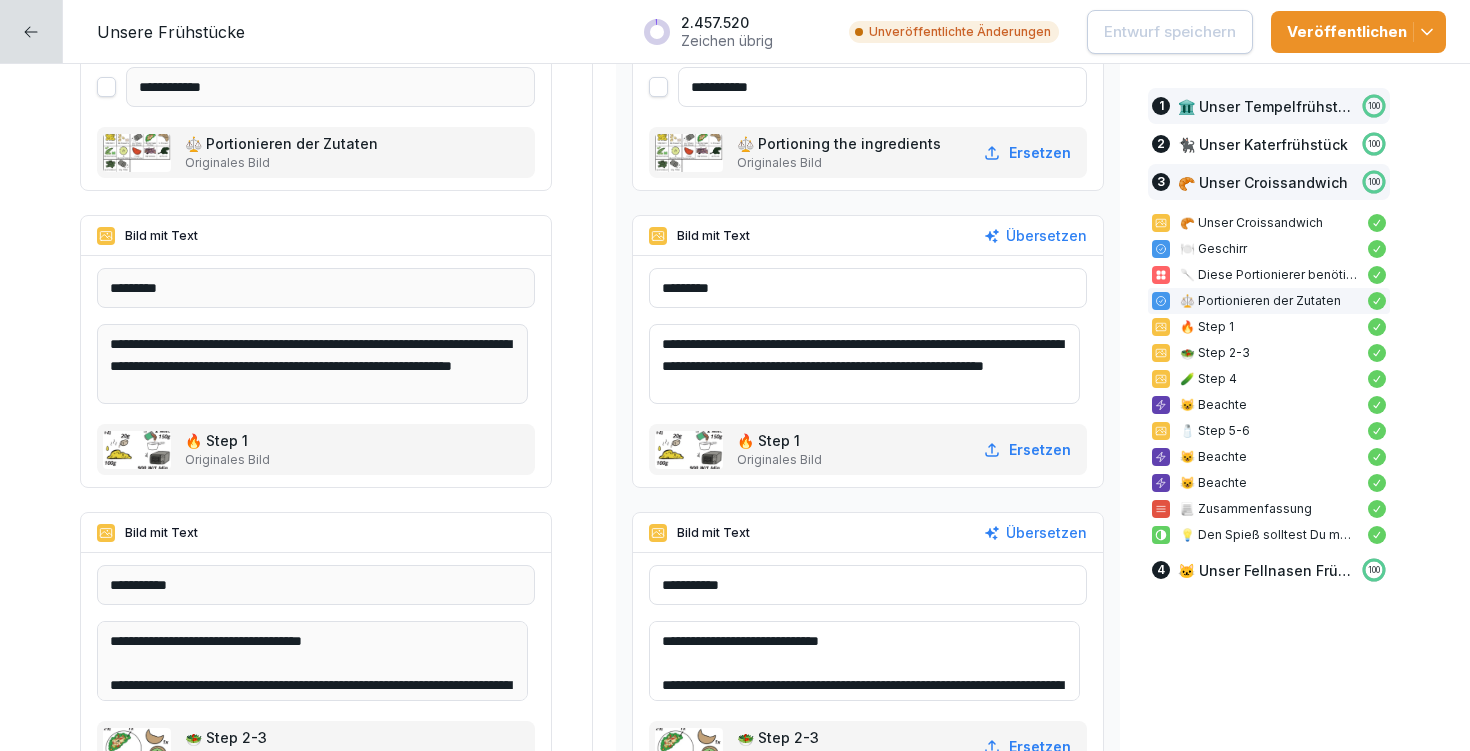 click on "🏛️ Unser Tempelfrühstück" at bounding box center [1265, 106] 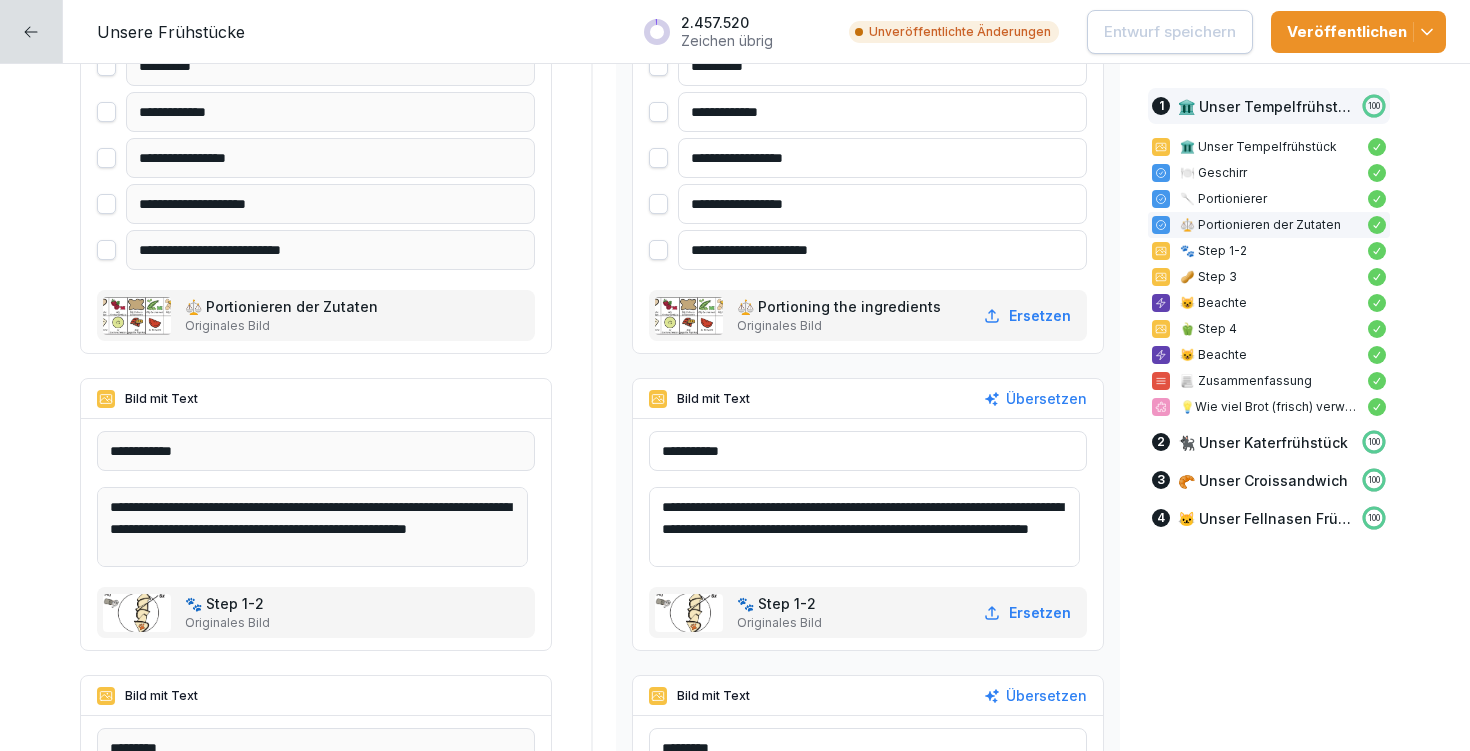 scroll, scrollTop: 2074, scrollLeft: 0, axis: vertical 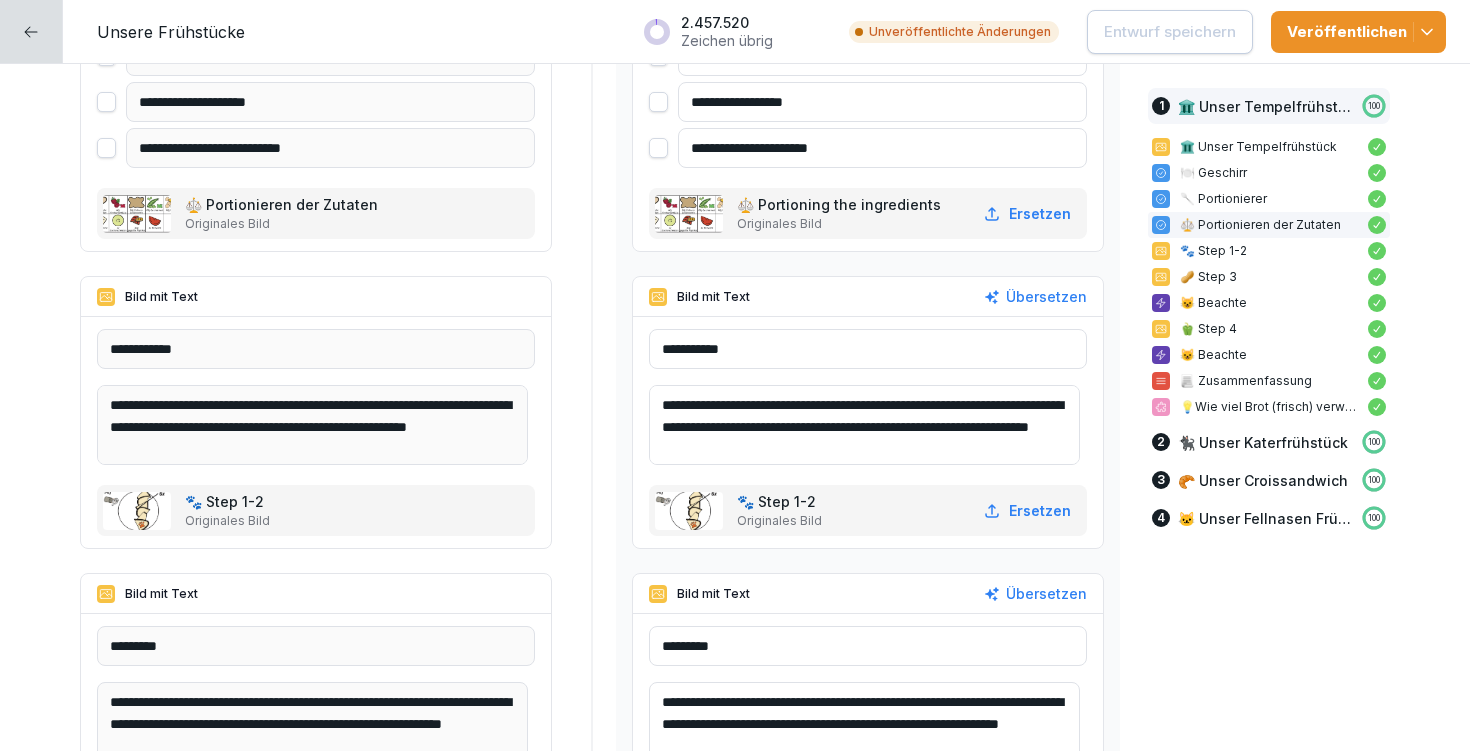 drag, startPoint x: 667, startPoint y: 399, endPoint x: 765, endPoint y: 419, distance: 100.02 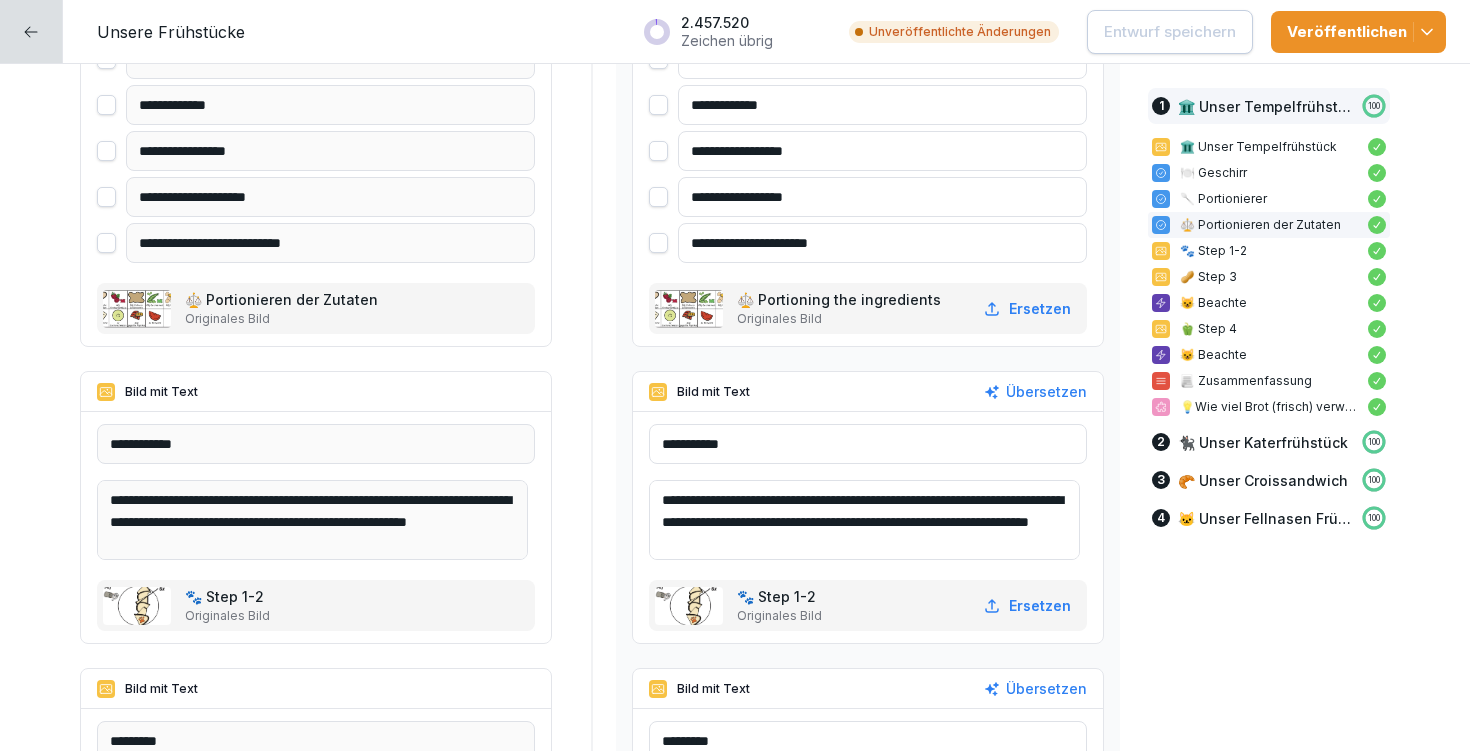 scroll, scrollTop: 1978, scrollLeft: 0, axis: vertical 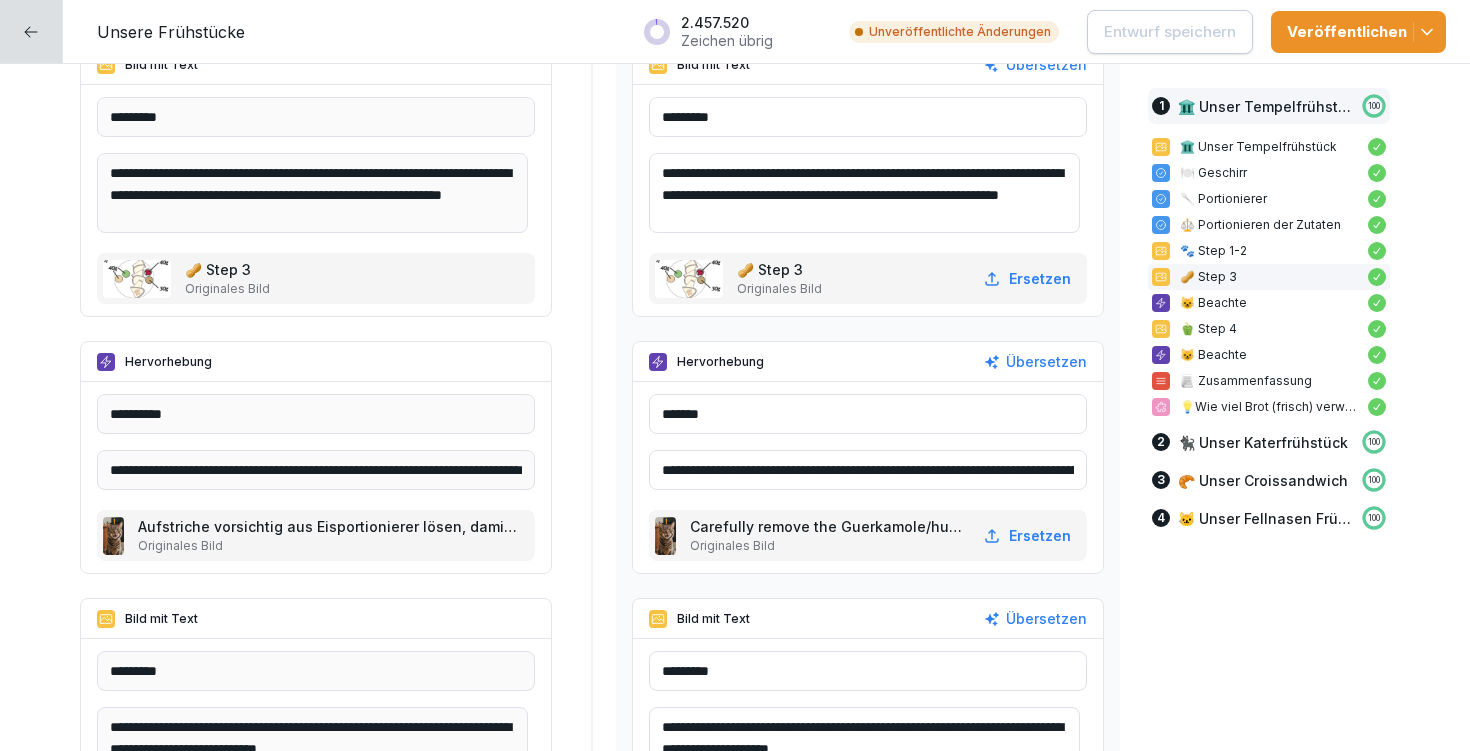 click on "**********" at bounding box center [864, 193] 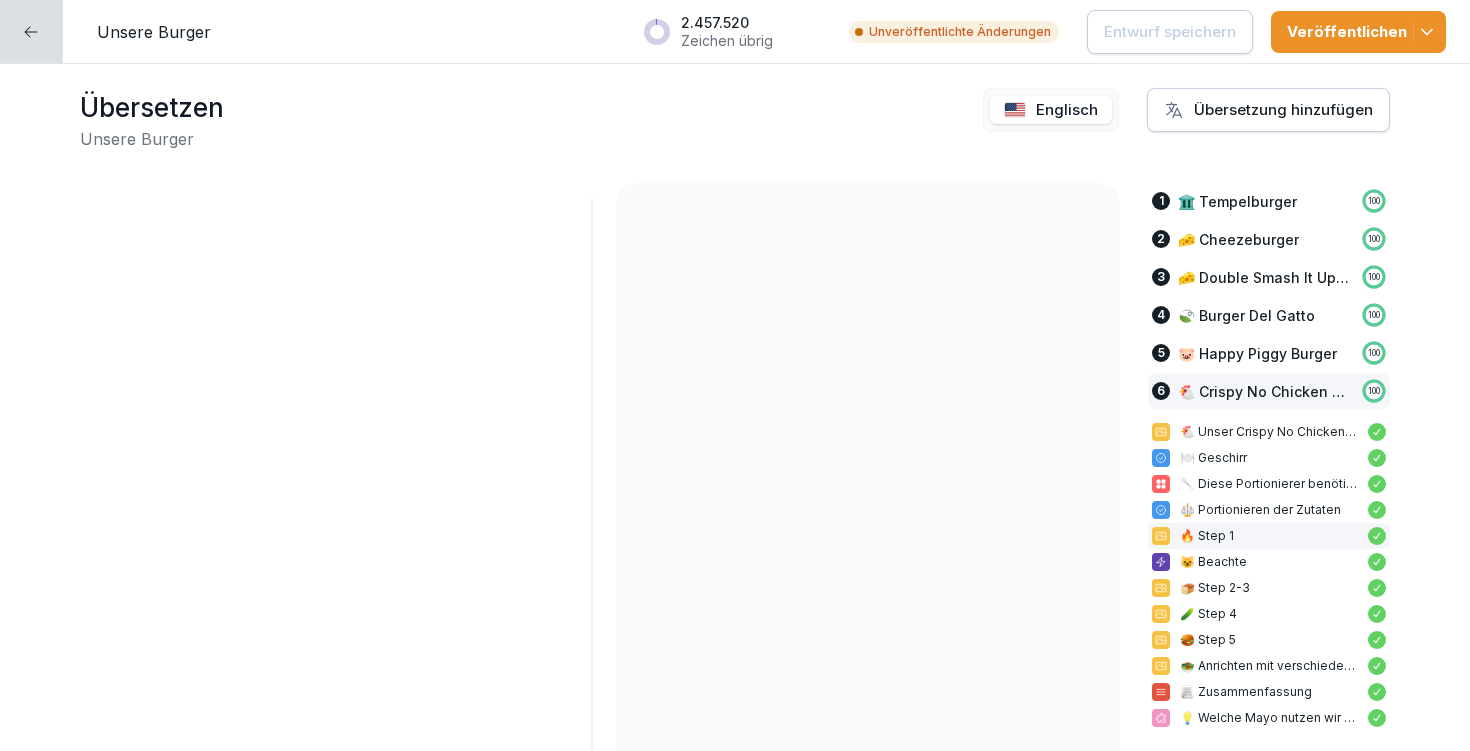 scroll, scrollTop: 0, scrollLeft: 0, axis: both 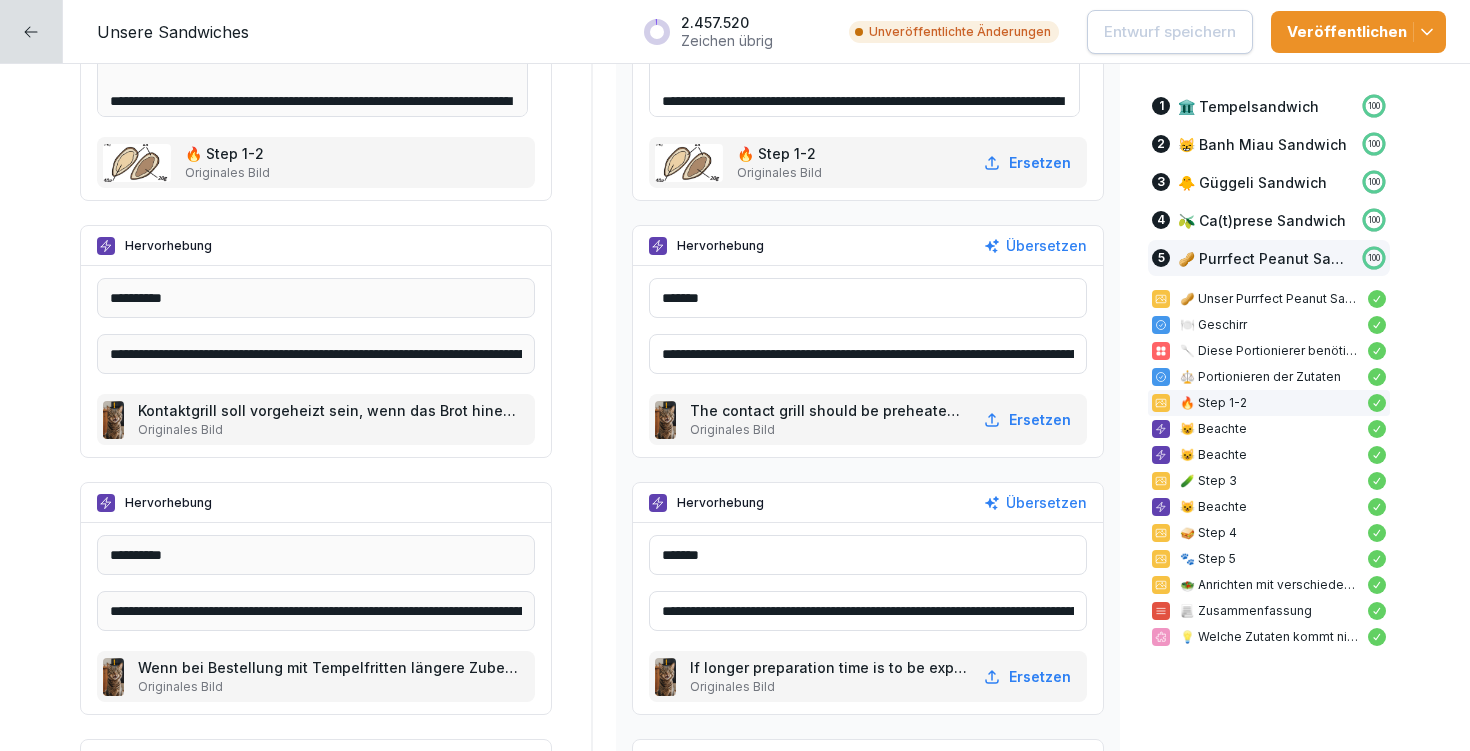click on "**********" at bounding box center [868, 354] 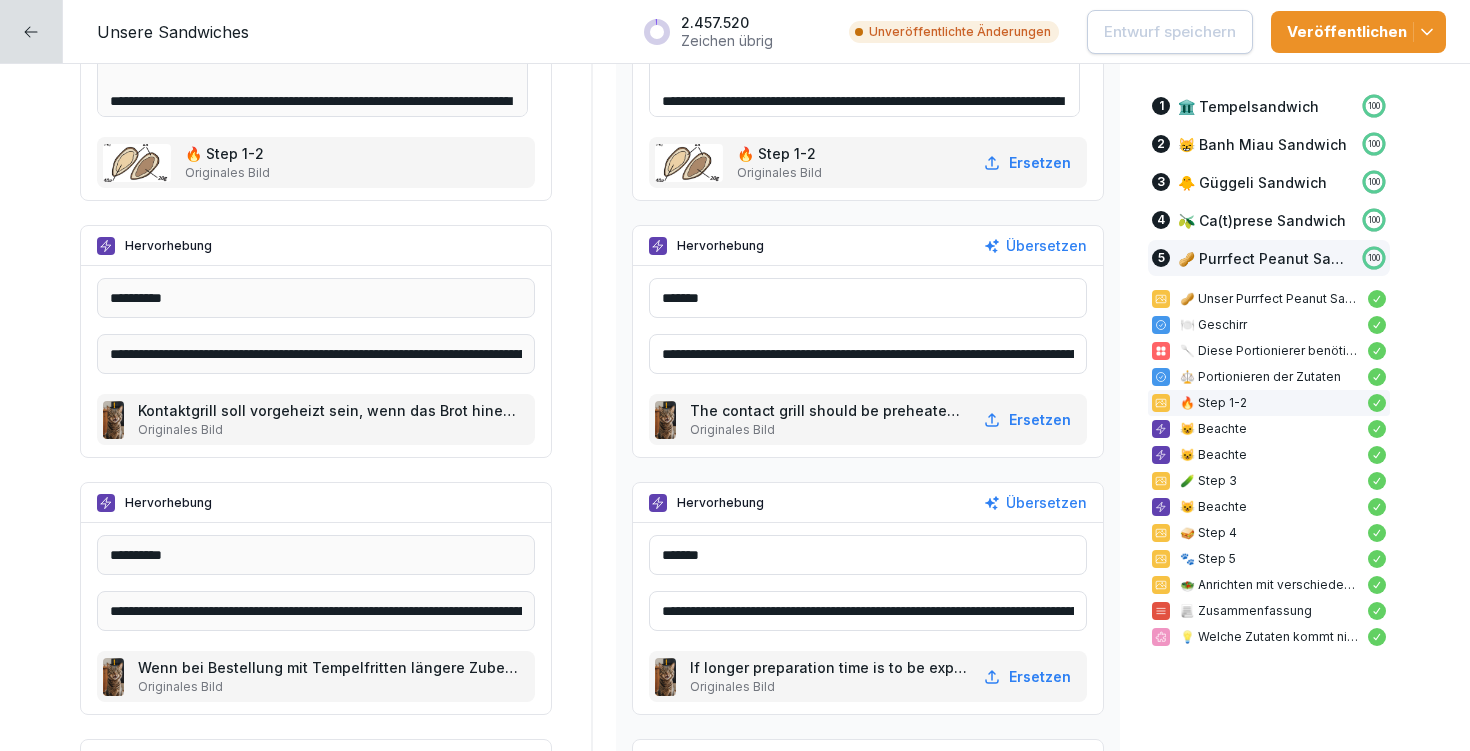 drag, startPoint x: 1024, startPoint y: 346, endPoint x: 1074, endPoint y: 357, distance: 51.1957 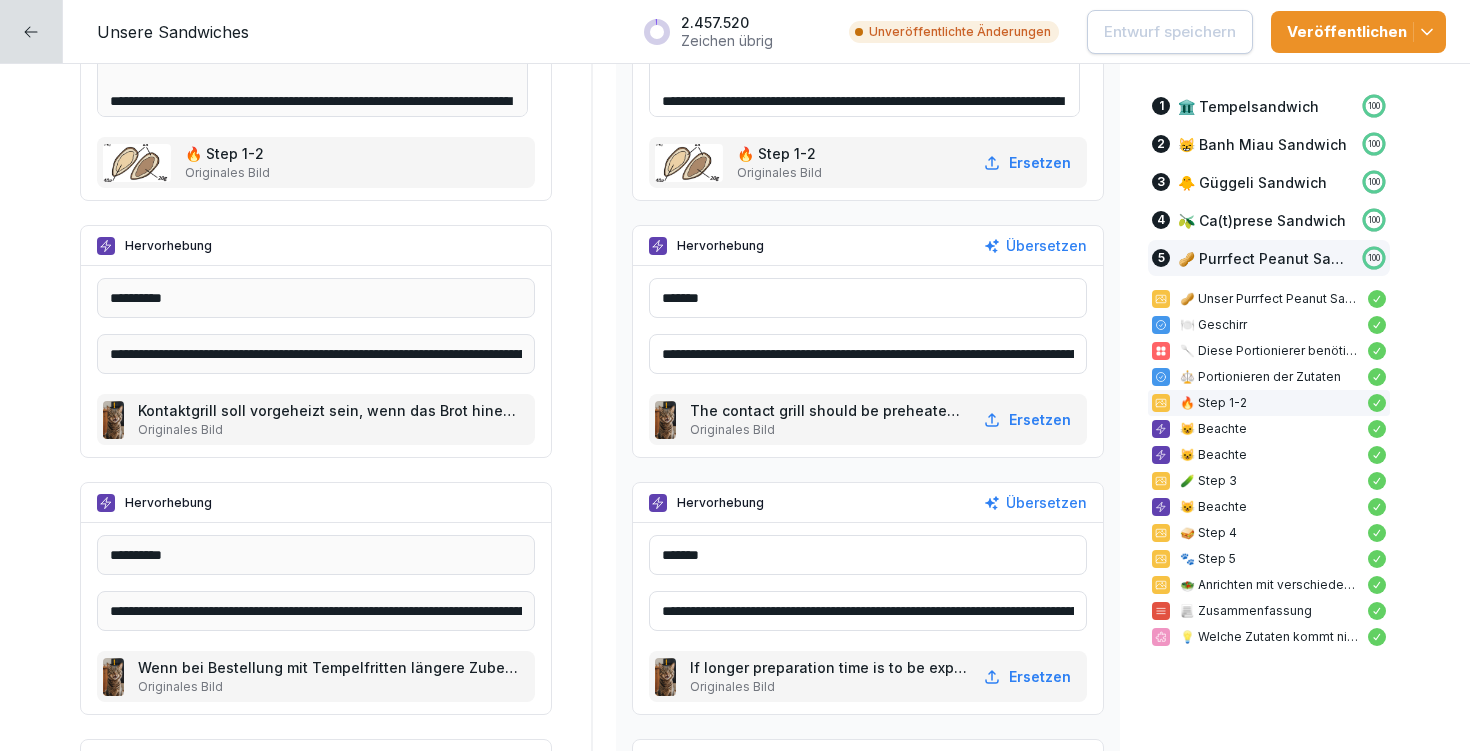 click on "**********" at bounding box center (868, 361) 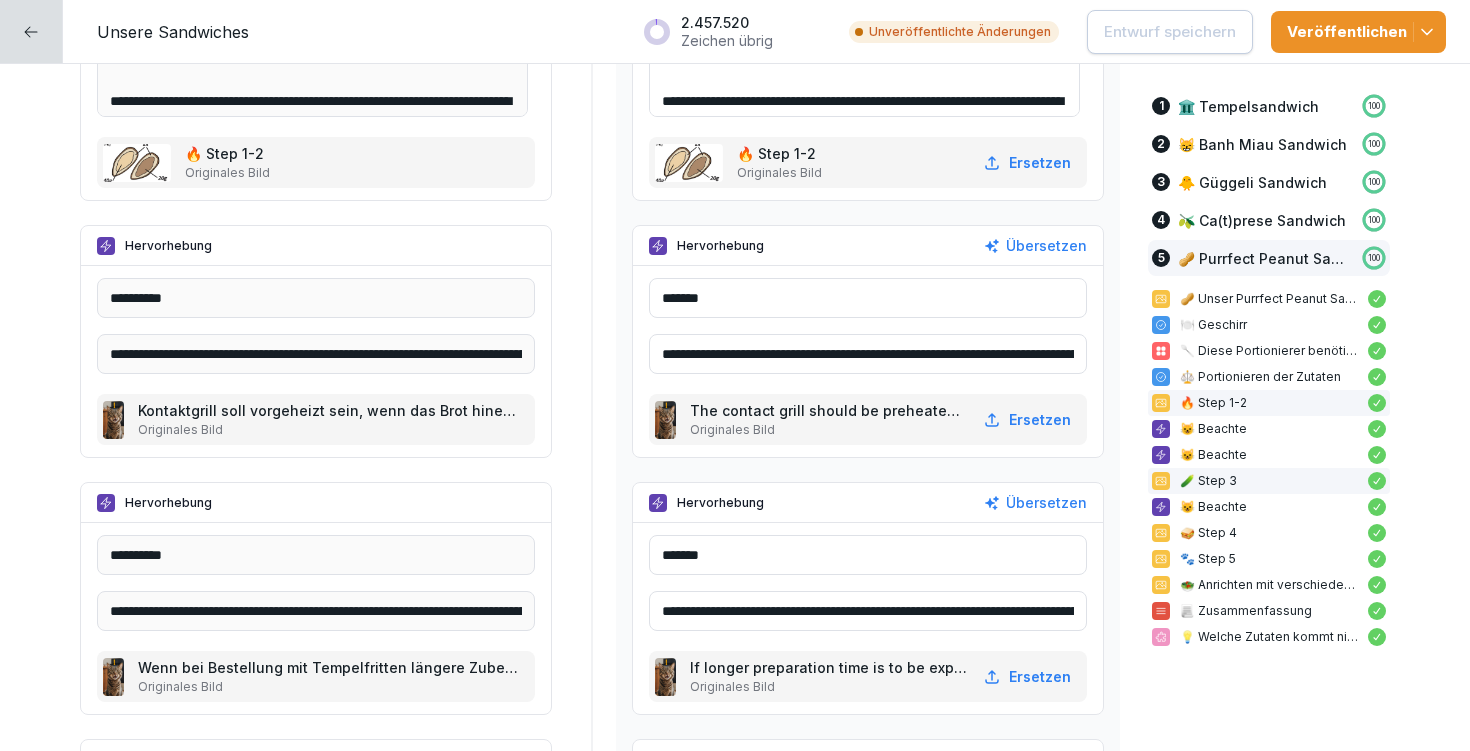 click on "🥒 Step 3" at bounding box center (1269, 481) 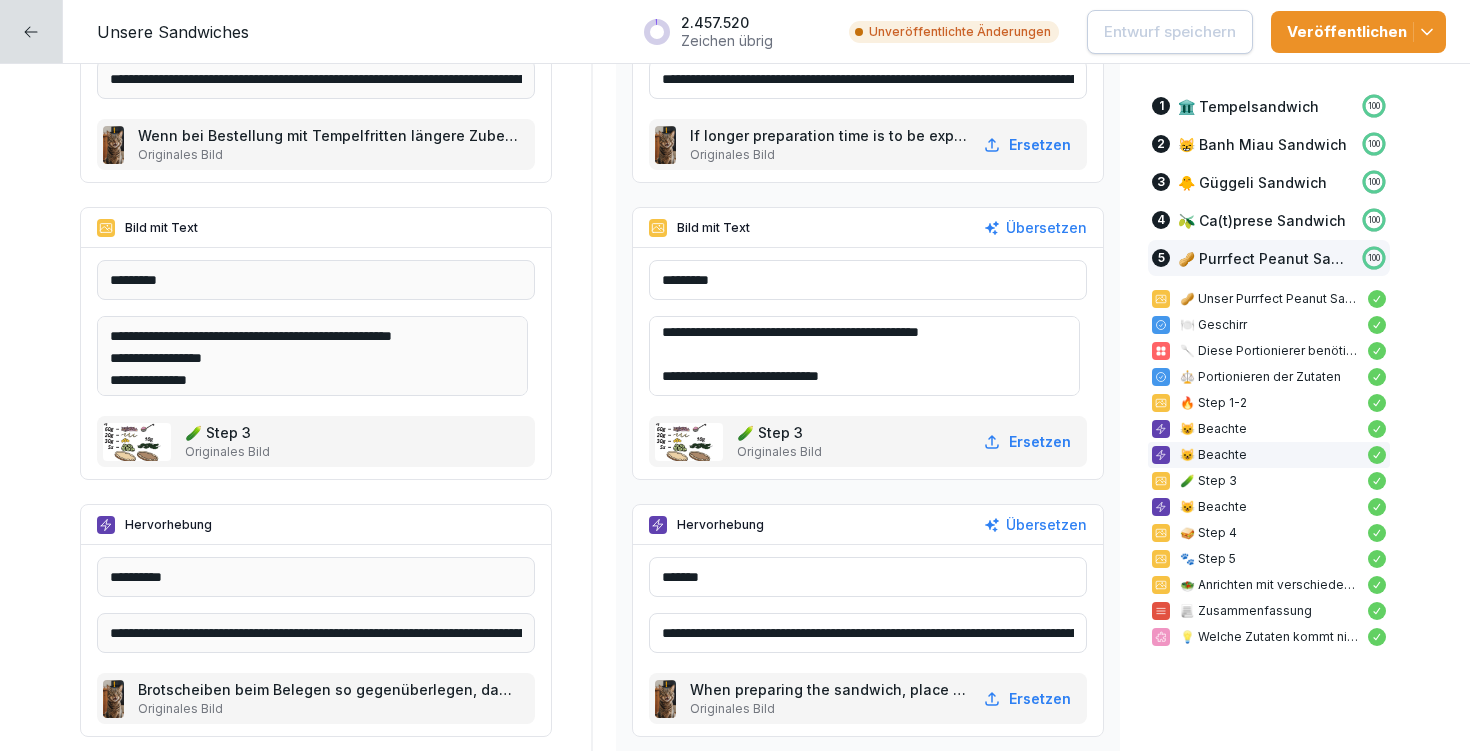 scroll, scrollTop: 25404, scrollLeft: 0, axis: vertical 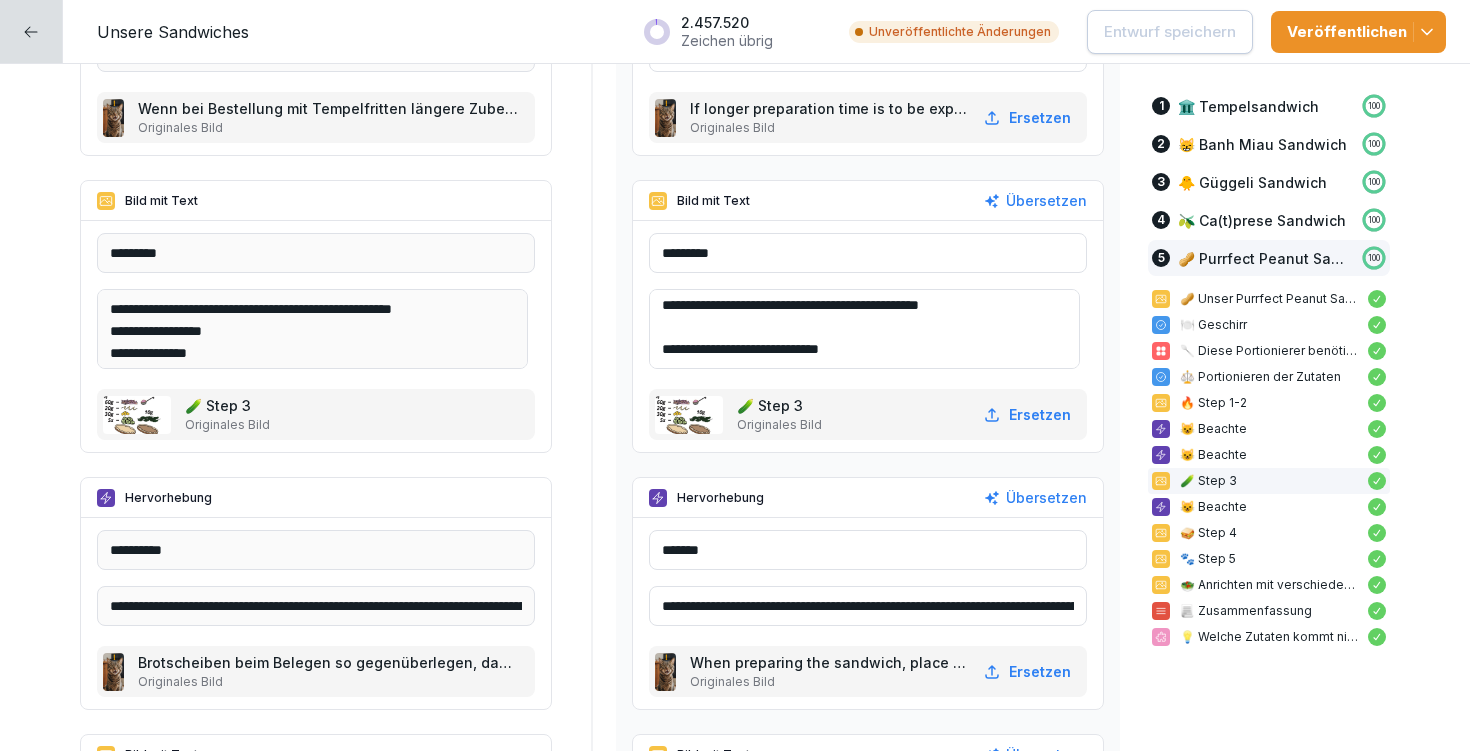 drag, startPoint x: 729, startPoint y: 302, endPoint x: 994, endPoint y: 311, distance: 265.15277 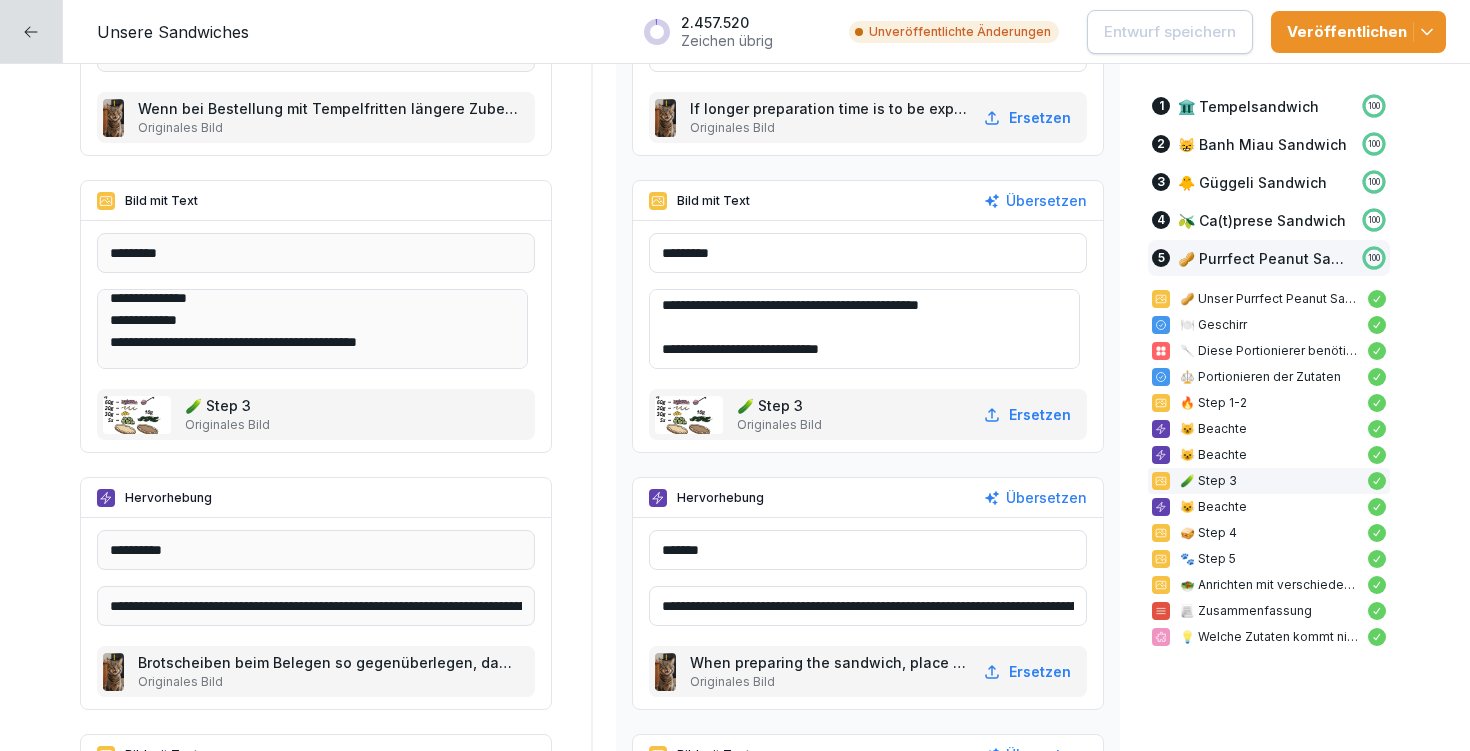 scroll, scrollTop: 57, scrollLeft: 0, axis: vertical 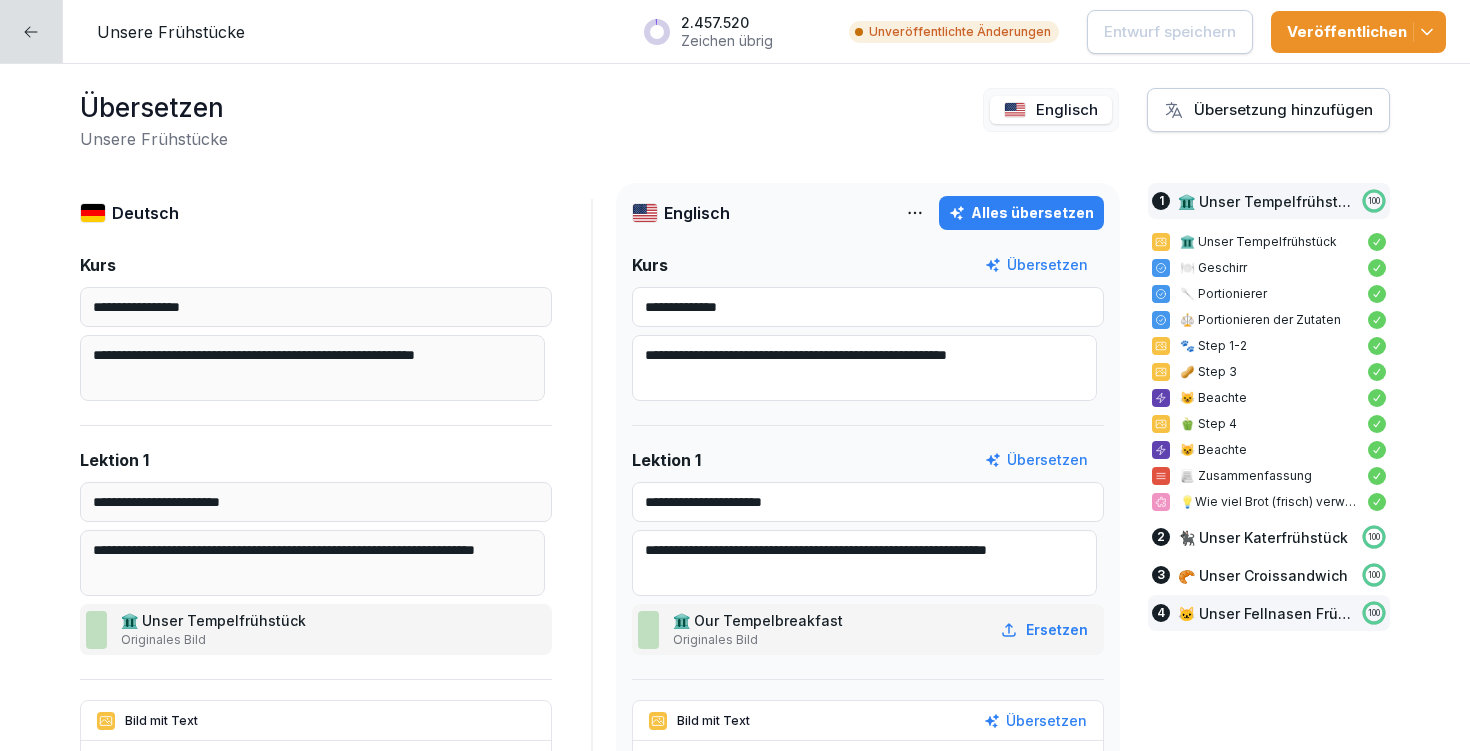 click on "🐱 Unser Fellnasen Frühstück" at bounding box center [1265, 613] 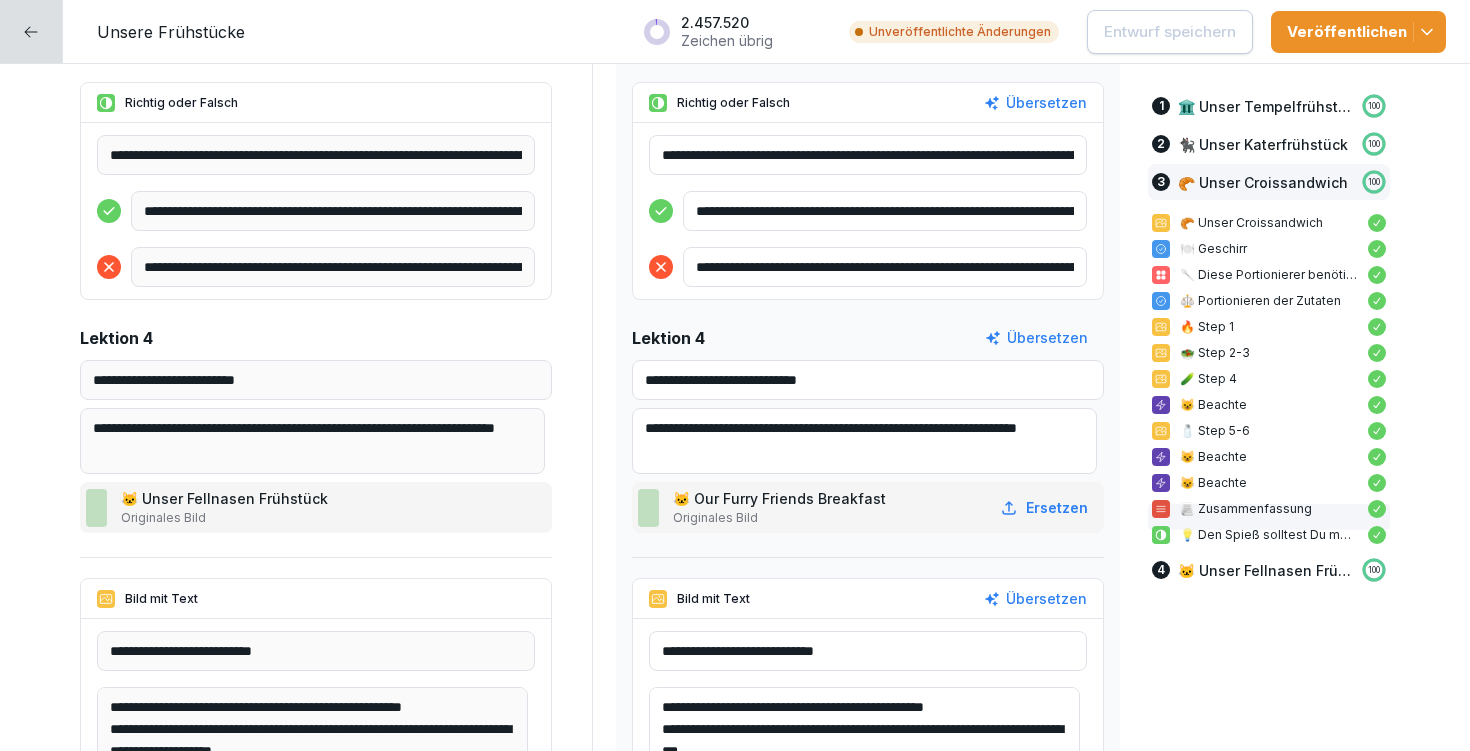 scroll, scrollTop: 12146, scrollLeft: 0, axis: vertical 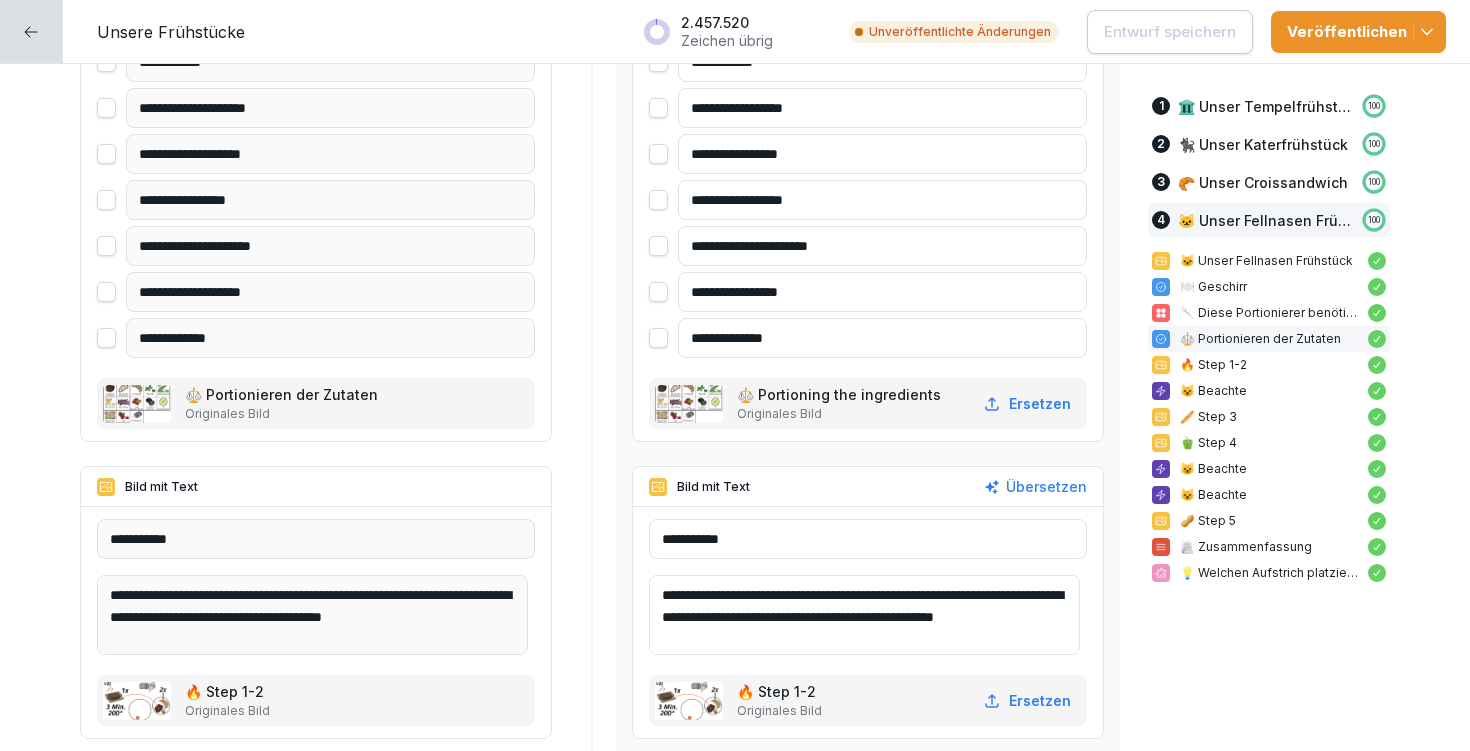 drag, startPoint x: 671, startPoint y: 592, endPoint x: 806, endPoint y: 635, distance: 141.68274 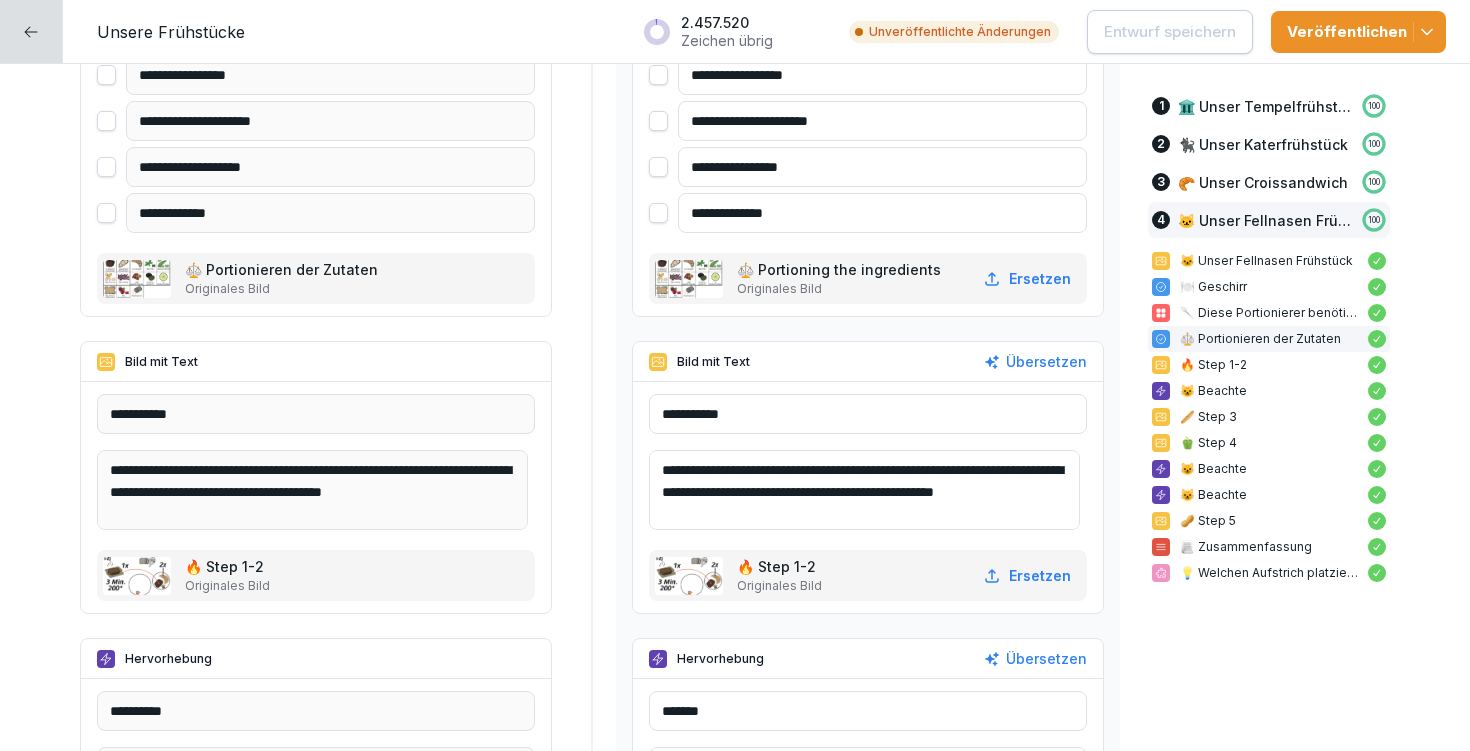 scroll, scrollTop: 14316, scrollLeft: 0, axis: vertical 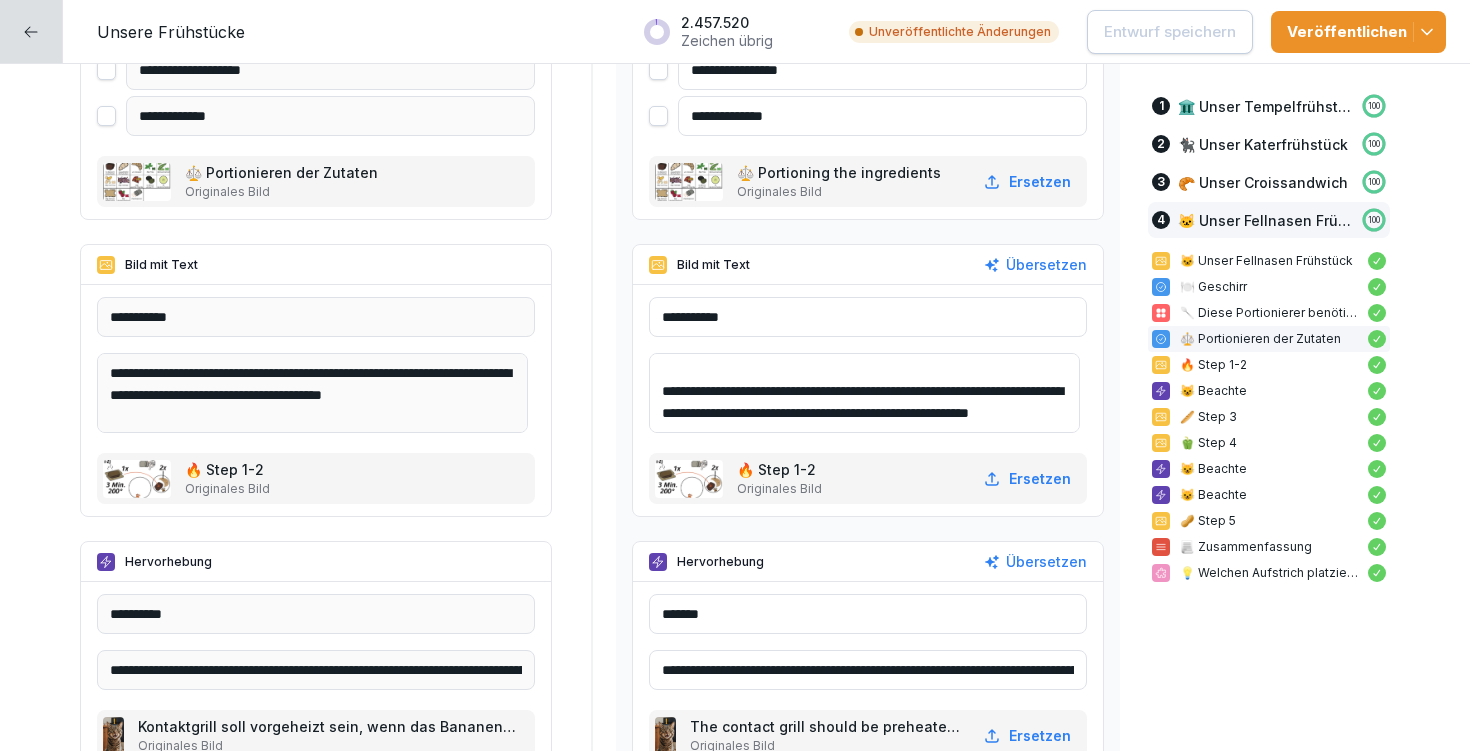 drag, startPoint x: 674, startPoint y: 365, endPoint x: 974, endPoint y: 418, distance: 304.6457 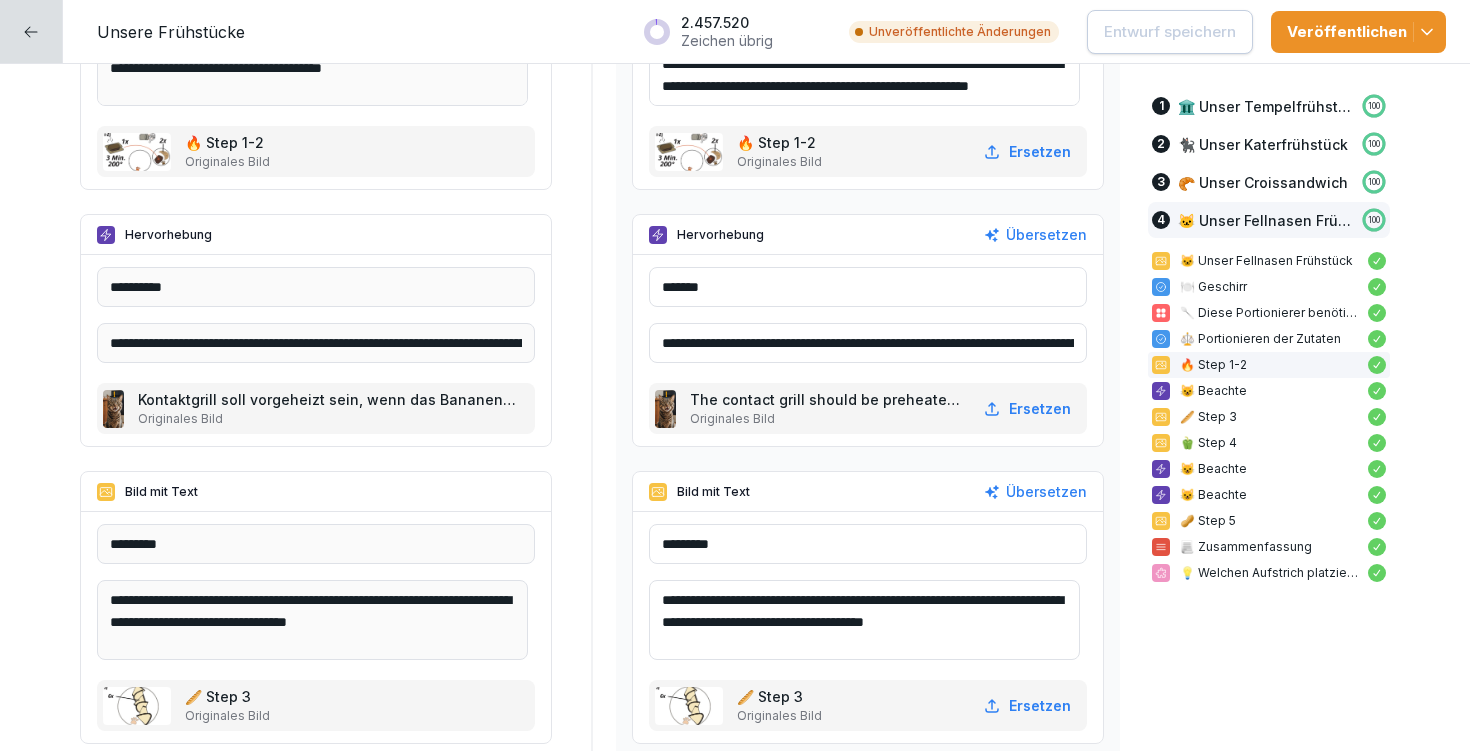 scroll, scrollTop: 14655, scrollLeft: 0, axis: vertical 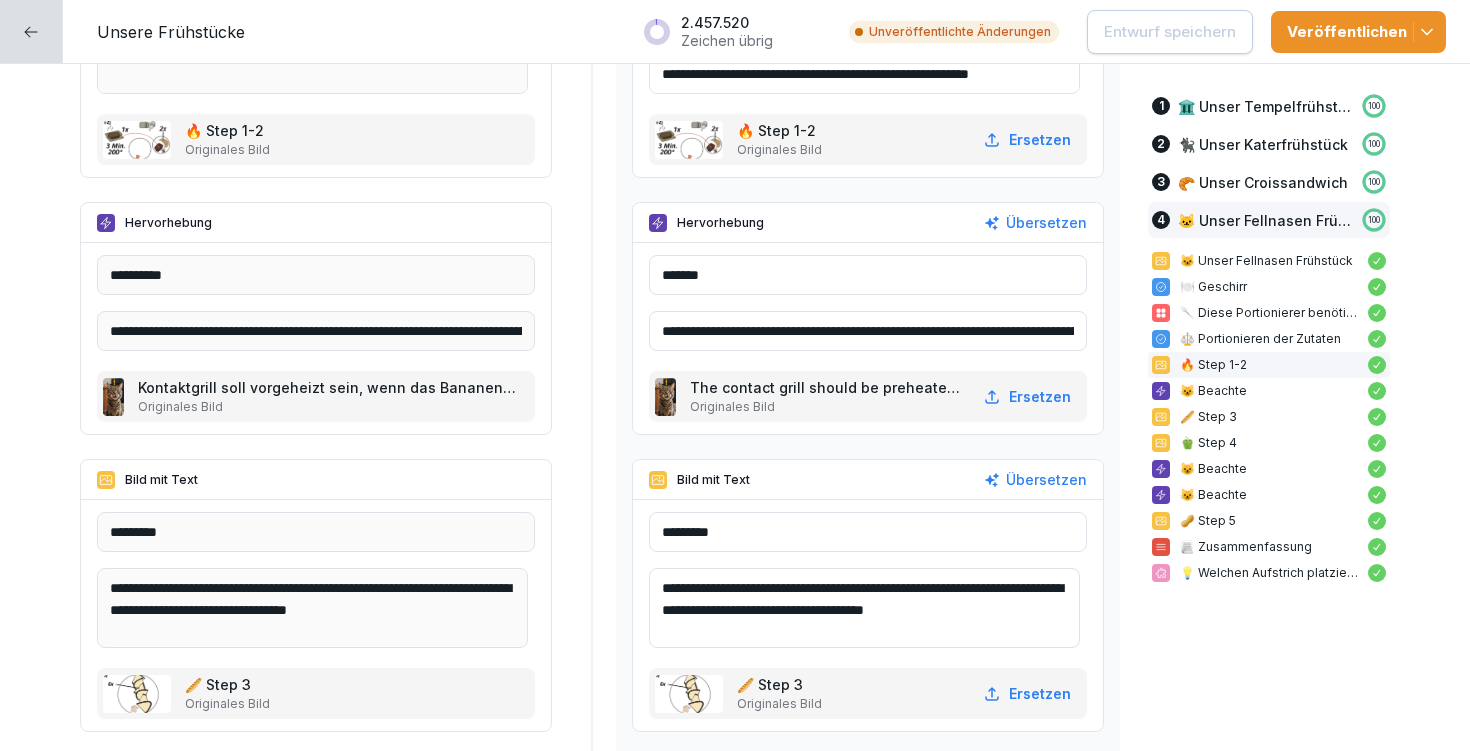 drag, startPoint x: 672, startPoint y: 585, endPoint x: 1062, endPoint y: 609, distance: 390.73776 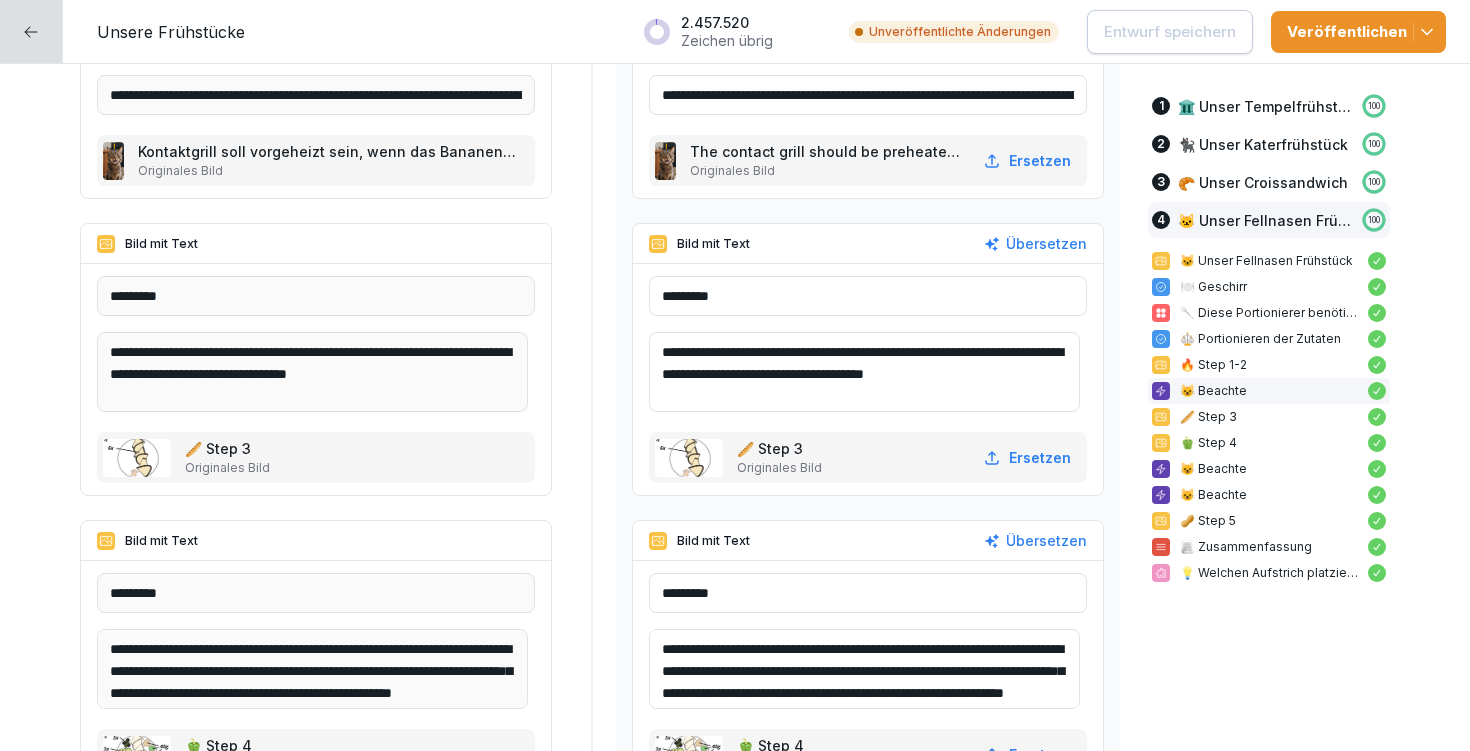 scroll, scrollTop: 15034, scrollLeft: 0, axis: vertical 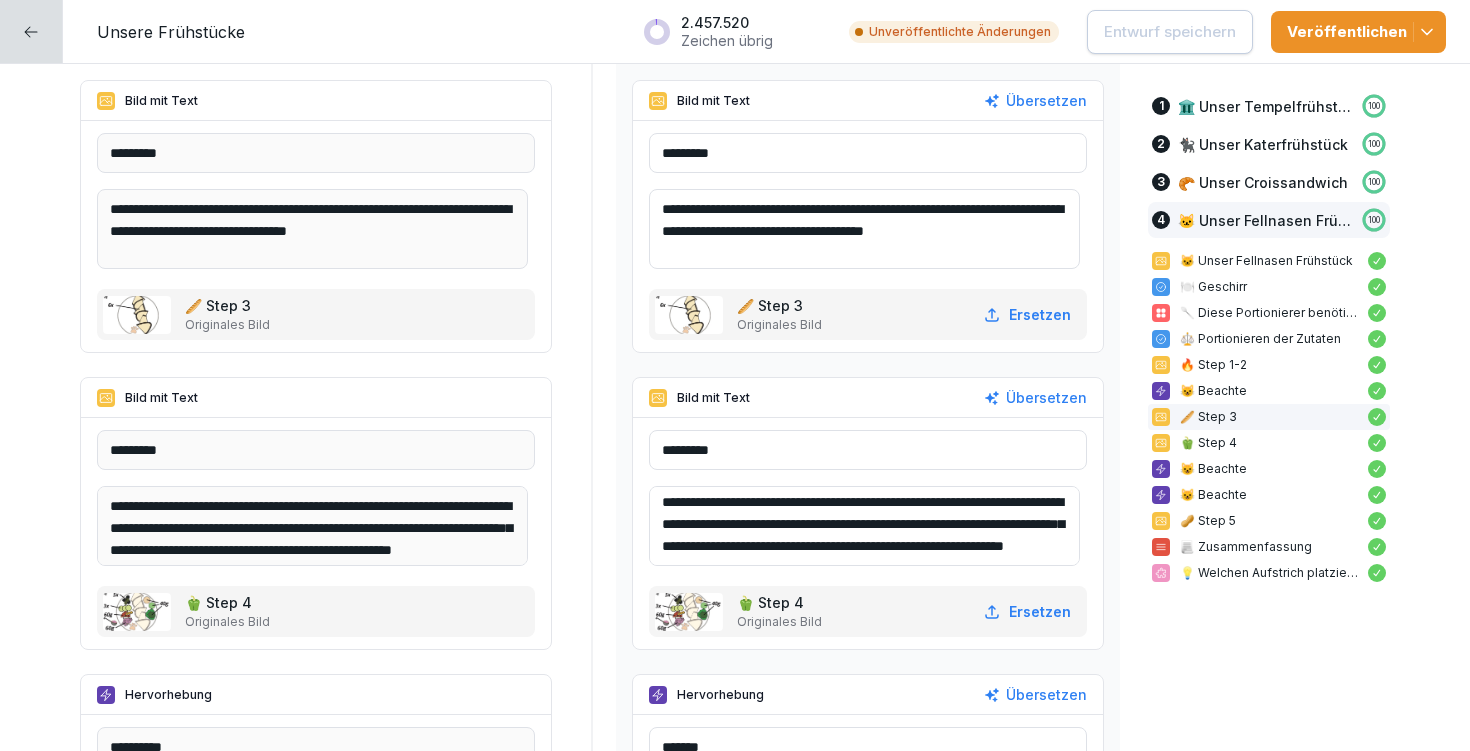 drag, startPoint x: 673, startPoint y: 502, endPoint x: 1038, endPoint y: 551, distance: 368.27435 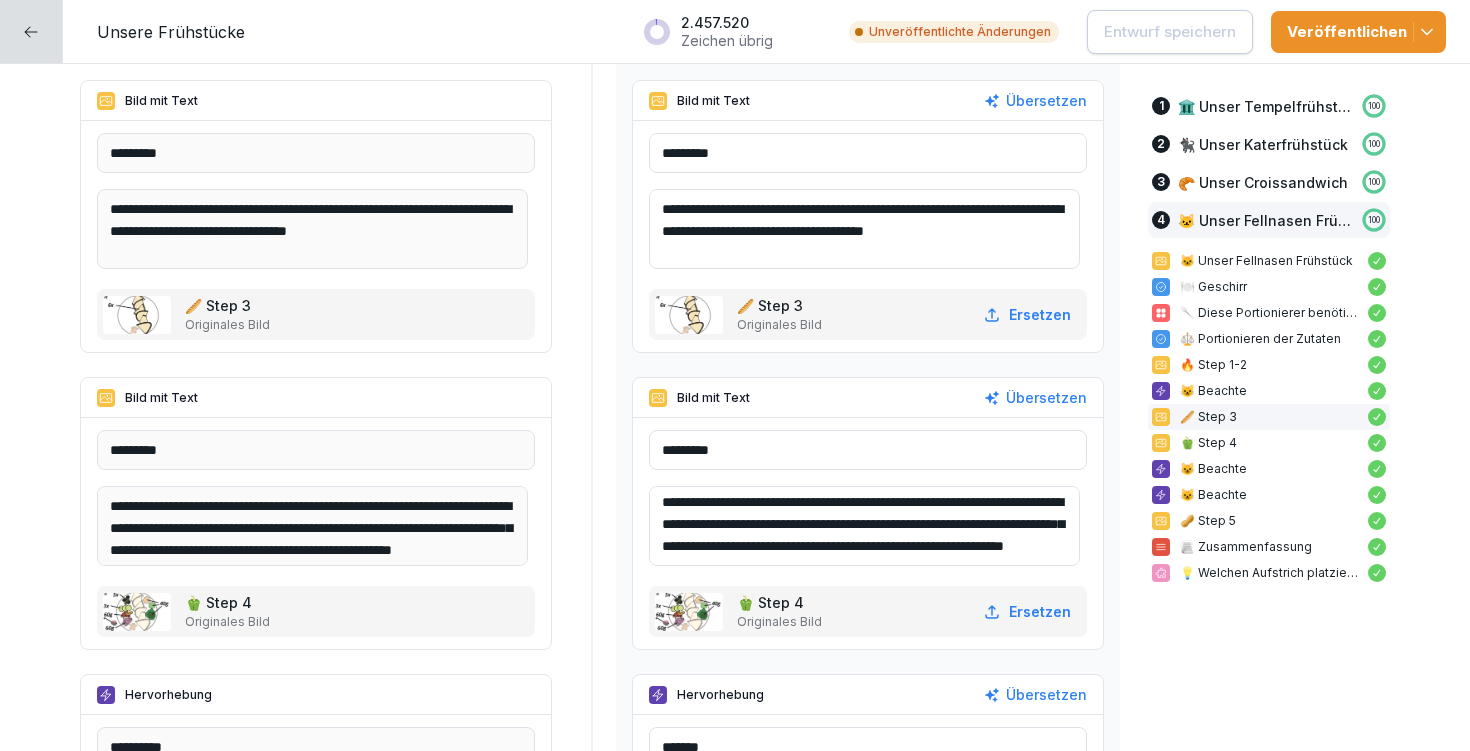 scroll, scrollTop: 48, scrollLeft: 0, axis: vertical 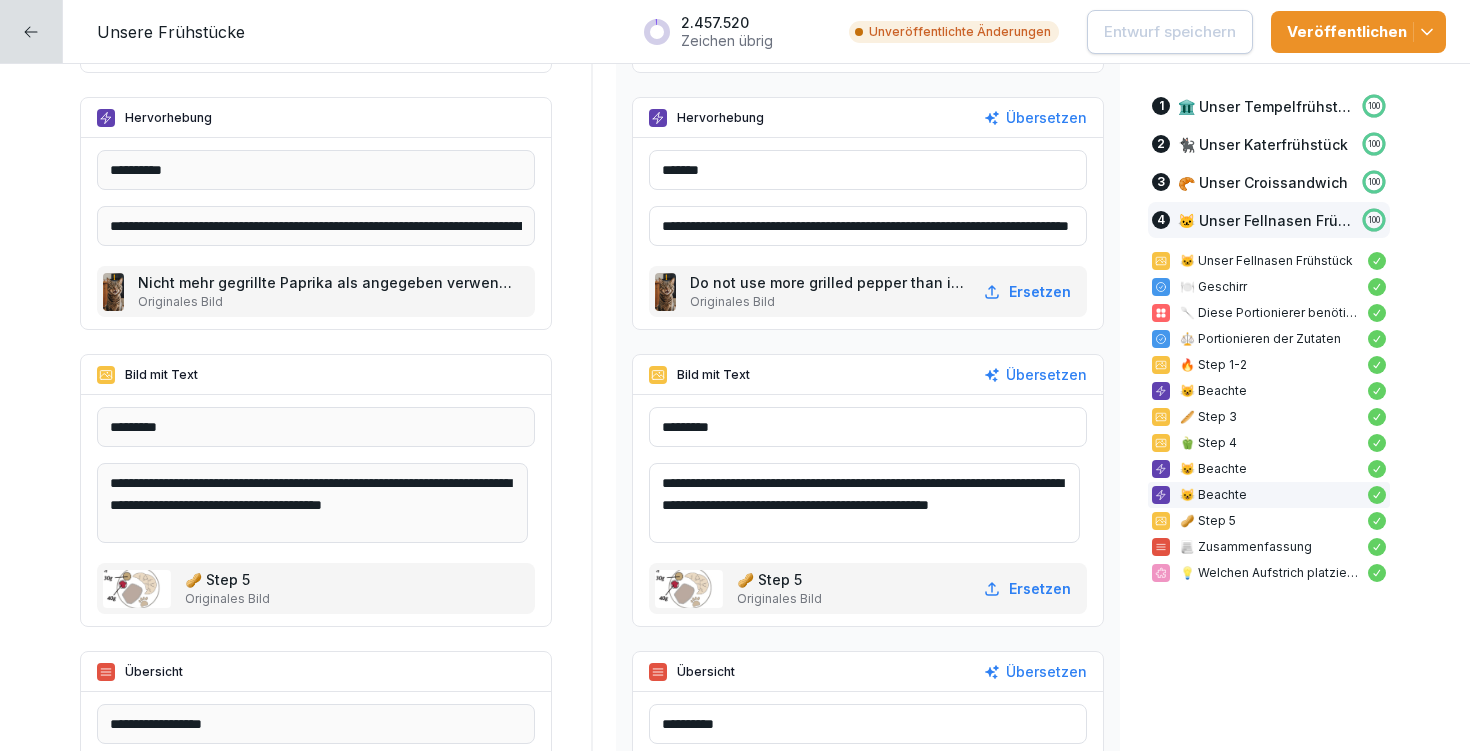 drag, startPoint x: 673, startPoint y: 480, endPoint x: 882, endPoint y: 542, distance: 218.00229 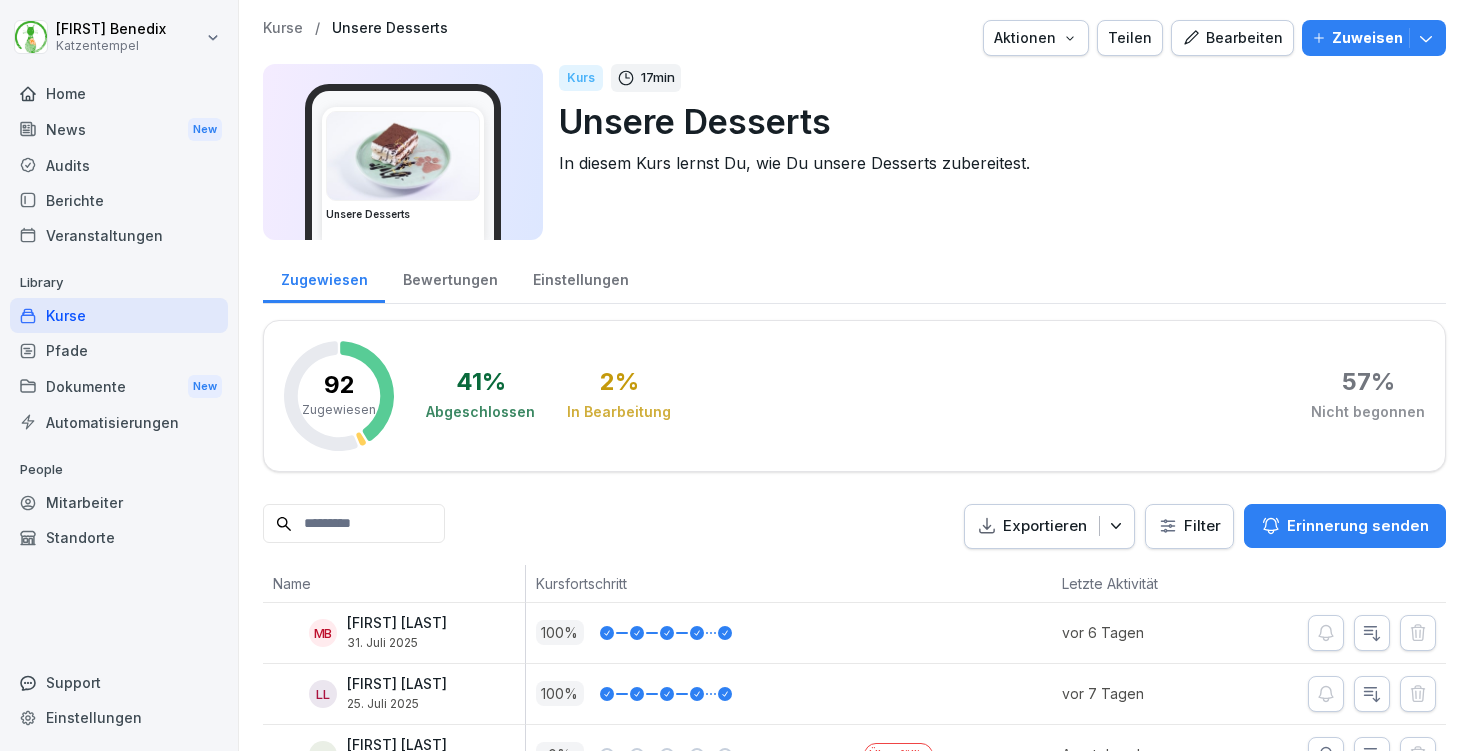 scroll, scrollTop: 0, scrollLeft: 0, axis: both 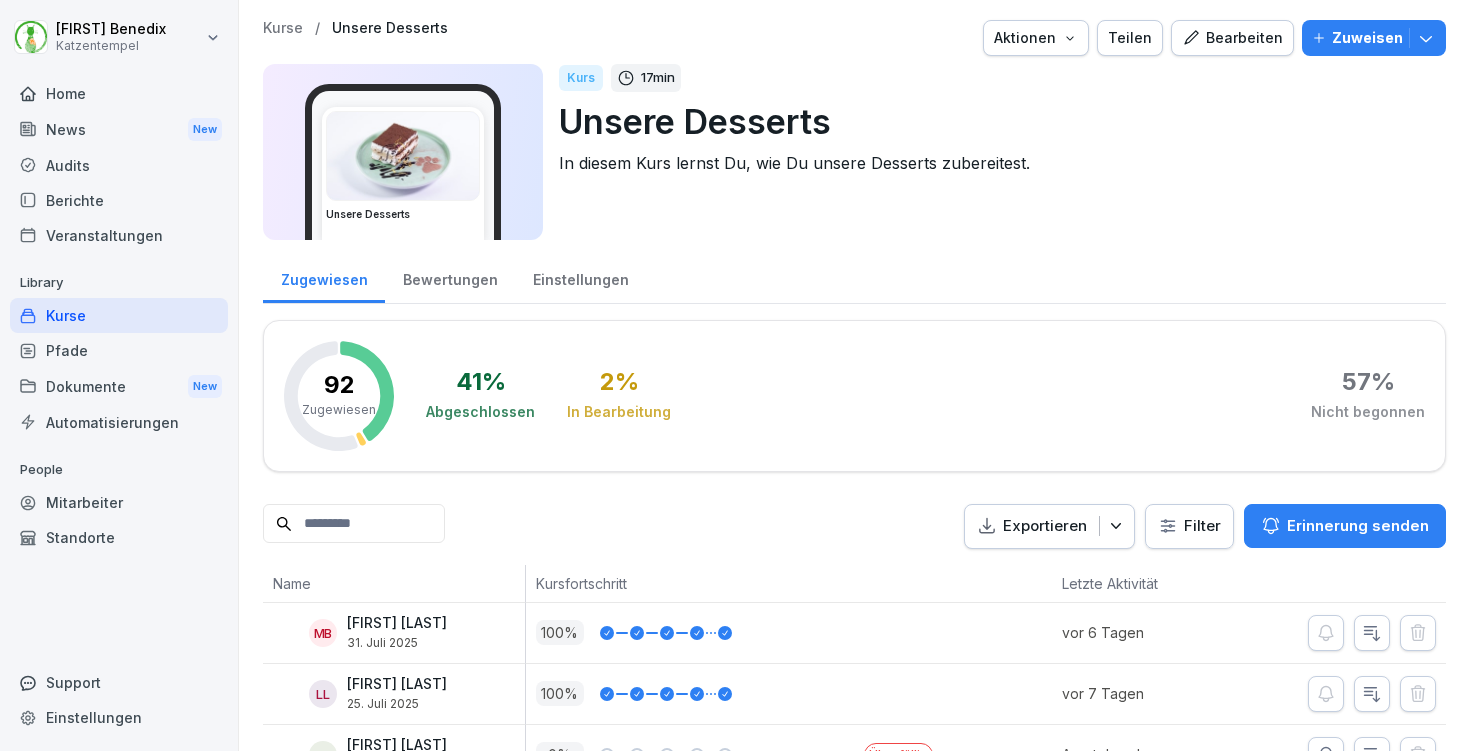 click on "Bearbeiten" at bounding box center (1232, 38) 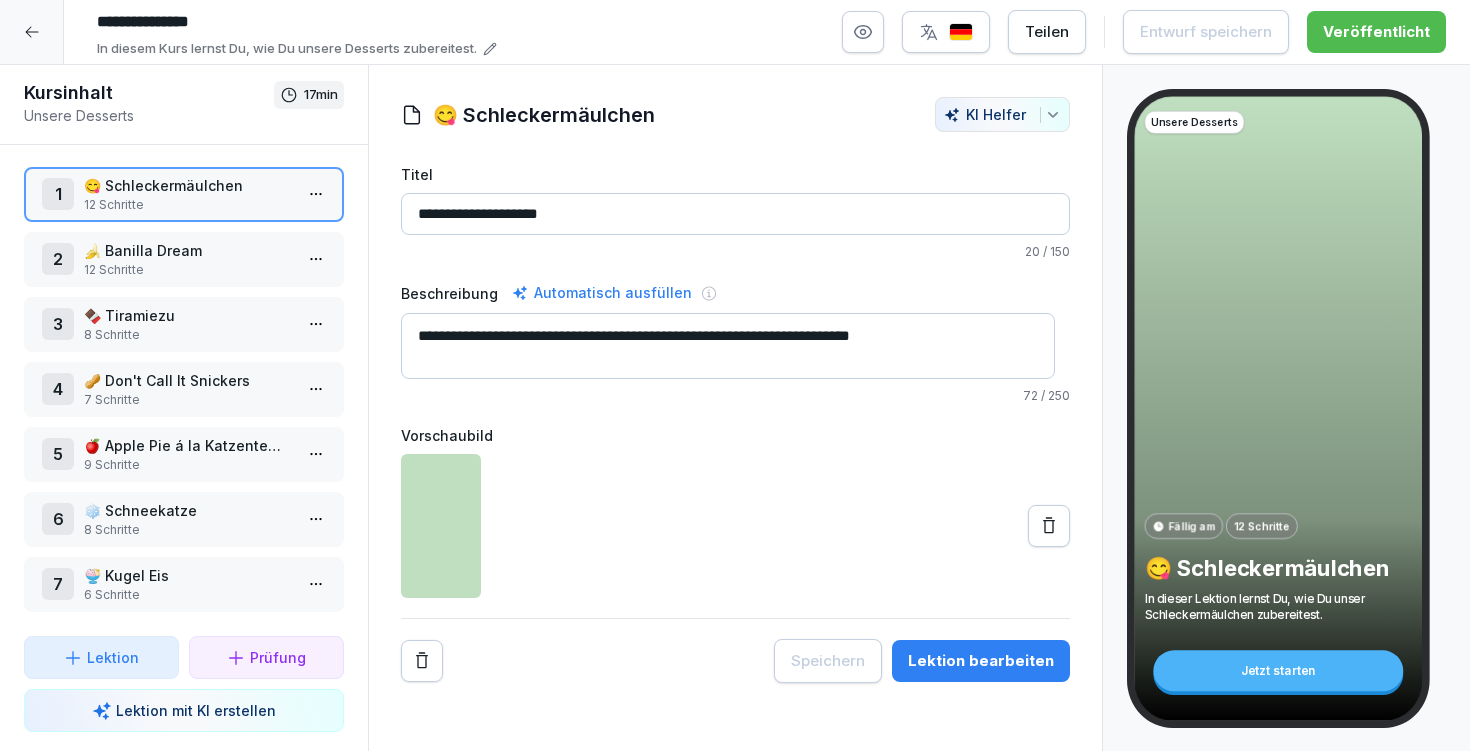 scroll, scrollTop: 0, scrollLeft: 0, axis: both 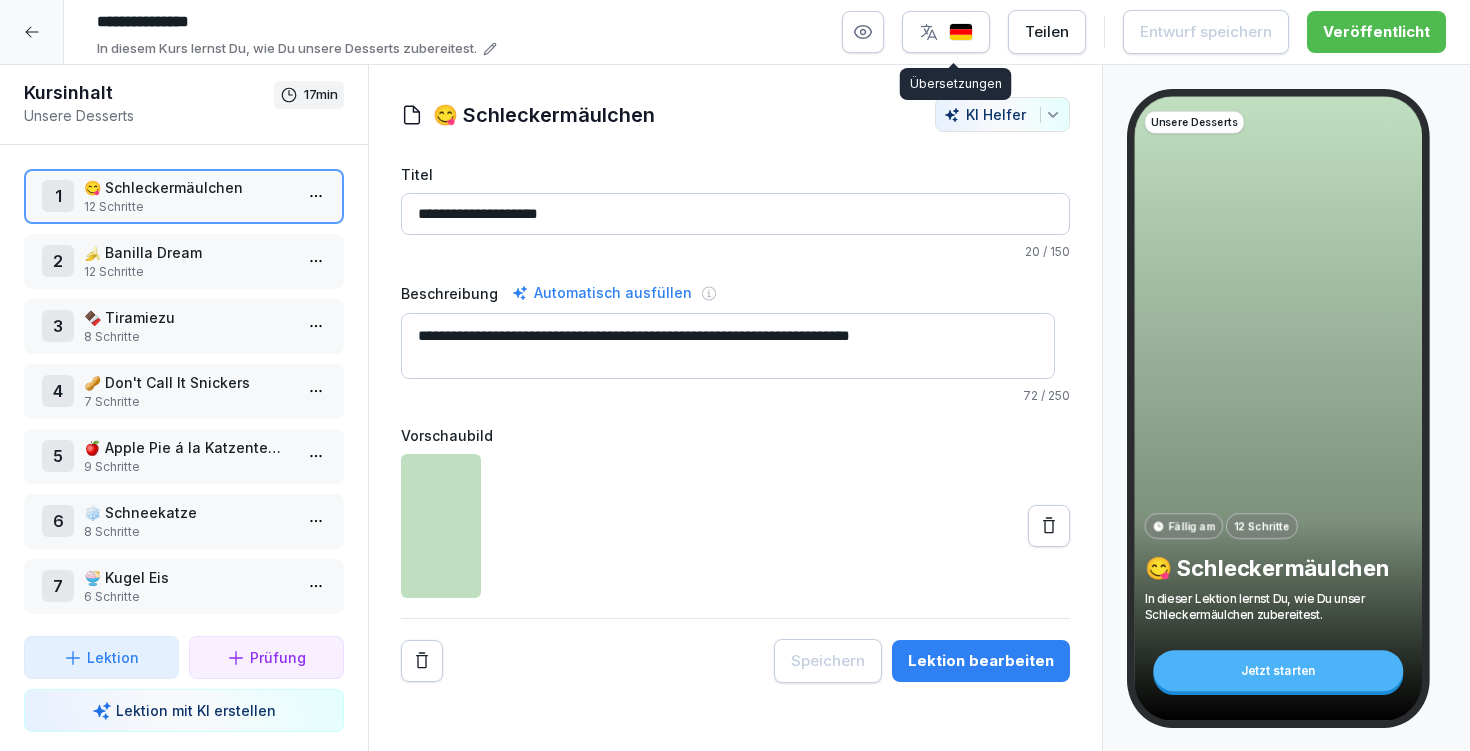 click at bounding box center (946, 32) 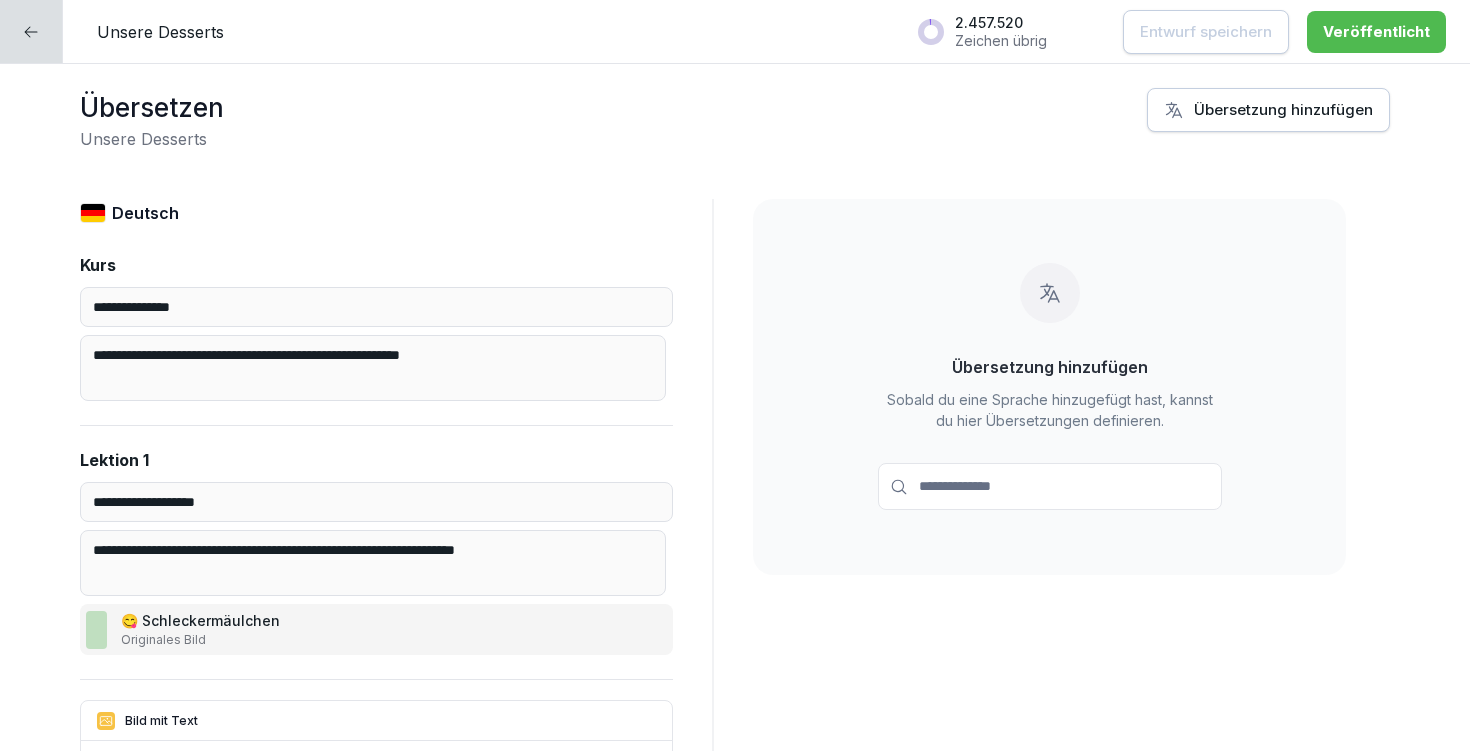 click 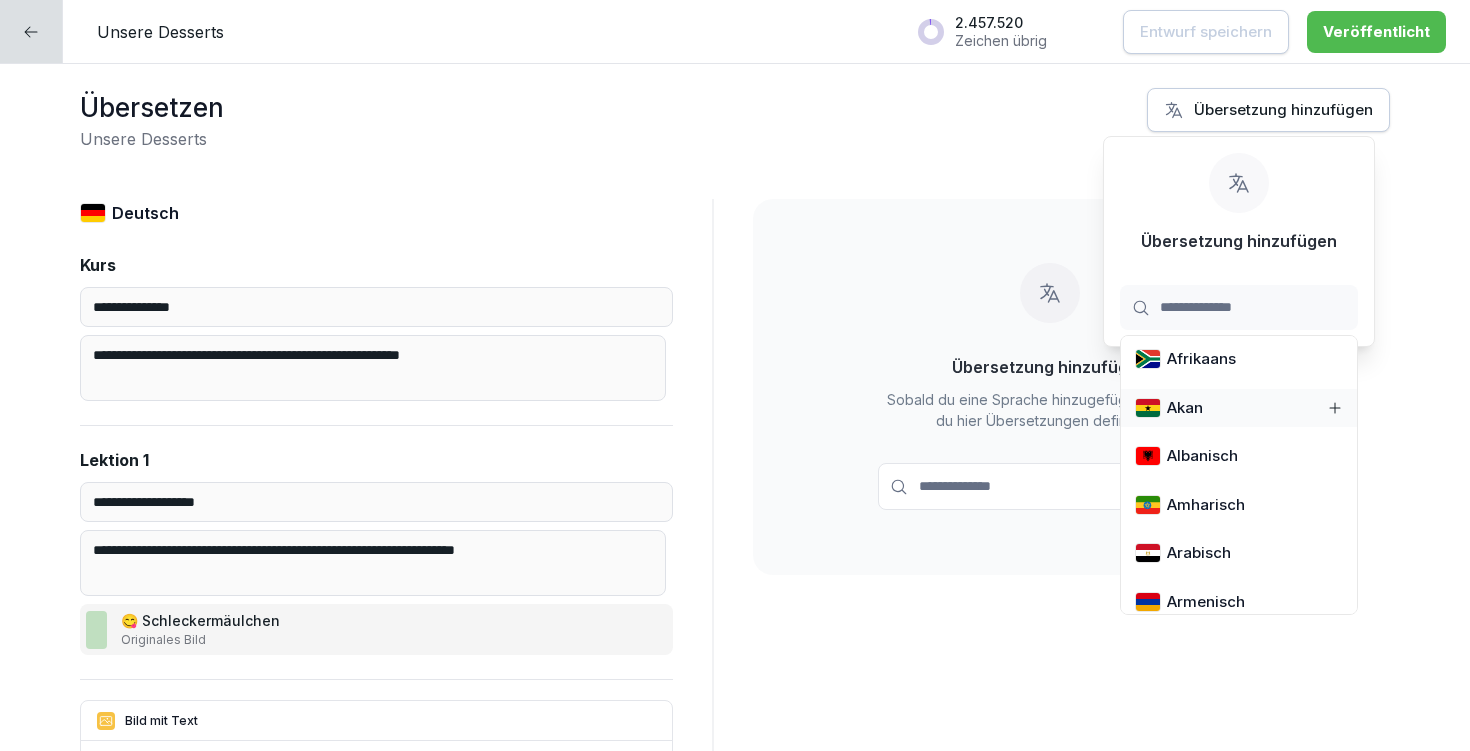 scroll, scrollTop: 964, scrollLeft: 0, axis: vertical 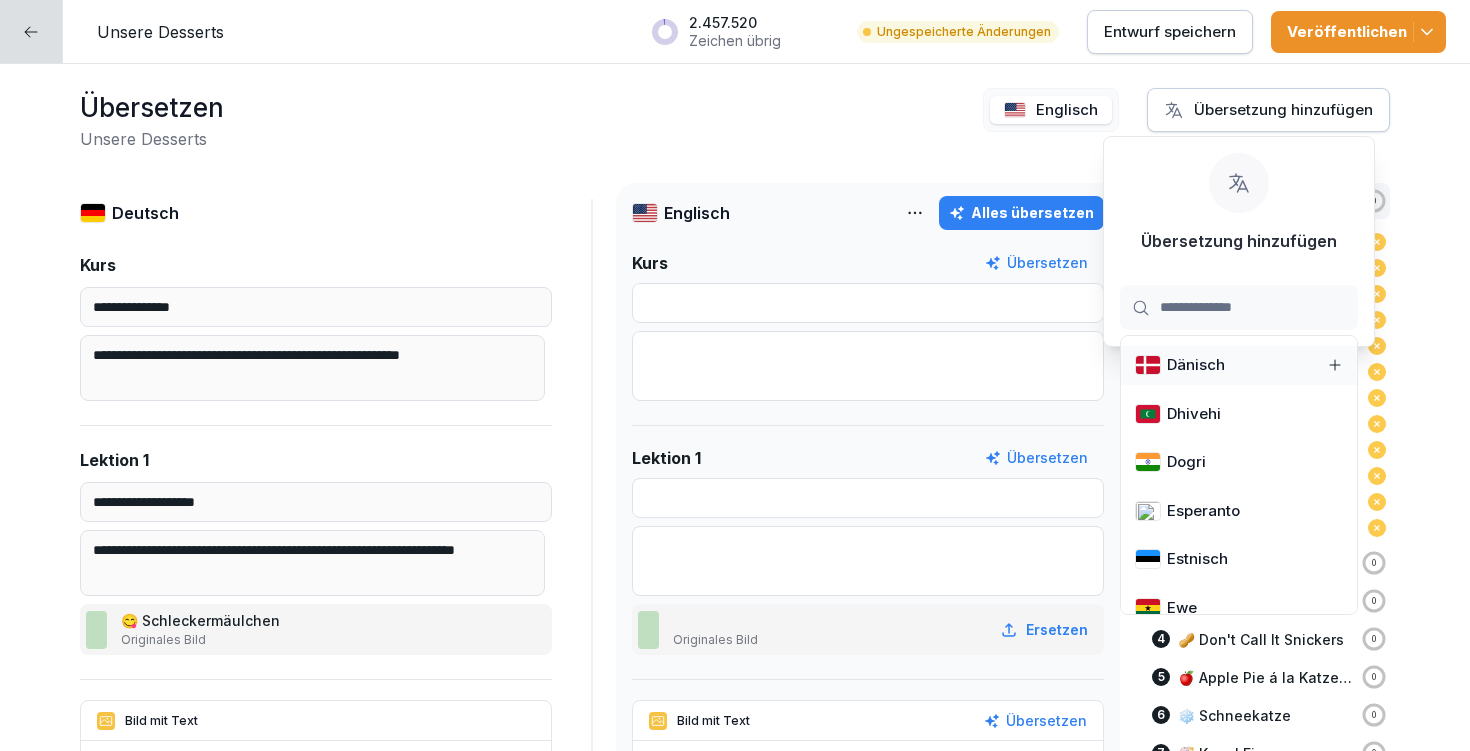 click on "**********" at bounding box center [735, 375] 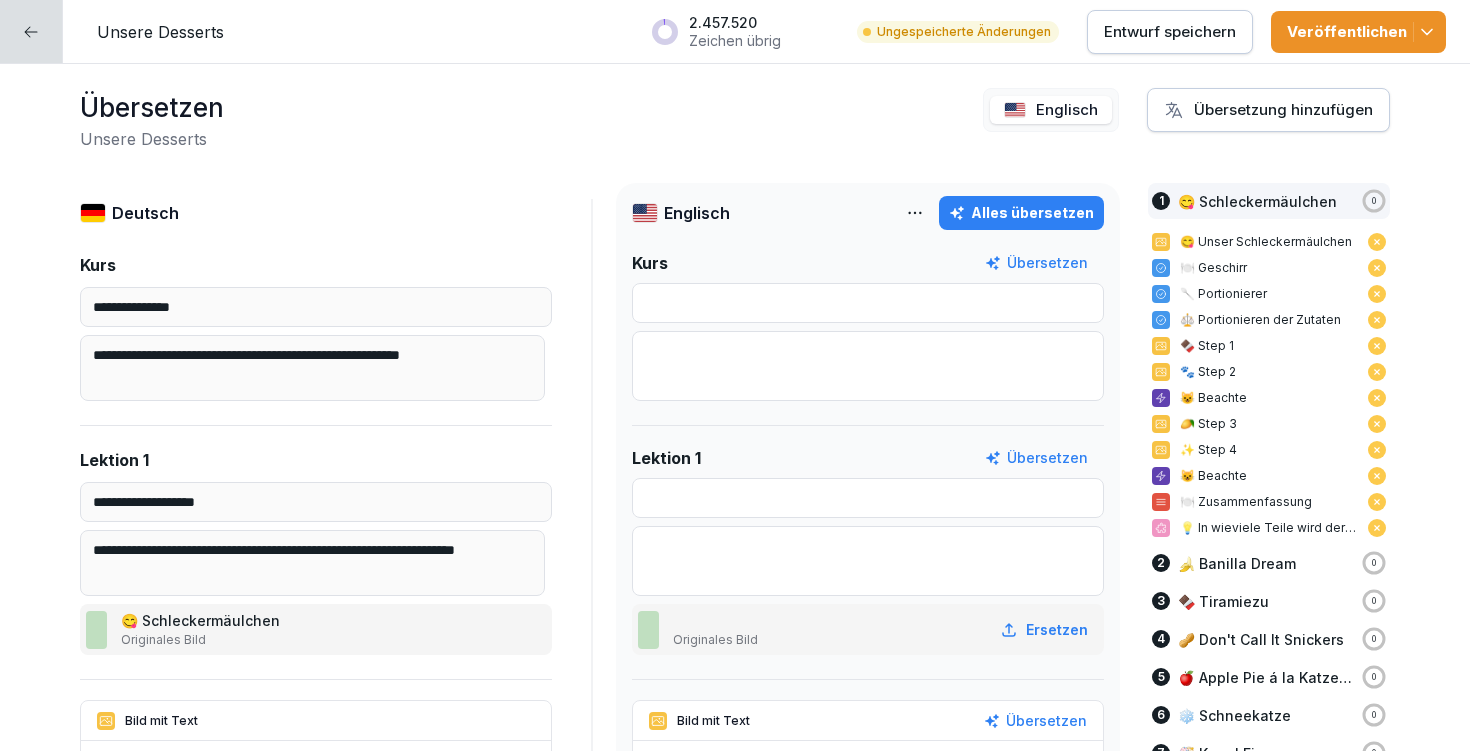 click on "**********" at bounding box center [735, 375] 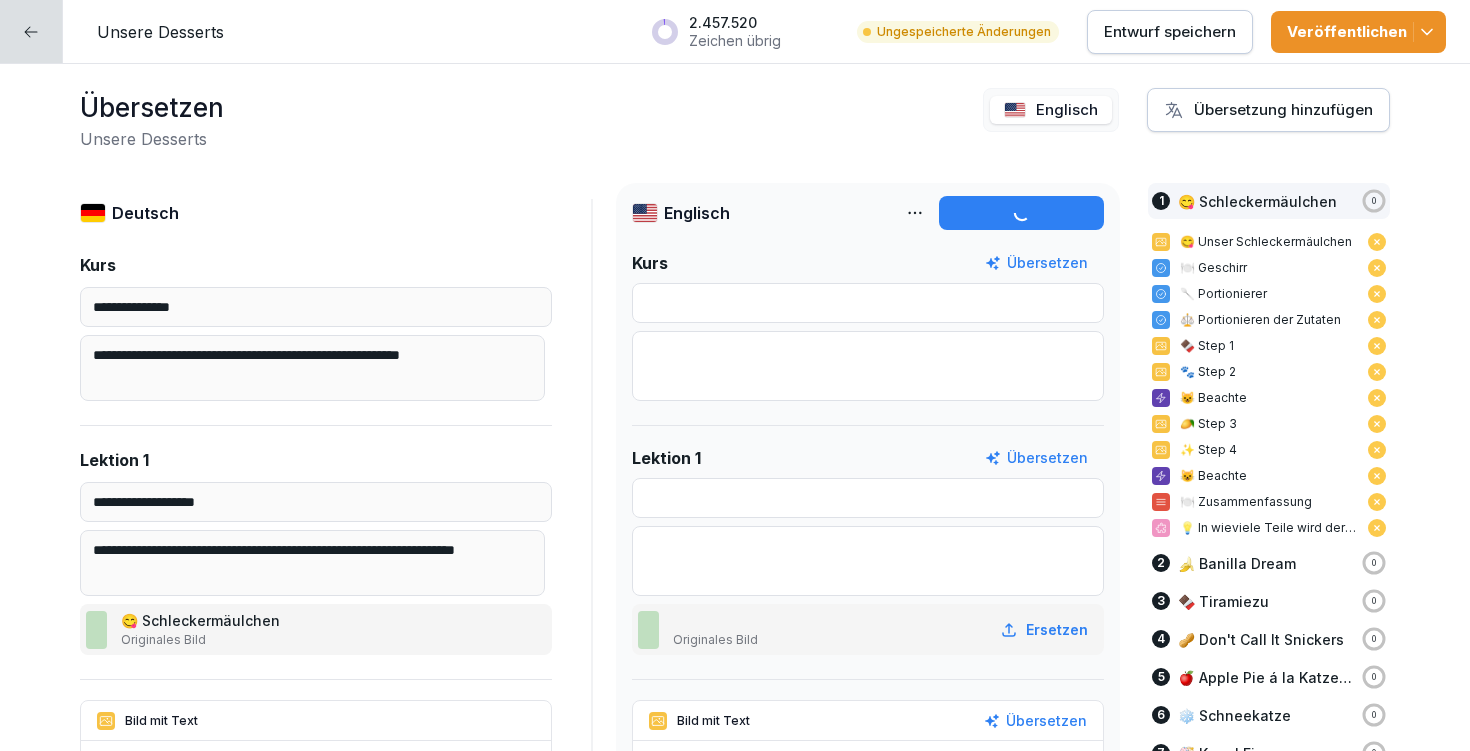 type on "**********" 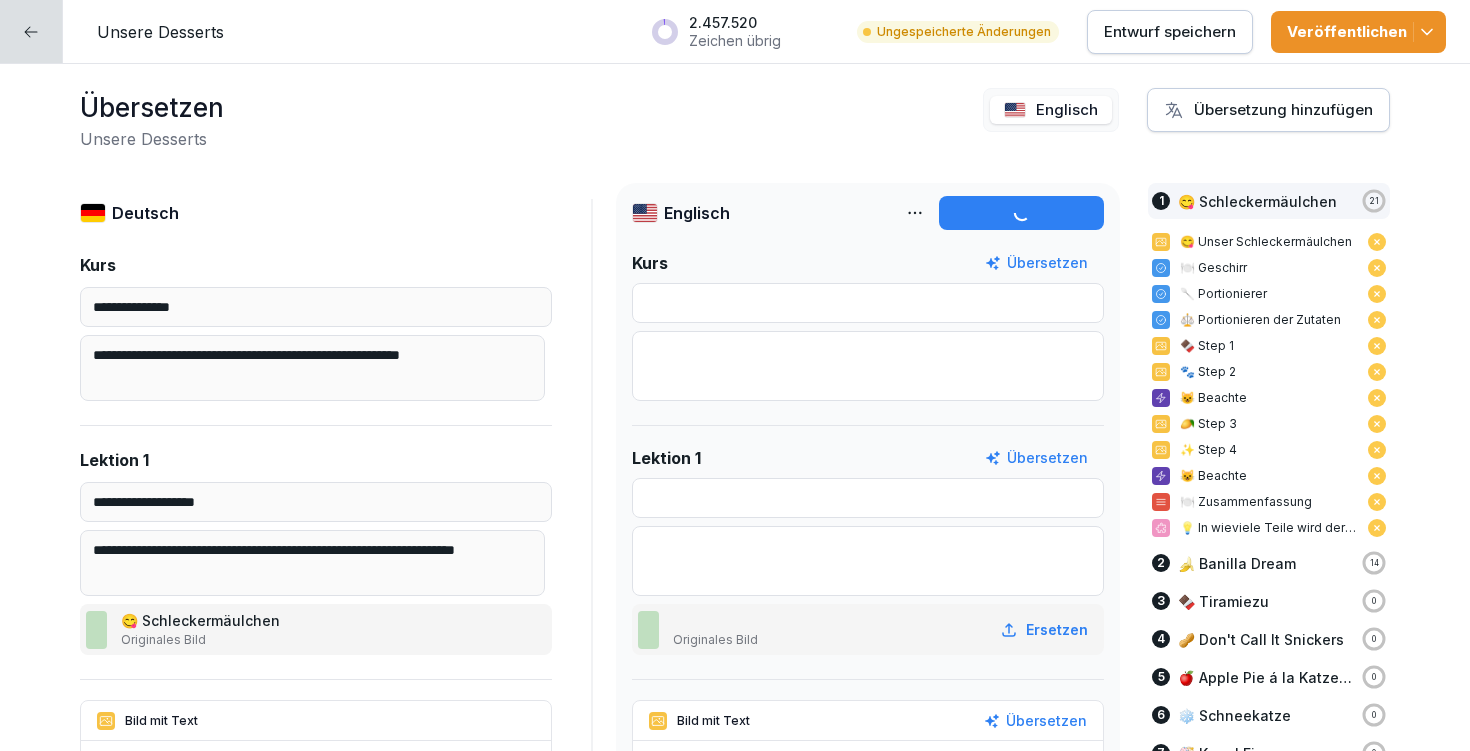 type on "*********" 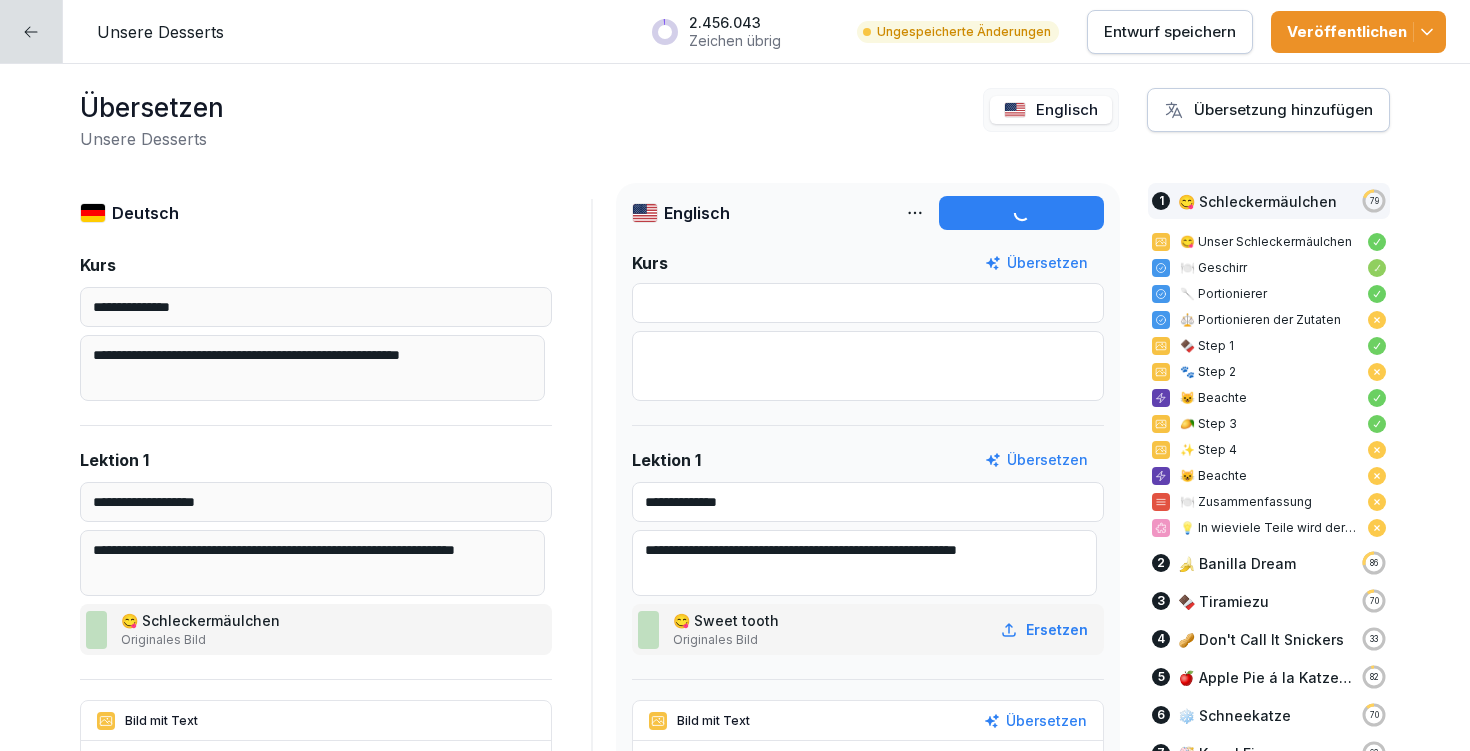 type on "*********" 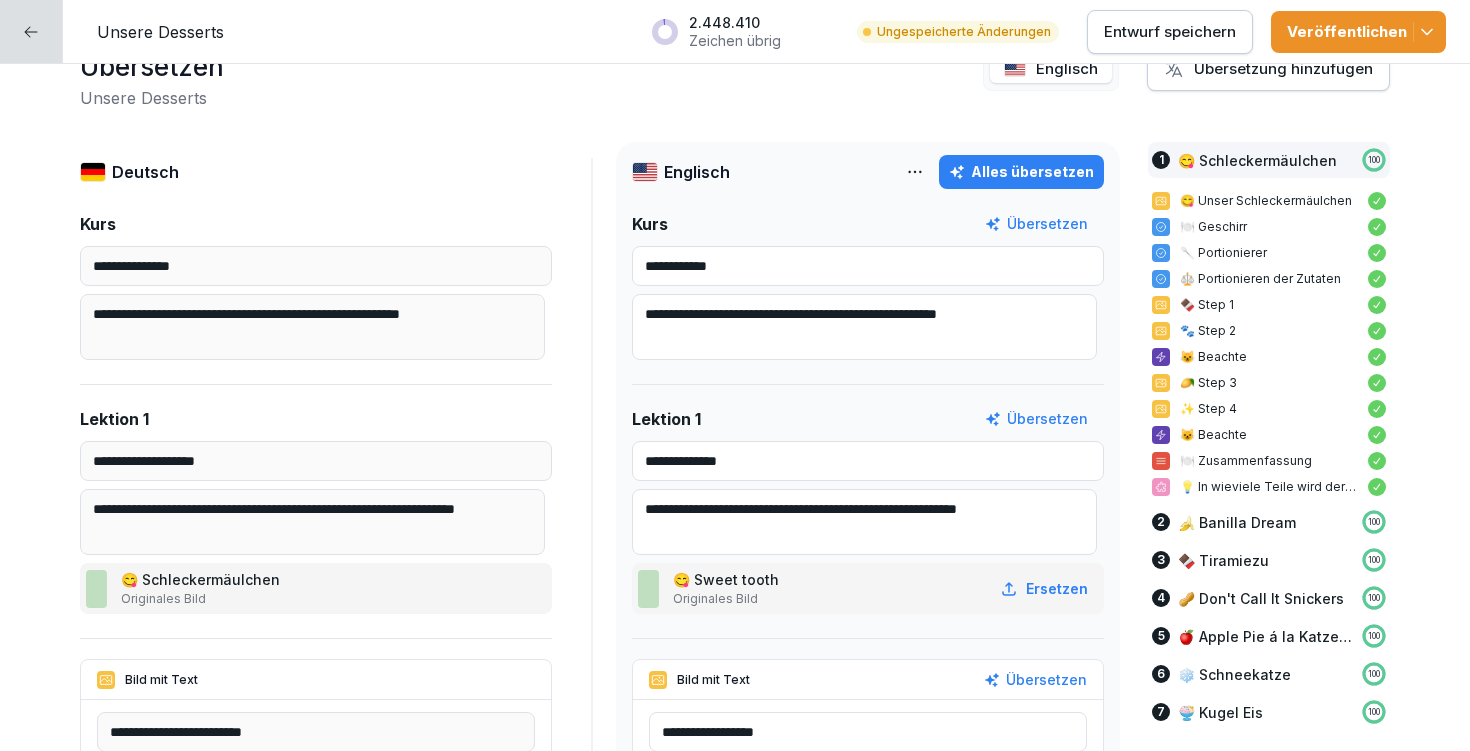 scroll, scrollTop: 50, scrollLeft: 0, axis: vertical 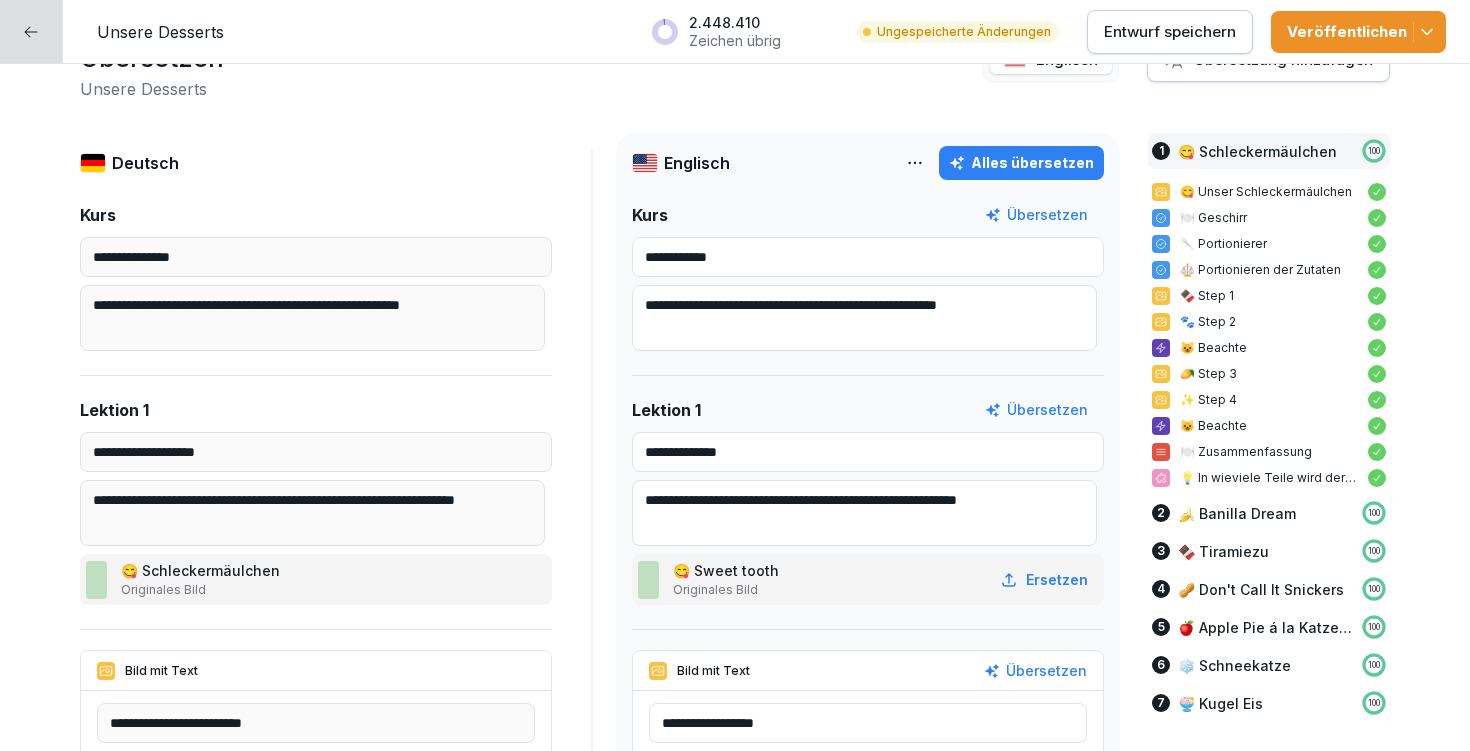 click on "**********" at bounding box center (868, 452) 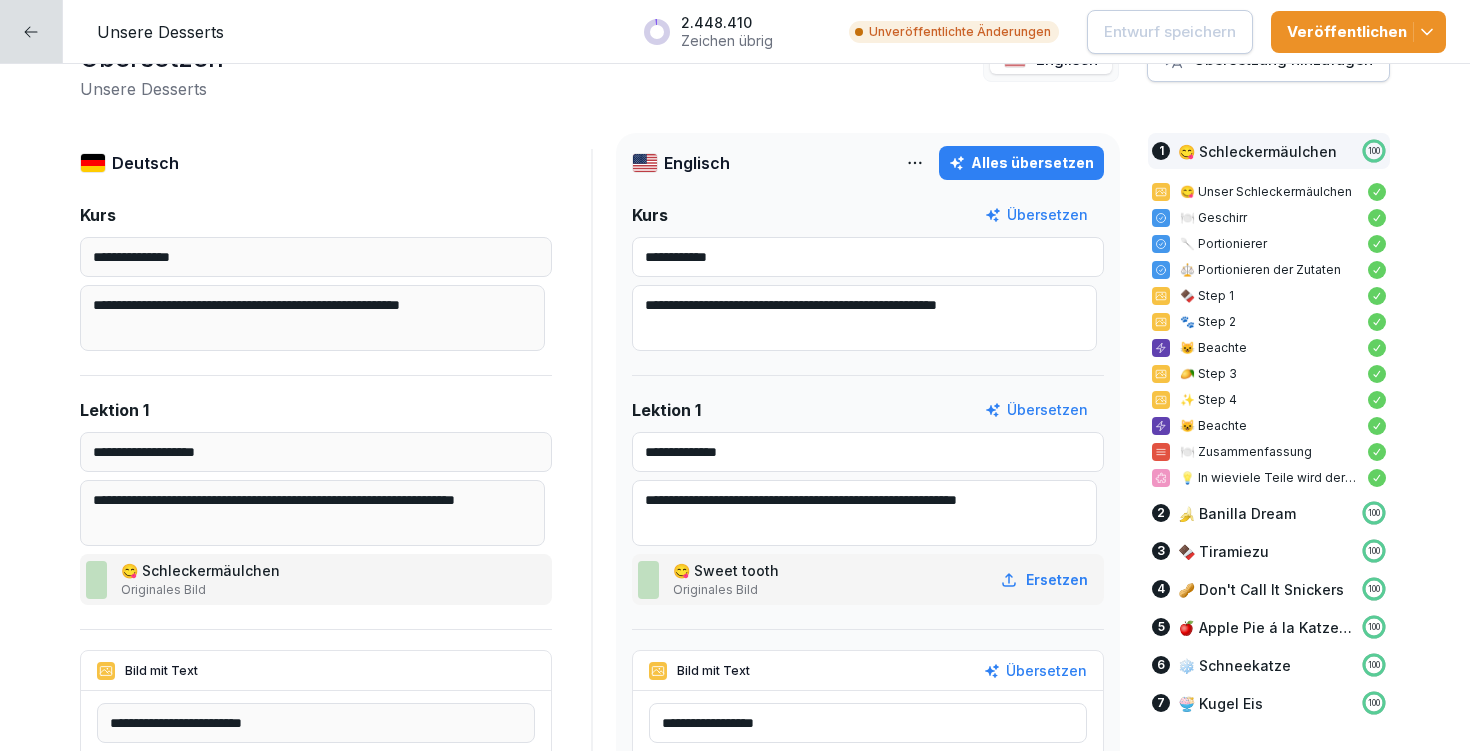 drag, startPoint x: 666, startPoint y: 439, endPoint x: 751, endPoint y: 439, distance: 85 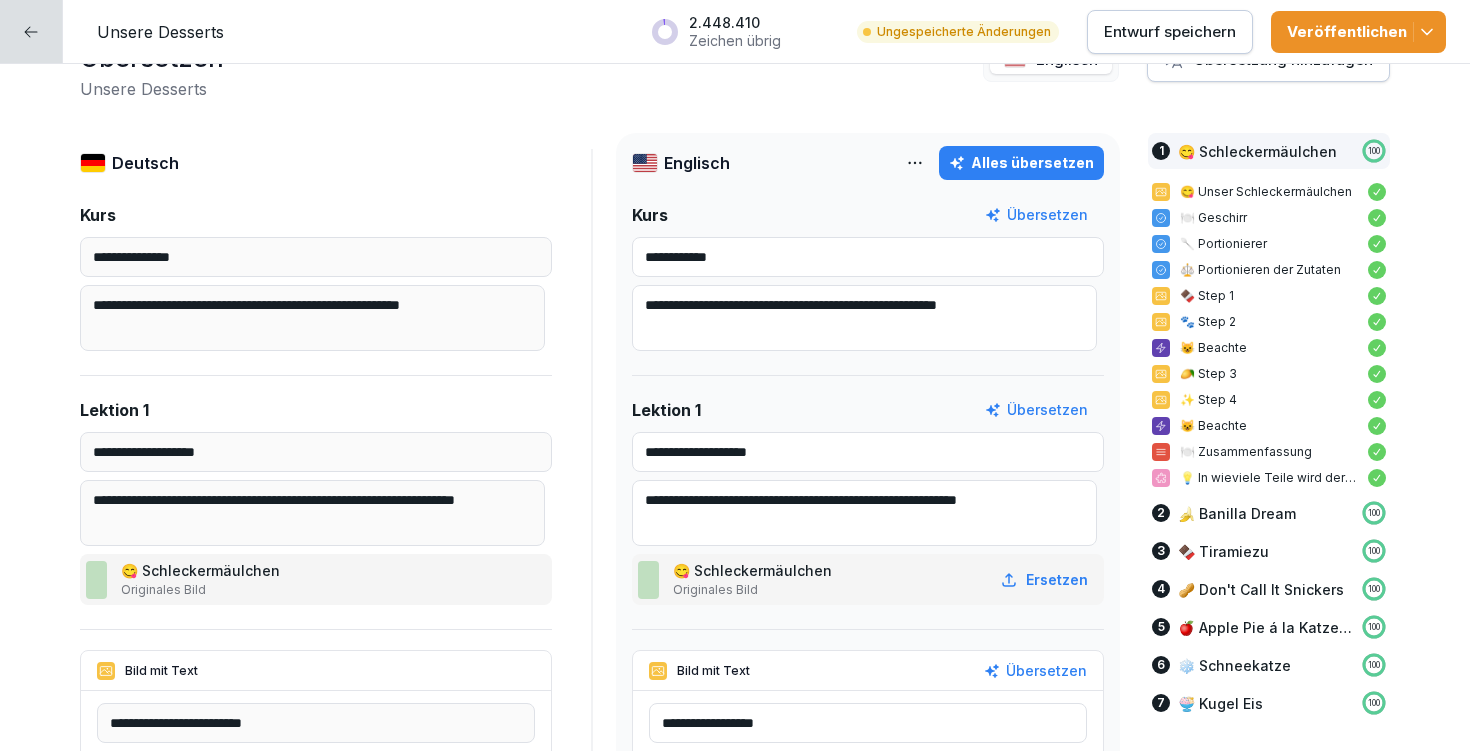 type on "**********" 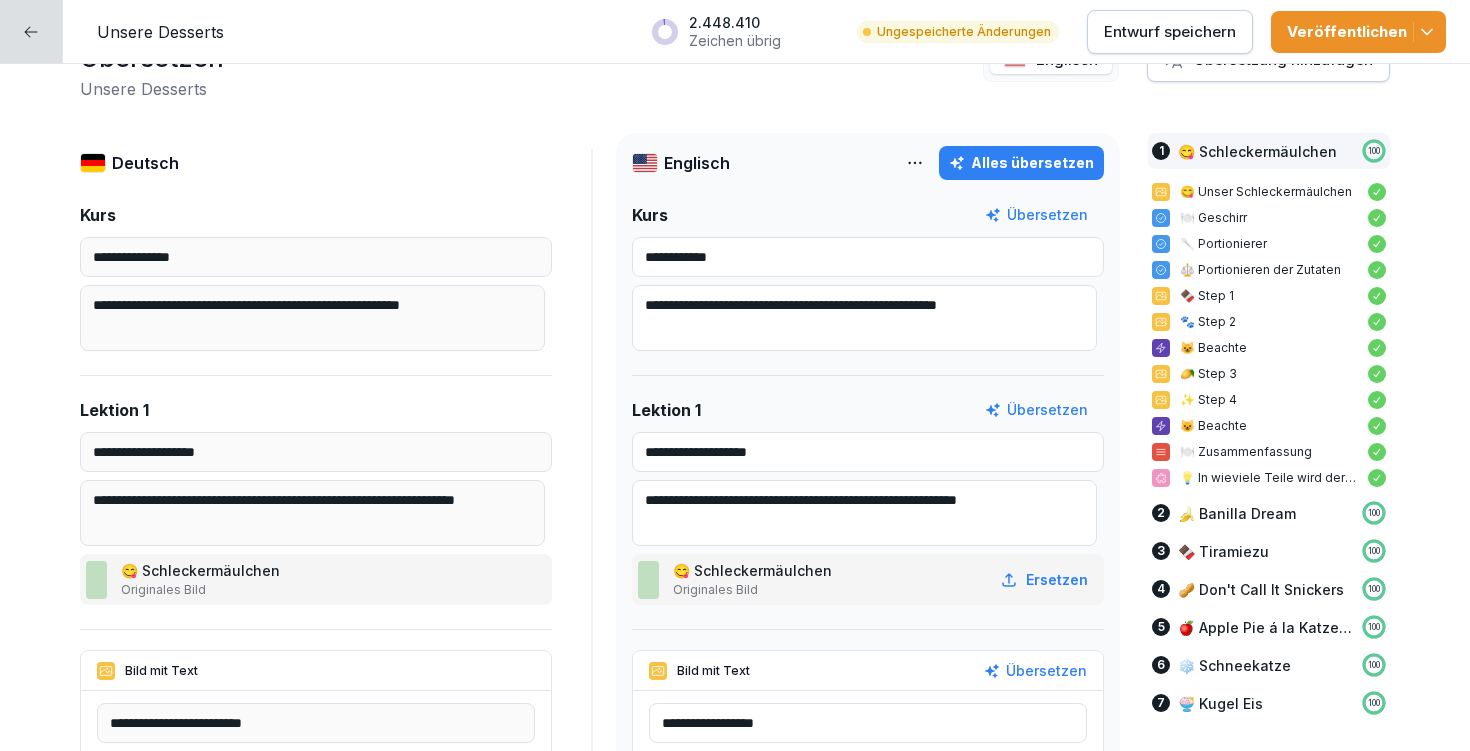 drag, startPoint x: 953, startPoint y: 494, endPoint x: 1027, endPoint y: 491, distance: 74.06078 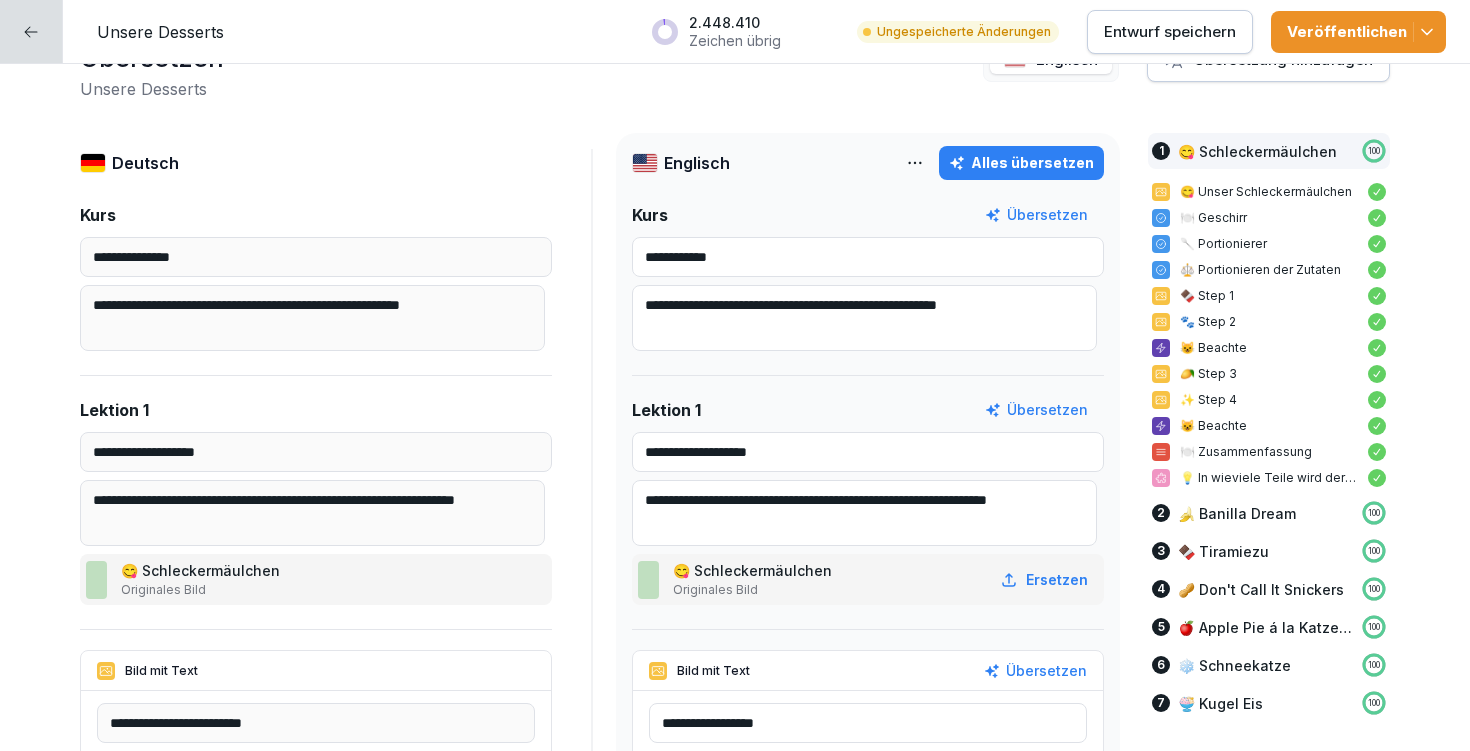 type on "**********" 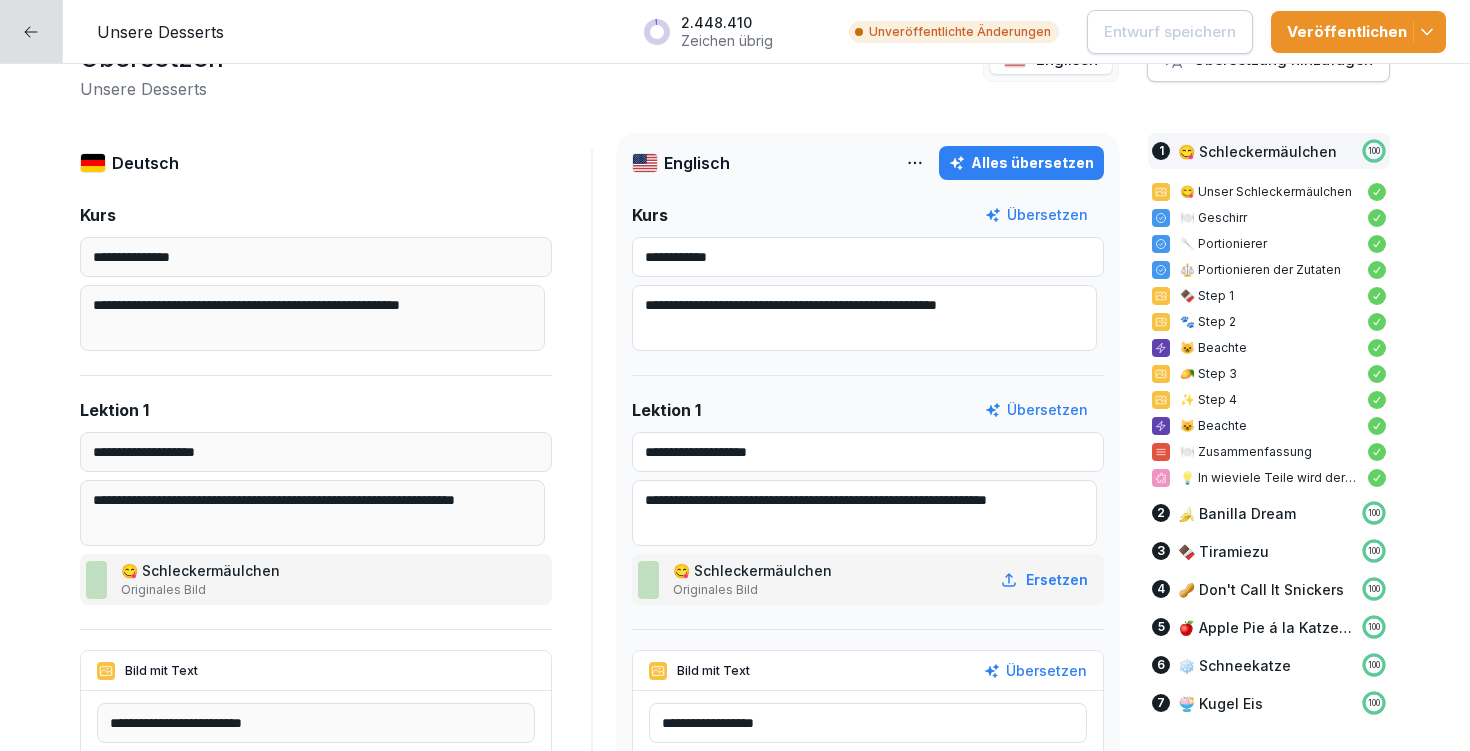 drag, startPoint x: 636, startPoint y: 515, endPoint x: 767, endPoint y: 510, distance: 131.09538 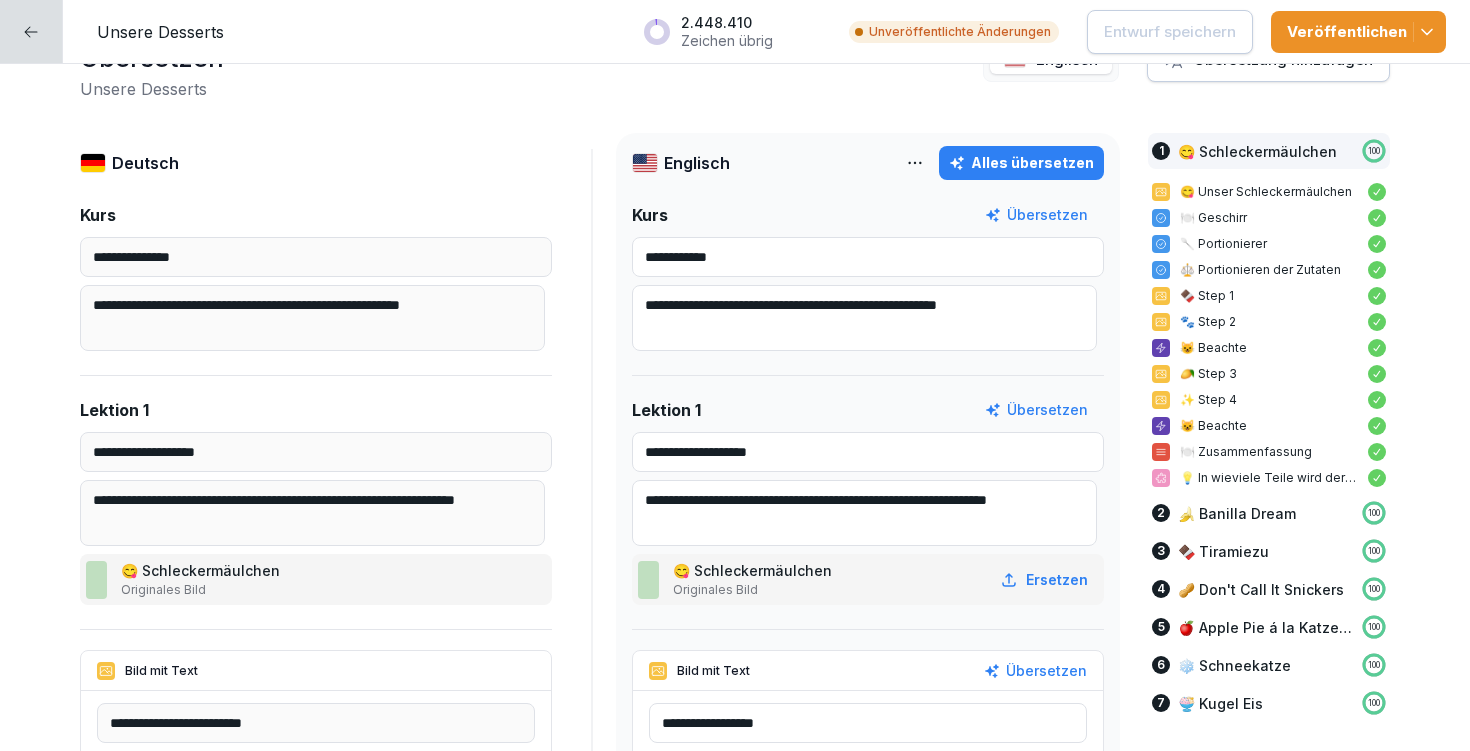 click on "**********" at bounding box center [864, 513] 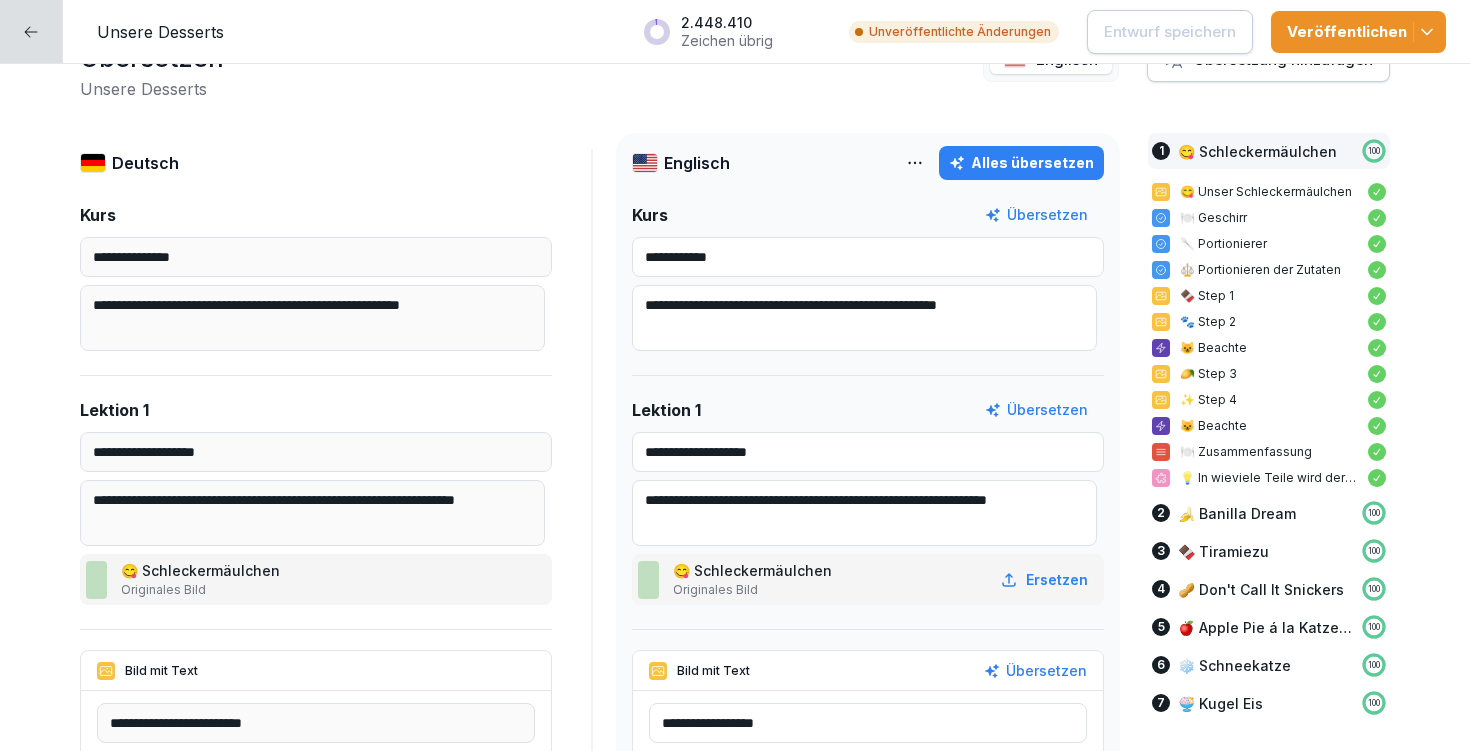 scroll, scrollTop: 355, scrollLeft: 0, axis: vertical 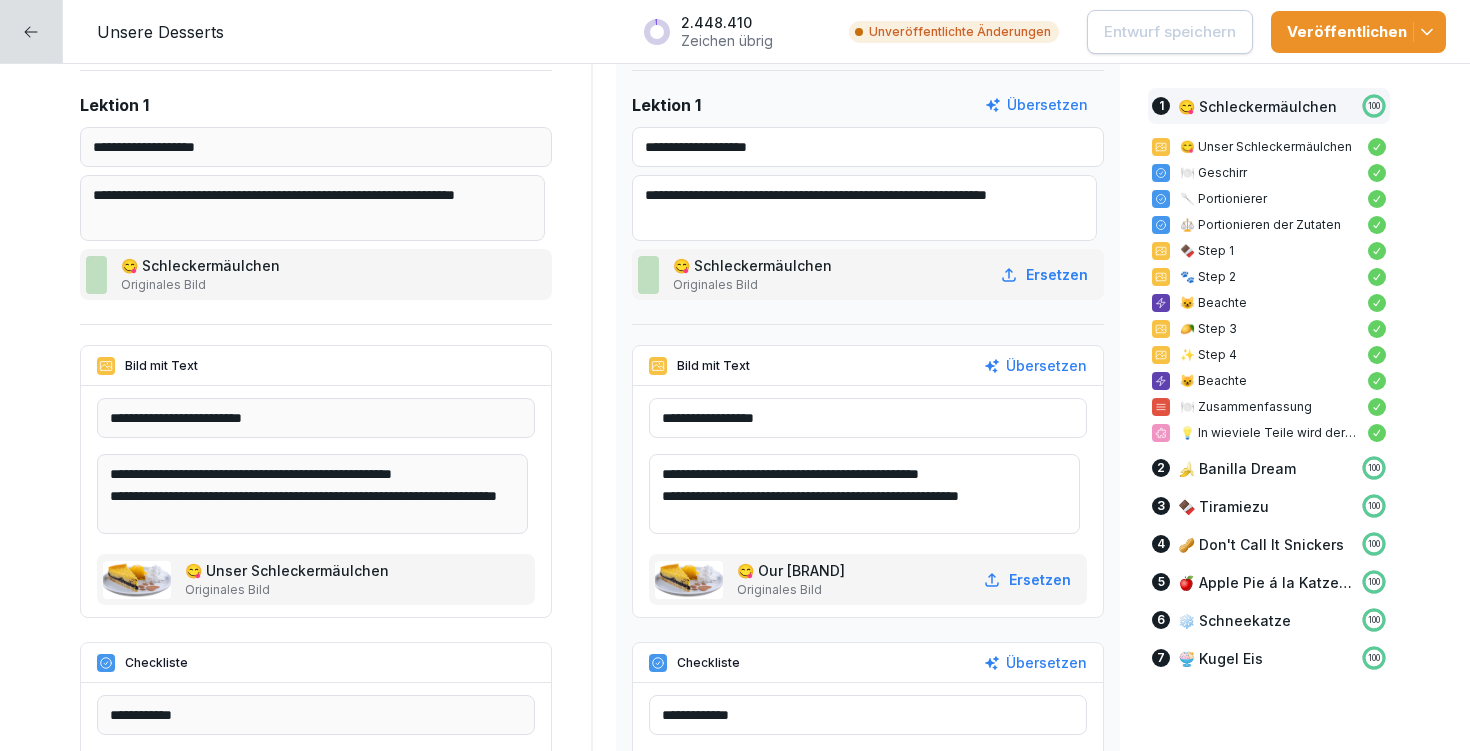 drag, startPoint x: 706, startPoint y: 415, endPoint x: 861, endPoint y: 418, distance: 155.02902 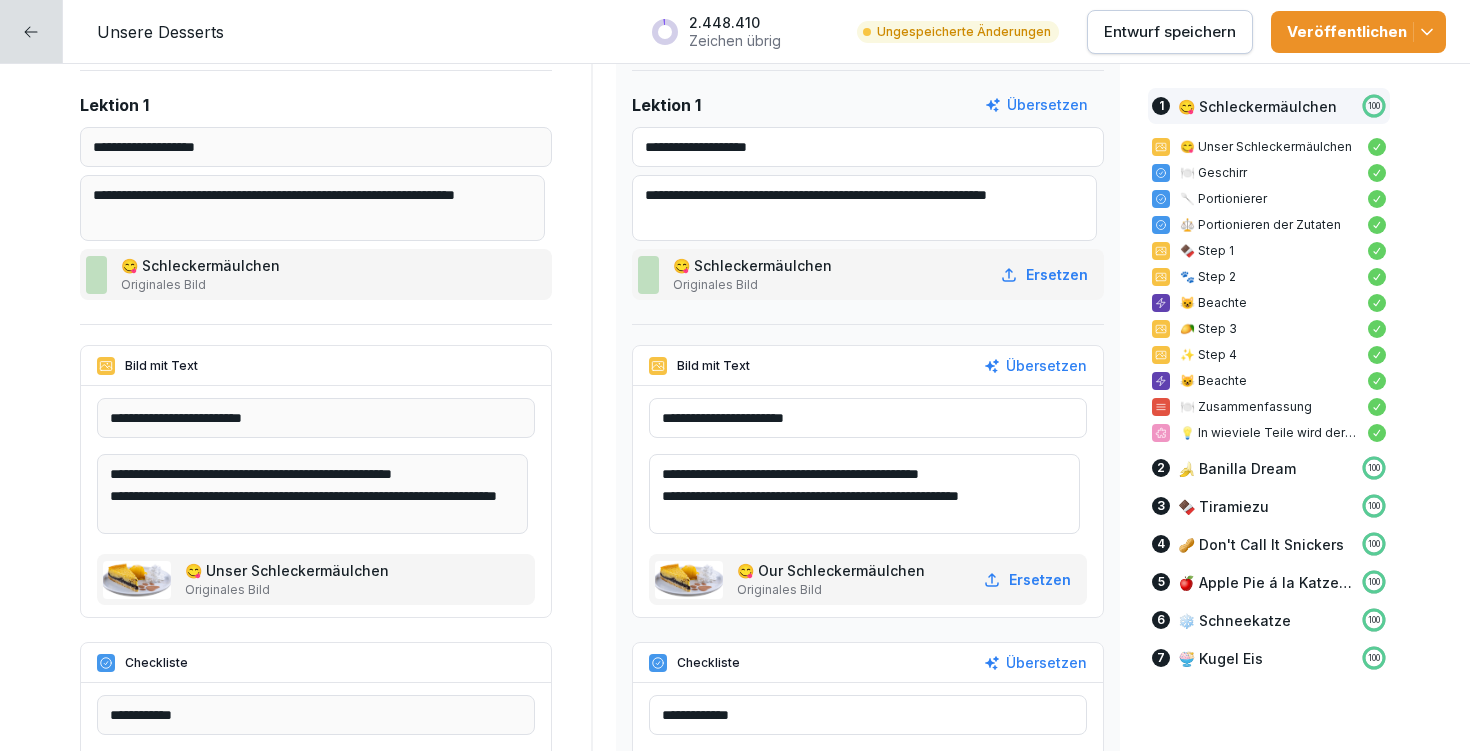 type on "**********" 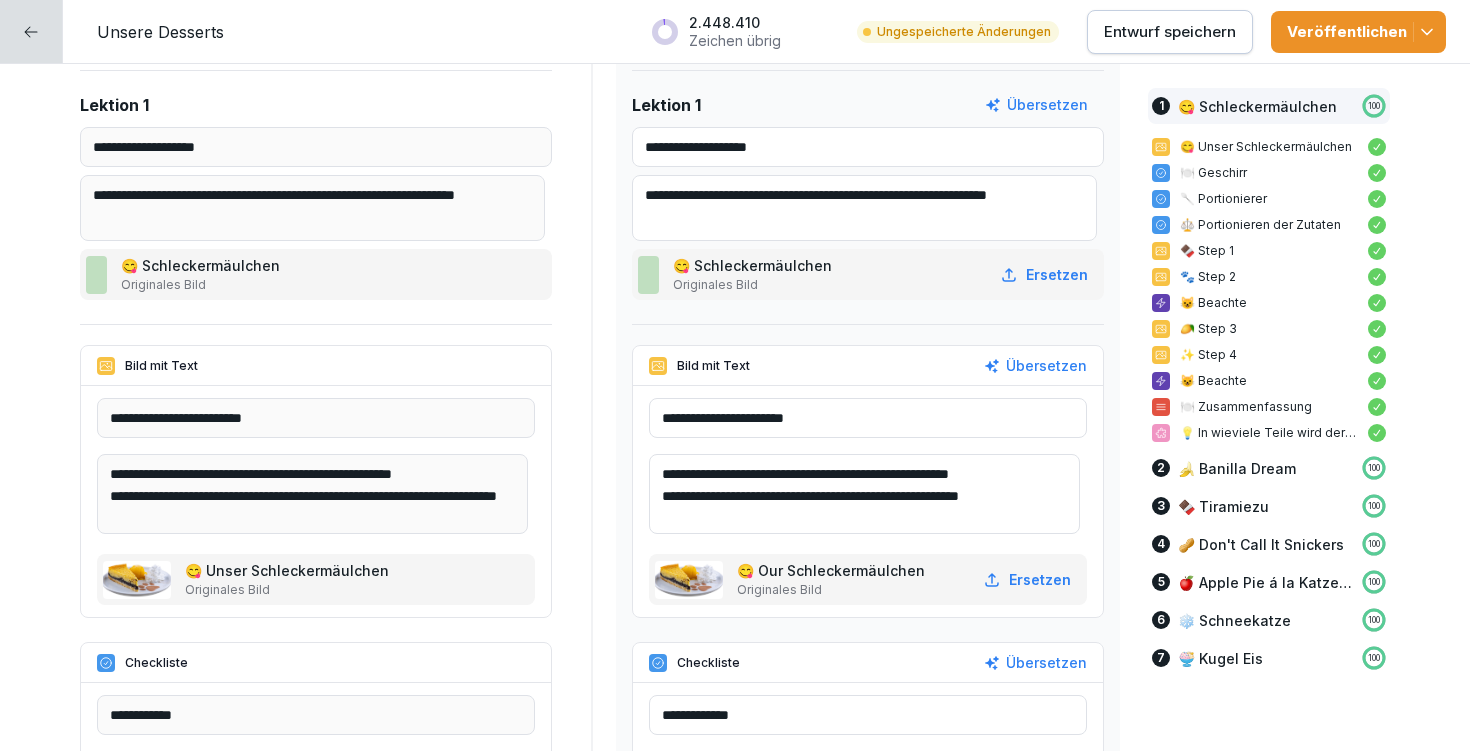 drag, startPoint x: 962, startPoint y: 471, endPoint x: 1043, endPoint y: 470, distance: 81.00617 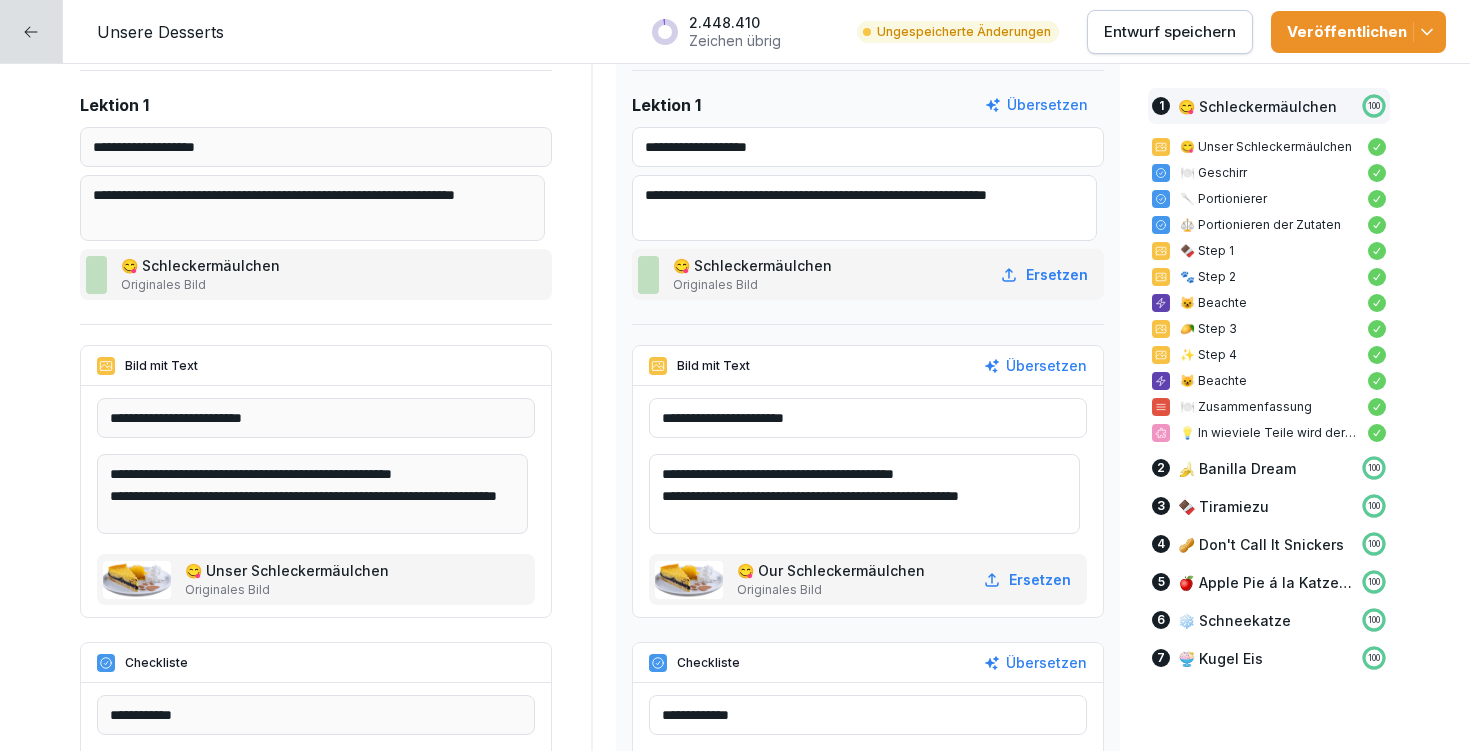 scroll, scrollTop: 371, scrollLeft: 0, axis: vertical 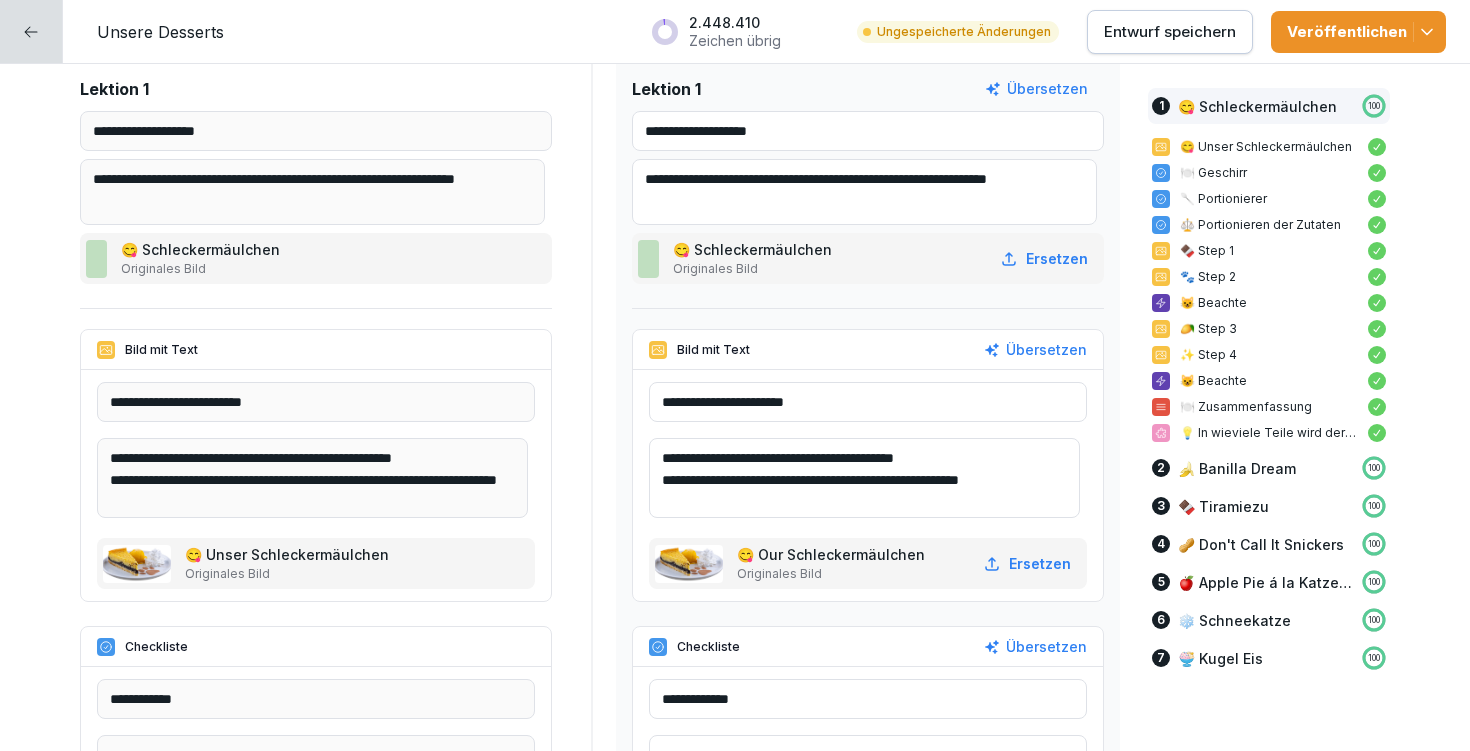 drag, startPoint x: 782, startPoint y: 478, endPoint x: 844, endPoint y: 475, distance: 62.072536 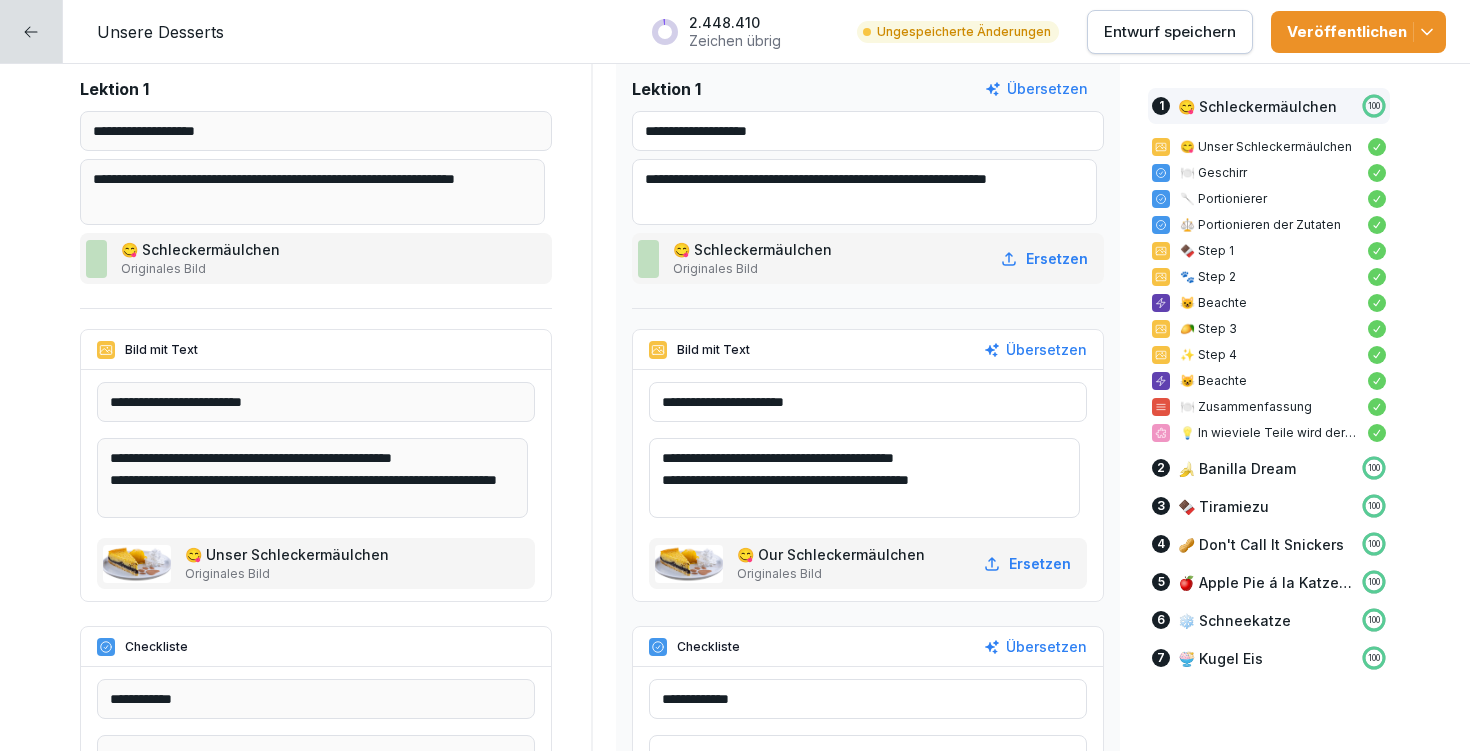 drag, startPoint x: 892, startPoint y: 476, endPoint x: 965, endPoint y: 471, distance: 73.171036 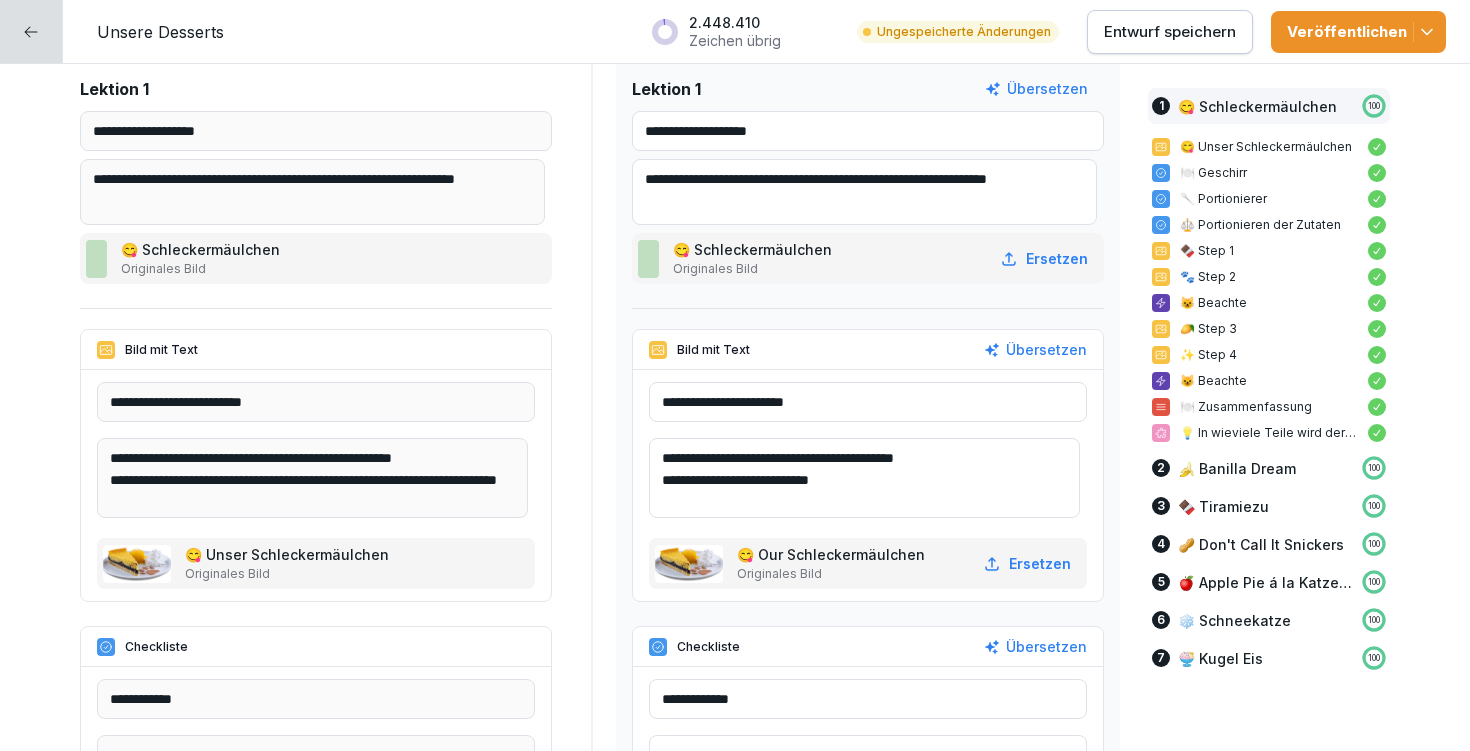 type on "**********" 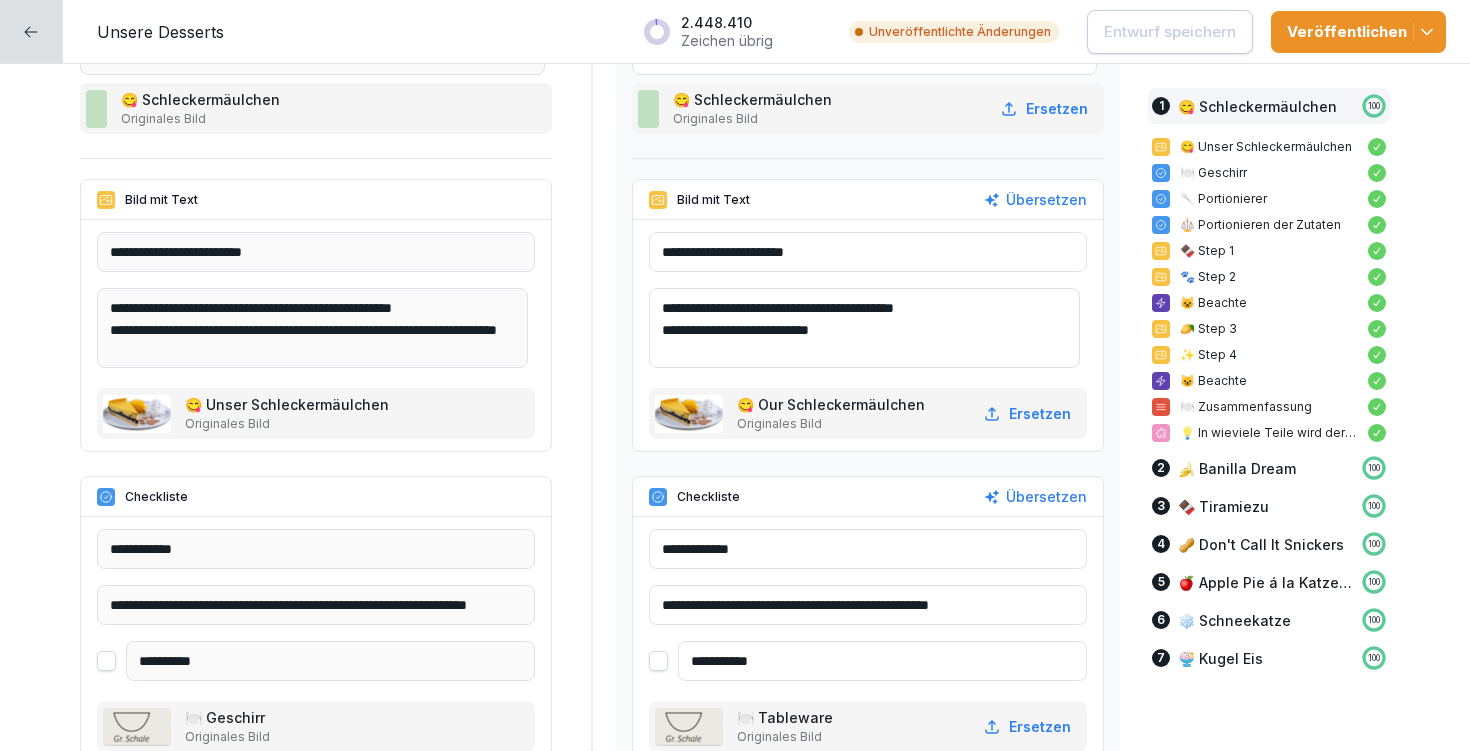 scroll, scrollTop: 612, scrollLeft: 0, axis: vertical 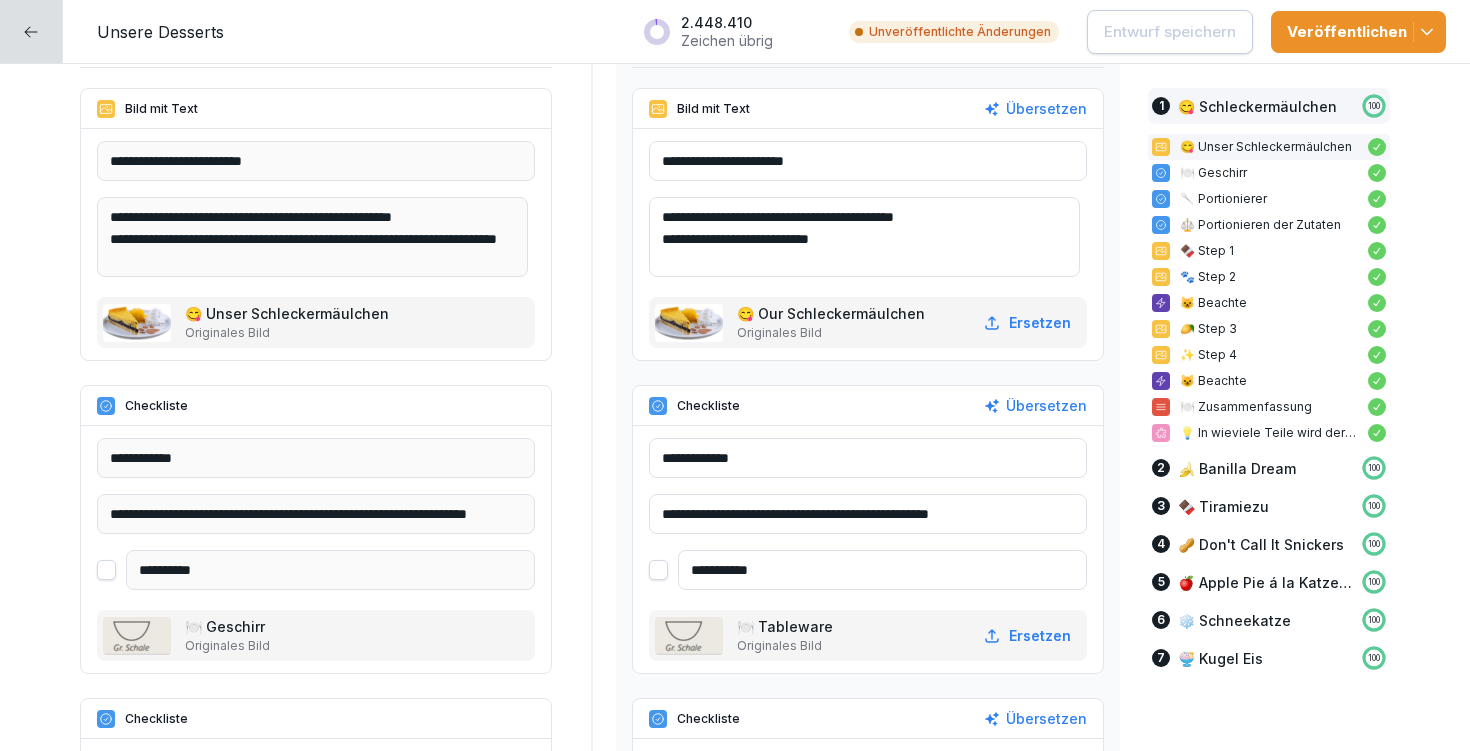 click on "**********" at bounding box center (864, 237) 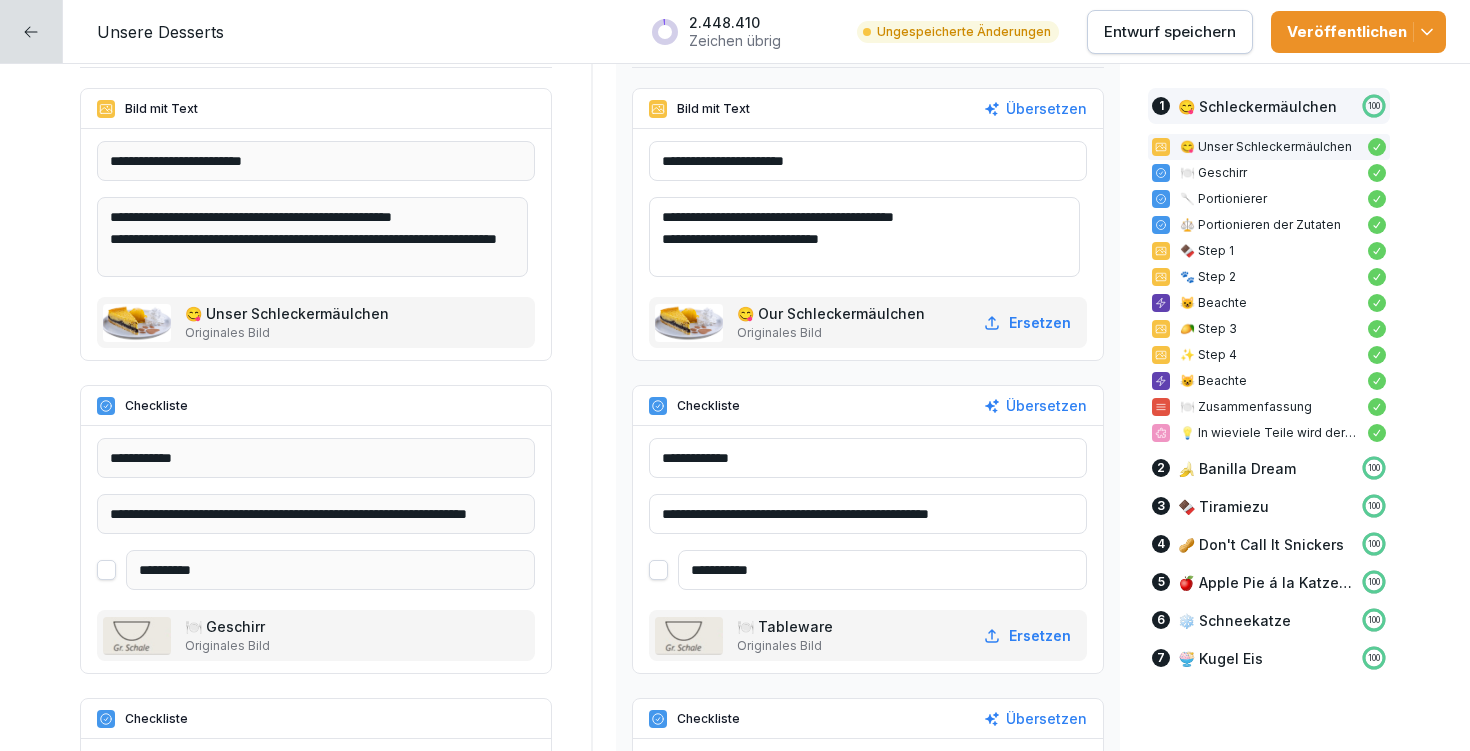 click on "**********" at bounding box center [864, 237] 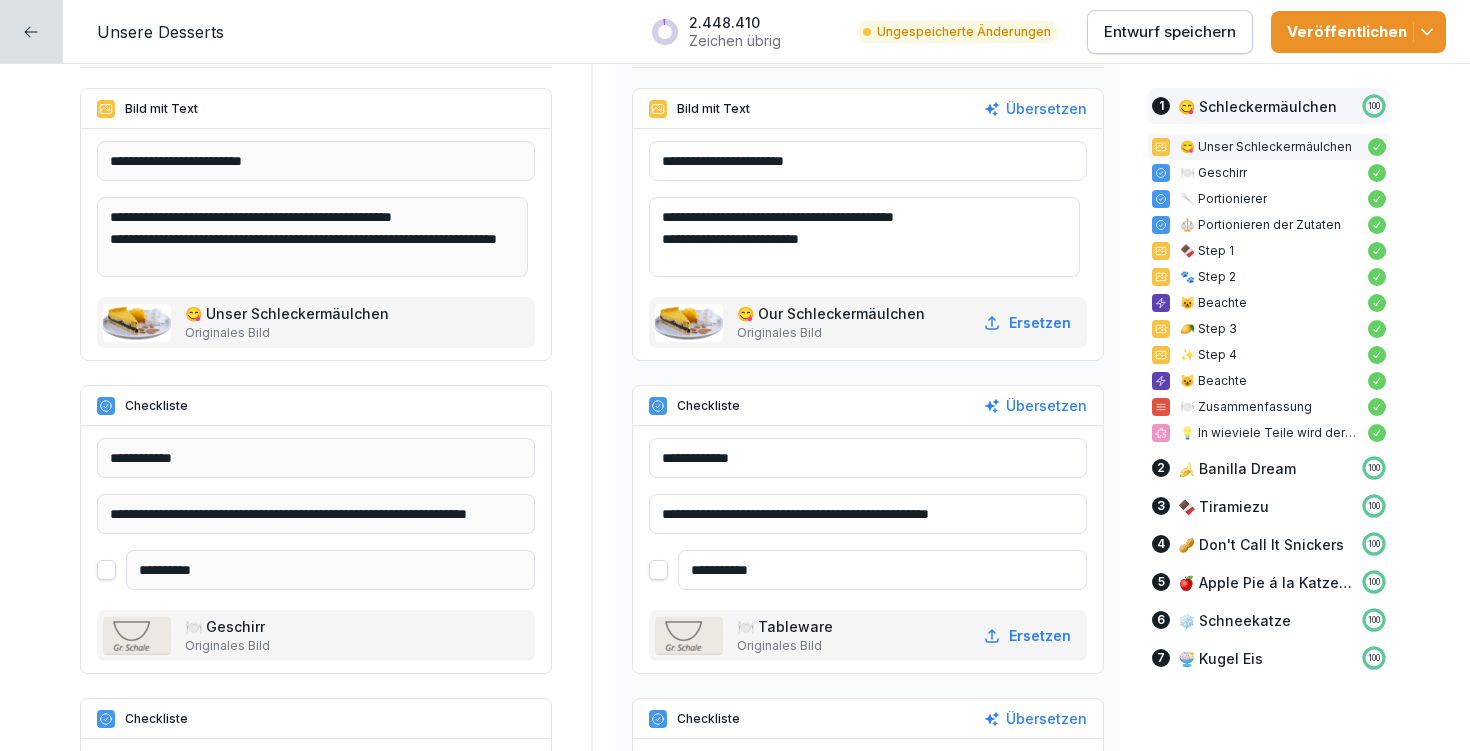 click on "**********" at bounding box center (864, 237) 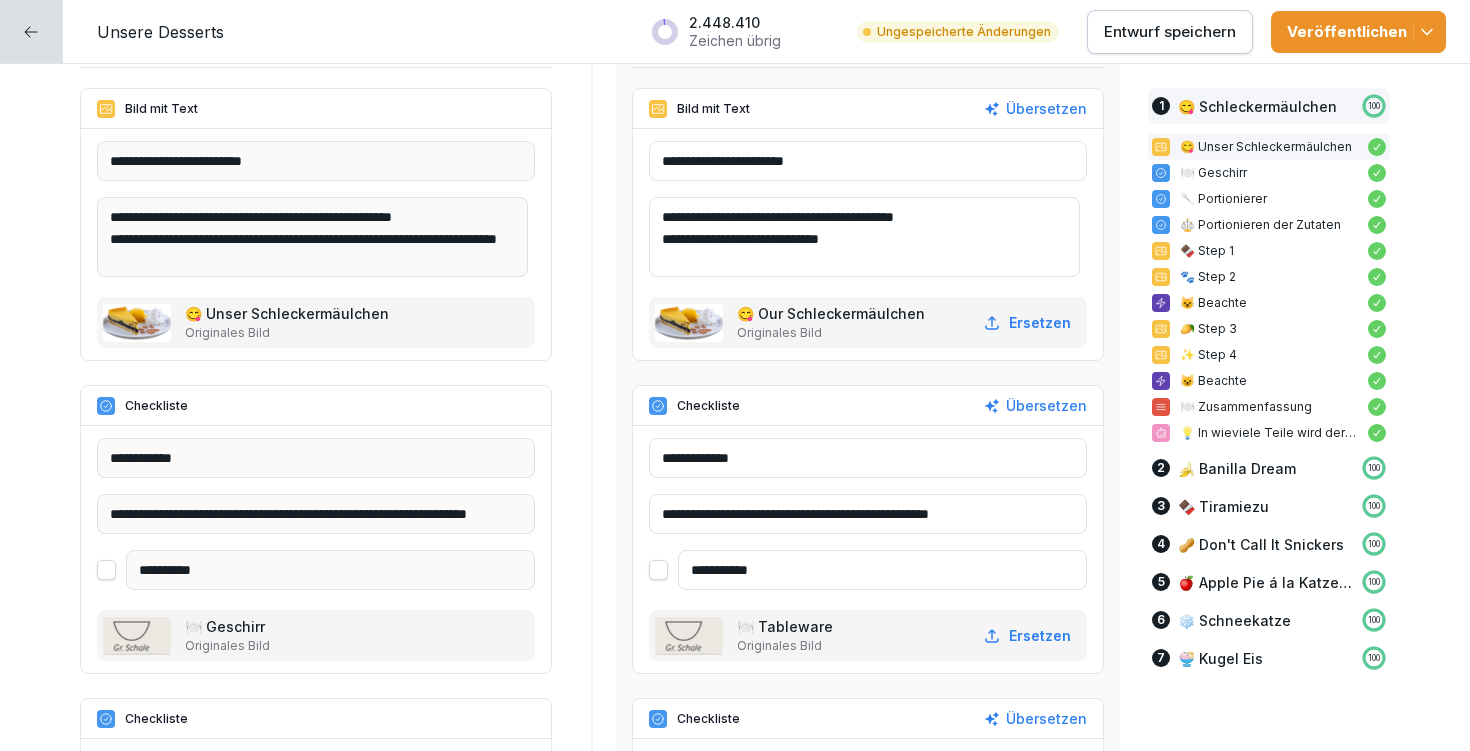 drag, startPoint x: 781, startPoint y: 235, endPoint x: 795, endPoint y: 233, distance: 14.142136 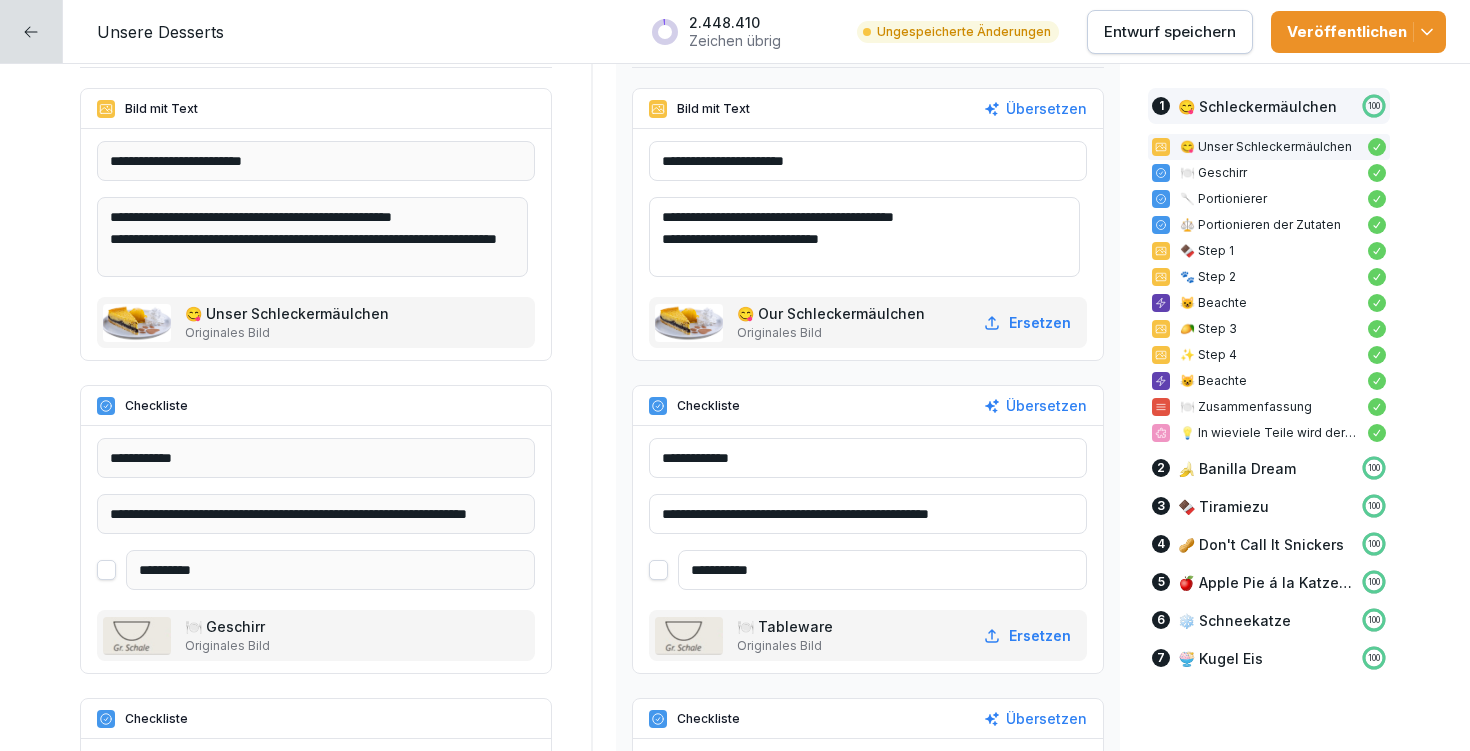 click on "**********" at bounding box center (864, 237) 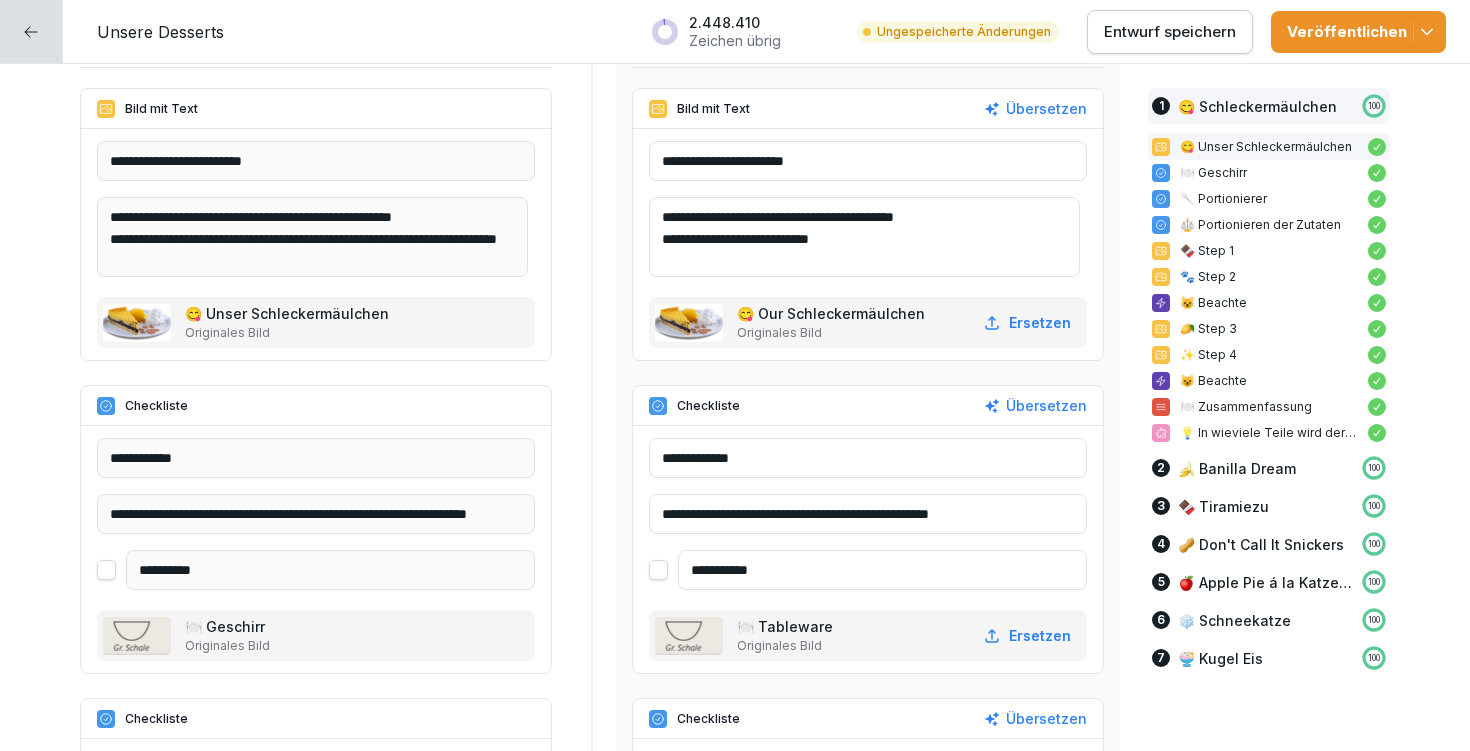 click on "**********" at bounding box center [864, 237] 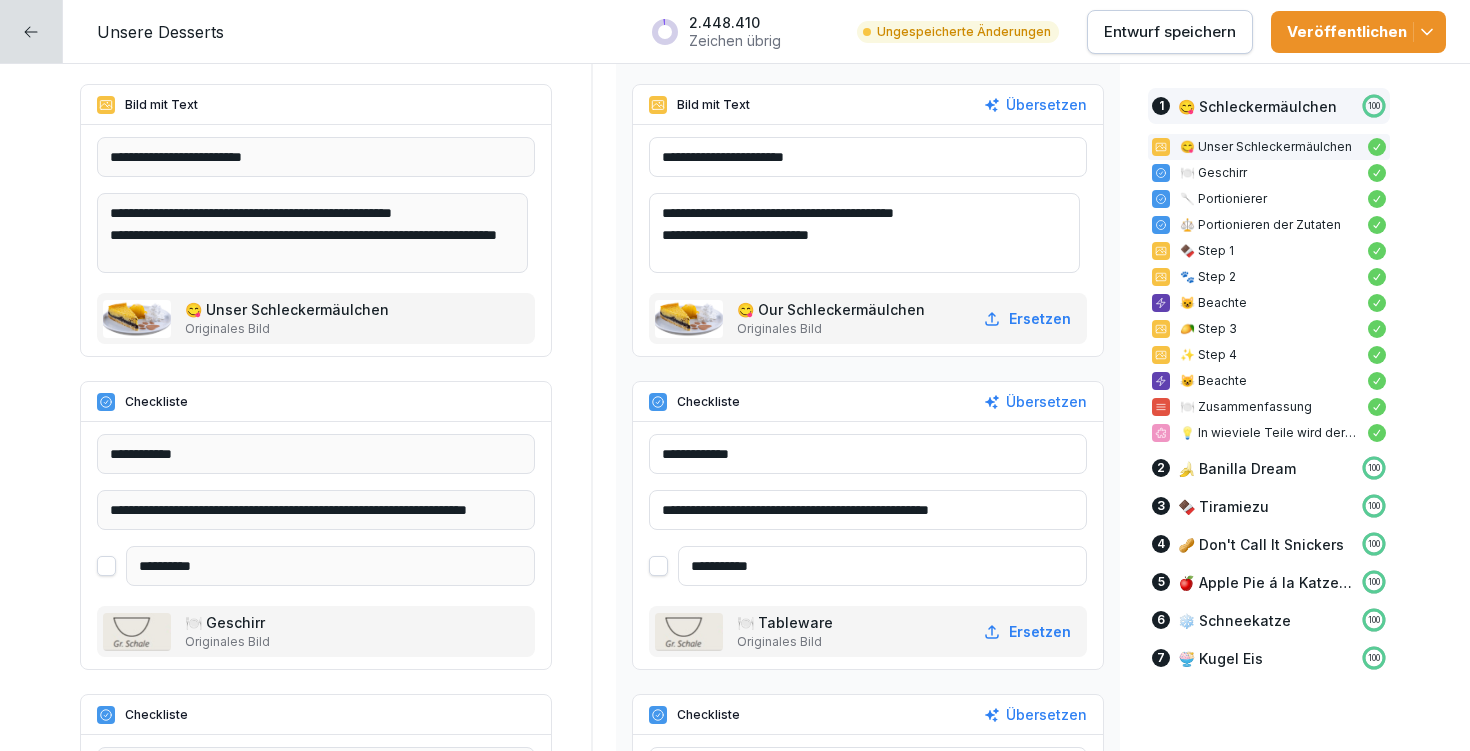 scroll, scrollTop: 645, scrollLeft: 0, axis: vertical 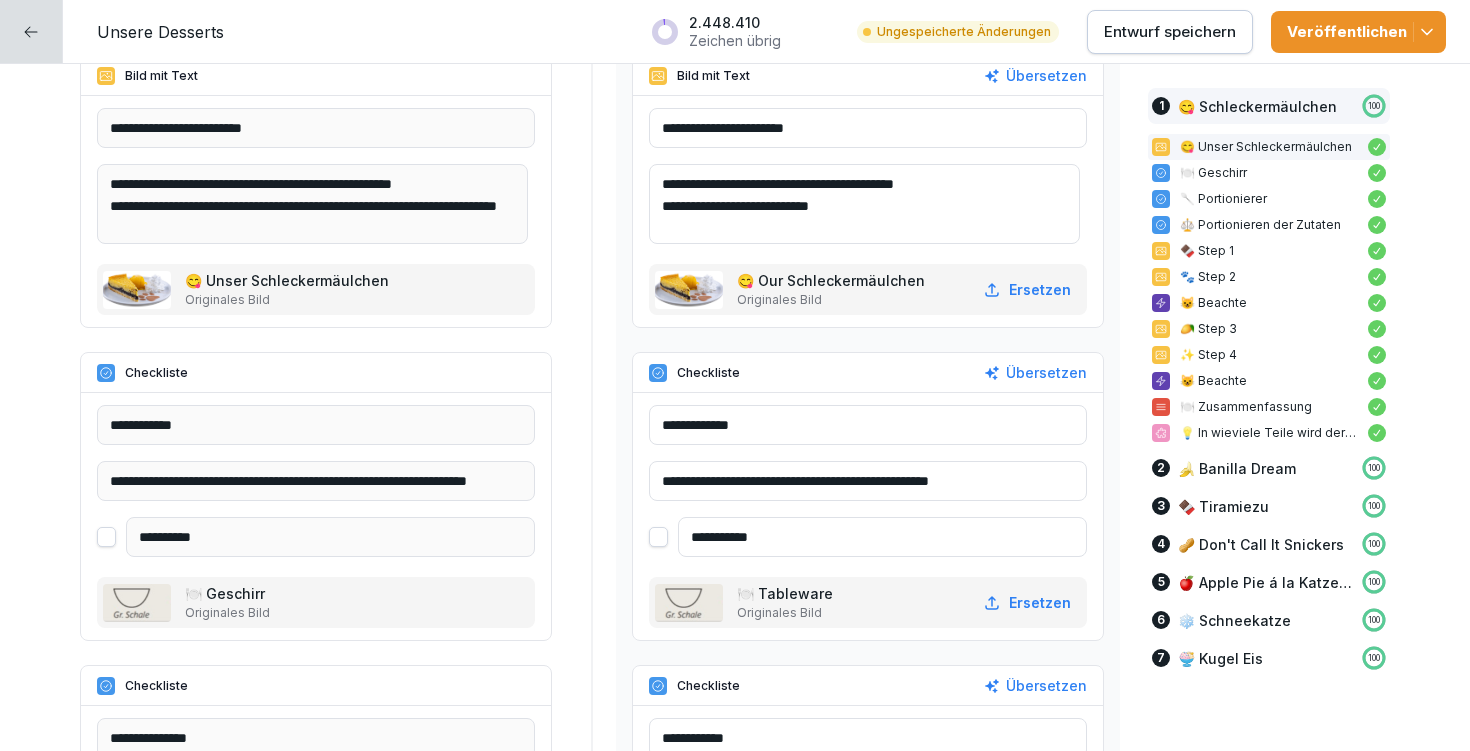 type on "**********" 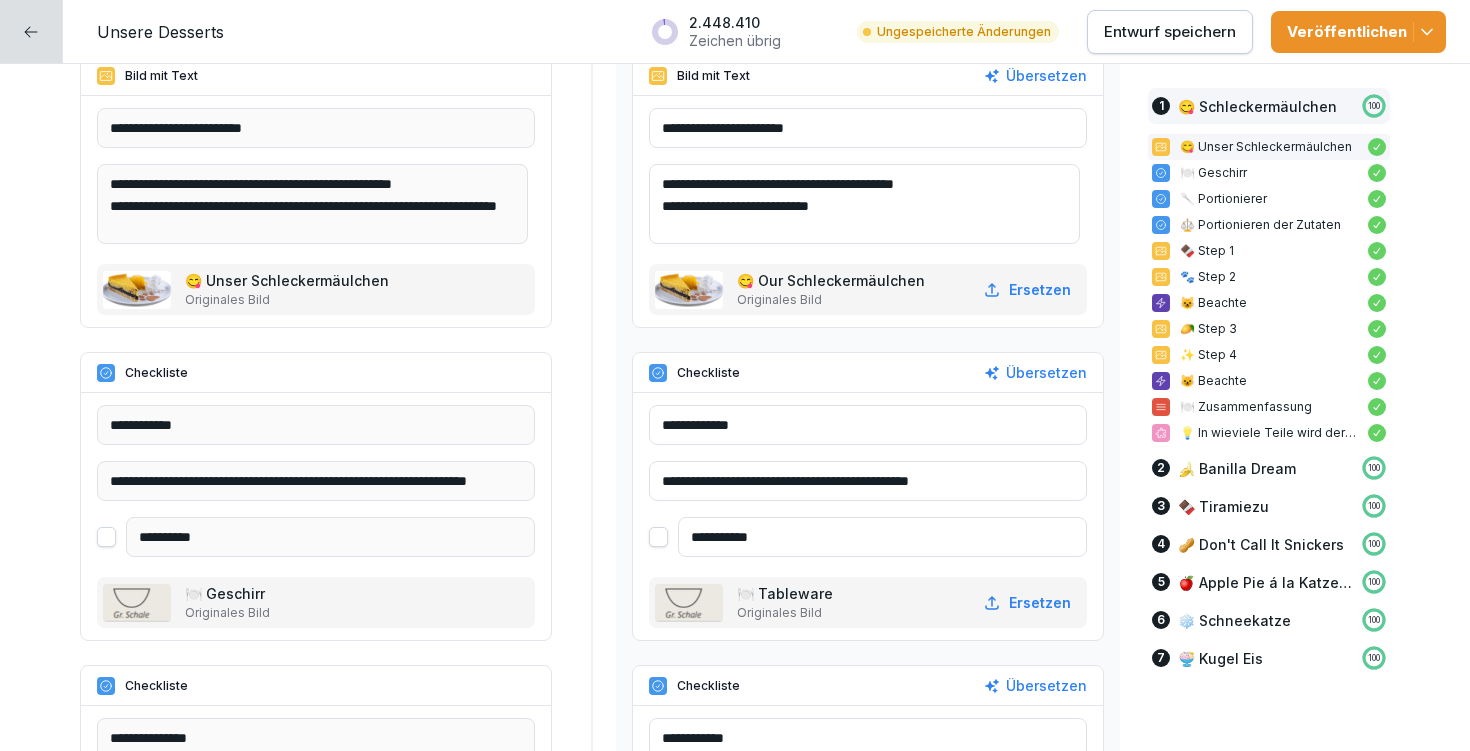 drag, startPoint x: 903, startPoint y: 481, endPoint x: 963, endPoint y: 473, distance: 60.530983 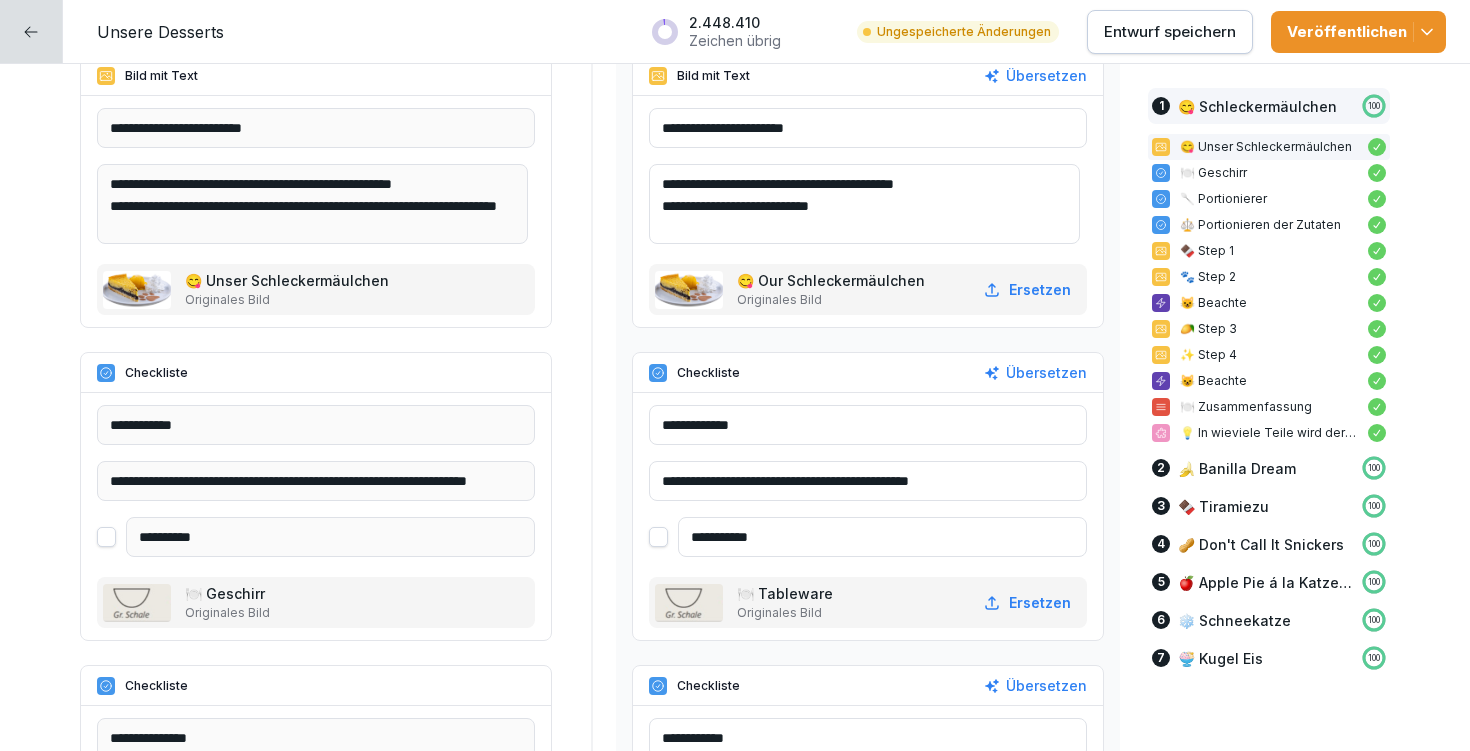 click on "**********" at bounding box center [868, 481] 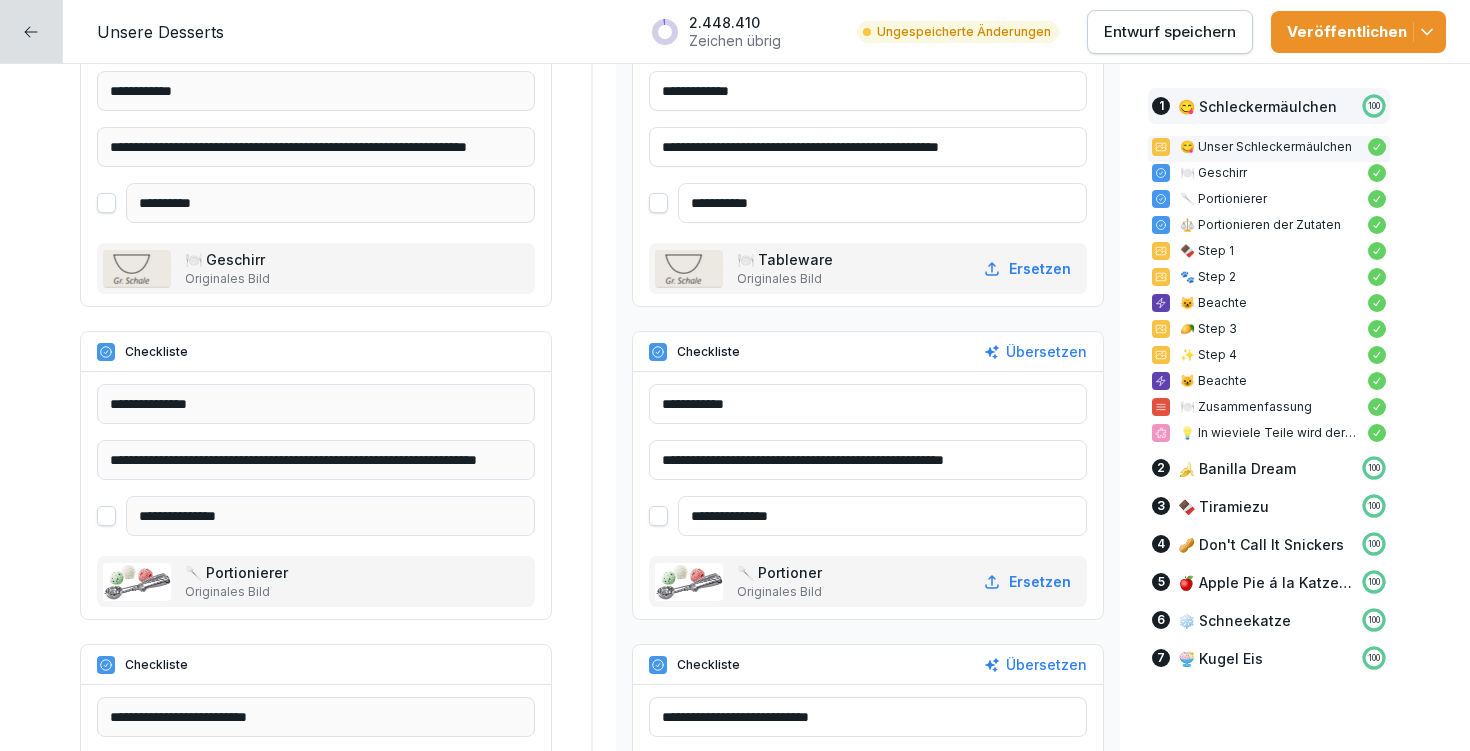 scroll, scrollTop: 1116, scrollLeft: 0, axis: vertical 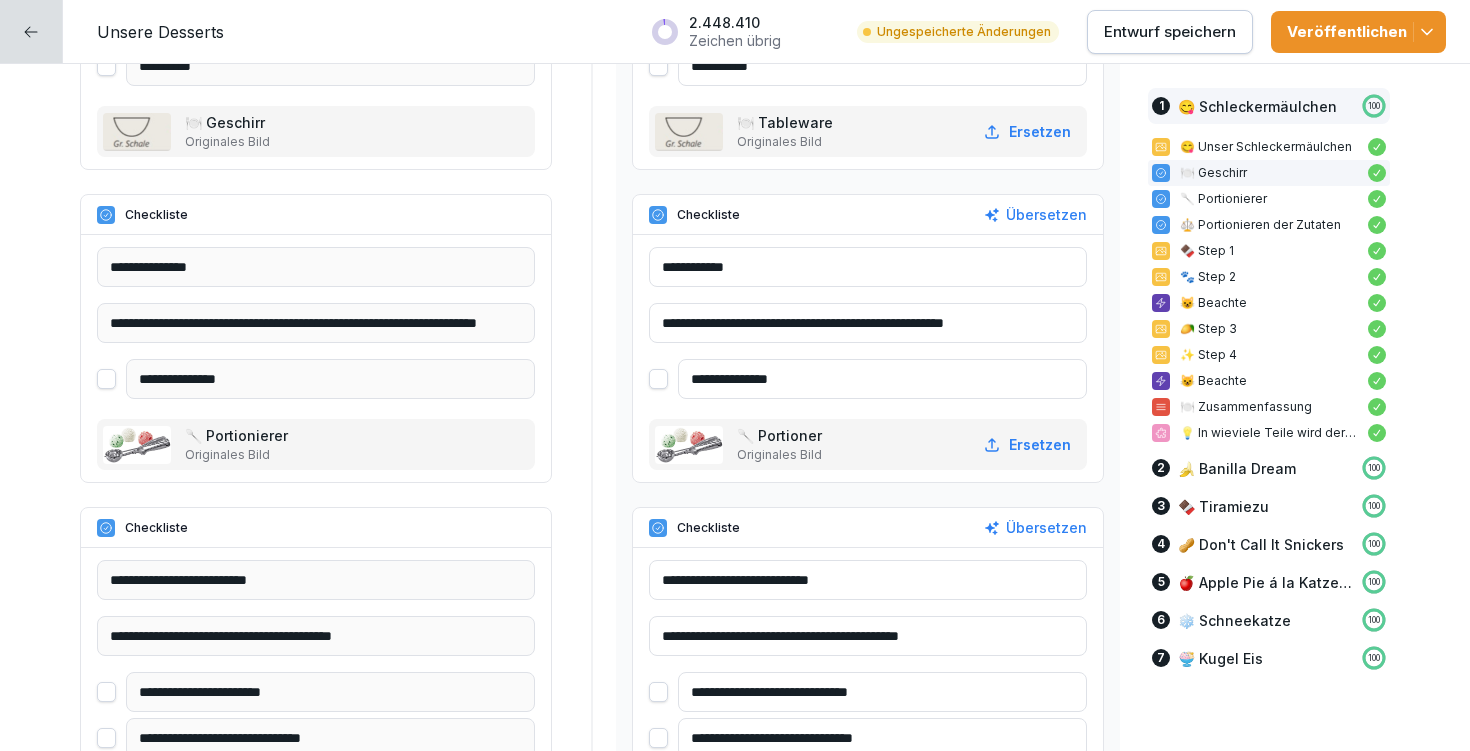type on "**********" 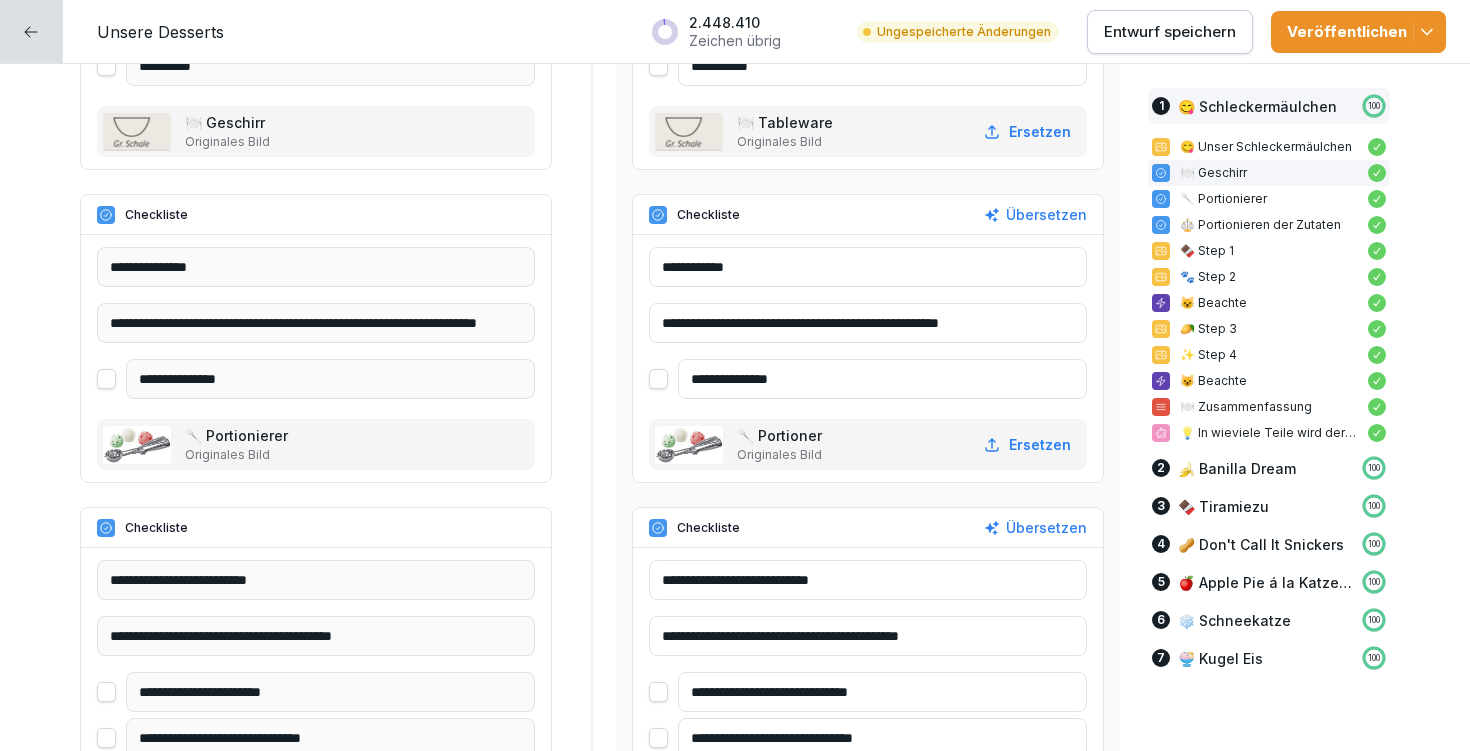 click on "**********" at bounding box center (868, 323) 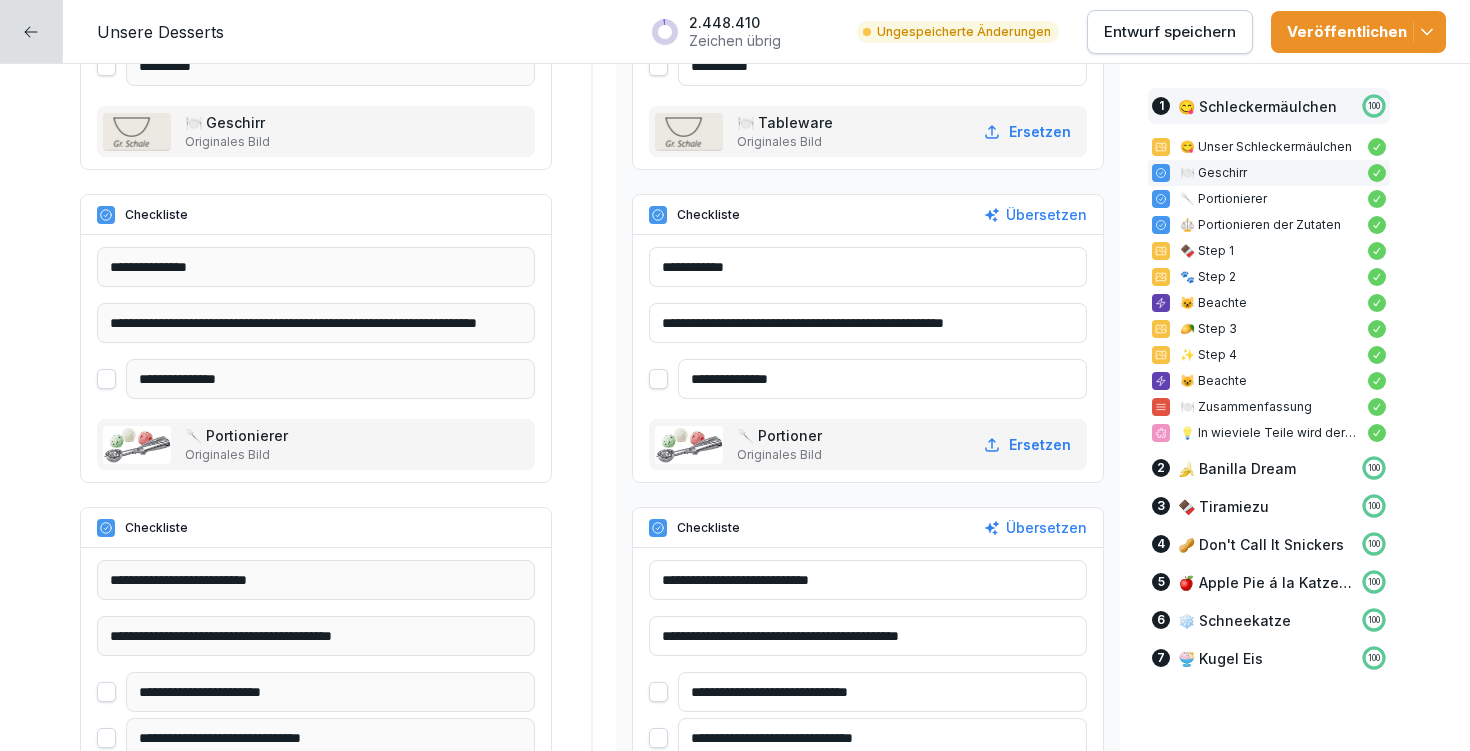 drag, startPoint x: 938, startPoint y: 319, endPoint x: 1009, endPoint y: 316, distance: 71.063354 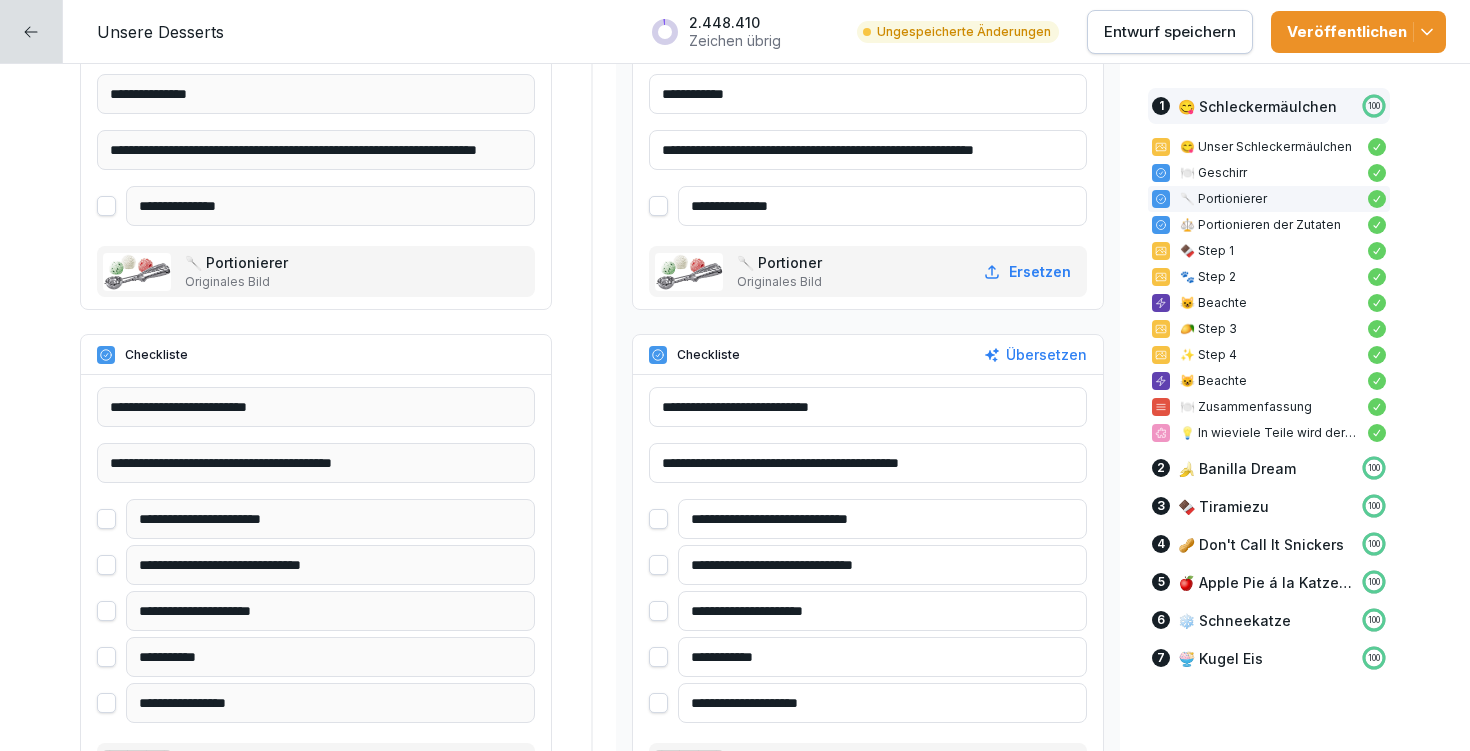 scroll, scrollTop: 1389, scrollLeft: 0, axis: vertical 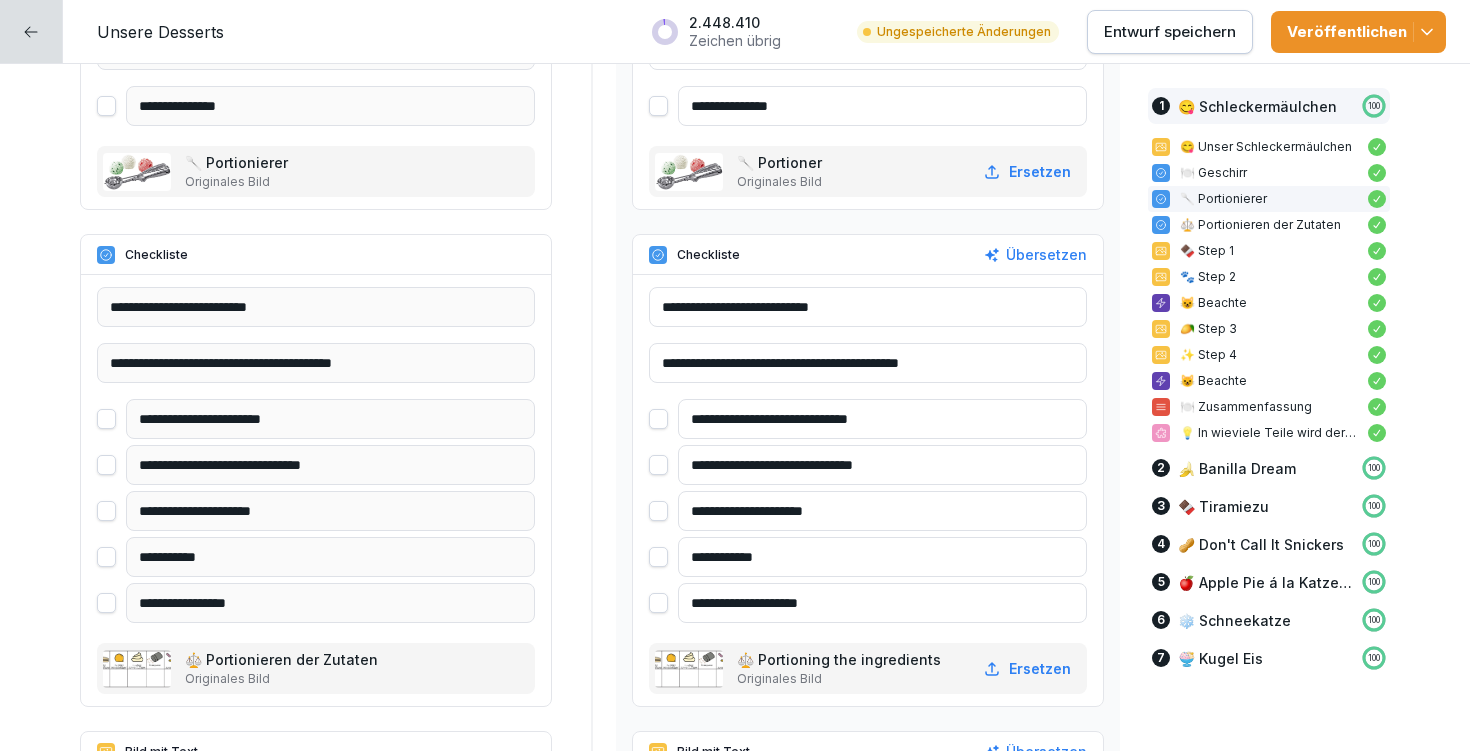 type on "**********" 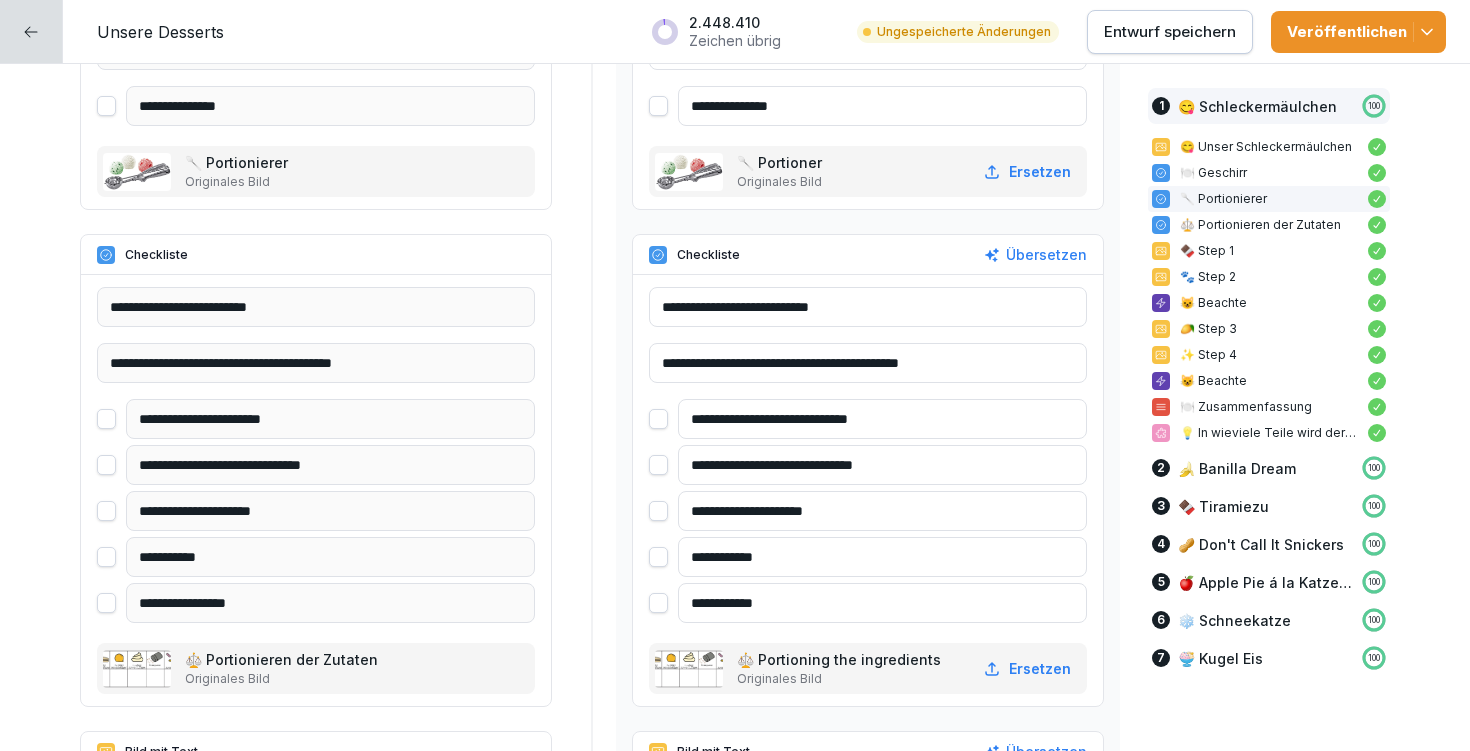 type on "**********" 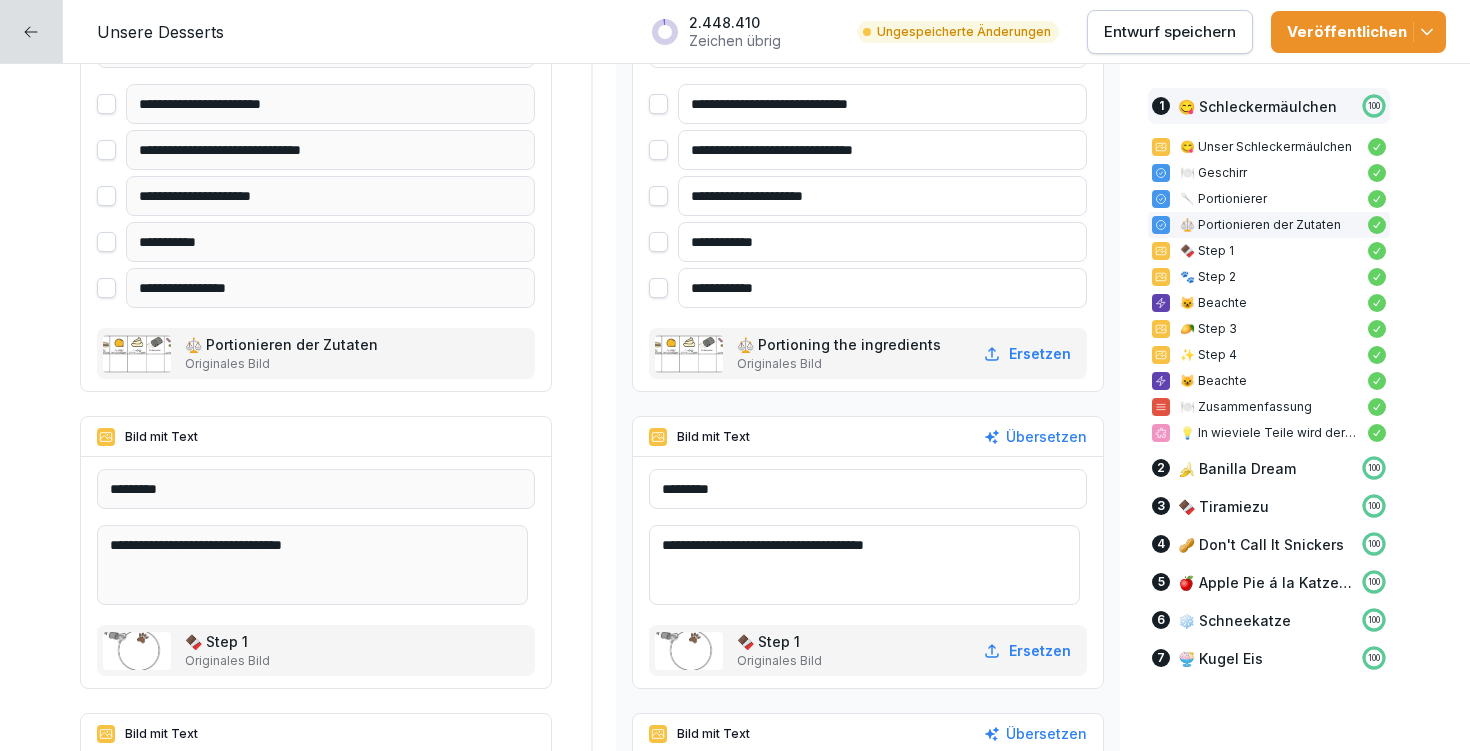 scroll, scrollTop: 1792, scrollLeft: 0, axis: vertical 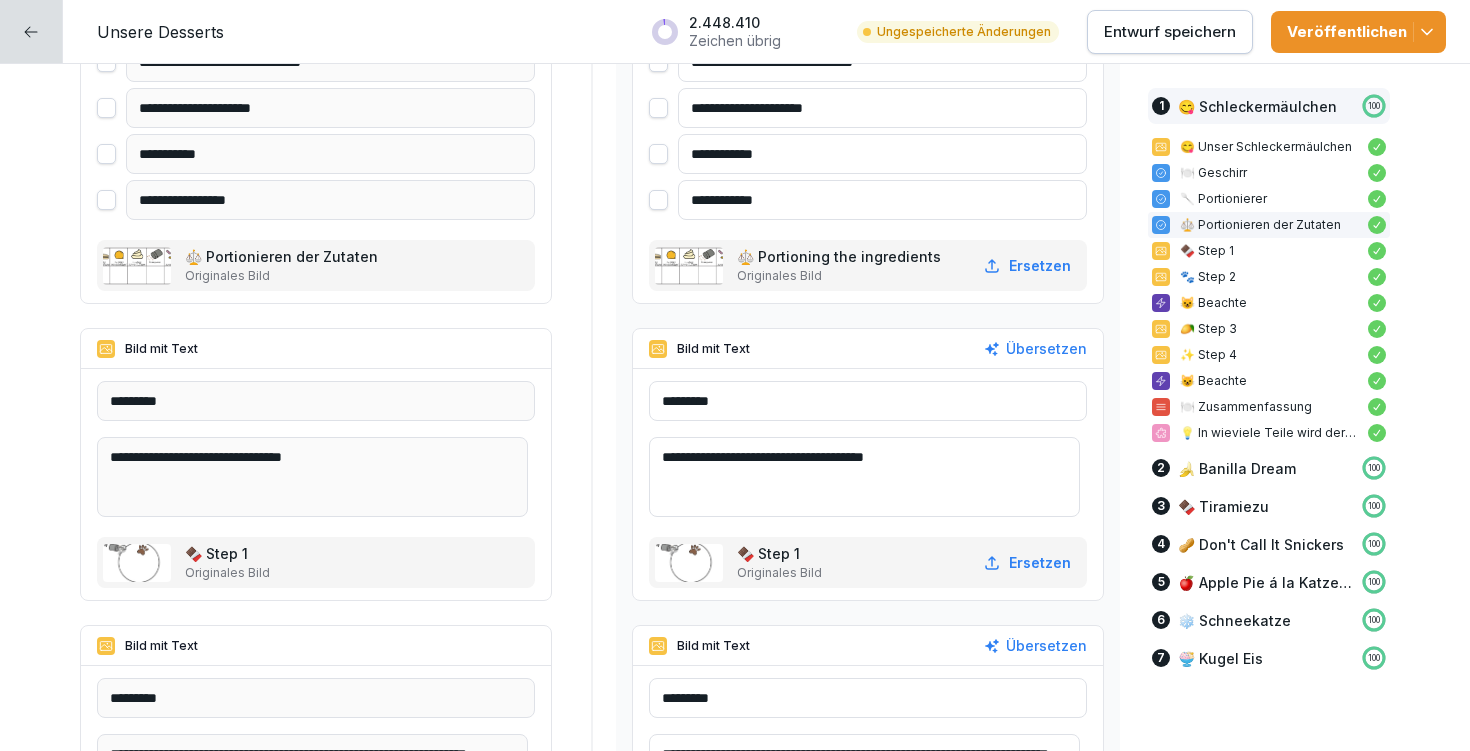 type on "**********" 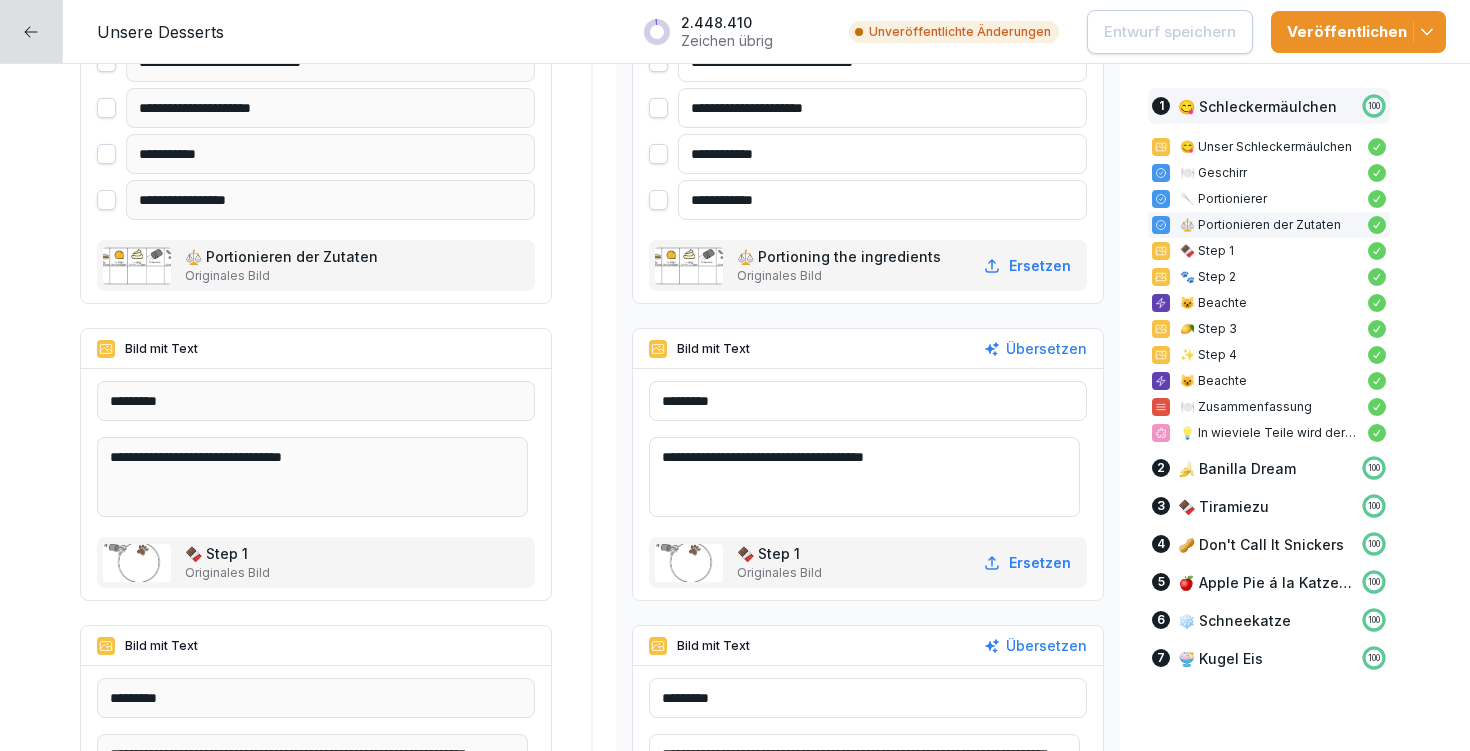 drag, startPoint x: 672, startPoint y: 458, endPoint x: 910, endPoint y: 451, distance: 238.10292 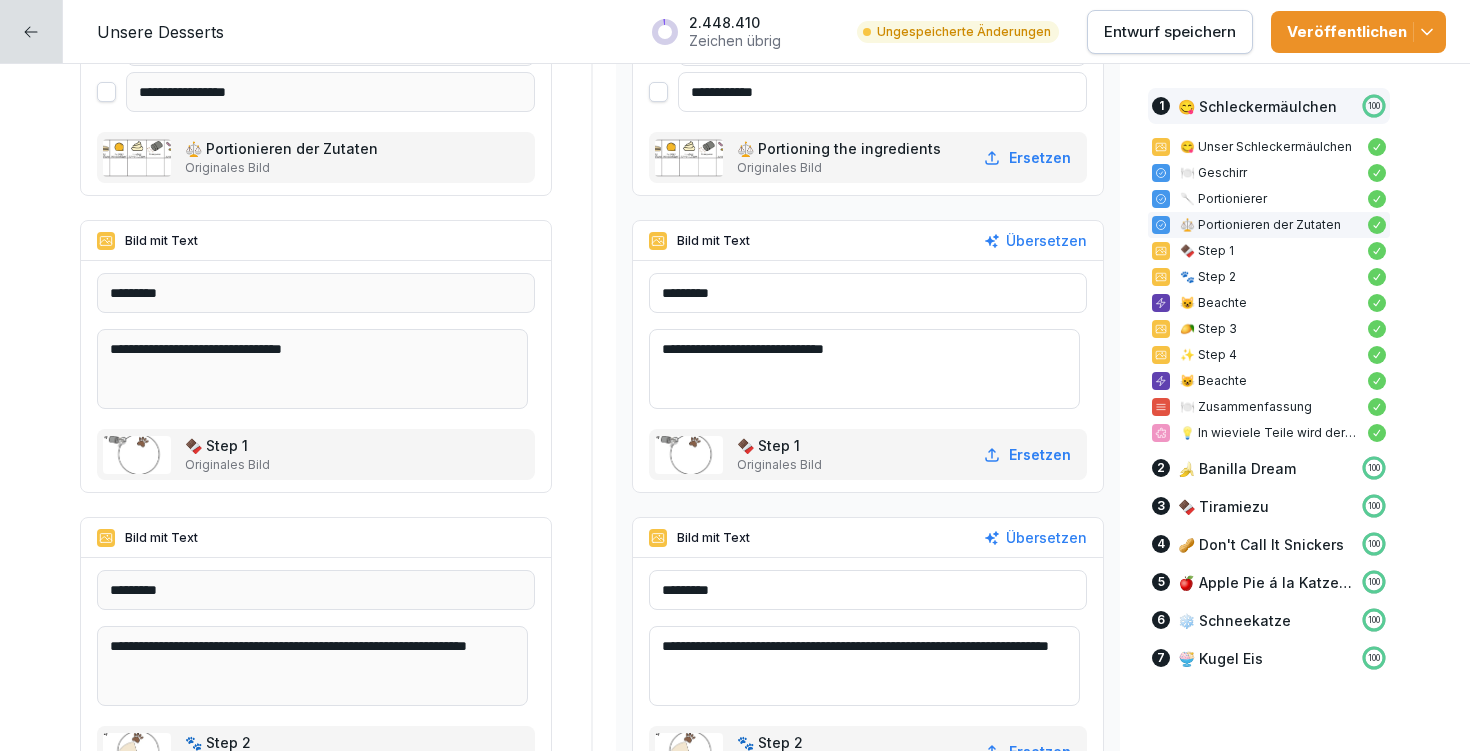 scroll, scrollTop: 2067, scrollLeft: 0, axis: vertical 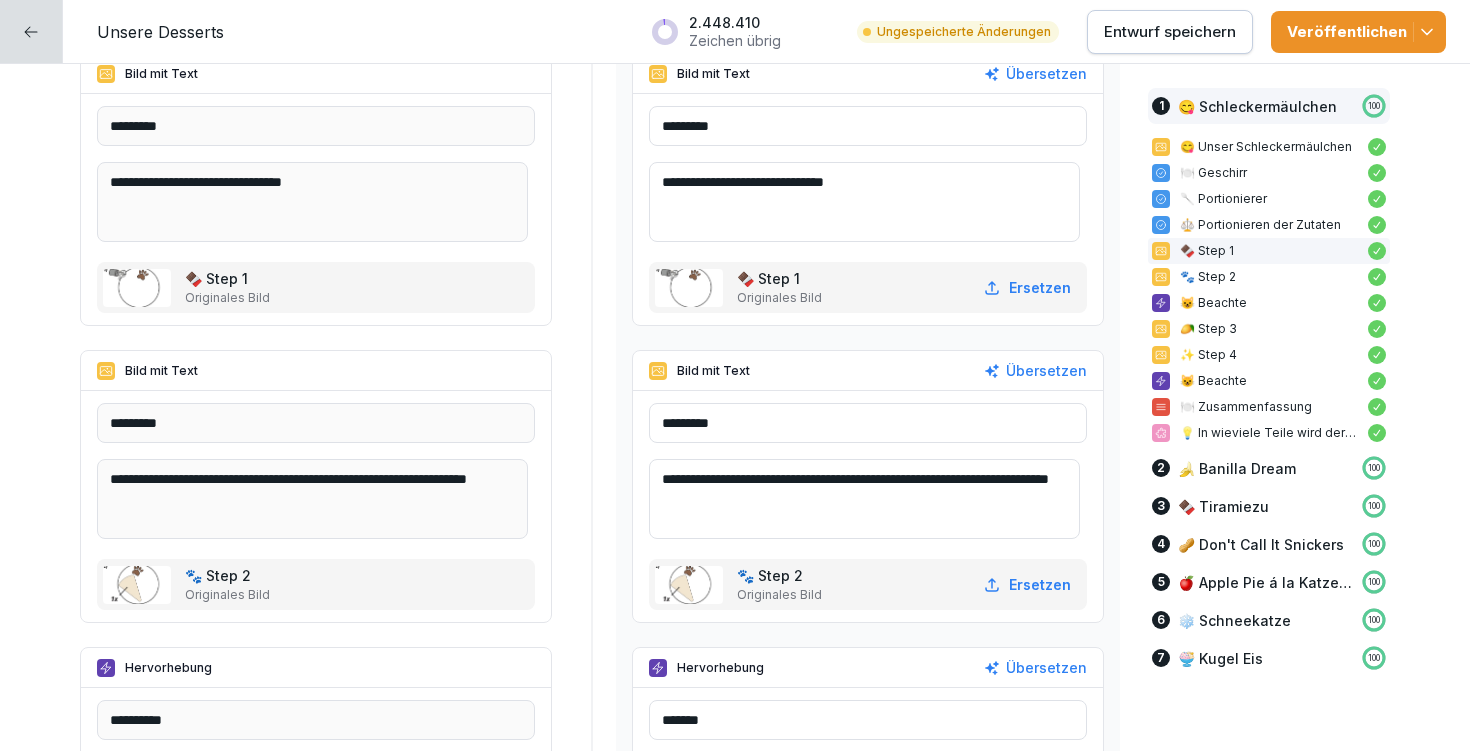 type on "**********" 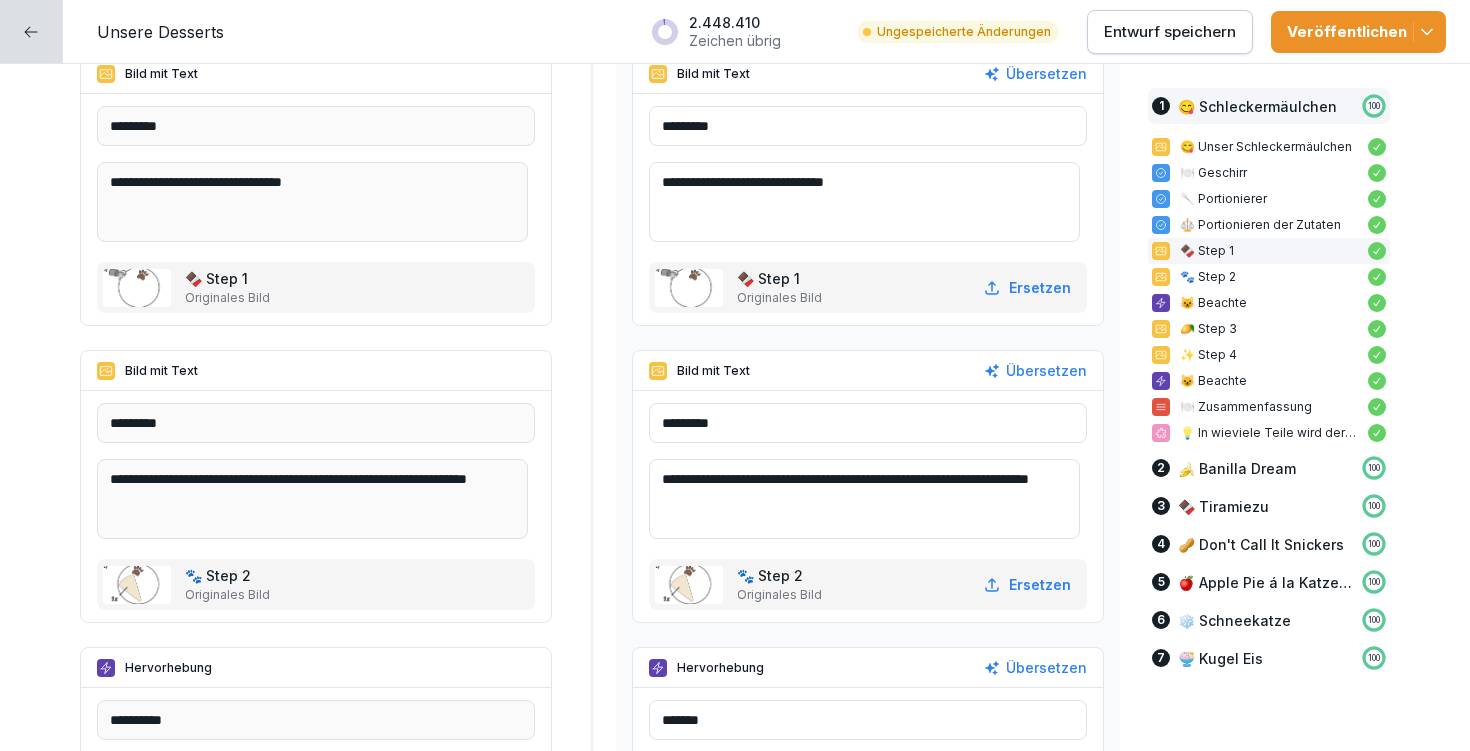 click on "**********" at bounding box center [864, 499] 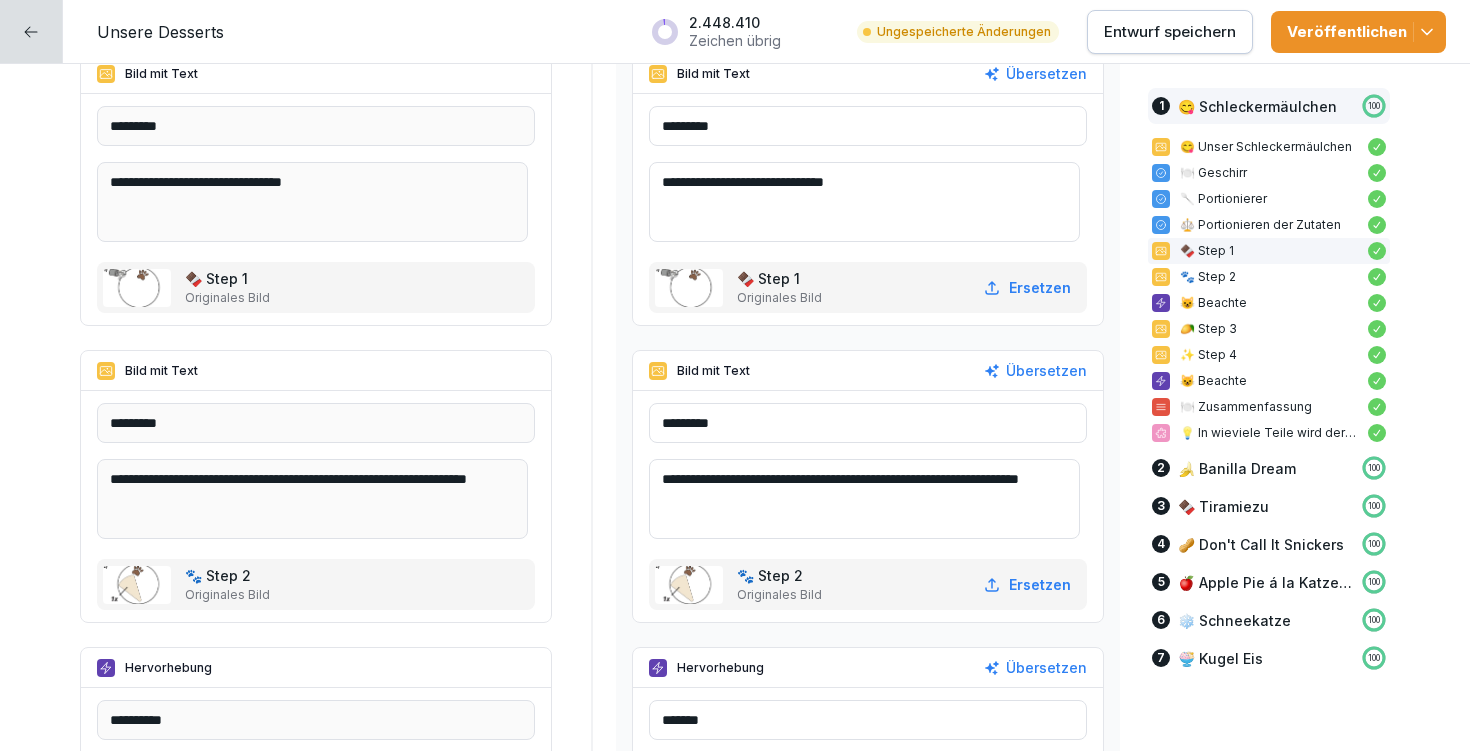 scroll, scrollTop: 2365, scrollLeft: 0, axis: vertical 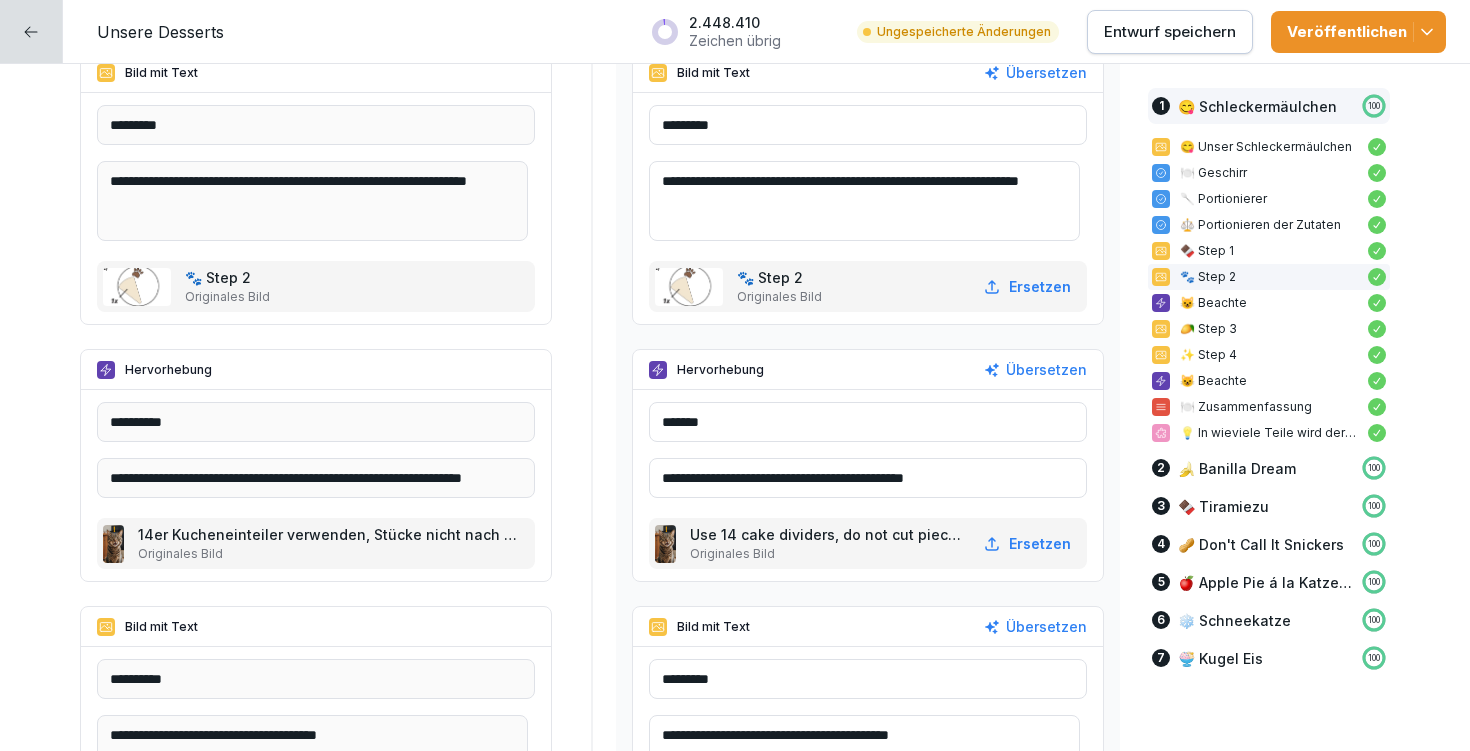 type on "**********" 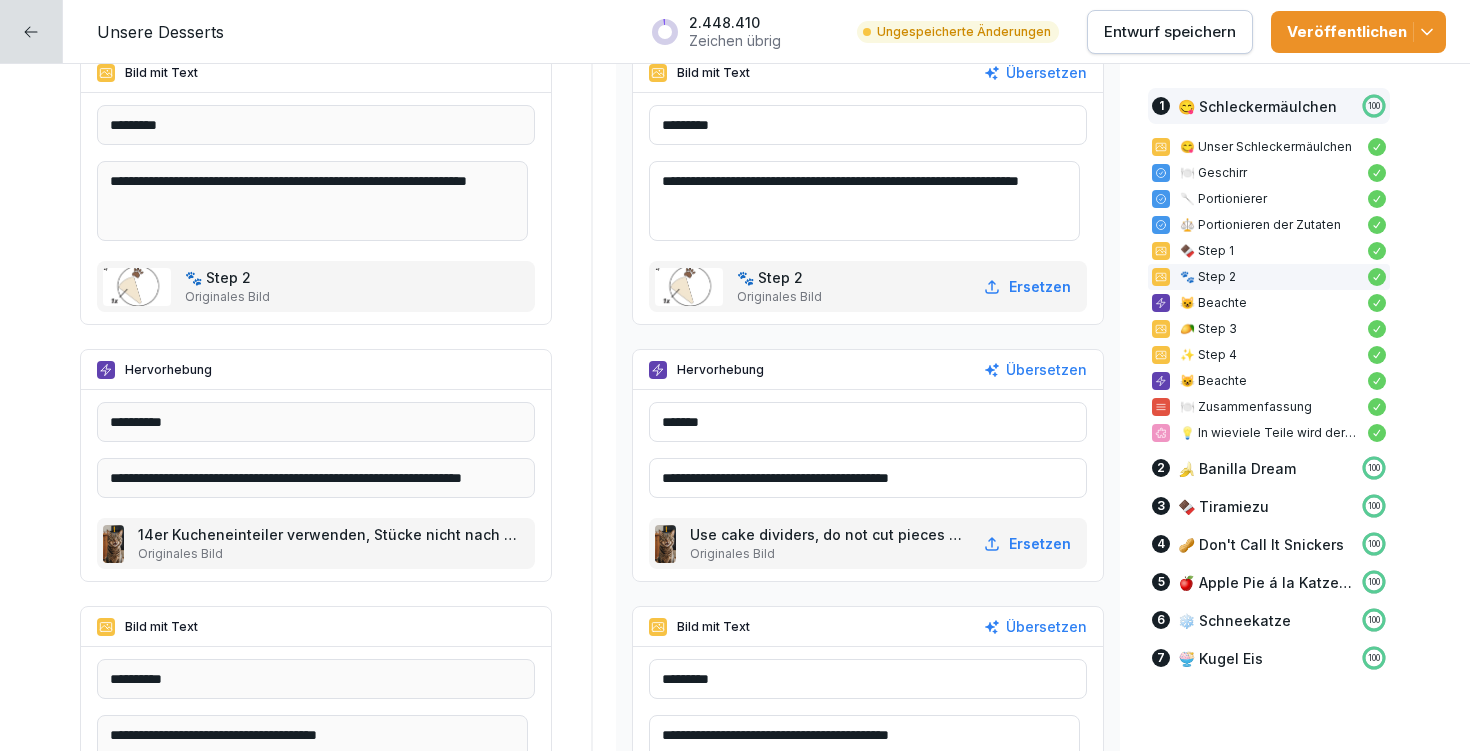 click on "**********" at bounding box center [868, 478] 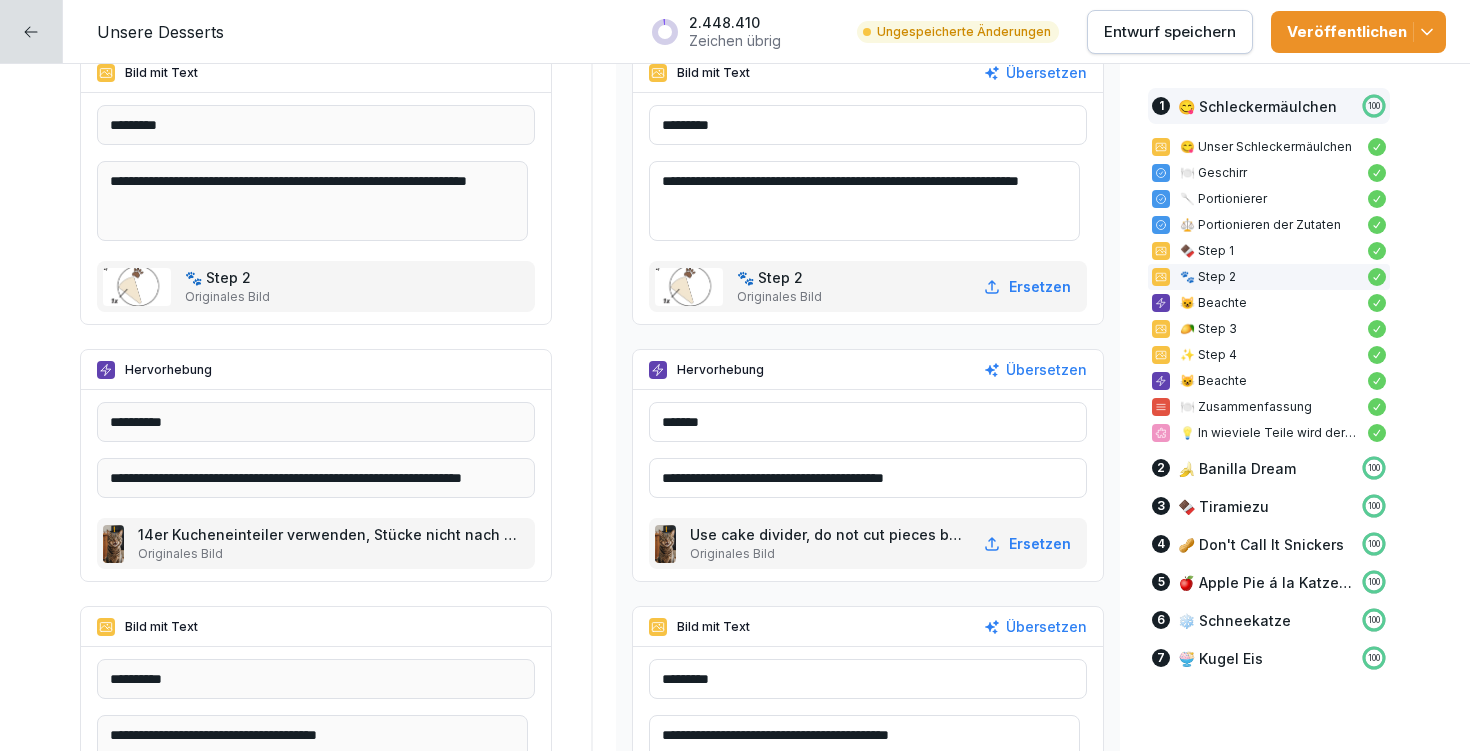 click on "**********" at bounding box center (868, 478) 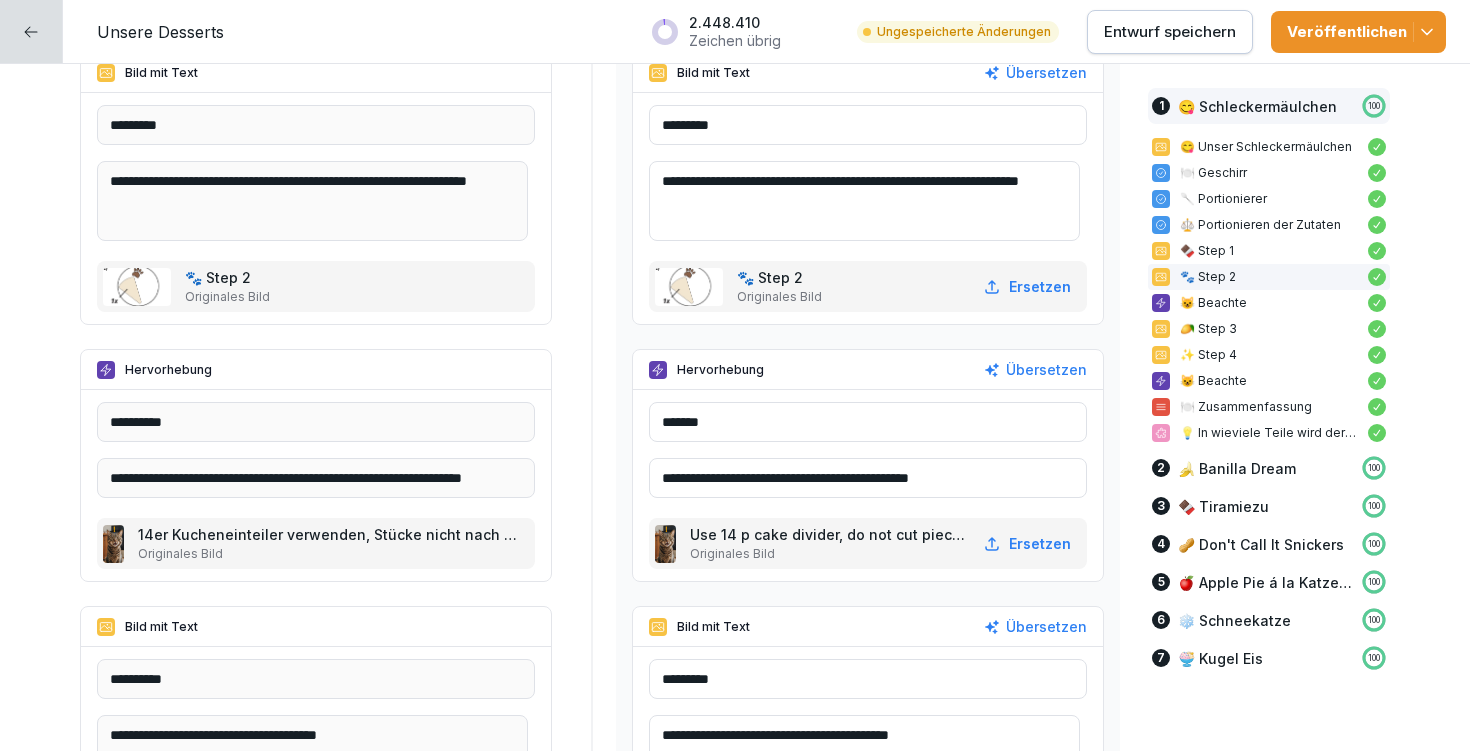 click on "**********" at bounding box center (868, 478) 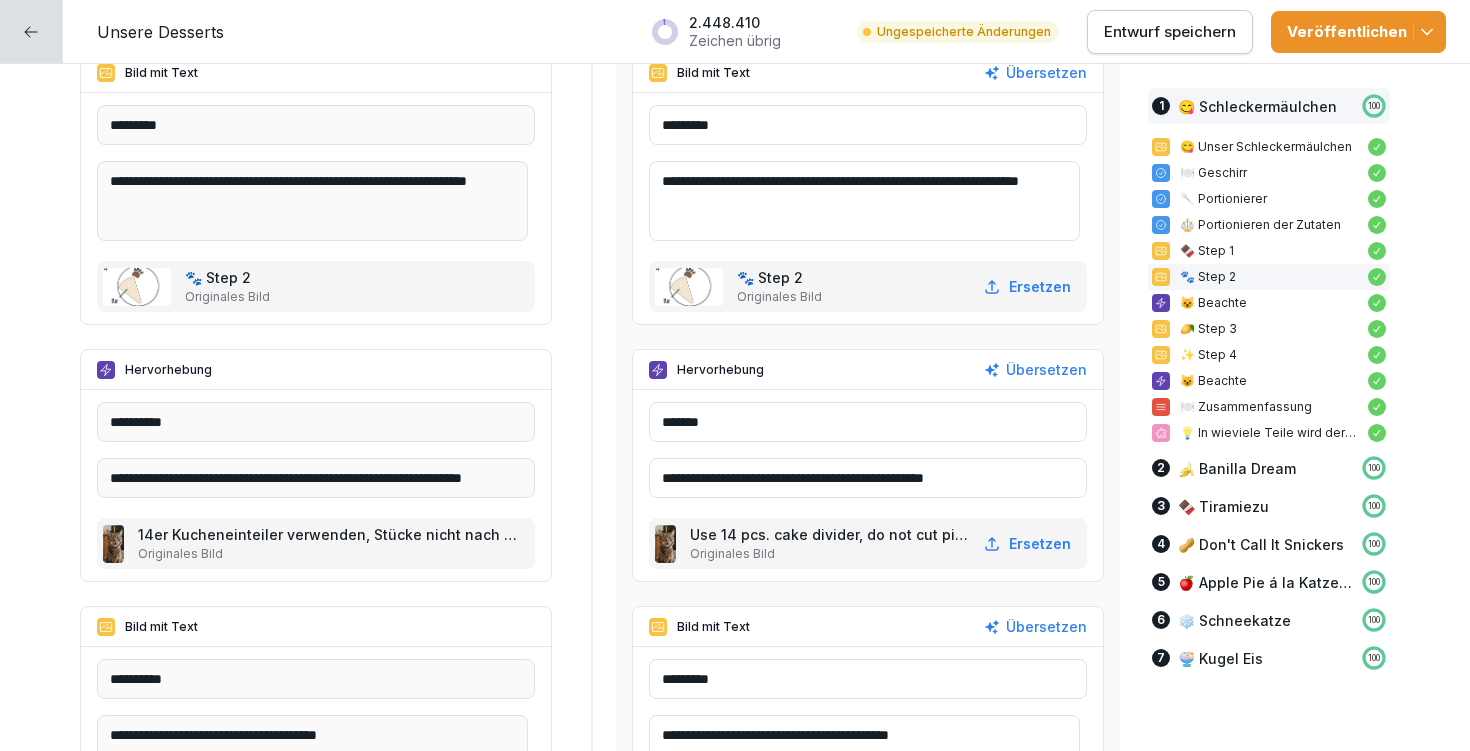 drag, startPoint x: 686, startPoint y: 474, endPoint x: 730, endPoint y: 472, distance: 44.04543 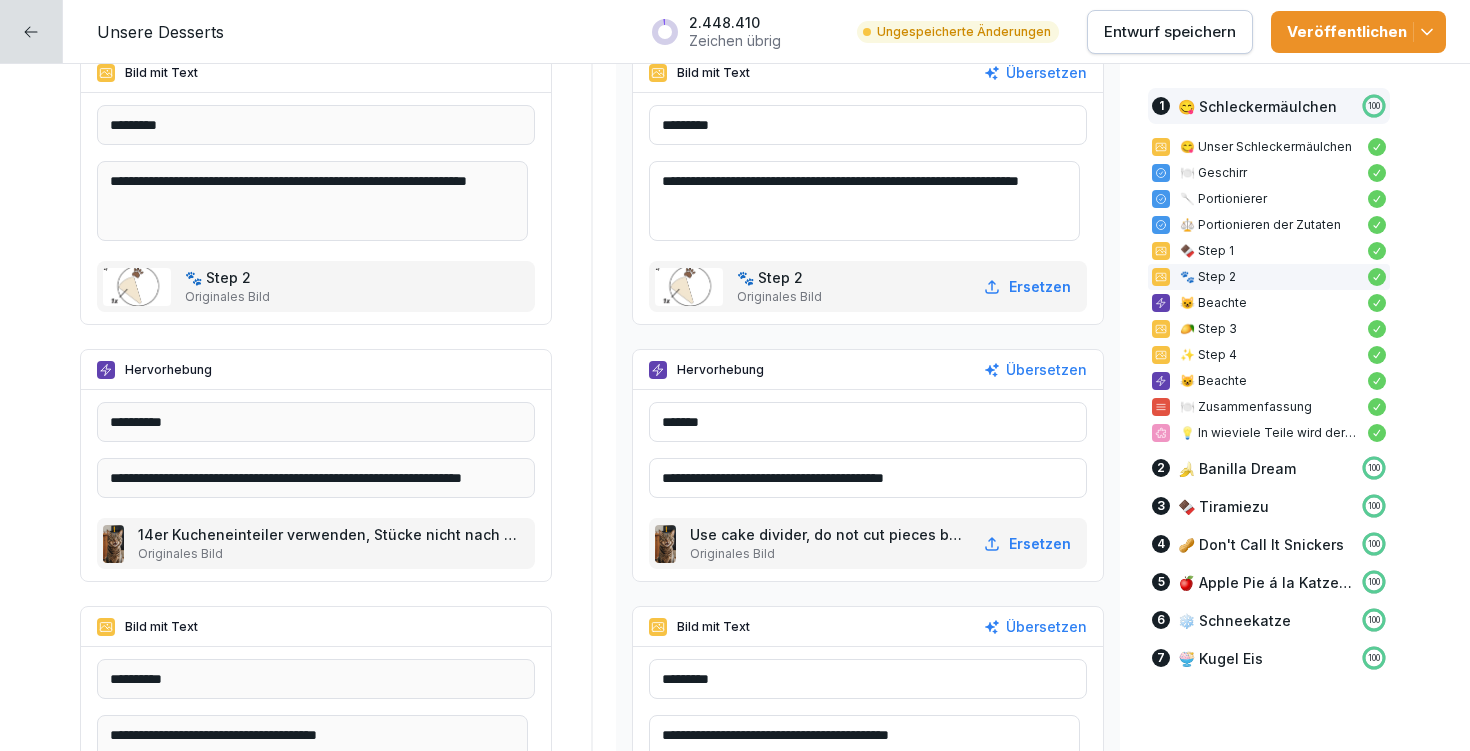 click on "**********" at bounding box center [868, 478] 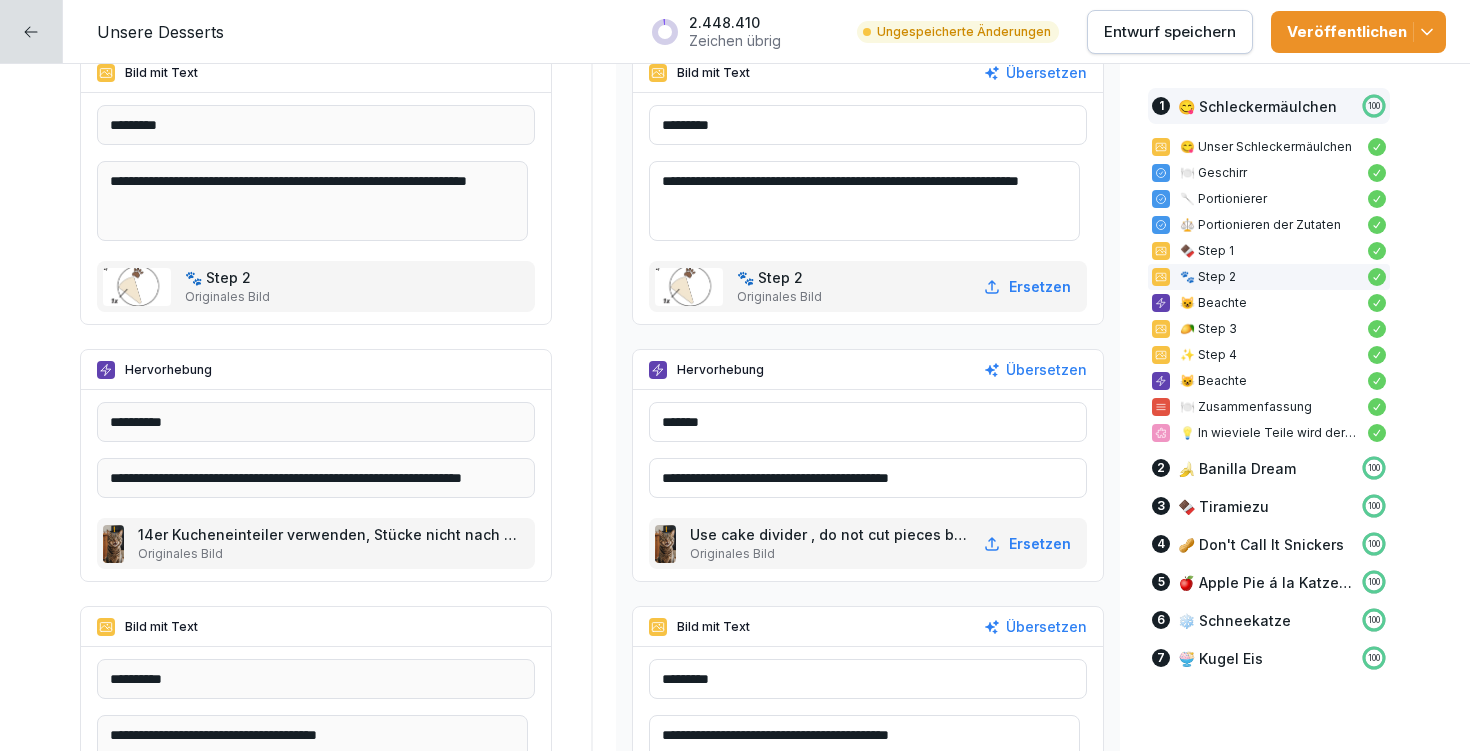 paste on "*******" 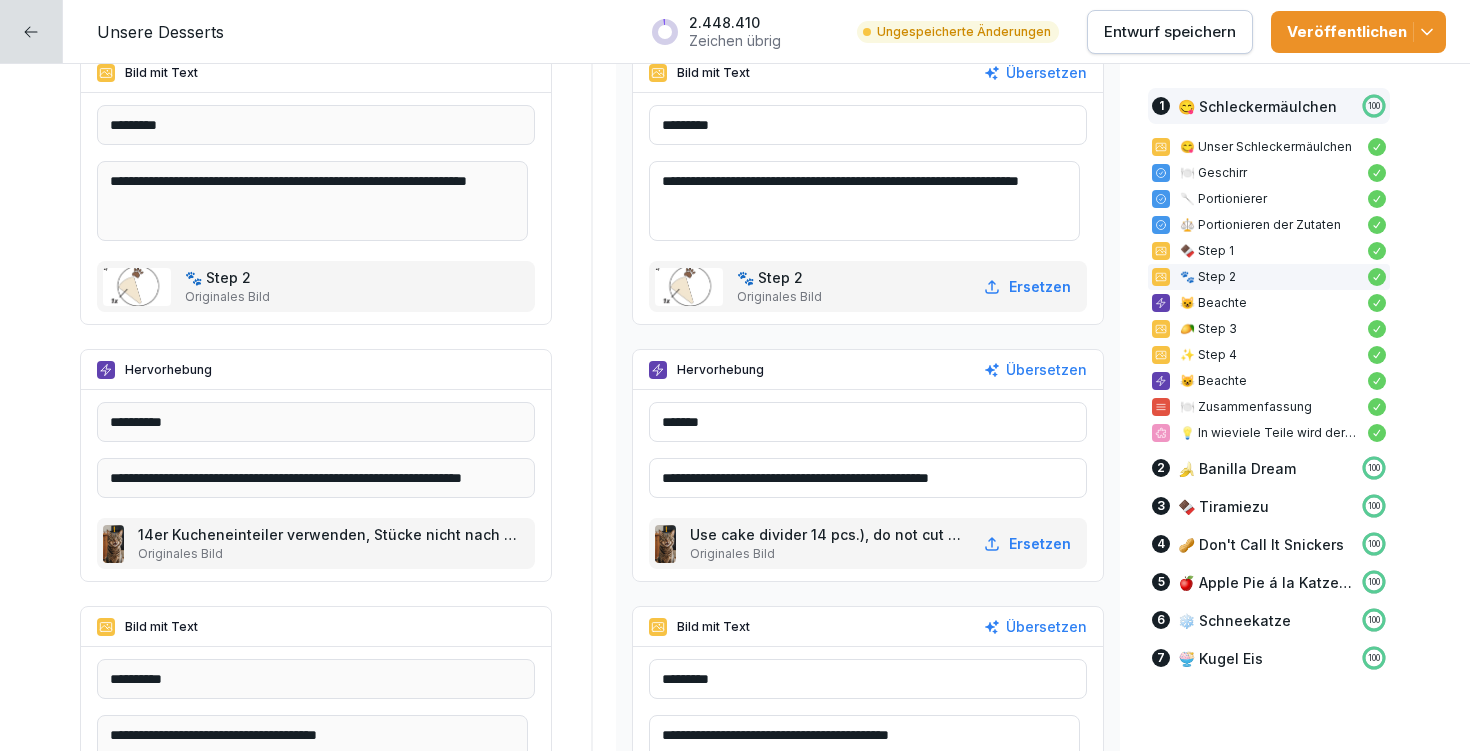 click on "**********" at bounding box center [868, 478] 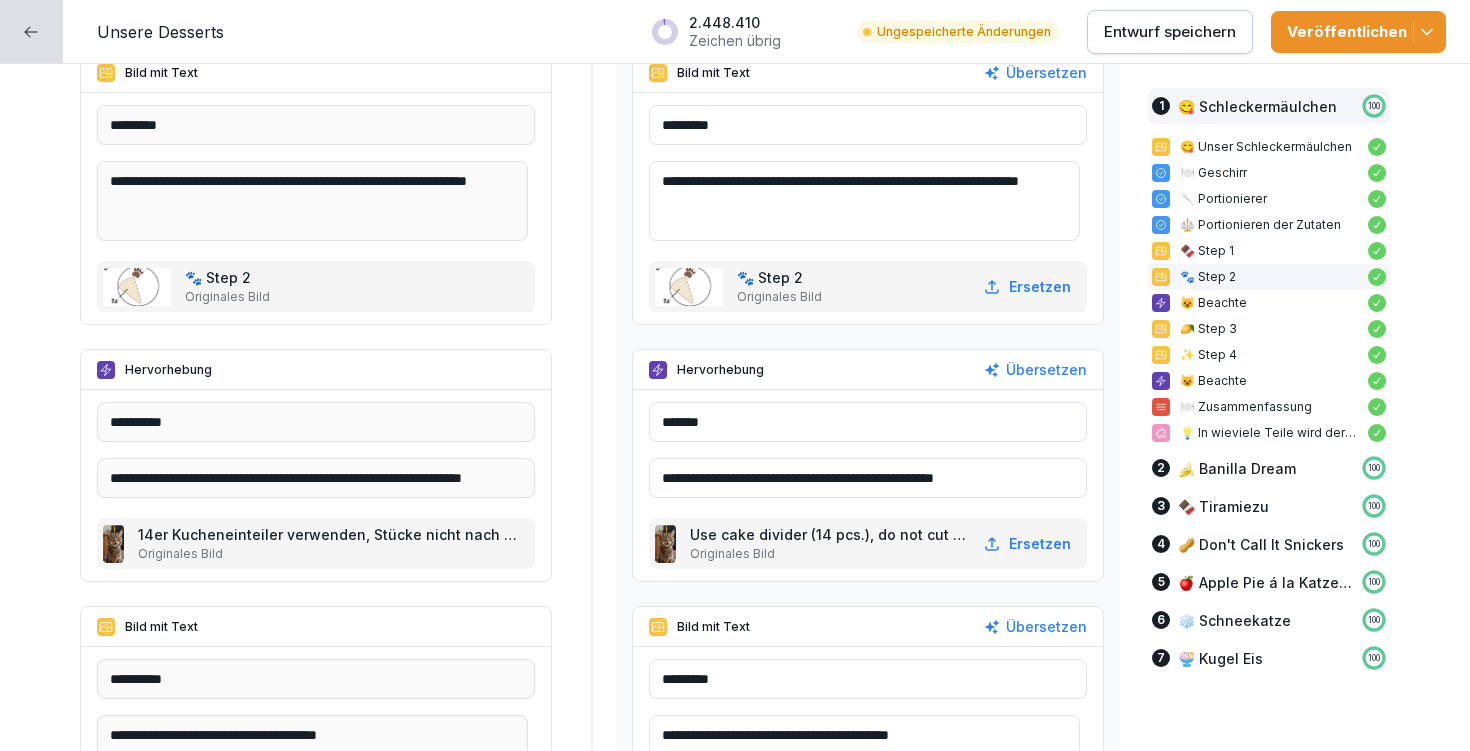 click on "**********" at bounding box center [868, 478] 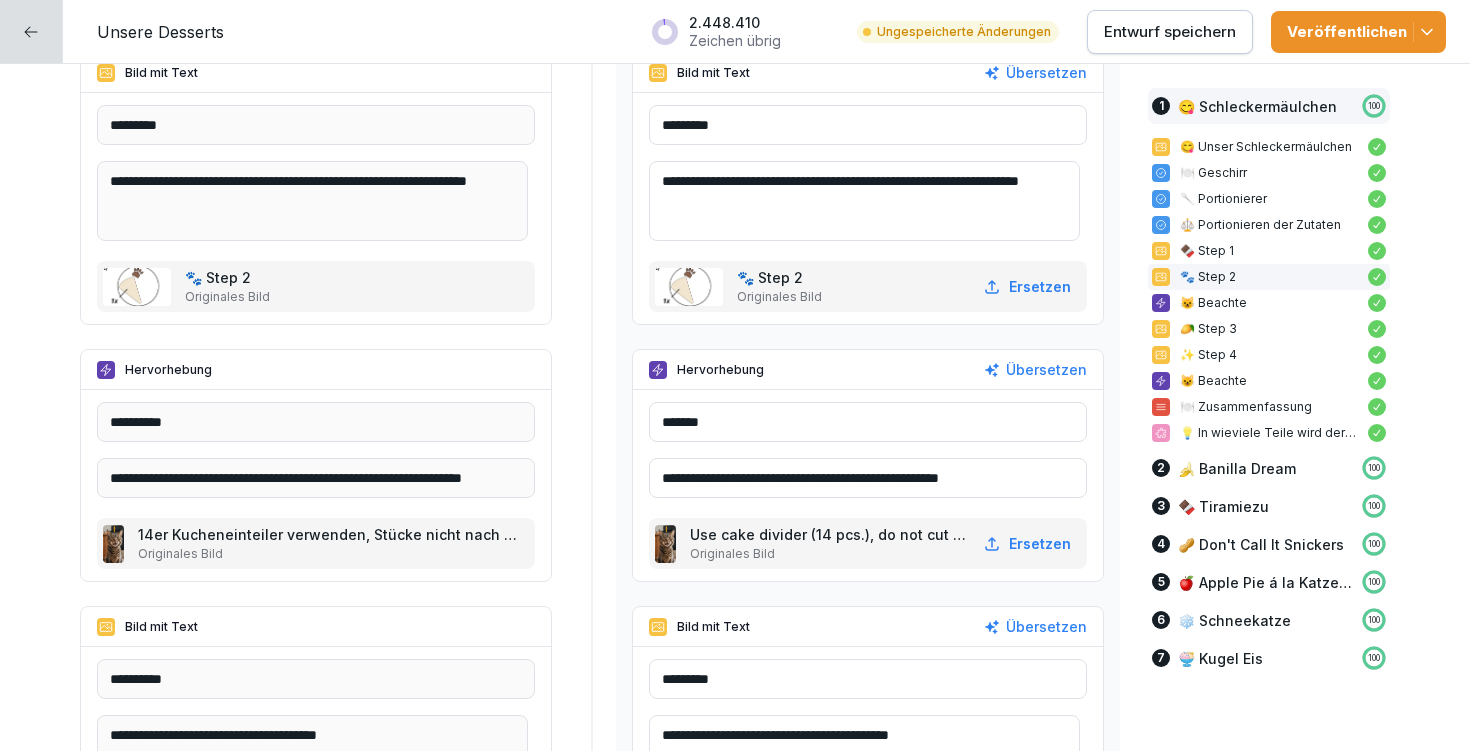 type on "**********" 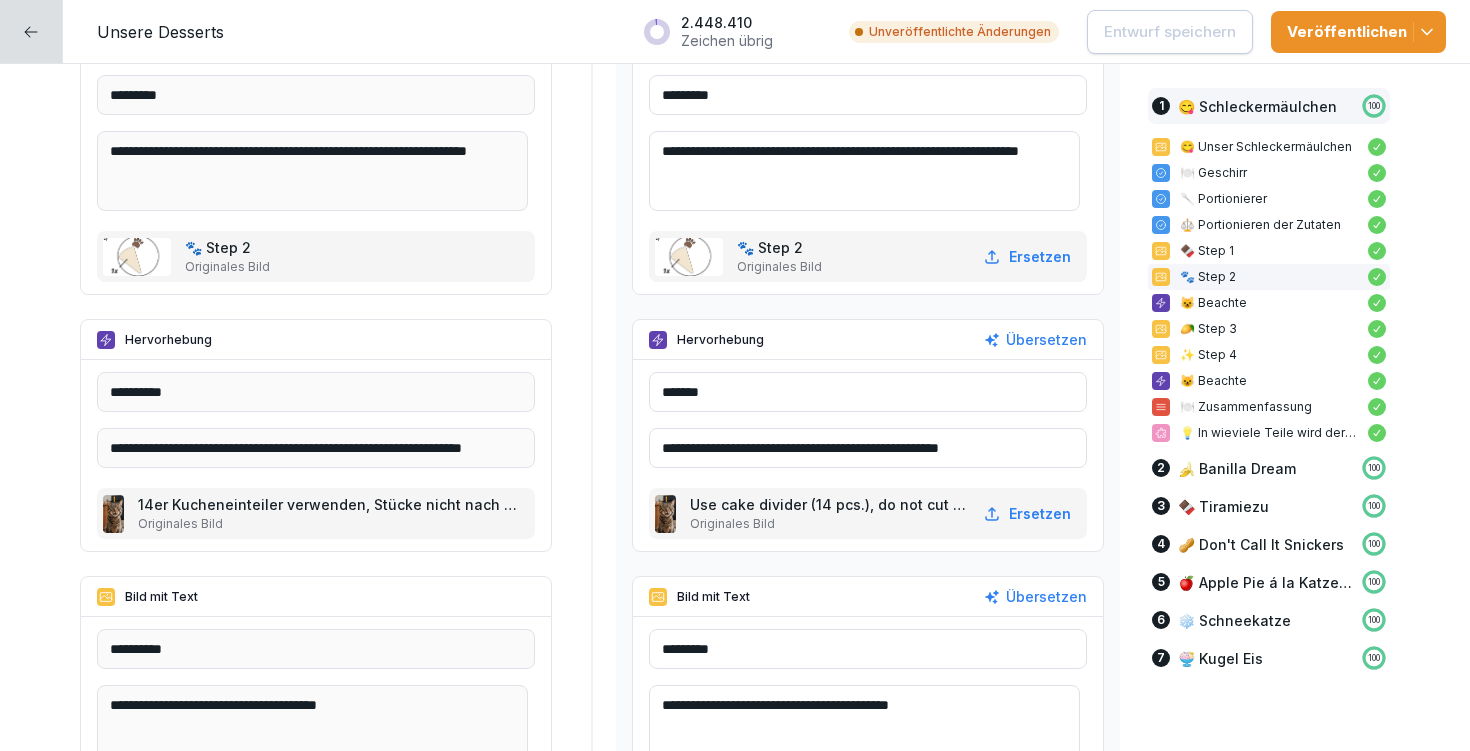scroll, scrollTop: 2620, scrollLeft: 0, axis: vertical 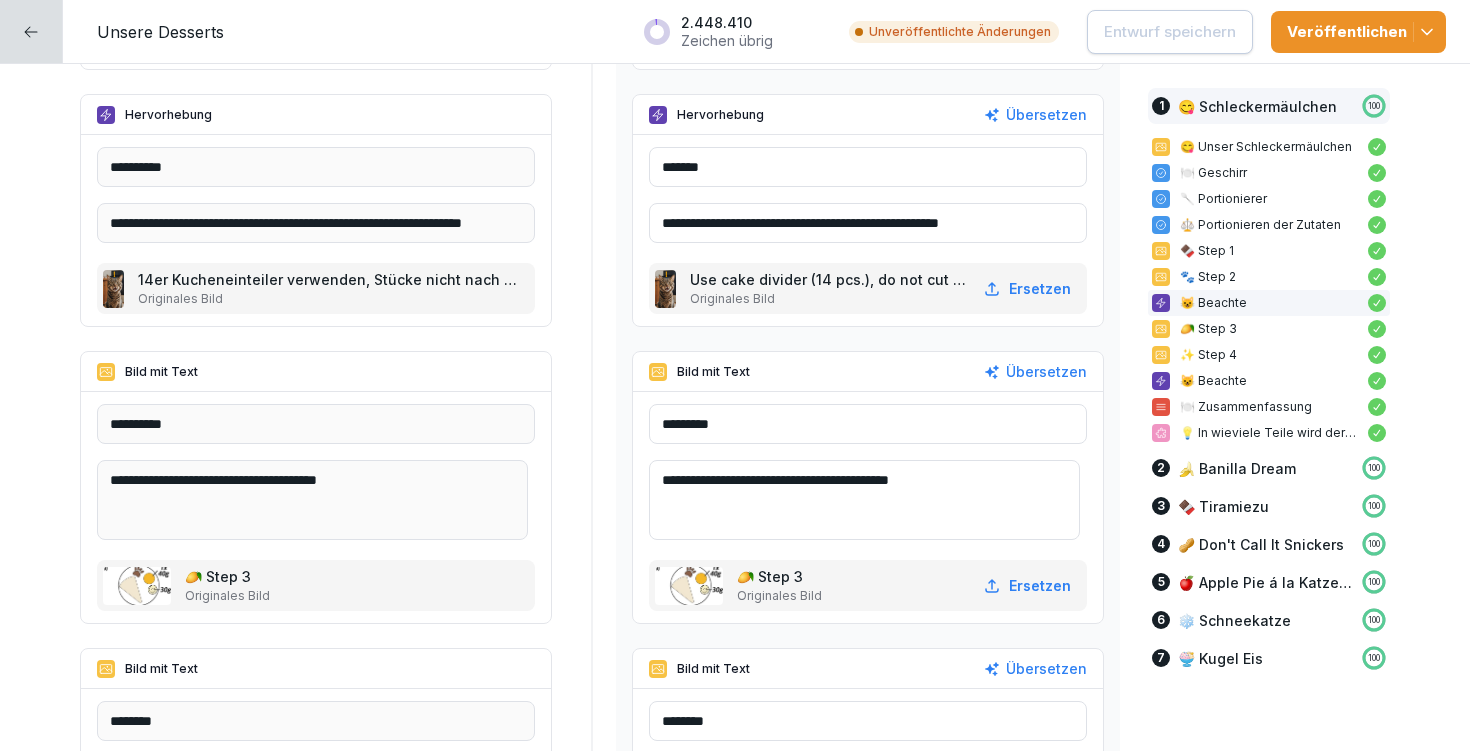 click on "**********" at bounding box center [864, 500] 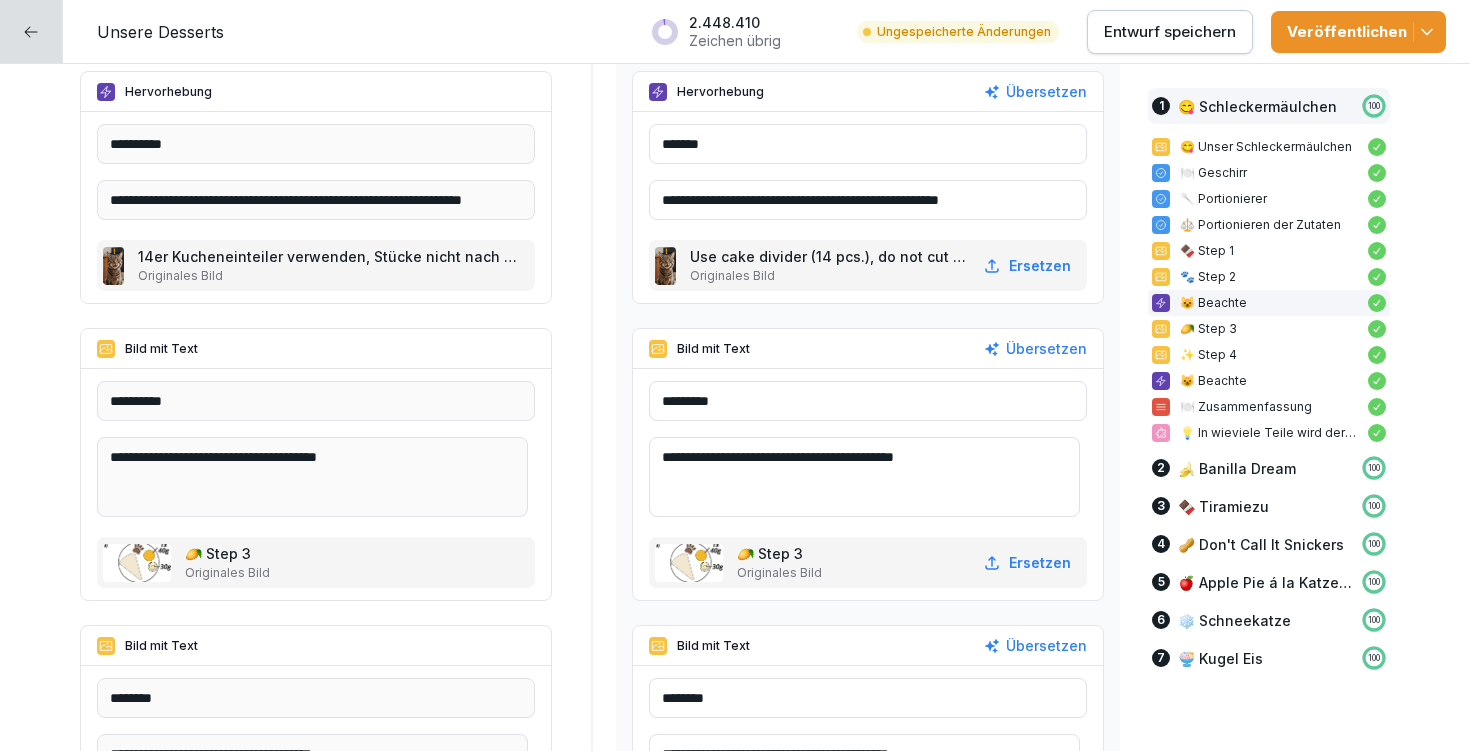 scroll, scrollTop: 2705, scrollLeft: 0, axis: vertical 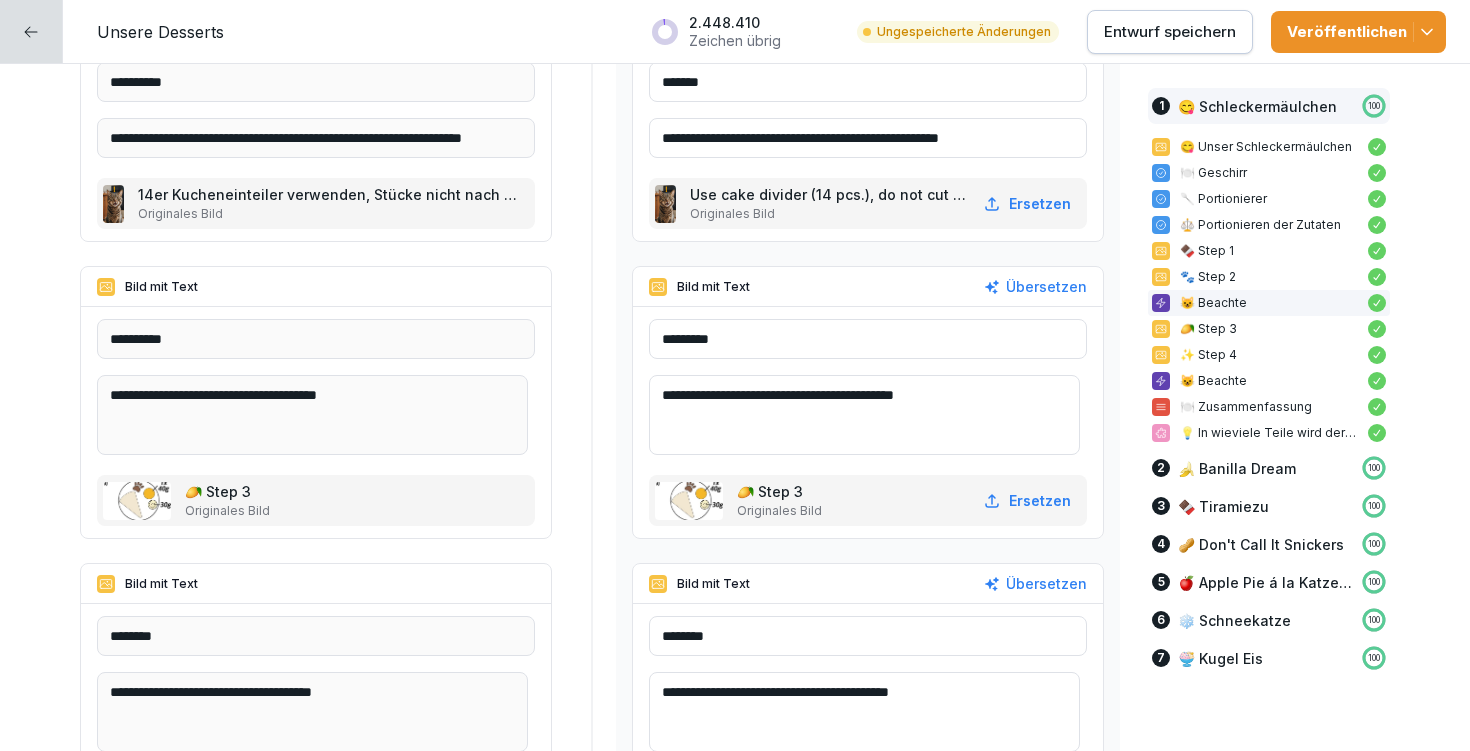 drag, startPoint x: 672, startPoint y: 393, endPoint x: 968, endPoint y: 399, distance: 296.0608 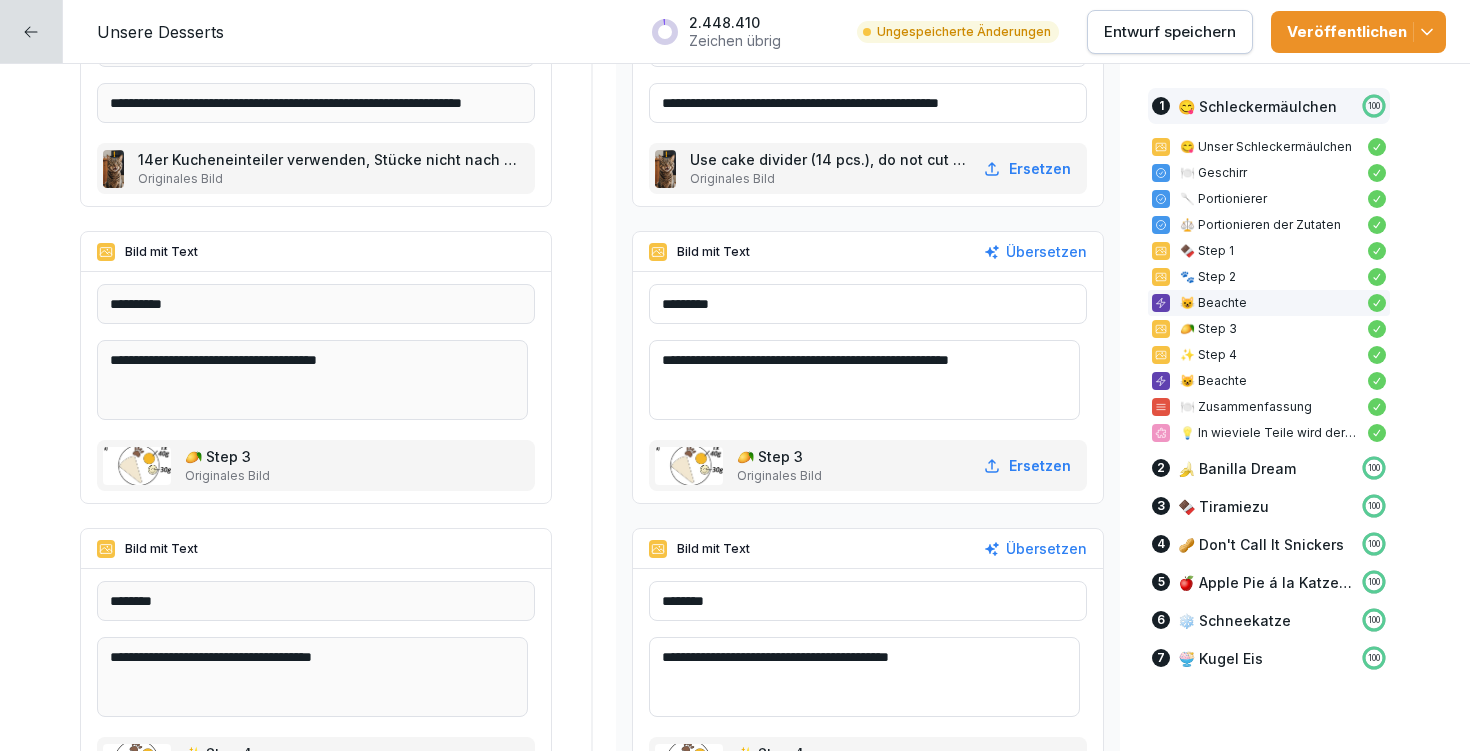 scroll, scrollTop: 2802, scrollLeft: 0, axis: vertical 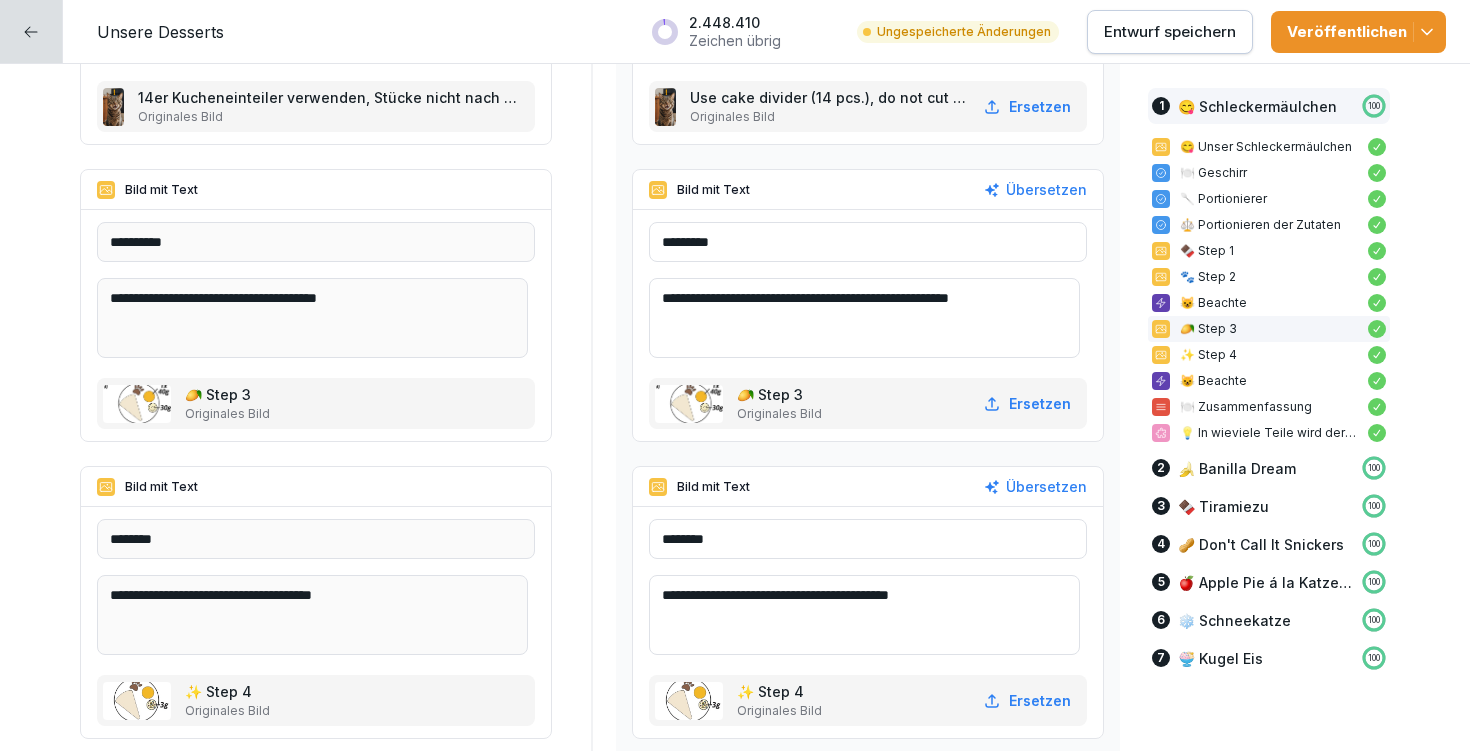 type on "**********" 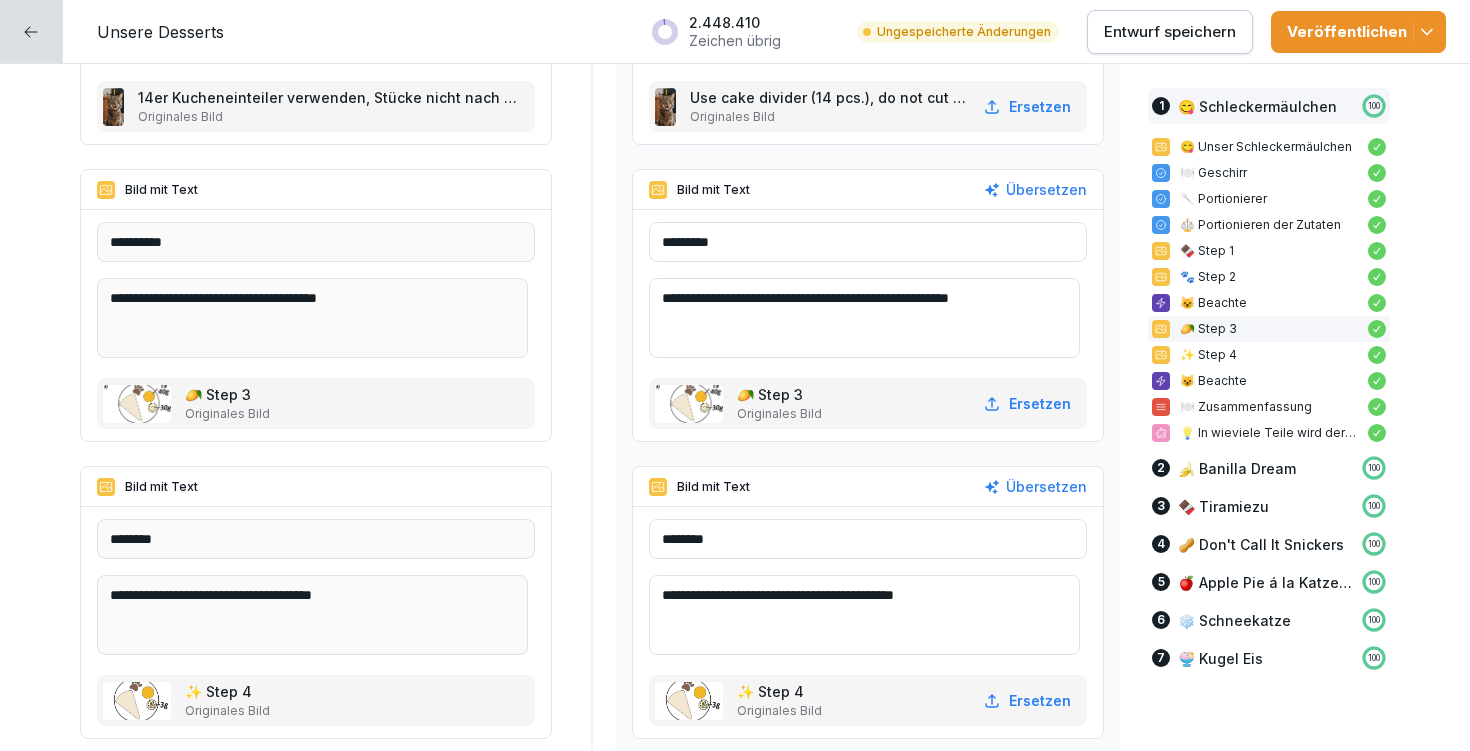 drag, startPoint x: 671, startPoint y: 589, endPoint x: 964, endPoint y: 589, distance: 293 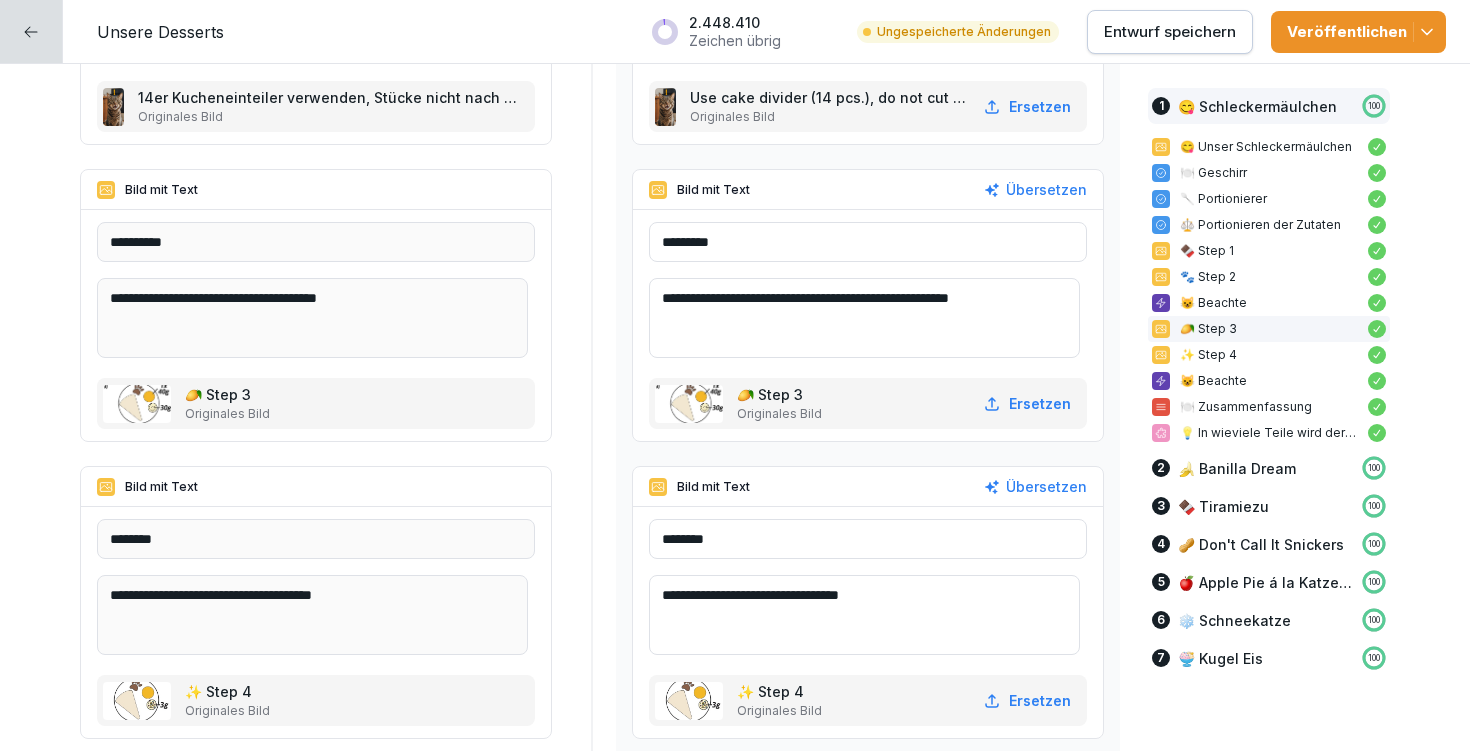 type on "**********" 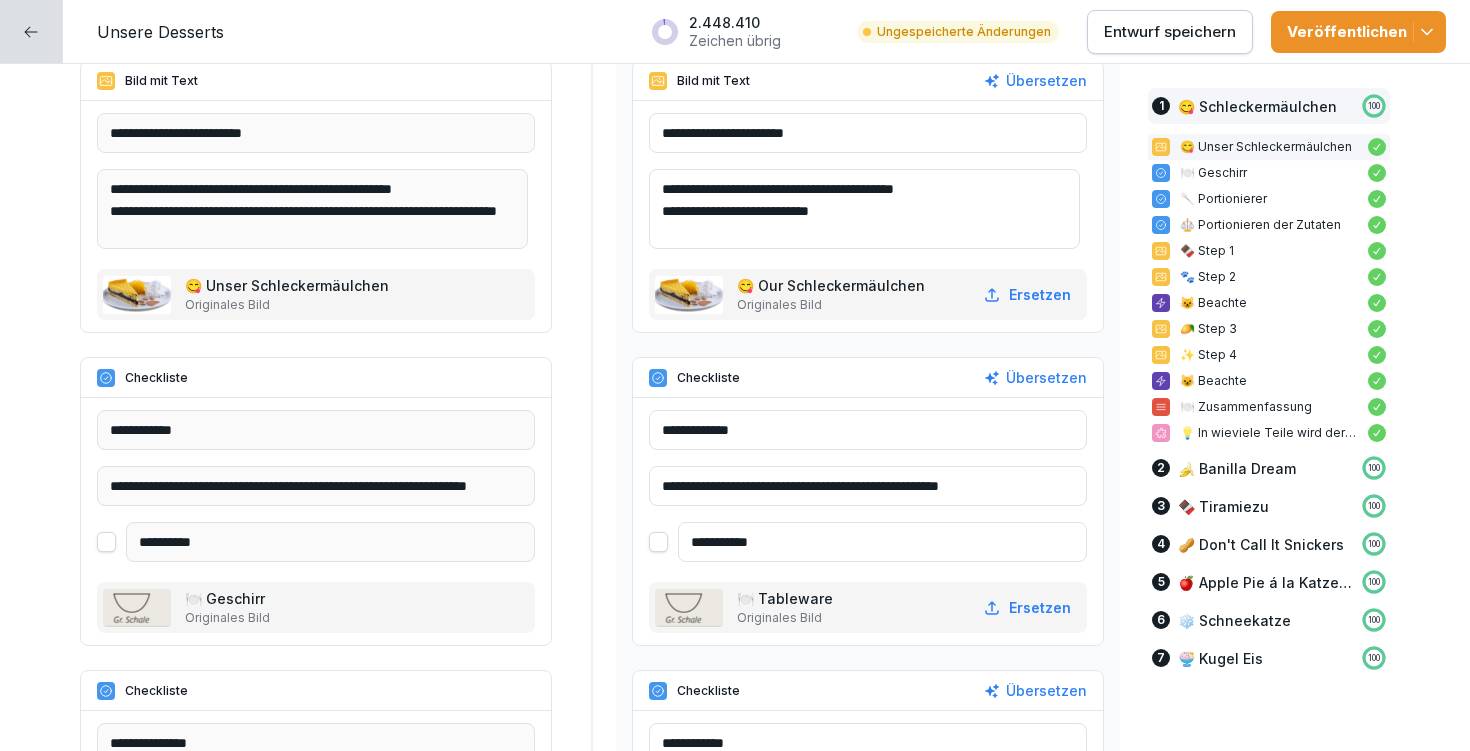 scroll, scrollTop: 602, scrollLeft: 0, axis: vertical 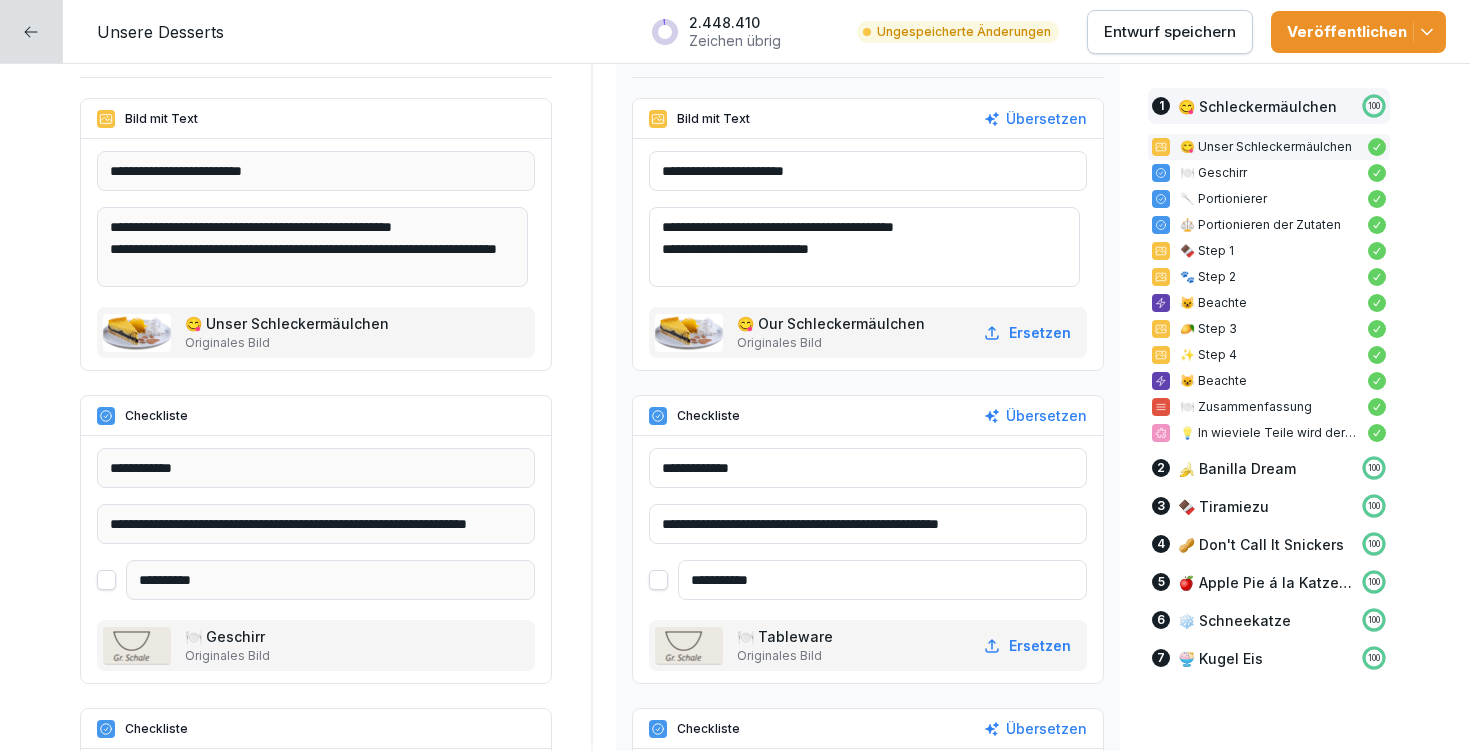 click on "**********" at bounding box center [864, 247] 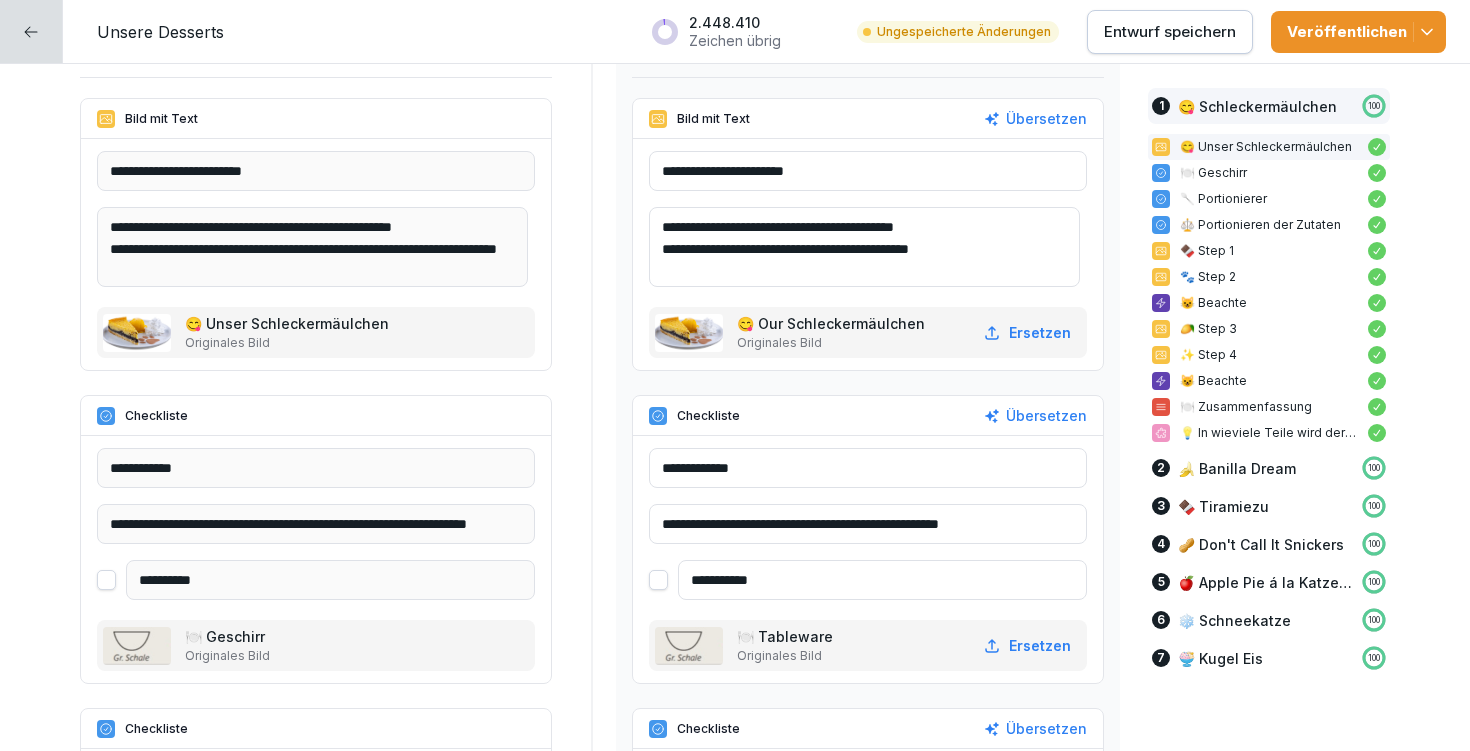 type on "**********" 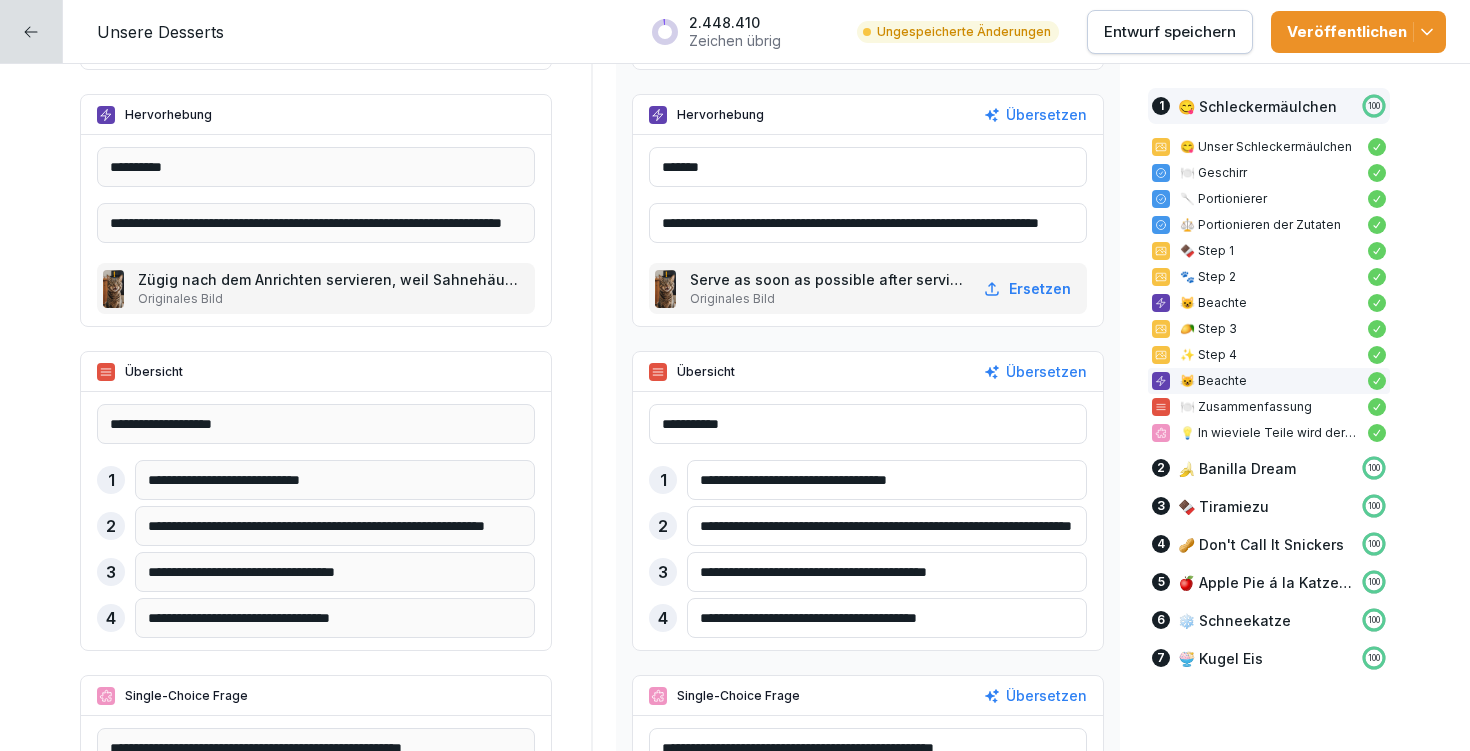 scroll, scrollTop: 3305, scrollLeft: 0, axis: vertical 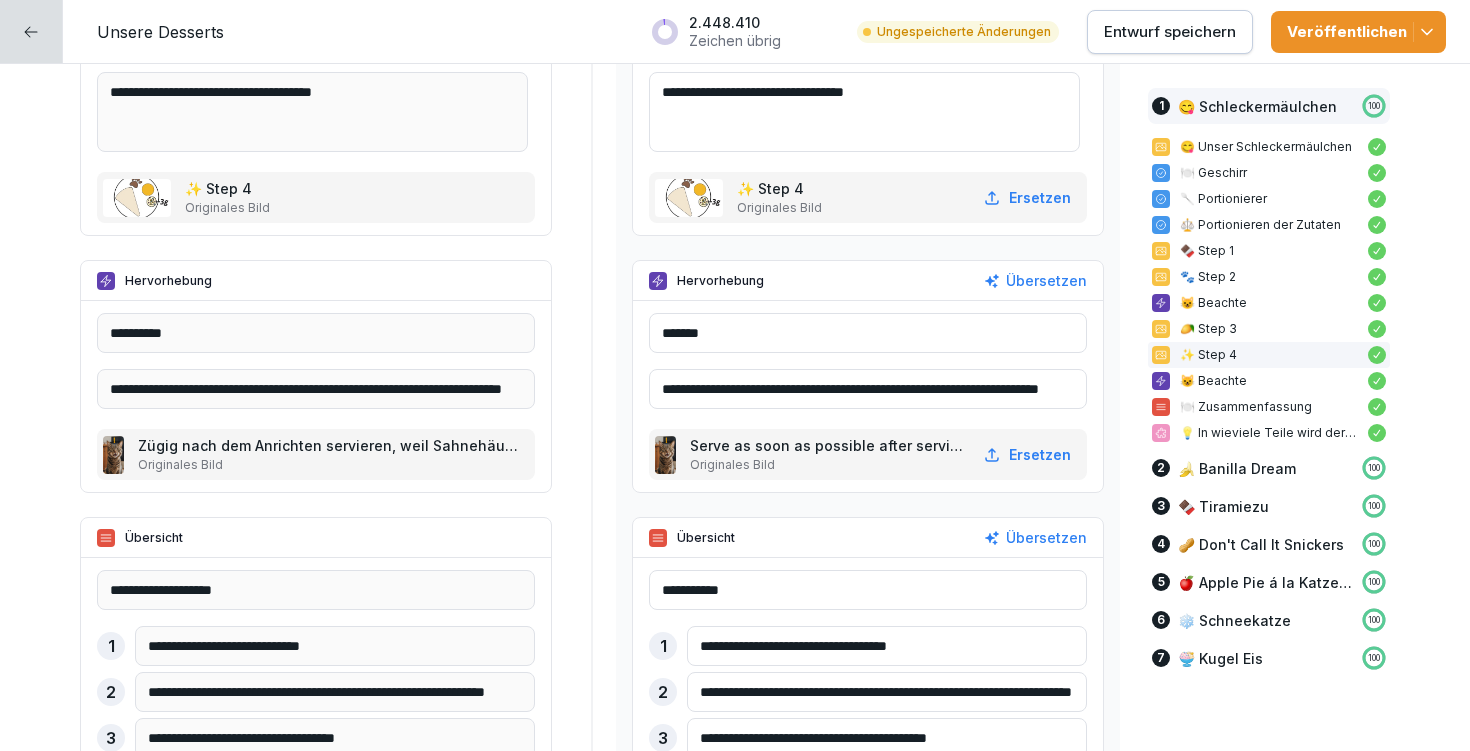 click on "Entwurf speichern" at bounding box center (1170, 32) 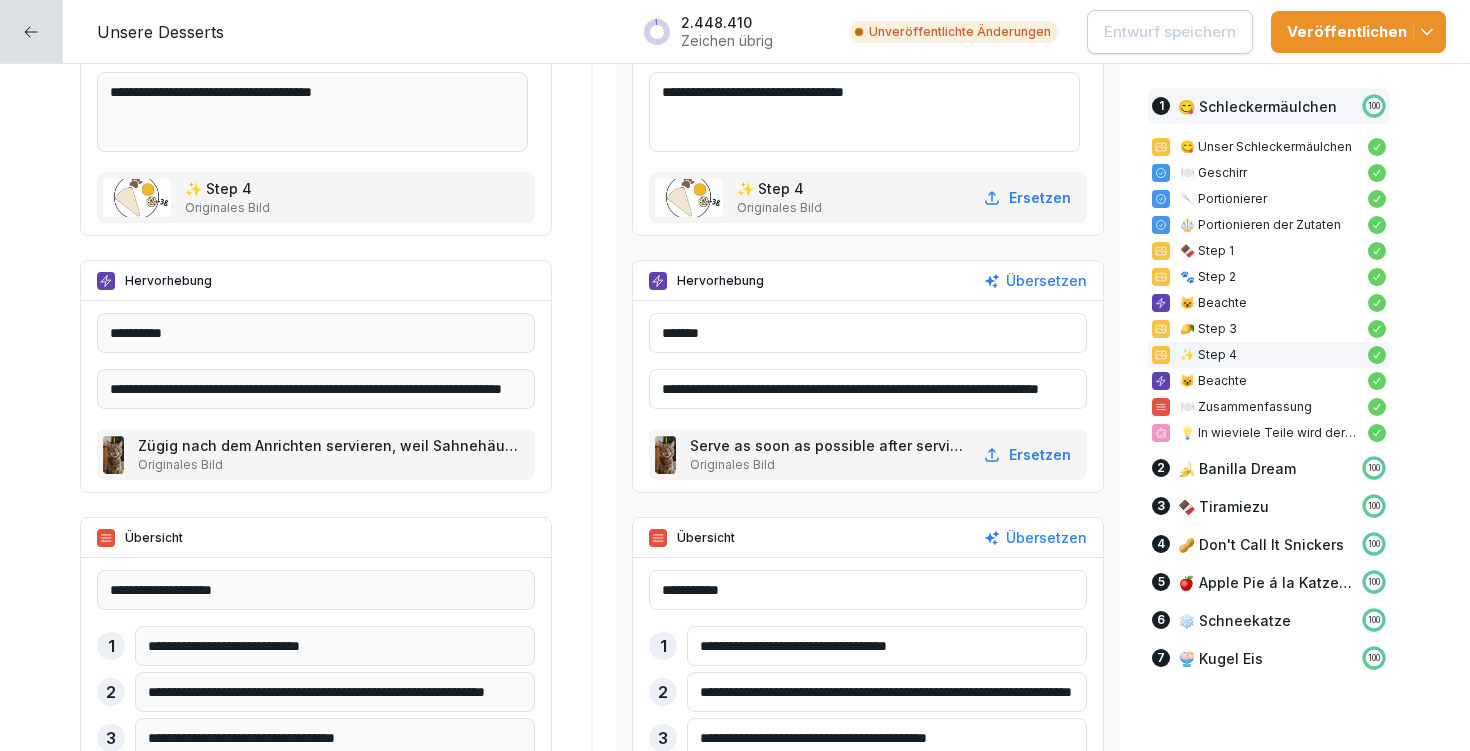 click on "**********" at bounding box center [868, 389] 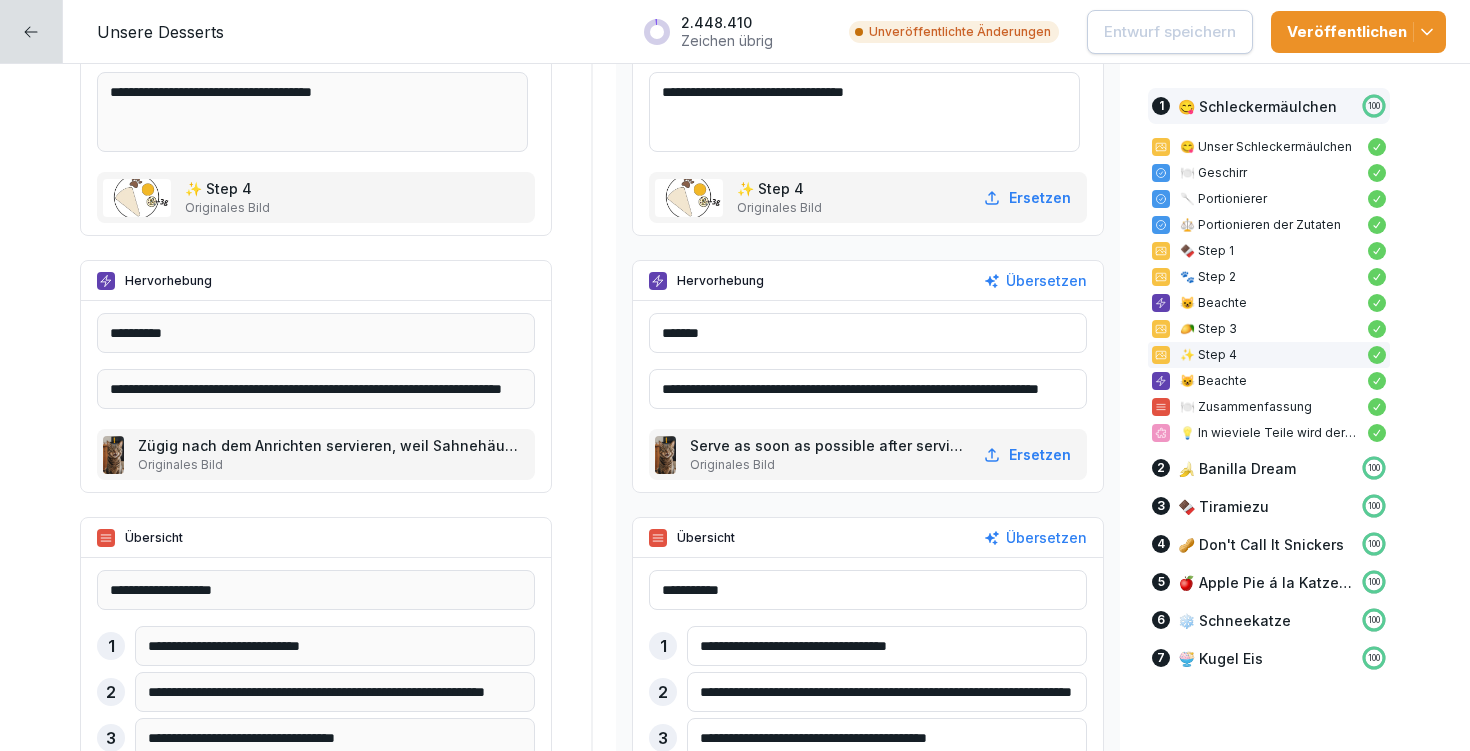 drag, startPoint x: 830, startPoint y: 388, endPoint x: 849, endPoint y: 385, distance: 19.235384 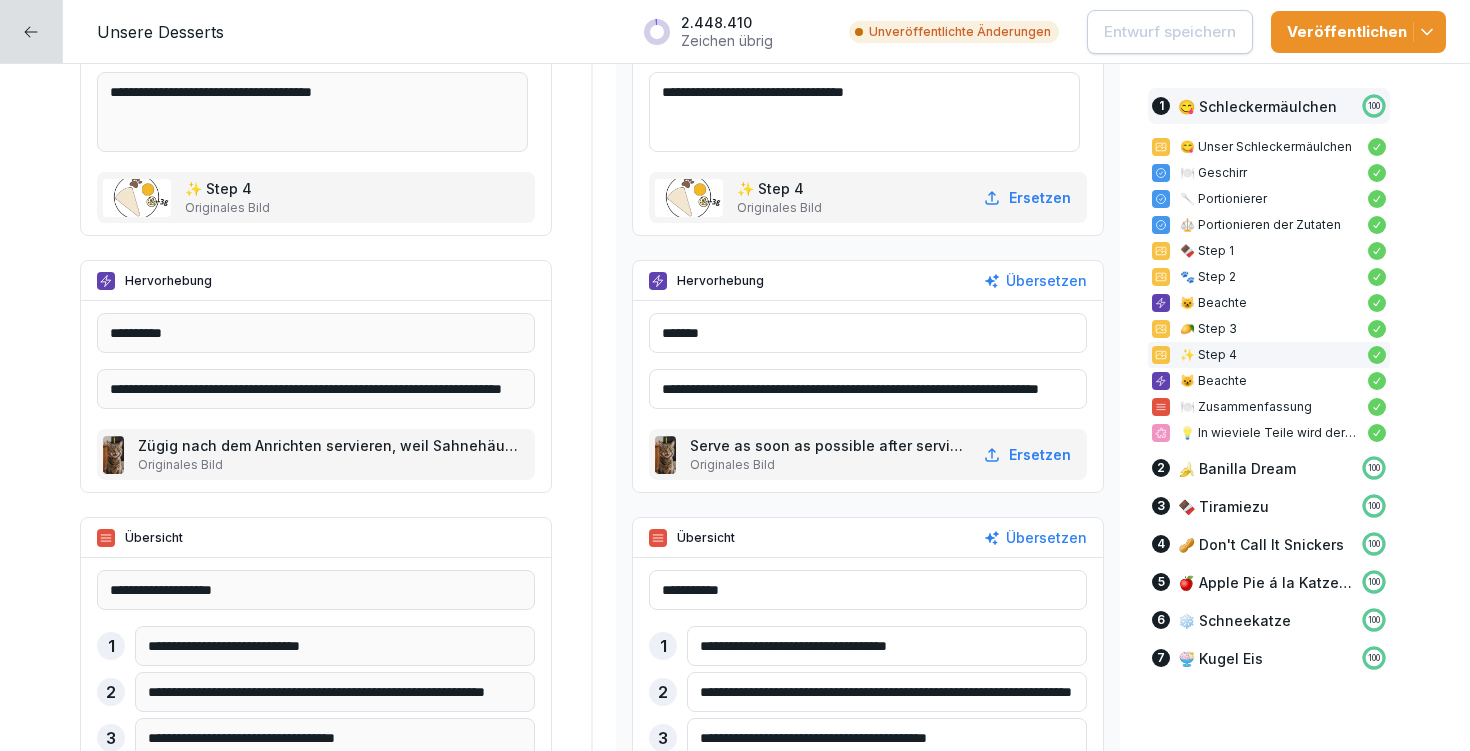 click on "**********" at bounding box center (868, 389) 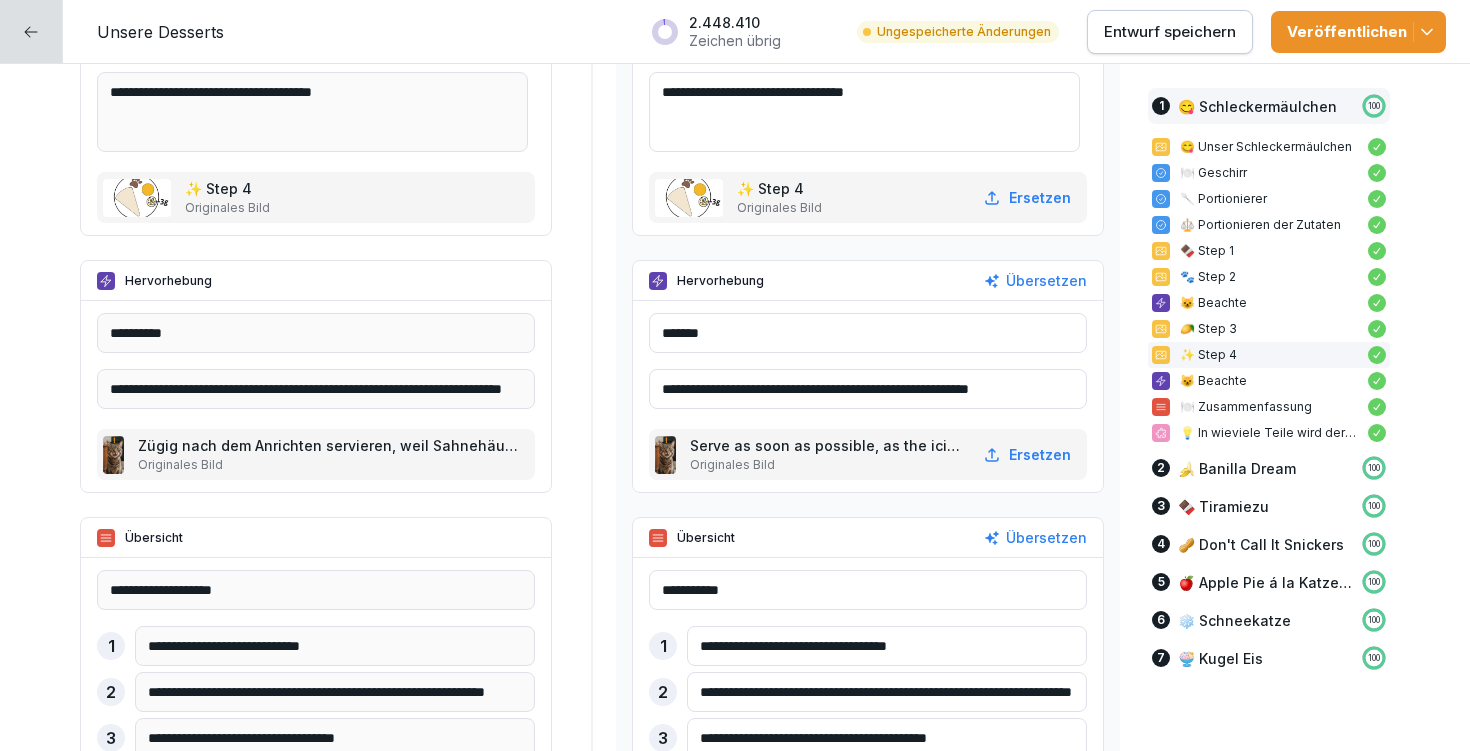 click on "**********" at bounding box center [868, 389] 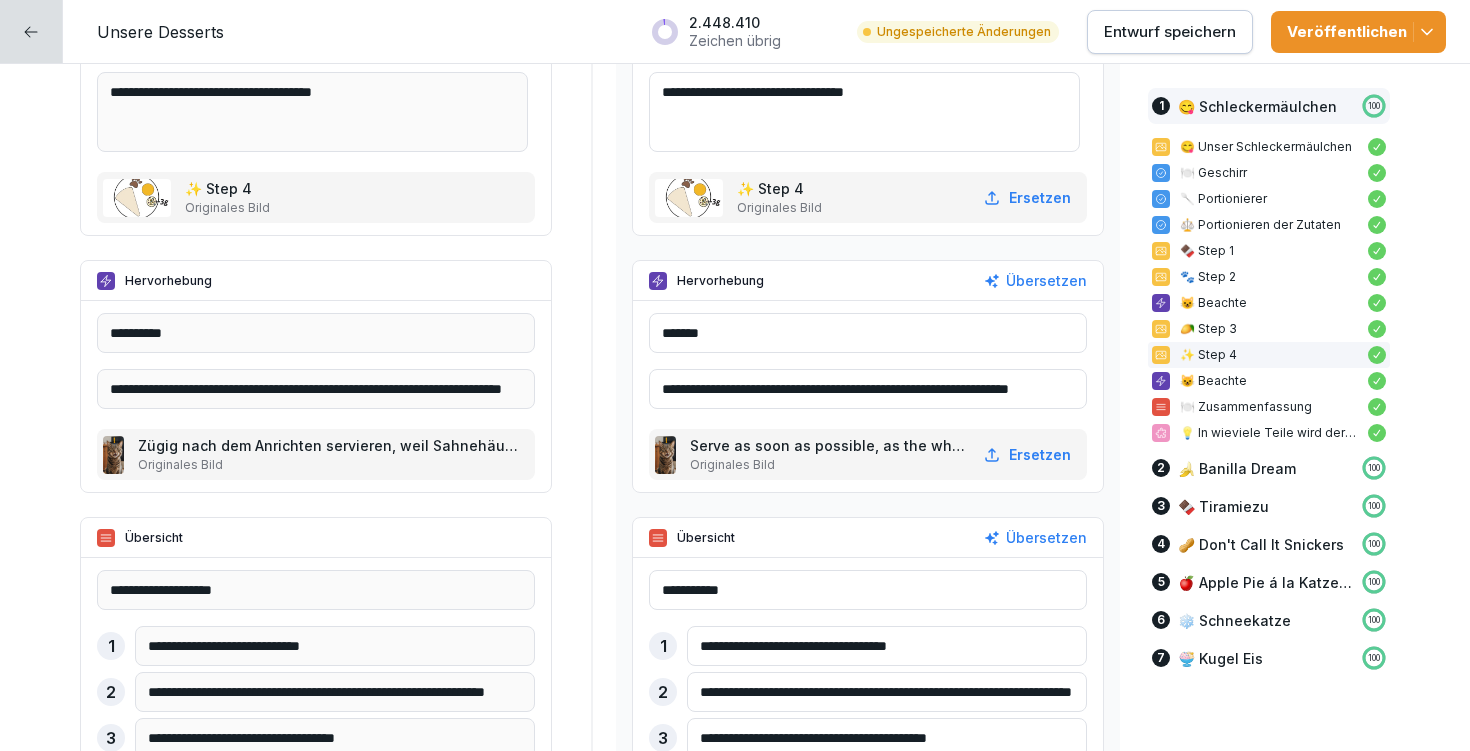 click on "**********" at bounding box center (592, 388) 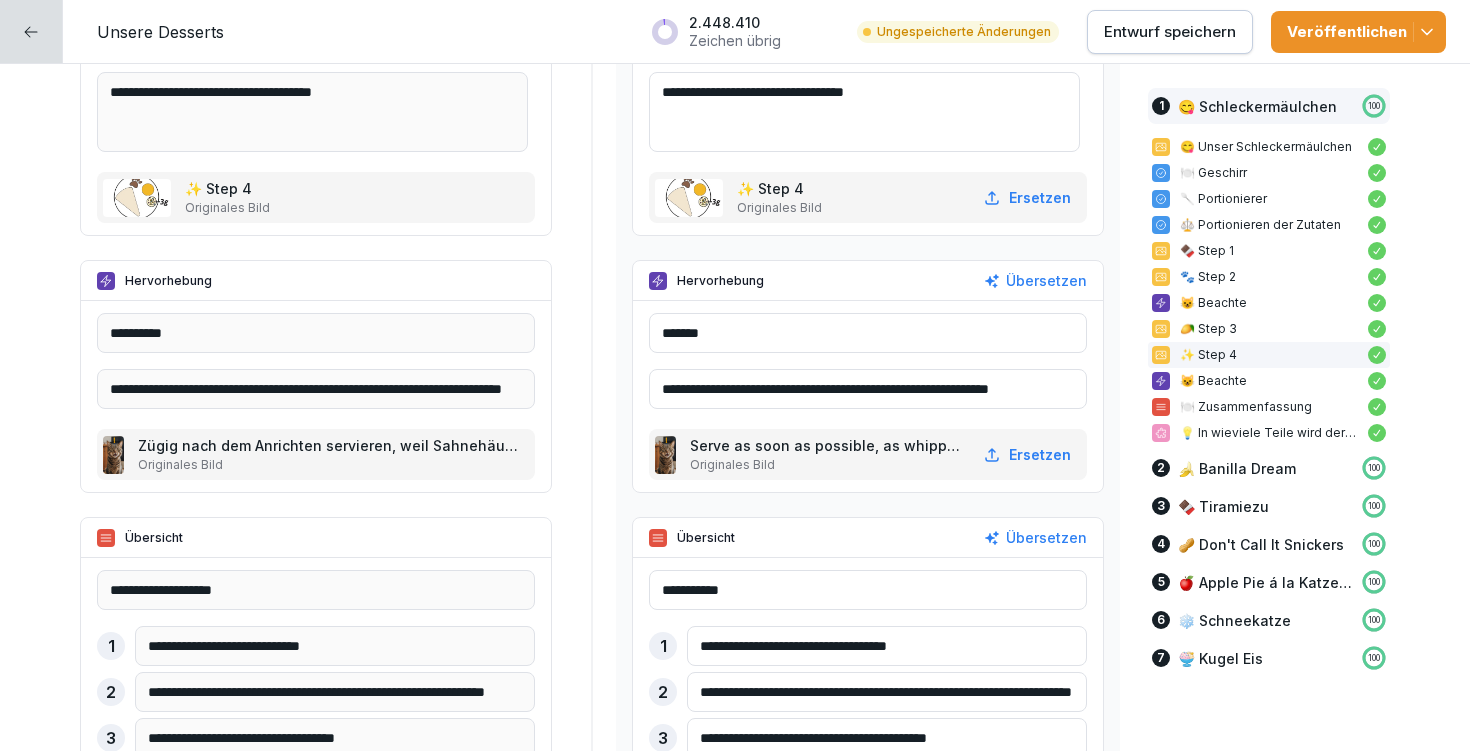 click on "**********" at bounding box center (868, 389) 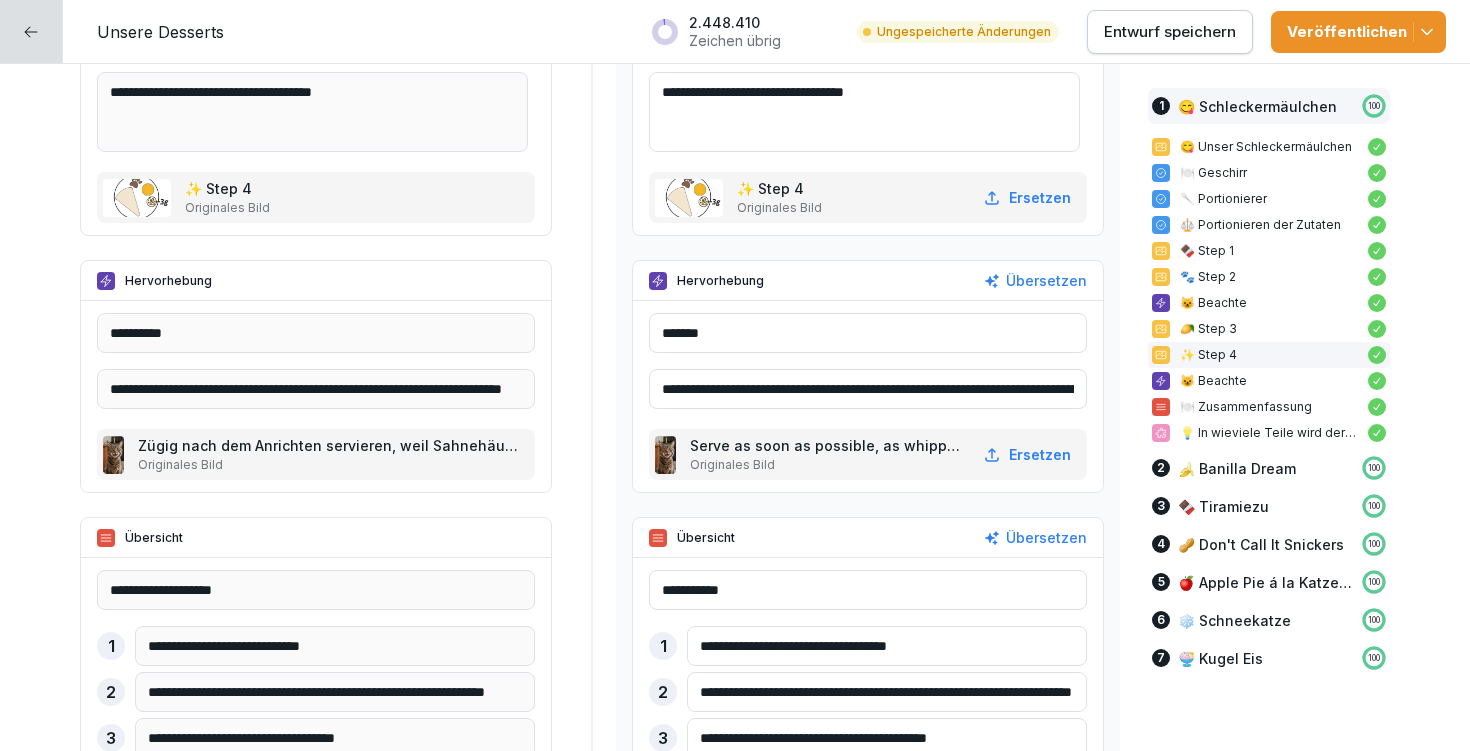 drag, startPoint x: 939, startPoint y: 388, endPoint x: 1027, endPoint y: 382, distance: 88.20431 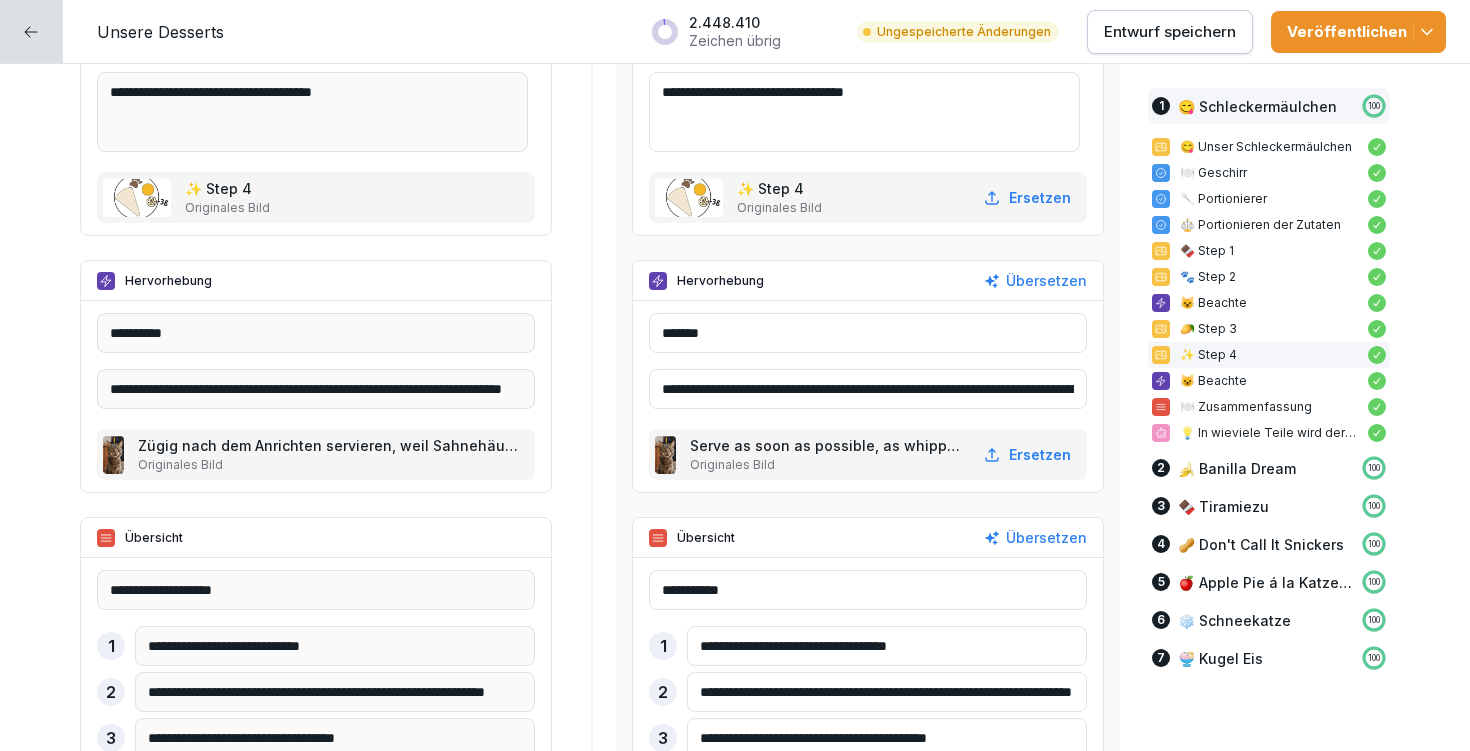click on "**********" at bounding box center (868, 389) 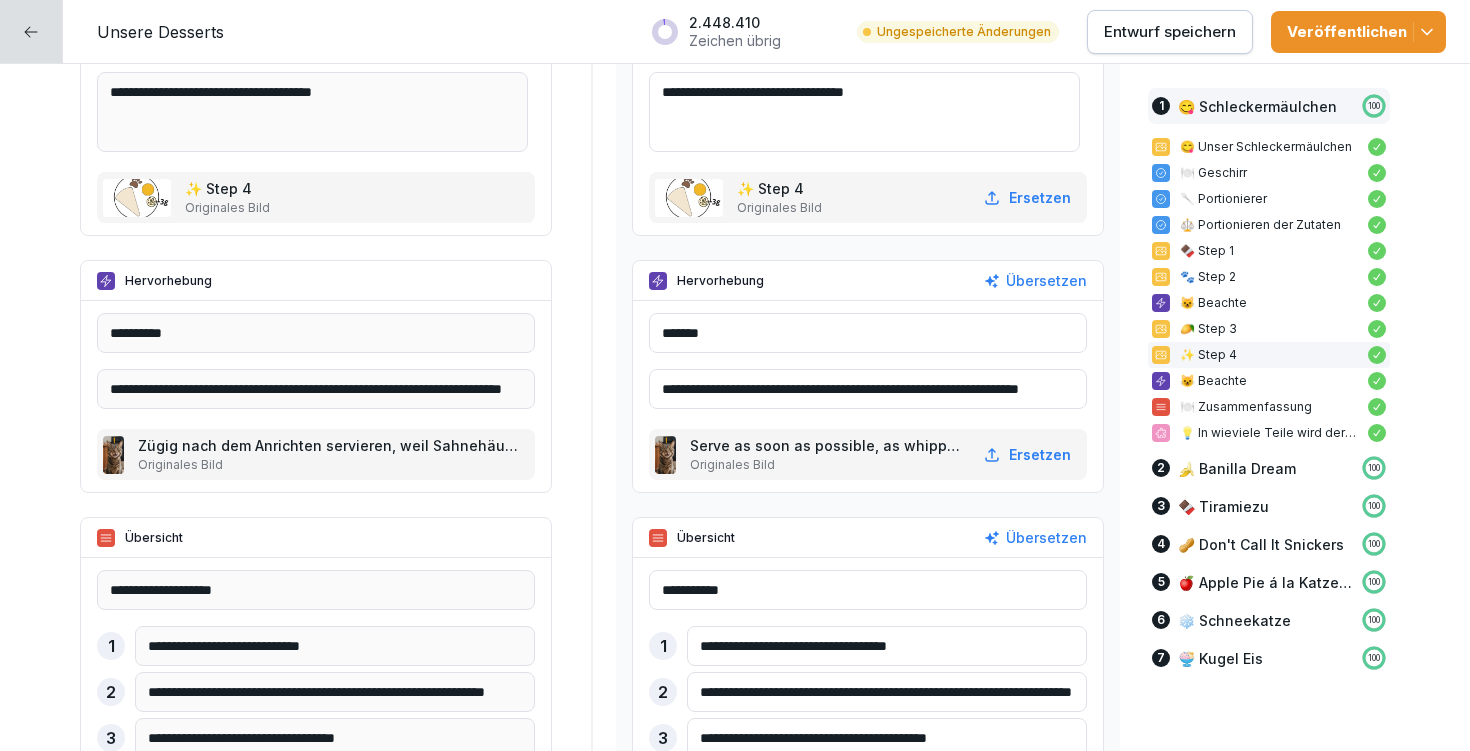 type on "**********" 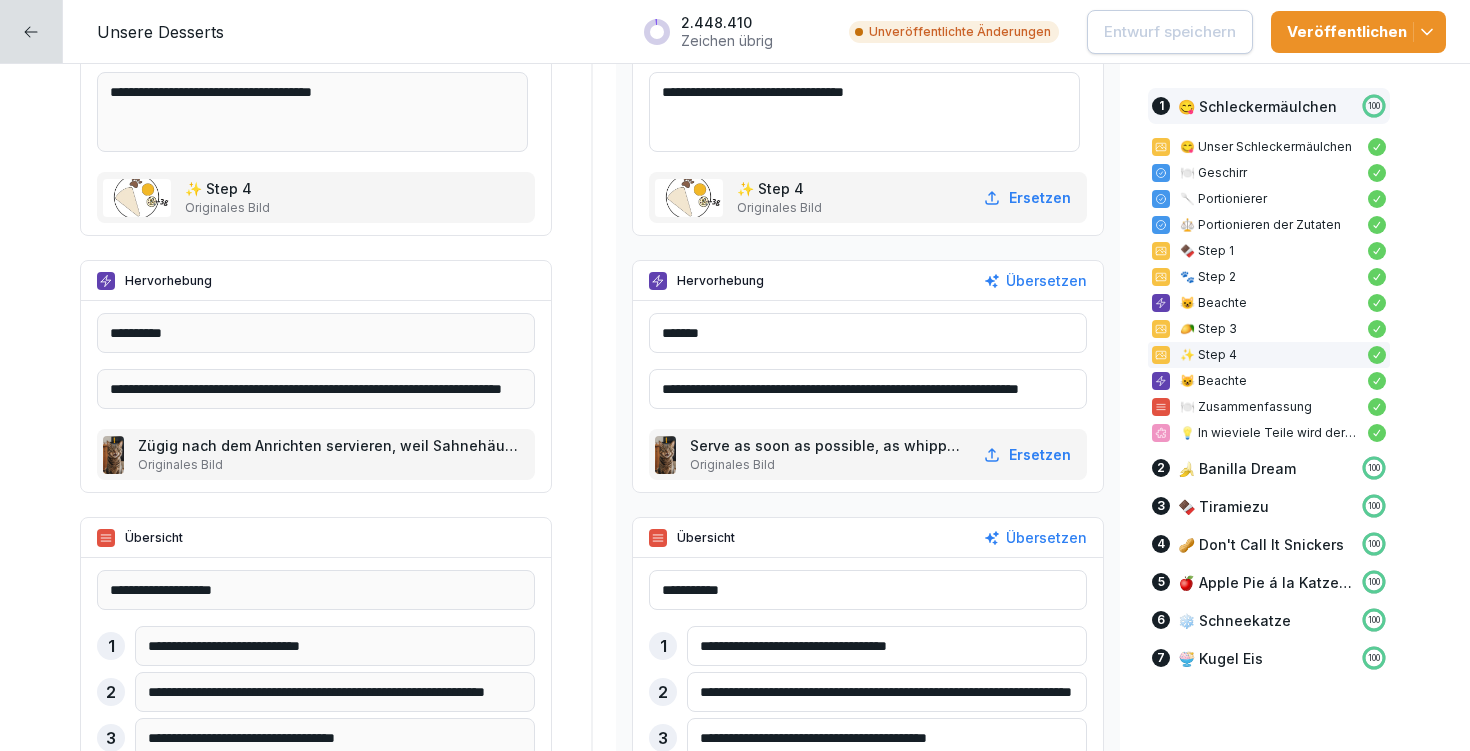 scroll, scrollTop: 3466, scrollLeft: 0, axis: vertical 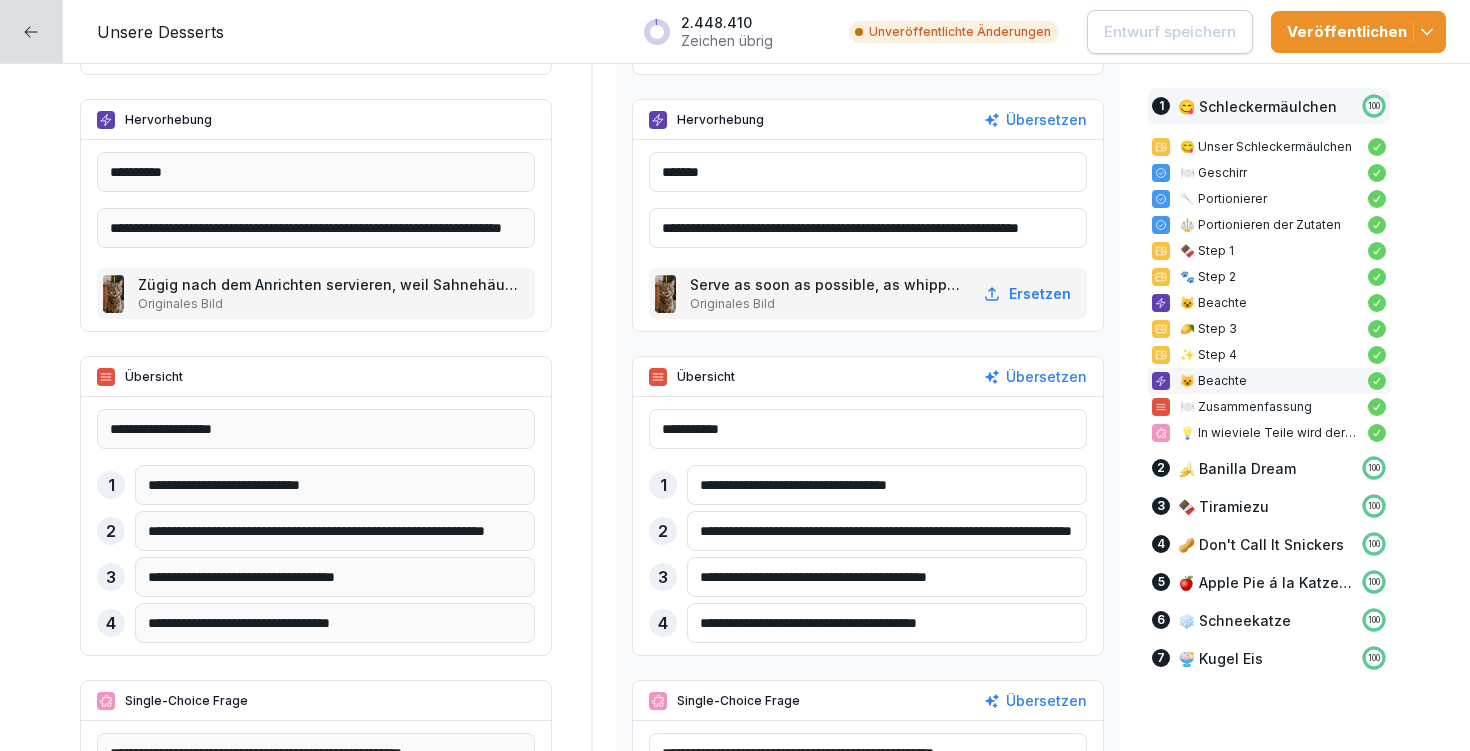 drag, startPoint x: 692, startPoint y: 486, endPoint x: 1166, endPoint y: 484, distance: 474.0042 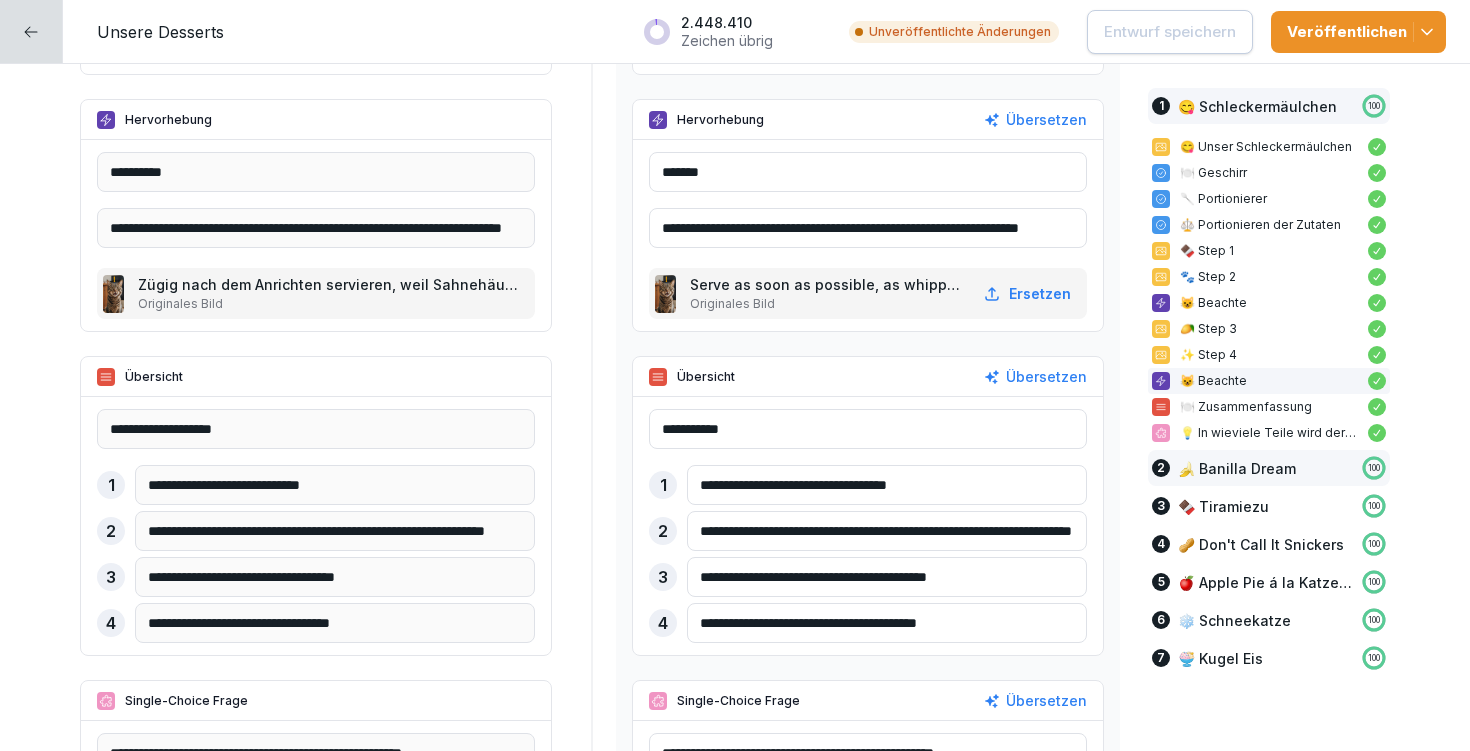 paste 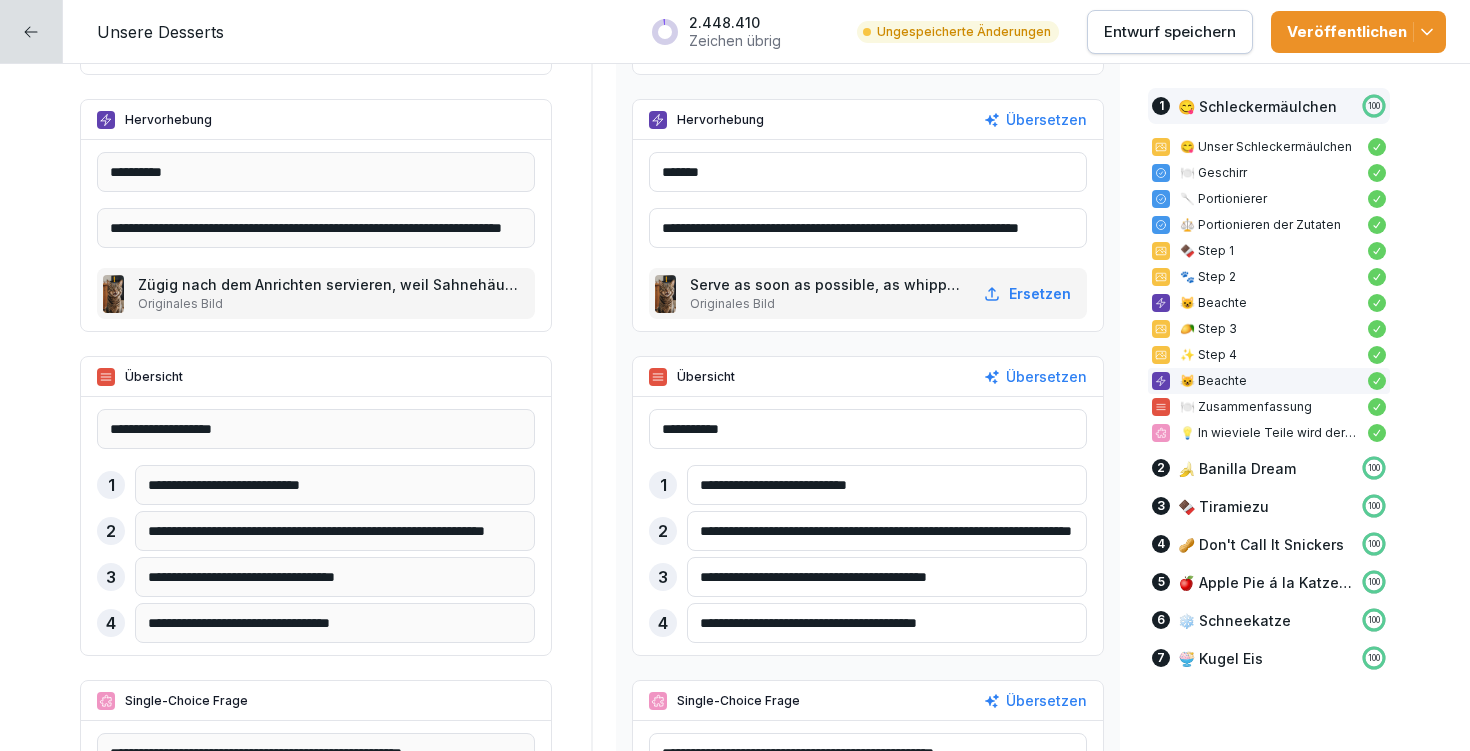 type on "**********" 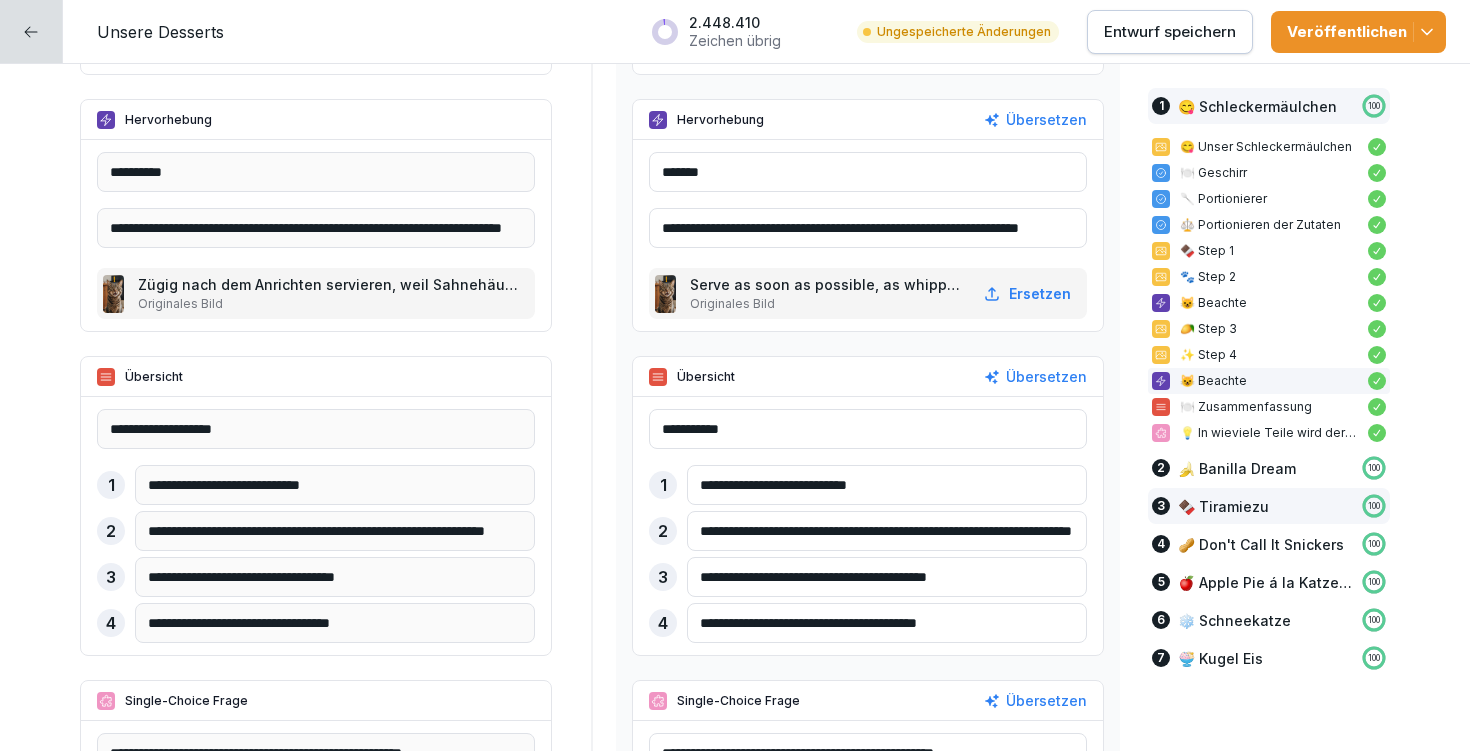 drag, startPoint x: 689, startPoint y: 528, endPoint x: 1153, endPoint y: 521, distance: 464.0528 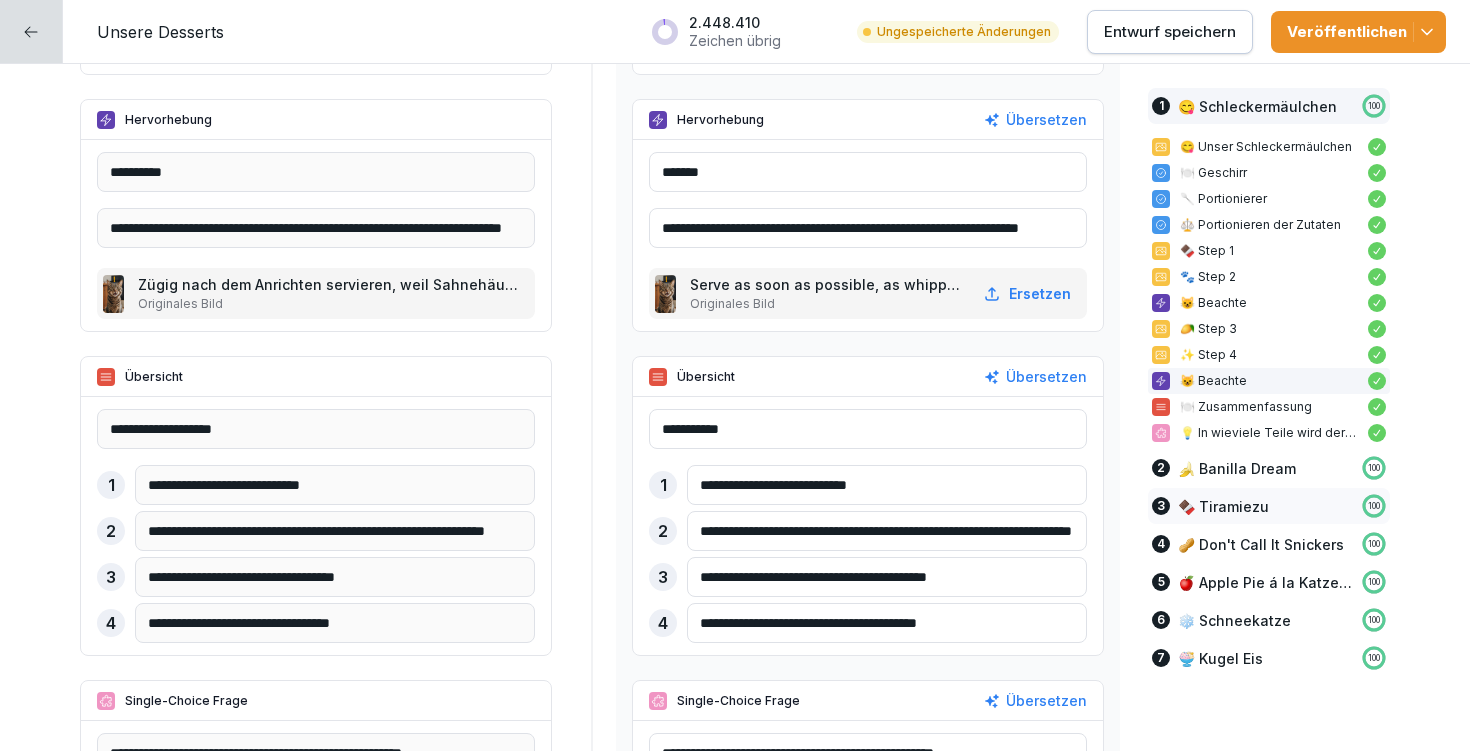 paste 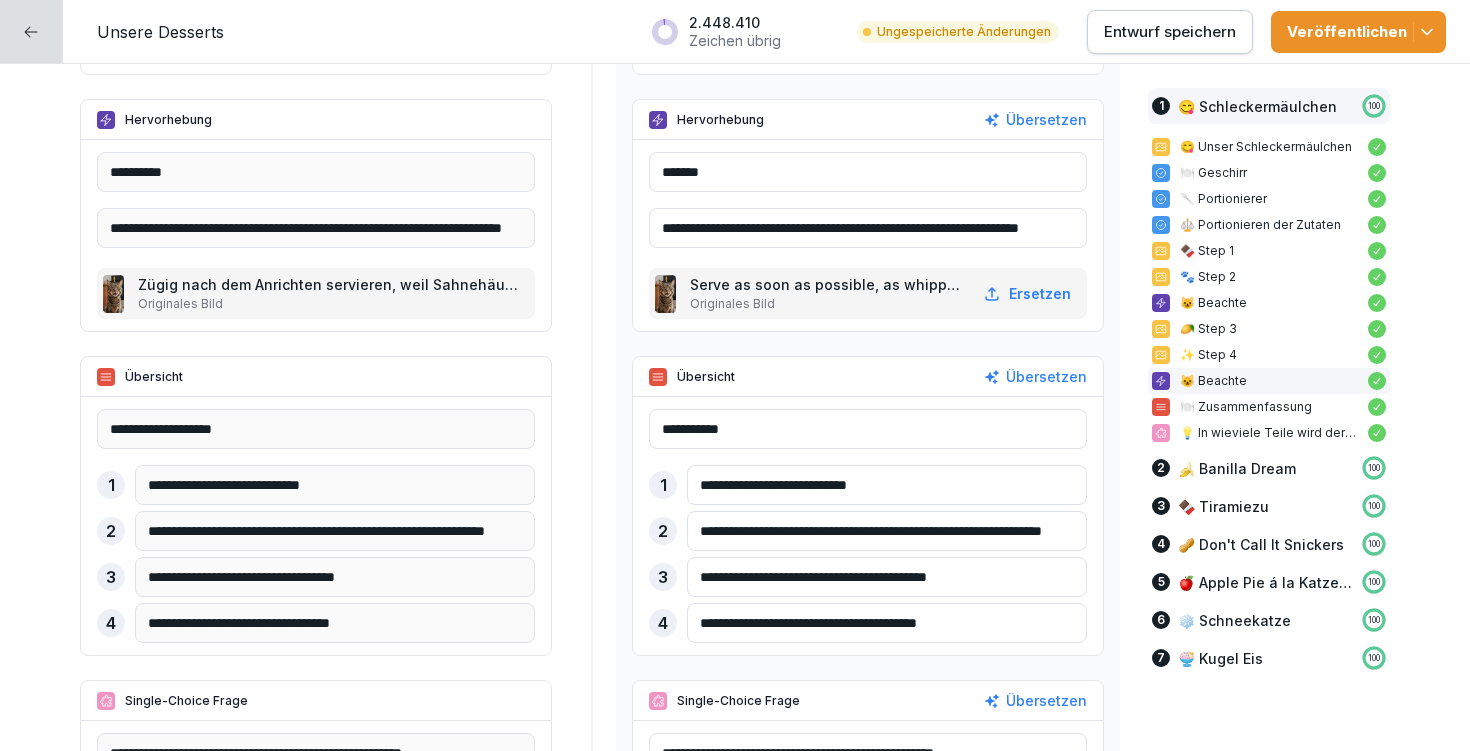 type on "**********" 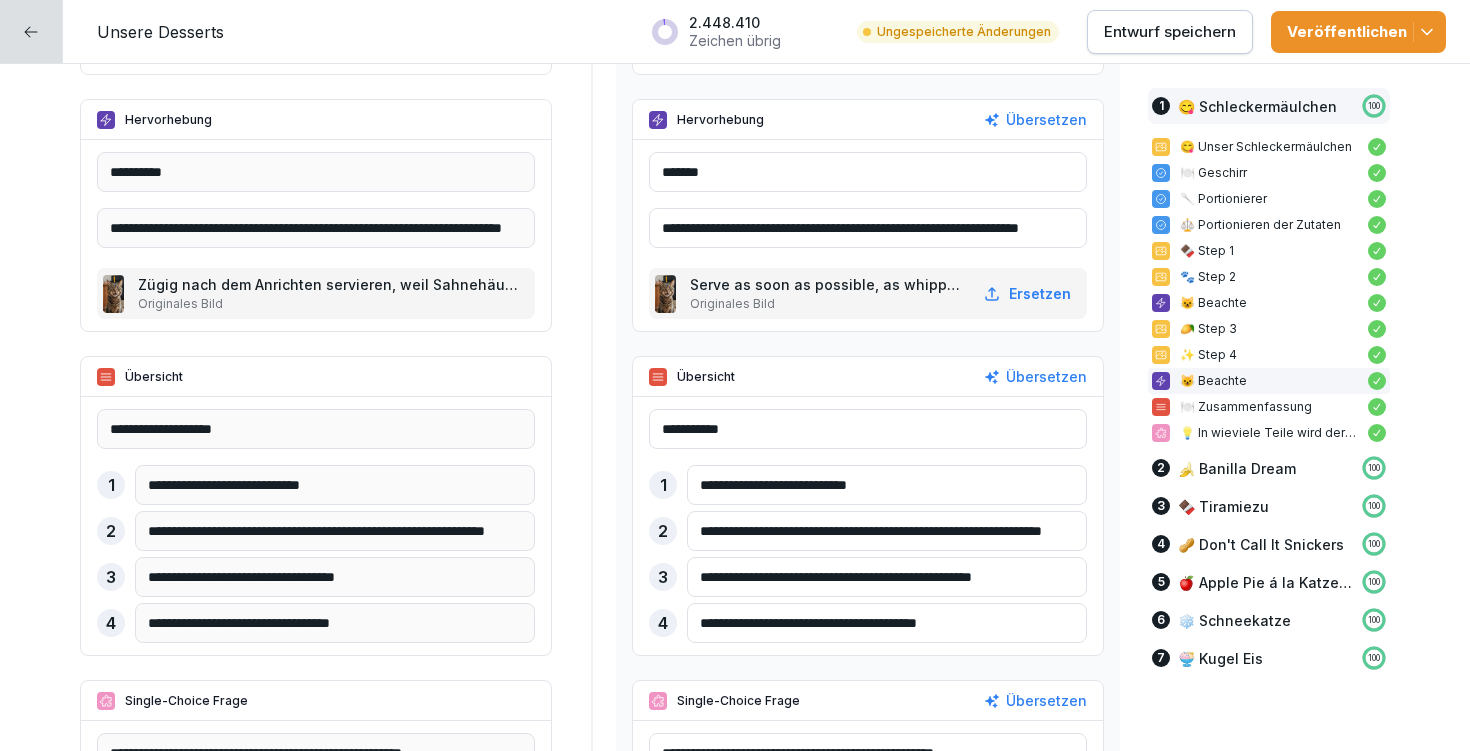 scroll, scrollTop: 3470, scrollLeft: 0, axis: vertical 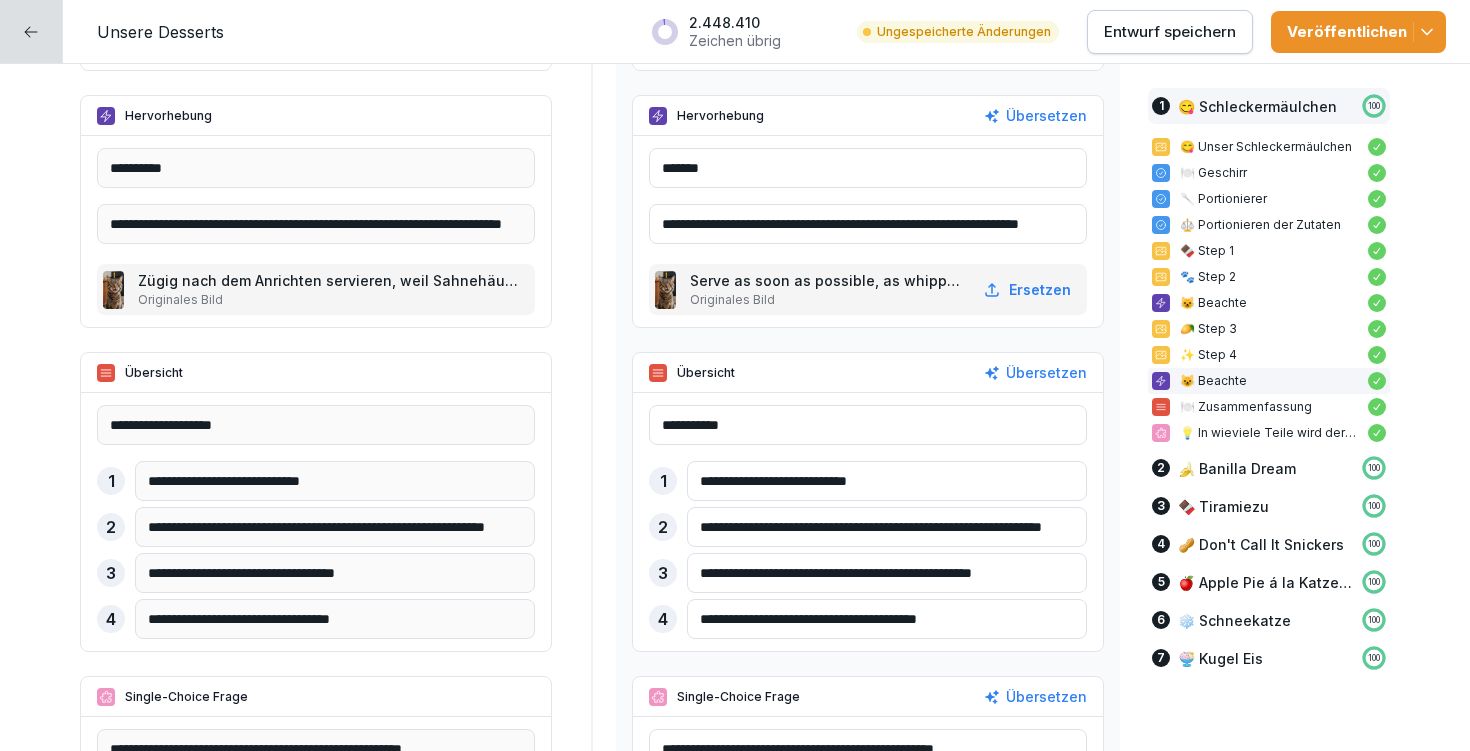 type on "**********" 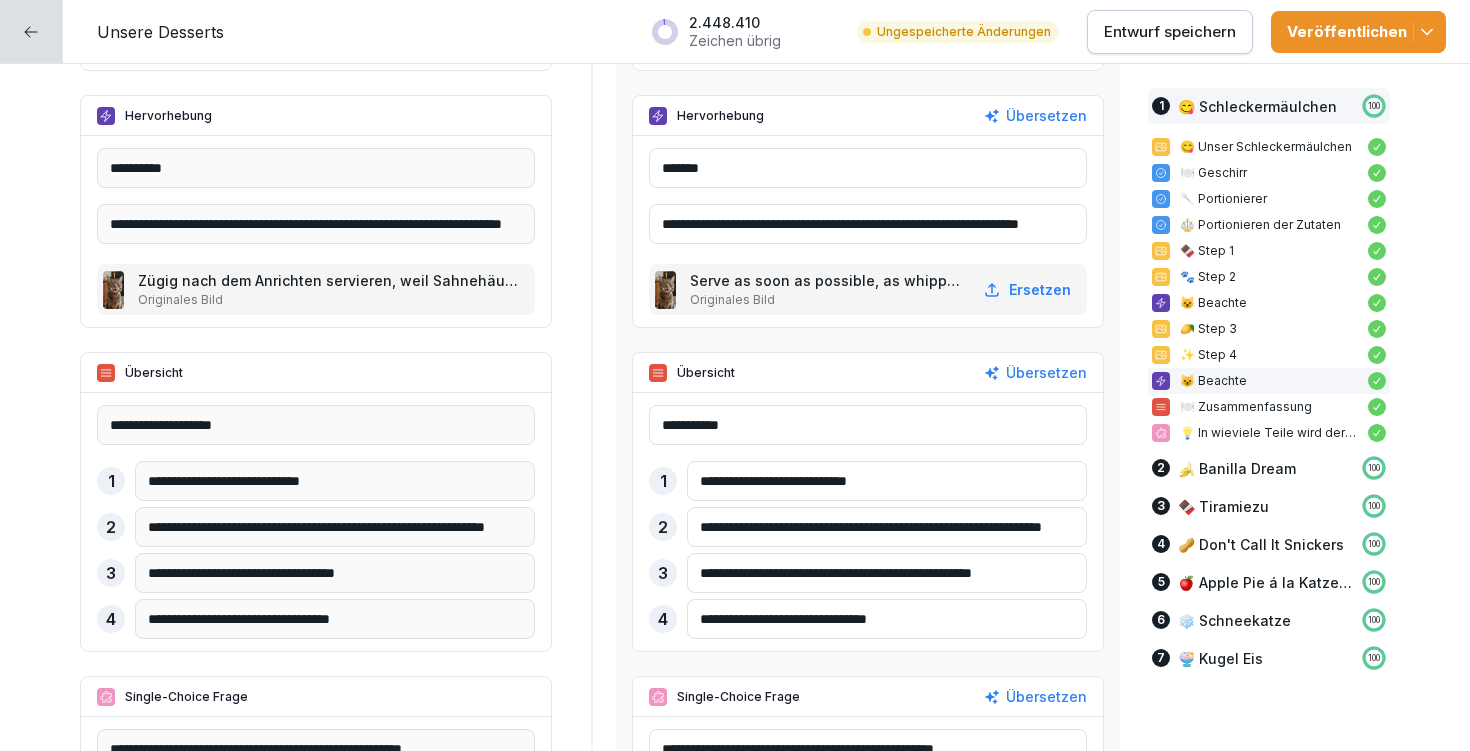 type on "**********" 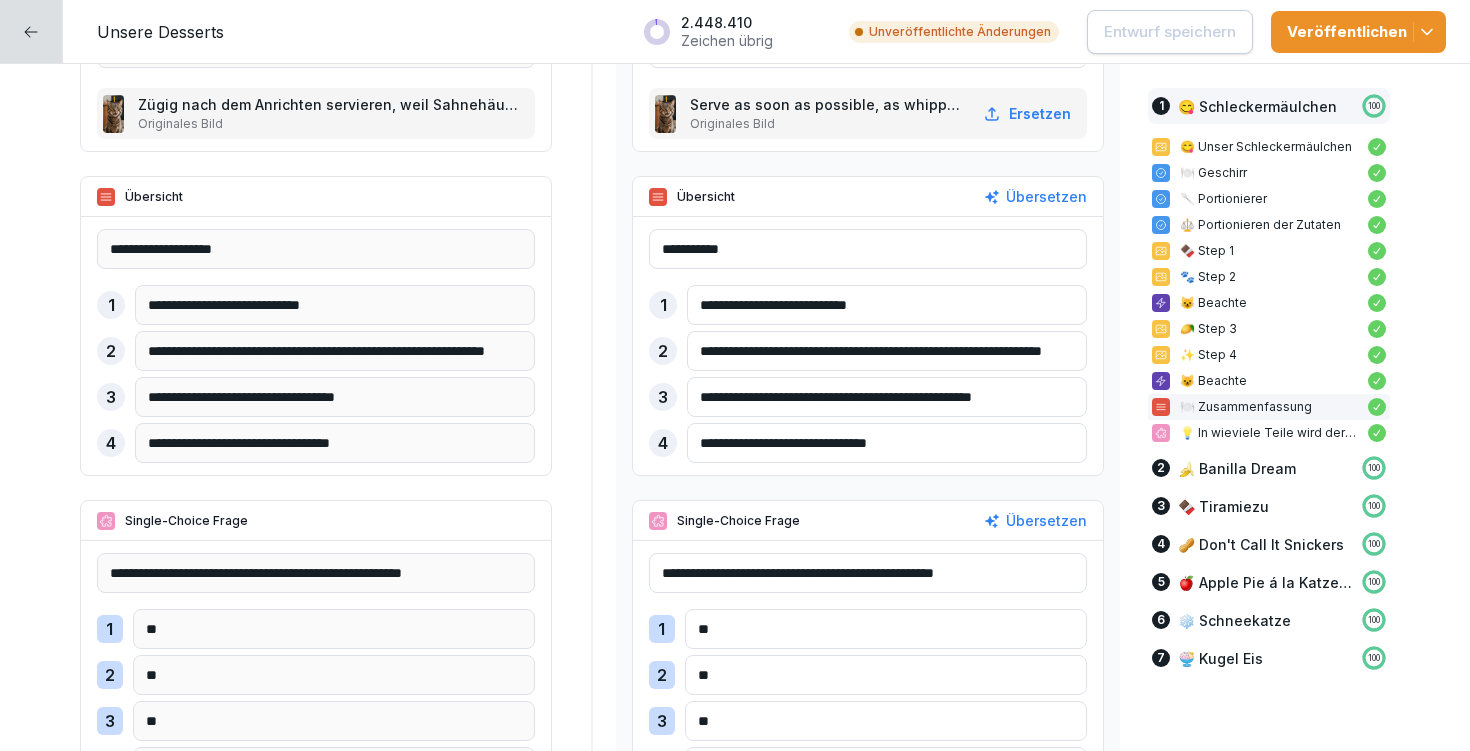 scroll, scrollTop: 3650, scrollLeft: 0, axis: vertical 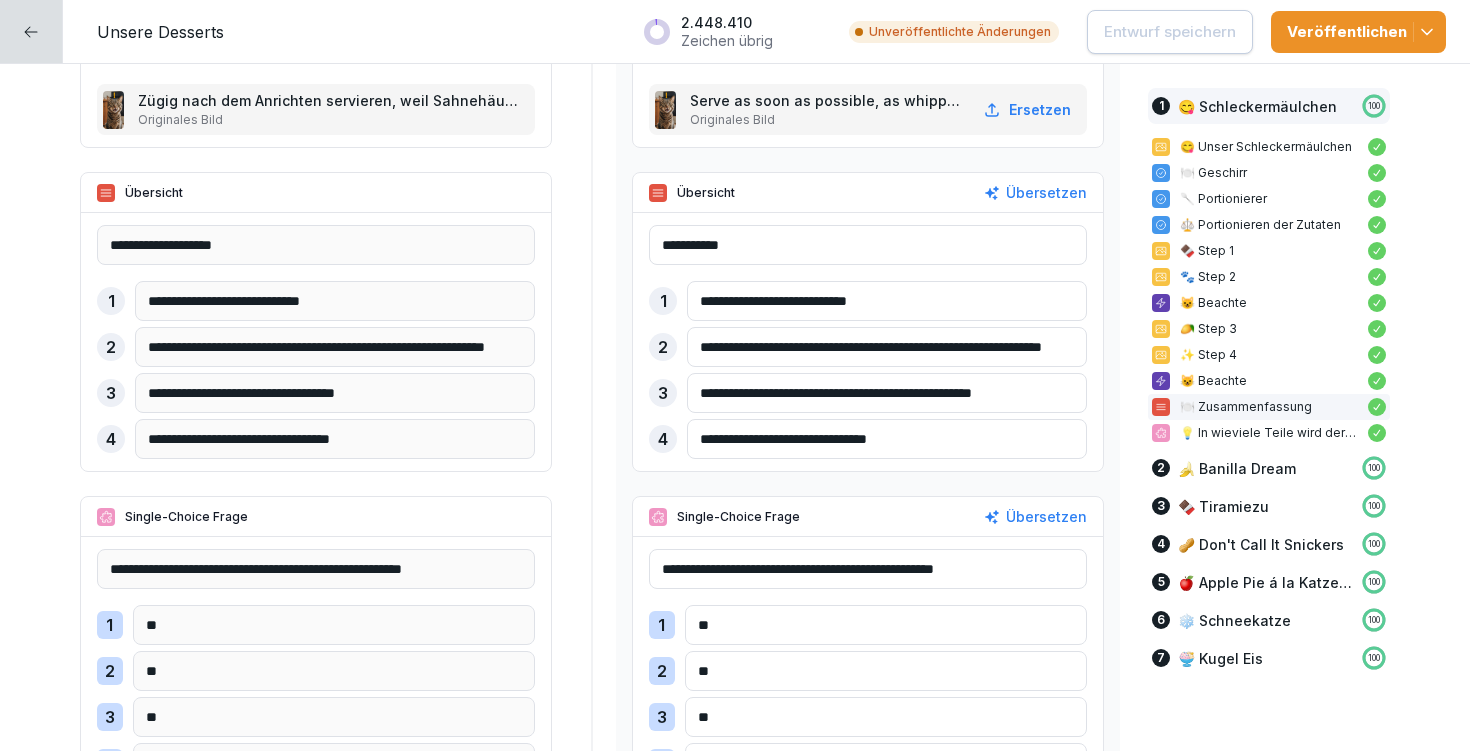 click on "**********" at bounding box center [868, 569] 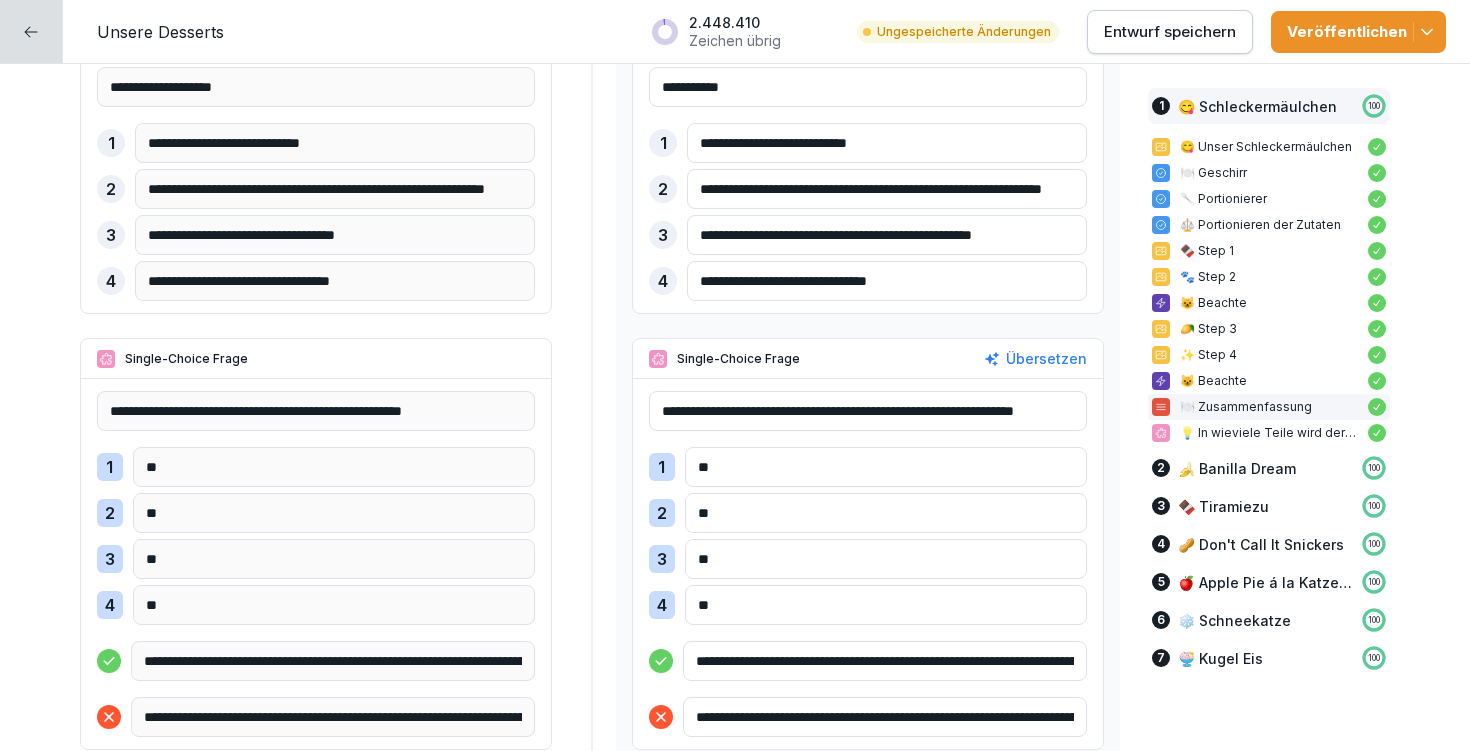 scroll, scrollTop: 3834, scrollLeft: 0, axis: vertical 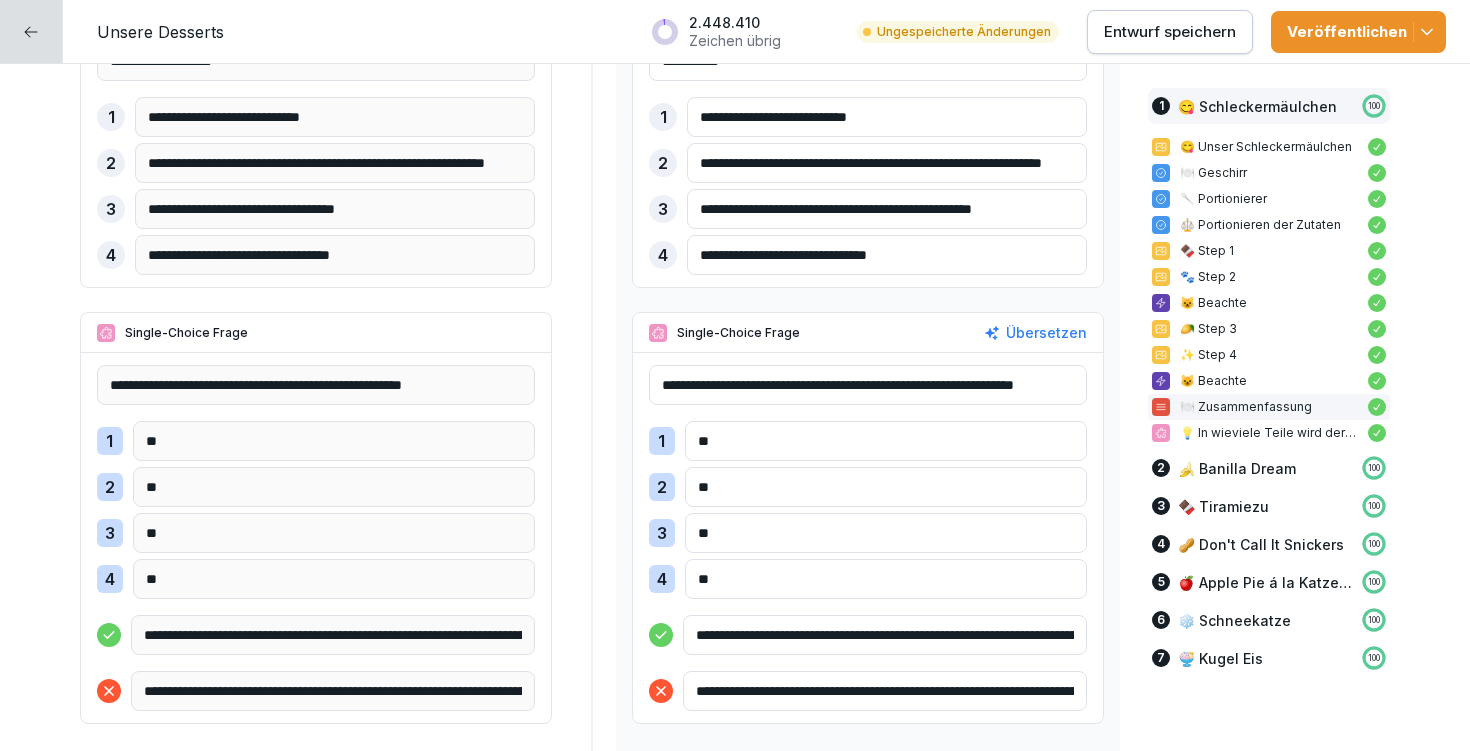 type on "**********" 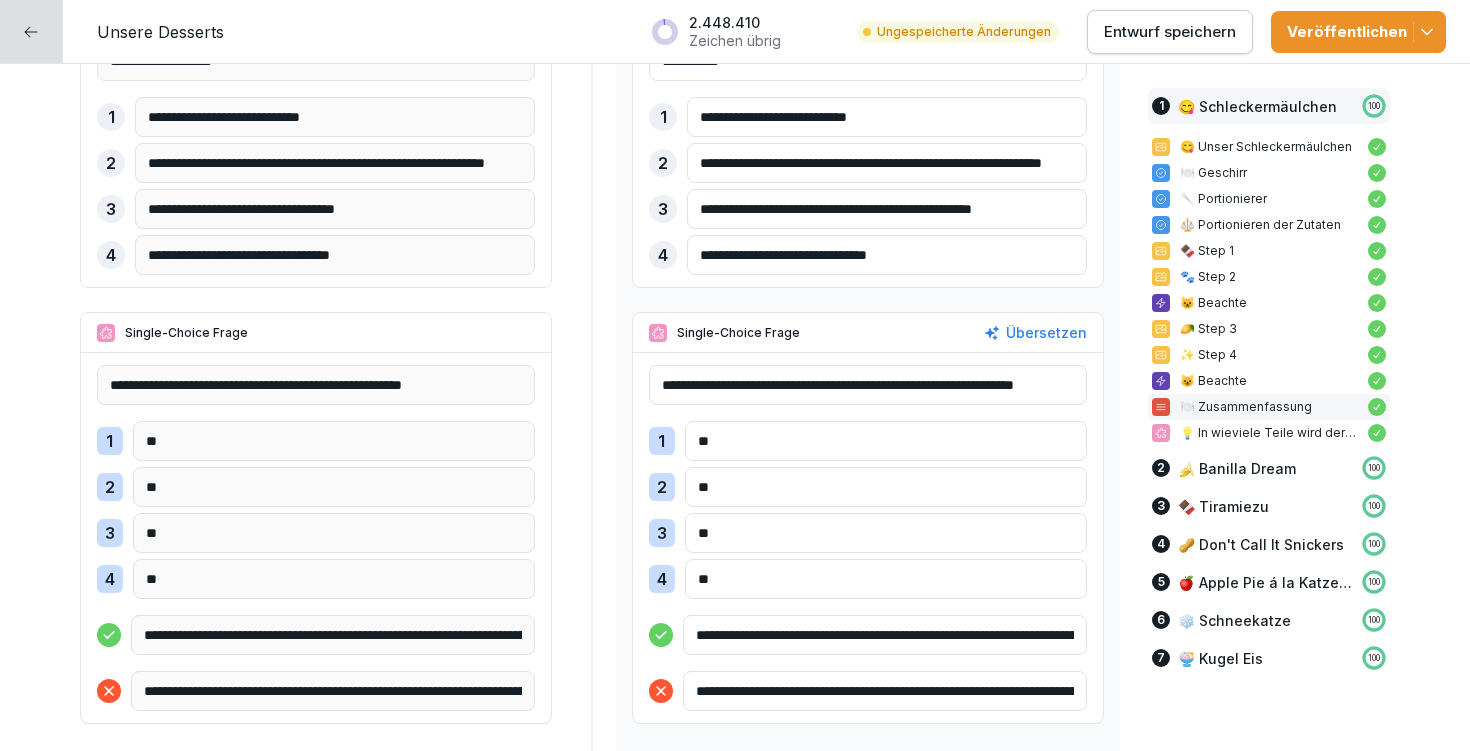 drag, startPoint x: 1002, startPoint y: 638, endPoint x: 1084, endPoint y: 637, distance: 82.006096 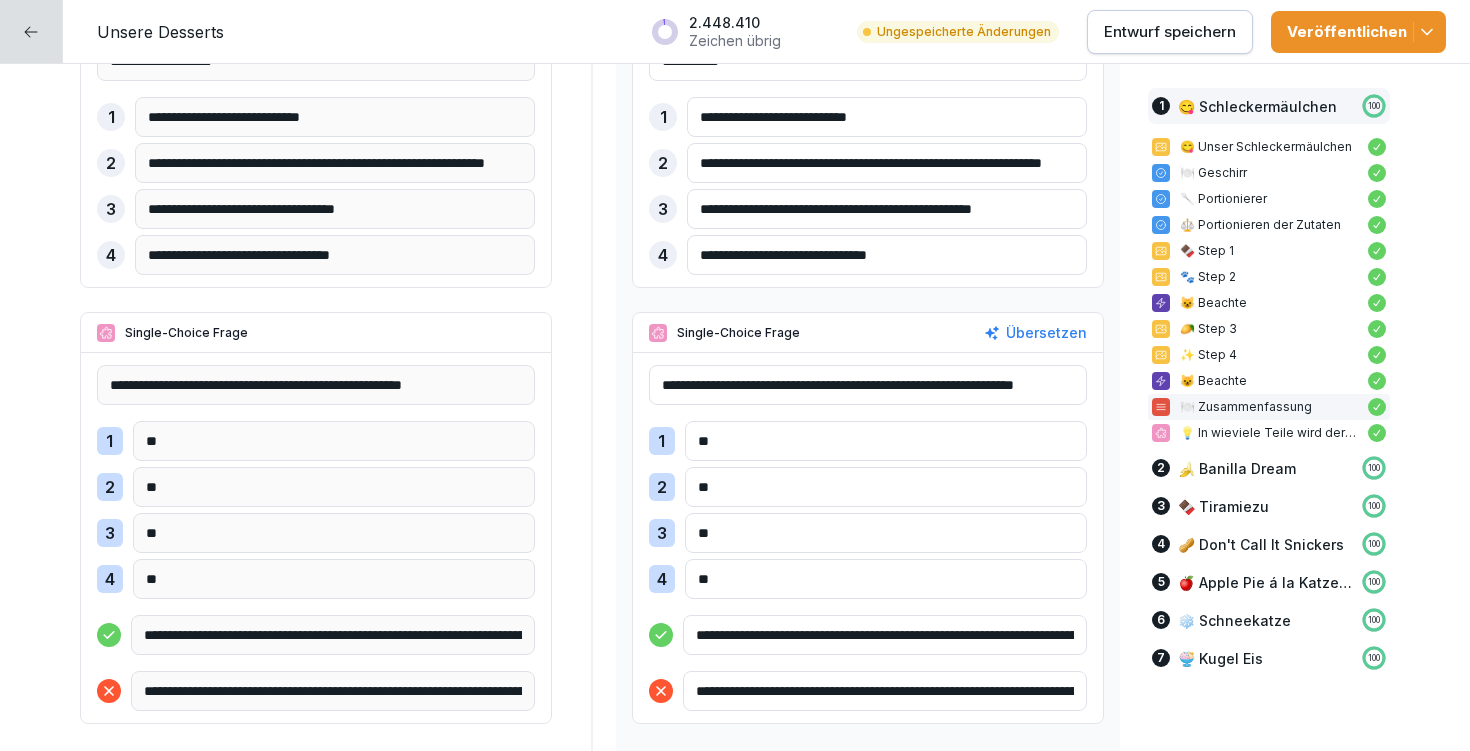 click on "**********" at bounding box center [868, 538] 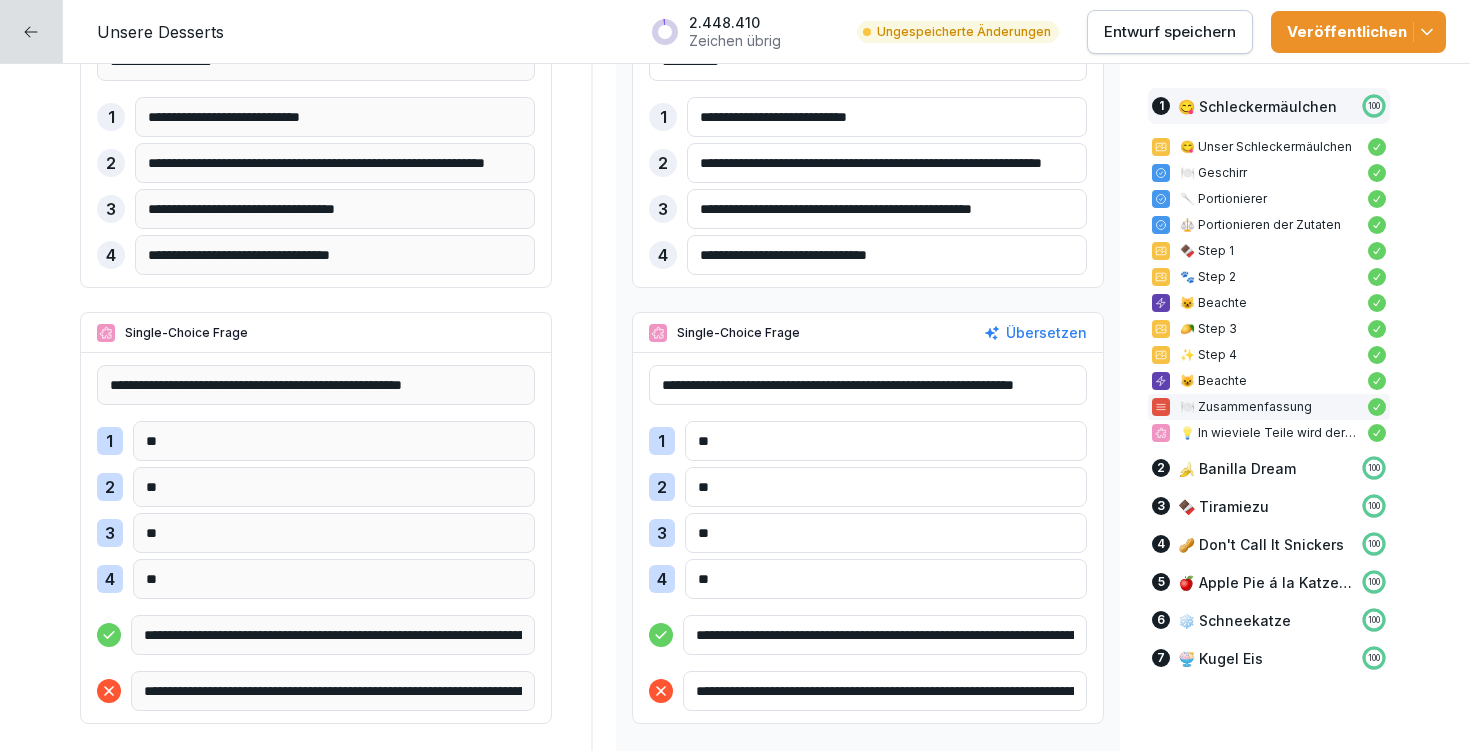 drag, startPoint x: 961, startPoint y: 691, endPoint x: 1077, endPoint y: 691, distance: 116 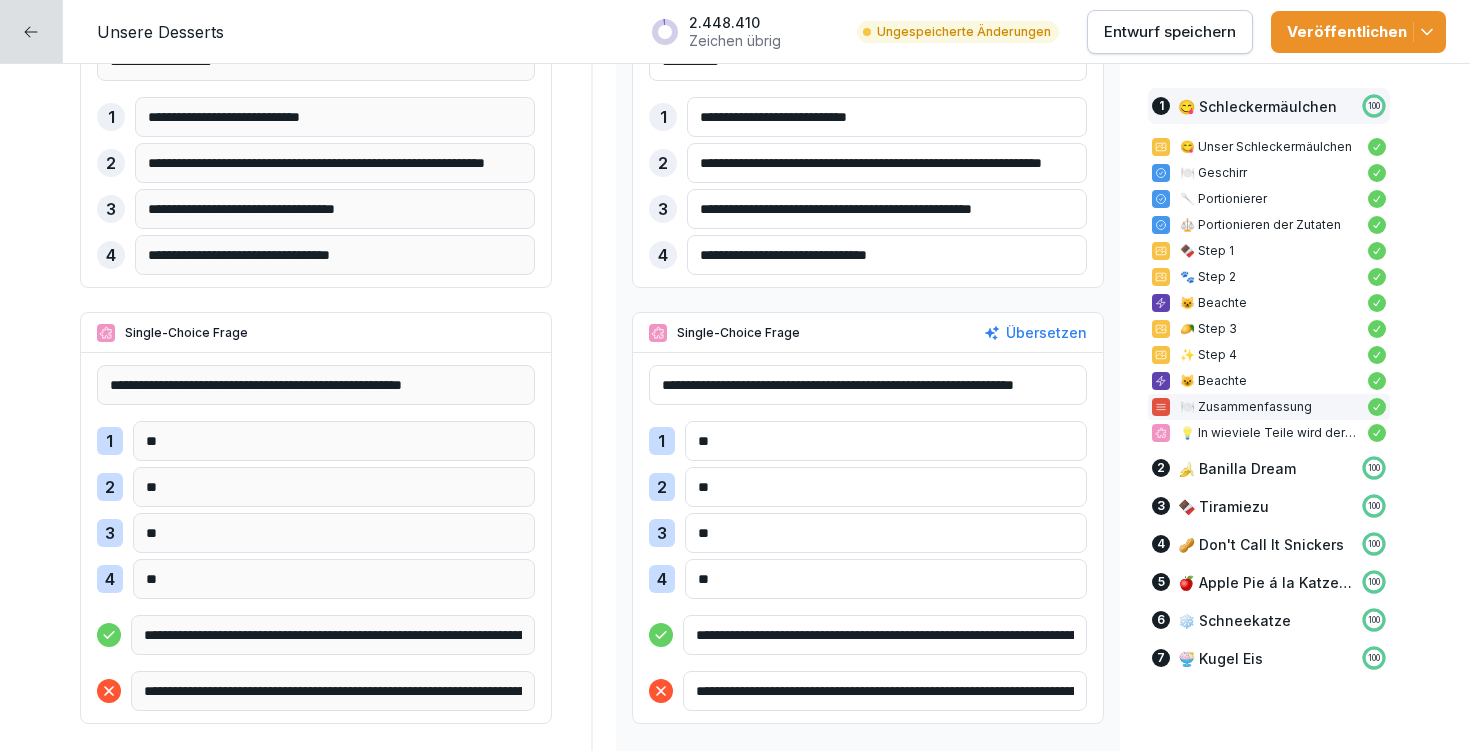 click on "**********" at bounding box center [868, 538] 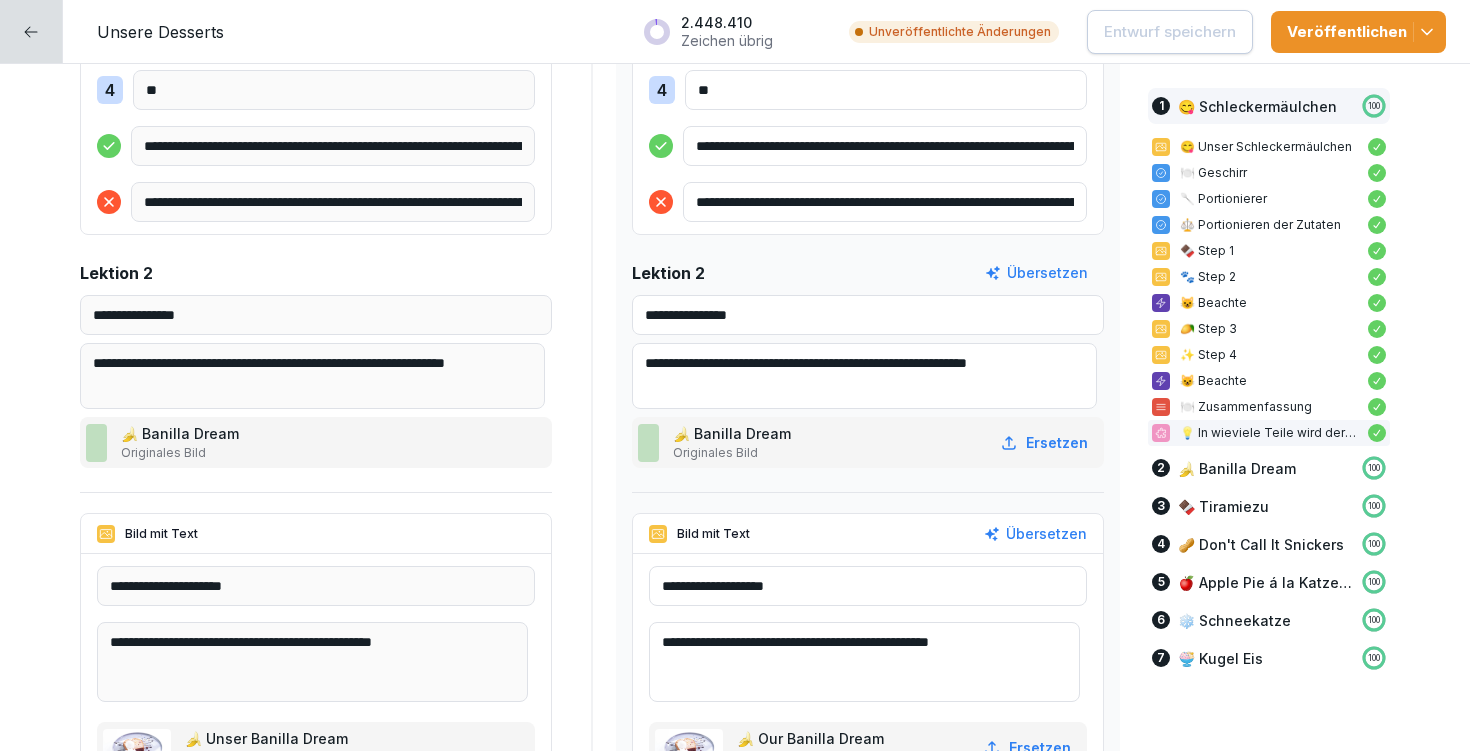 scroll, scrollTop: 4495, scrollLeft: 0, axis: vertical 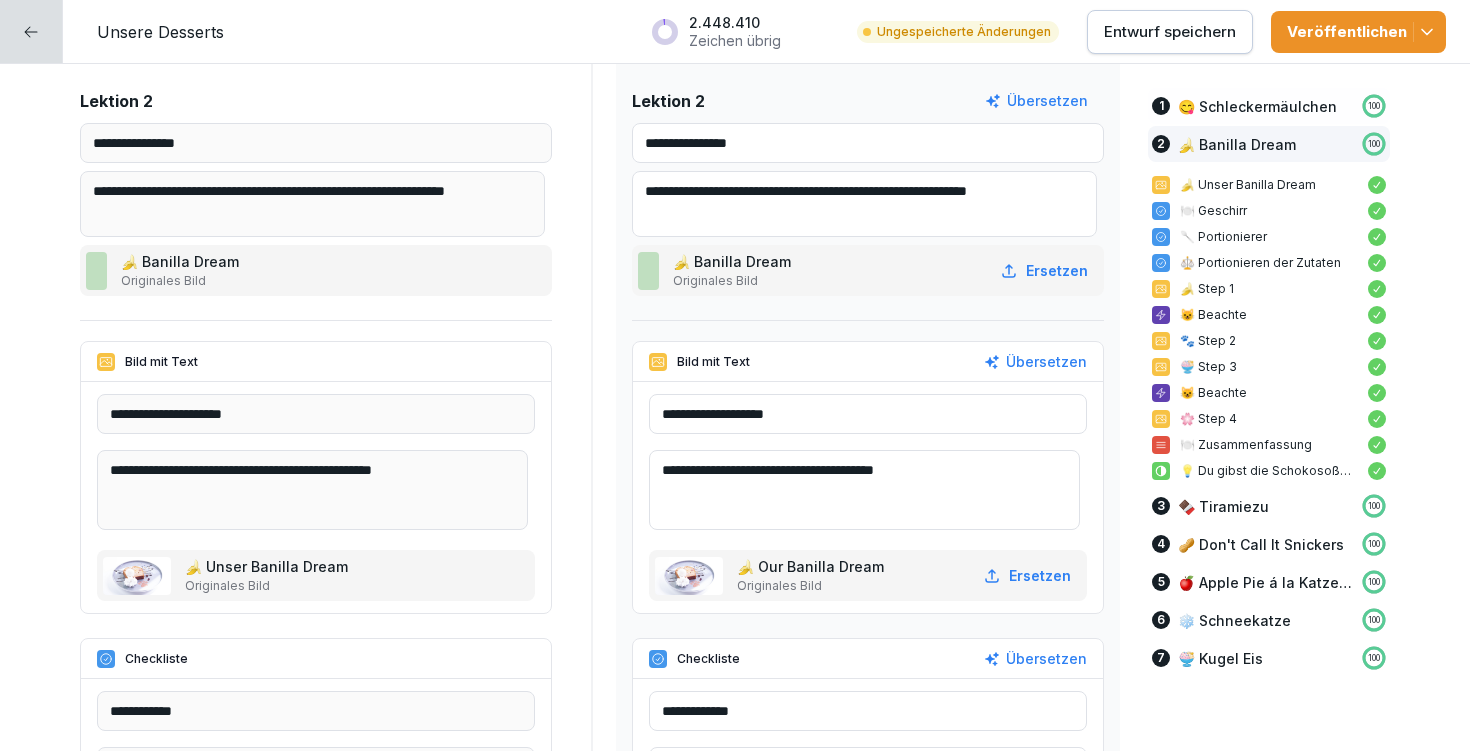 type on "**********" 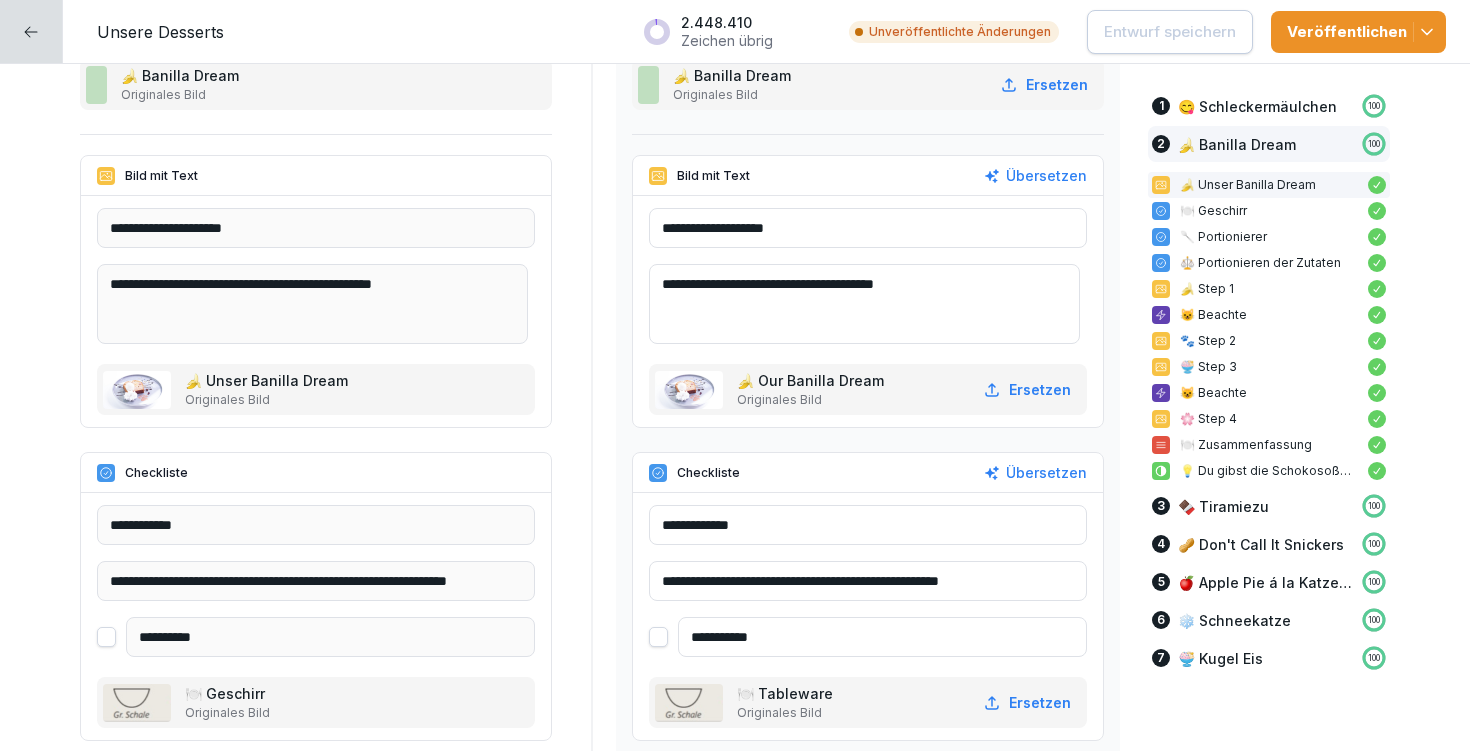 scroll, scrollTop: 4685, scrollLeft: 0, axis: vertical 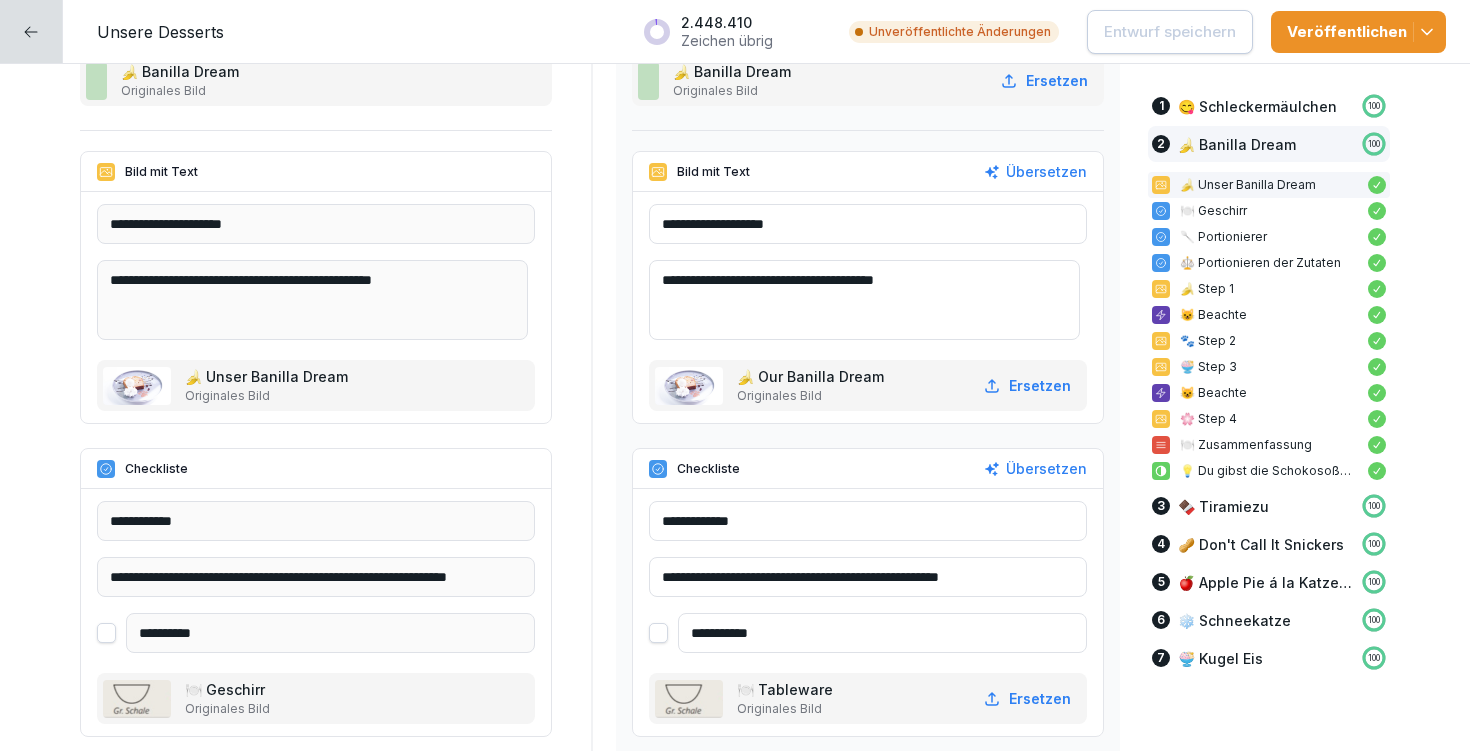 click on "**********" at bounding box center (868, 577) 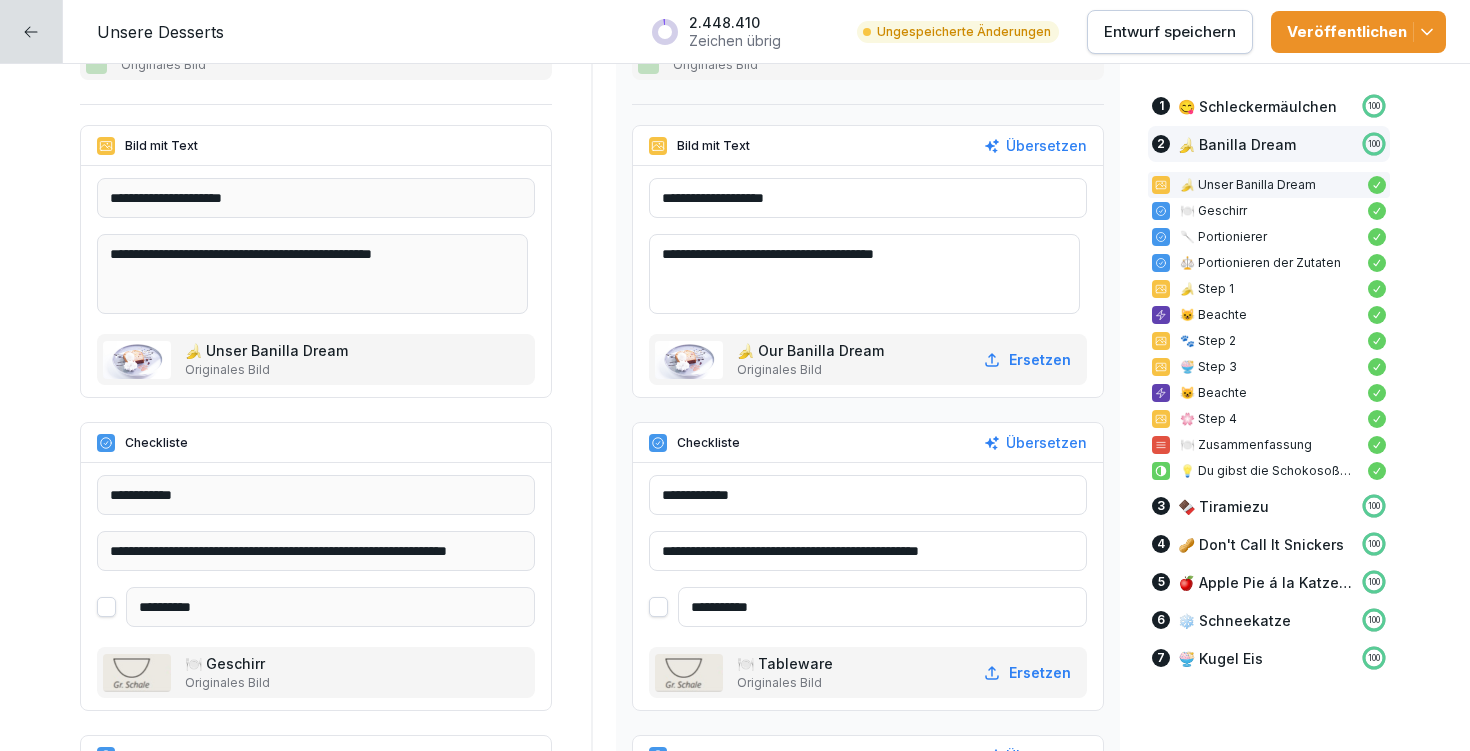 scroll, scrollTop: 5046, scrollLeft: 0, axis: vertical 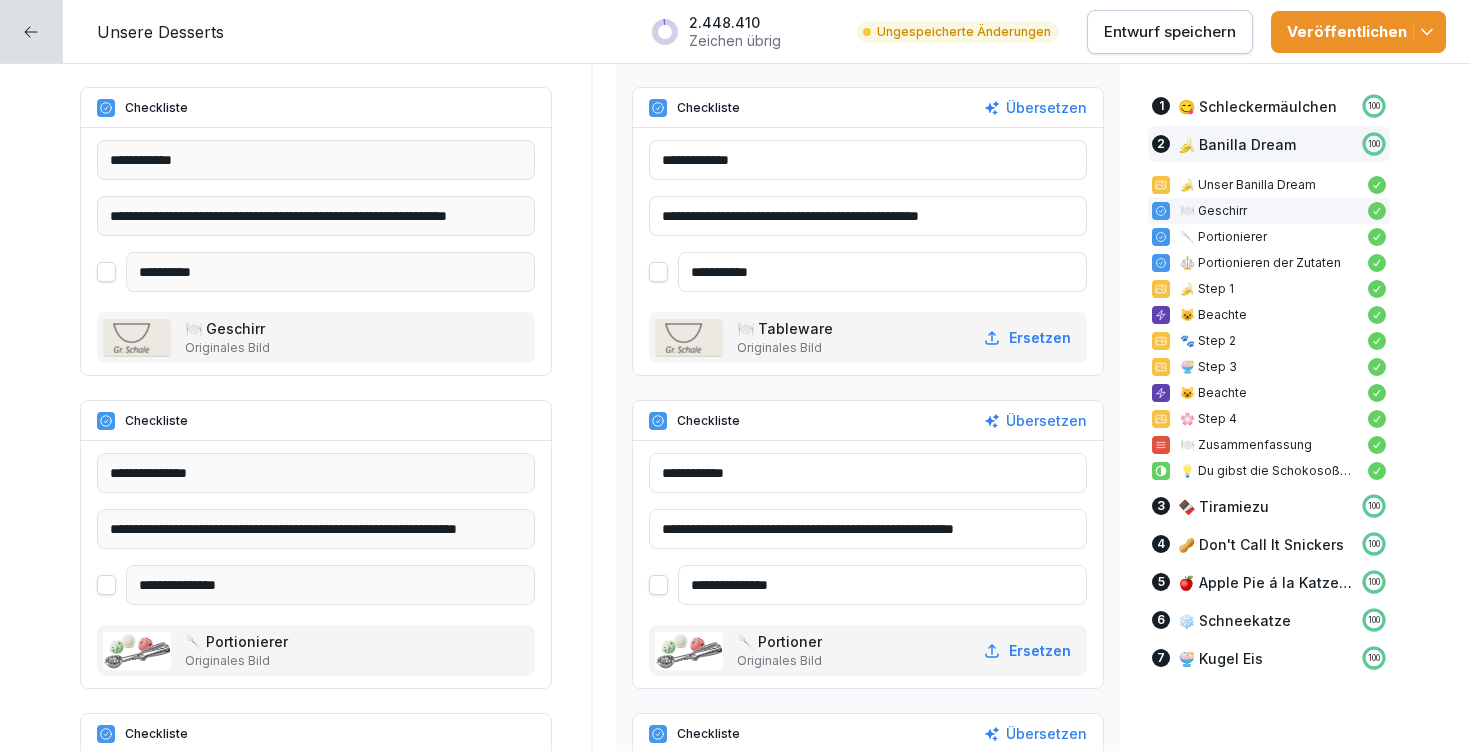 type on "**********" 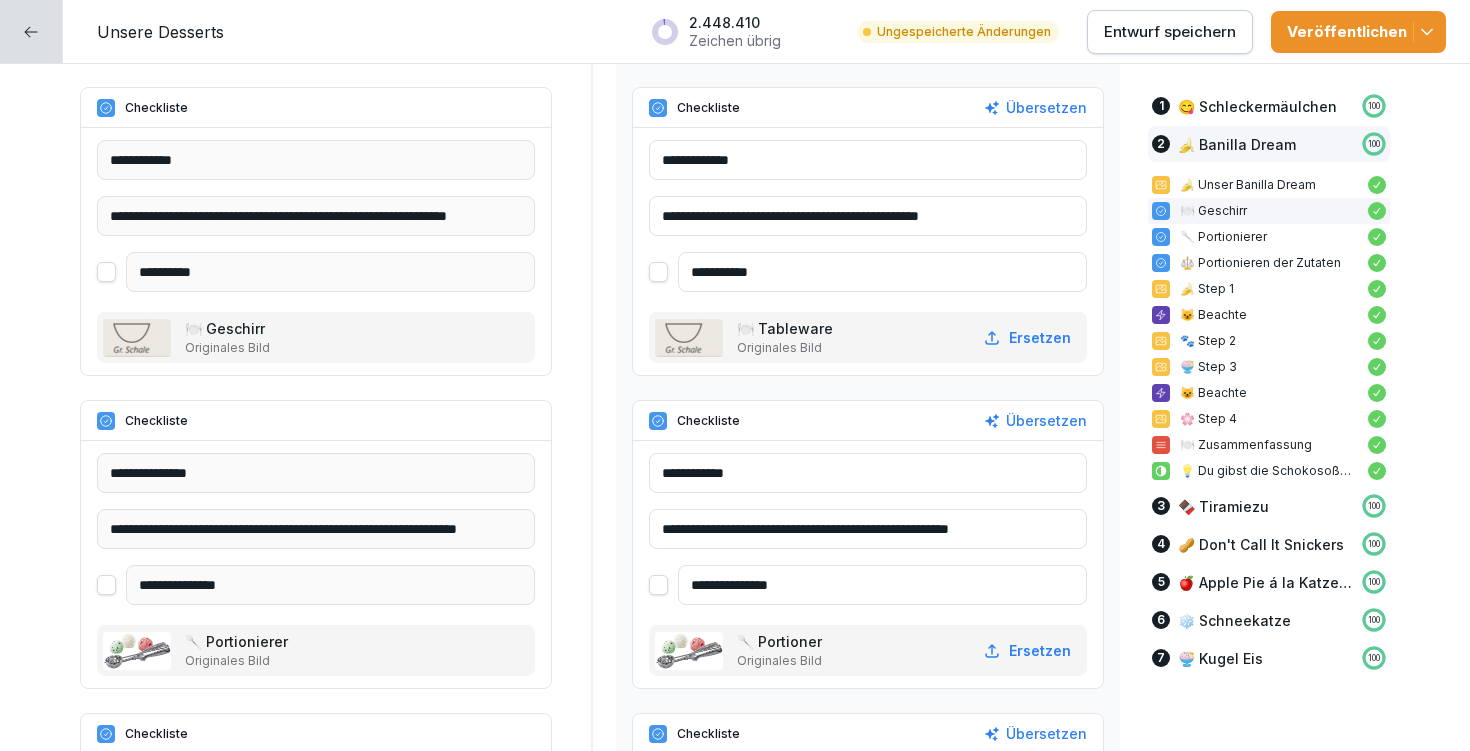 click on "**********" at bounding box center [868, 529] 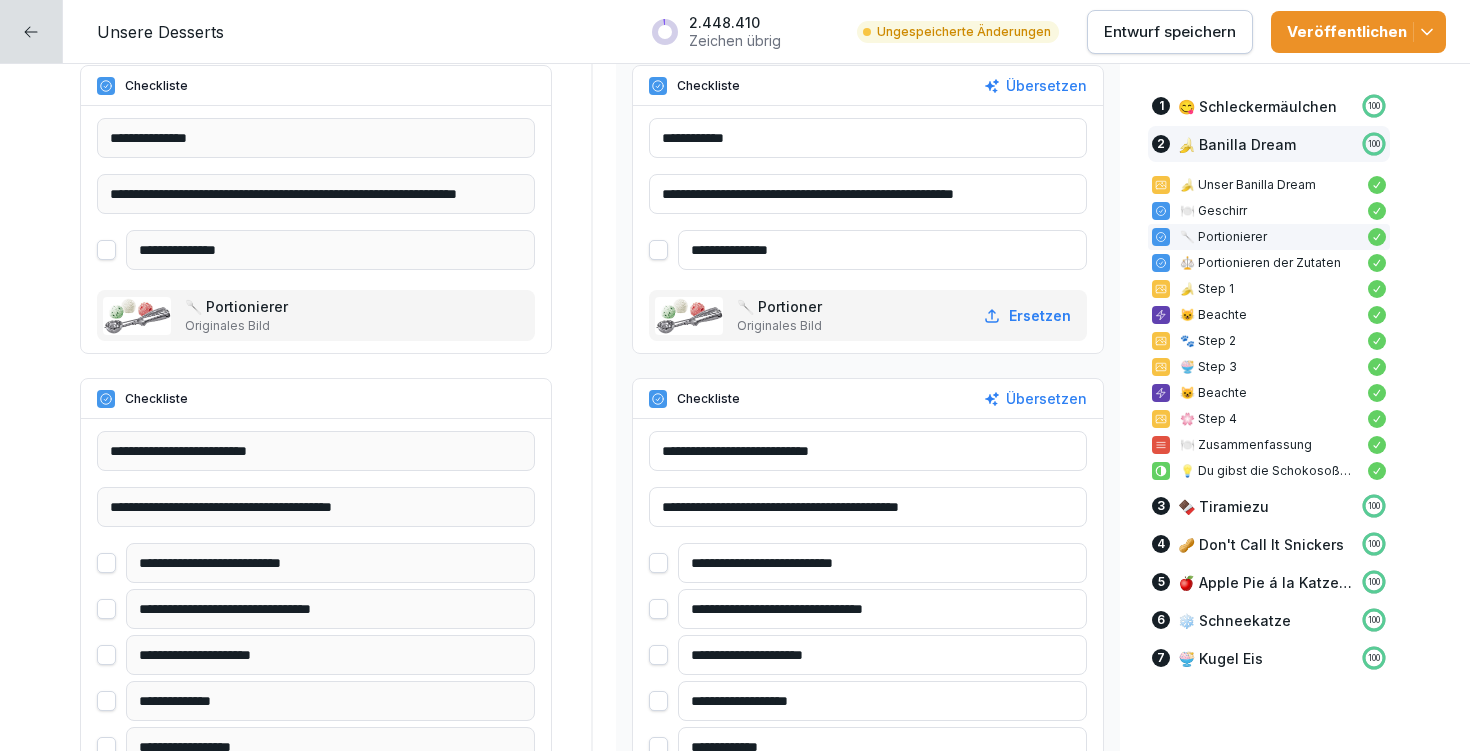 scroll, scrollTop: 5416, scrollLeft: 0, axis: vertical 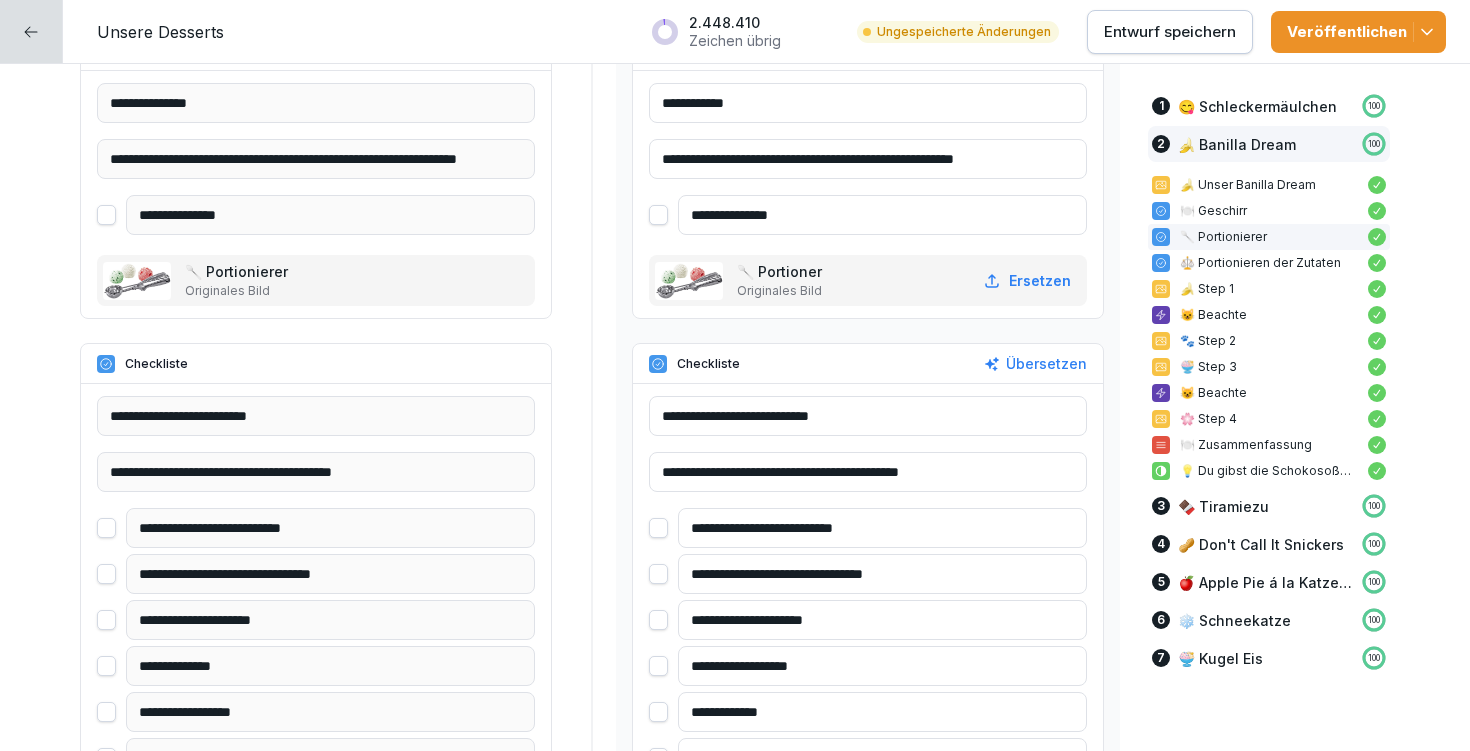type on "**********" 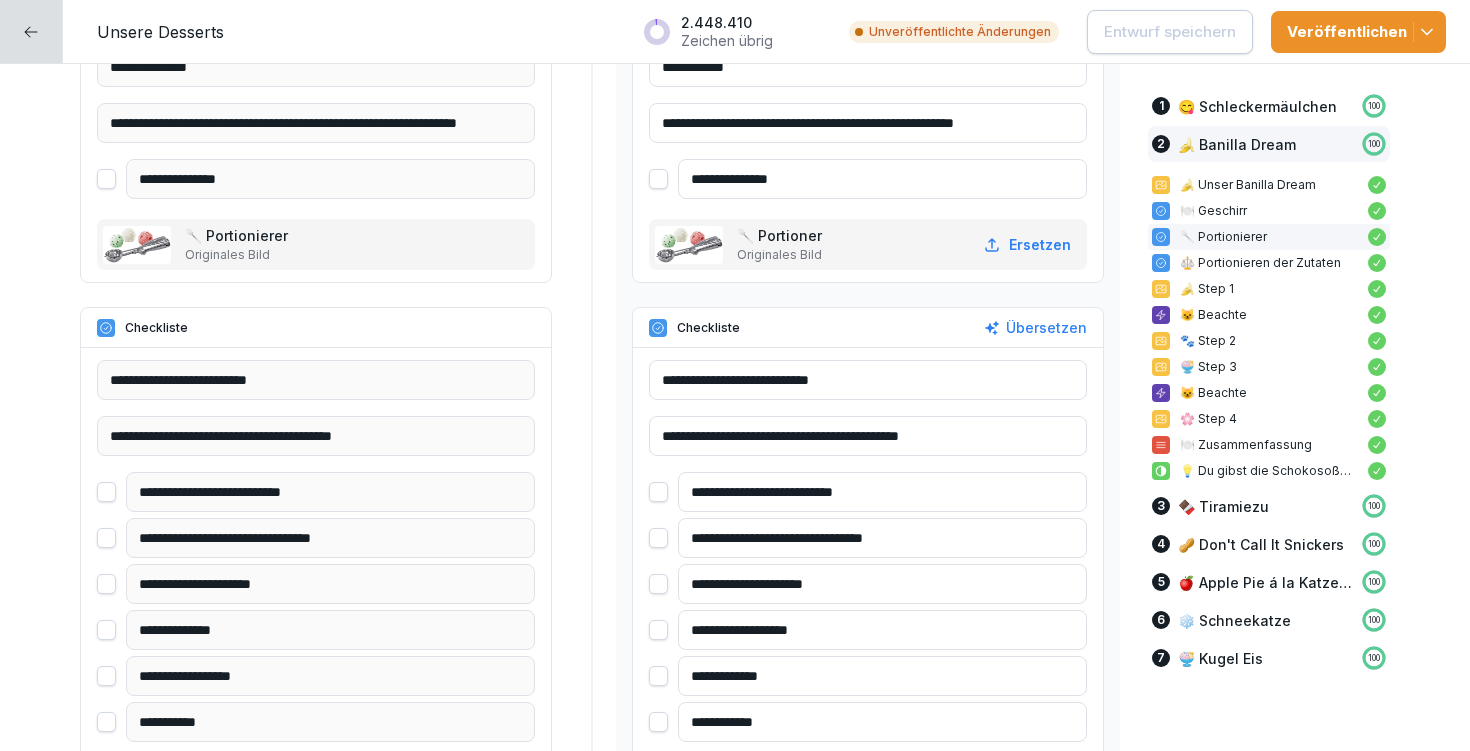 scroll, scrollTop: 5490, scrollLeft: 0, axis: vertical 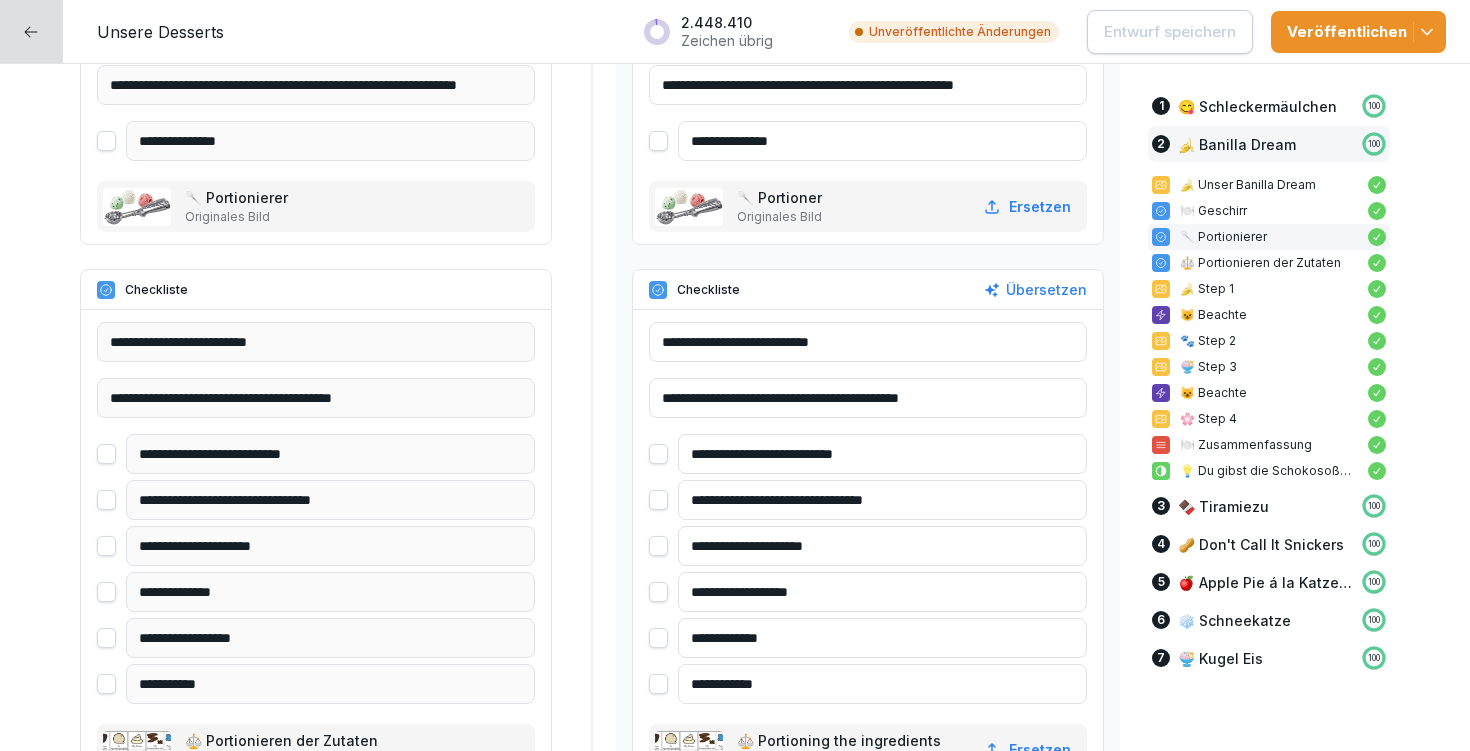 drag, startPoint x: 703, startPoint y: 542, endPoint x: 800, endPoint y: 540, distance: 97.020615 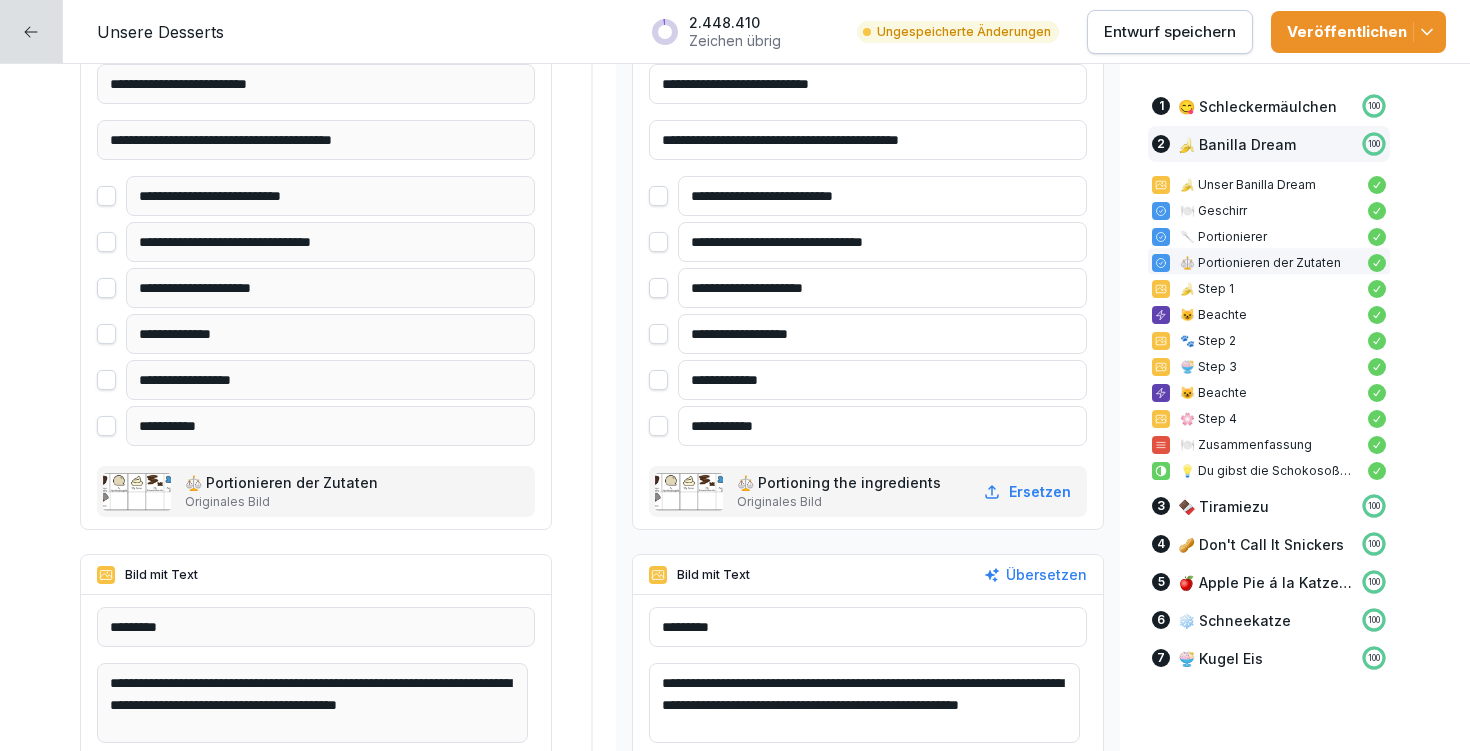 scroll, scrollTop: 5750, scrollLeft: 0, axis: vertical 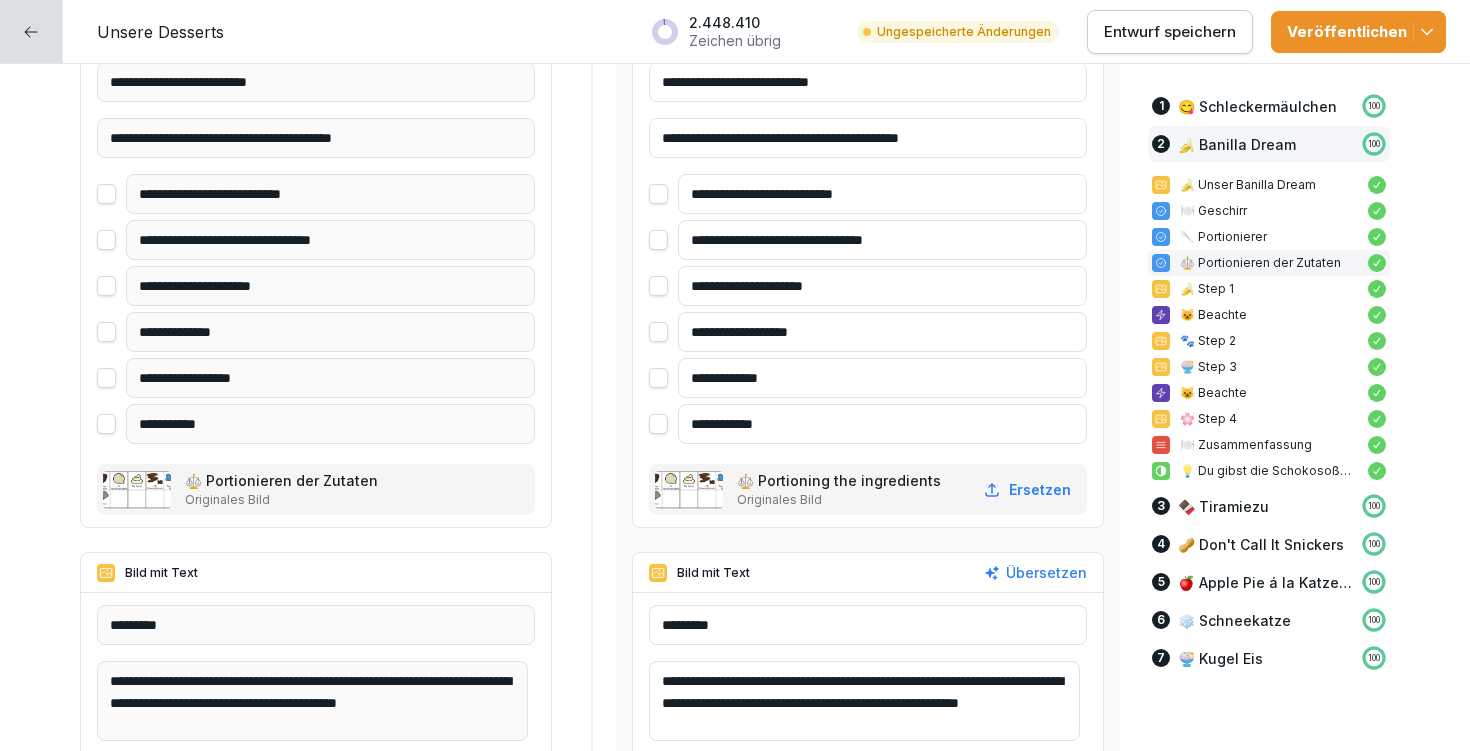 type on "**********" 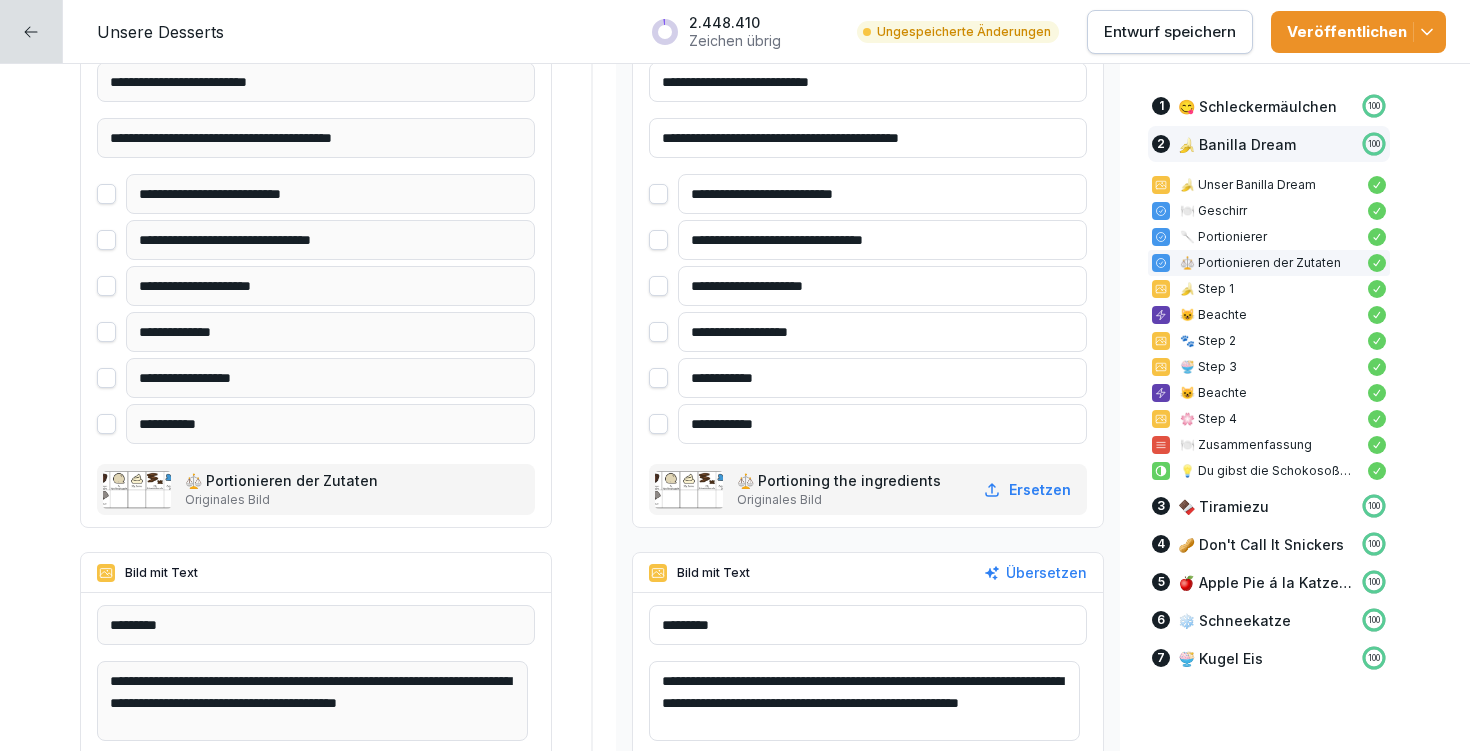 type on "**********" 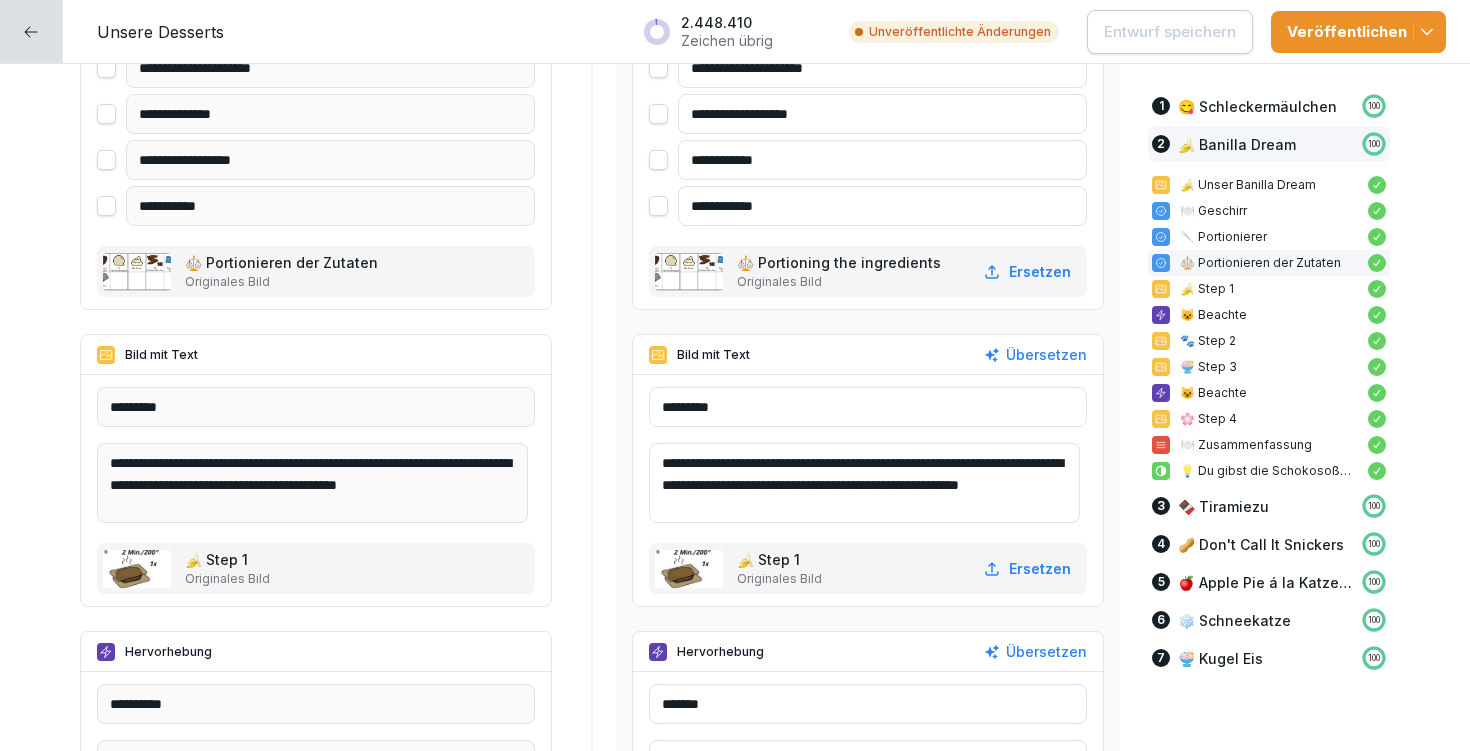 scroll, scrollTop: 6127, scrollLeft: 0, axis: vertical 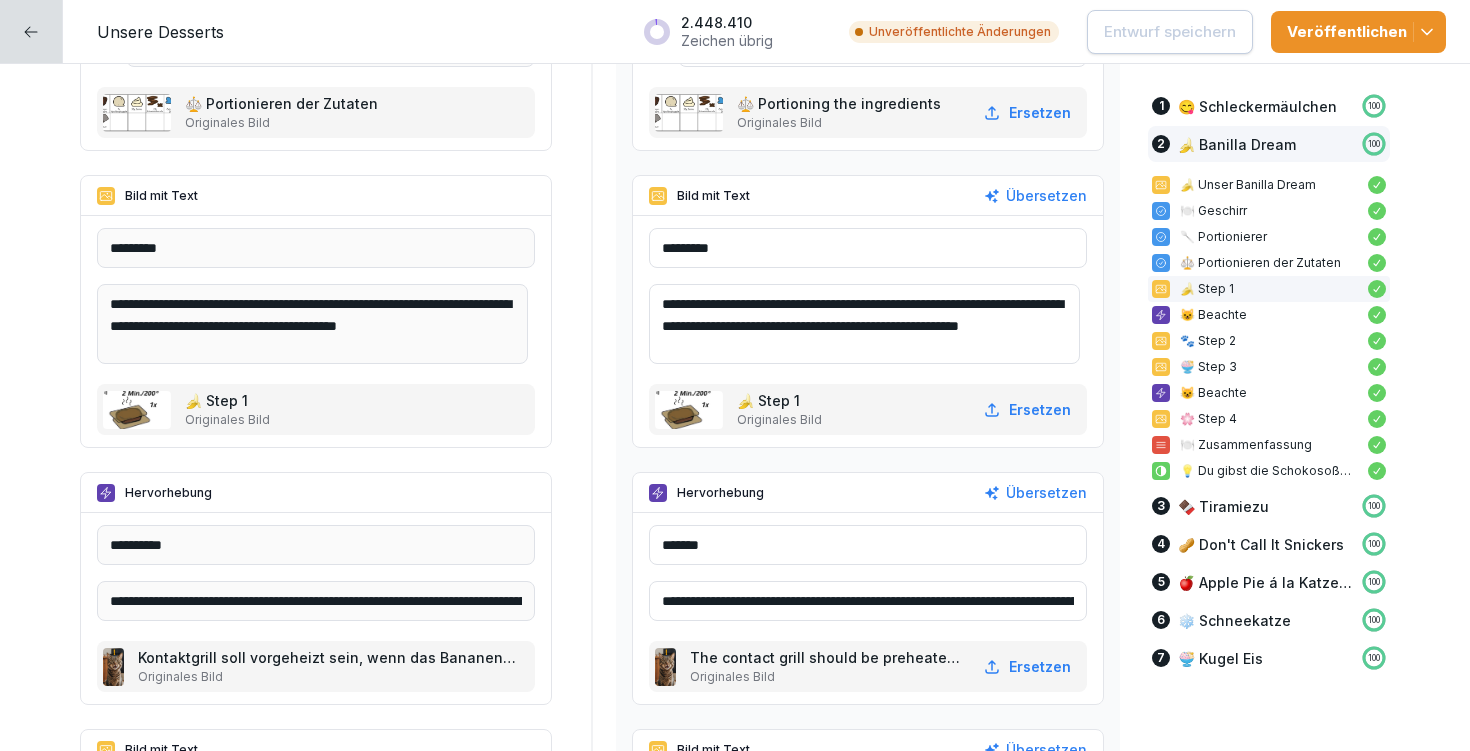 drag, startPoint x: 669, startPoint y: 303, endPoint x: 839, endPoint y: 341, distance: 174.1953 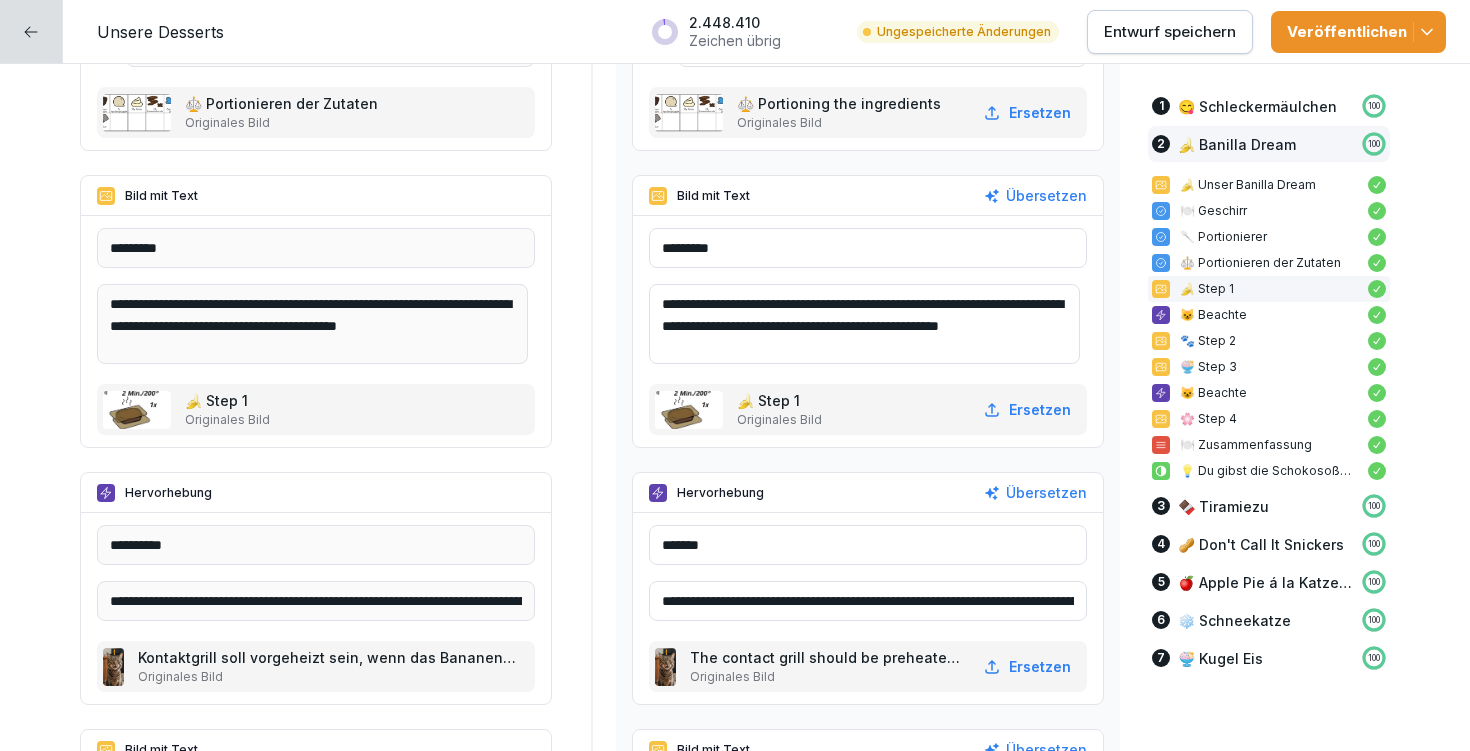 scroll, scrollTop: 26, scrollLeft: 0, axis: vertical 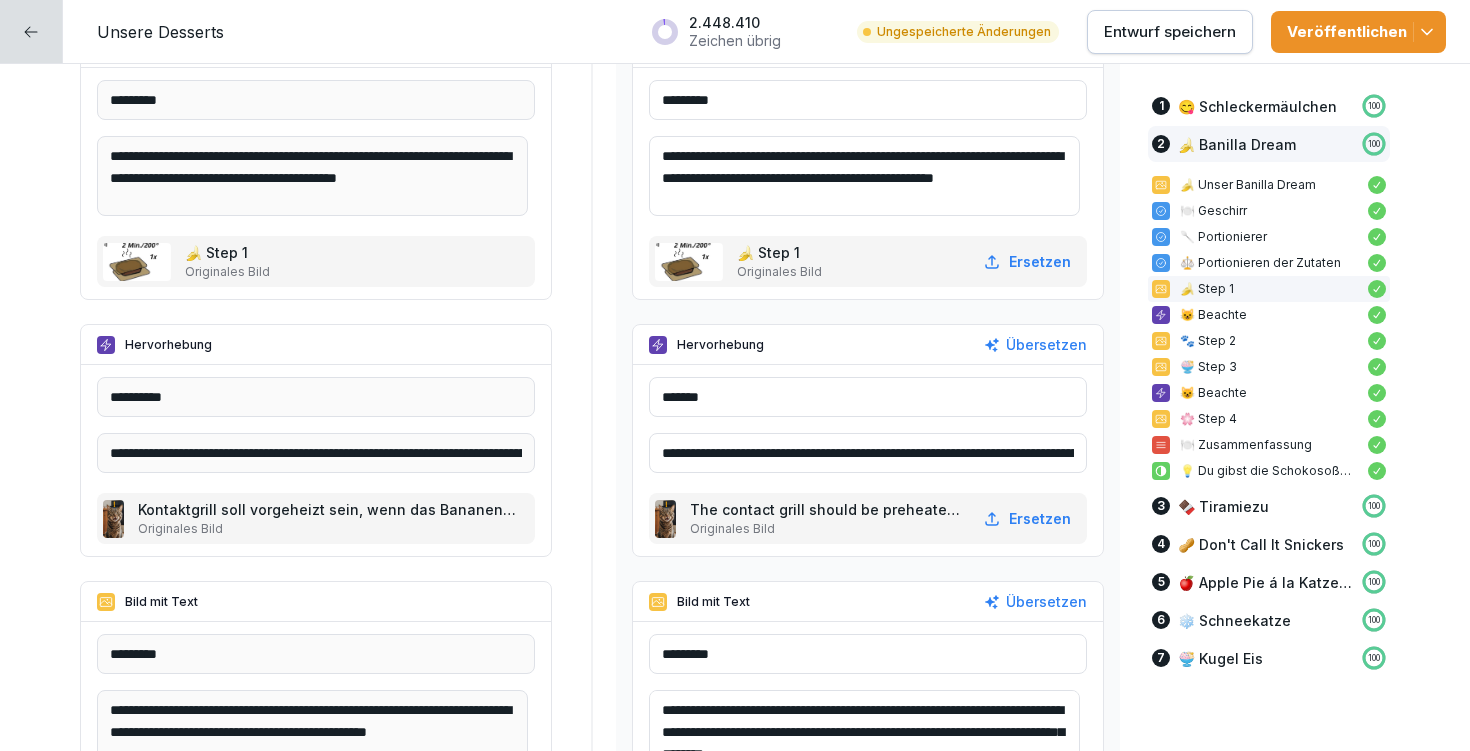 type on "**********" 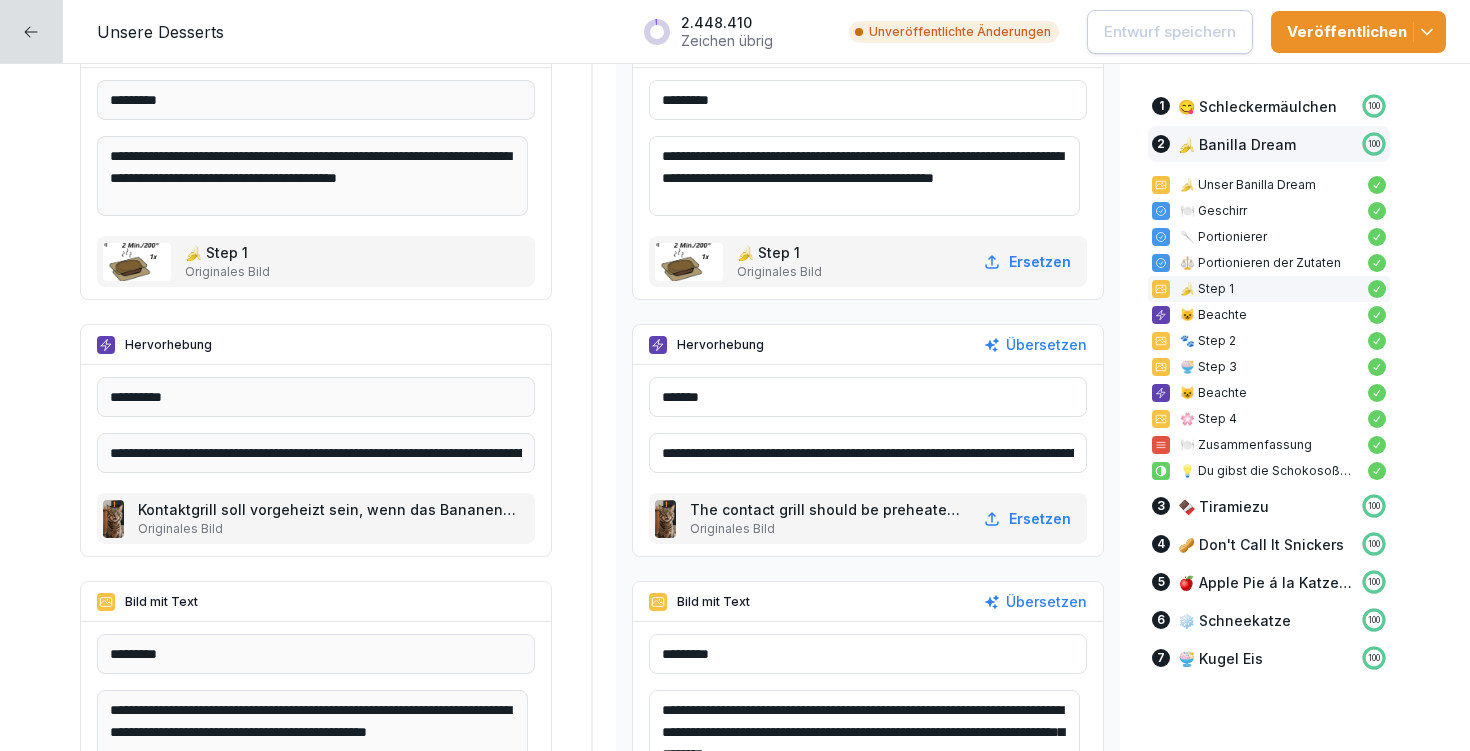 drag, startPoint x: 987, startPoint y: 457, endPoint x: 1076, endPoint y: 462, distance: 89.140335 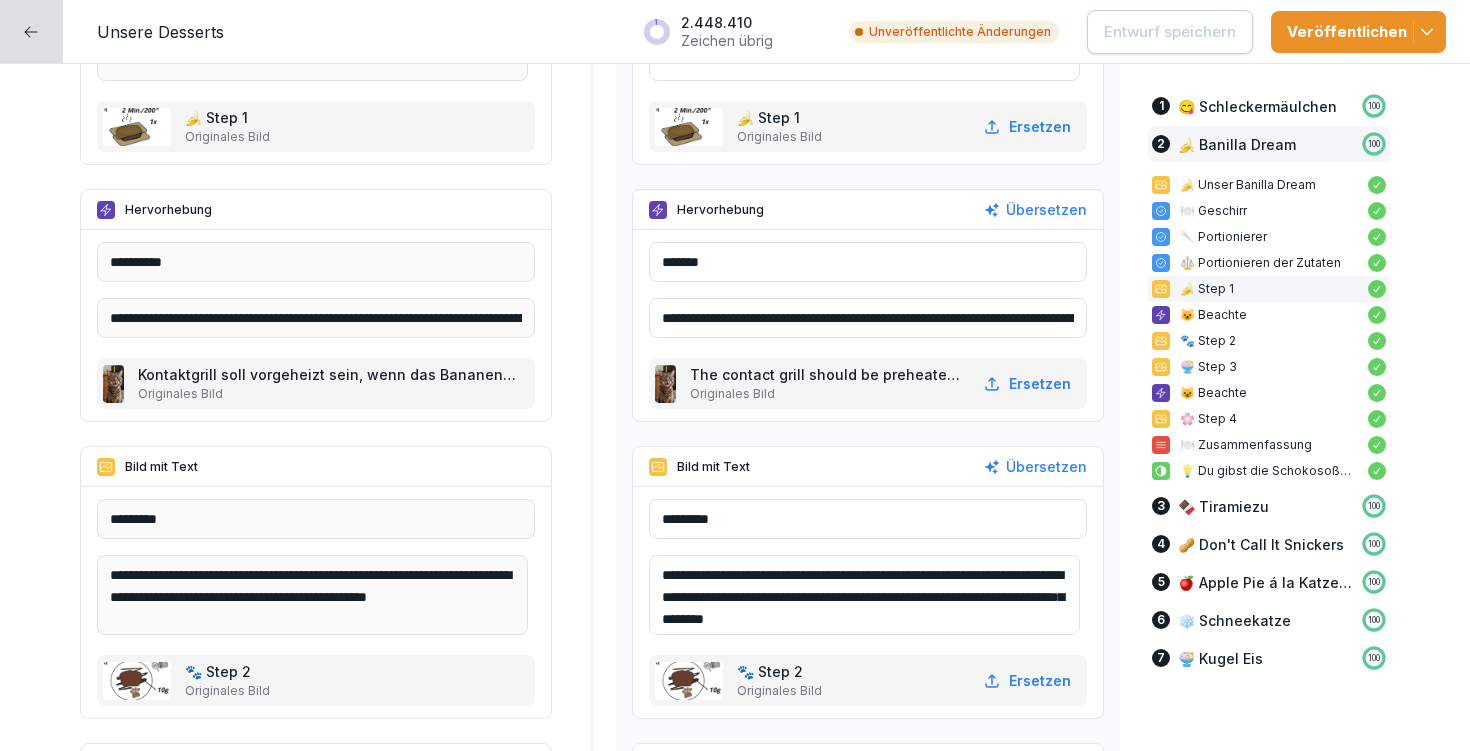 drag, startPoint x: 673, startPoint y: 571, endPoint x: 914, endPoint y: 574, distance: 241.01868 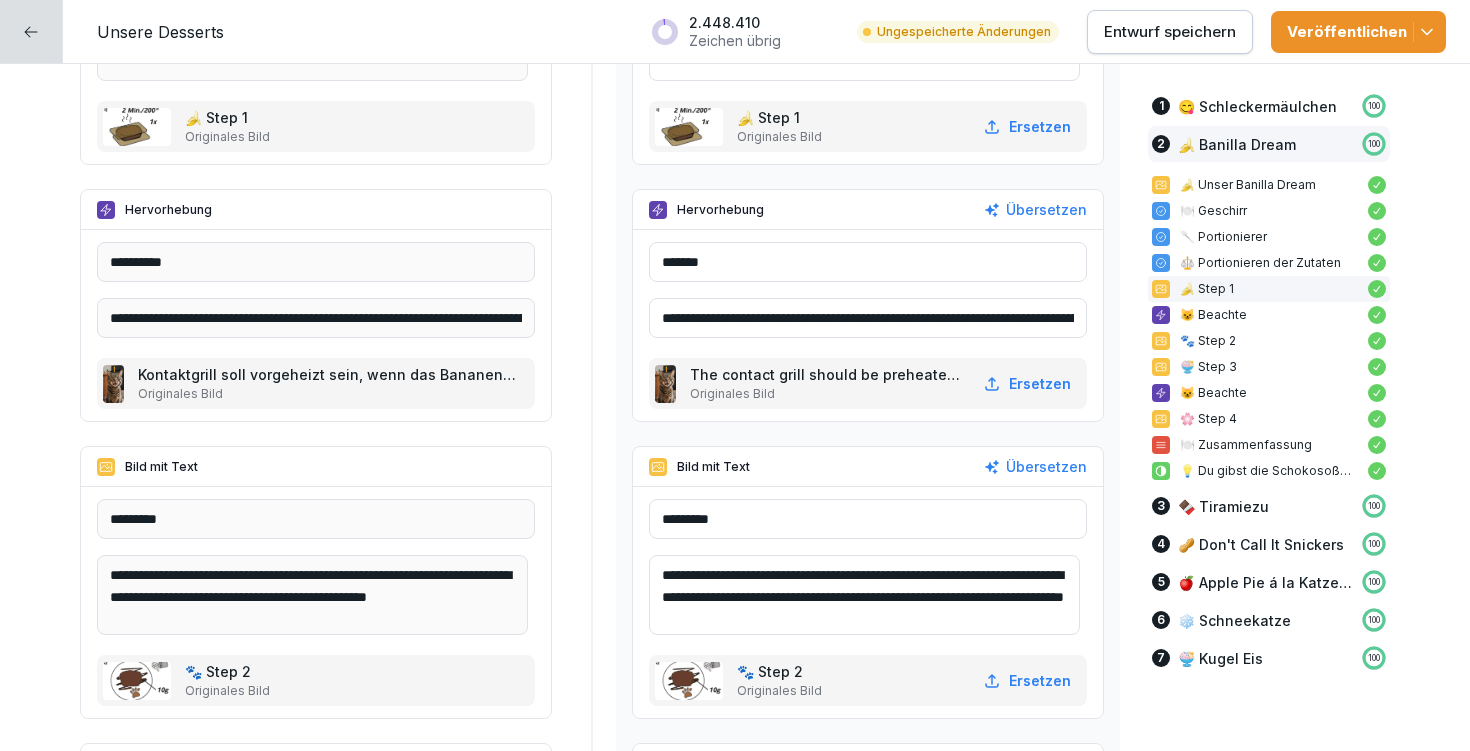 drag, startPoint x: 951, startPoint y: 568, endPoint x: 990, endPoint y: 566, distance: 39.051247 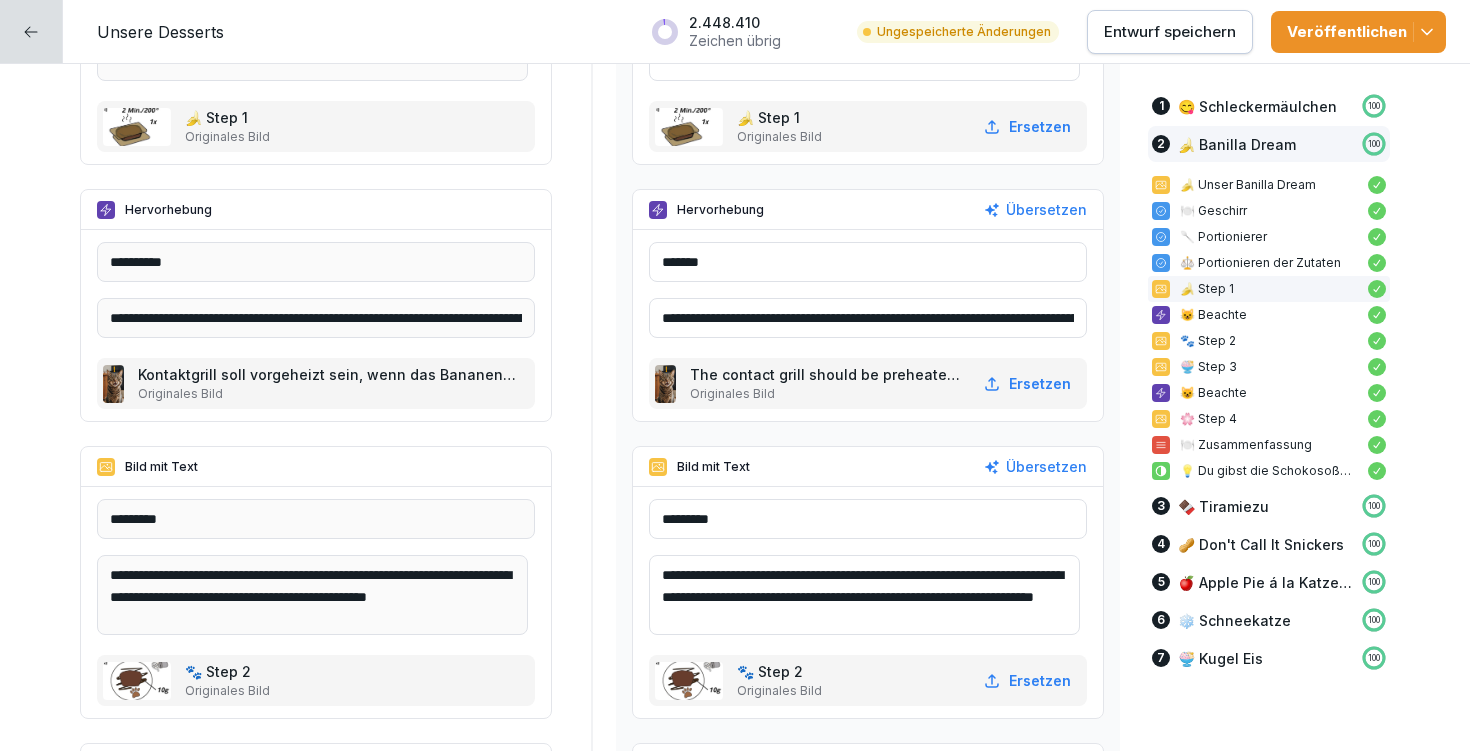 click on "**********" at bounding box center (864, 595) 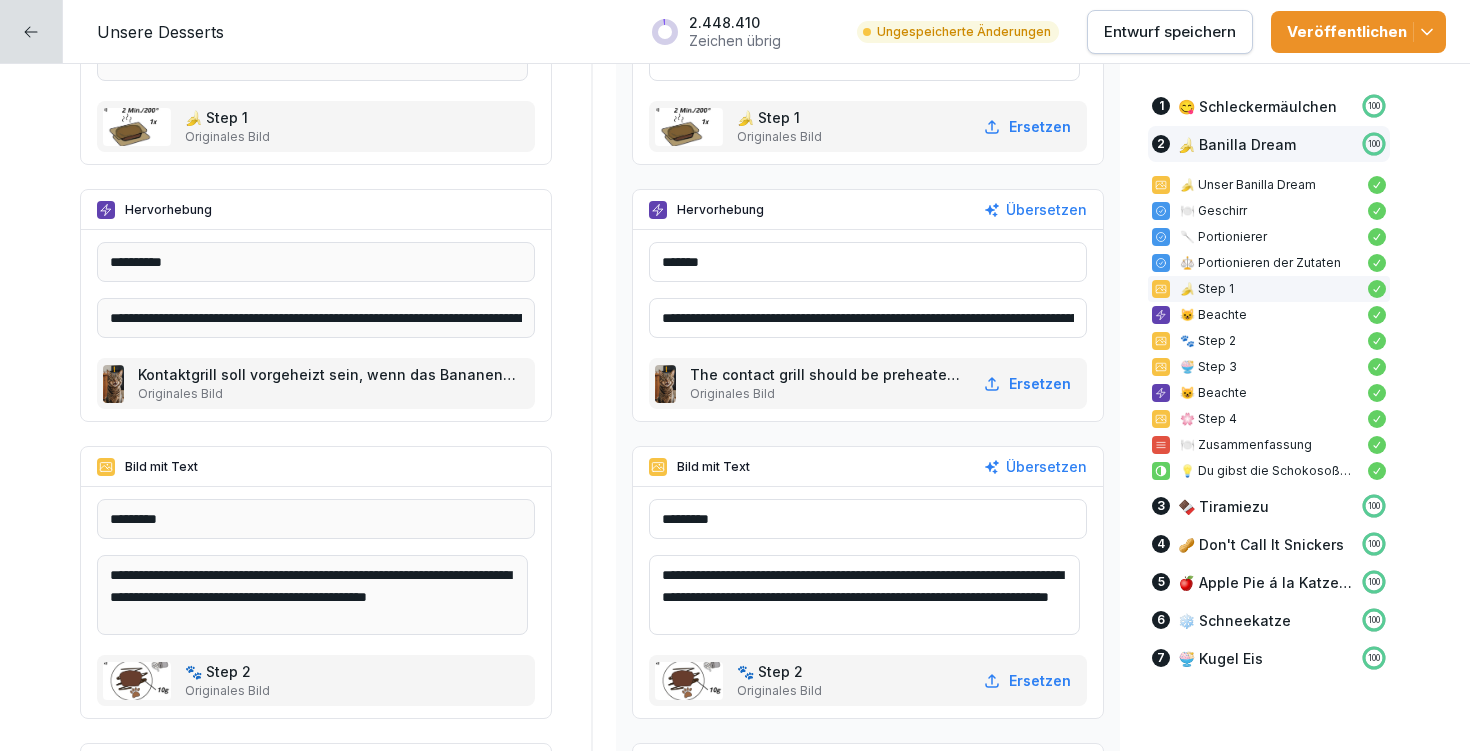 drag, startPoint x: 861, startPoint y: 596, endPoint x: 936, endPoint y: 594, distance: 75.026665 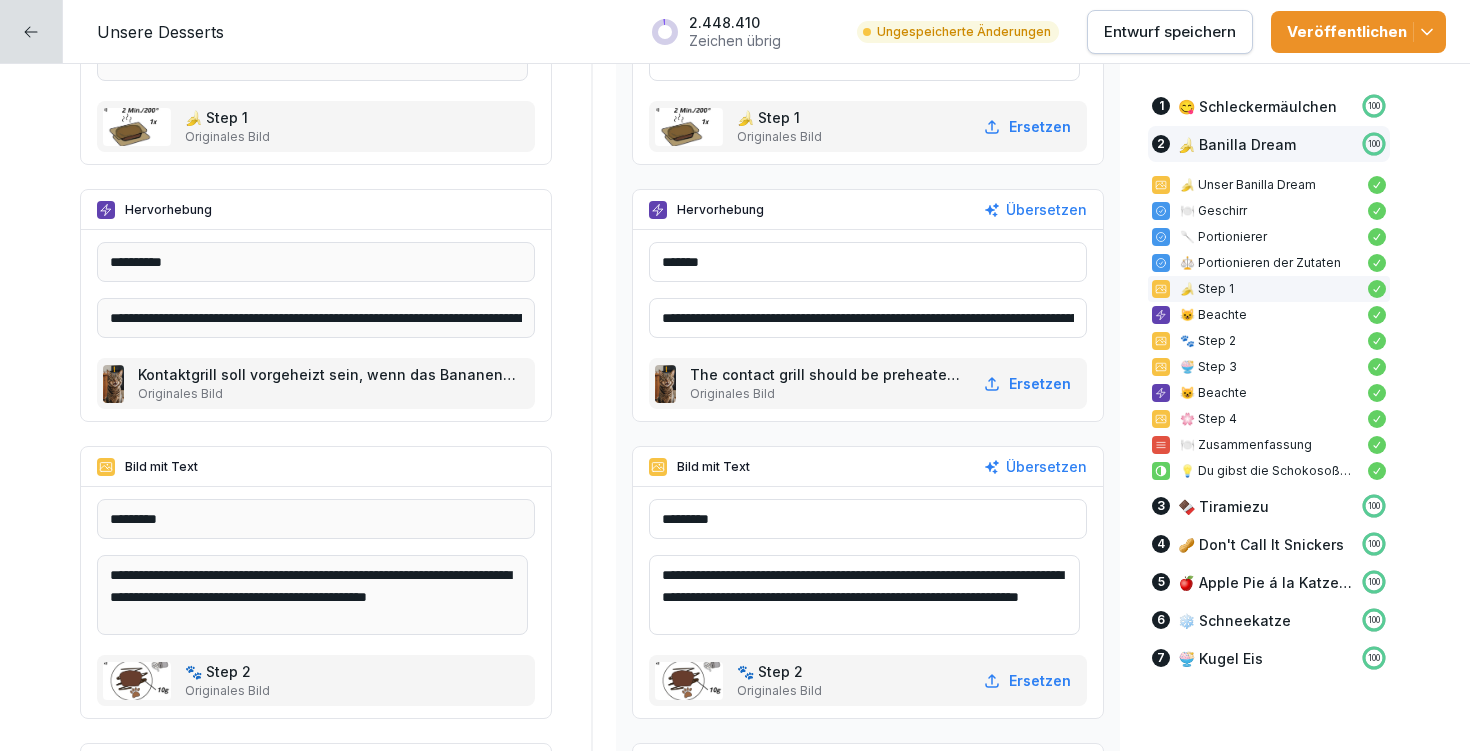 click on "**********" at bounding box center [864, 595] 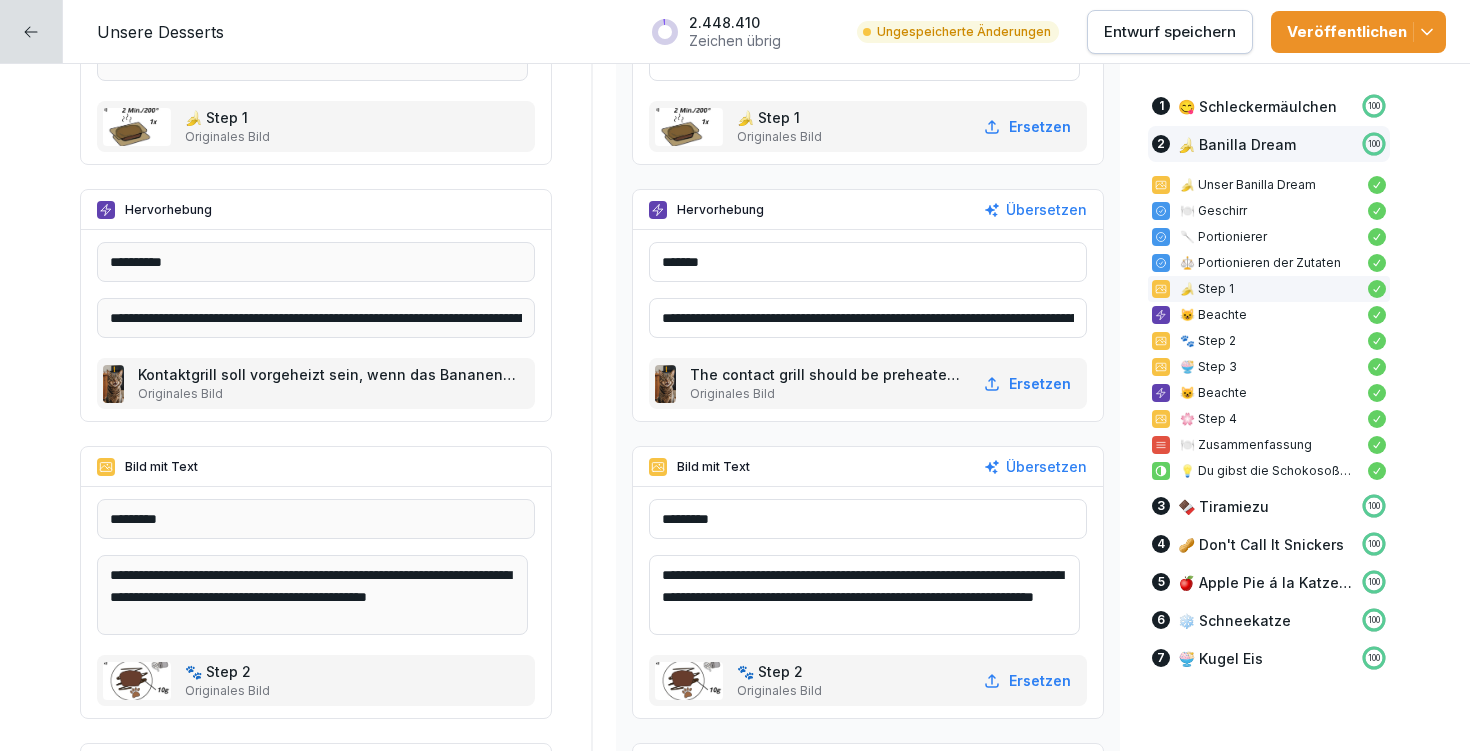 scroll, scrollTop: 4, scrollLeft: 0, axis: vertical 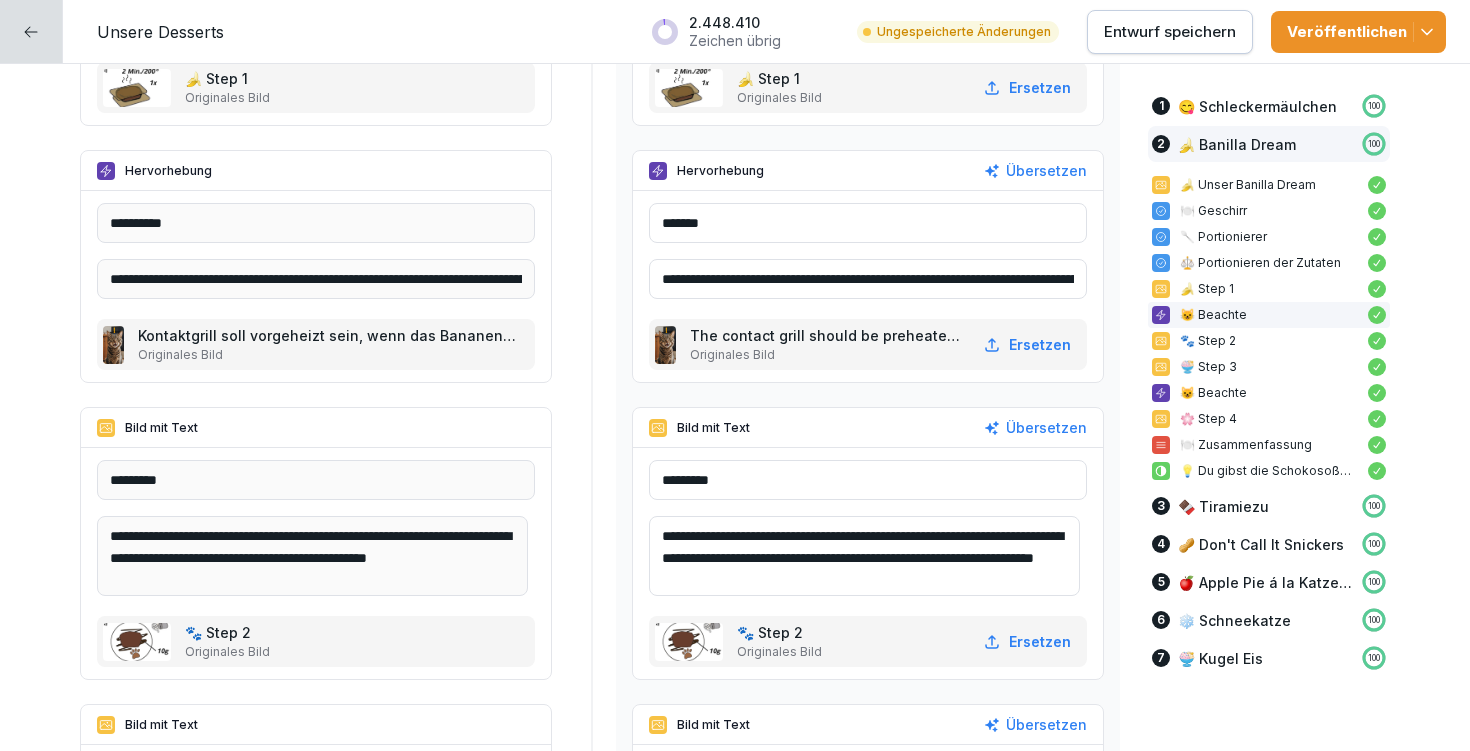 type on "**********" 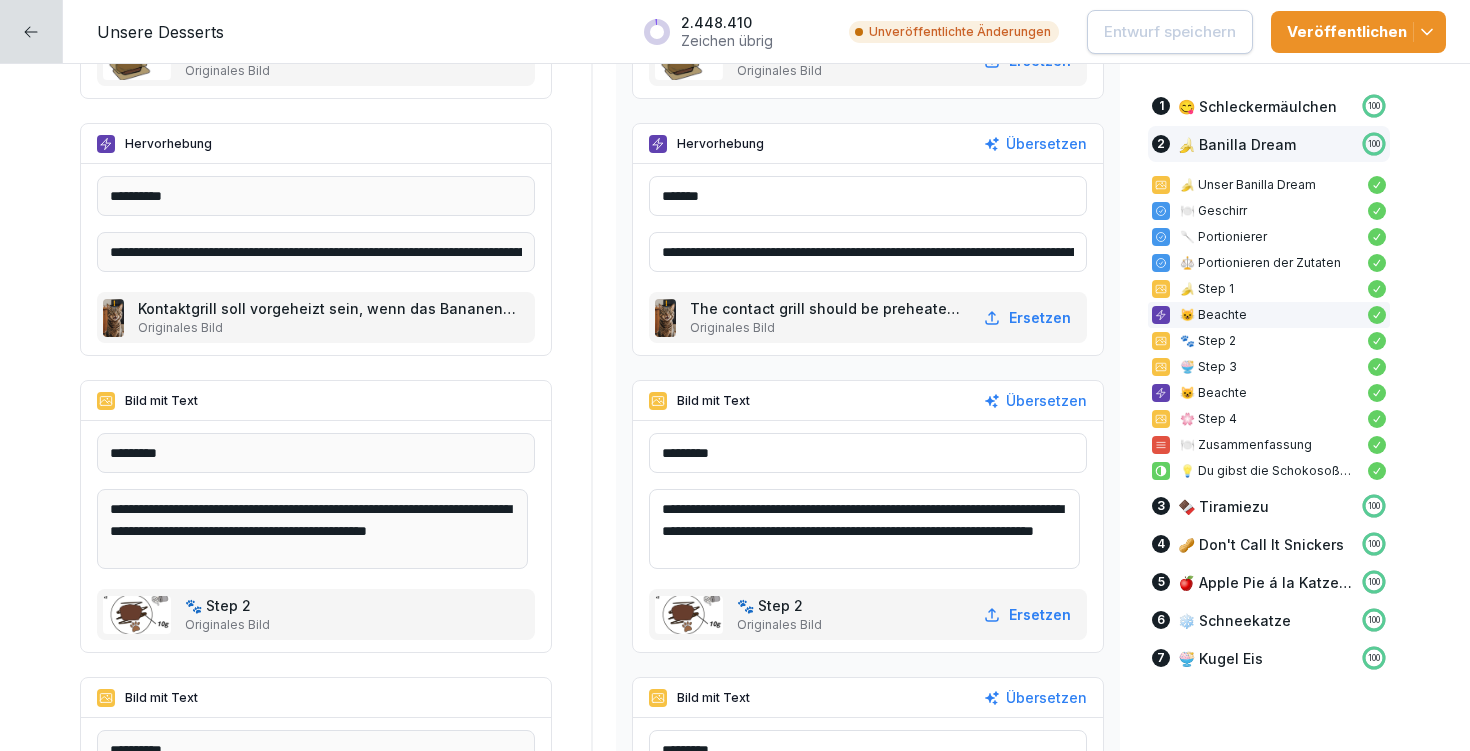scroll, scrollTop: 6610, scrollLeft: 0, axis: vertical 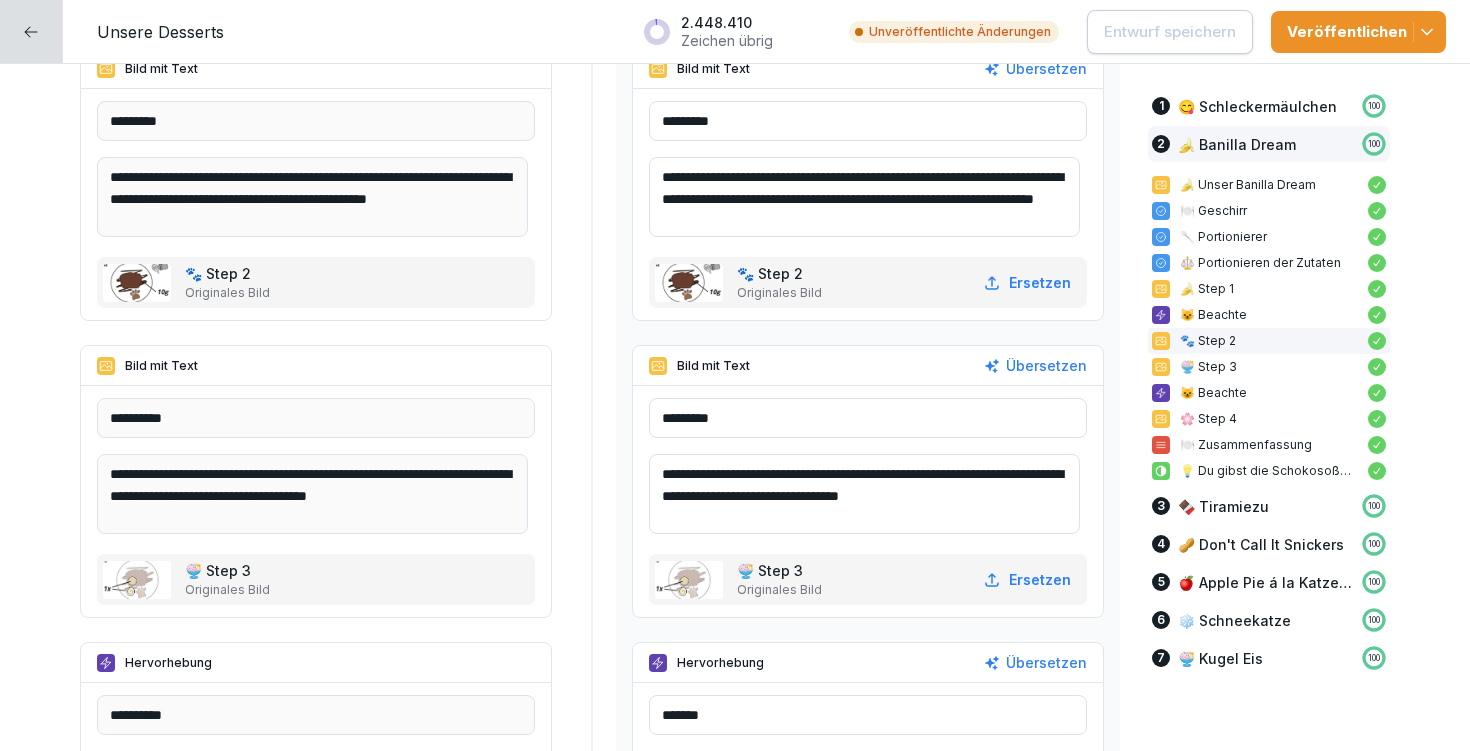 click on "**********" at bounding box center (864, 494) 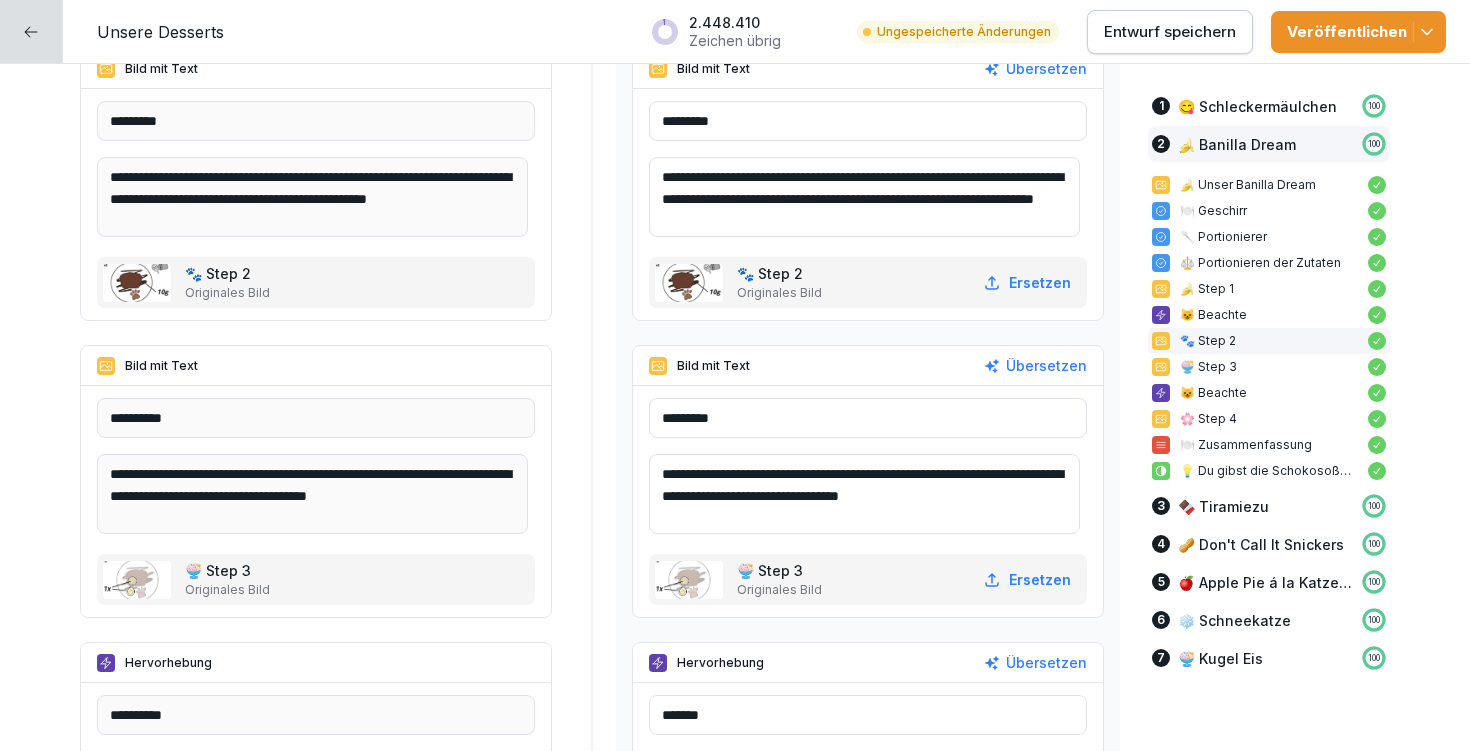 click on "**********" at bounding box center [864, 494] 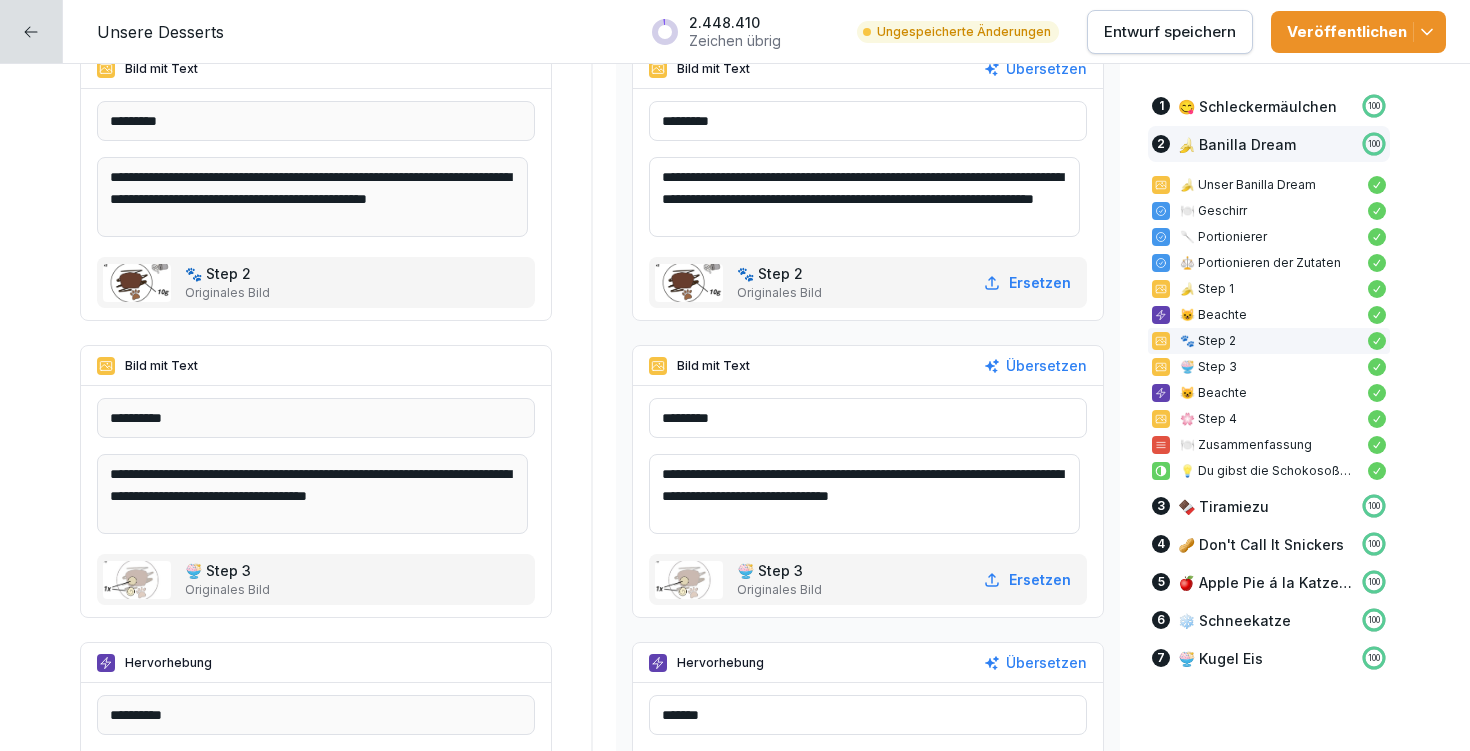 drag, startPoint x: 829, startPoint y: 475, endPoint x: 868, endPoint y: 469, distance: 39.45884 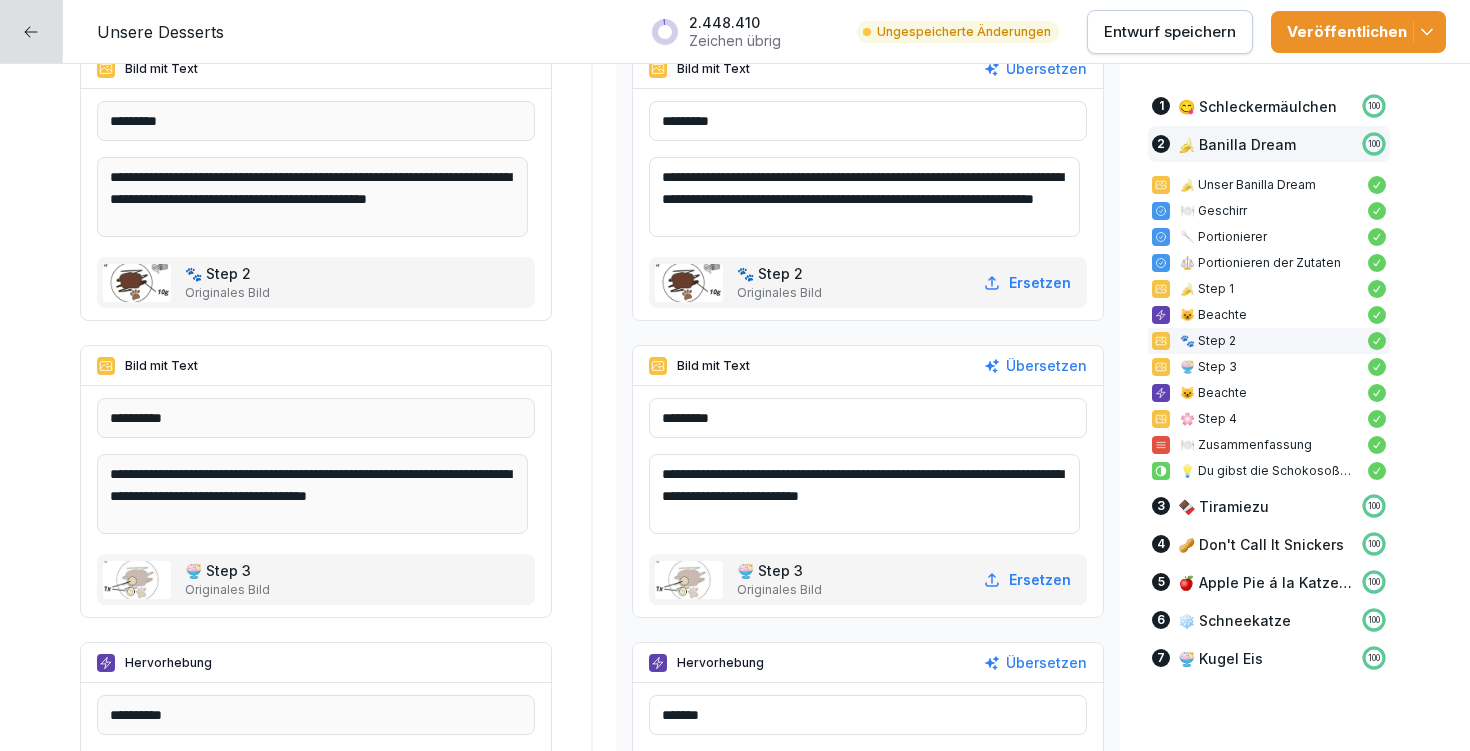 drag, startPoint x: 683, startPoint y: 494, endPoint x: 953, endPoint y: 495, distance: 270.00186 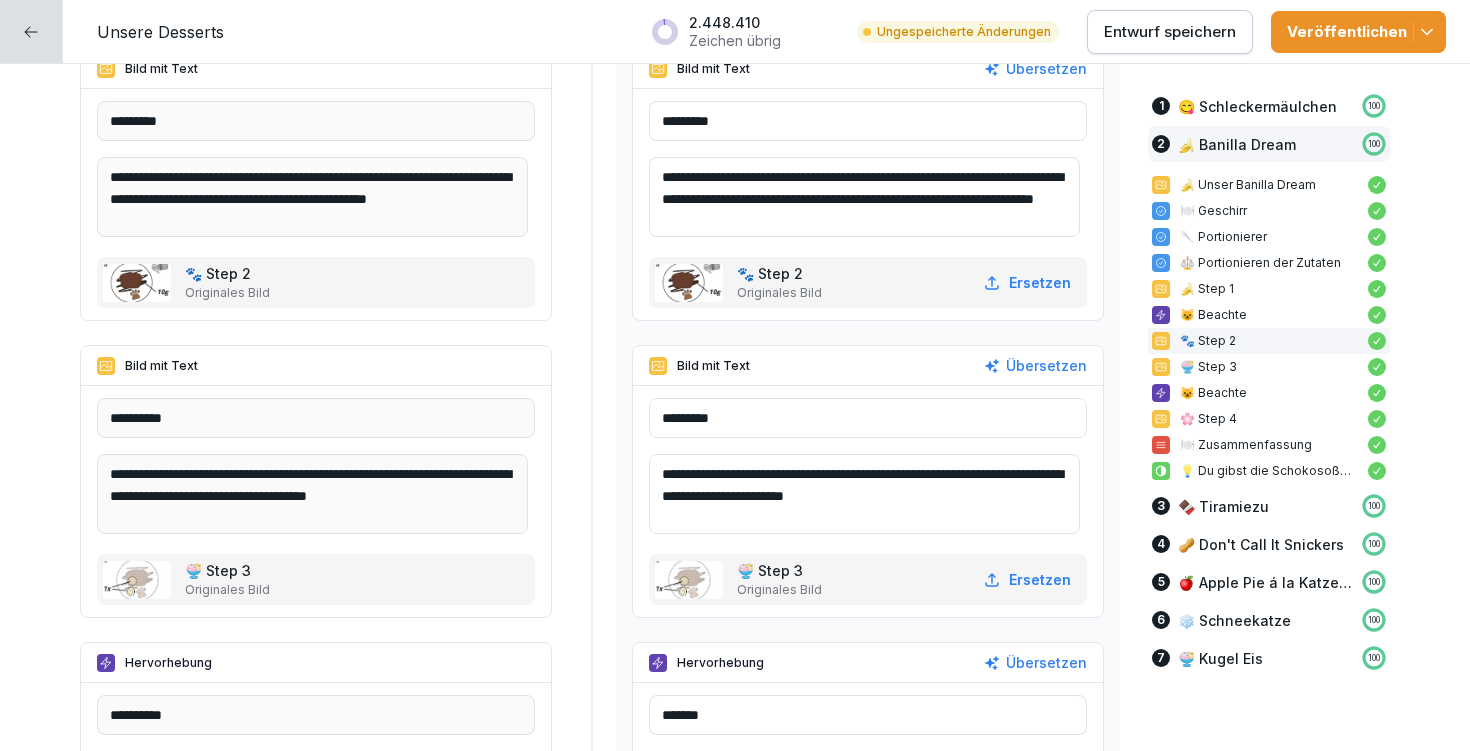 drag, startPoint x: 790, startPoint y: 494, endPoint x: 867, endPoint y: 493, distance: 77.00649 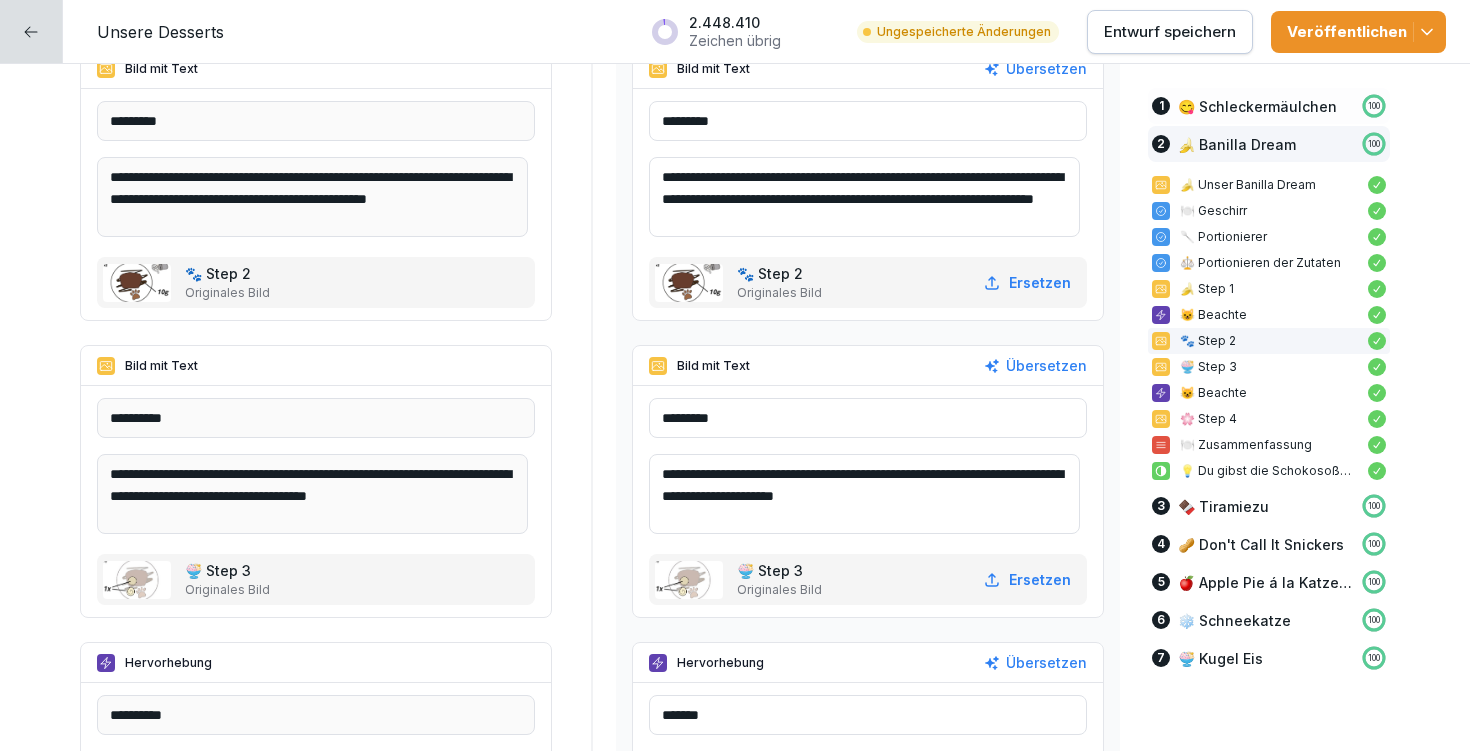 type on "**********" 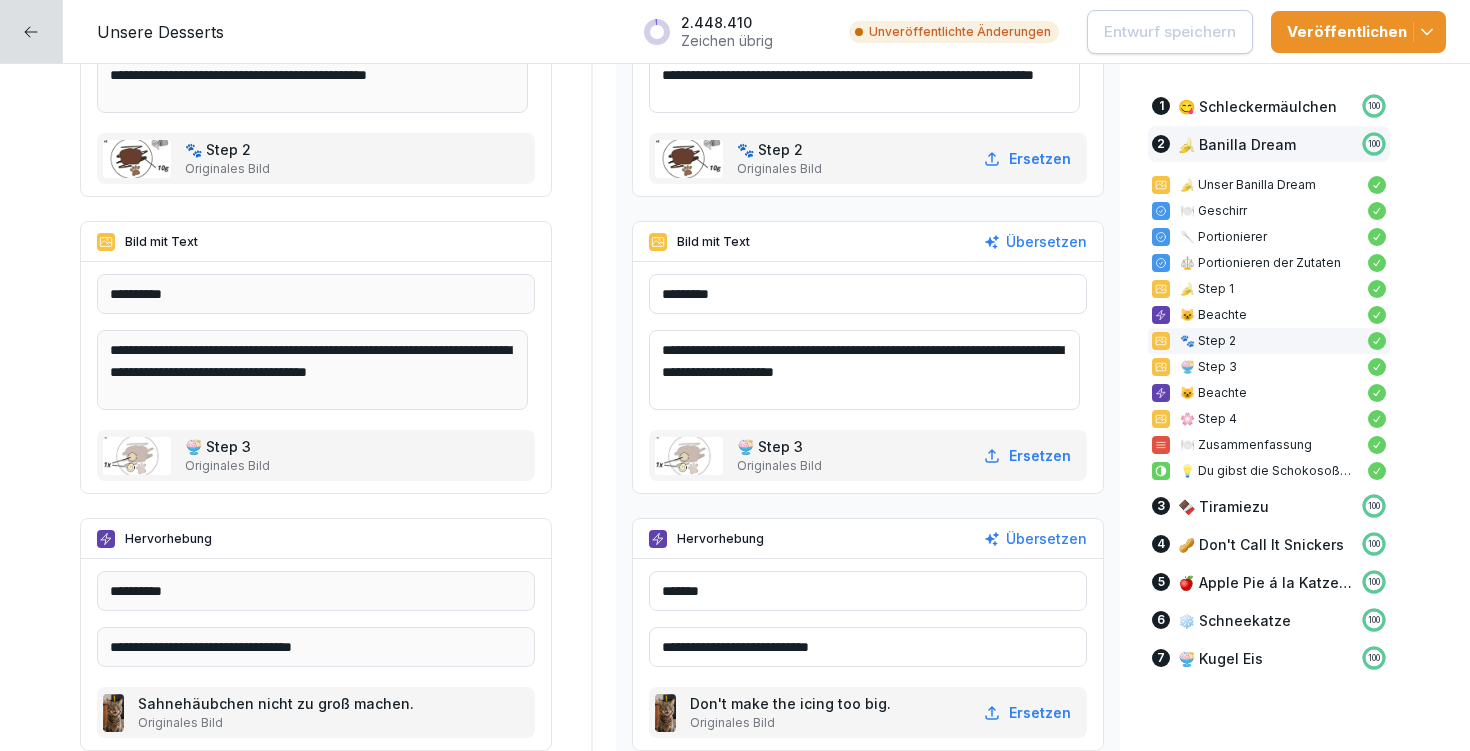 scroll, scrollTop: 7115, scrollLeft: 0, axis: vertical 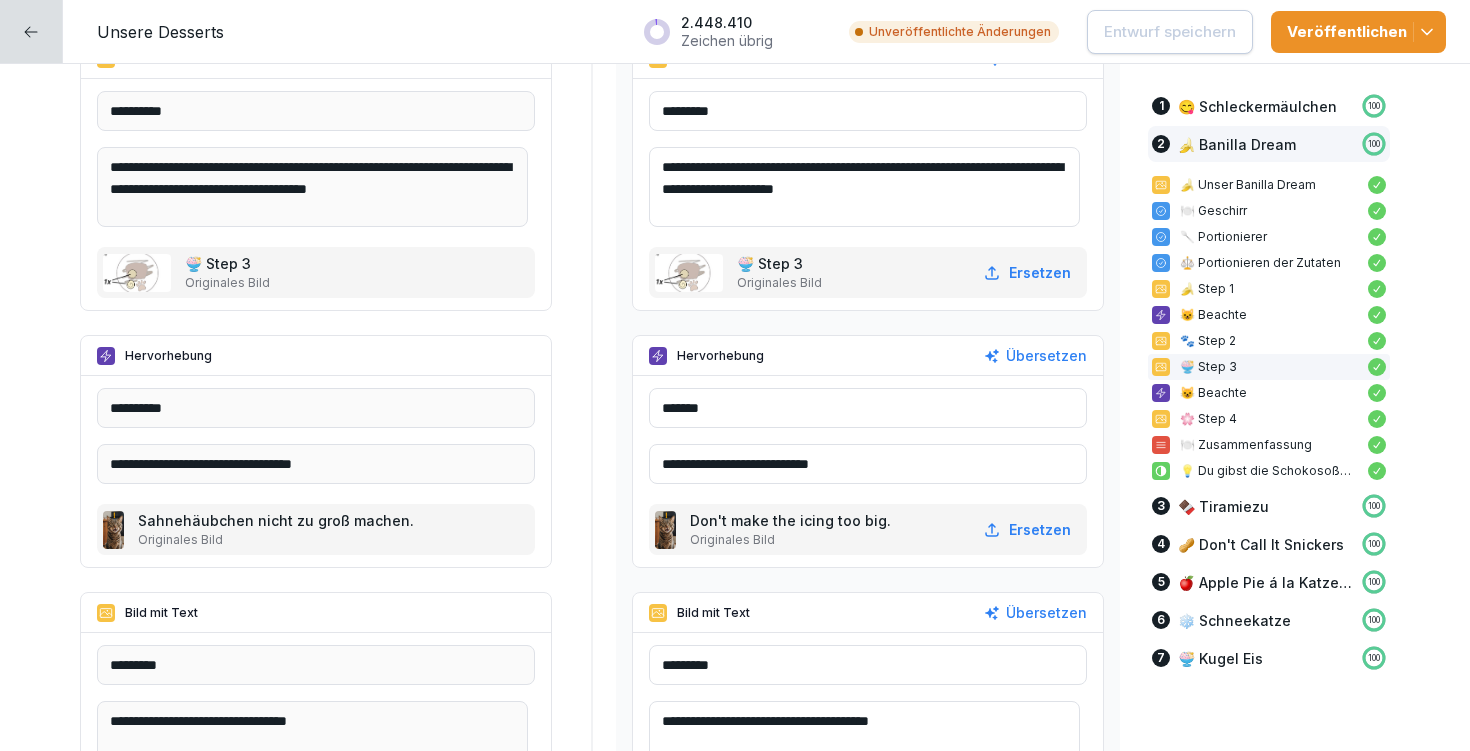 drag, startPoint x: 856, startPoint y: 469, endPoint x: 676, endPoint y: 462, distance: 180.13606 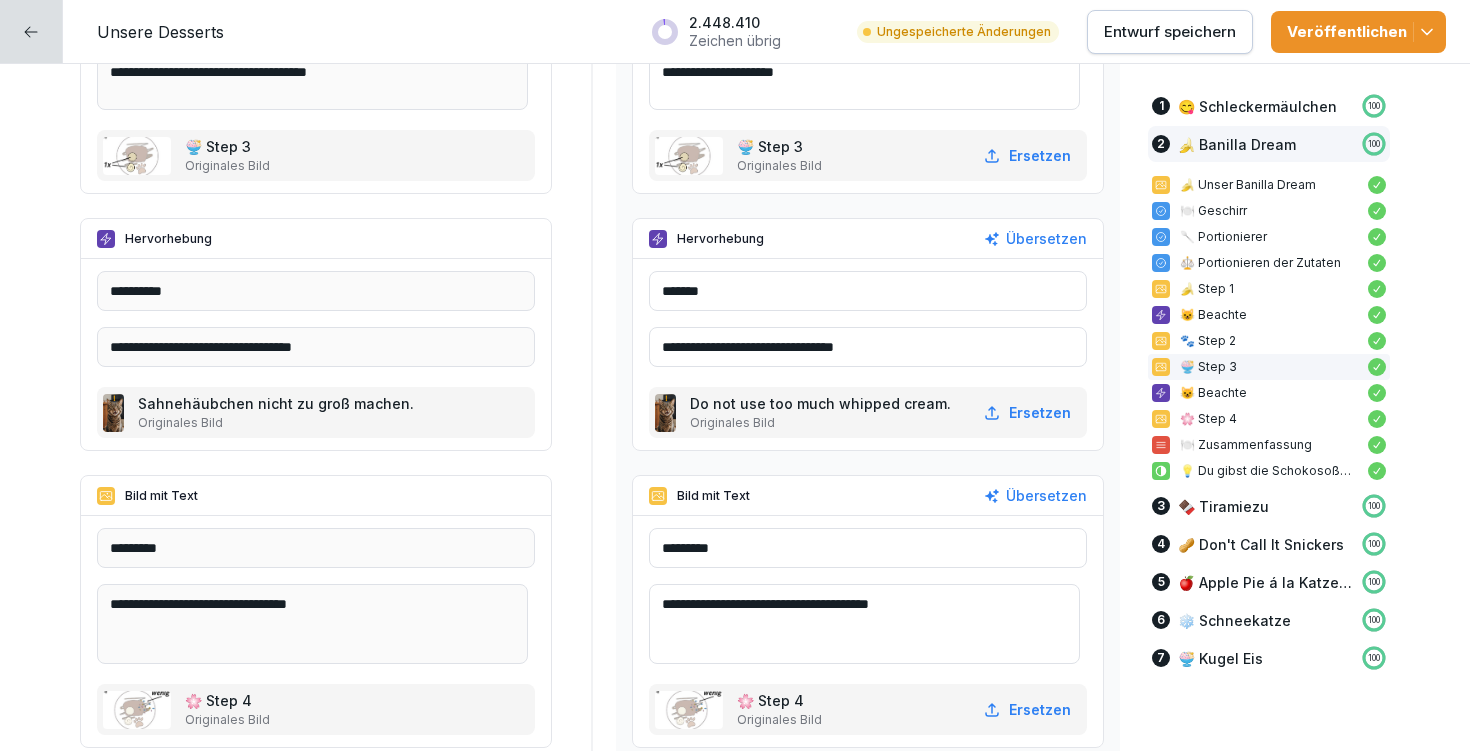 scroll, scrollTop: 7363, scrollLeft: 0, axis: vertical 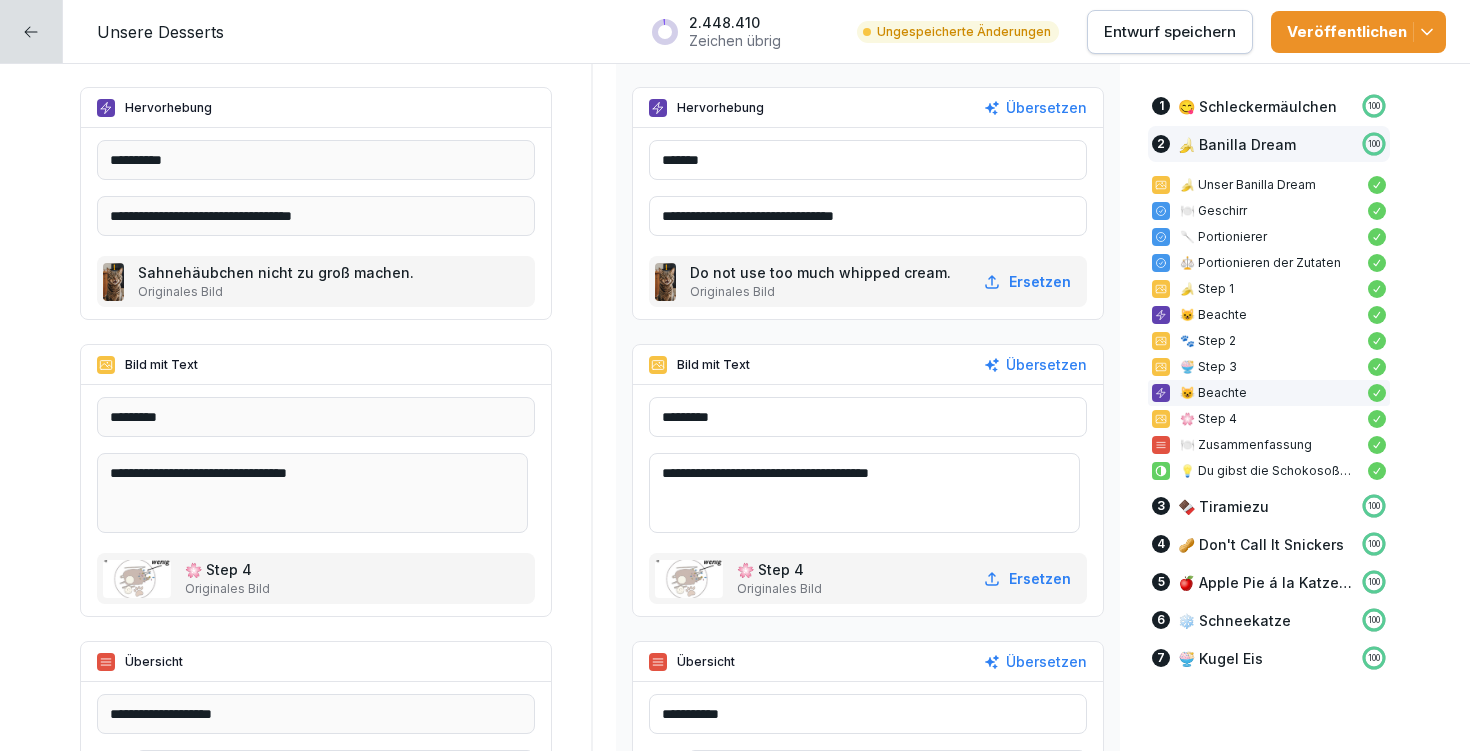 type on "**********" 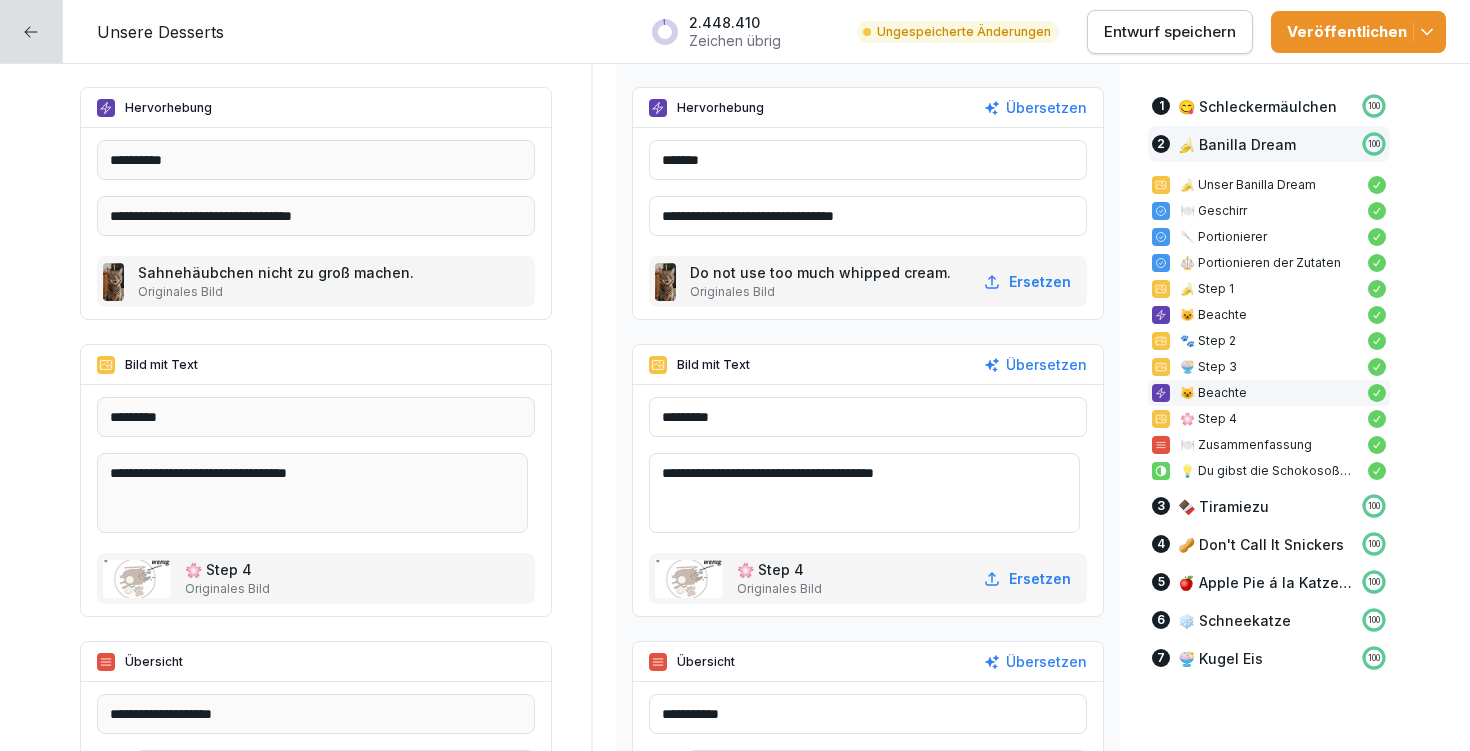click on "**********" at bounding box center (864, 493) 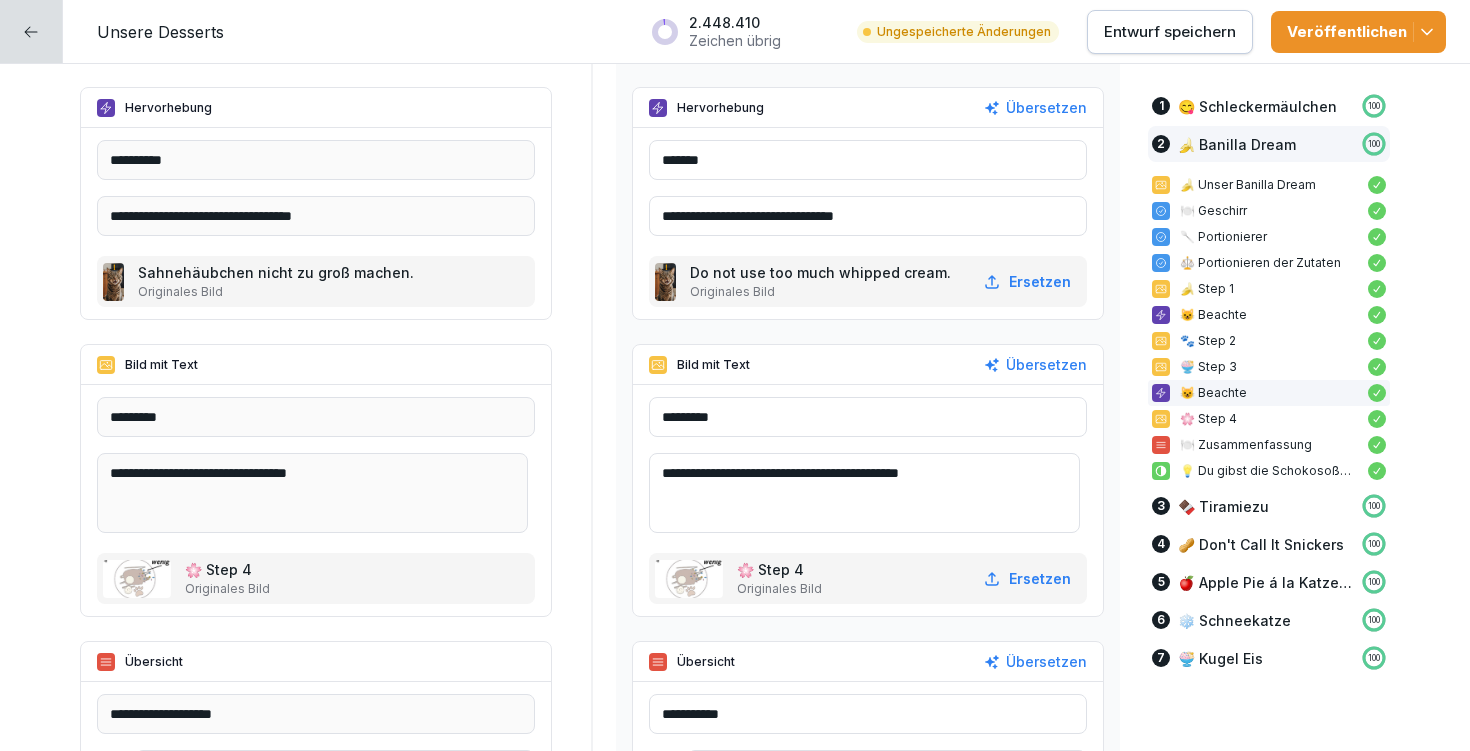scroll, scrollTop: 7607, scrollLeft: 0, axis: vertical 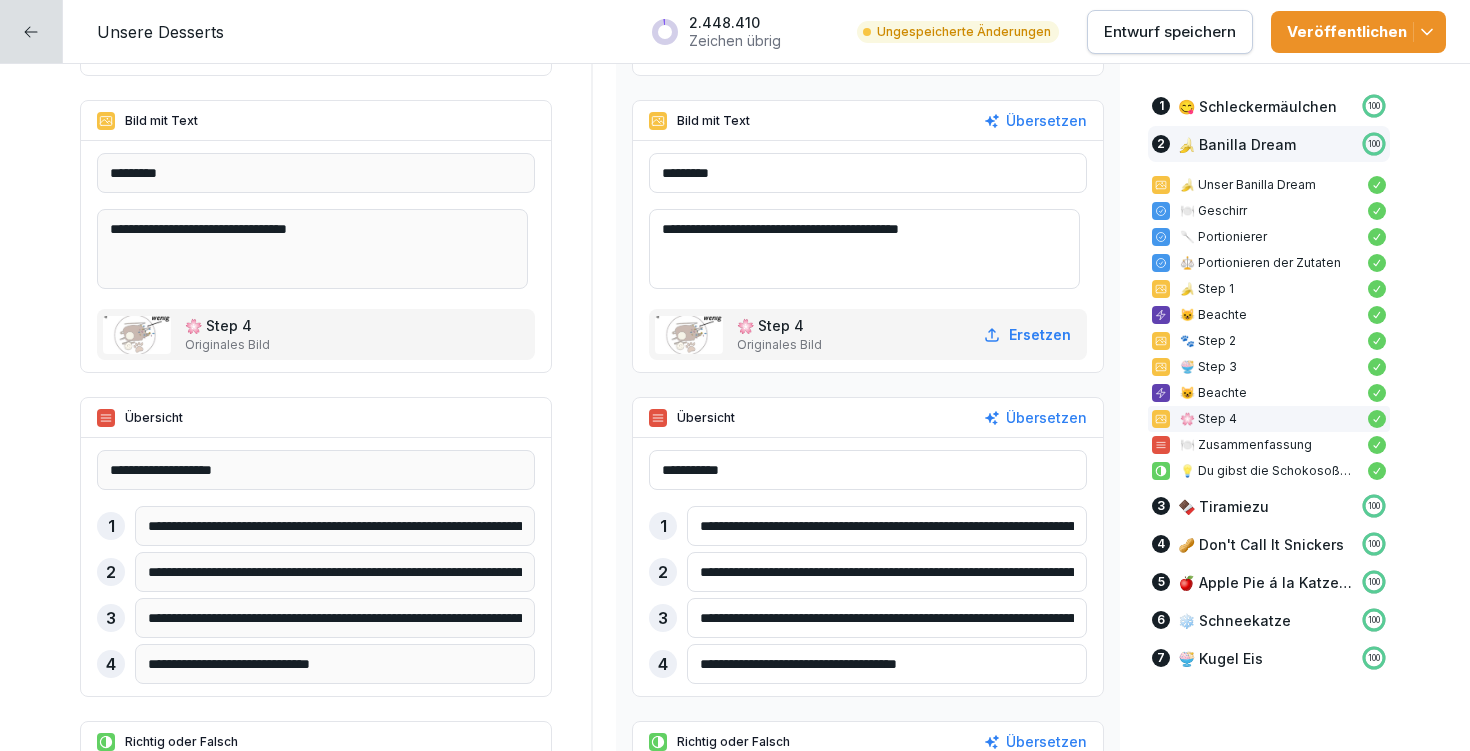 type on "**********" 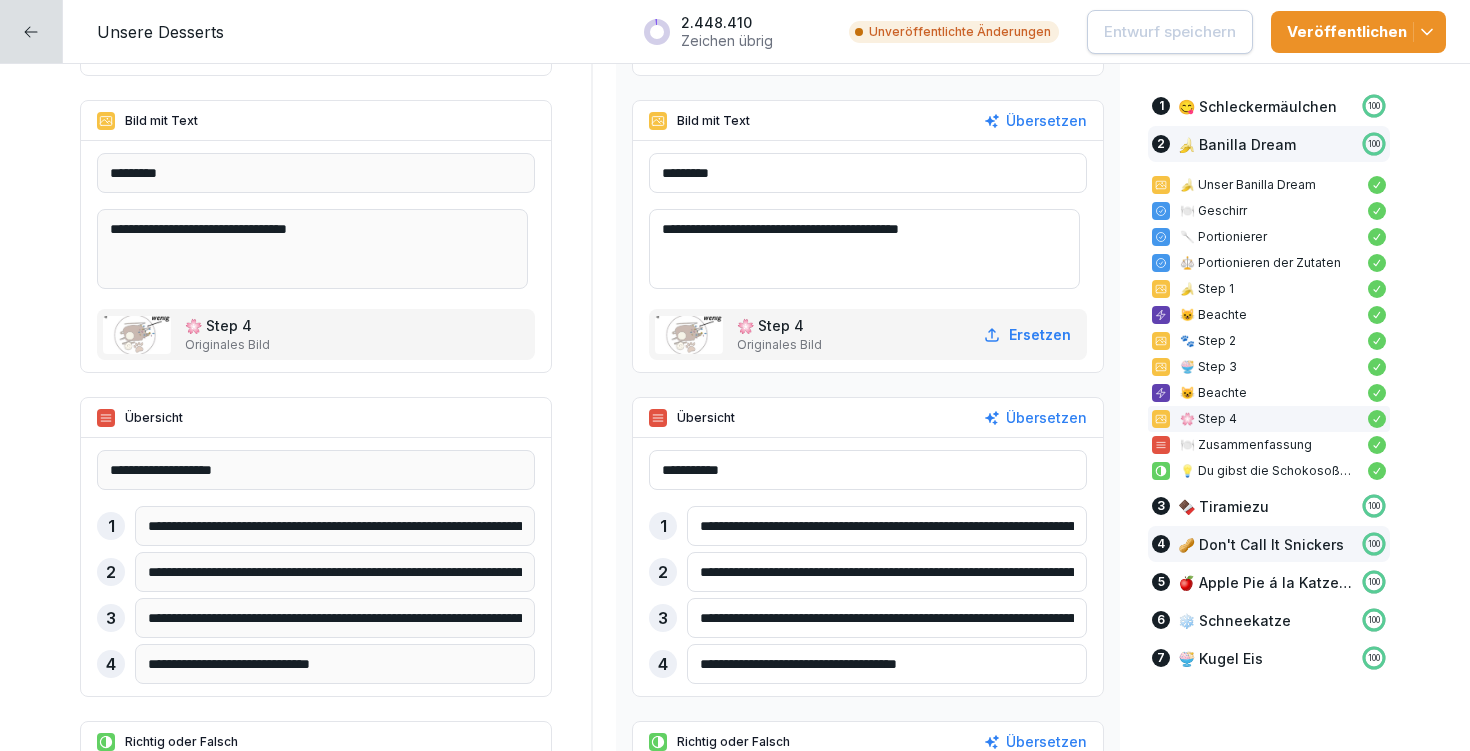 drag, startPoint x: 687, startPoint y: 521, endPoint x: 1266, endPoint y: 537, distance: 579.221 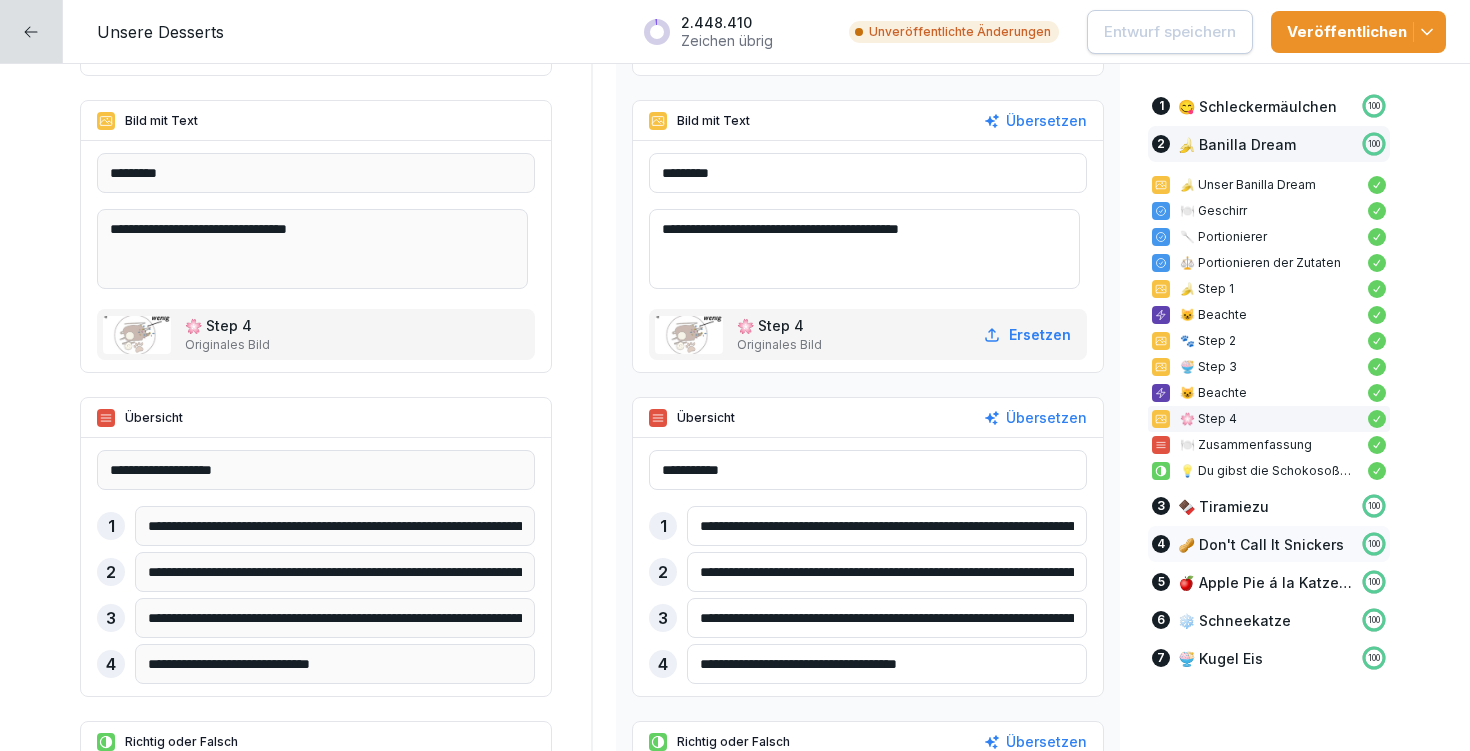 paste 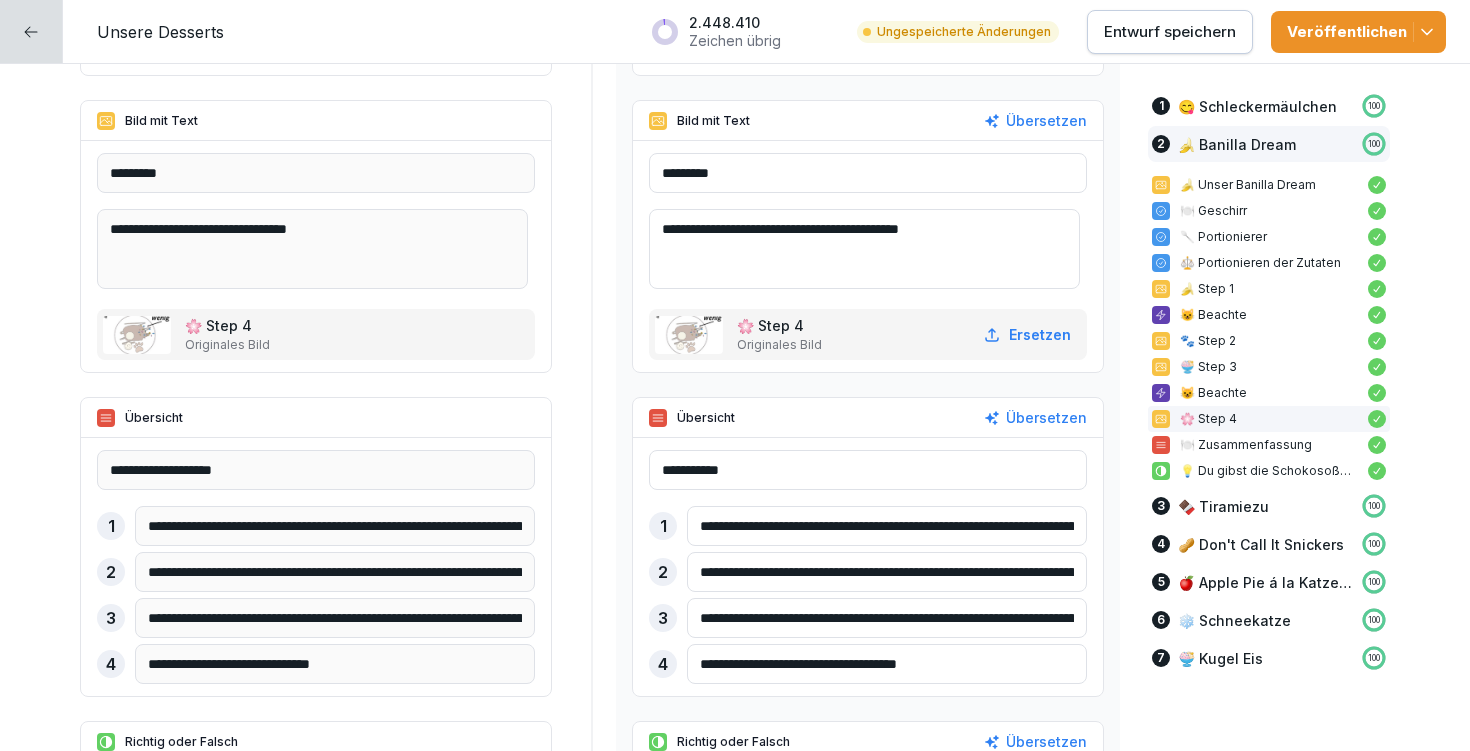 type on "**********" 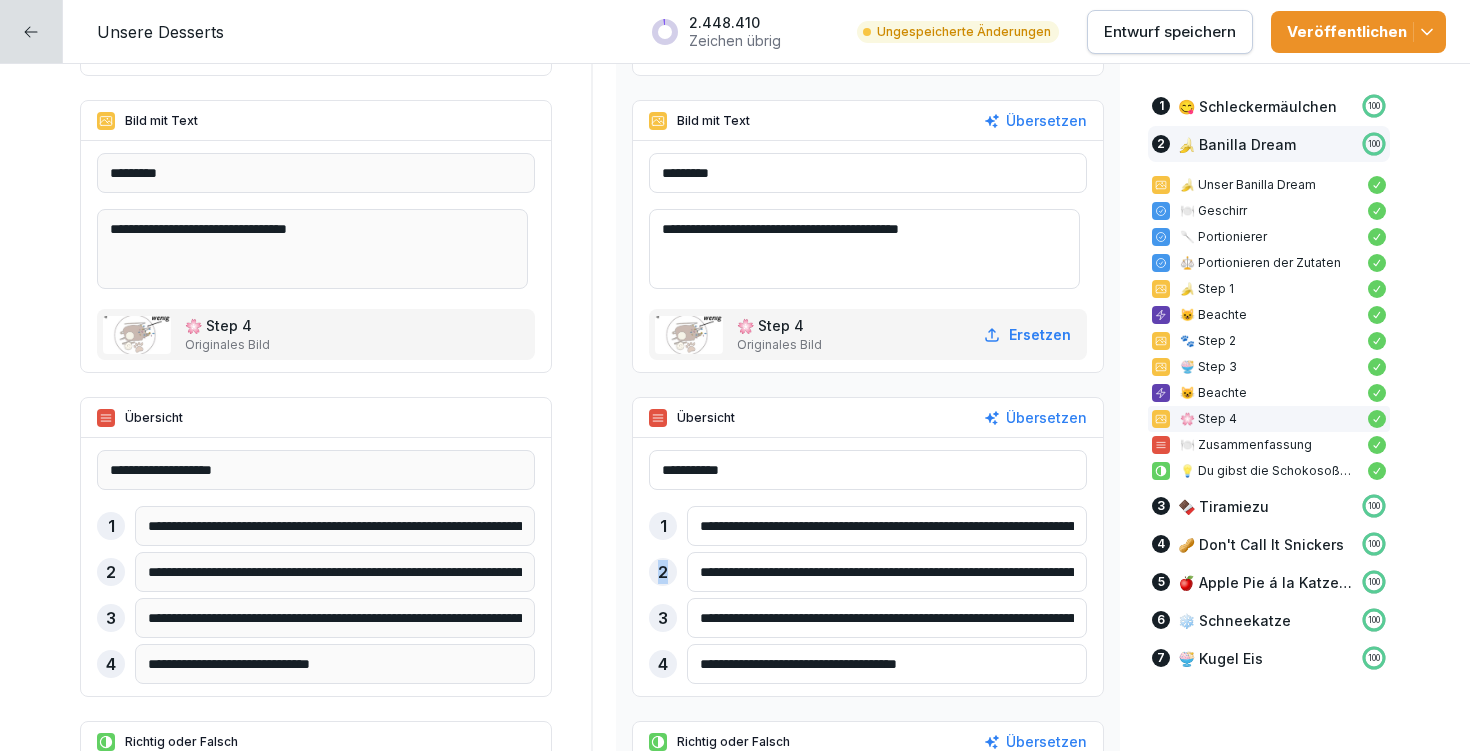 click on "**********" at bounding box center [868, 572] 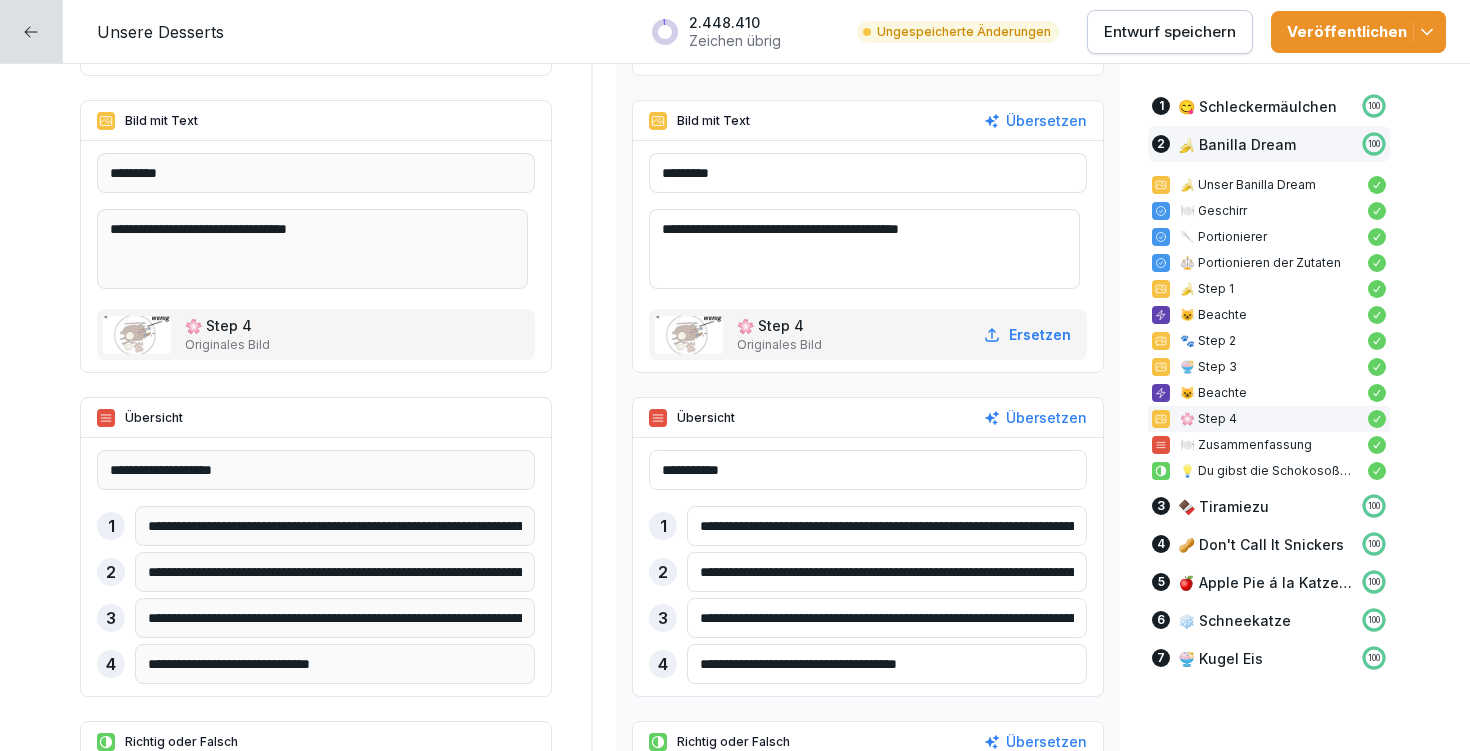 drag, startPoint x: 682, startPoint y: 569, endPoint x: 1107, endPoint y: 578, distance: 425.09528 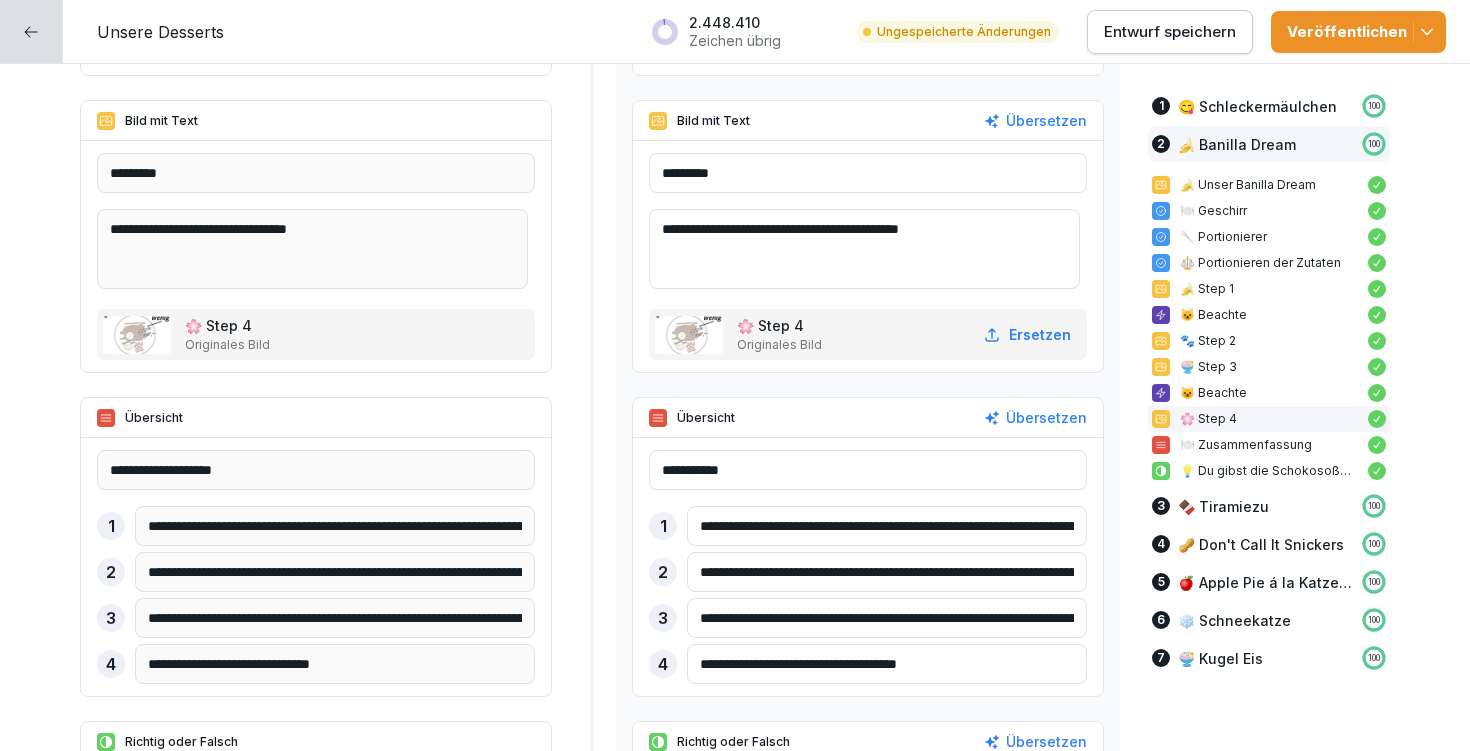click on "**********" at bounding box center [735, 1625] 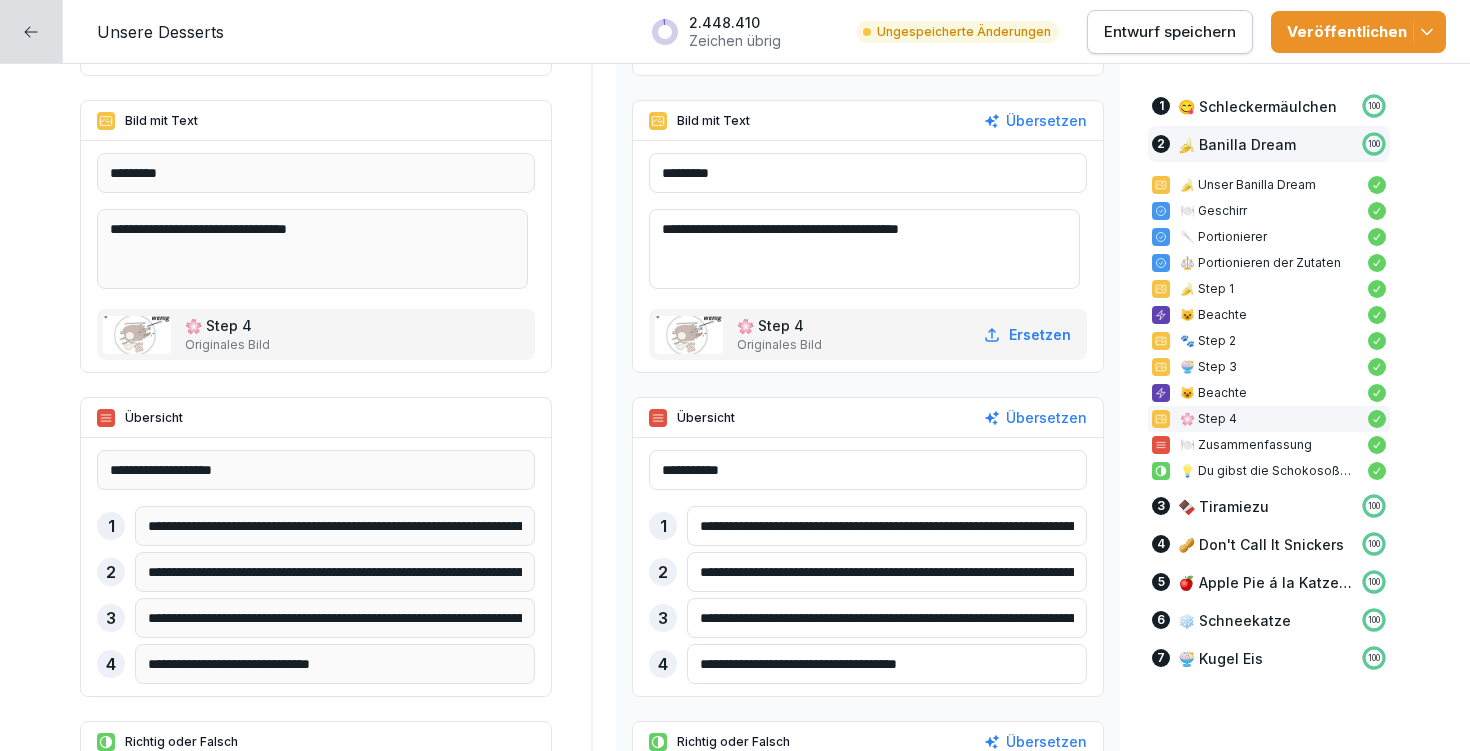 drag, startPoint x: 736, startPoint y: 615, endPoint x: 1110, endPoint y: 621, distance: 374.04813 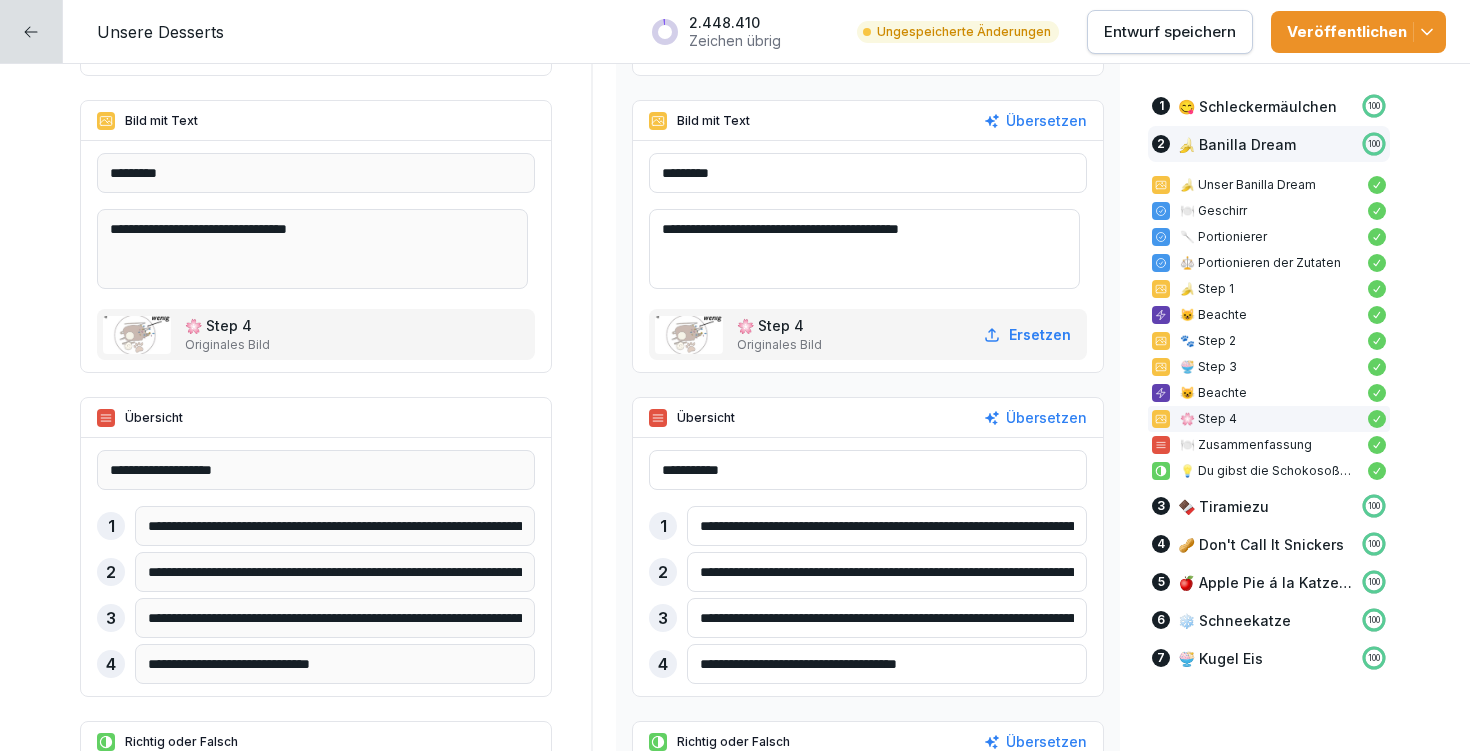 click on "**********" at bounding box center (735, 1625) 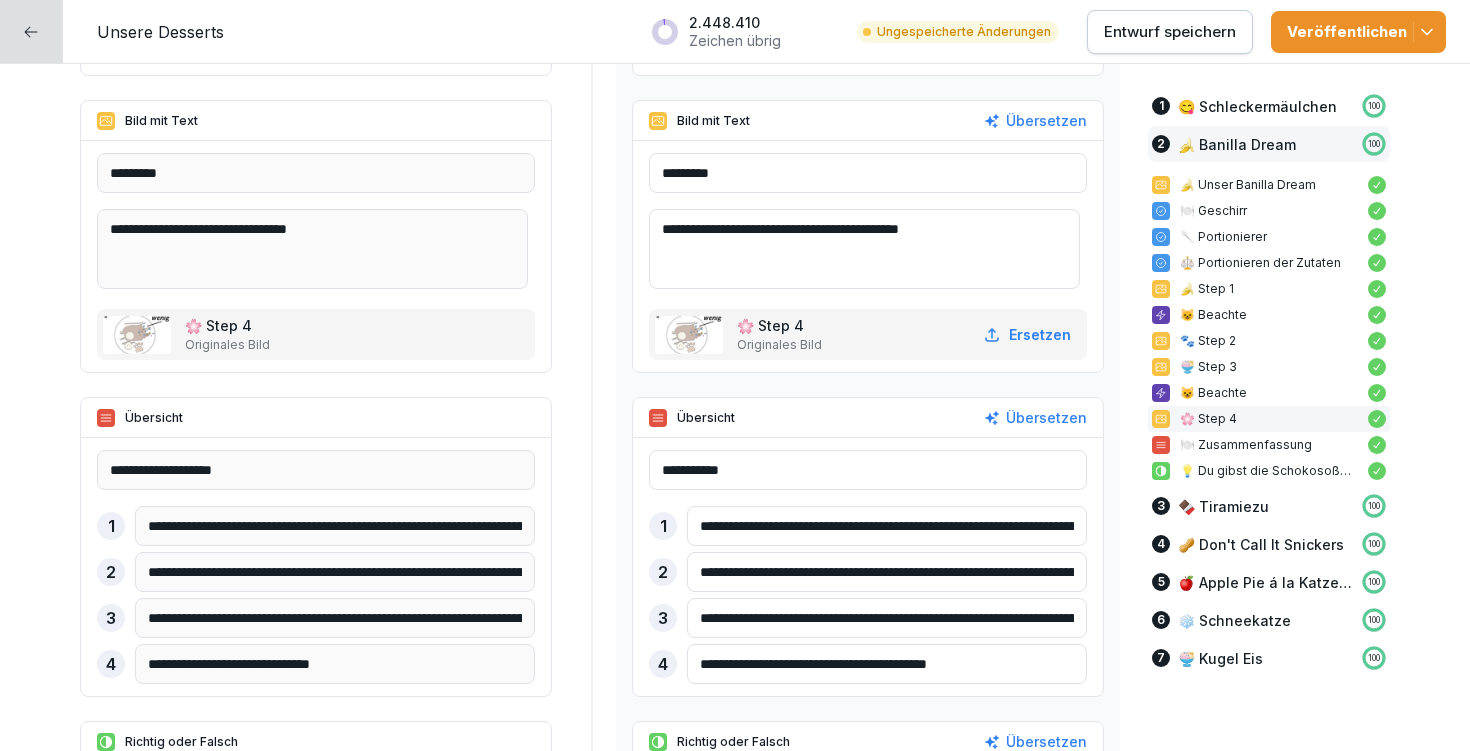 click on "**********" at bounding box center (887, 664) 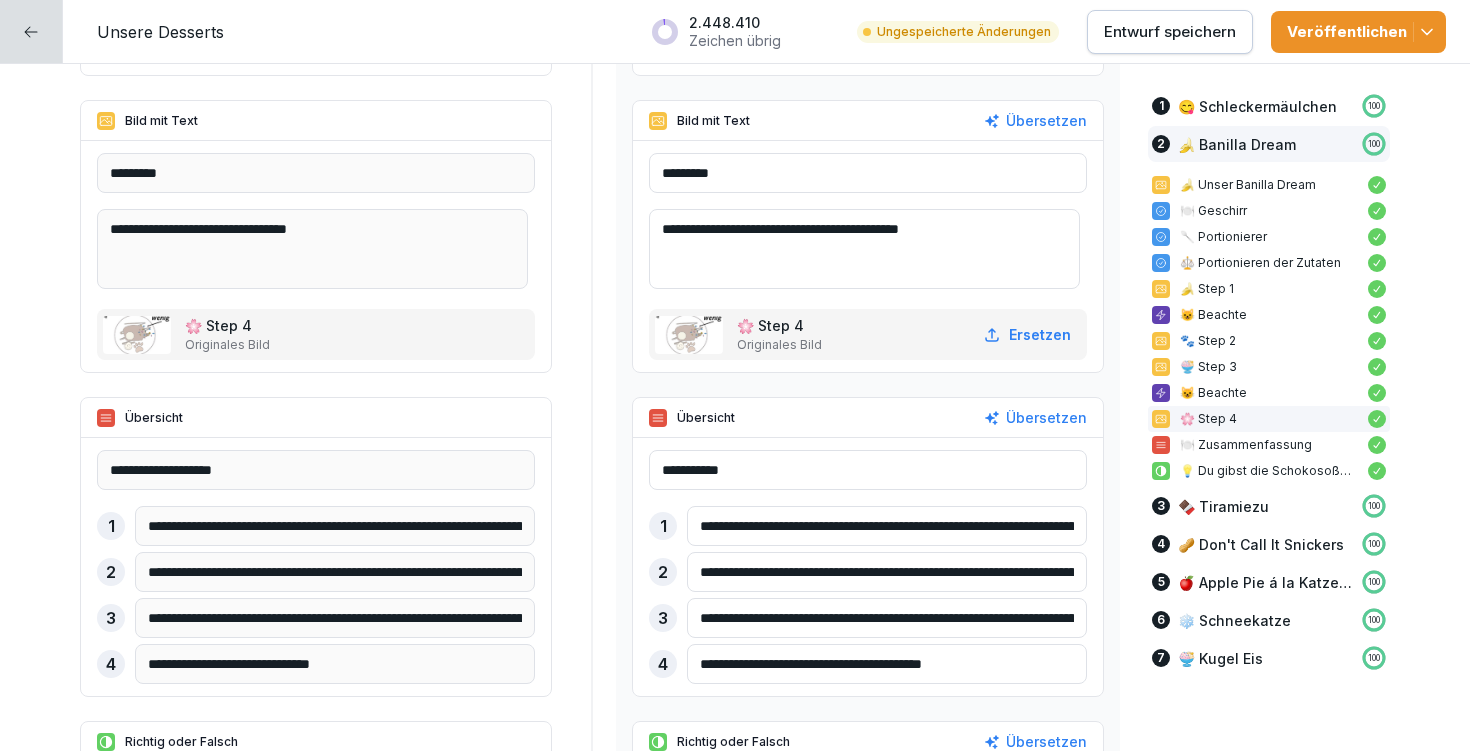 type on "**********" 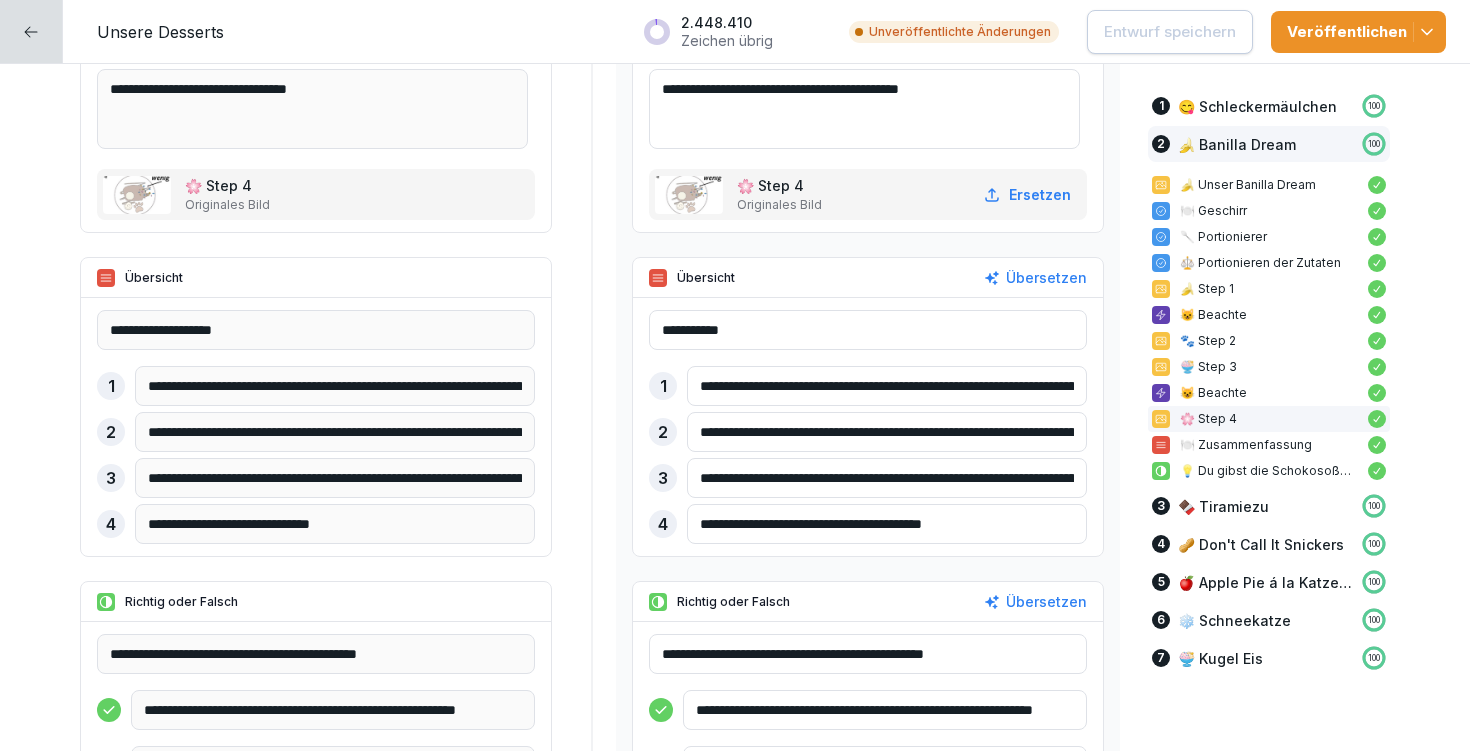 scroll, scrollTop: 7890, scrollLeft: 0, axis: vertical 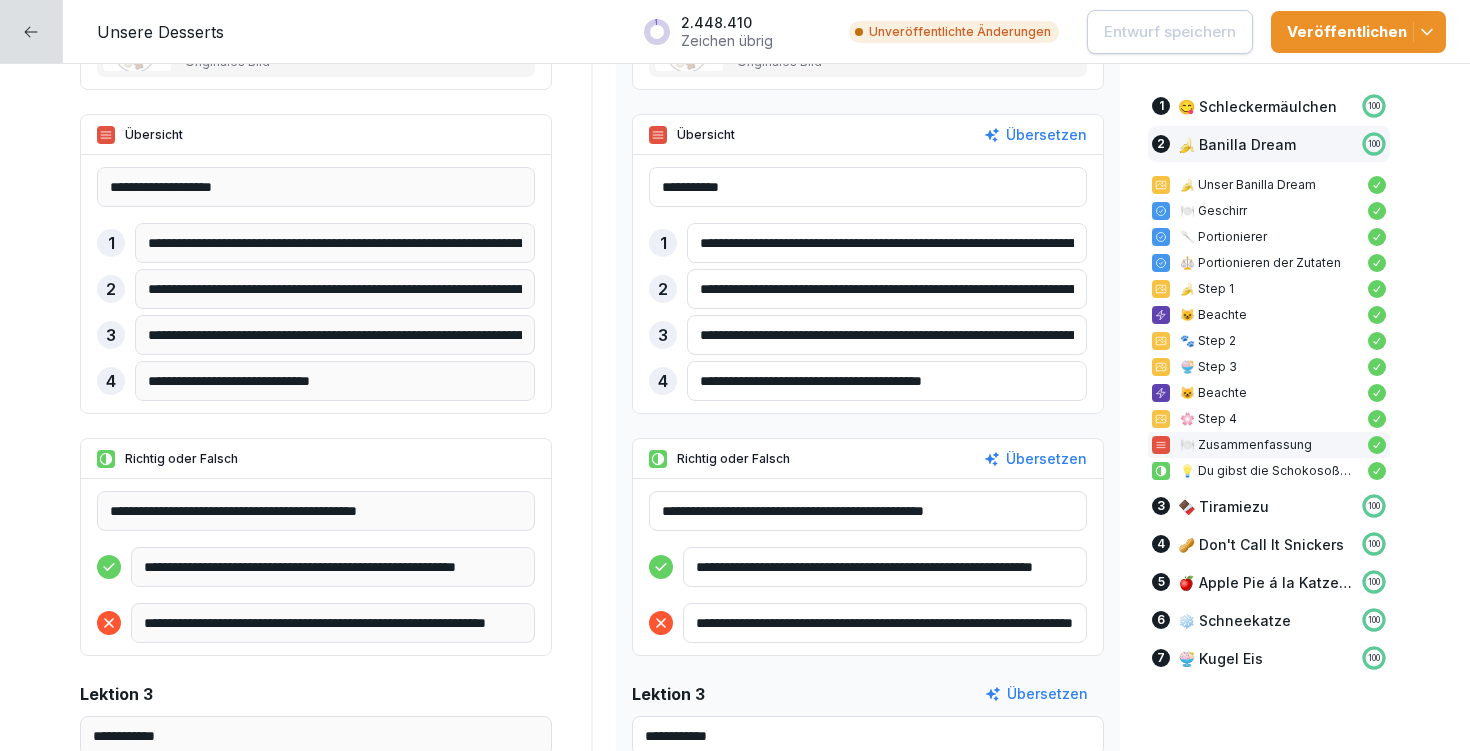 drag, startPoint x: 744, startPoint y: 510, endPoint x: 681, endPoint y: 513, distance: 63.07139 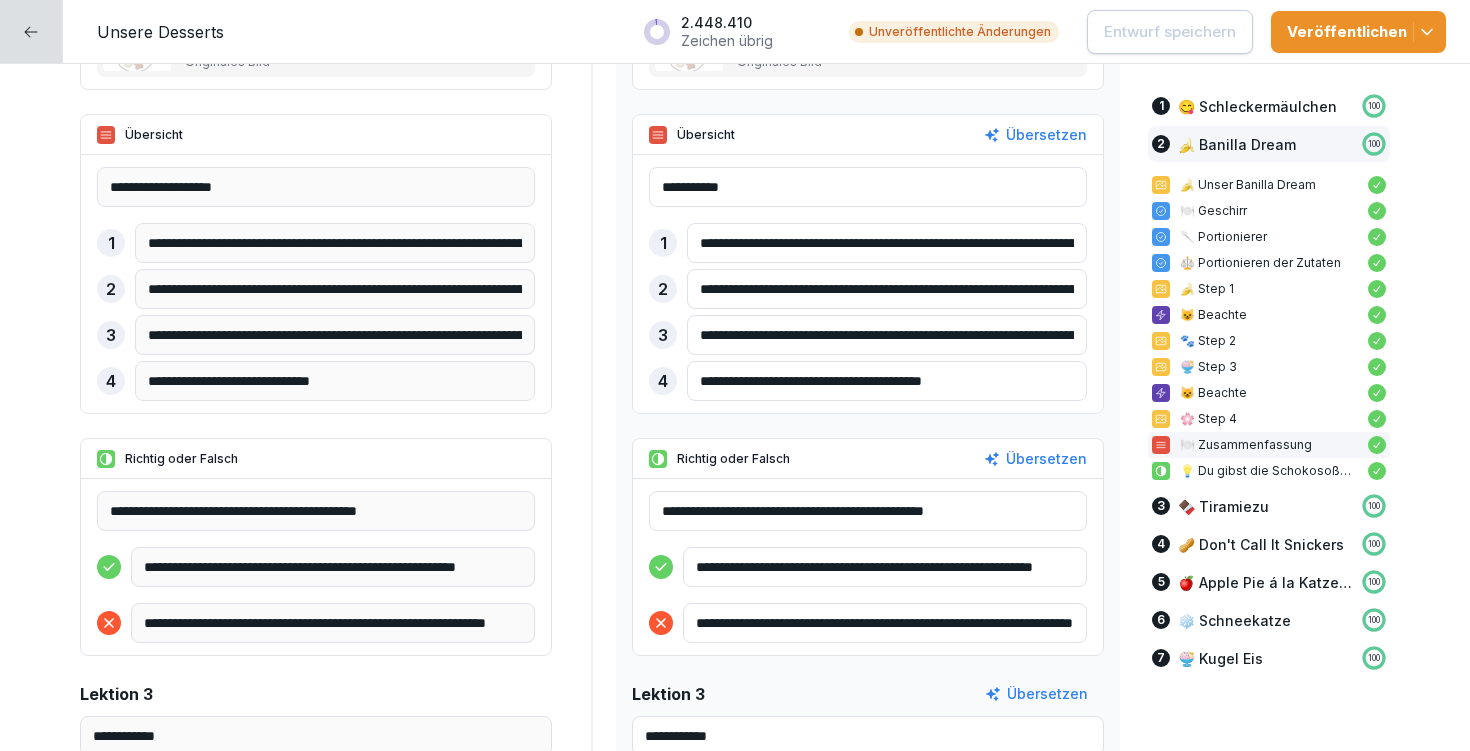 click on "**********" at bounding box center [868, 511] 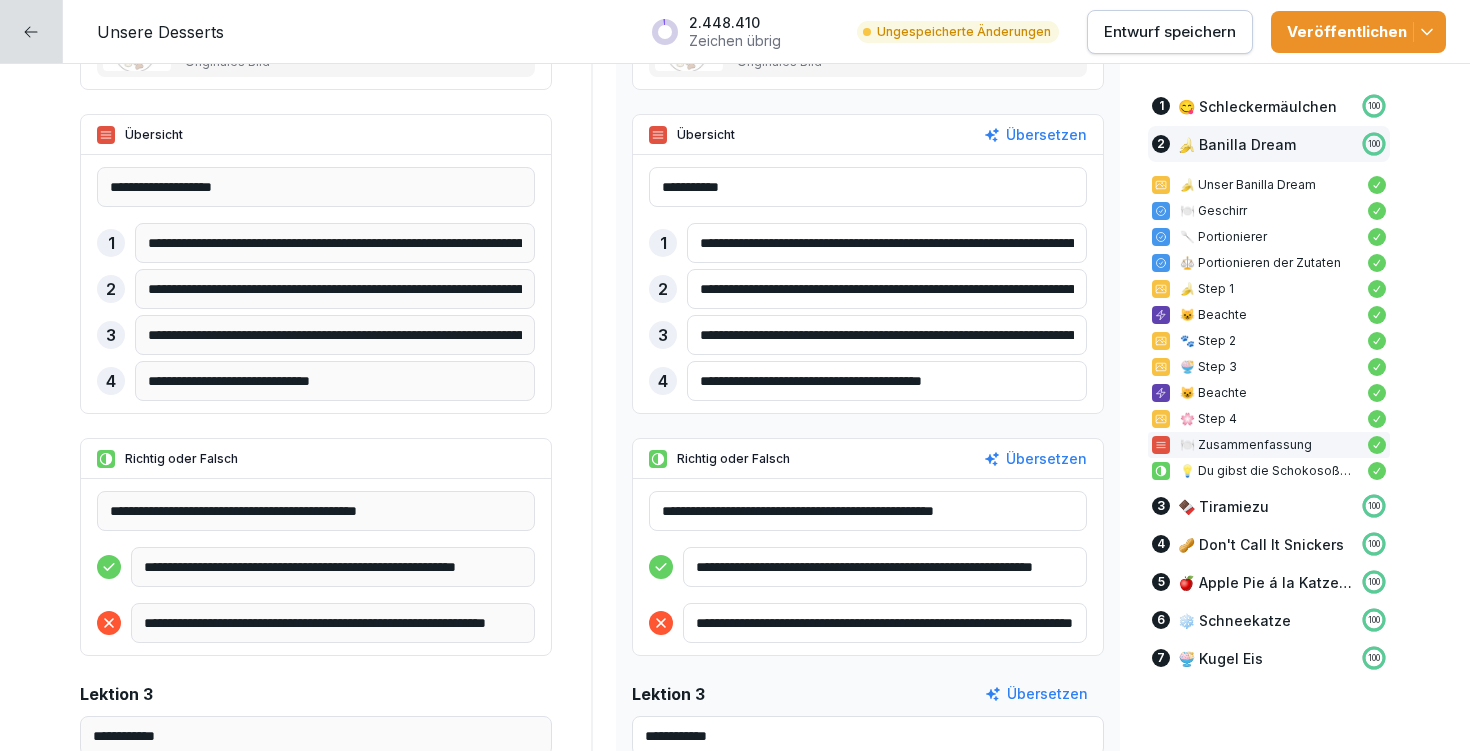 type on "**********" 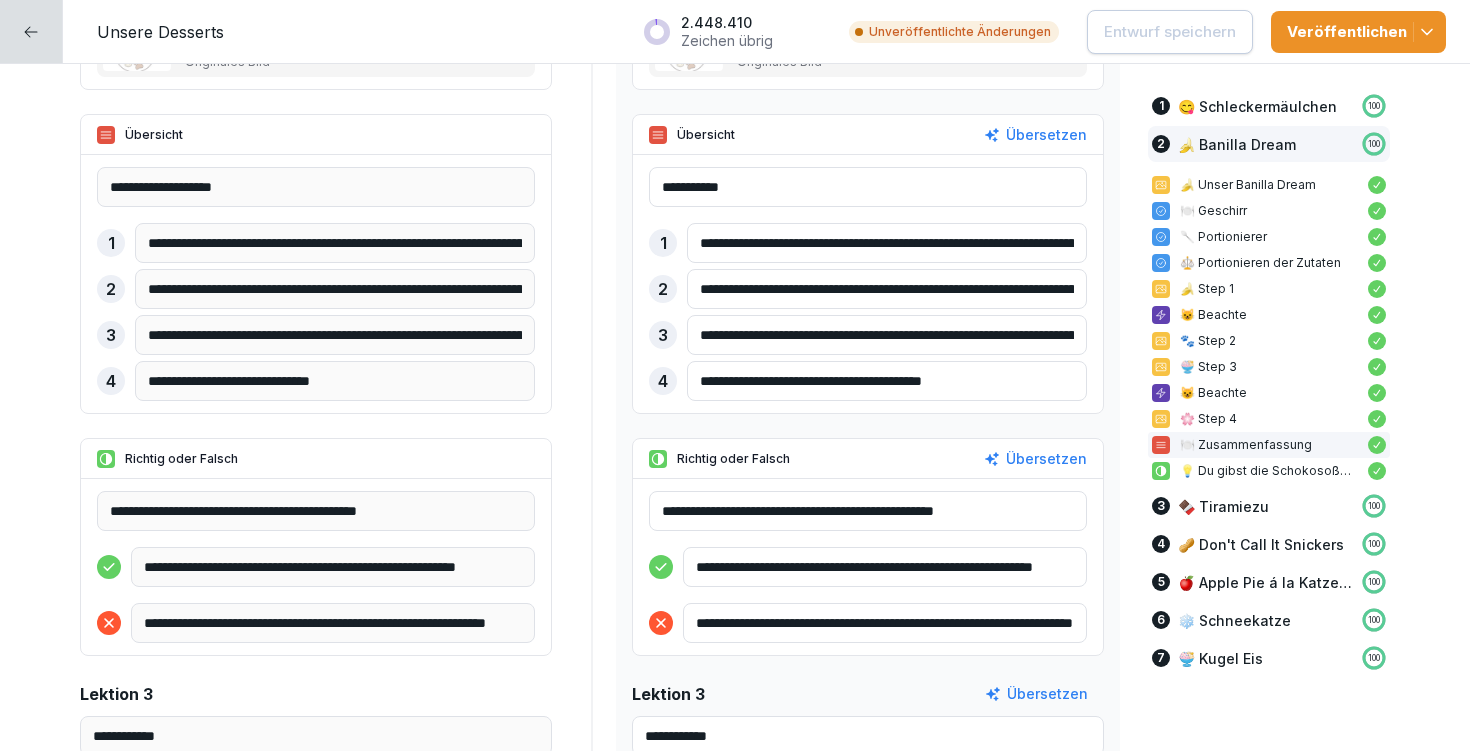 scroll, scrollTop: 7917, scrollLeft: 0, axis: vertical 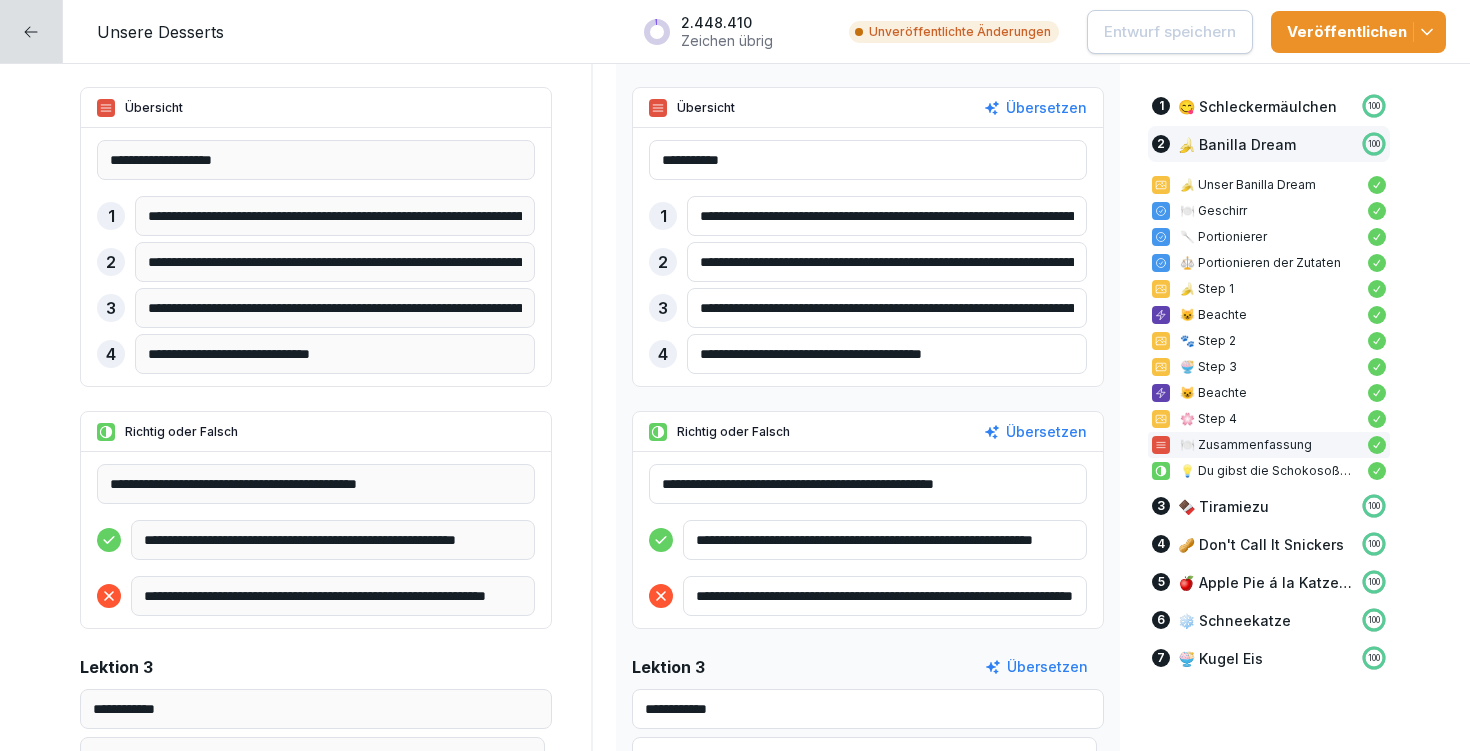click on "**********" at bounding box center (885, 540) 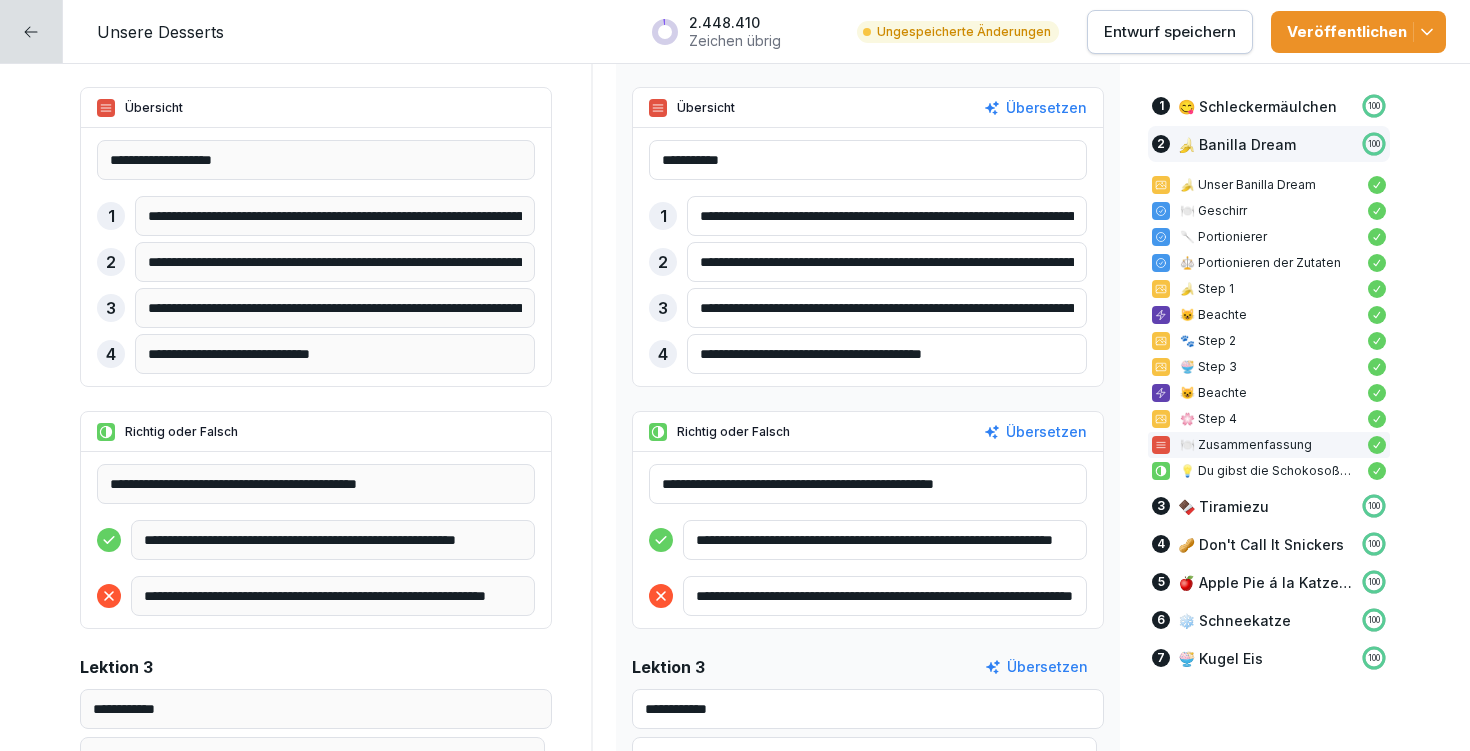 click on "**********" at bounding box center [885, 540] 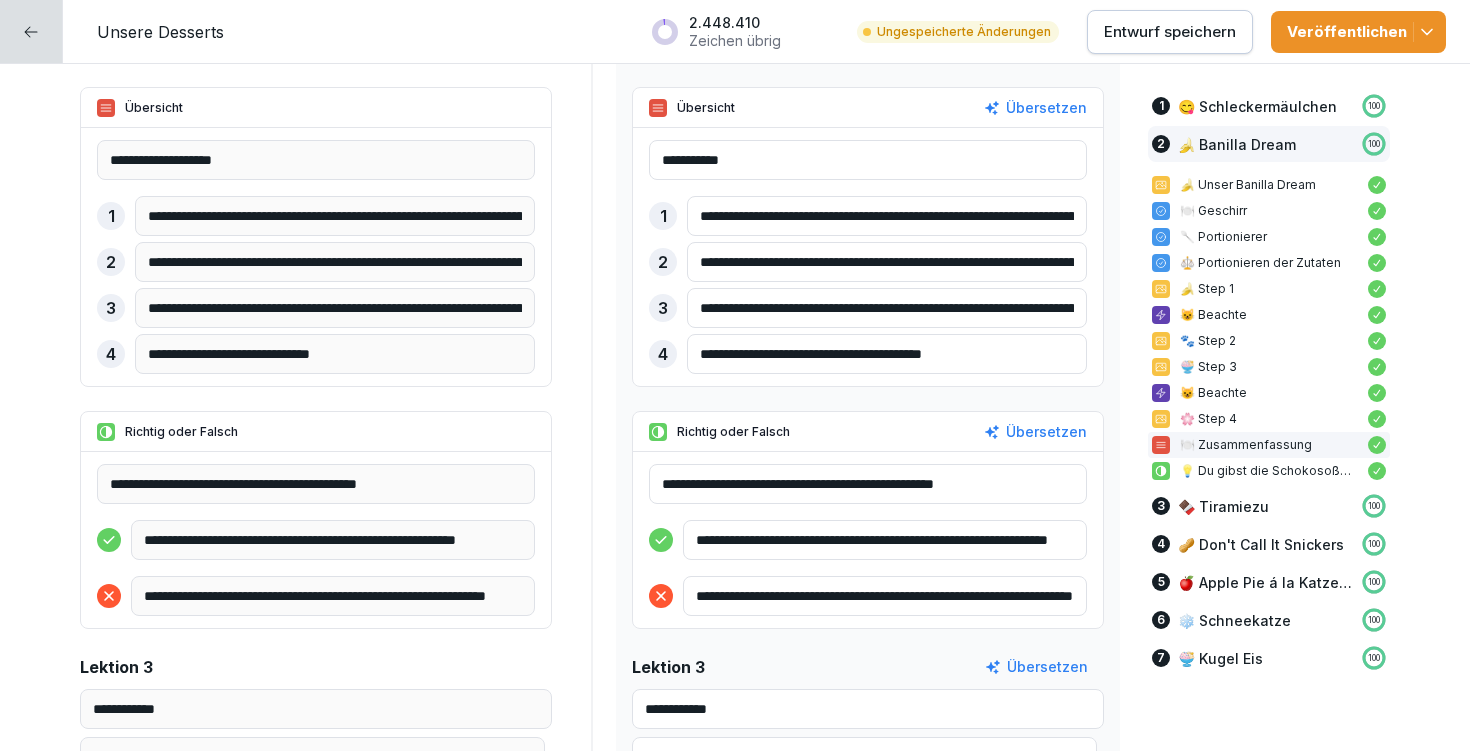 drag, startPoint x: 992, startPoint y: 541, endPoint x: 1069, endPoint y: 556, distance: 78.44743 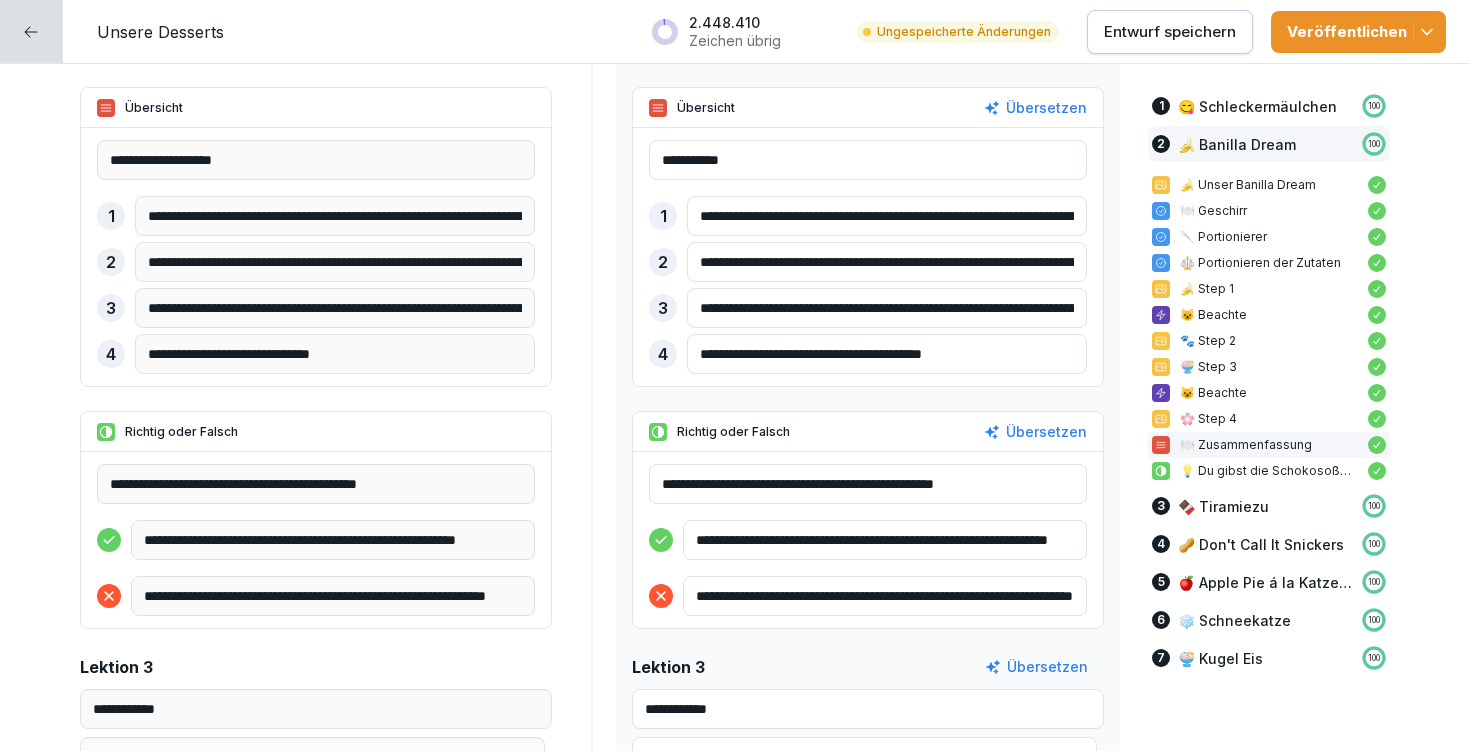 click on "**********" at bounding box center [885, 540] 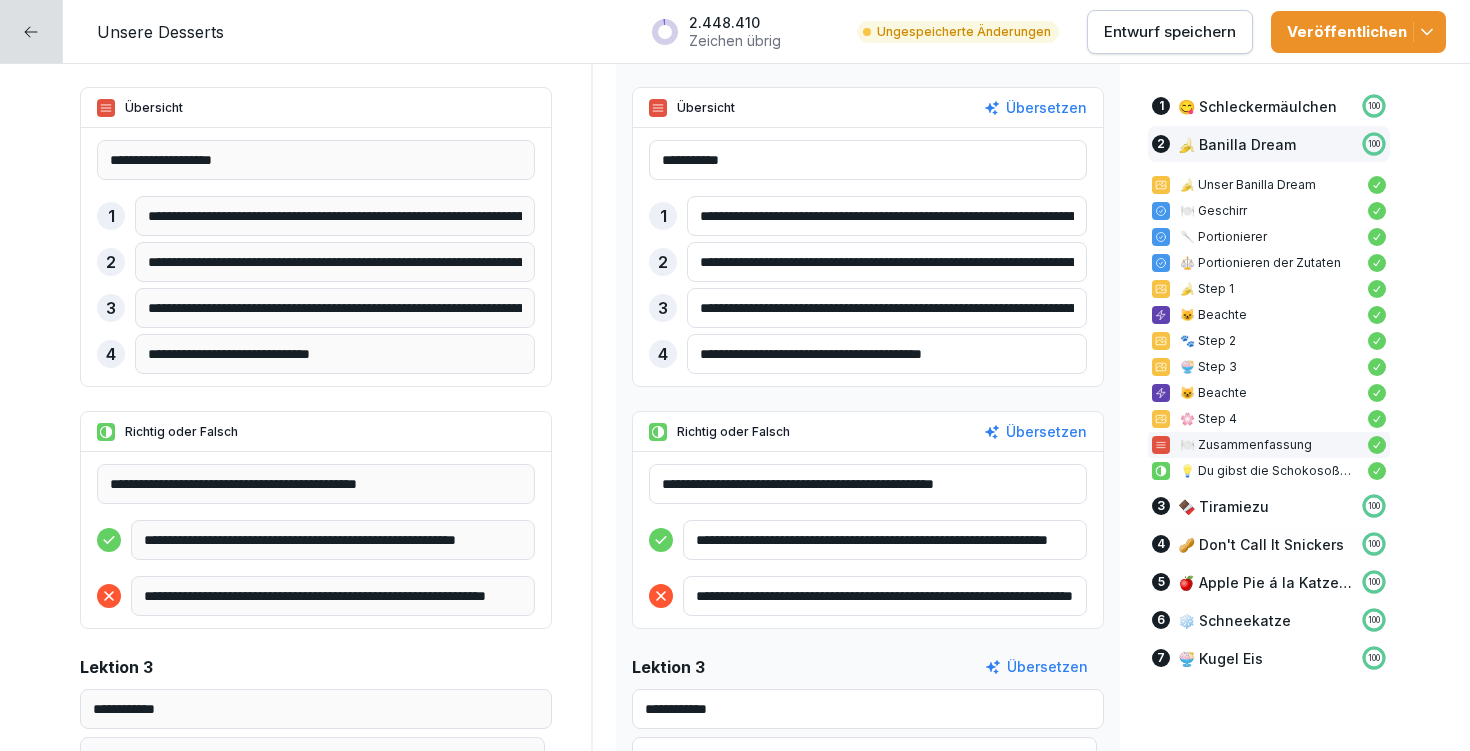drag, startPoint x: 715, startPoint y: 542, endPoint x: 1179, endPoint y: 553, distance: 464.13037 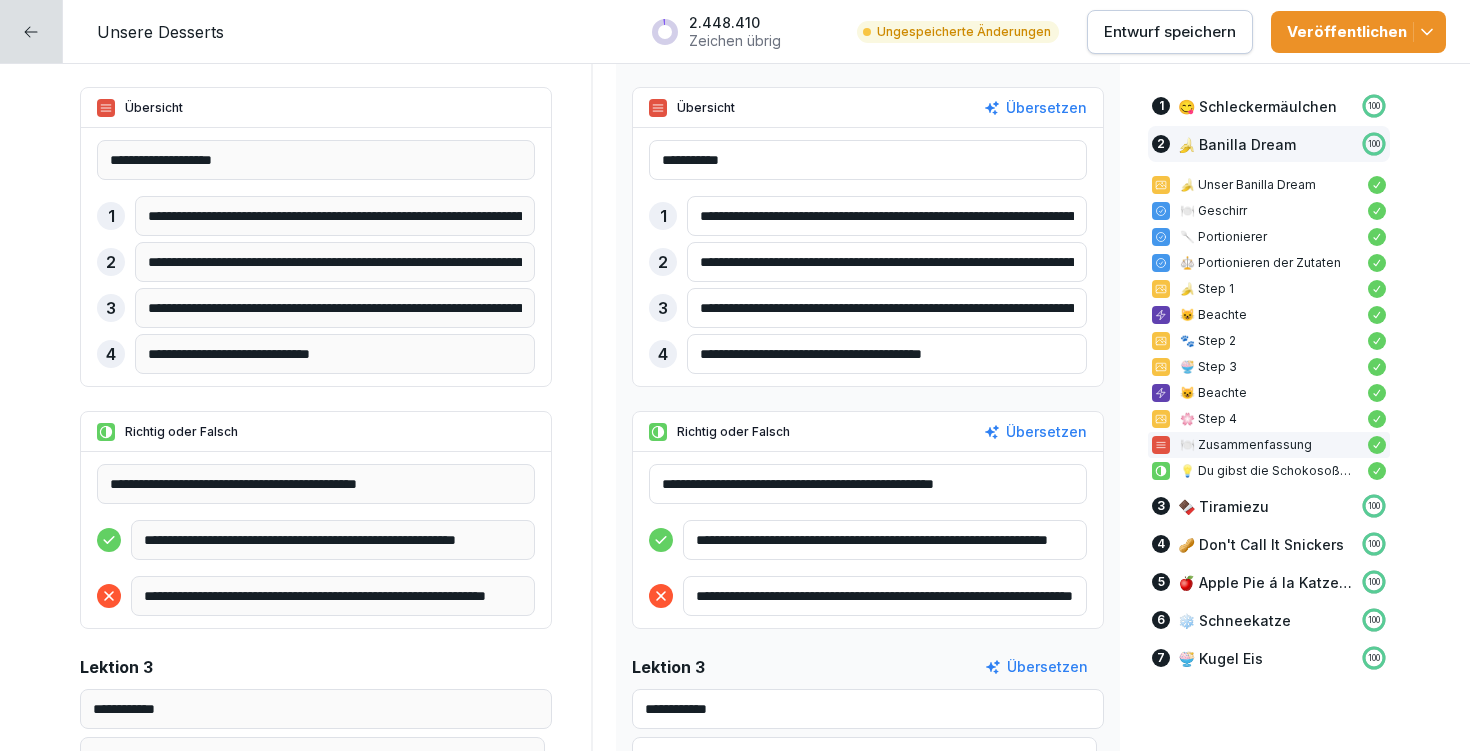 type on "**********" 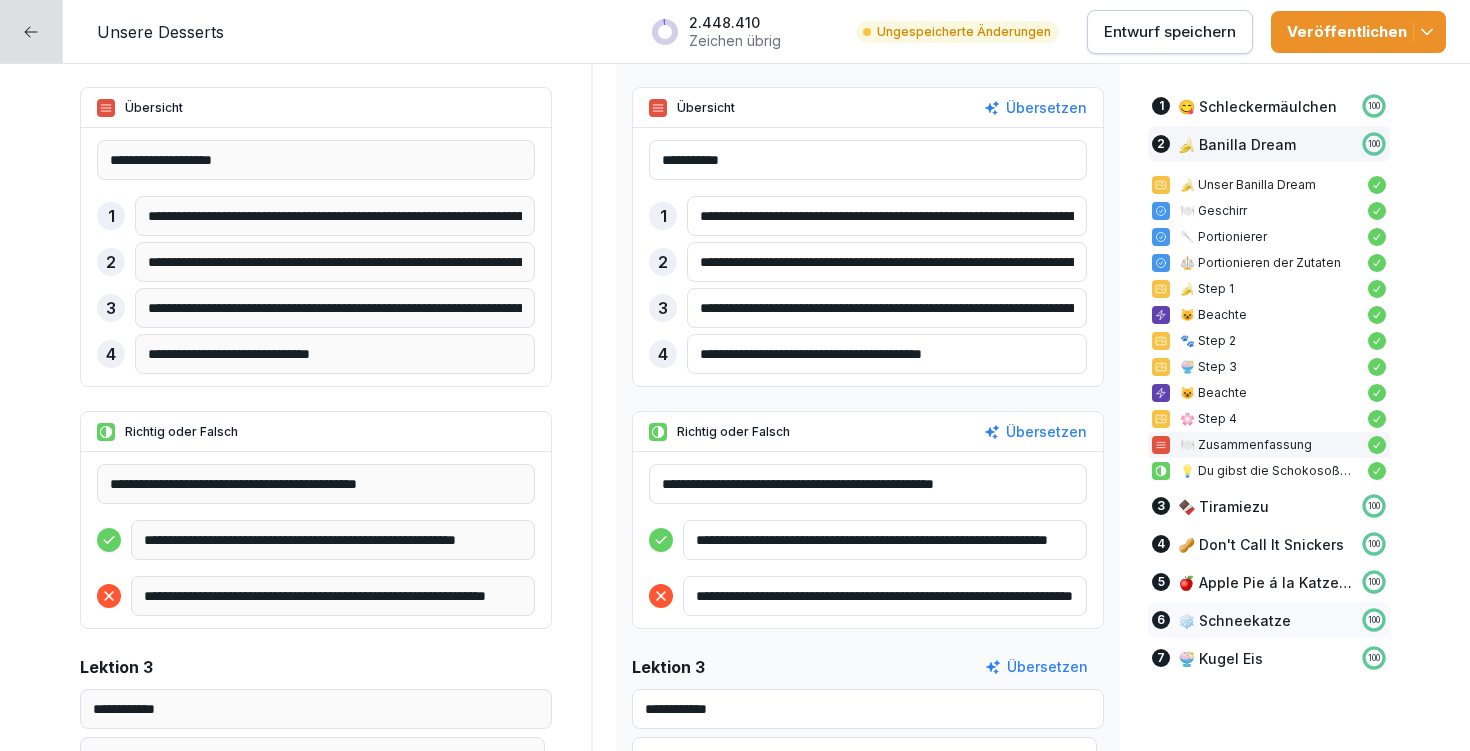 drag, startPoint x: 847, startPoint y: 592, endPoint x: 1229, endPoint y: 615, distance: 382.69177 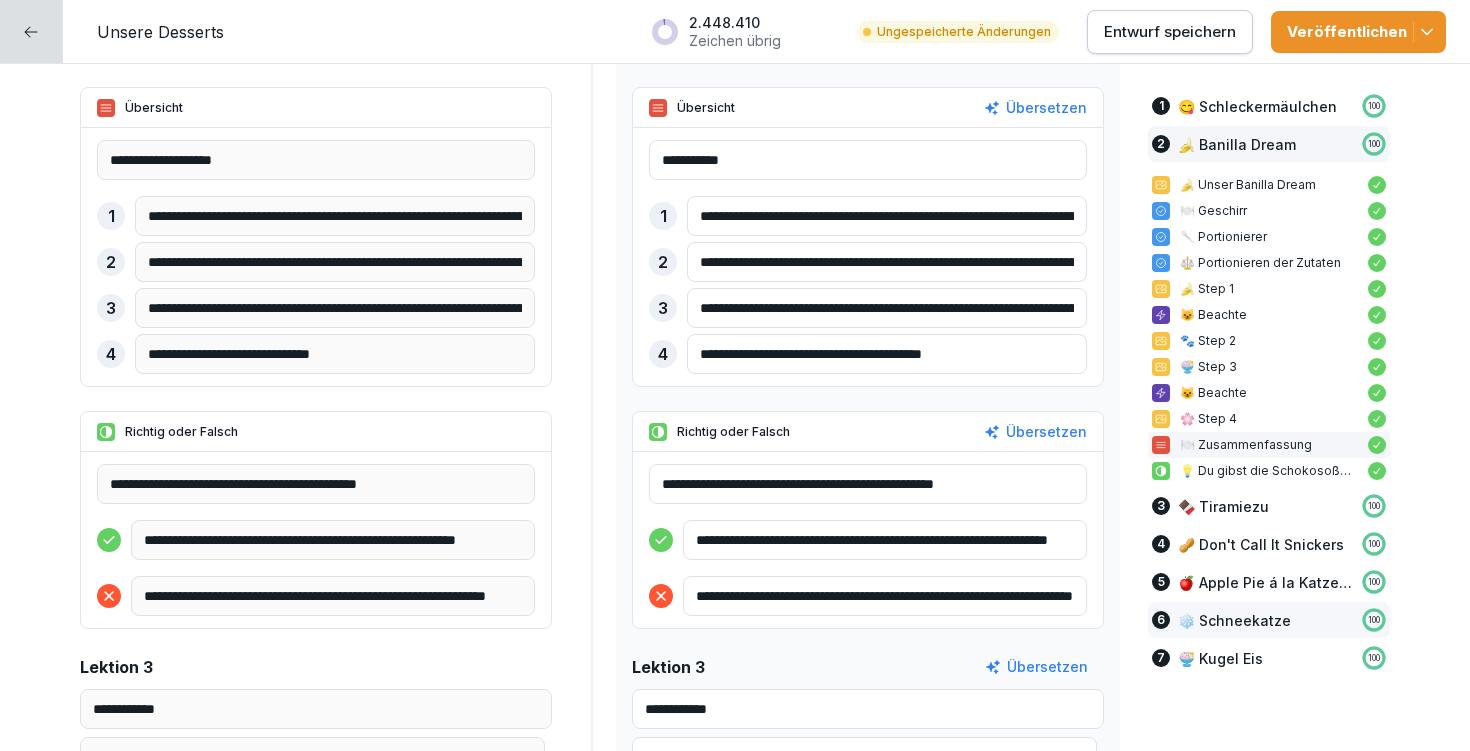 paste on "***" 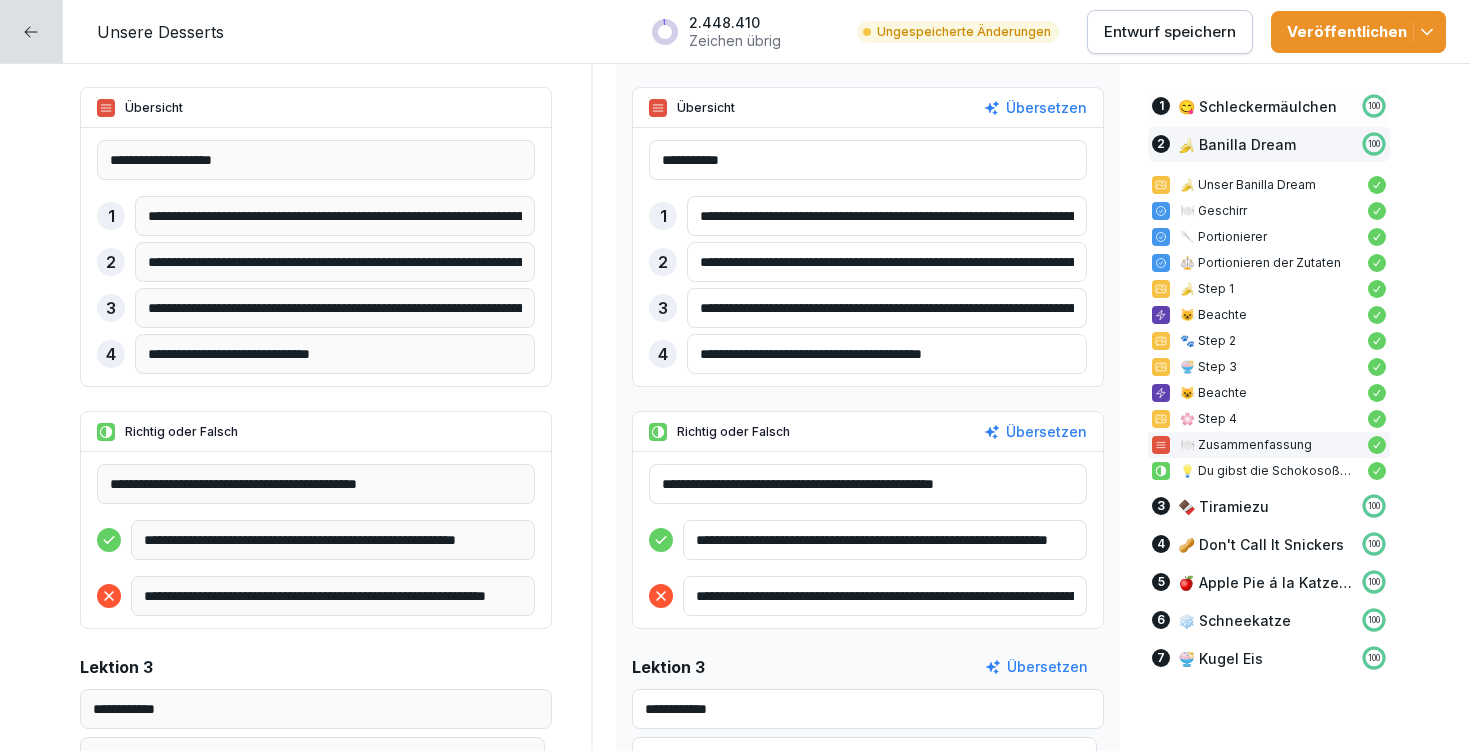 type on "**********" 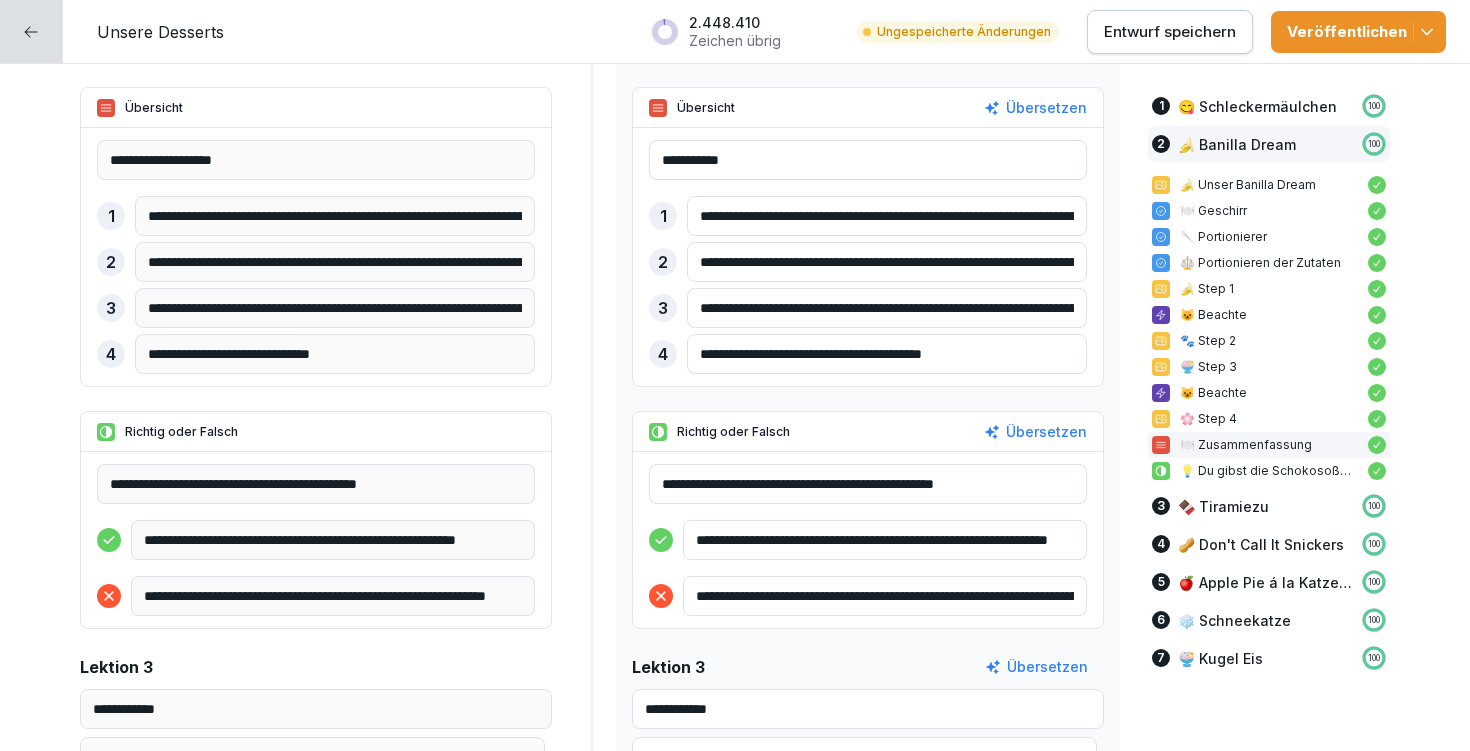 click on "Entwurf speichern" at bounding box center [1170, 32] 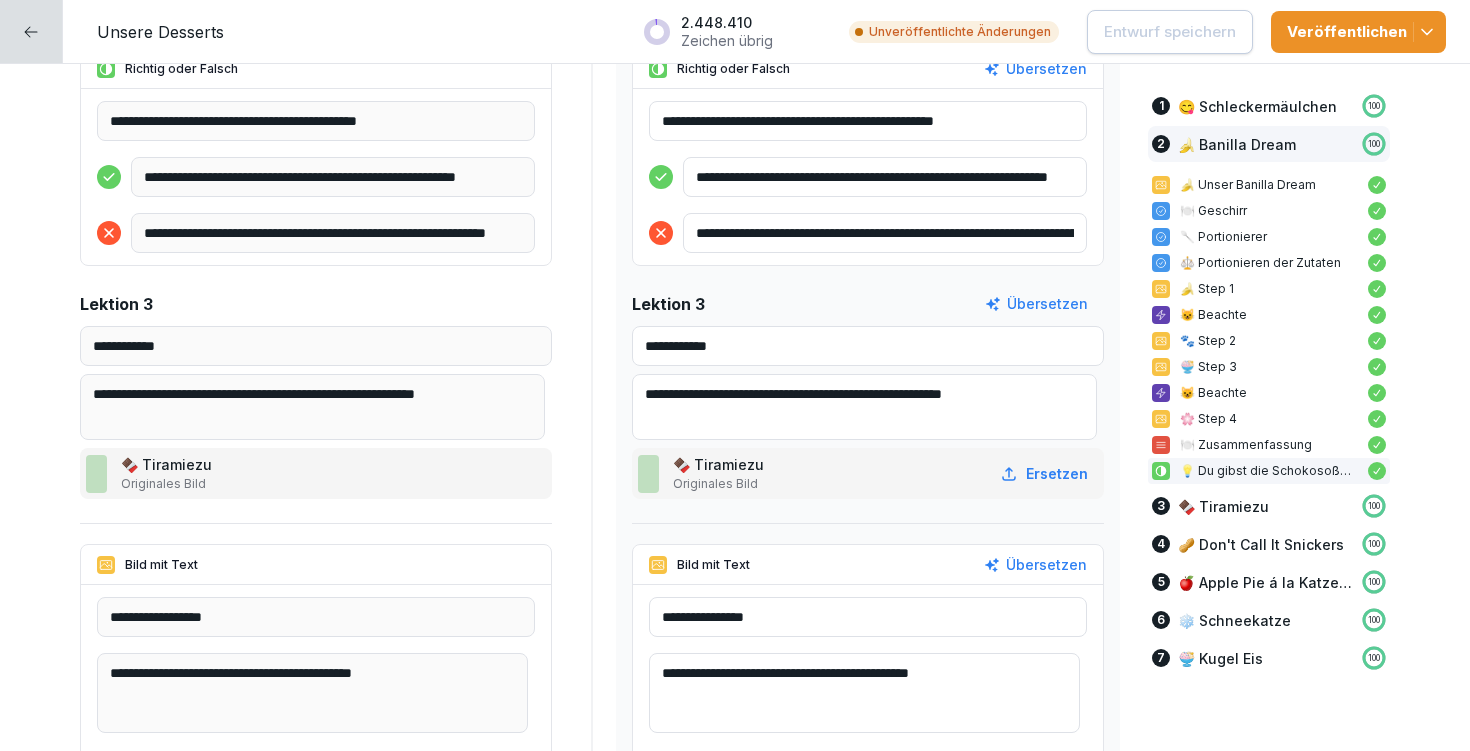 scroll, scrollTop: 8370, scrollLeft: 0, axis: vertical 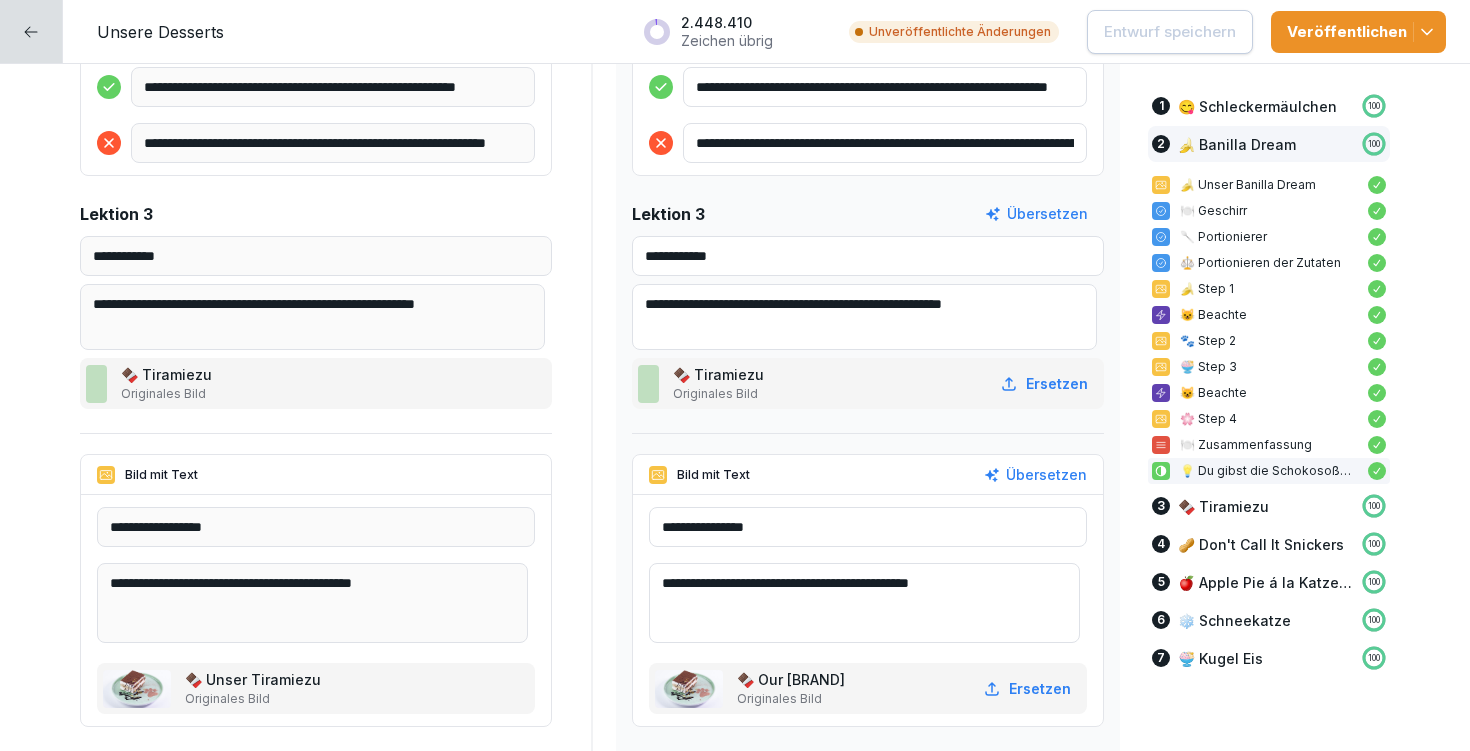 drag, startPoint x: 898, startPoint y: 586, endPoint x: 975, endPoint y: 574, distance: 77.92946 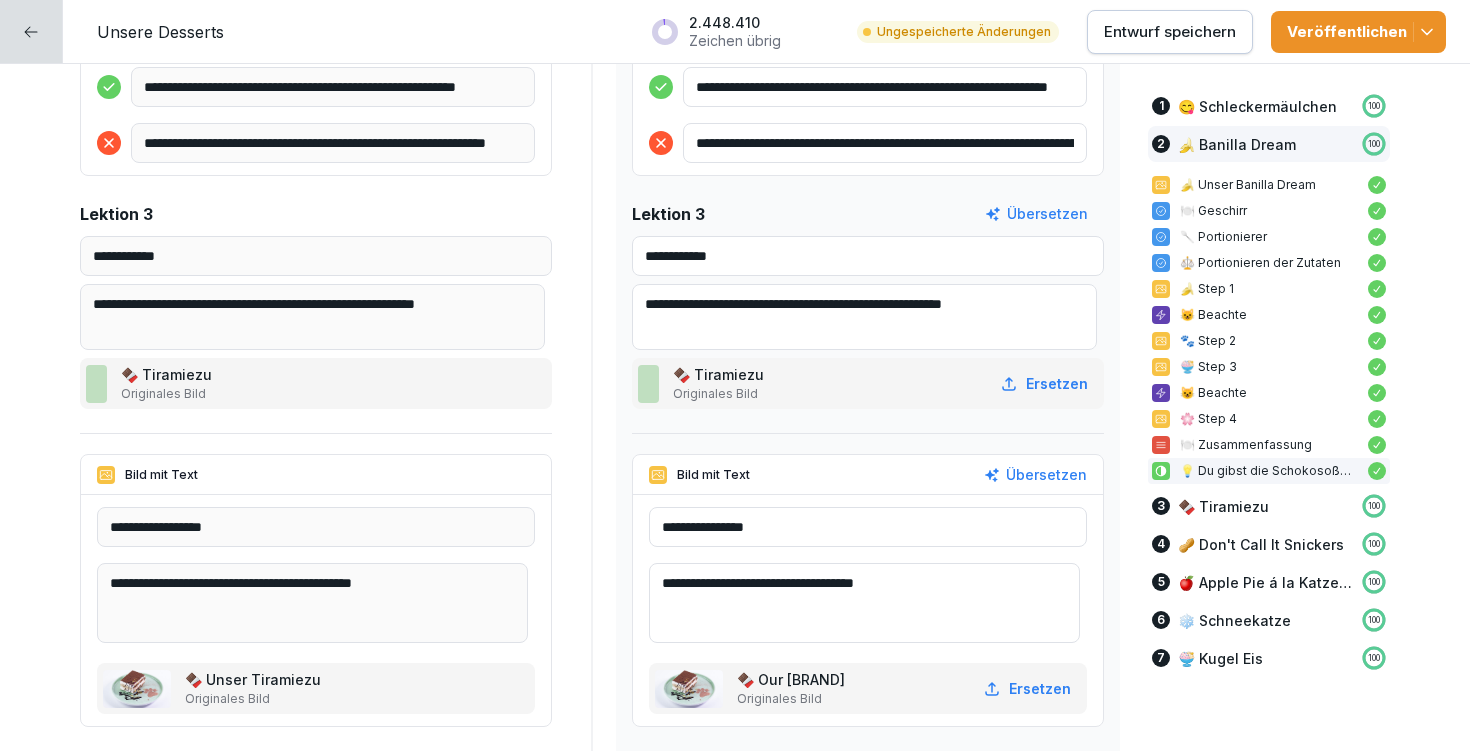 click on "**********" at bounding box center [864, 603] 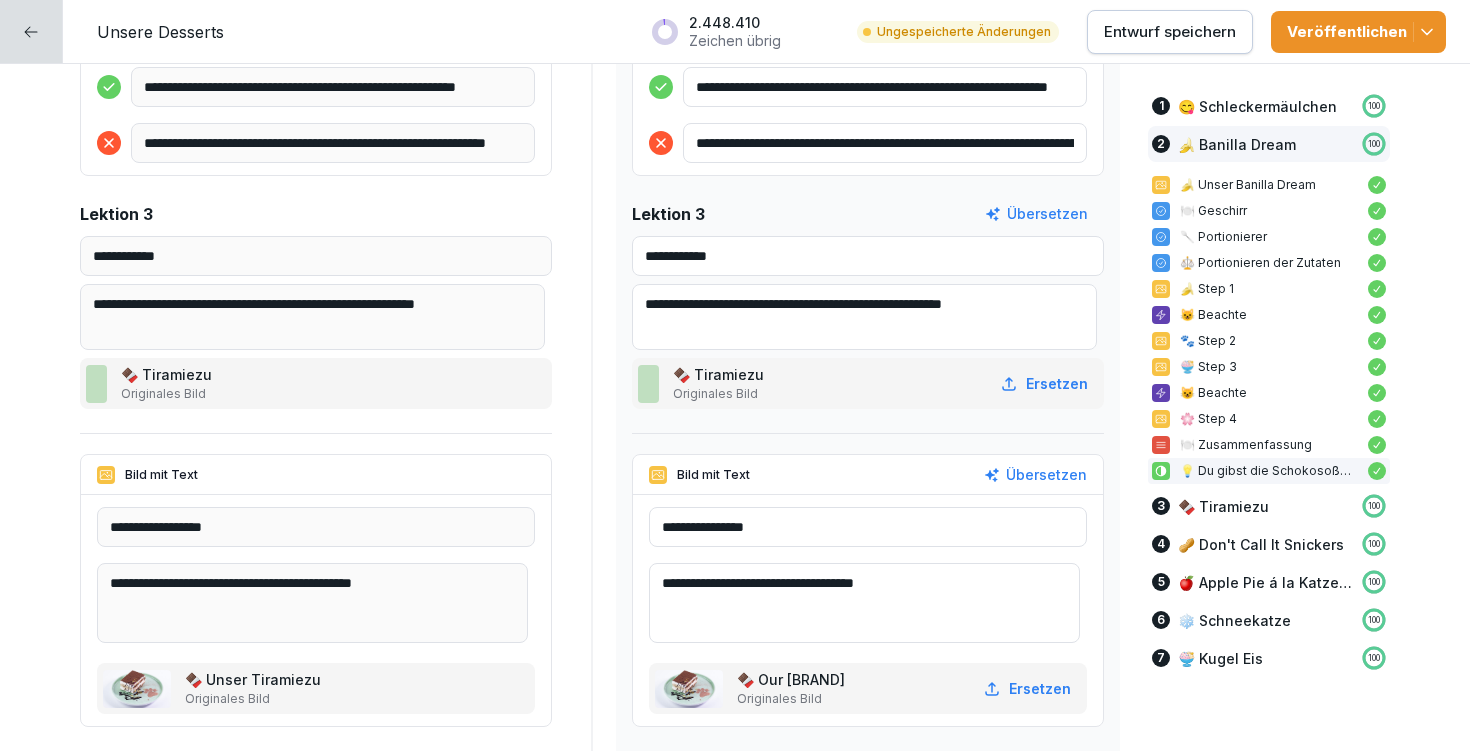 type on "**********" 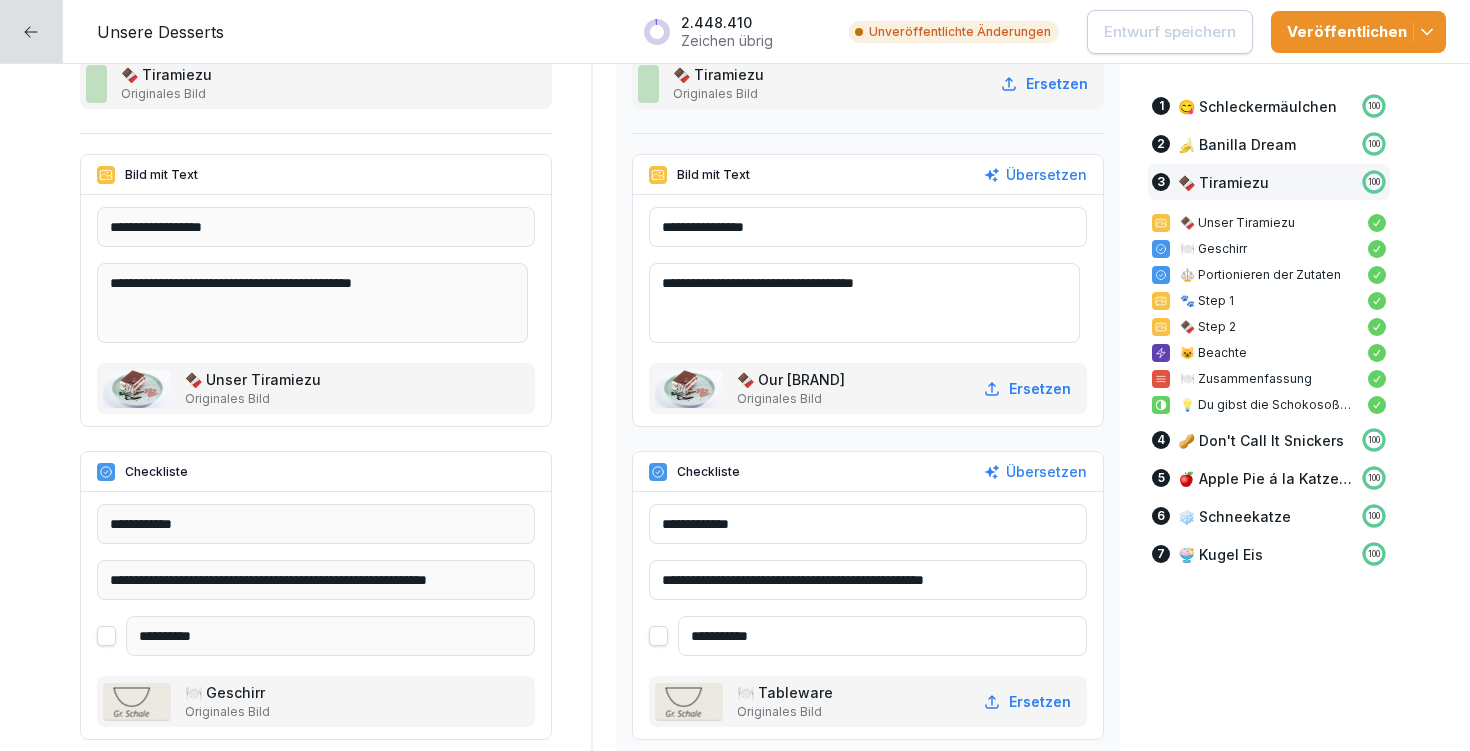 scroll, scrollTop: 8740, scrollLeft: 0, axis: vertical 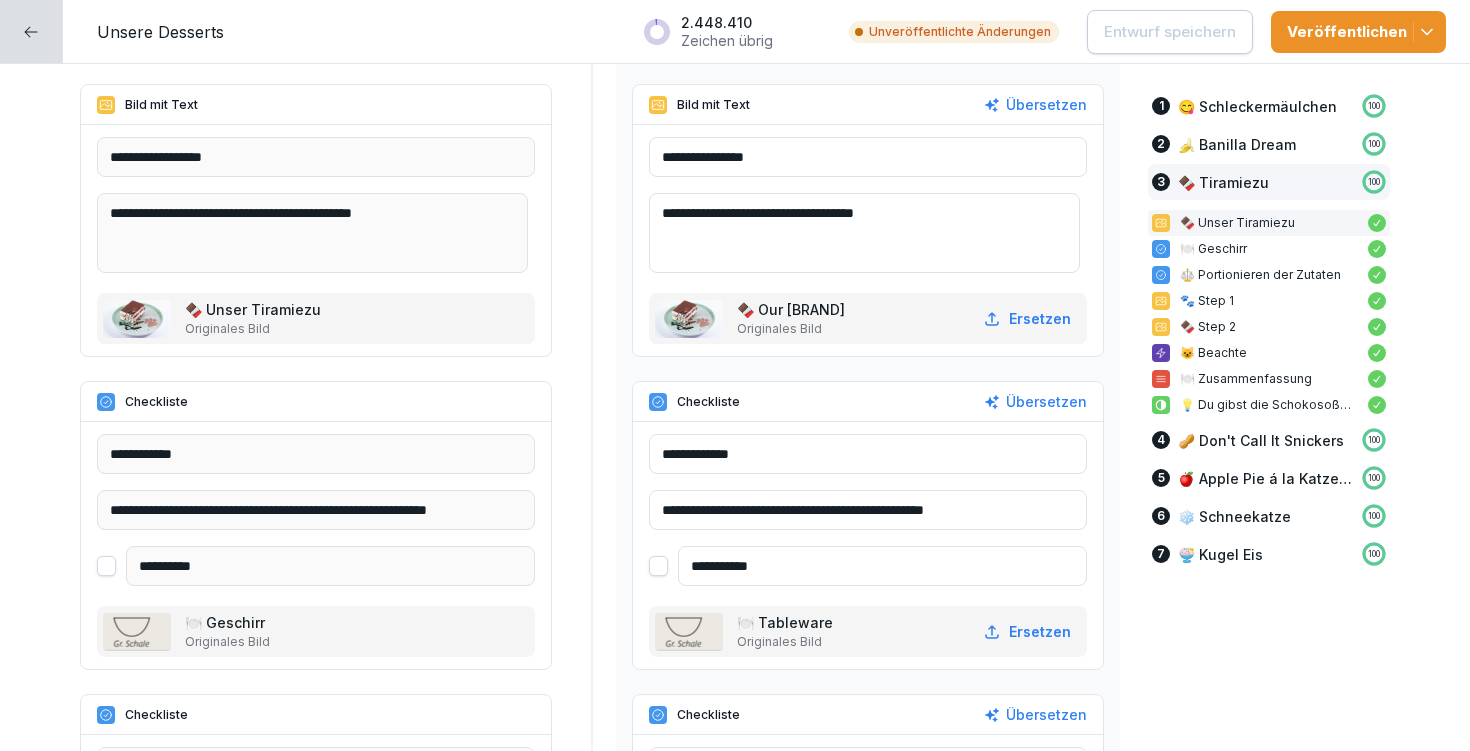 click on "**********" at bounding box center [868, 510] 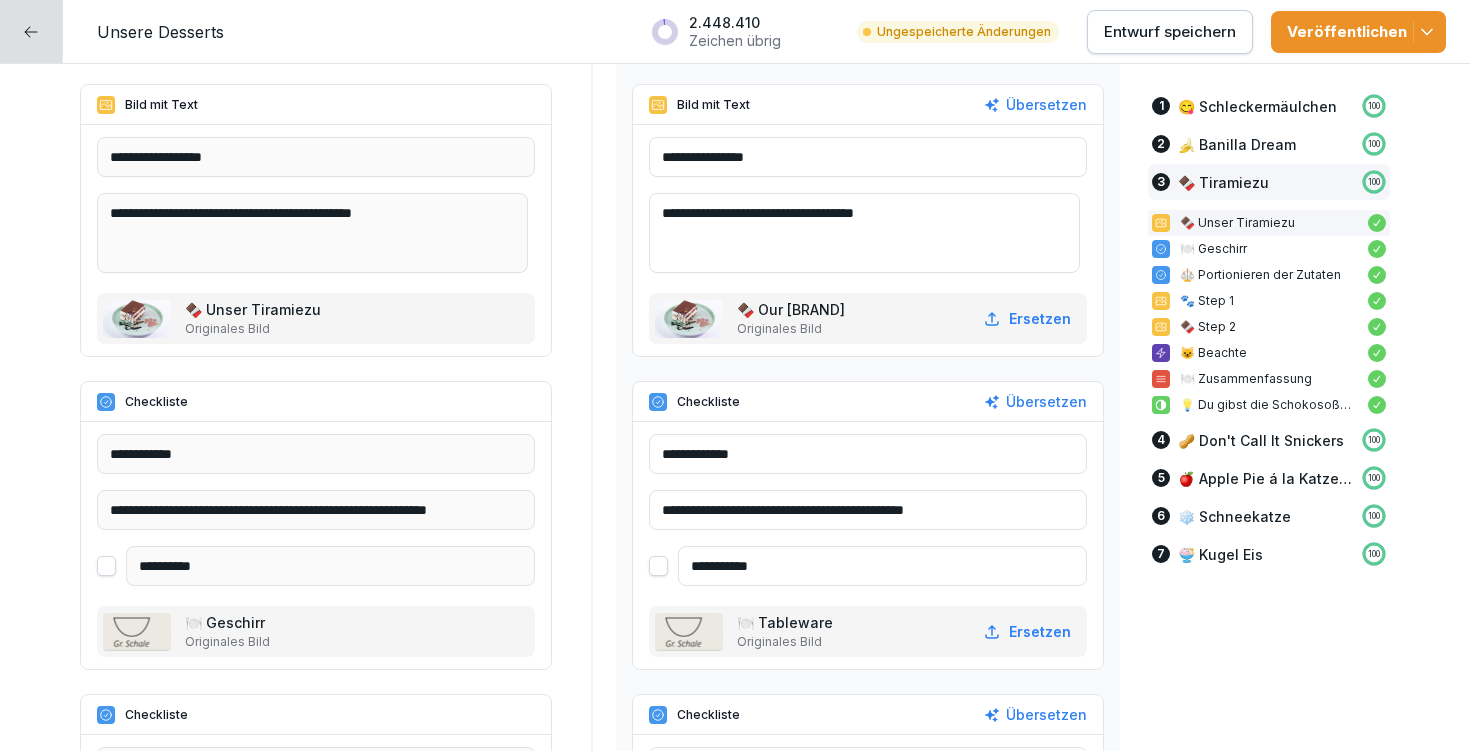 click on "**********" at bounding box center (868, 510) 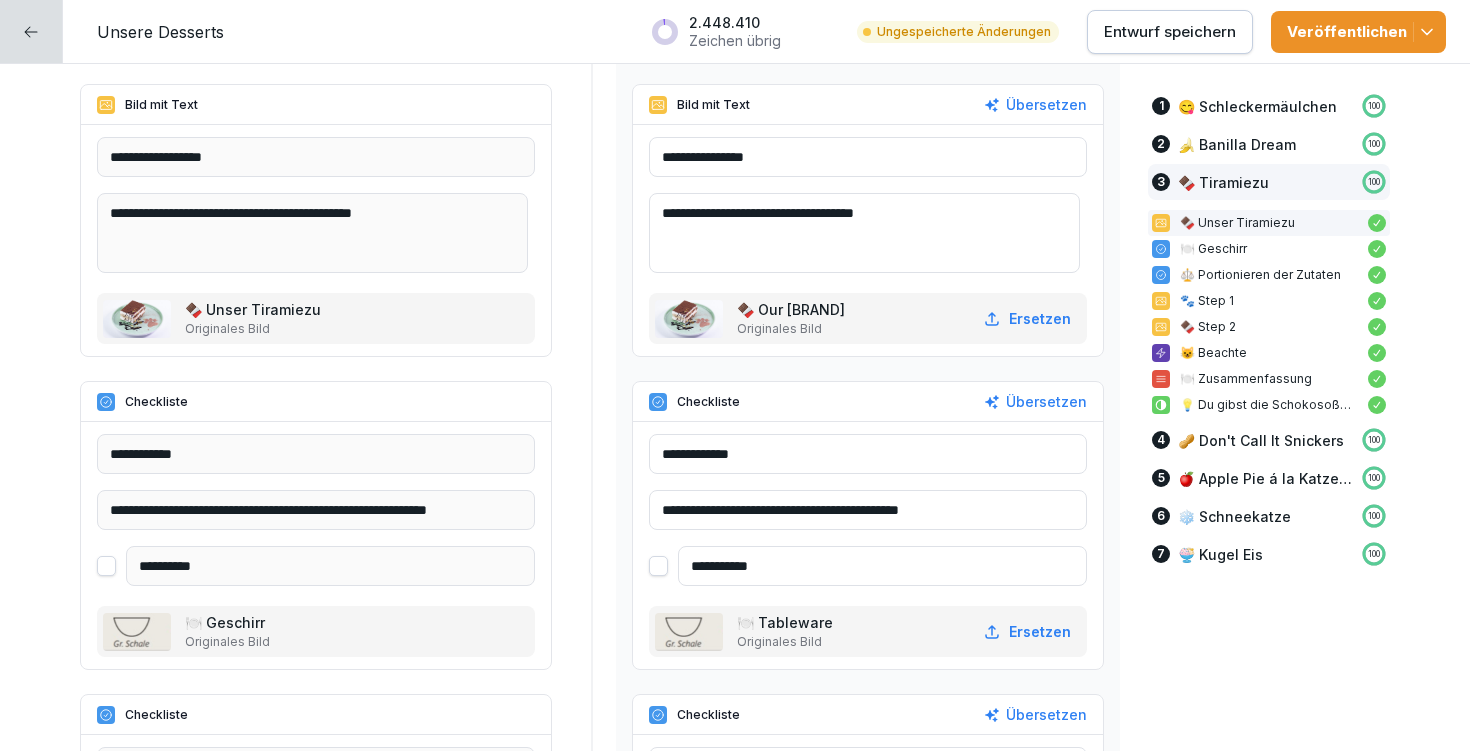 type on "**********" 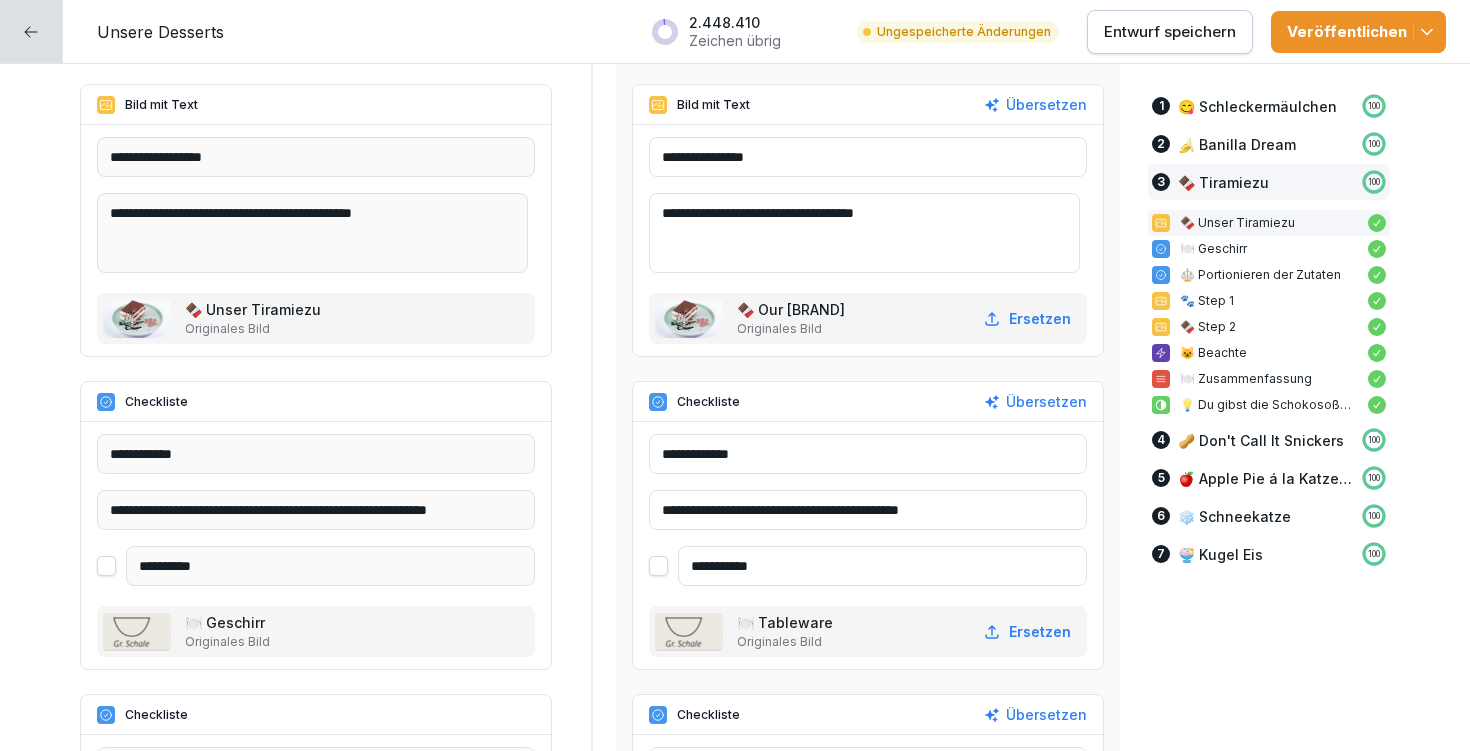 click on "Entwurf speichern" at bounding box center (1170, 32) 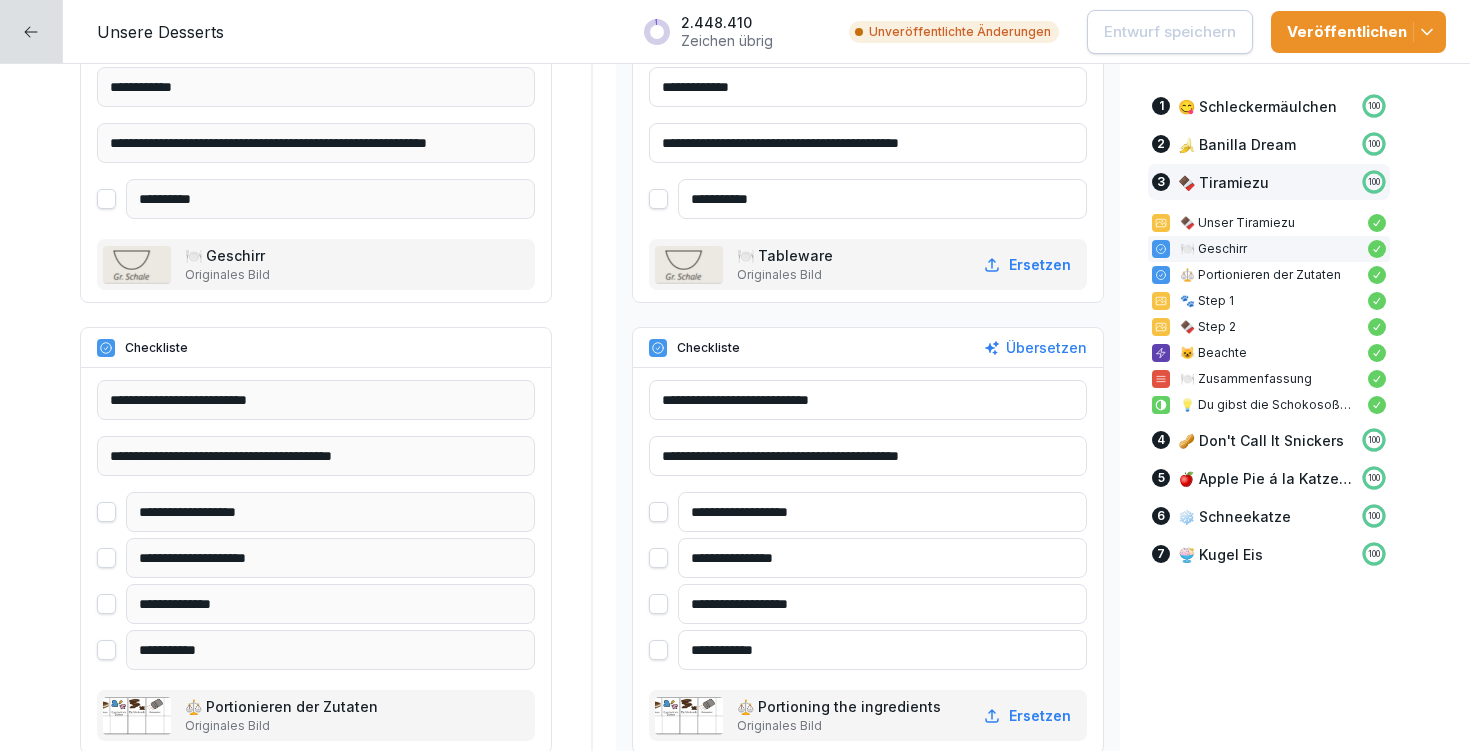 scroll, scrollTop: 9149, scrollLeft: 0, axis: vertical 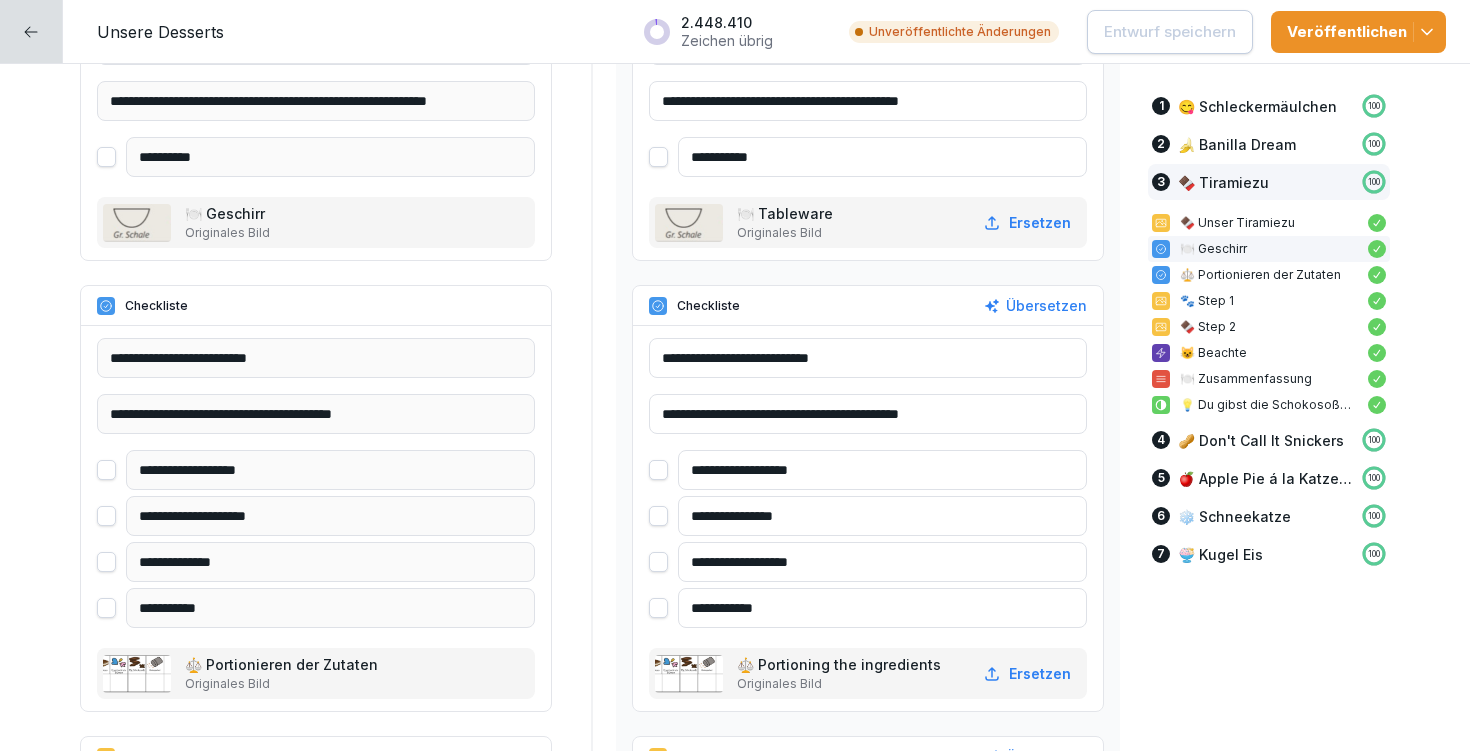 click on "**********" at bounding box center [882, 516] 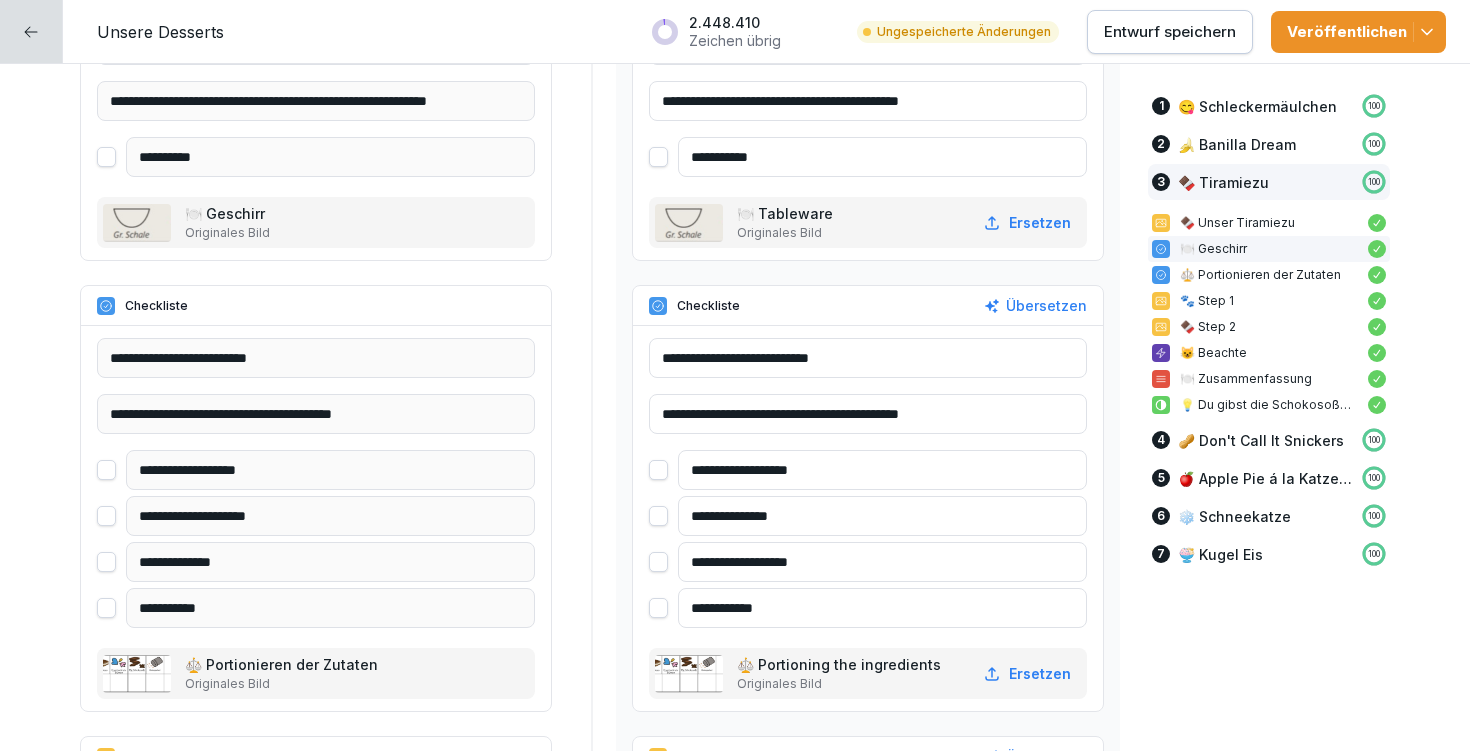 click on "**********" at bounding box center (882, 516) 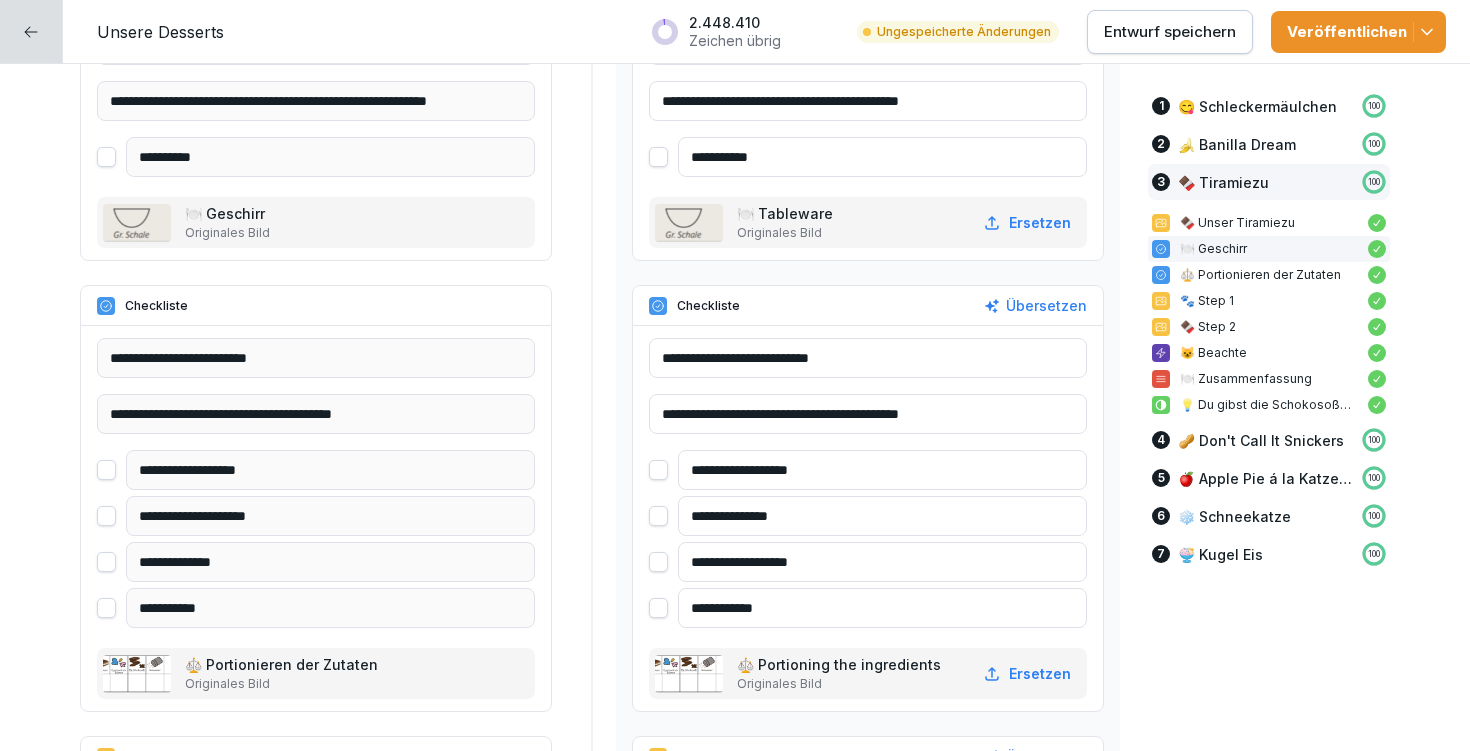 click on "**********" at bounding box center (882, 516) 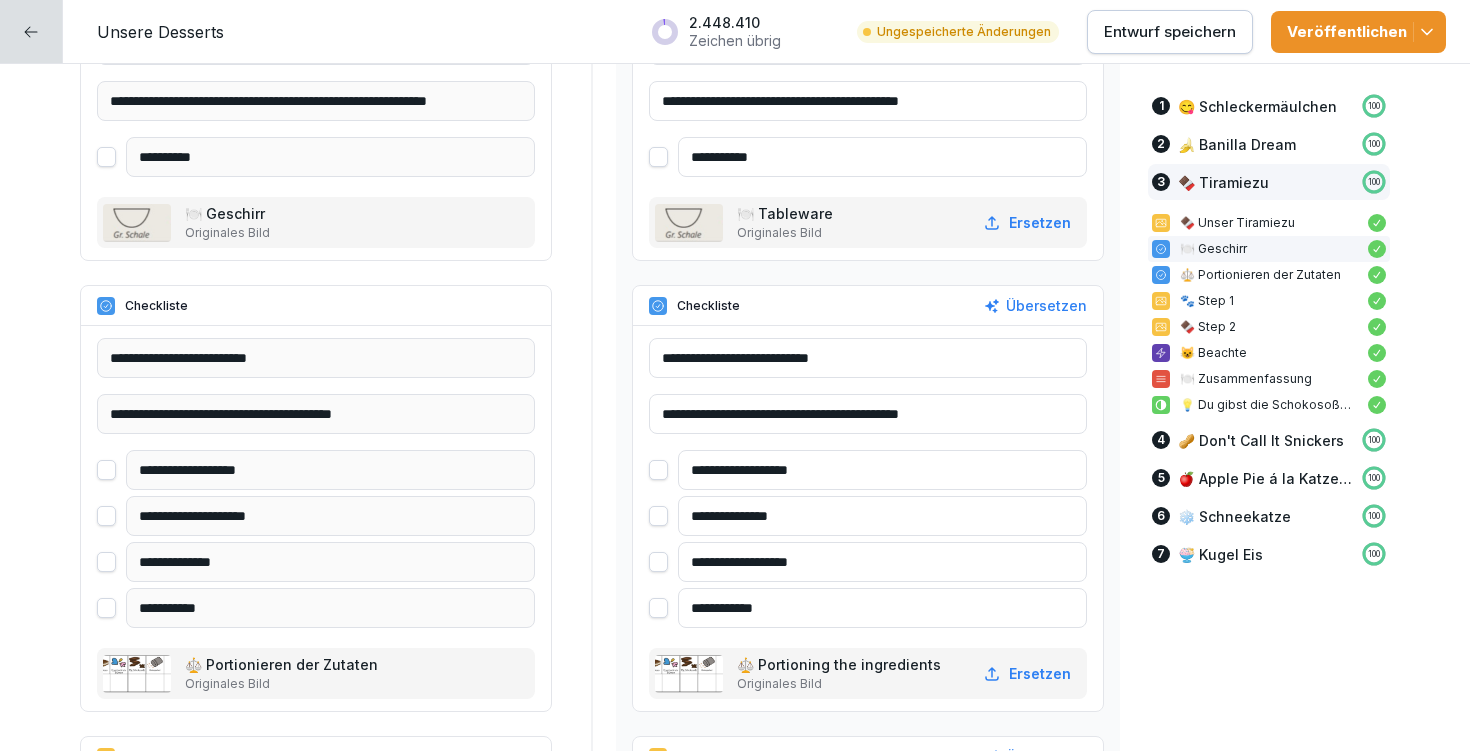 type on "**********" 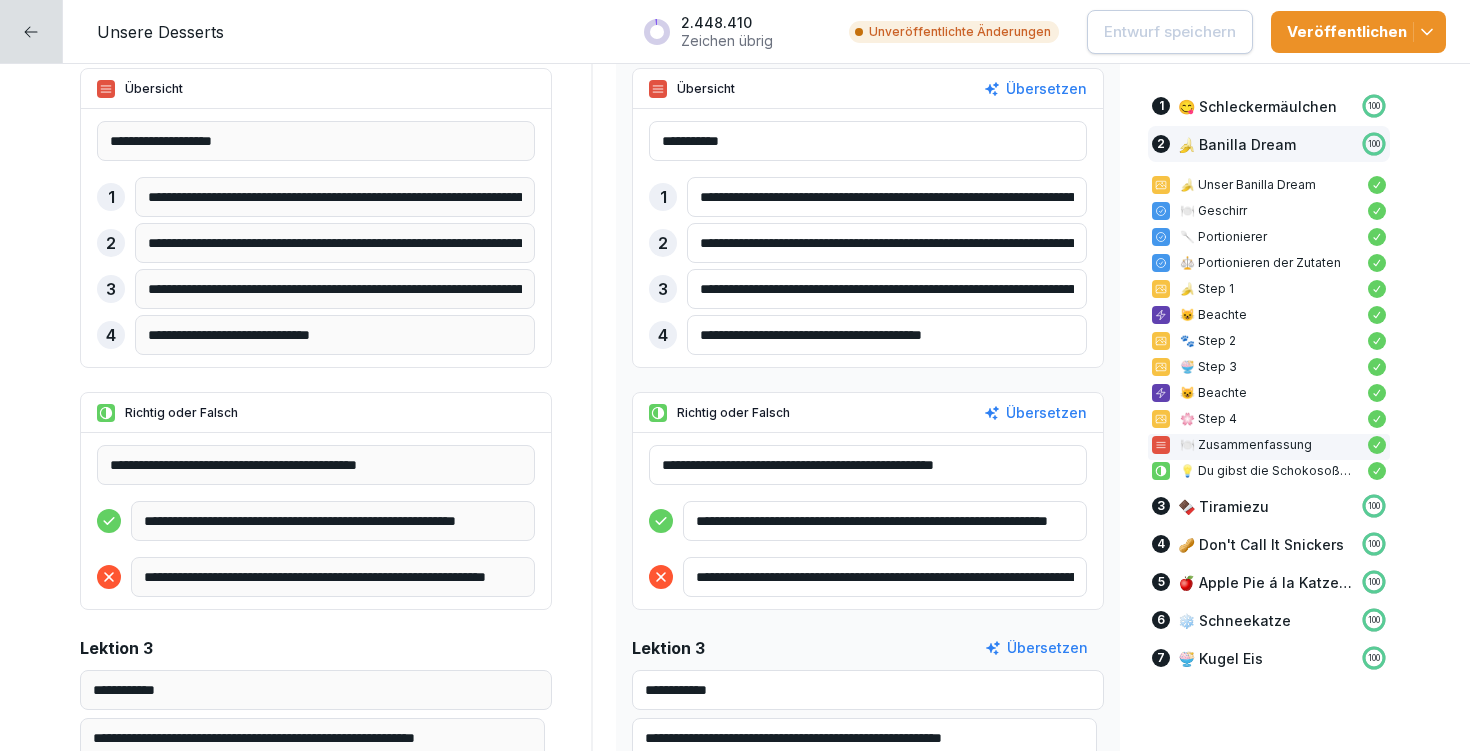 scroll, scrollTop: 7753, scrollLeft: 0, axis: vertical 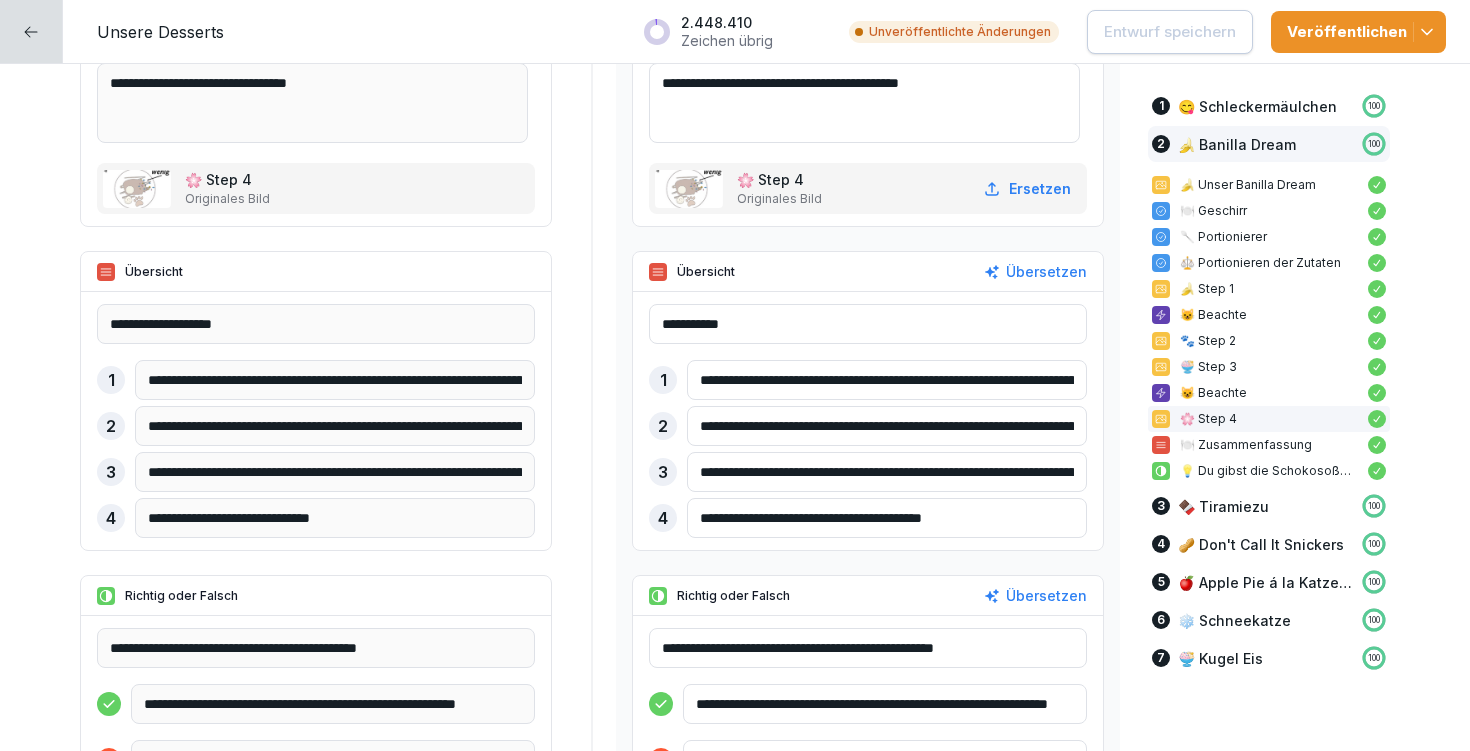 click on "**********" at bounding box center [887, 518] 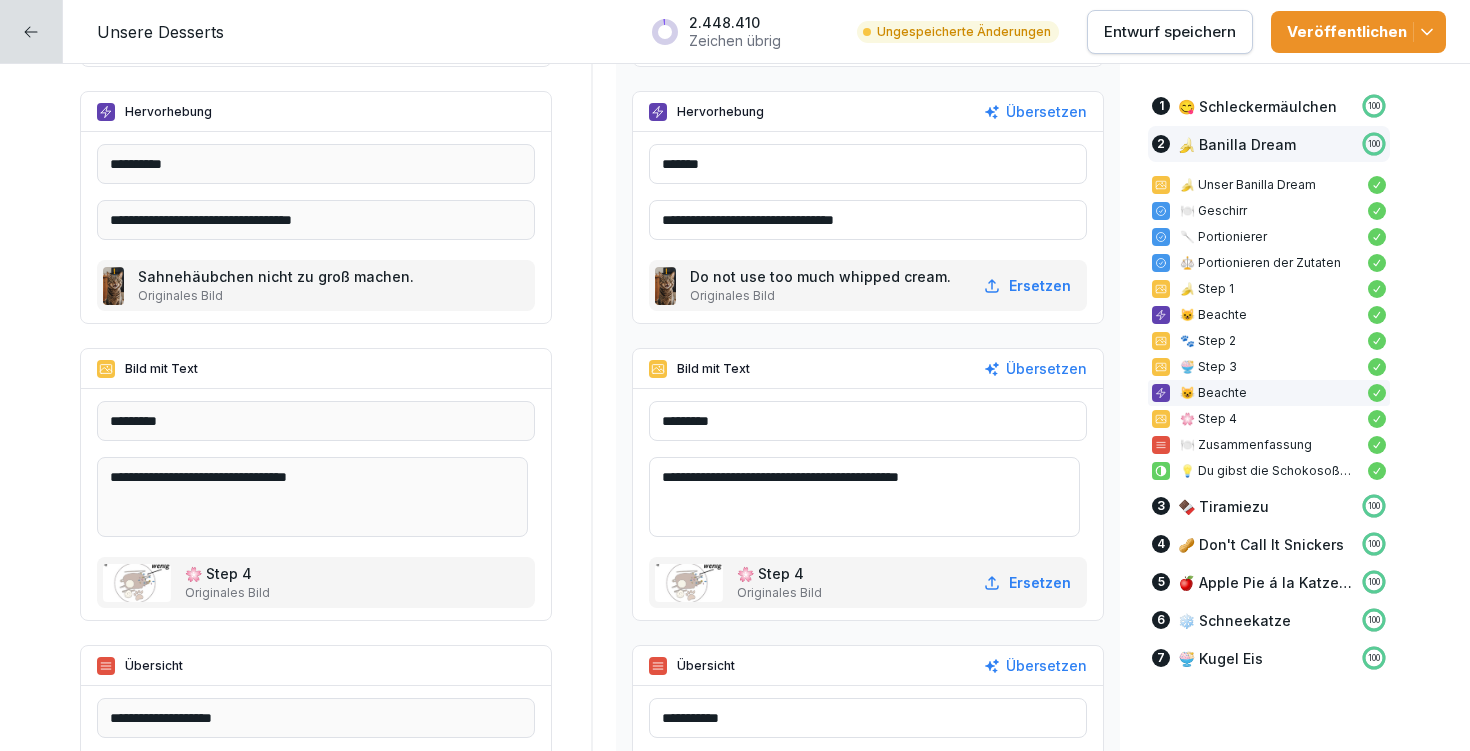 scroll, scrollTop: 7355, scrollLeft: 0, axis: vertical 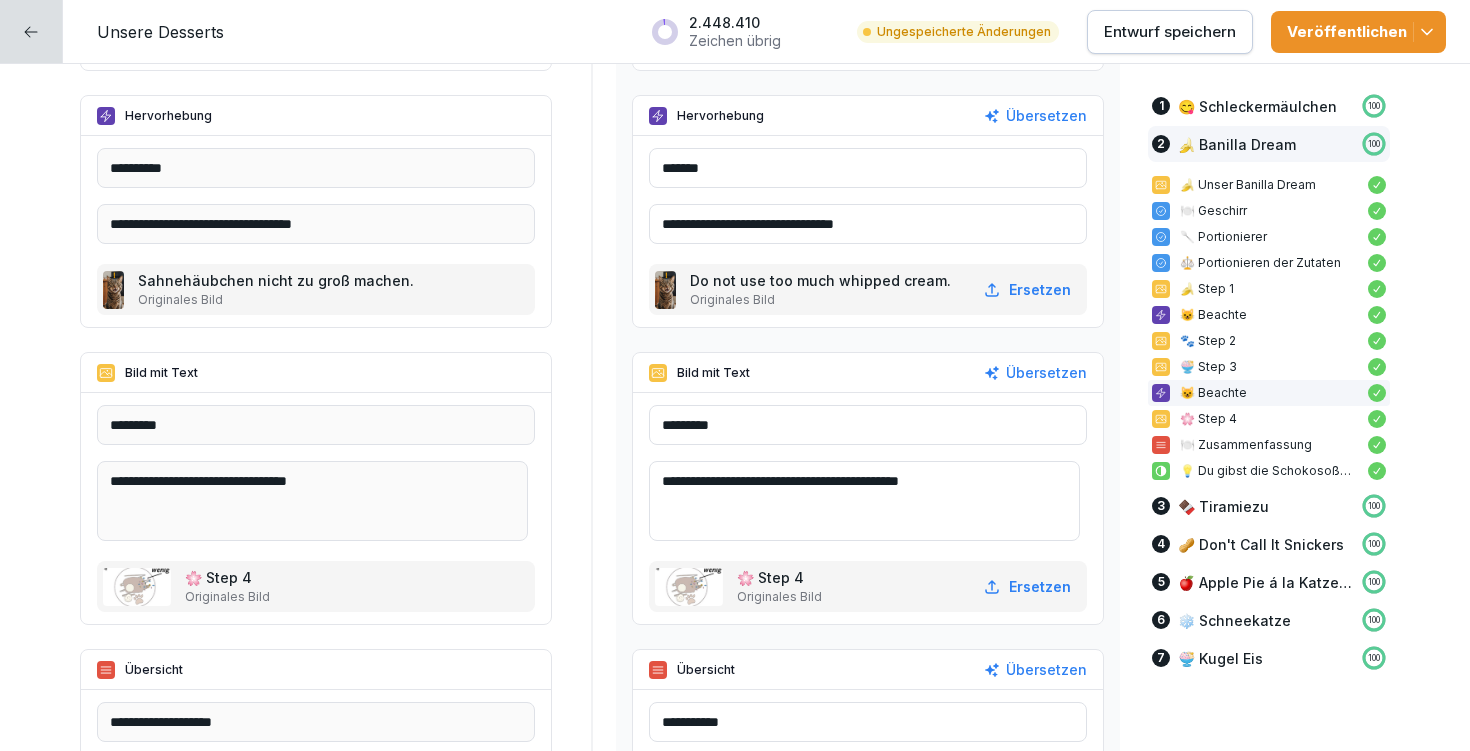 type on "**********" 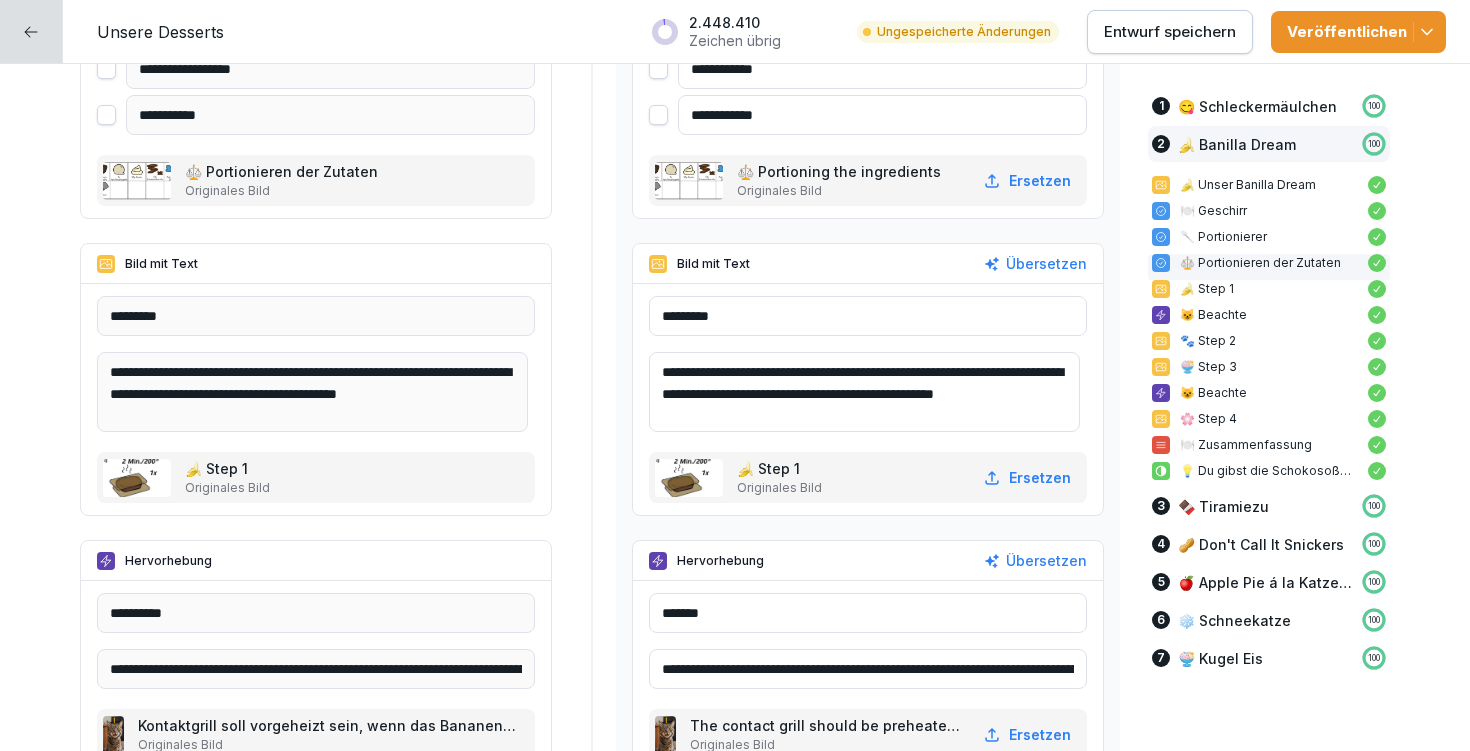 scroll, scrollTop: 5749, scrollLeft: 0, axis: vertical 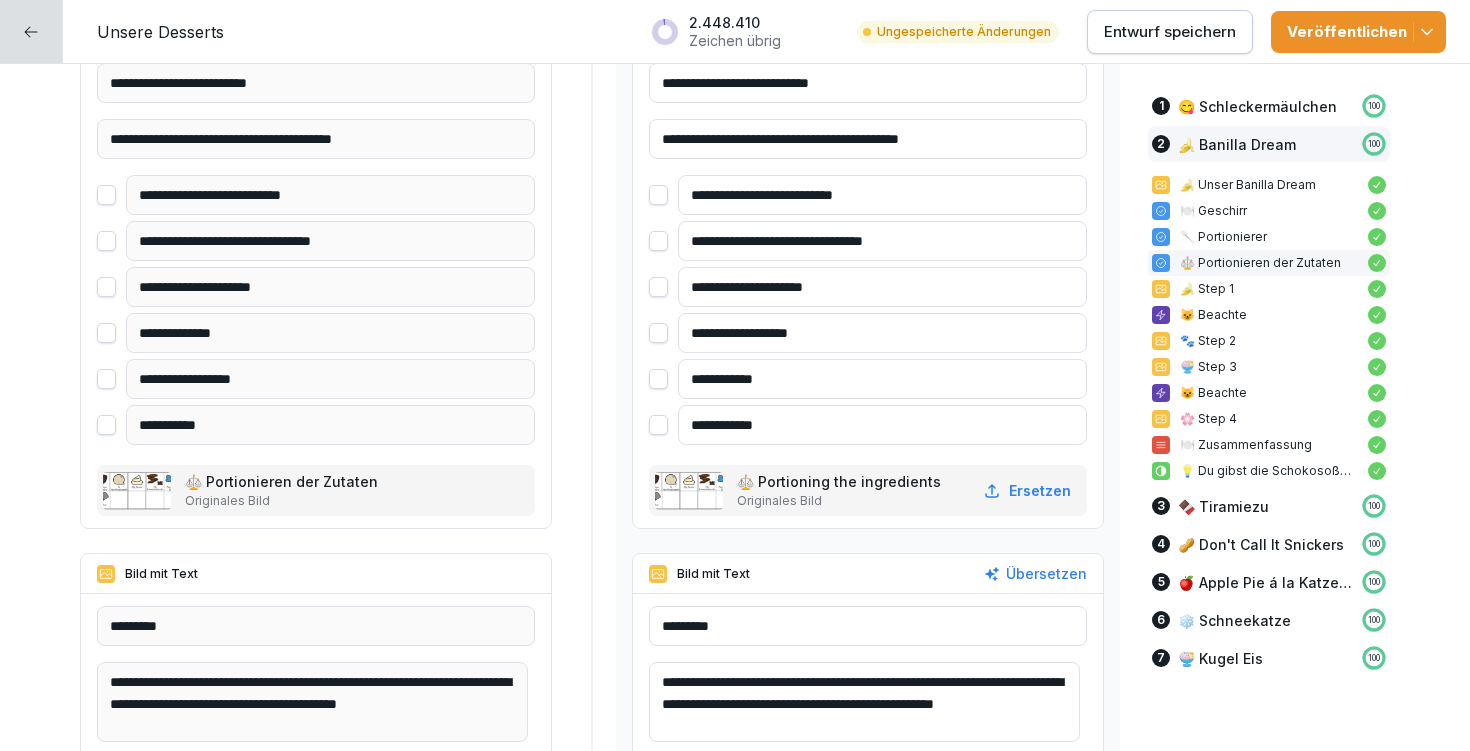 type on "**********" 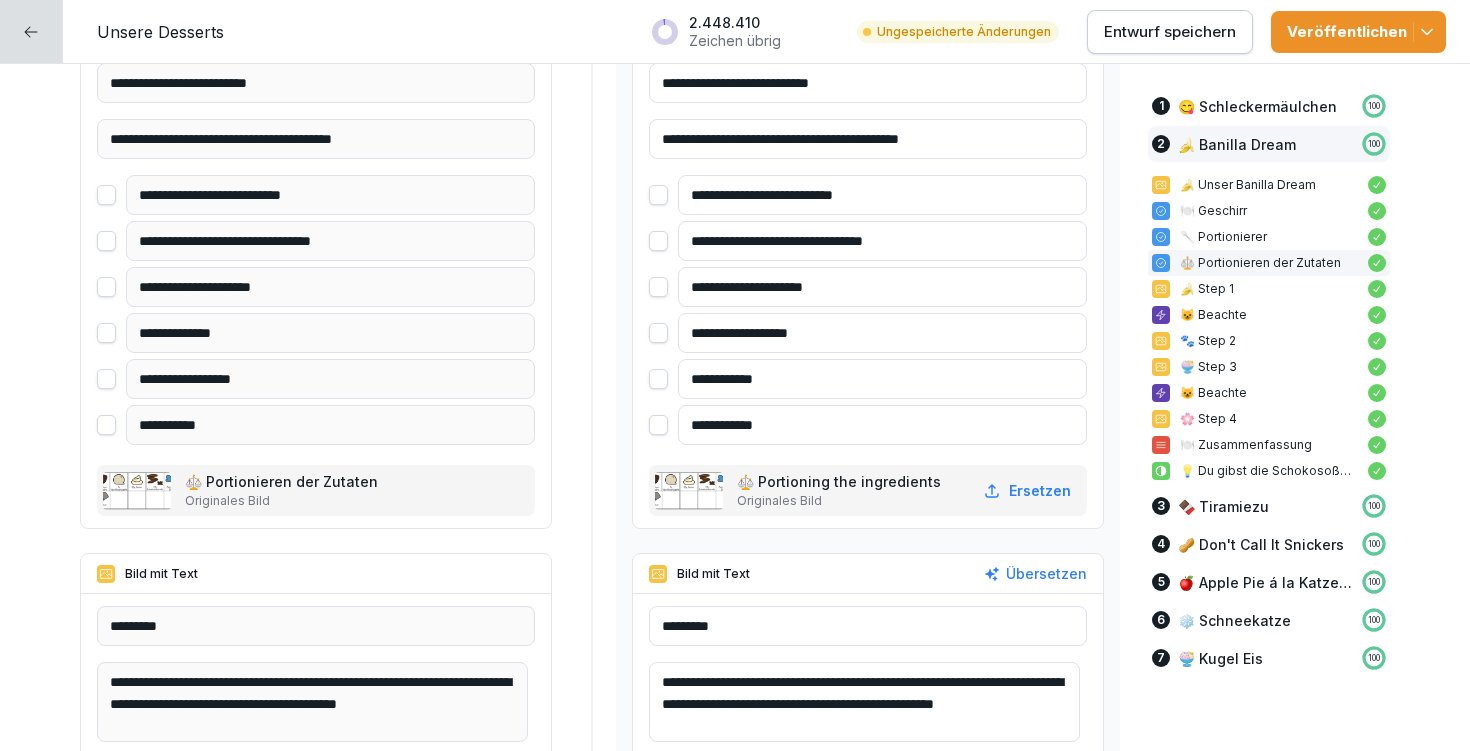 type on "**********" 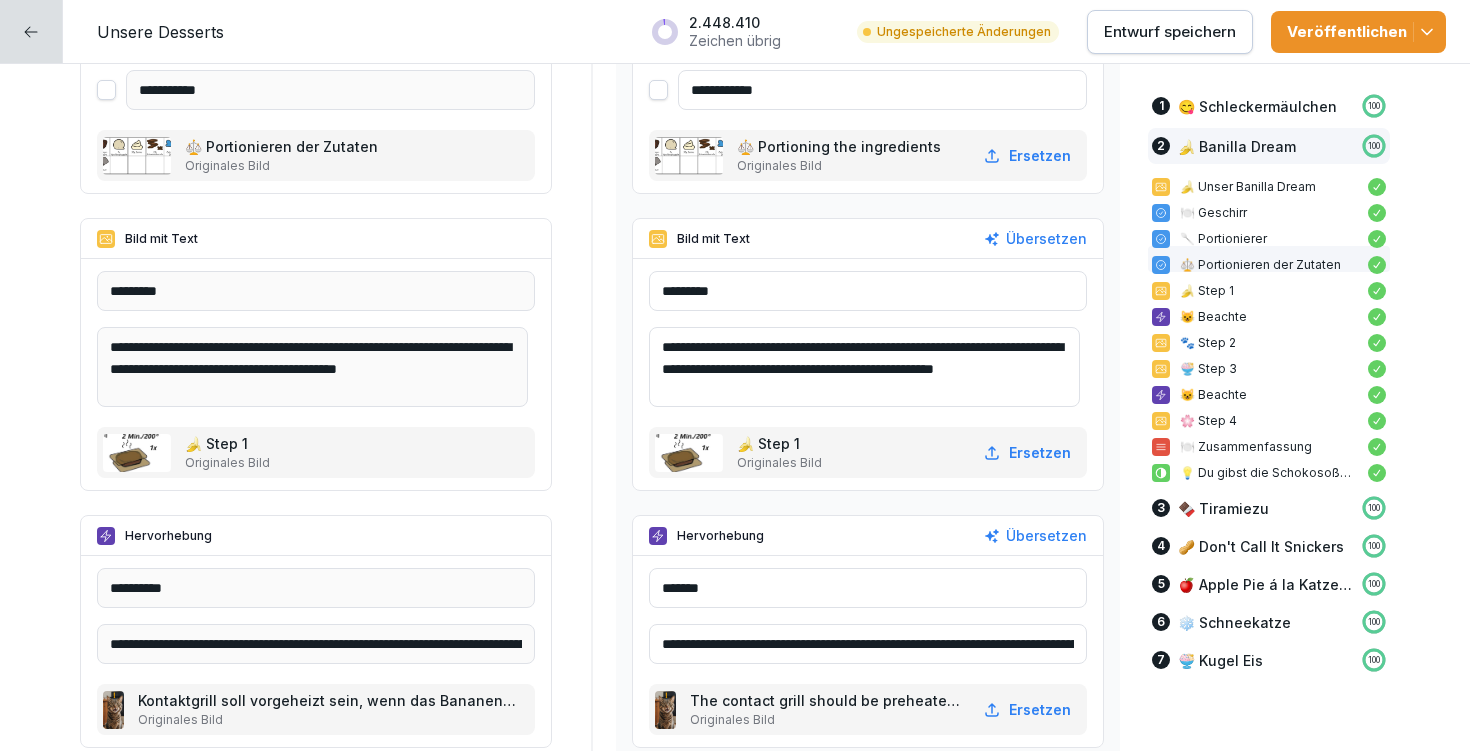 scroll, scrollTop: 6614, scrollLeft: 0, axis: vertical 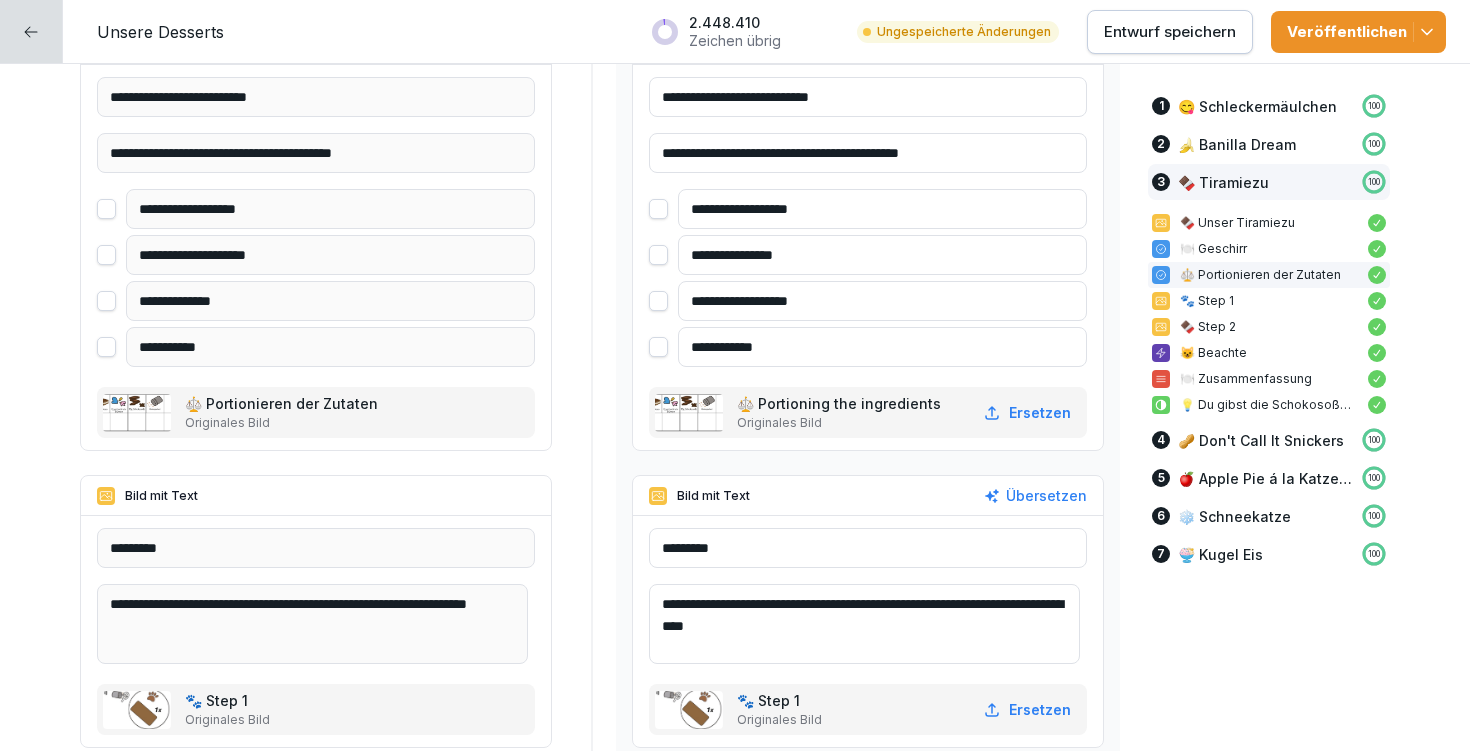 click on "**********" at bounding box center [882, 255] 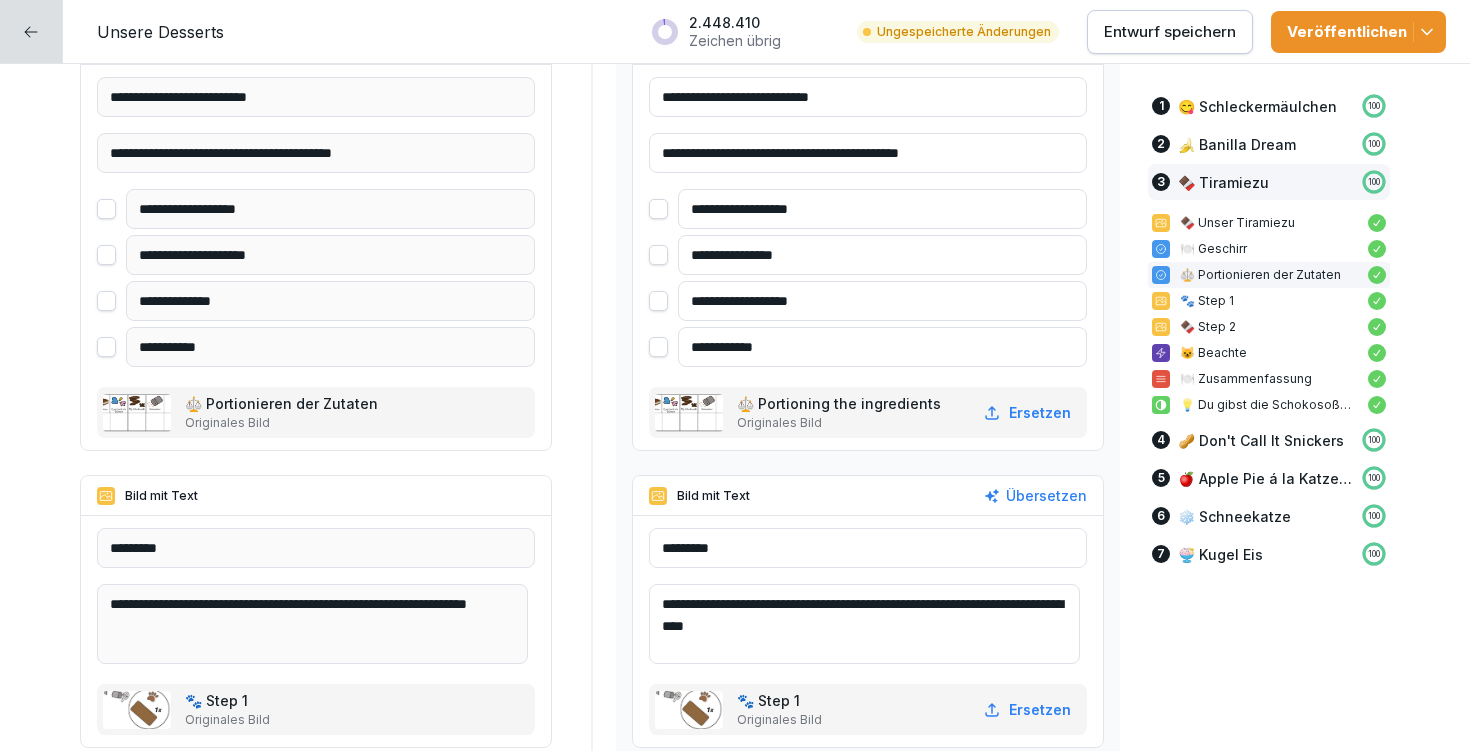 type on "**********" 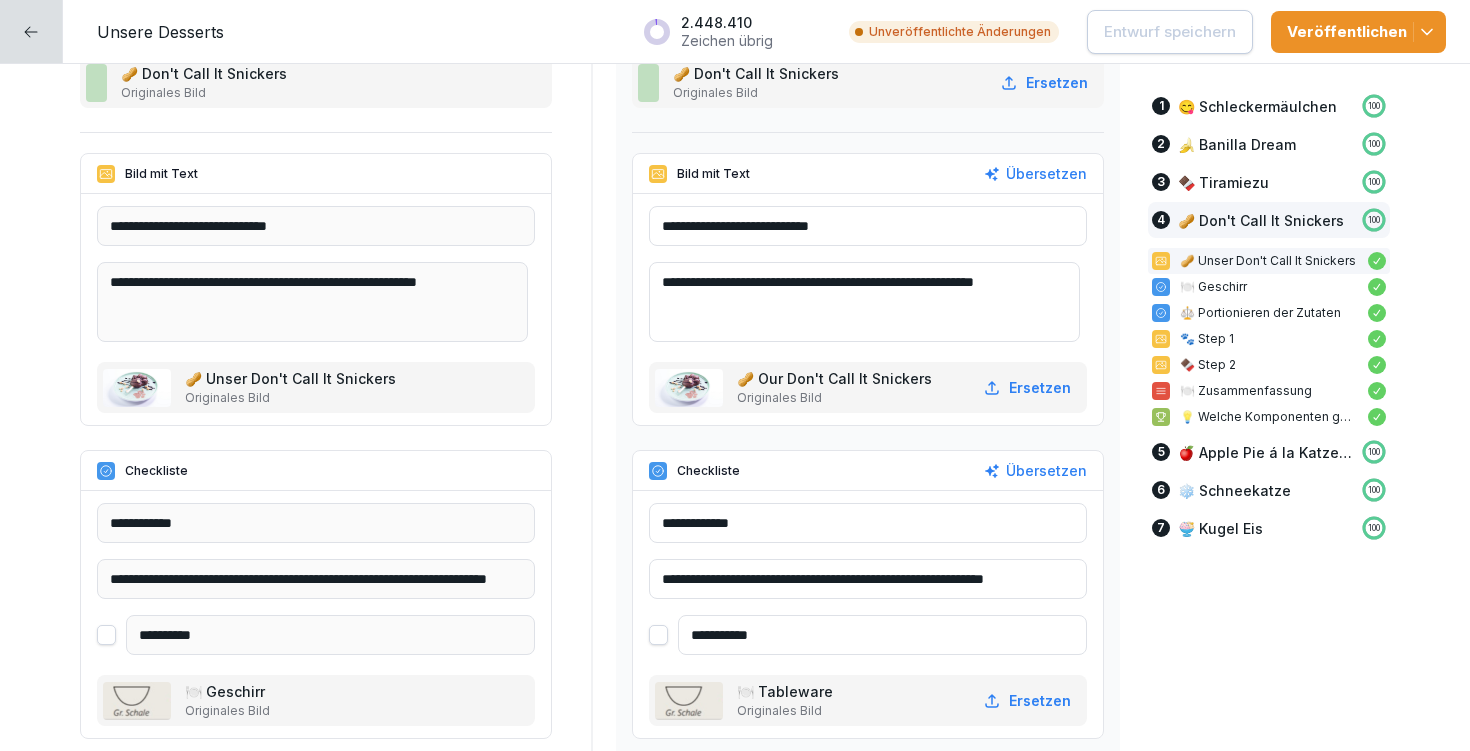 scroll, scrollTop: 11168, scrollLeft: 0, axis: vertical 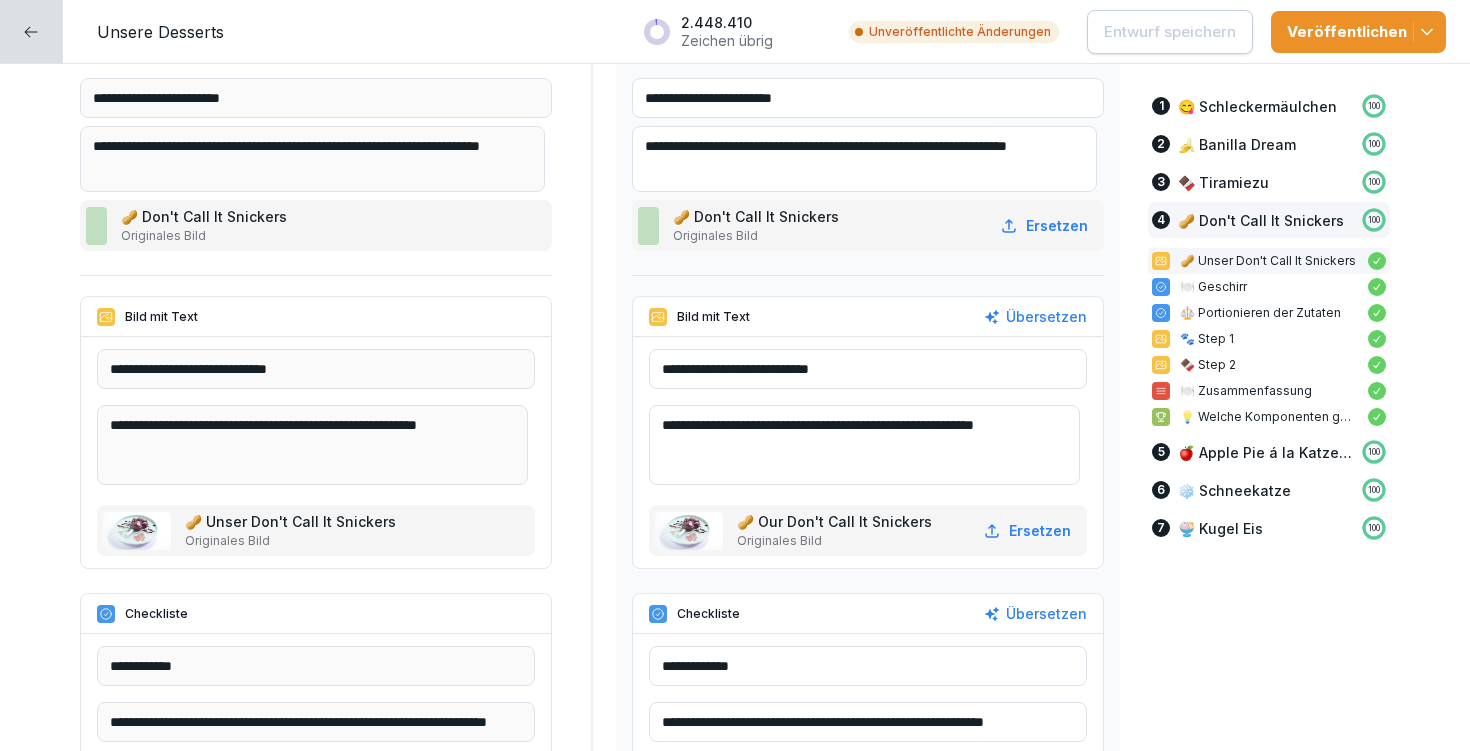 drag, startPoint x: 970, startPoint y: 428, endPoint x: 1051, endPoint y: 418, distance: 81.61495 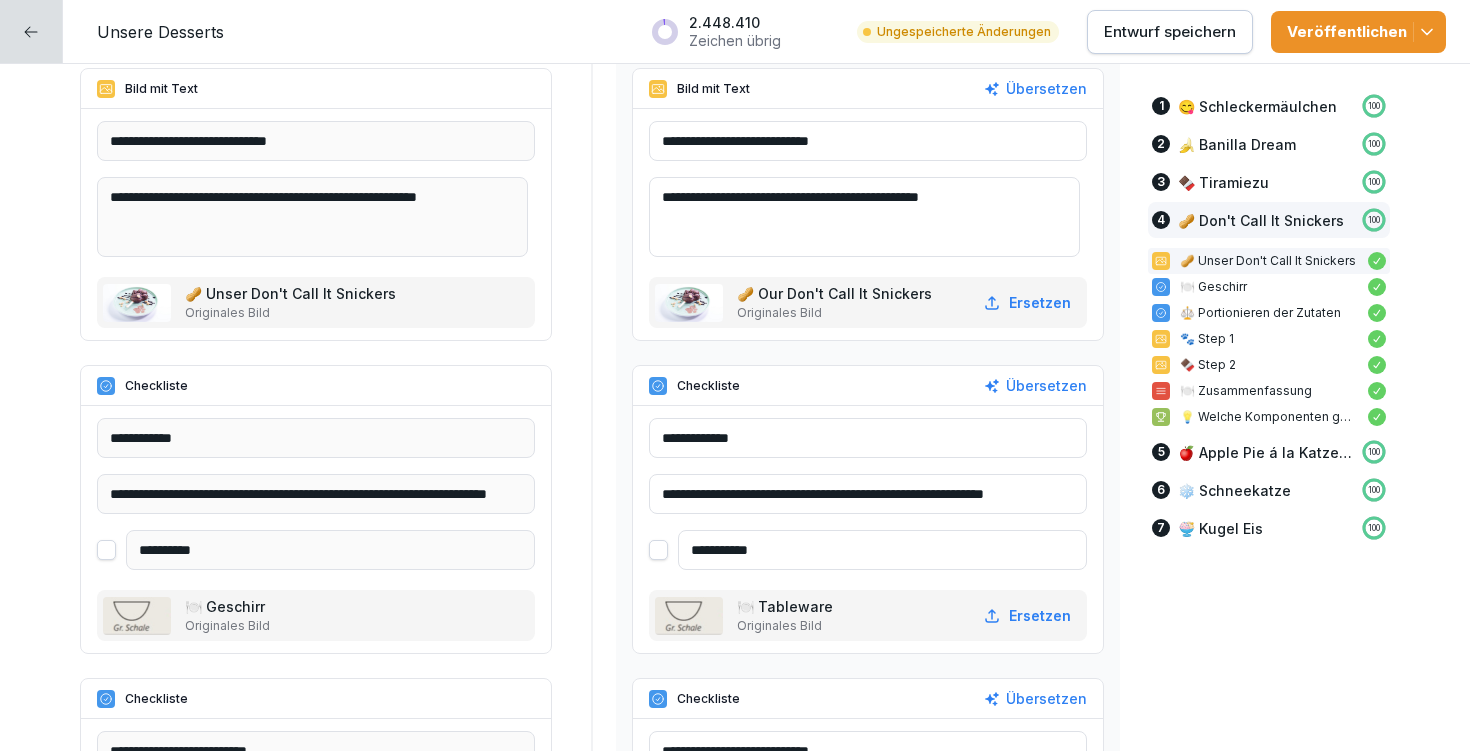 scroll, scrollTop: 11417, scrollLeft: 0, axis: vertical 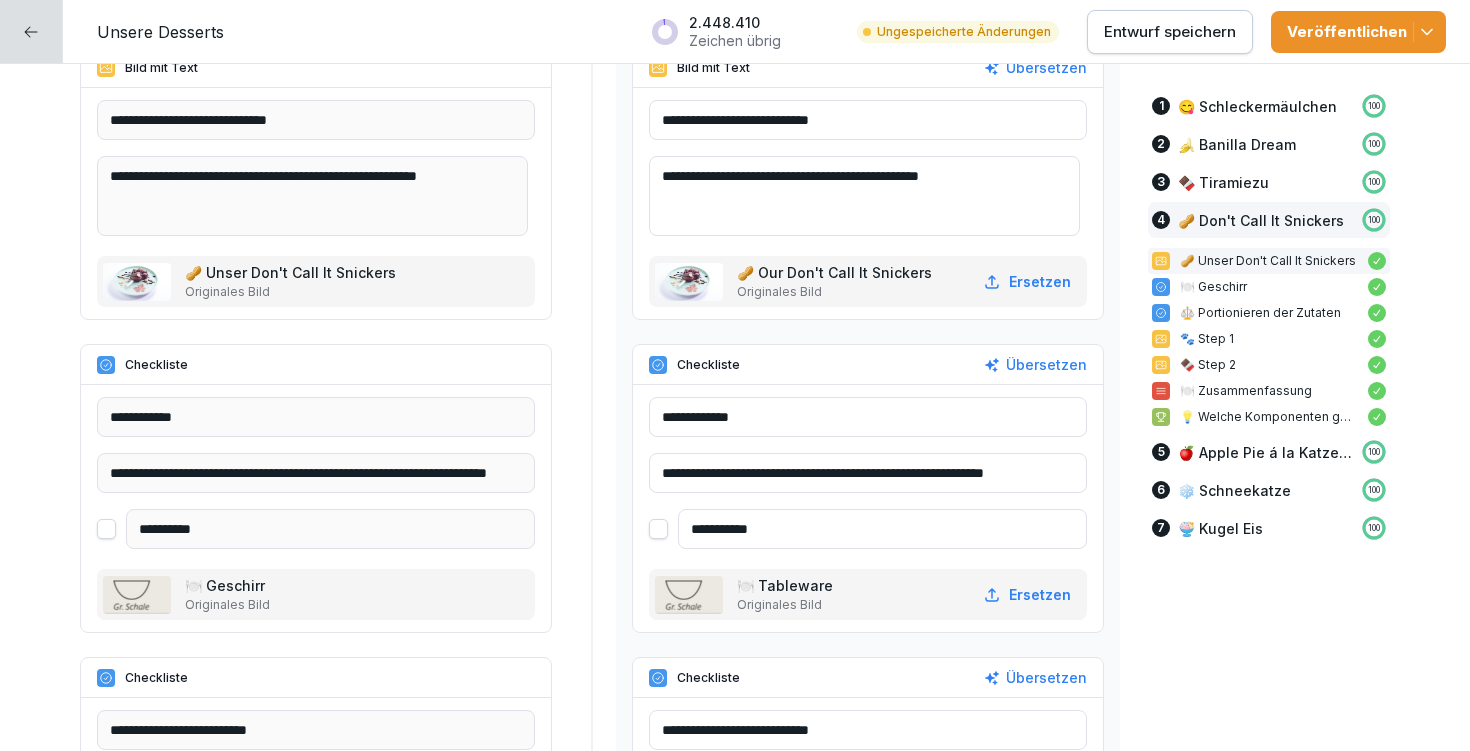 type on "**********" 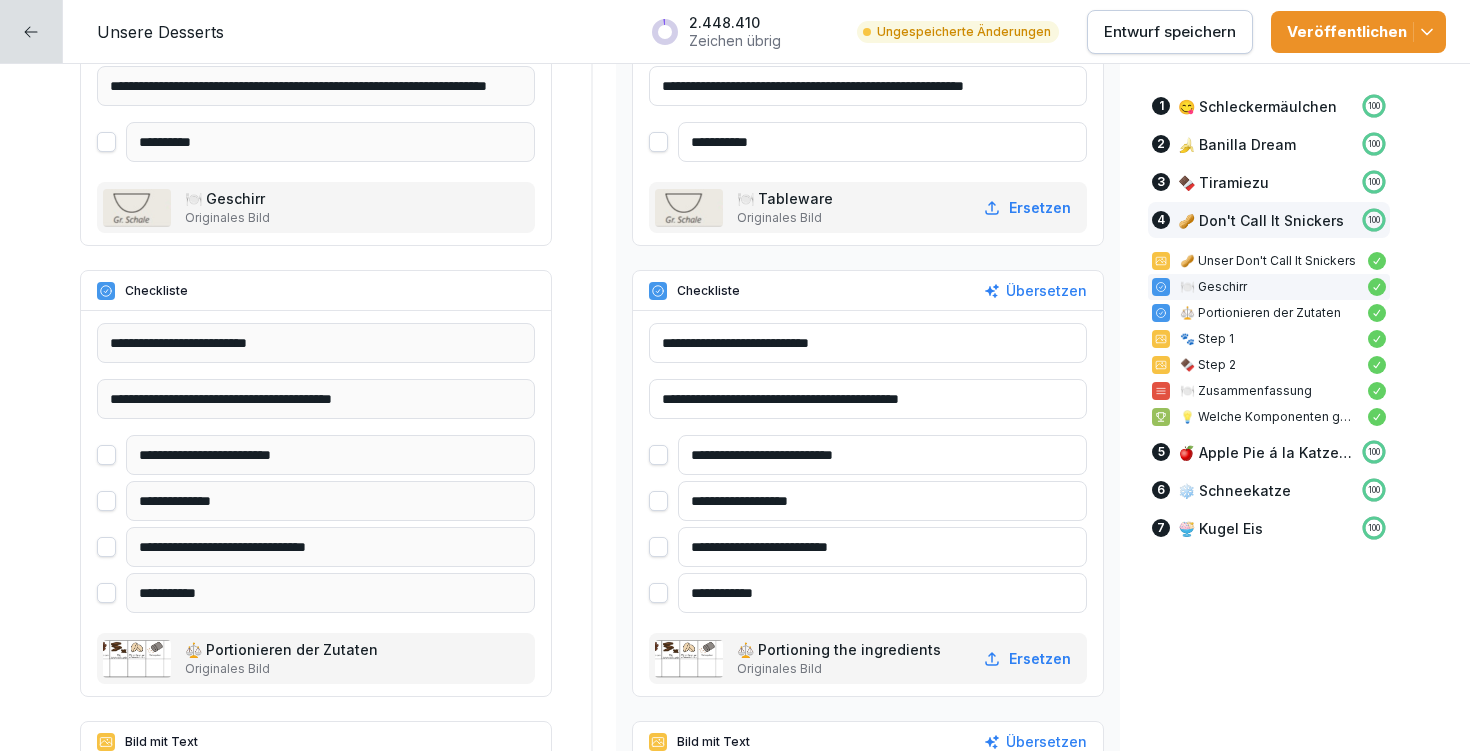 scroll, scrollTop: 11809, scrollLeft: 0, axis: vertical 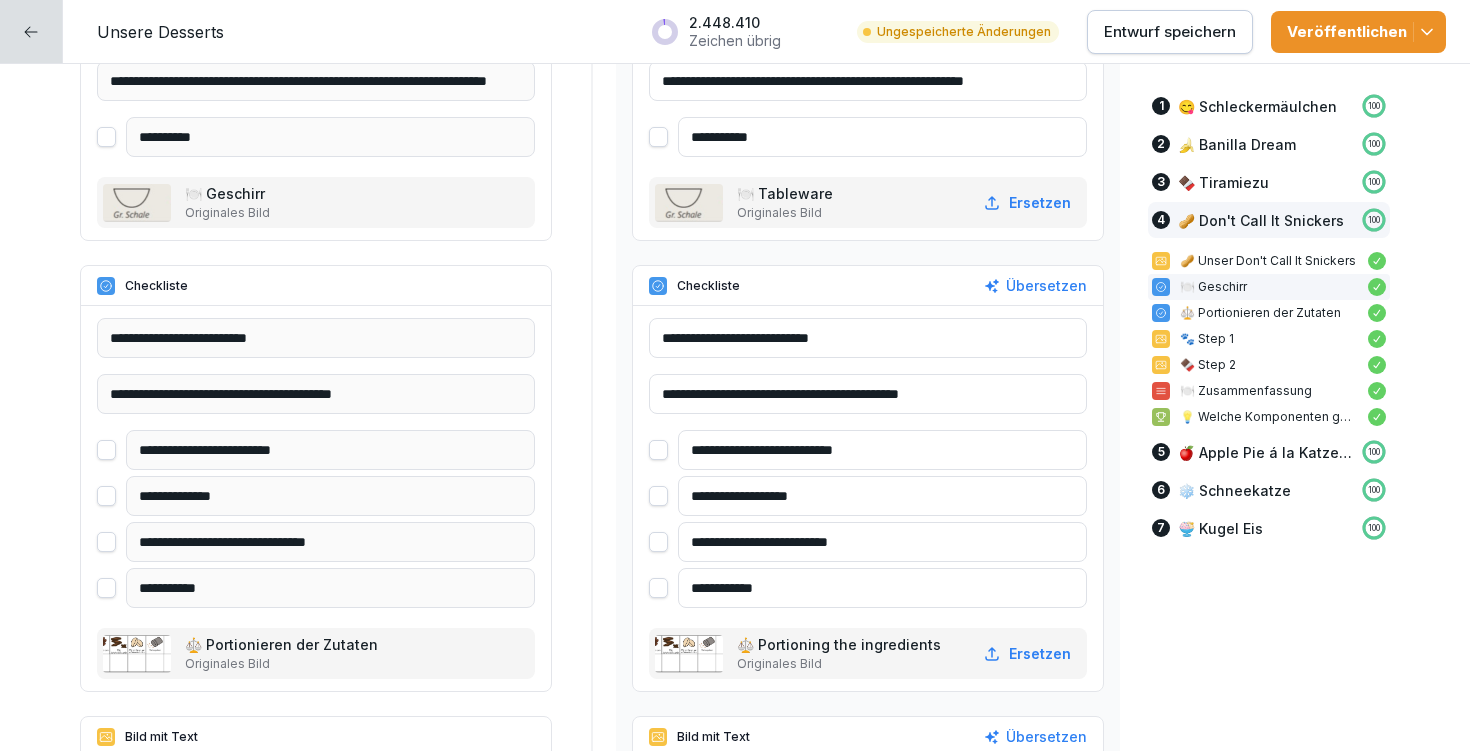 type on "**********" 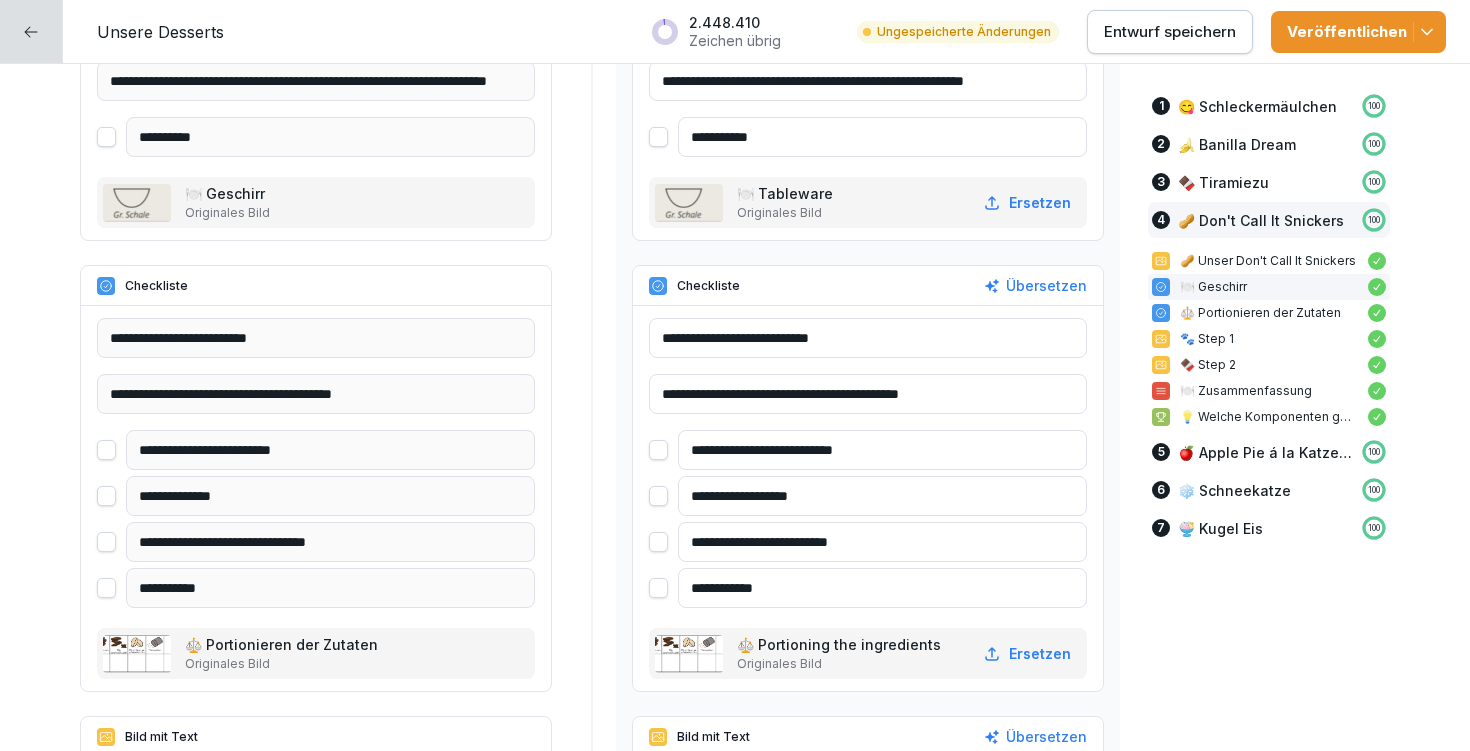 drag, startPoint x: 765, startPoint y: 448, endPoint x: 822, endPoint y: 441, distance: 57.428215 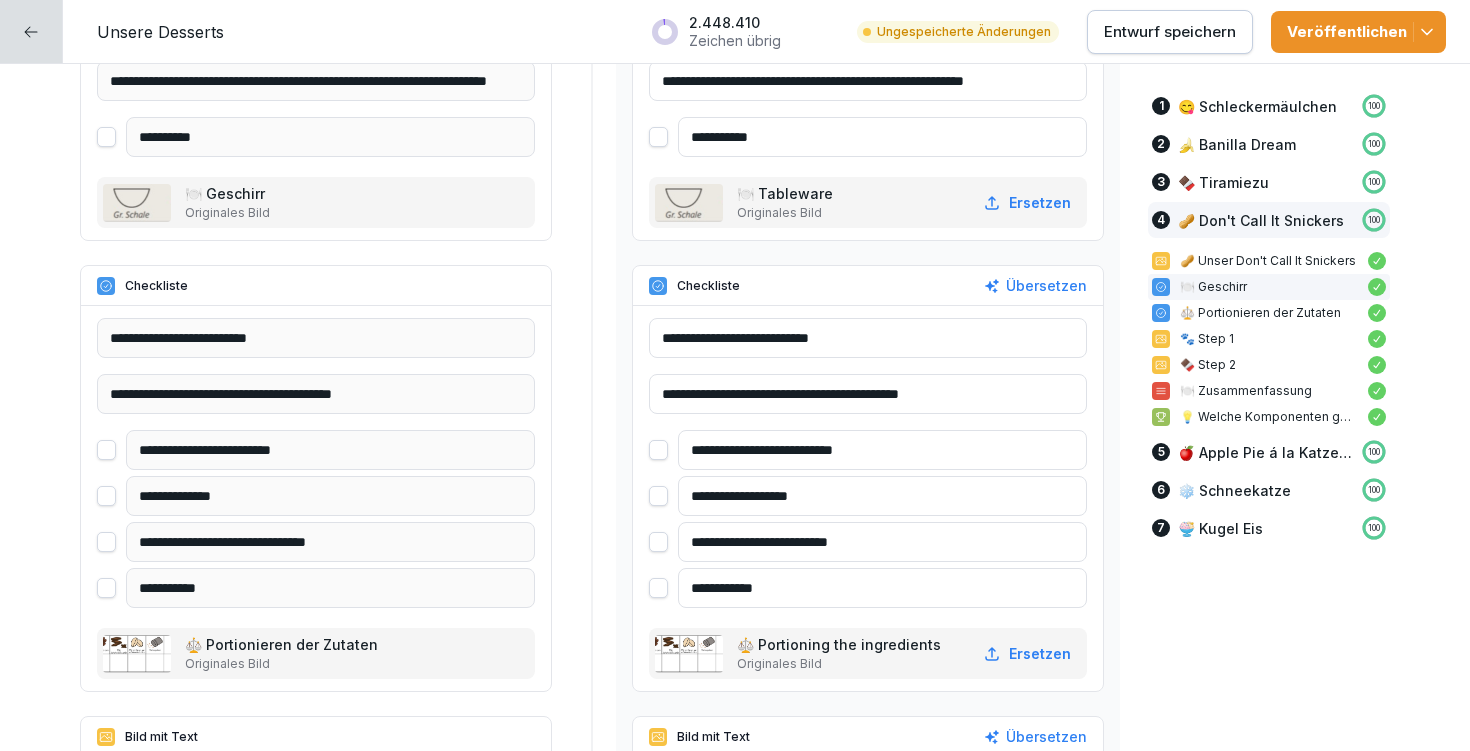 click on "**********" at bounding box center (882, 450) 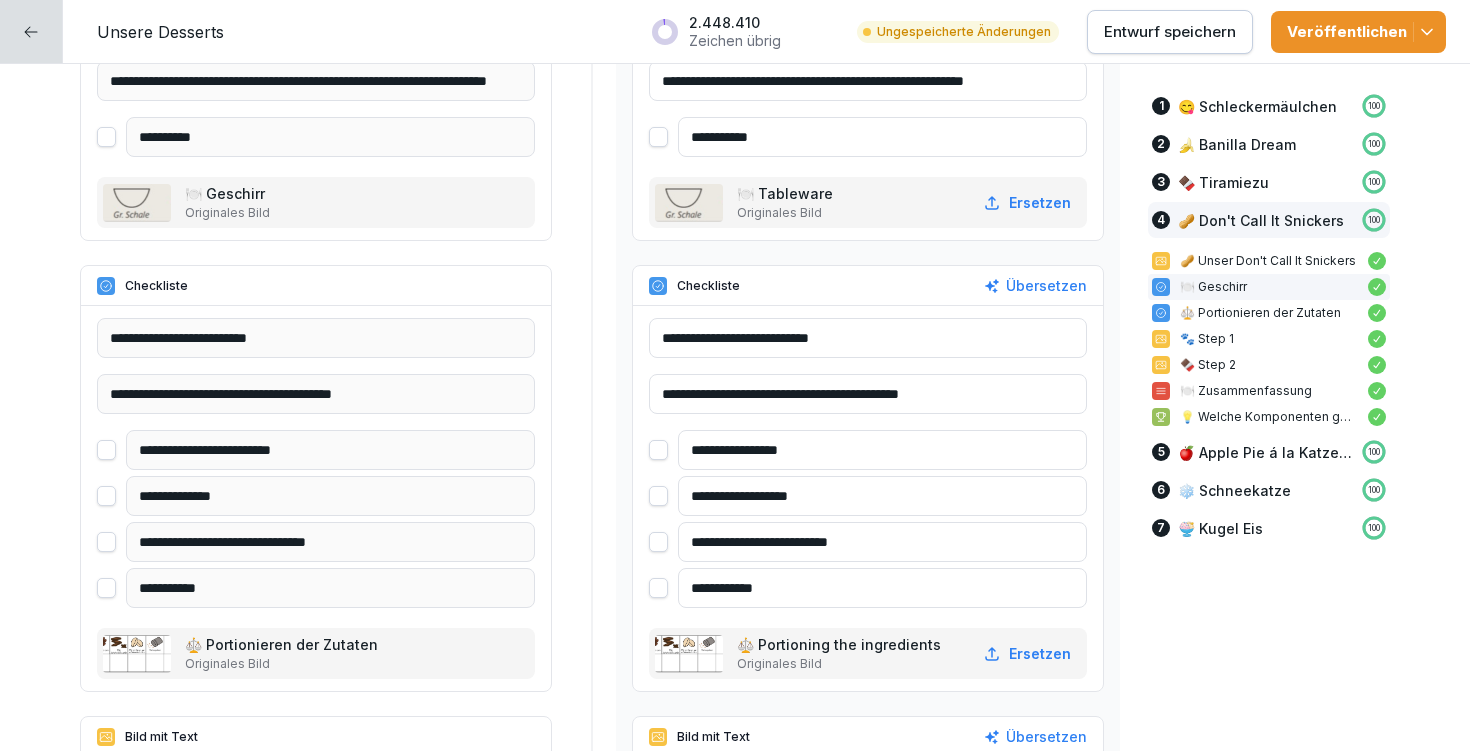type on "**********" 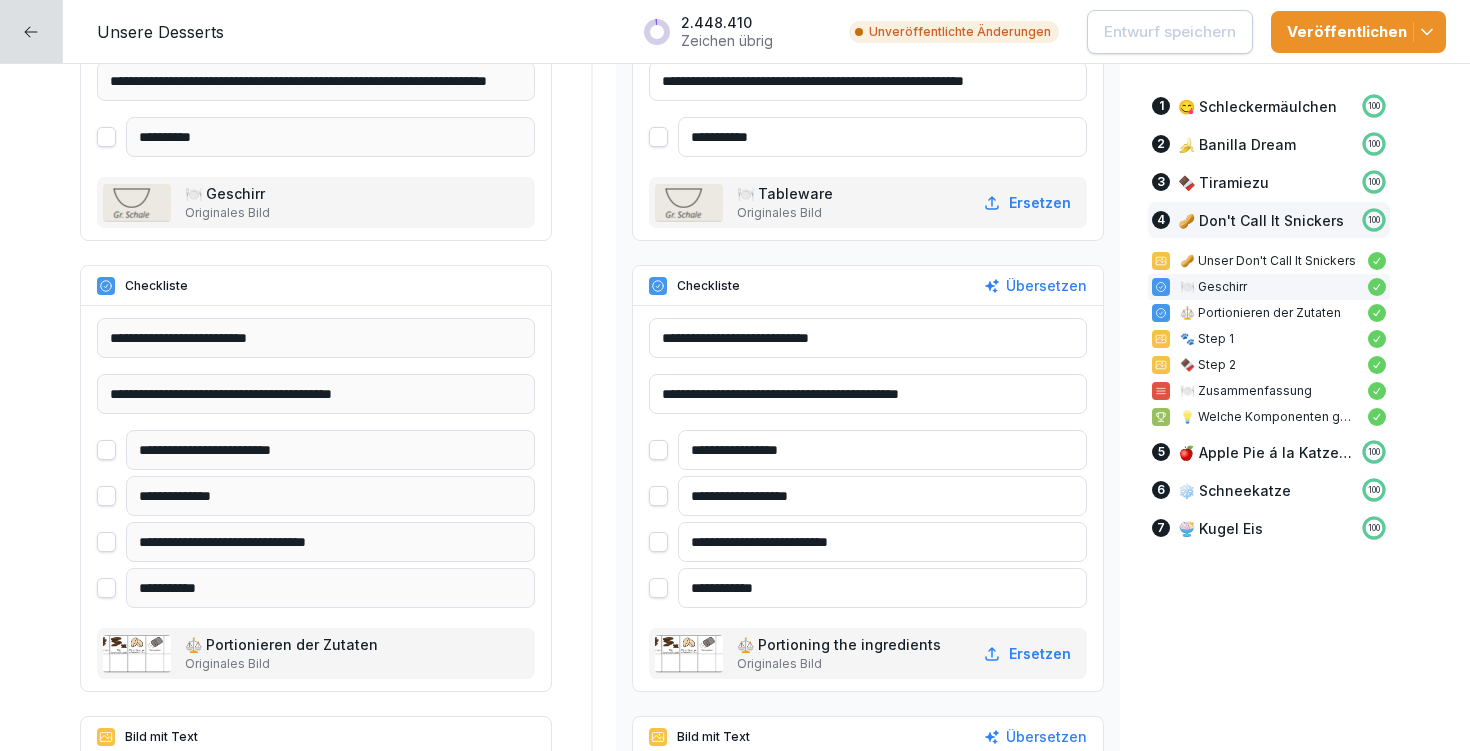 click on "**********" at bounding box center [882, 450] 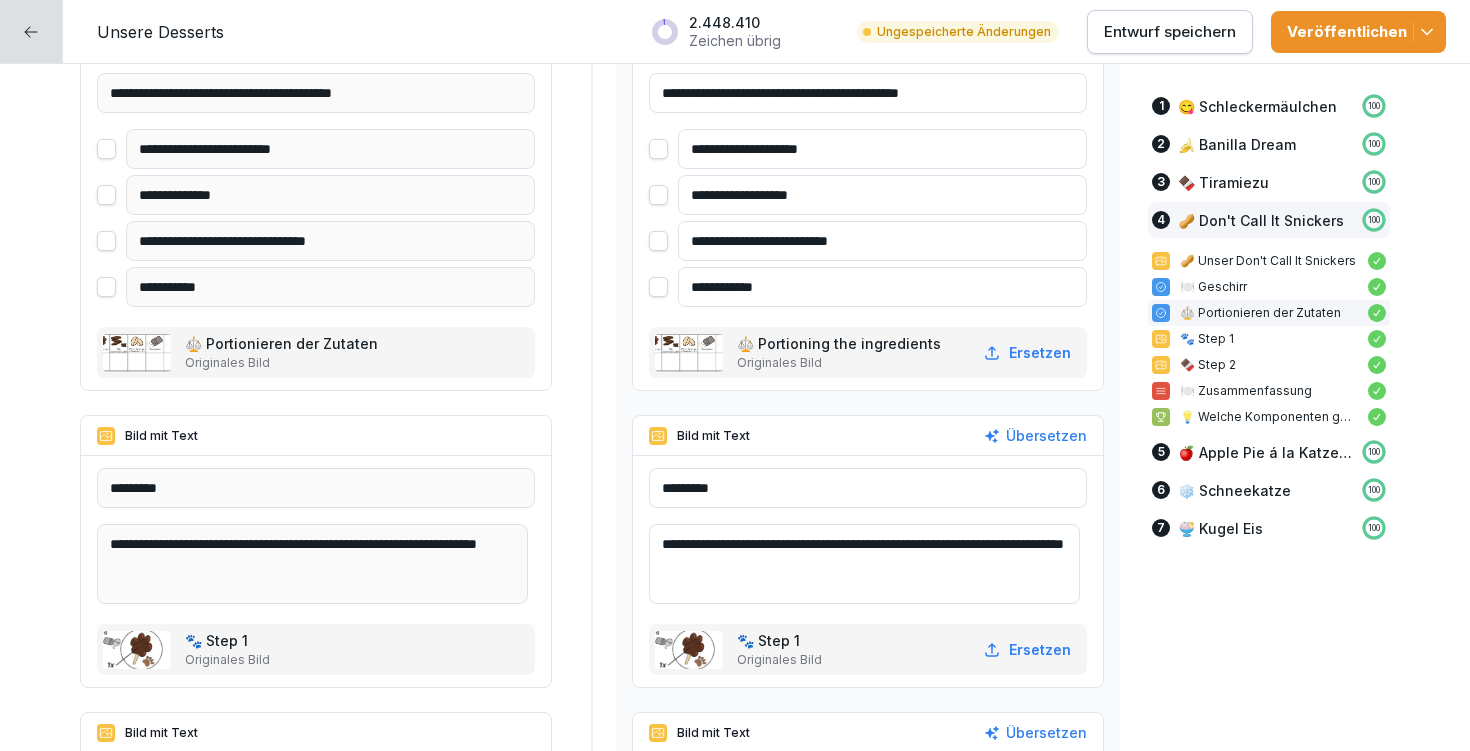 scroll, scrollTop: 12153, scrollLeft: 0, axis: vertical 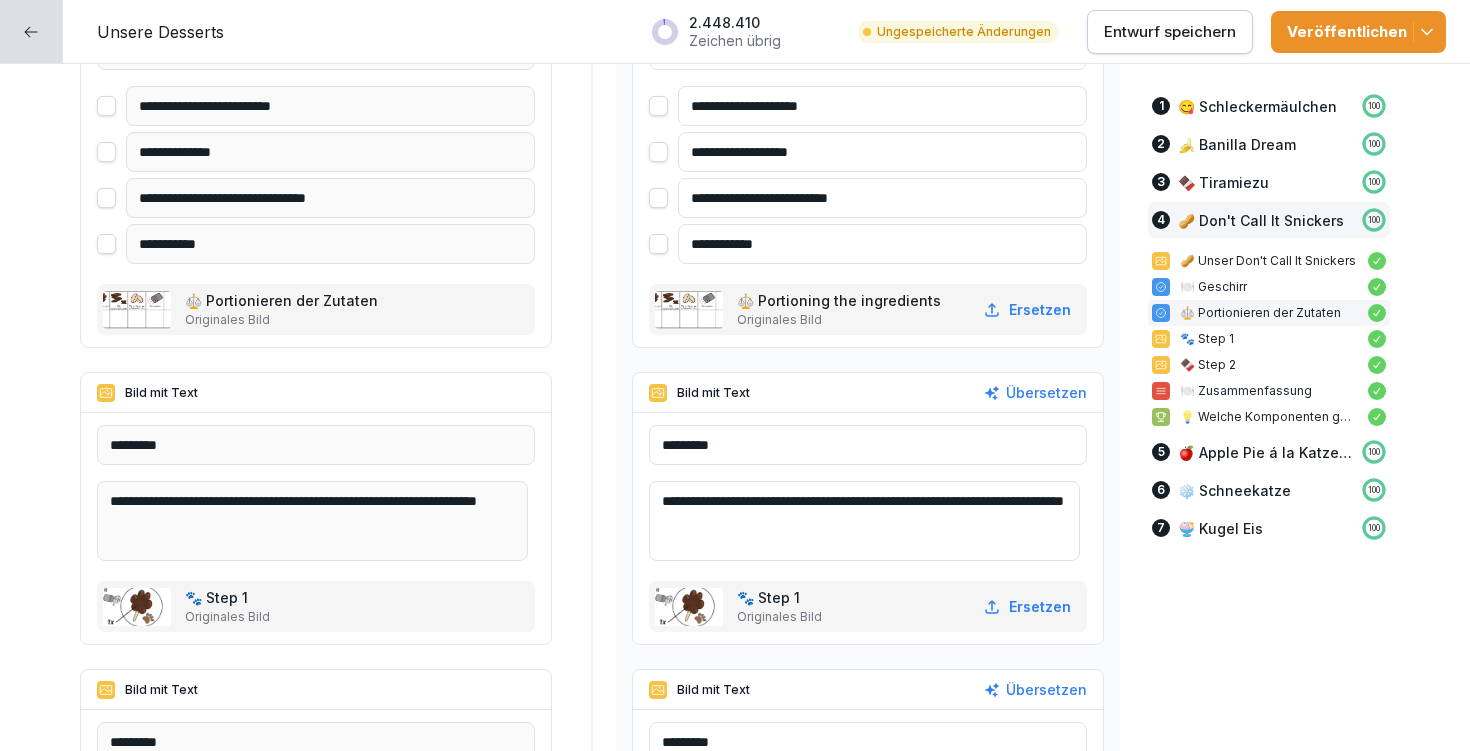type on "**********" 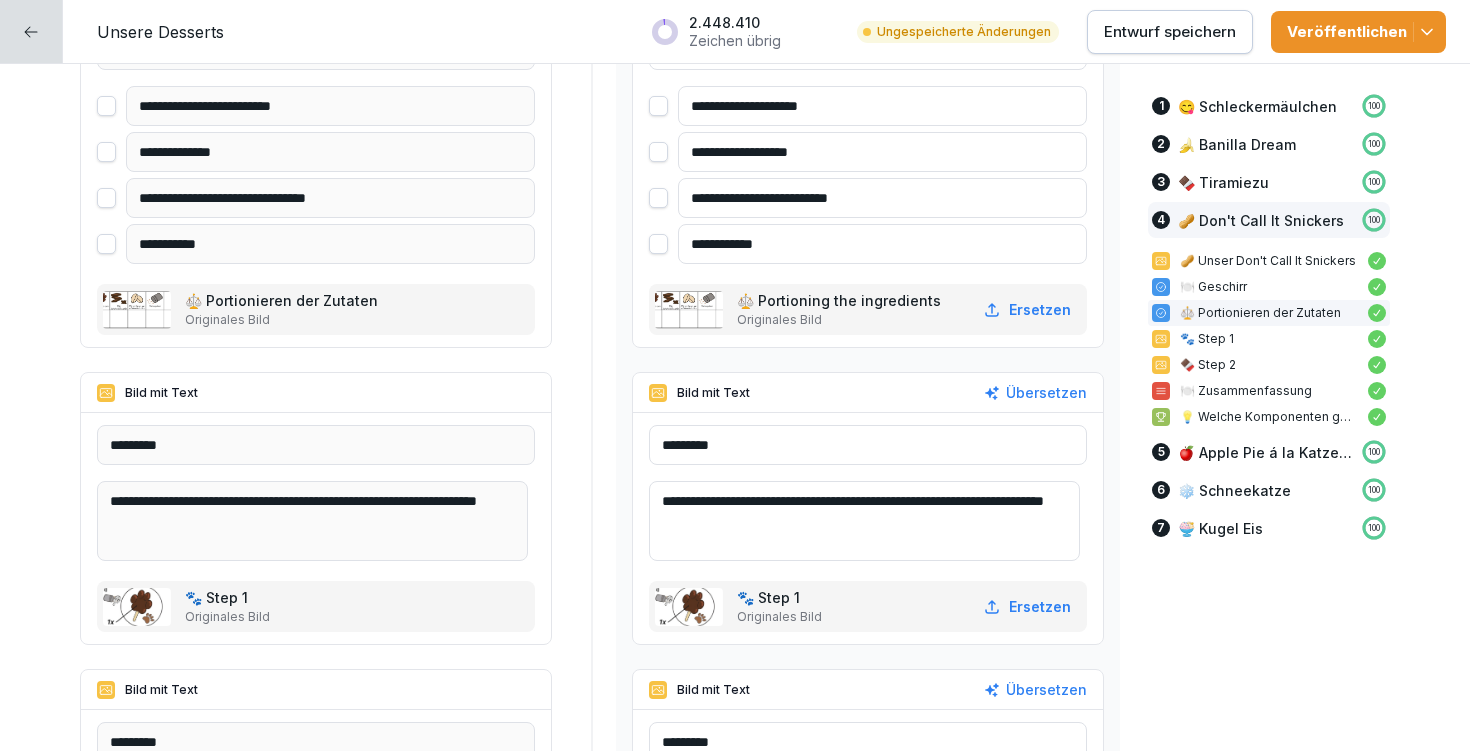 click on "**********" at bounding box center [864, 521] 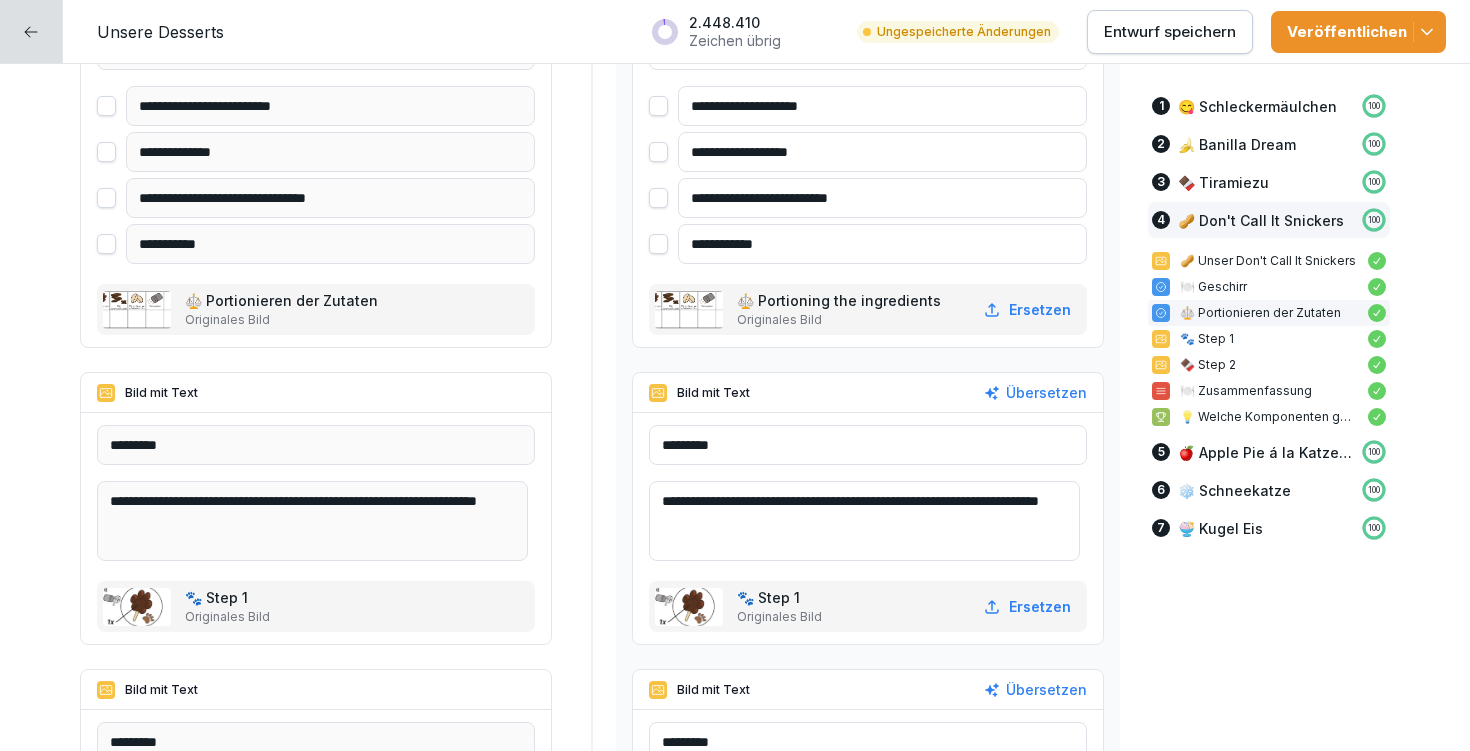 drag, startPoint x: 1001, startPoint y: 503, endPoint x: 684, endPoint y: 516, distance: 317.26645 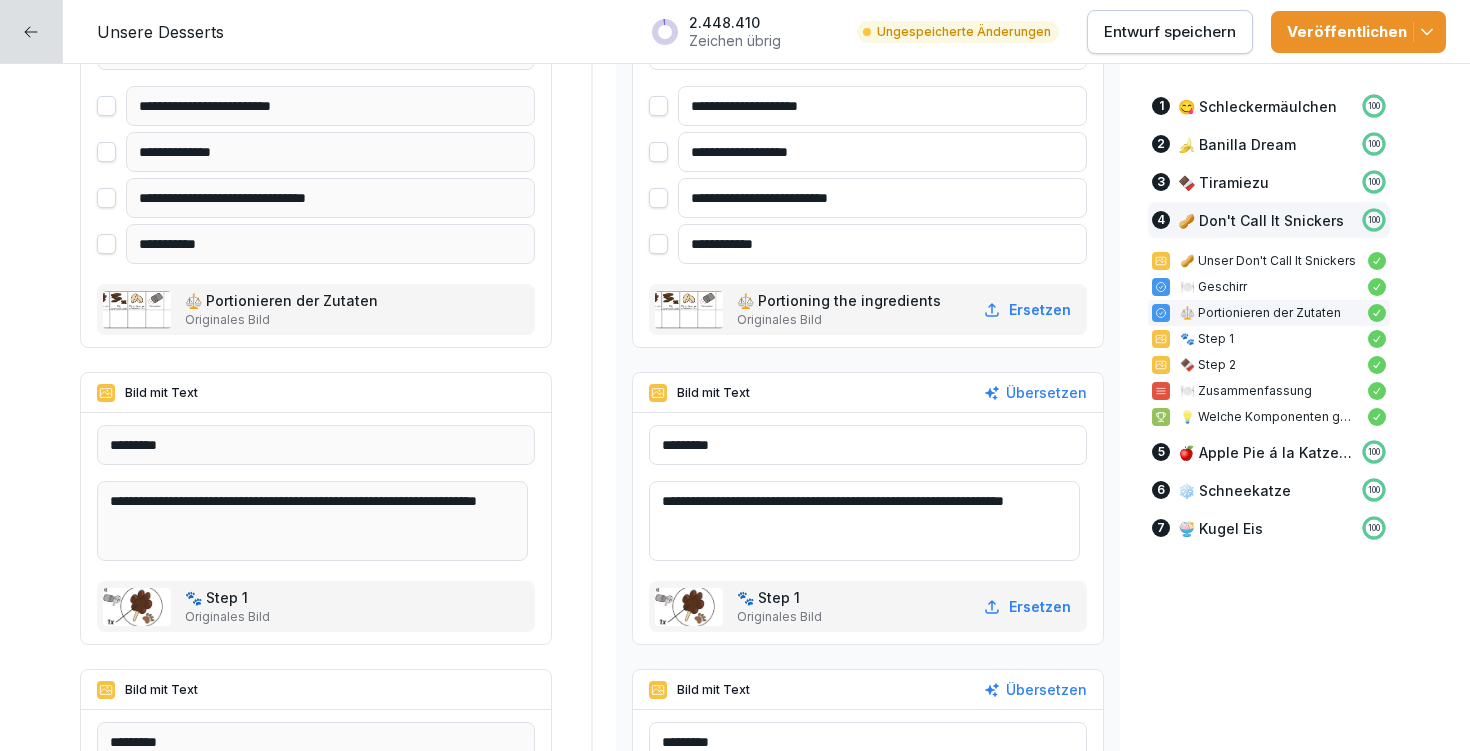 drag, startPoint x: 1028, startPoint y: 496, endPoint x: 711, endPoint y: 512, distance: 317.40353 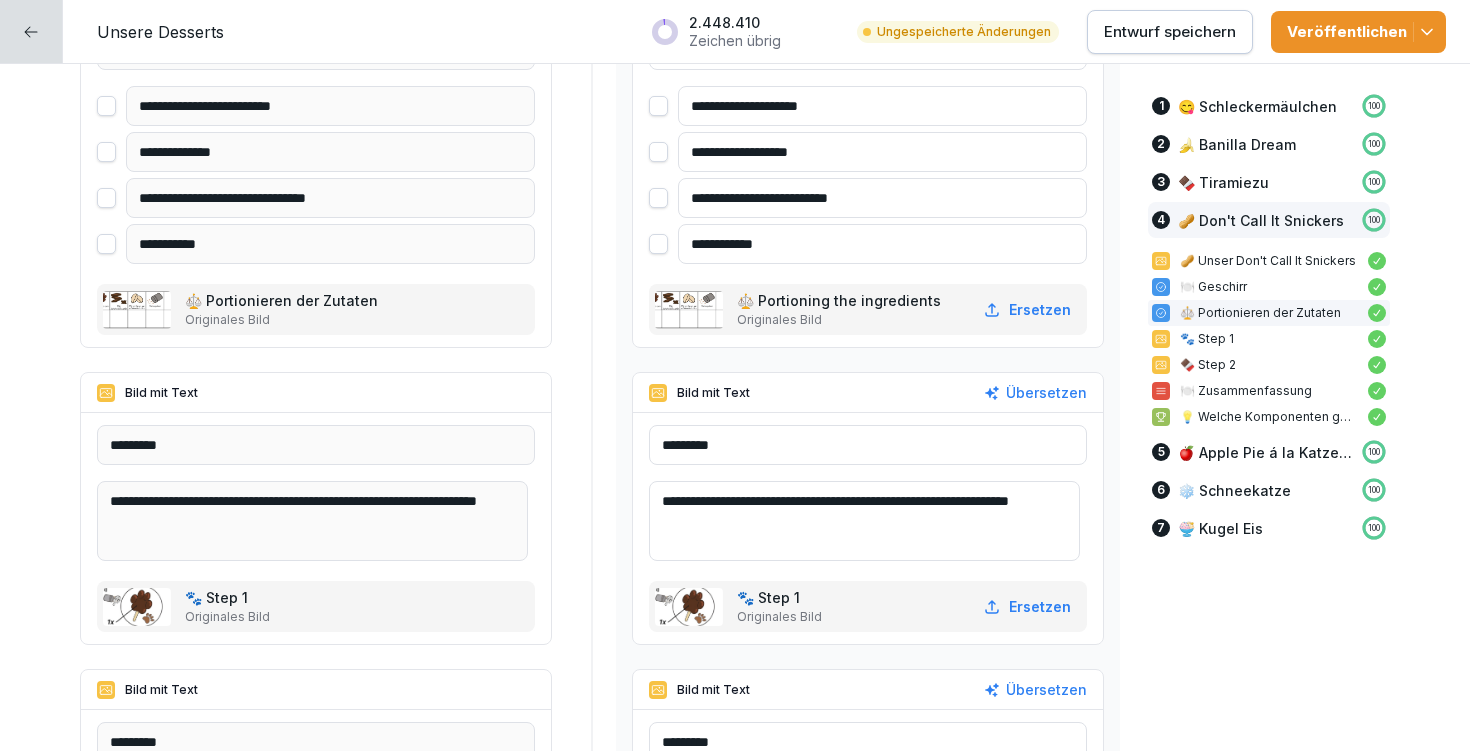click on "**********" at bounding box center (864, 521) 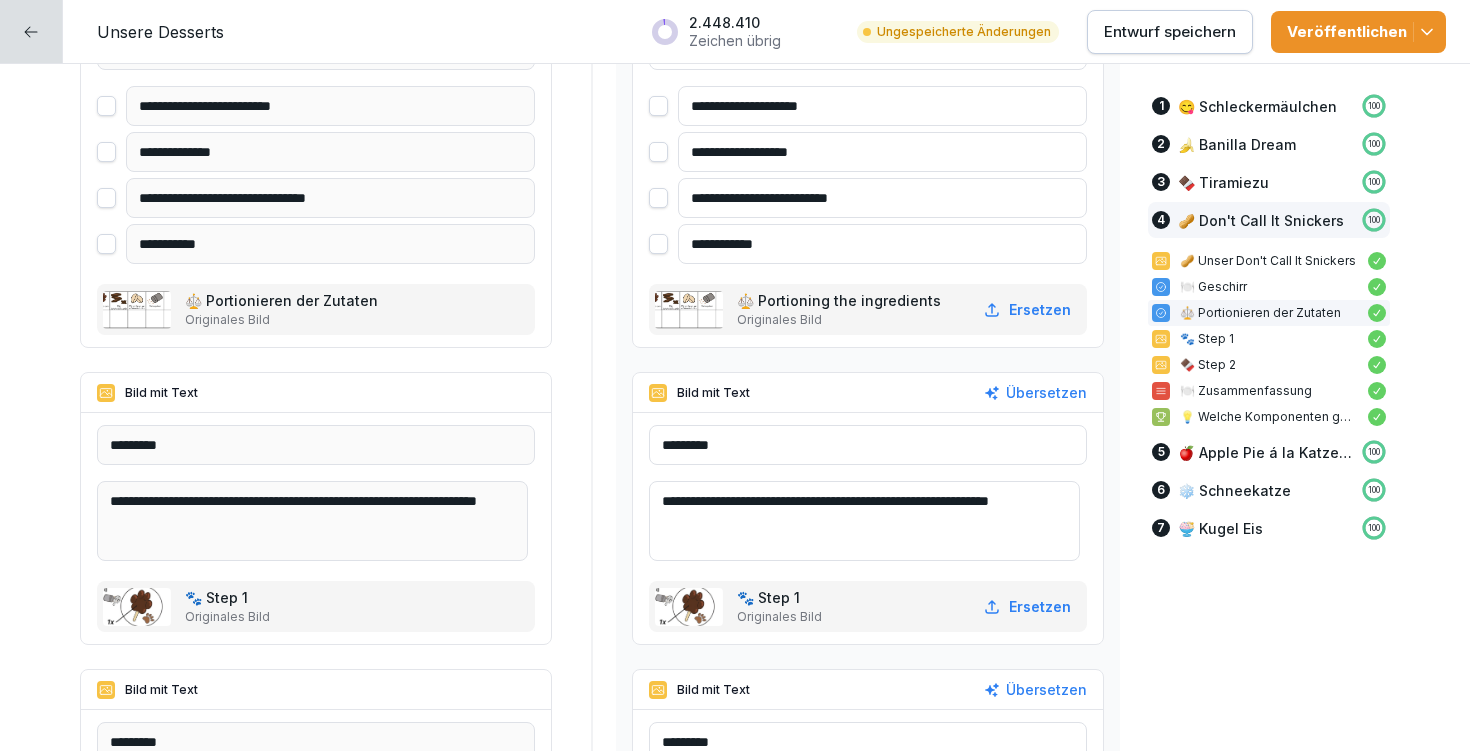 type on "**********" 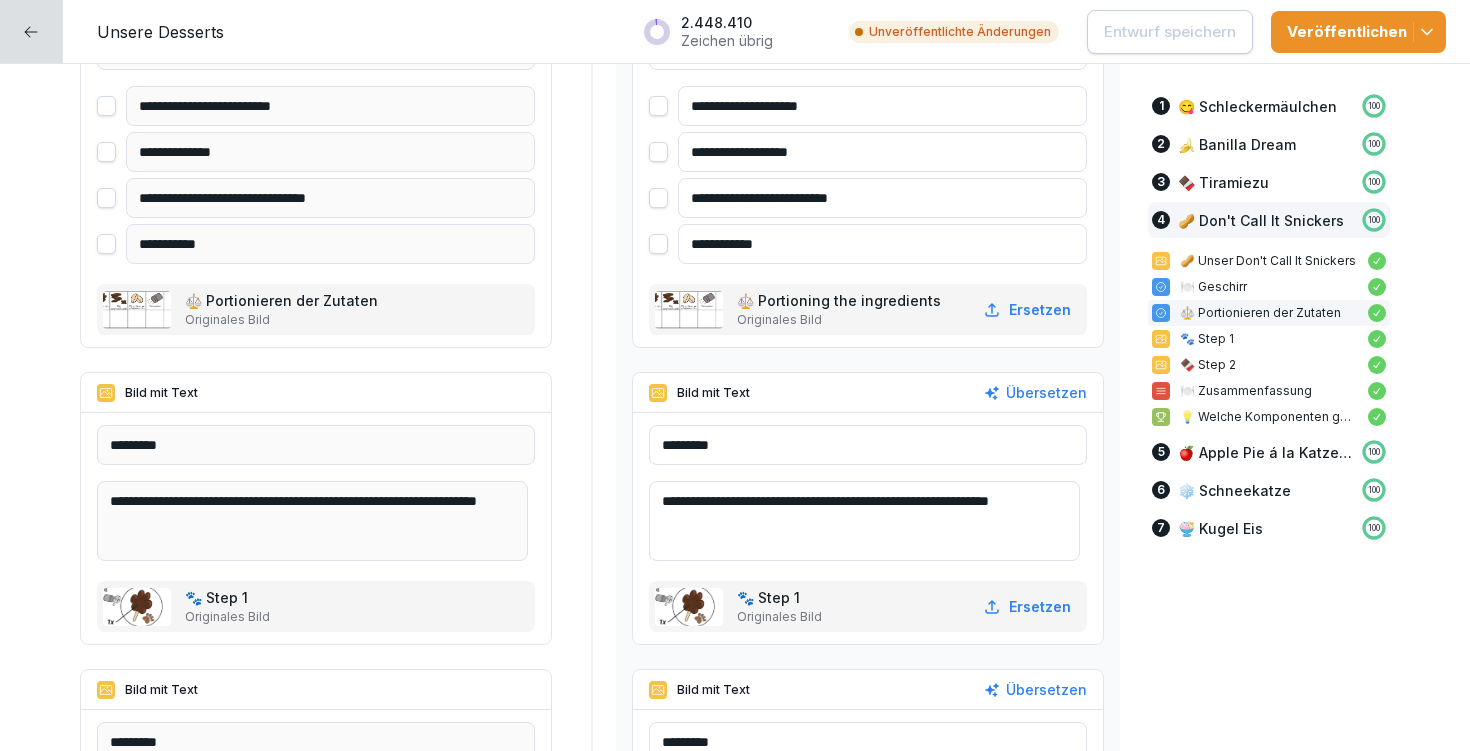 scroll, scrollTop: 12508, scrollLeft: 0, axis: vertical 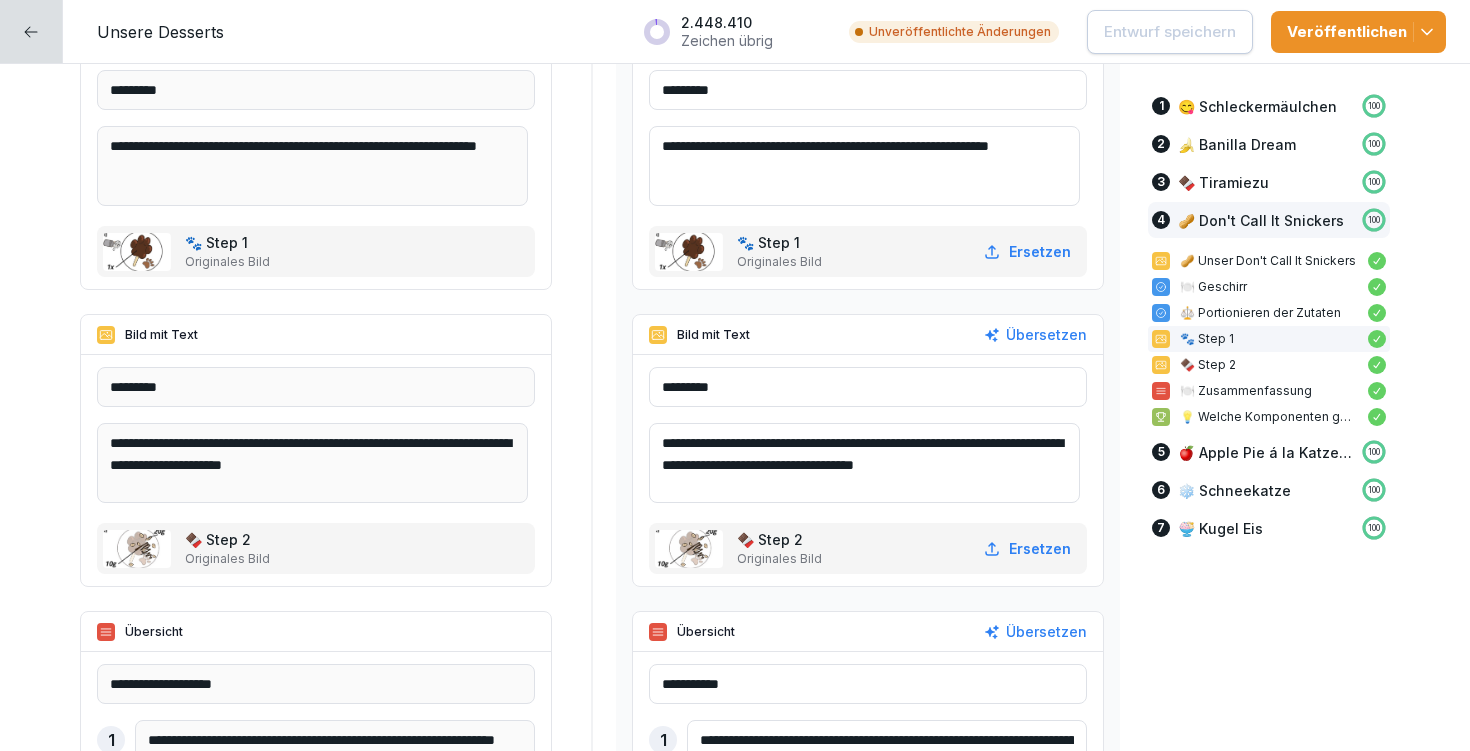 click on "**********" at bounding box center (864, 463) 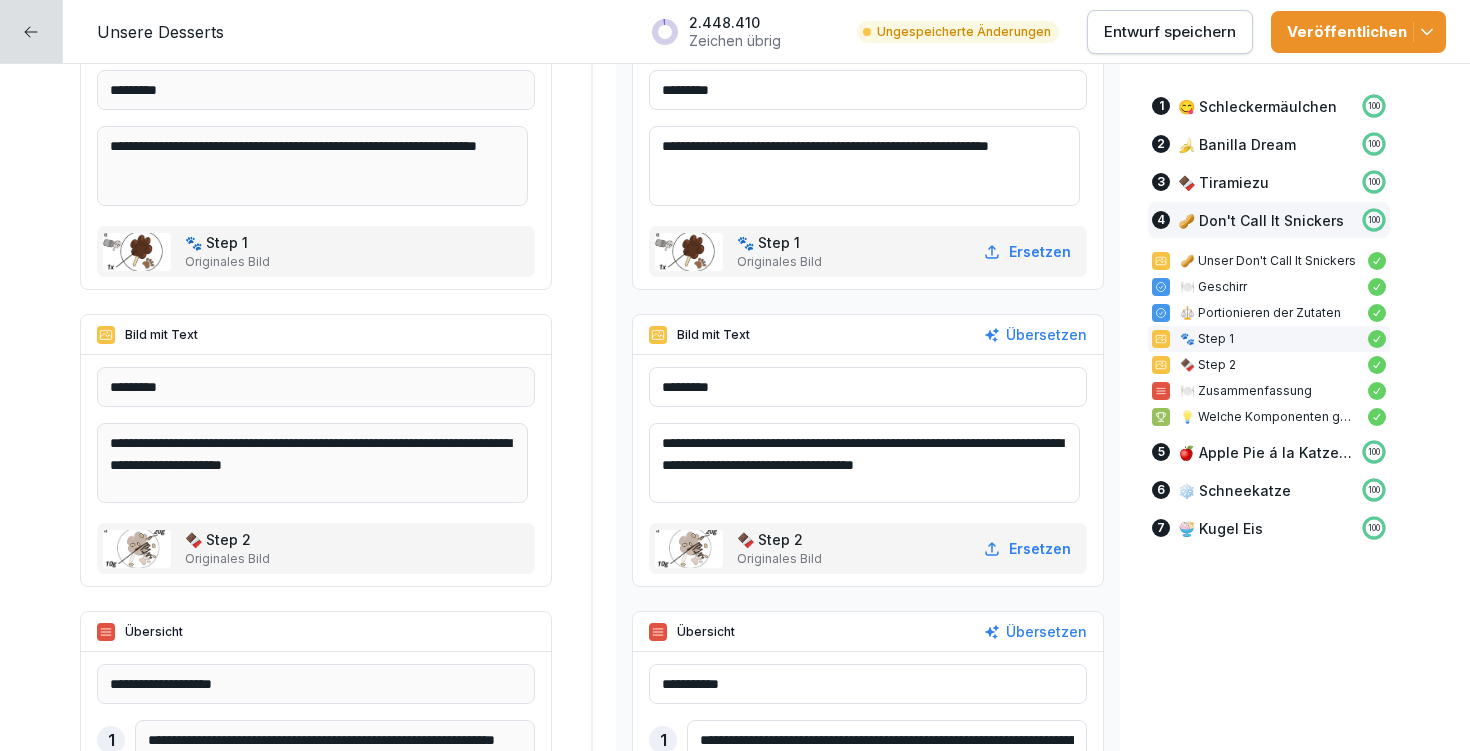 click on "**********" at bounding box center (864, 463) 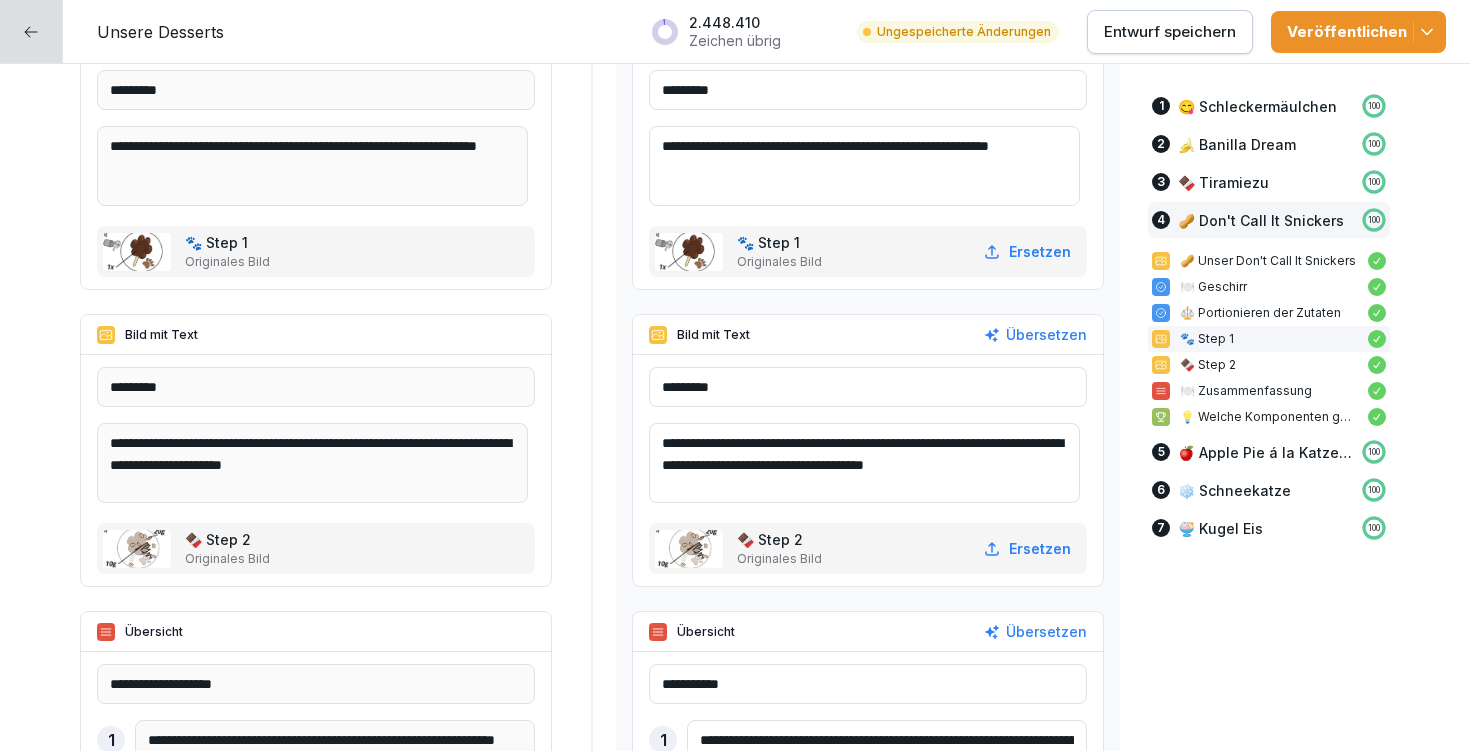 click on "**********" at bounding box center (864, 463) 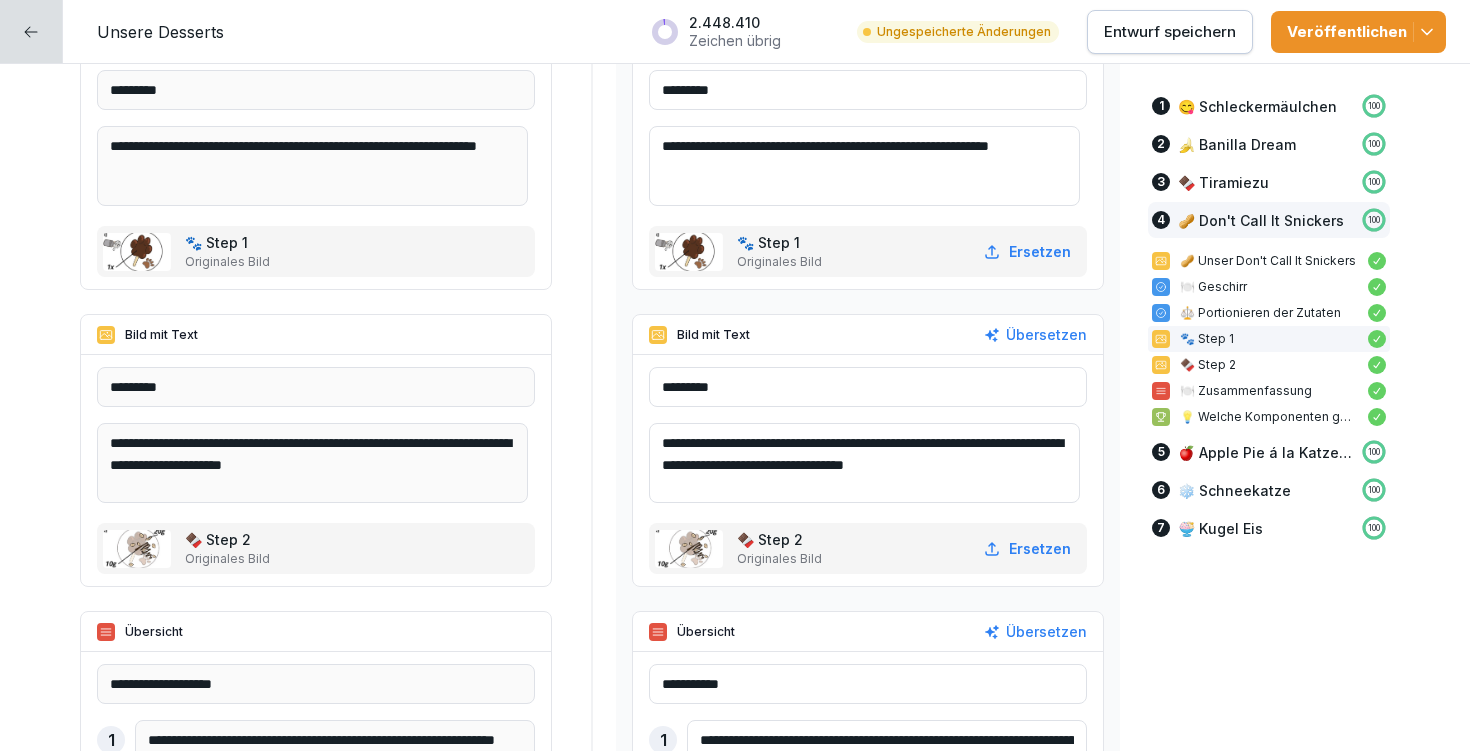 drag, startPoint x: 975, startPoint y: 464, endPoint x: 688, endPoint y: 481, distance: 287.50305 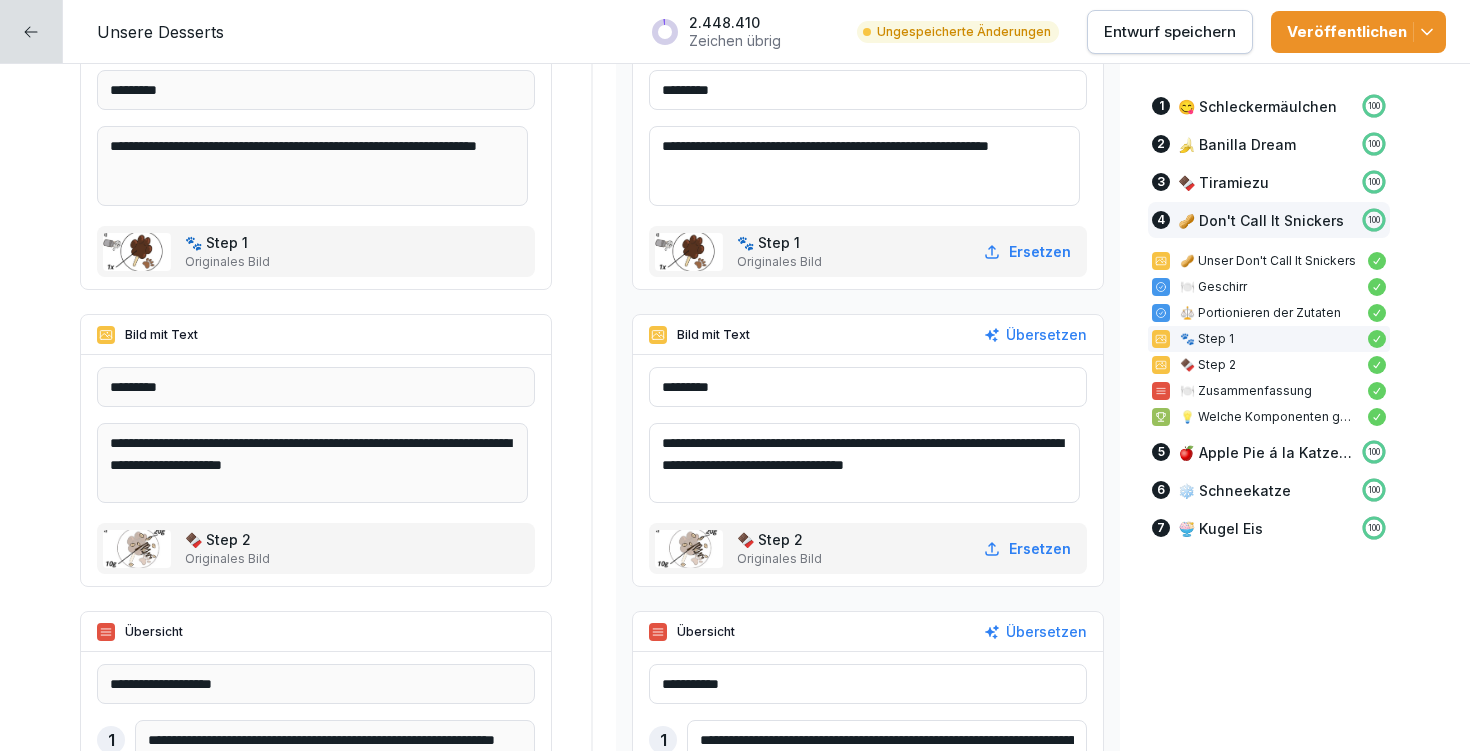 click on "**********" at bounding box center (864, 463) 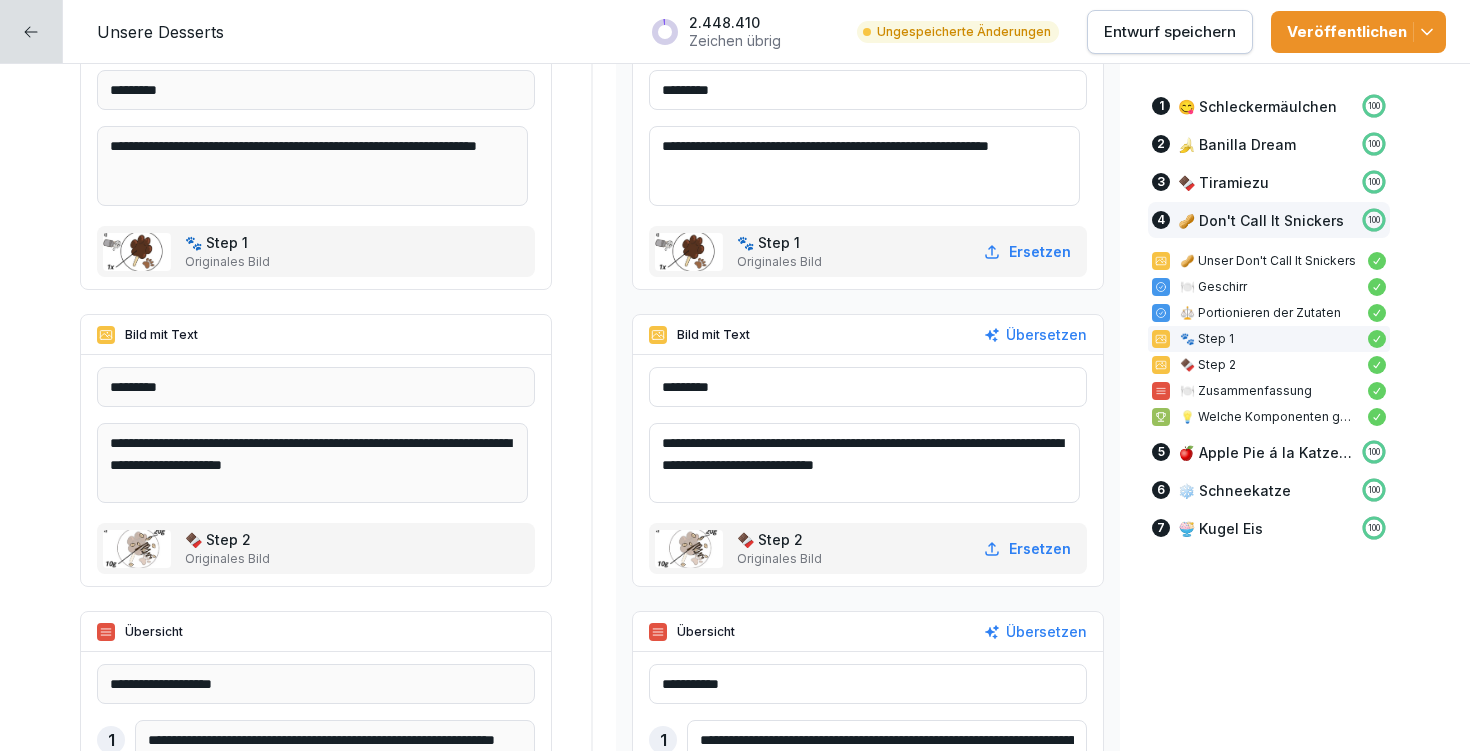 click on "**********" at bounding box center (864, 463) 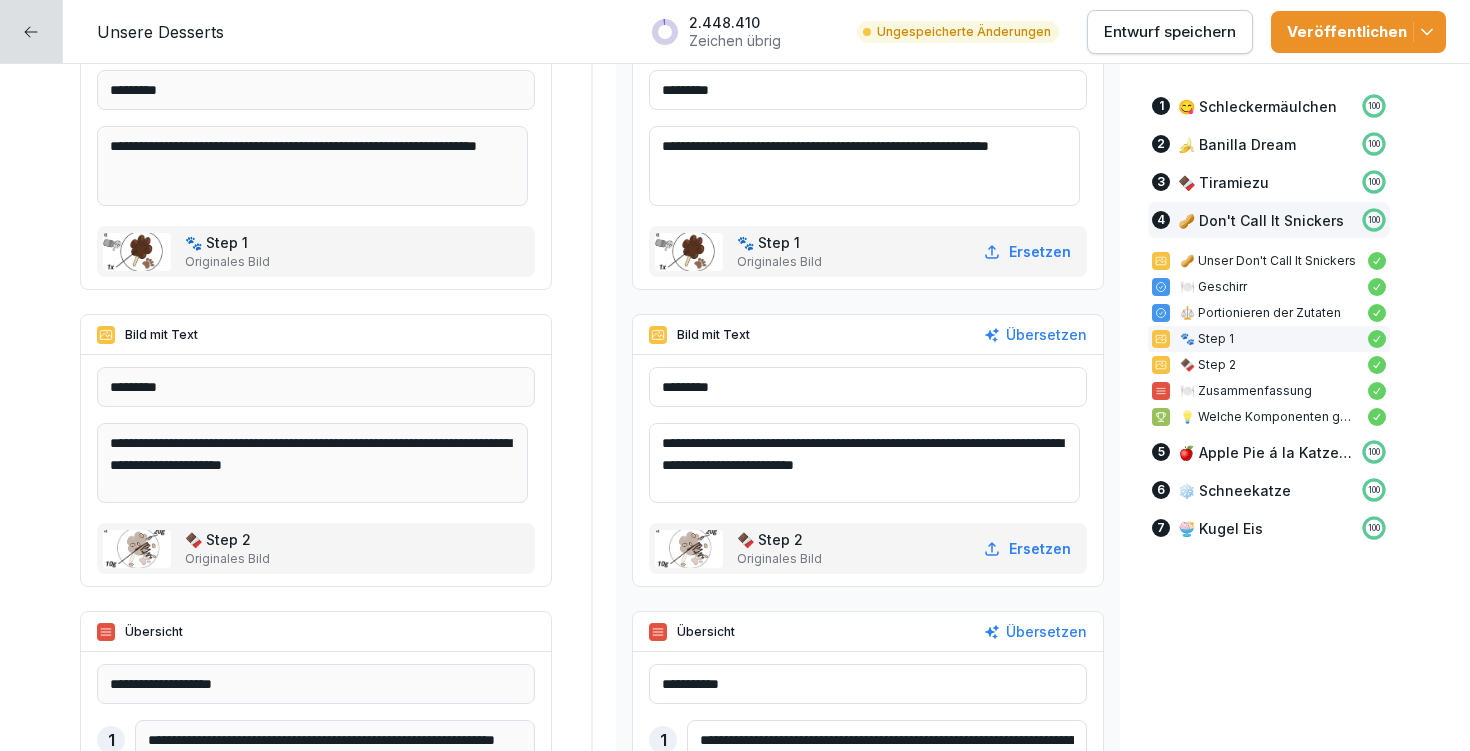 drag, startPoint x: 687, startPoint y: 462, endPoint x: 709, endPoint y: 460, distance: 22.090721 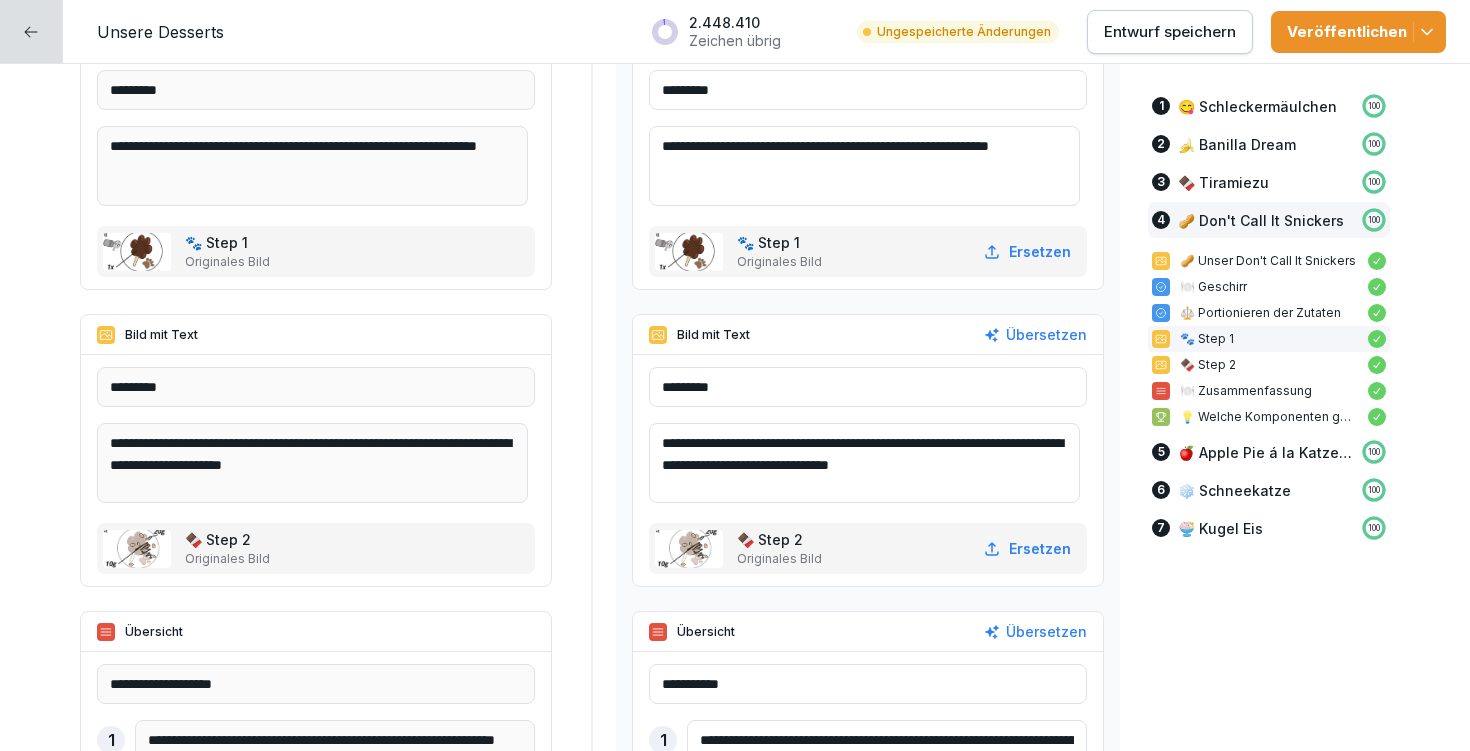 scroll, scrollTop: 12658, scrollLeft: 0, axis: vertical 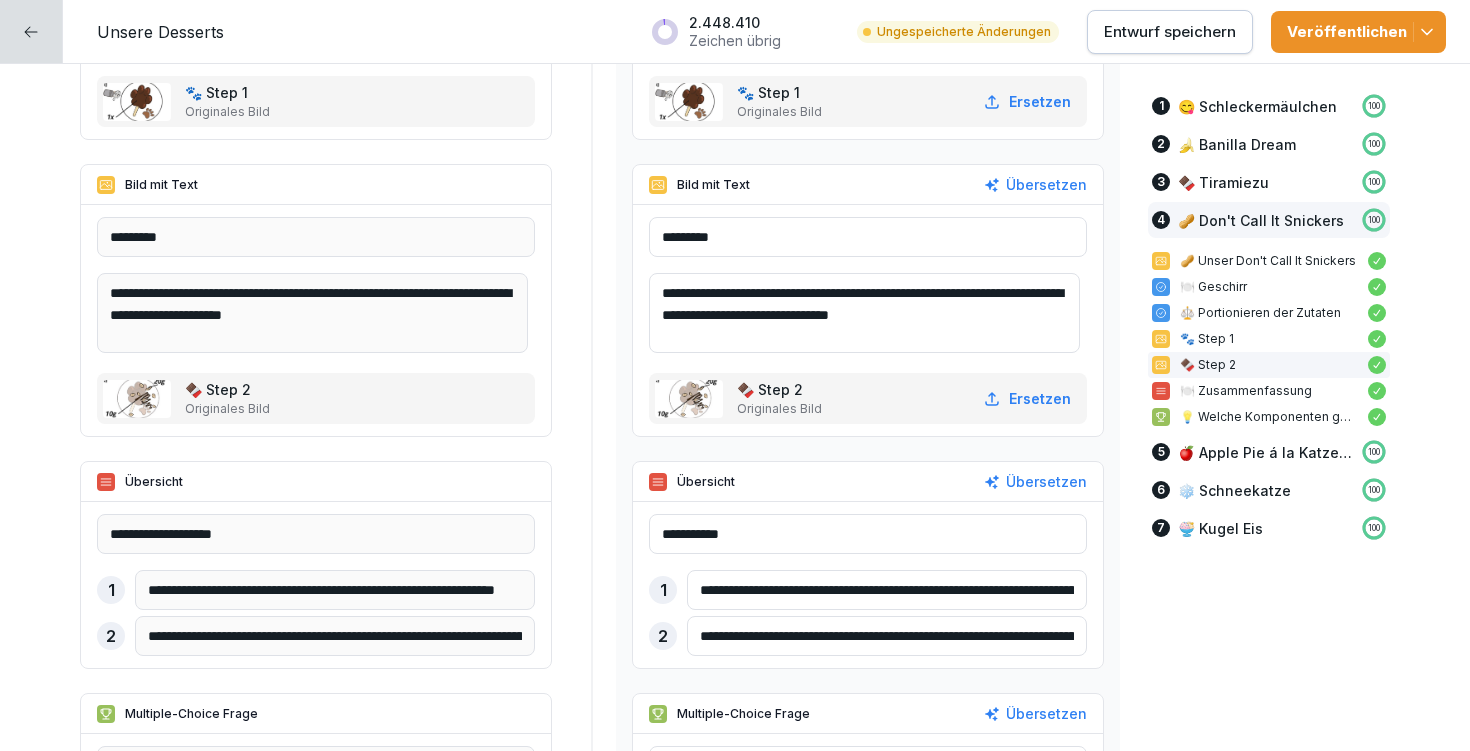 type on "**********" 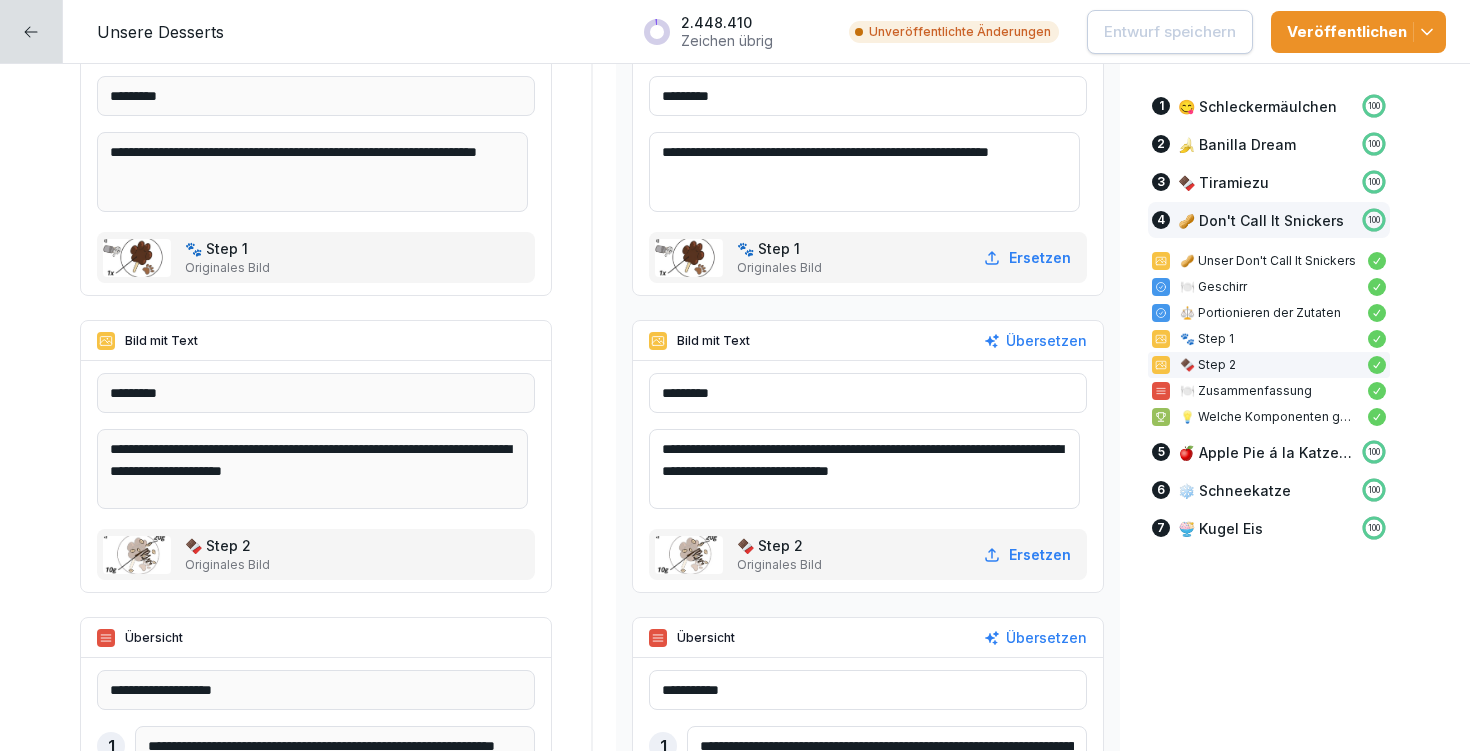 scroll, scrollTop: 12348, scrollLeft: 0, axis: vertical 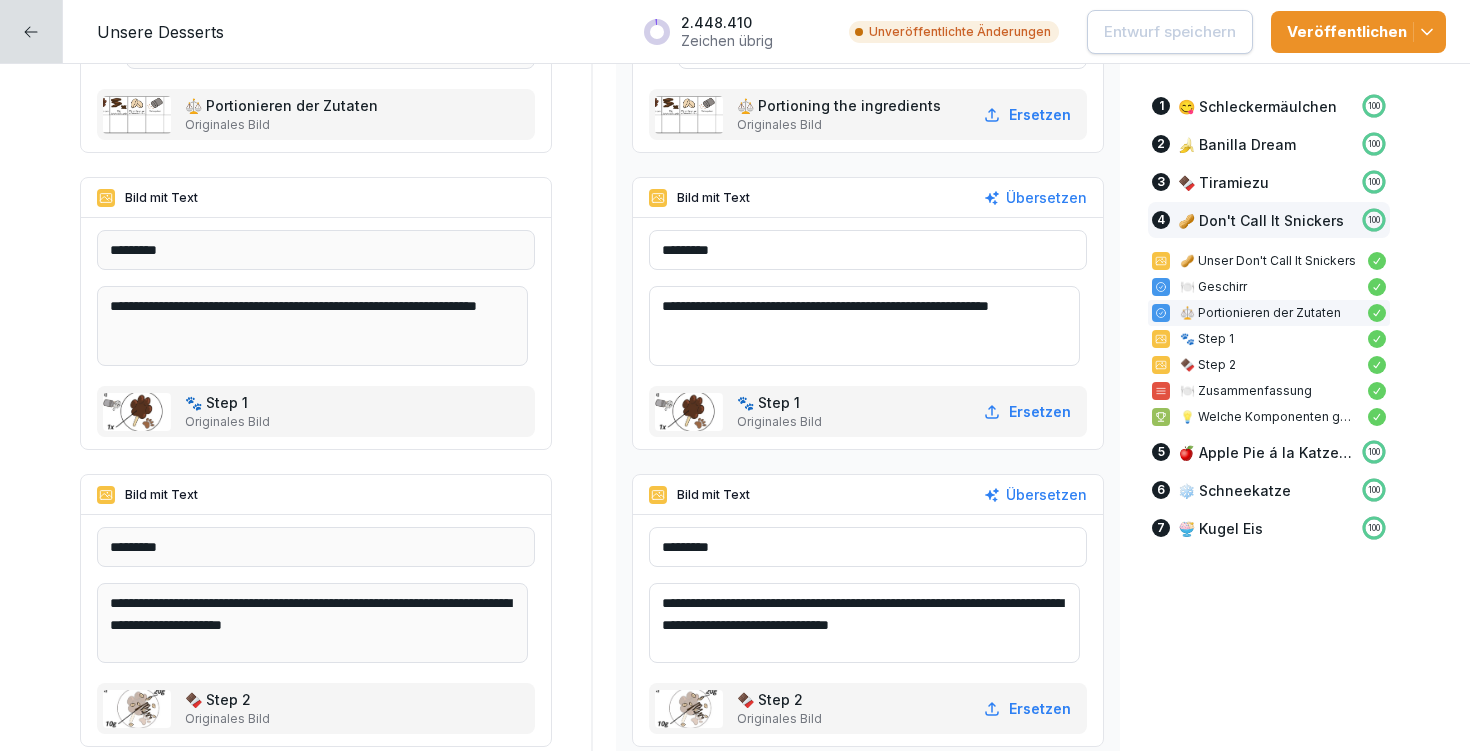 drag, startPoint x: 669, startPoint y: 300, endPoint x: 752, endPoint y: 358, distance: 101.257095 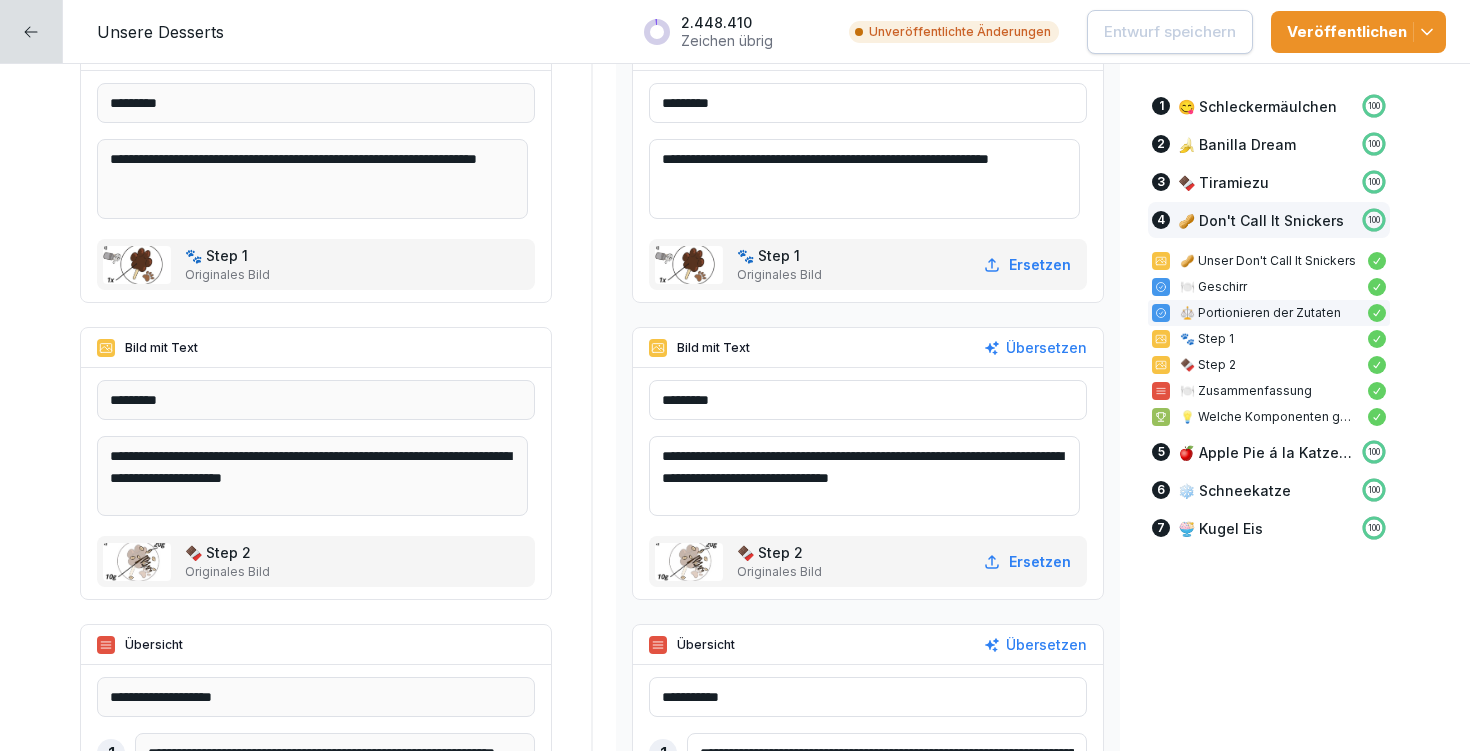scroll, scrollTop: 12650, scrollLeft: 0, axis: vertical 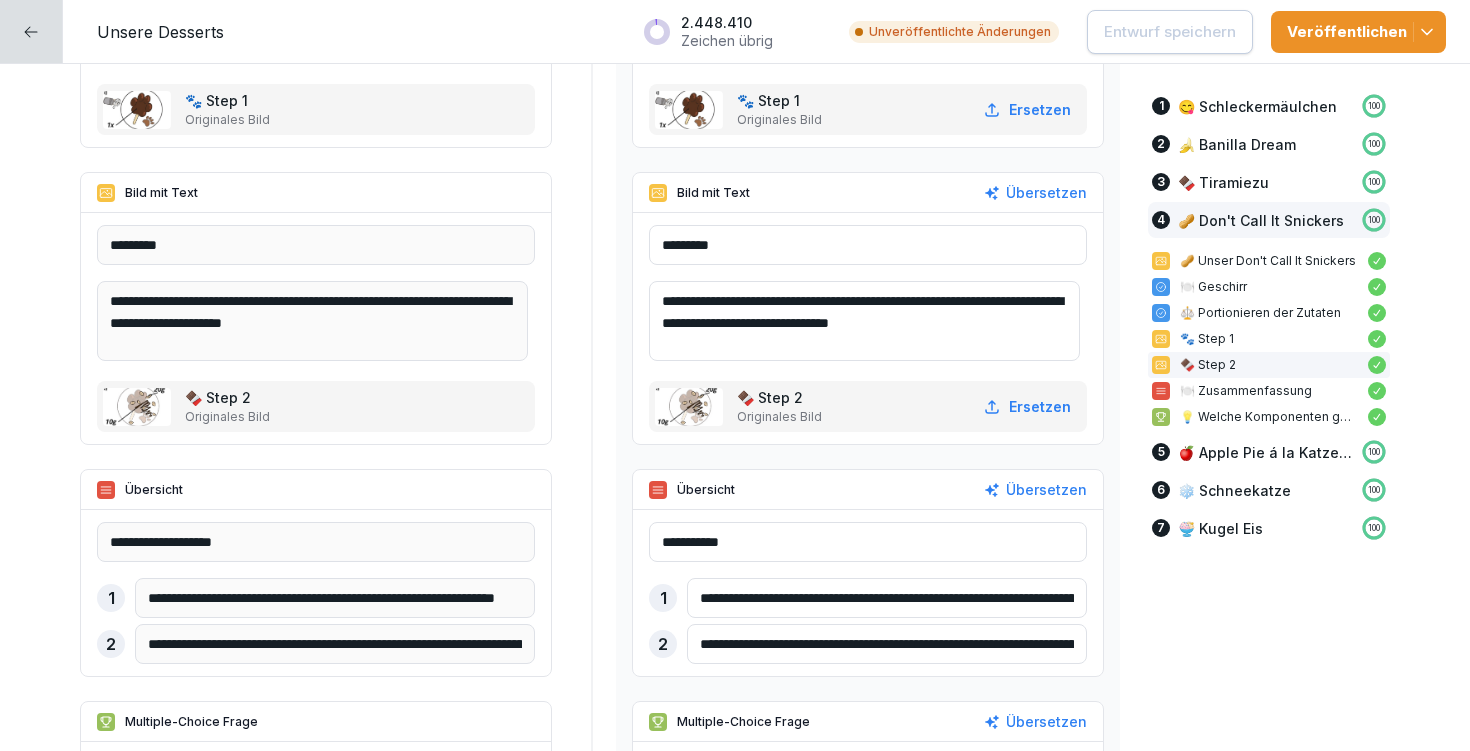 drag, startPoint x: 694, startPoint y: 595, endPoint x: 1249, endPoint y: 600, distance: 555.0225 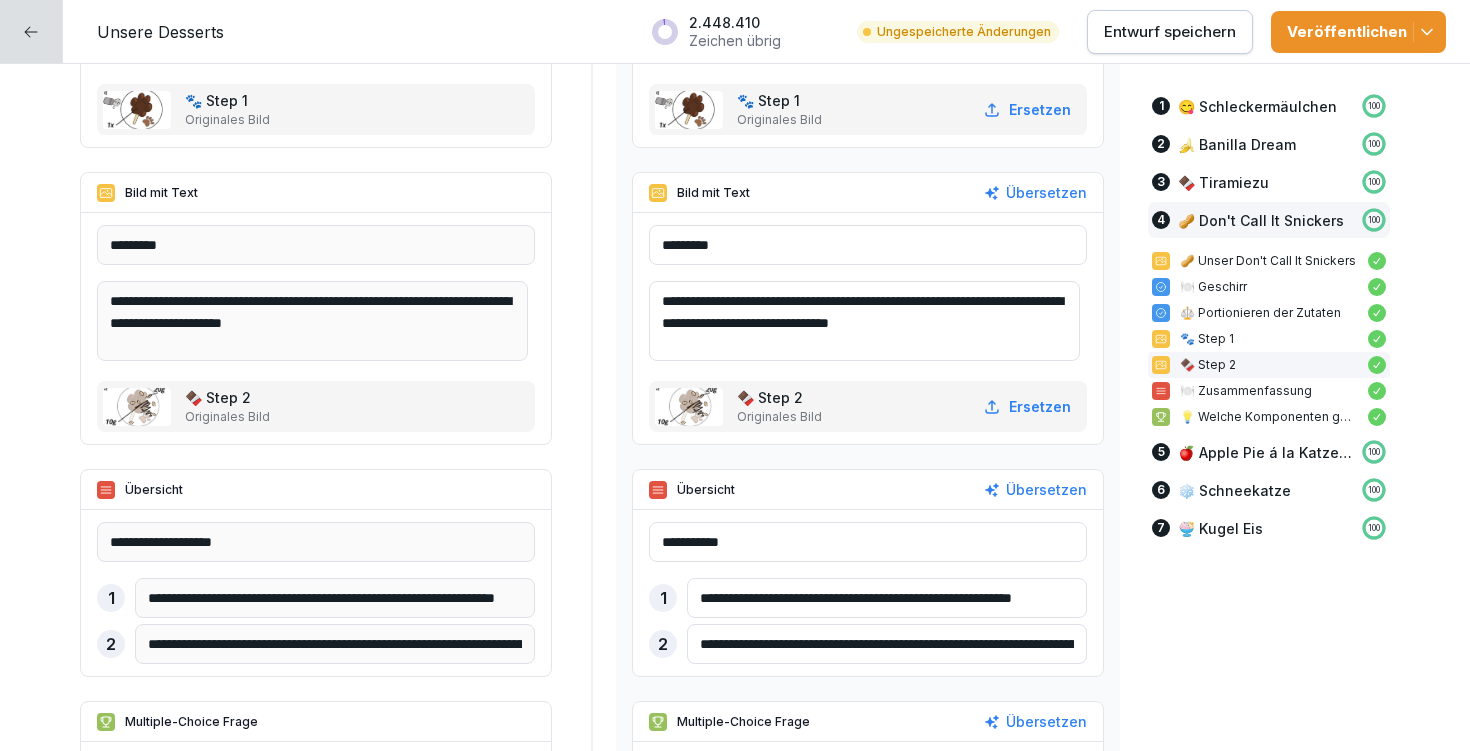 type on "**********" 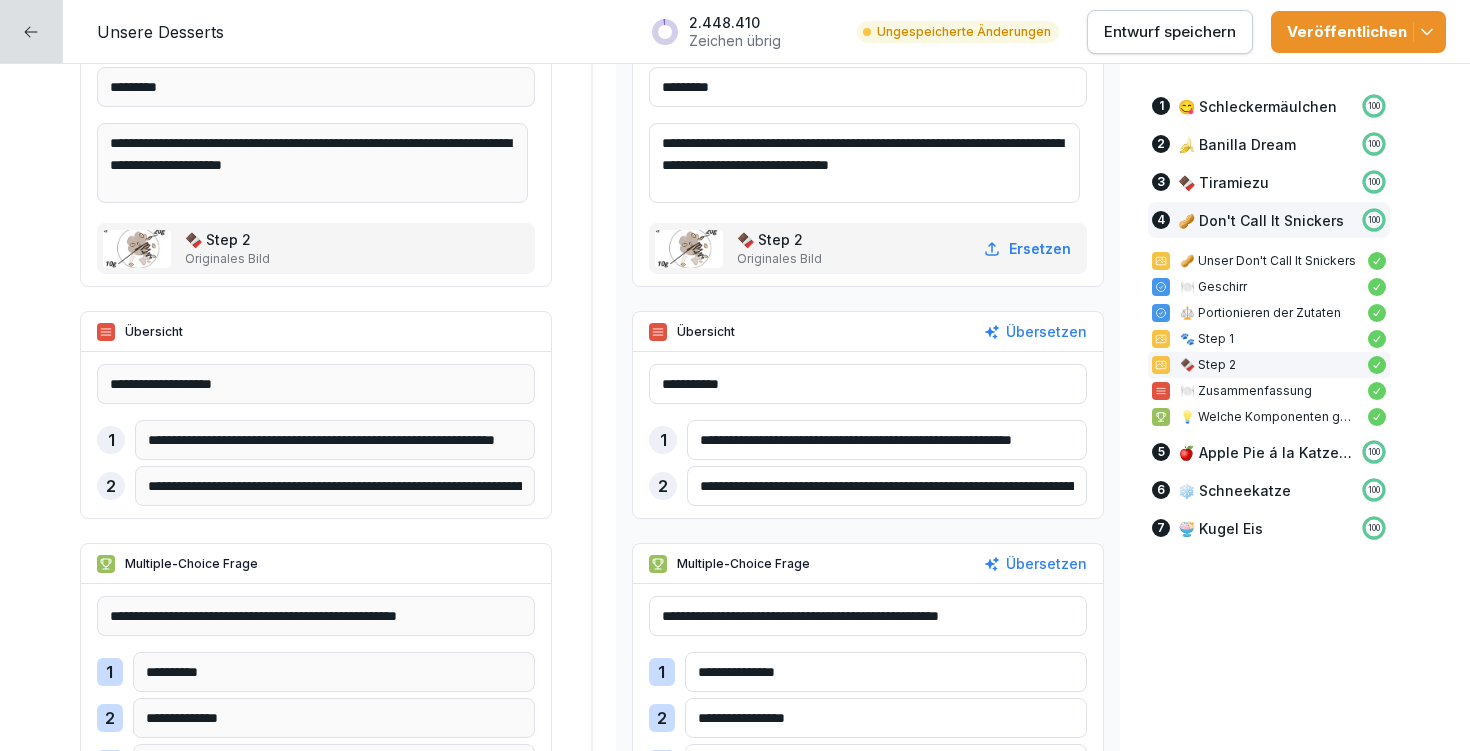 scroll, scrollTop: 12905, scrollLeft: 0, axis: vertical 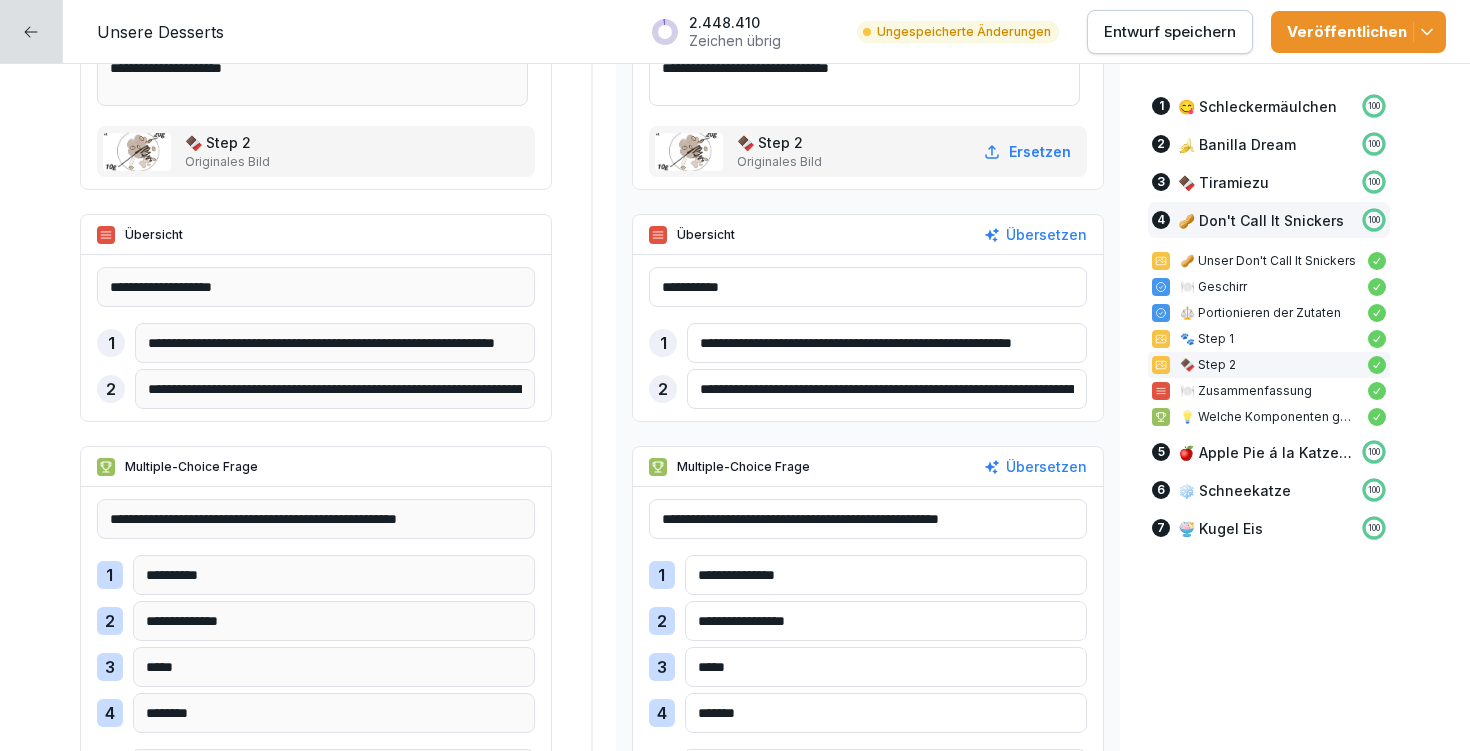 drag, startPoint x: 724, startPoint y: 392, endPoint x: 1222, endPoint y: 432, distance: 499.60385 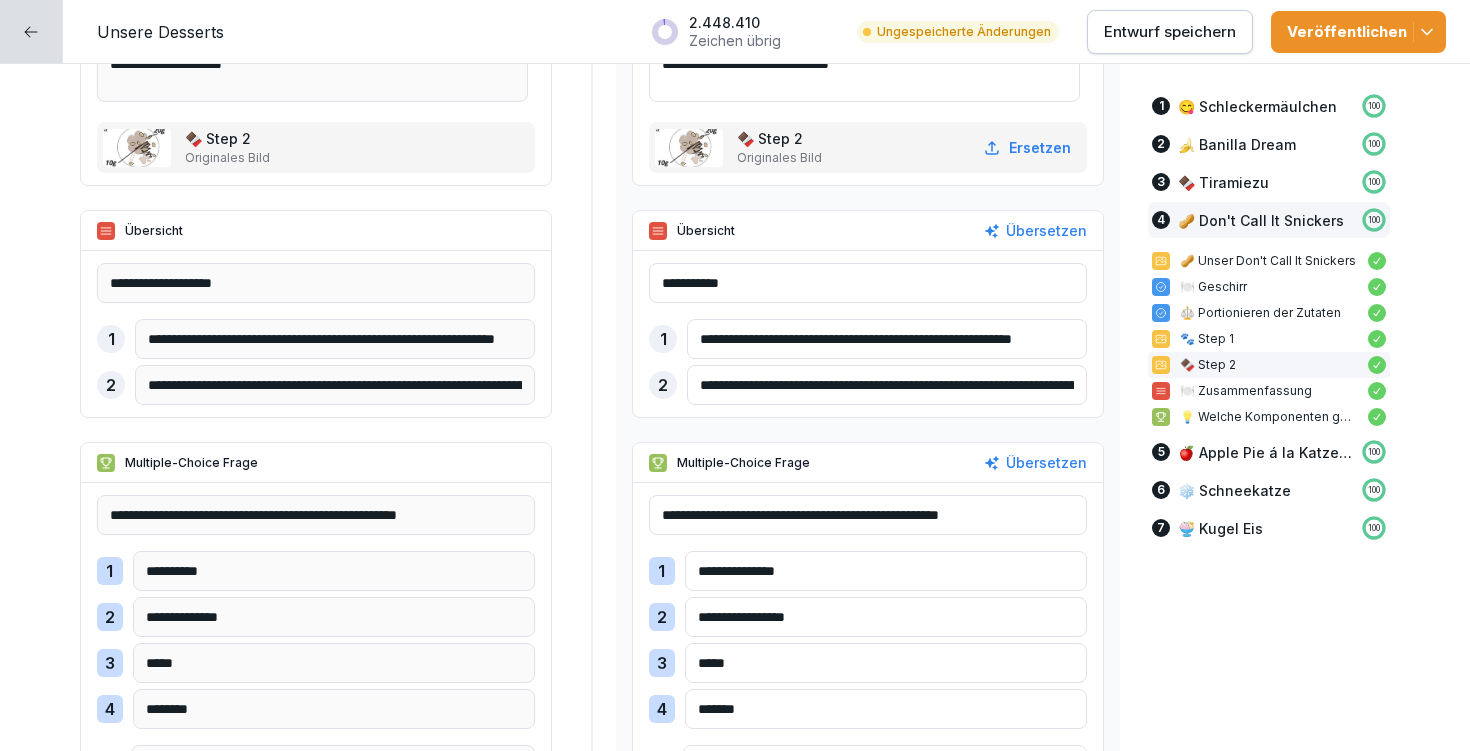 scroll, scrollTop: 12913, scrollLeft: 0, axis: vertical 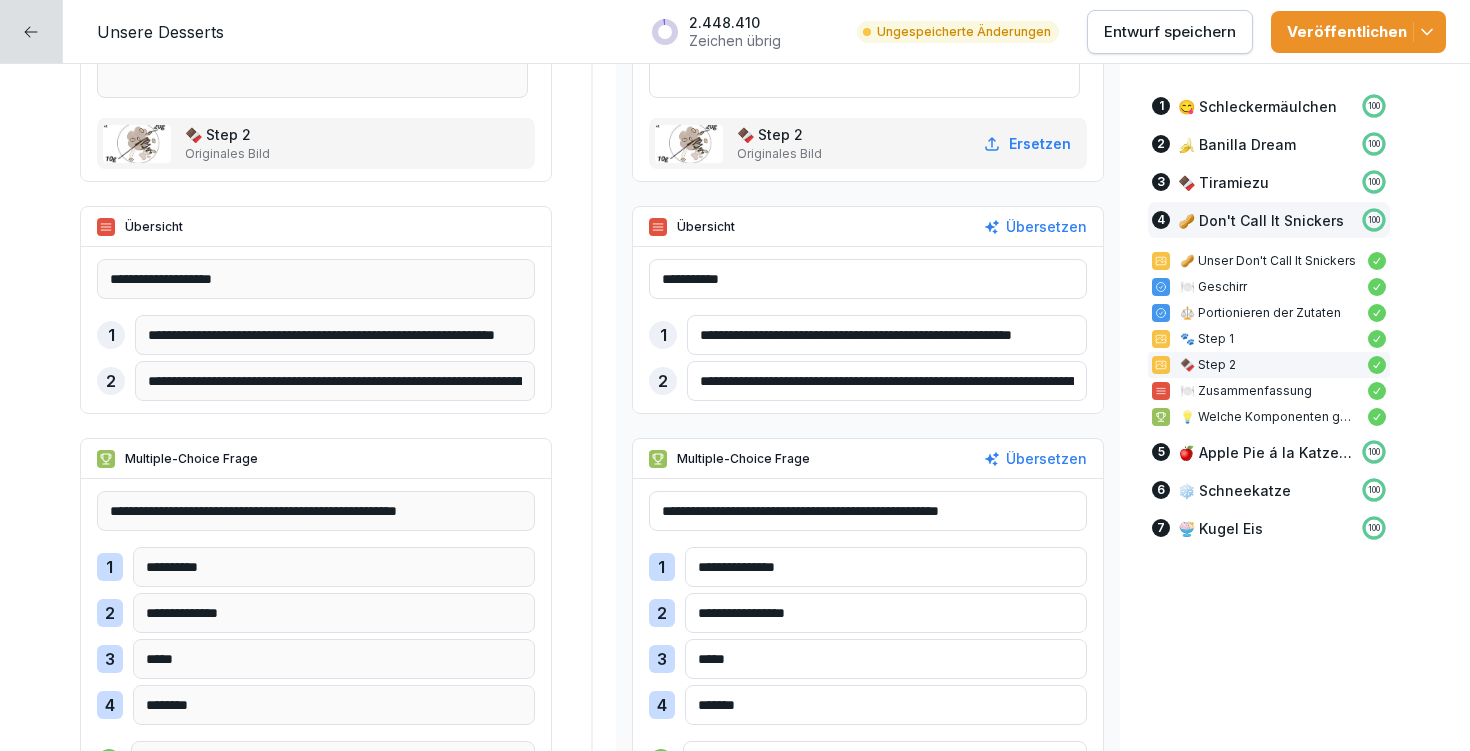 type on "**********" 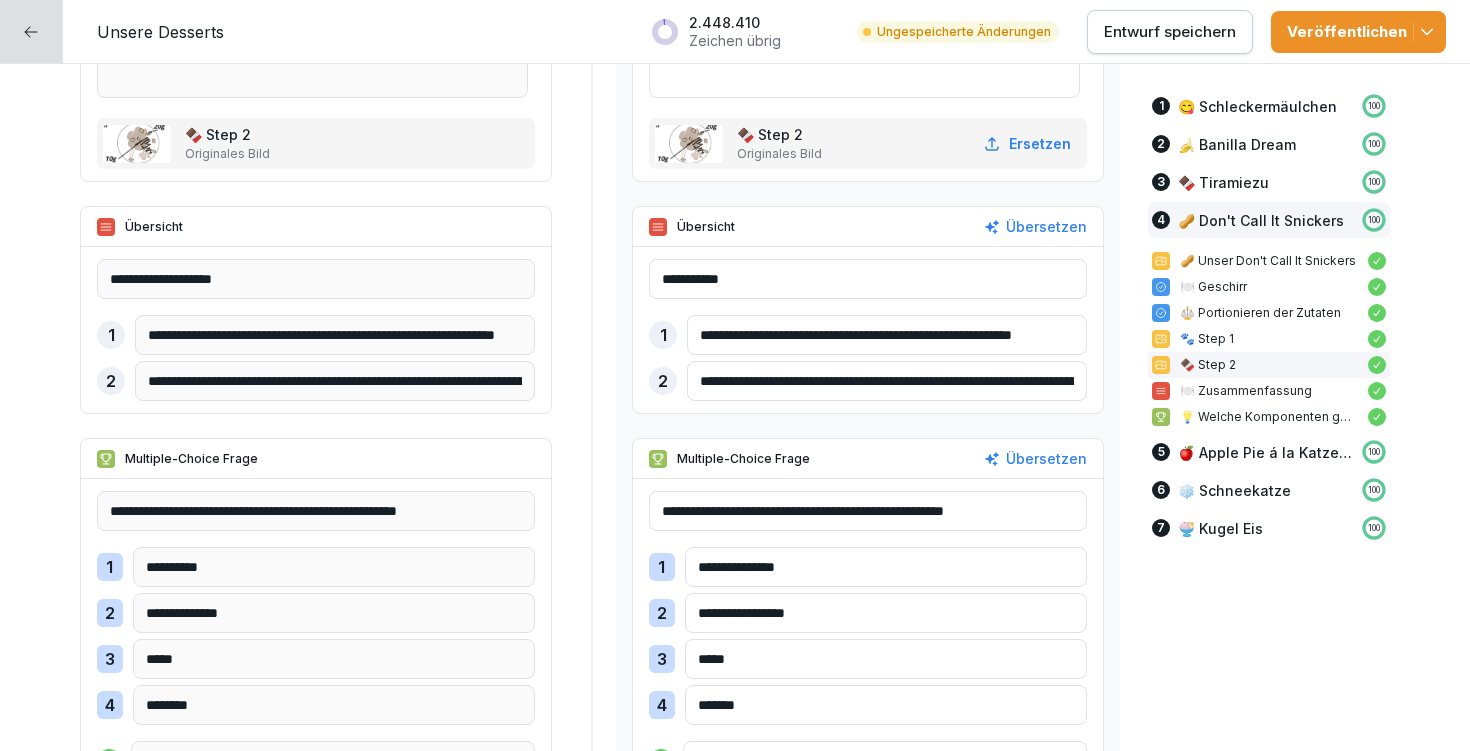 click on "**********" at bounding box center [868, 511] 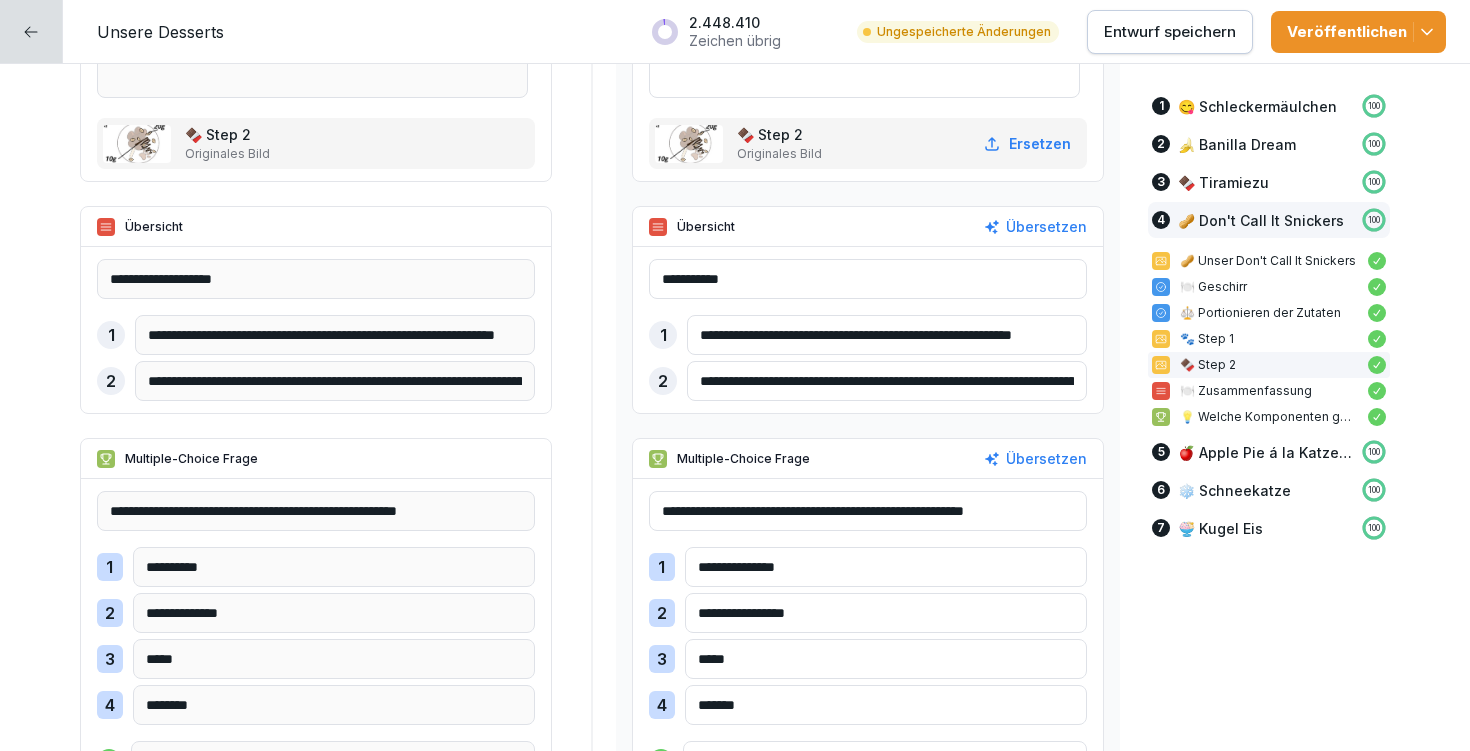 type on "**********" 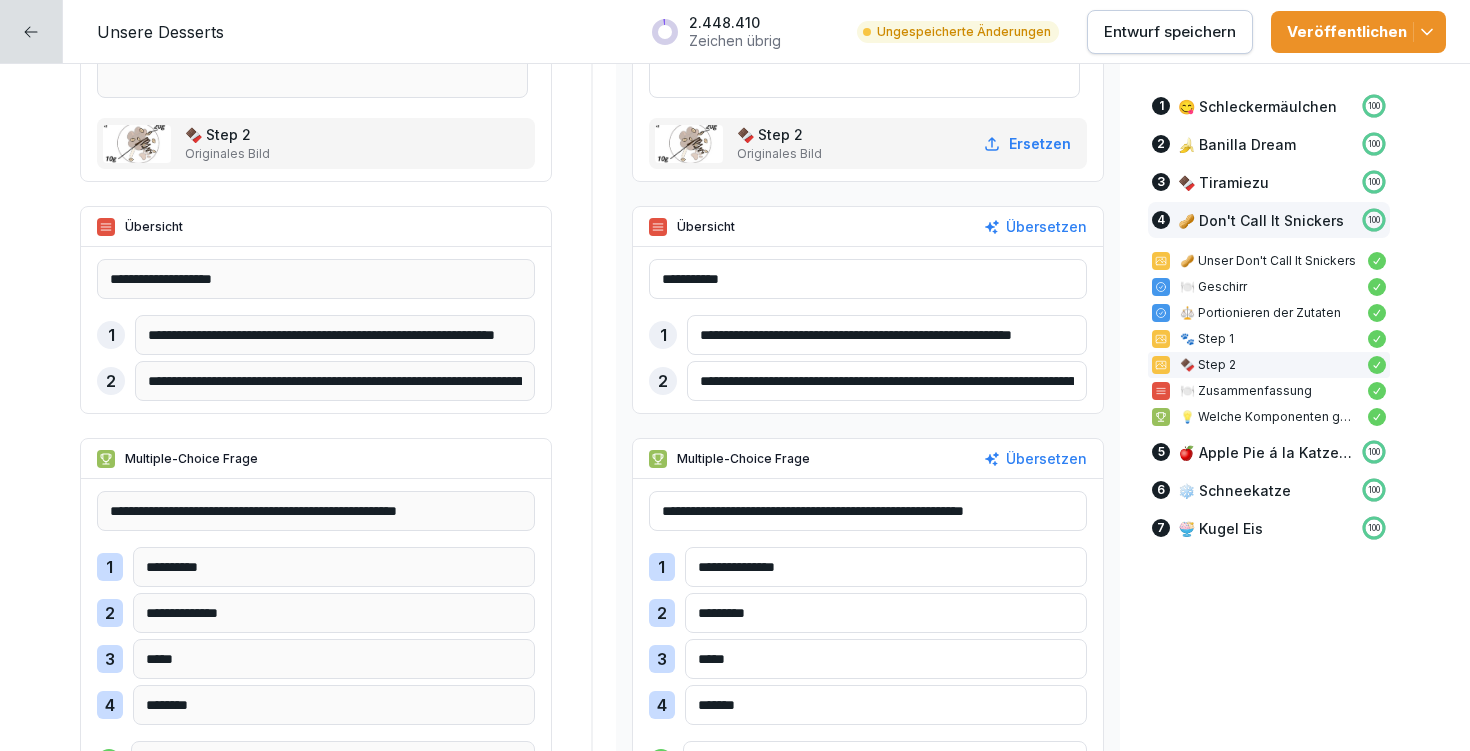 type on "*********" 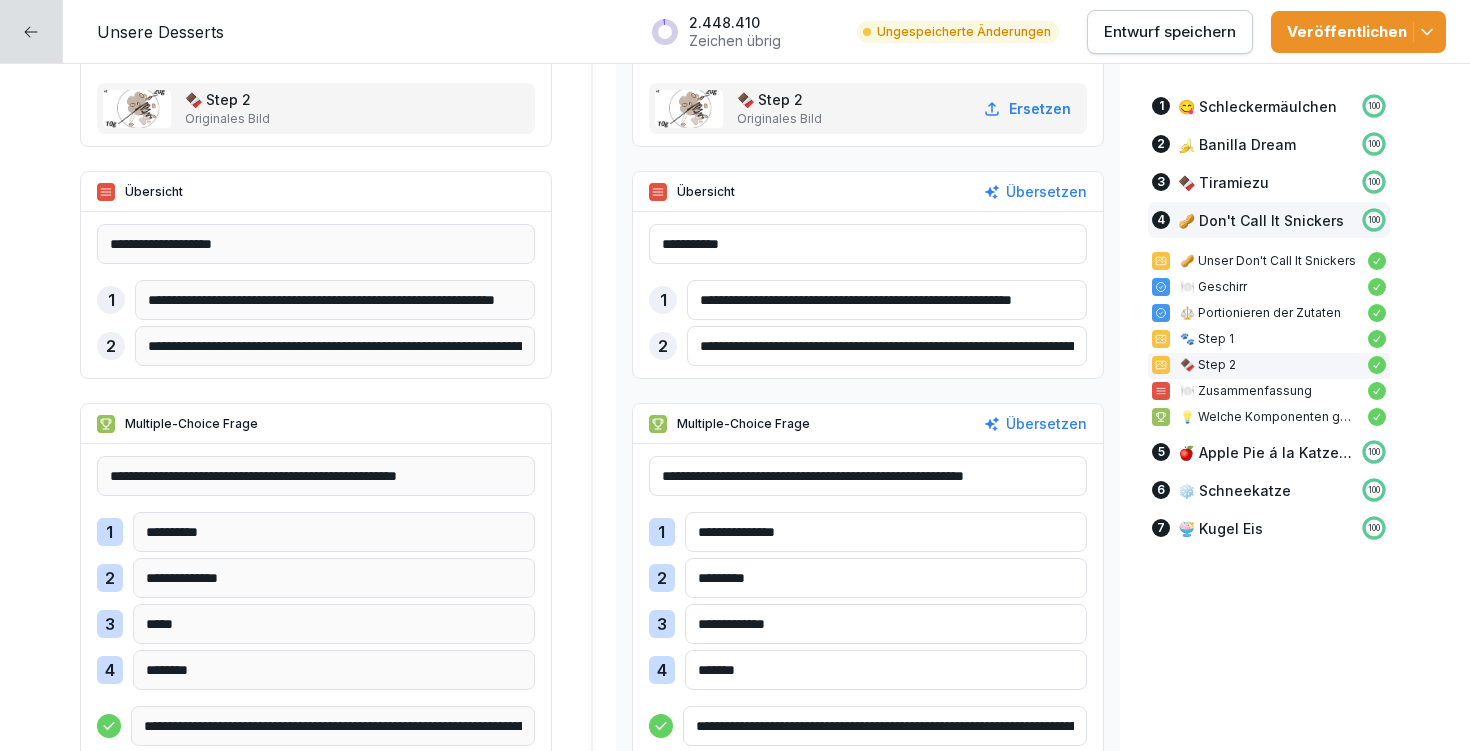 scroll, scrollTop: 13130, scrollLeft: 0, axis: vertical 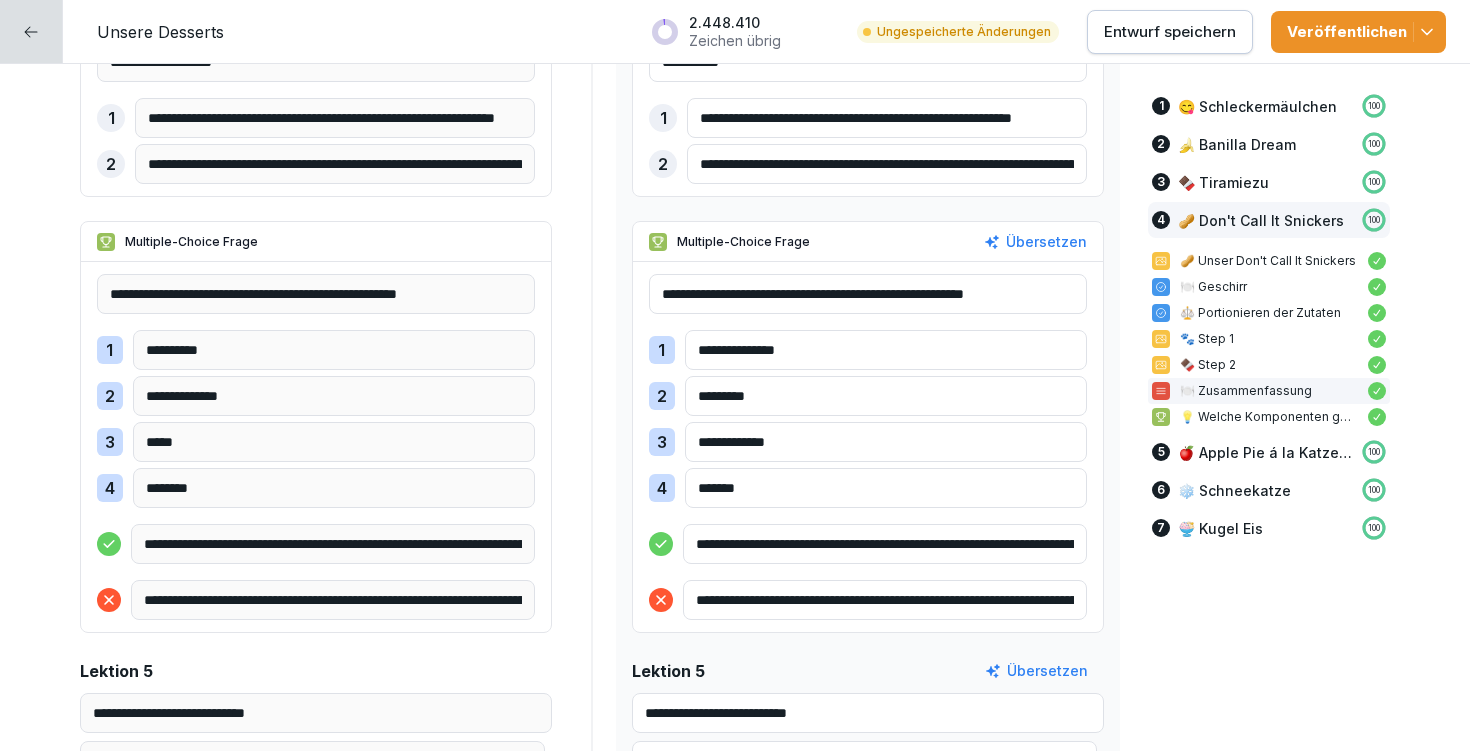 type on "**********" 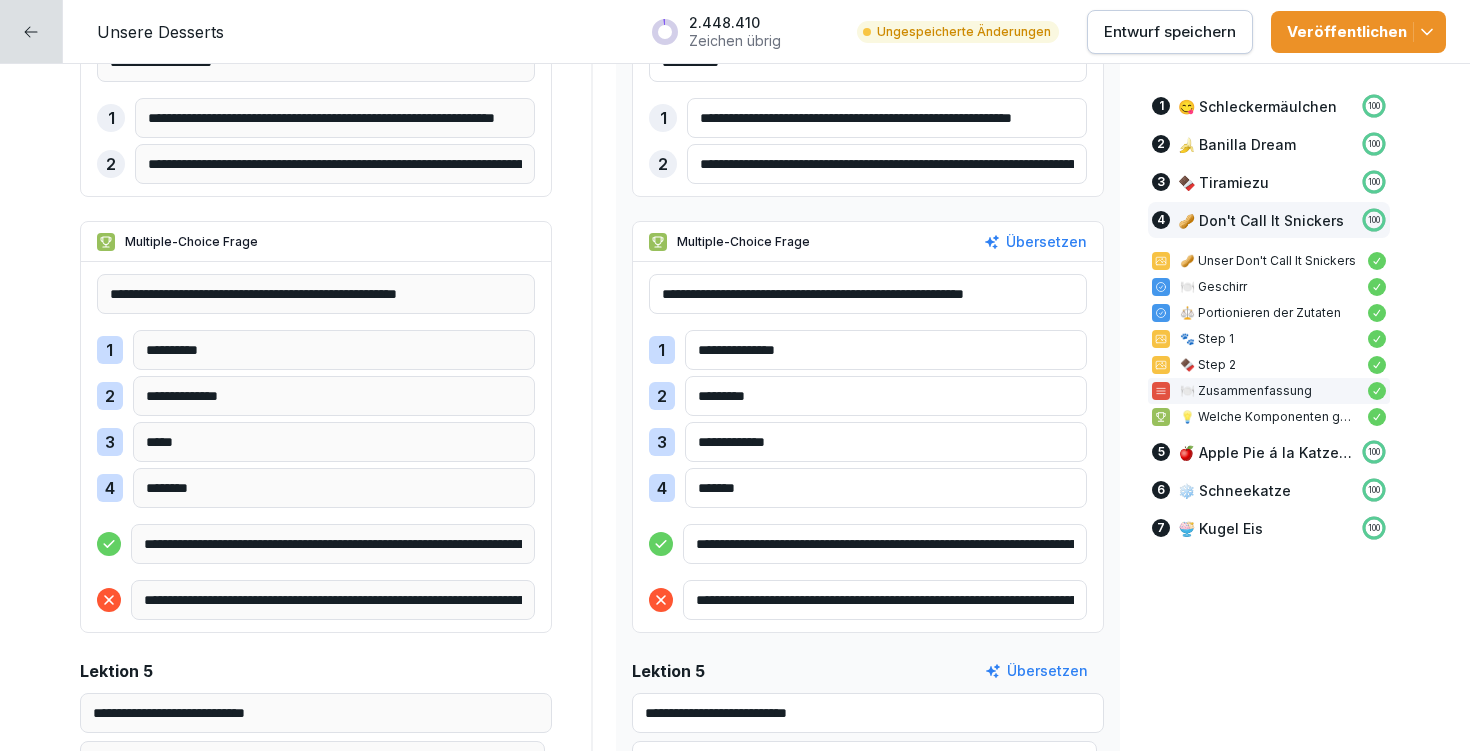 drag, startPoint x: 1006, startPoint y: 547, endPoint x: 1072, endPoint y: 548, distance: 66.007576 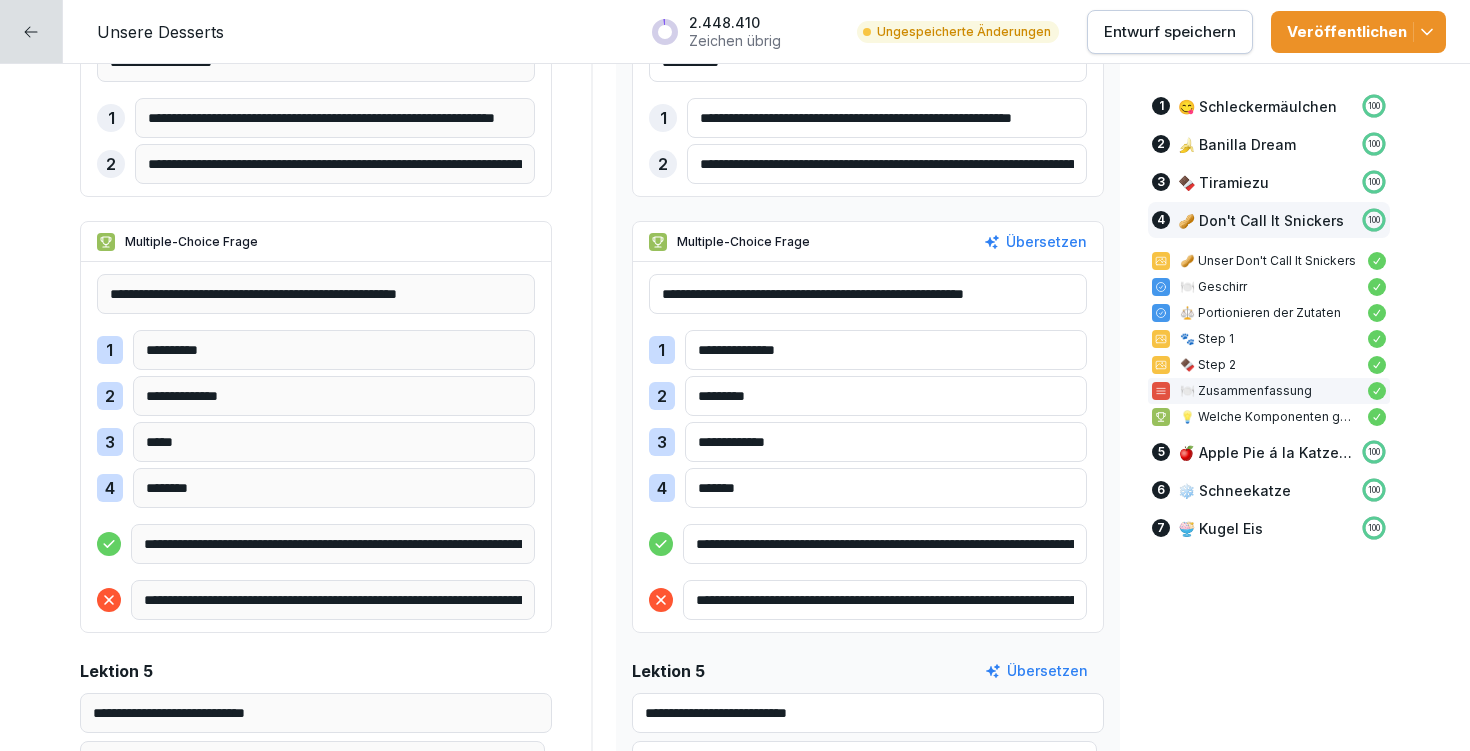 click on "**********" at bounding box center (868, 447) 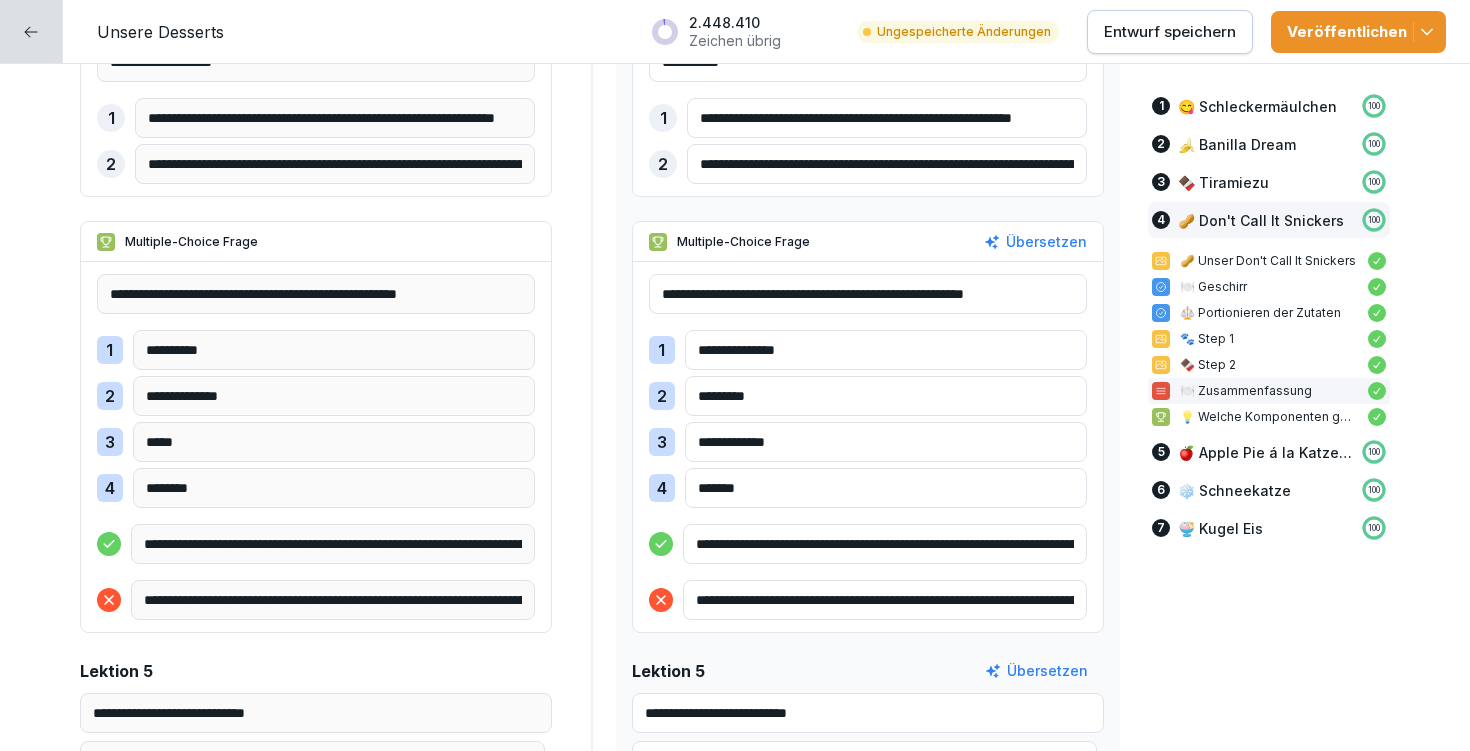 drag, startPoint x: 972, startPoint y: 604, endPoint x: 1099, endPoint y: 605, distance: 127.00394 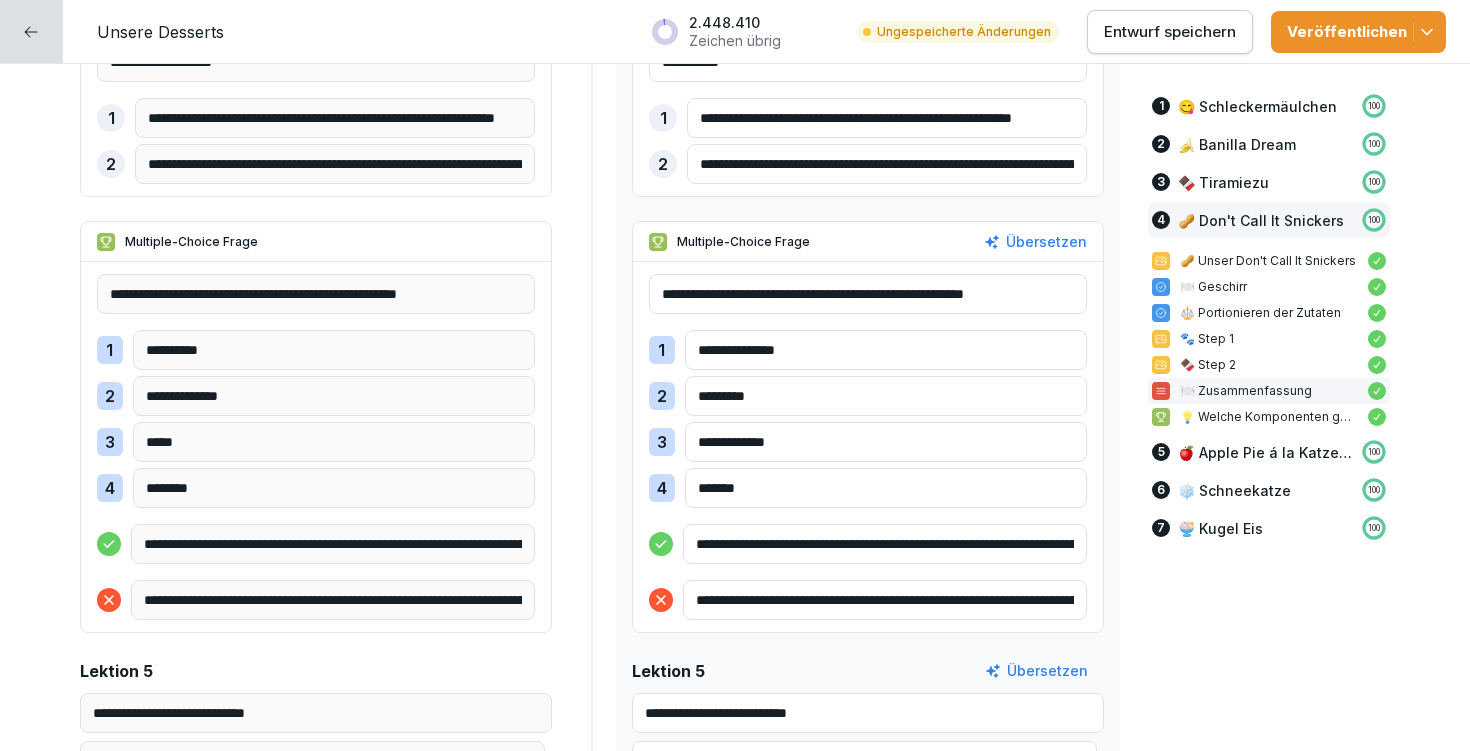 click on "**********" at bounding box center (735, -2910) 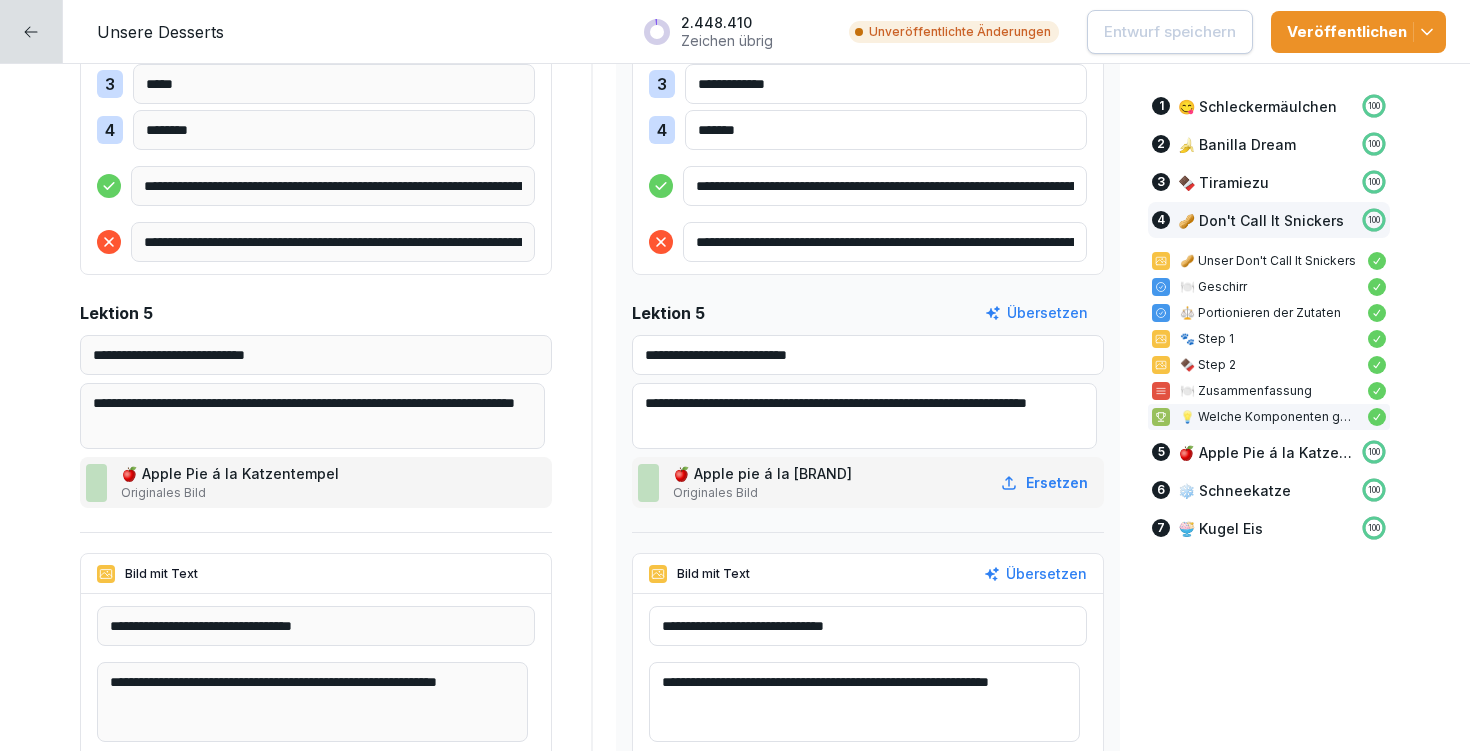 scroll, scrollTop: 13573, scrollLeft: 0, axis: vertical 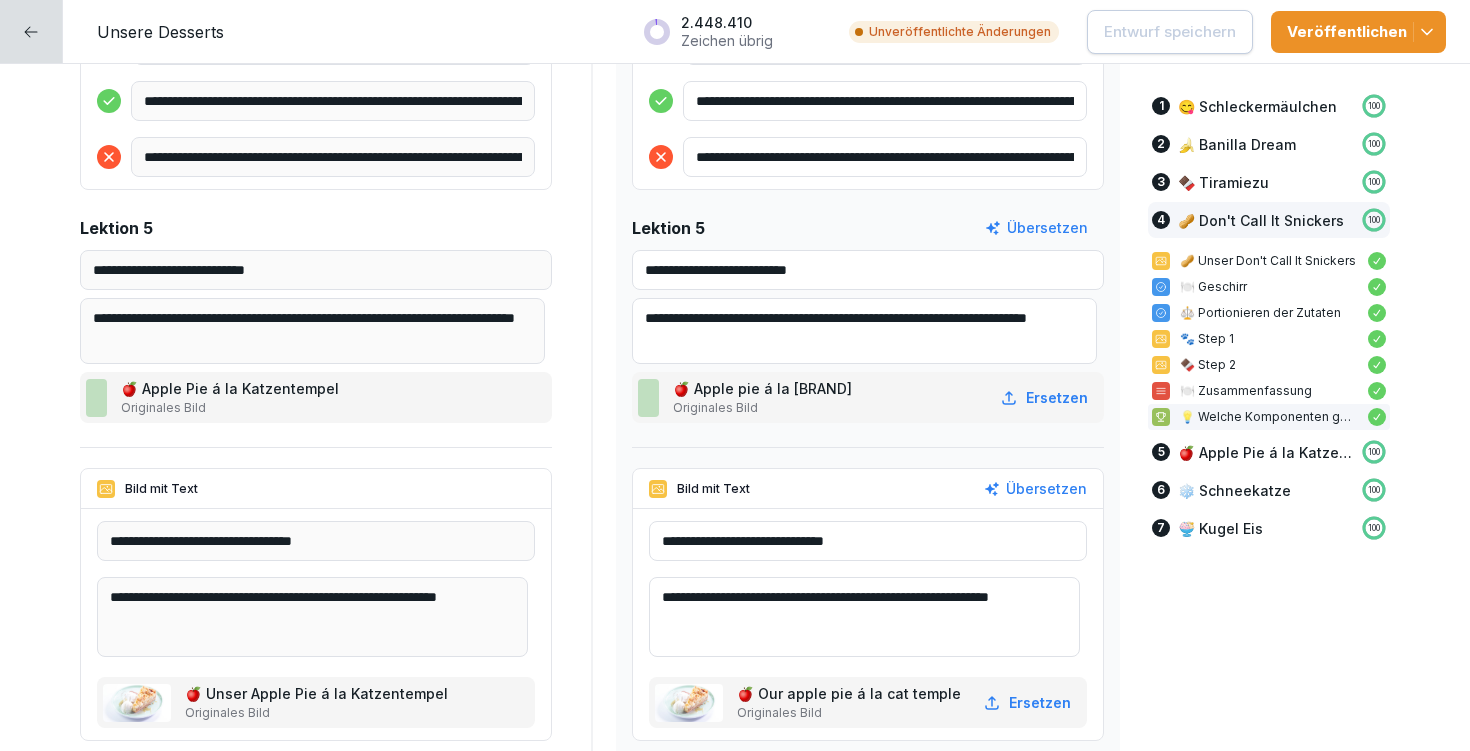 click on "**********" at bounding box center (868, 270) 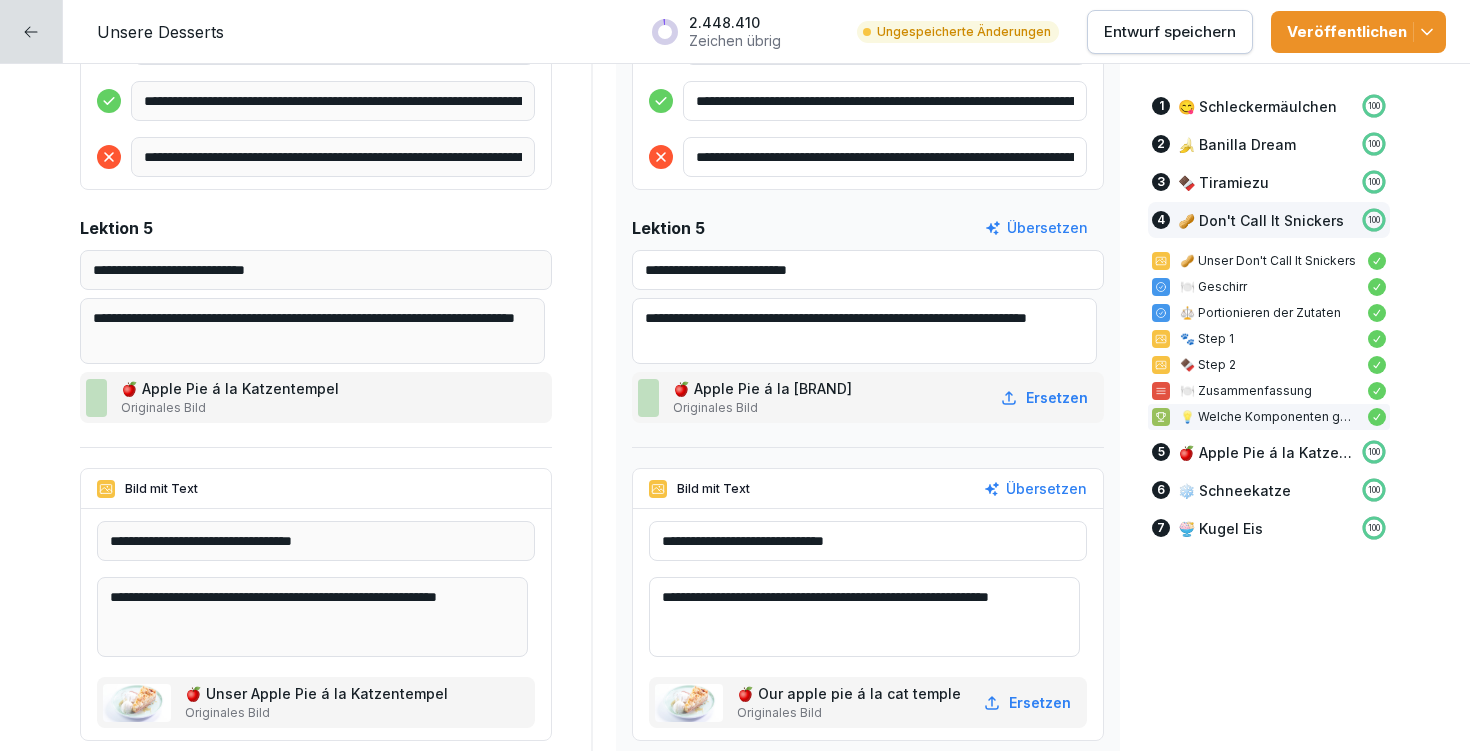 click on "**********" at bounding box center (868, 270) 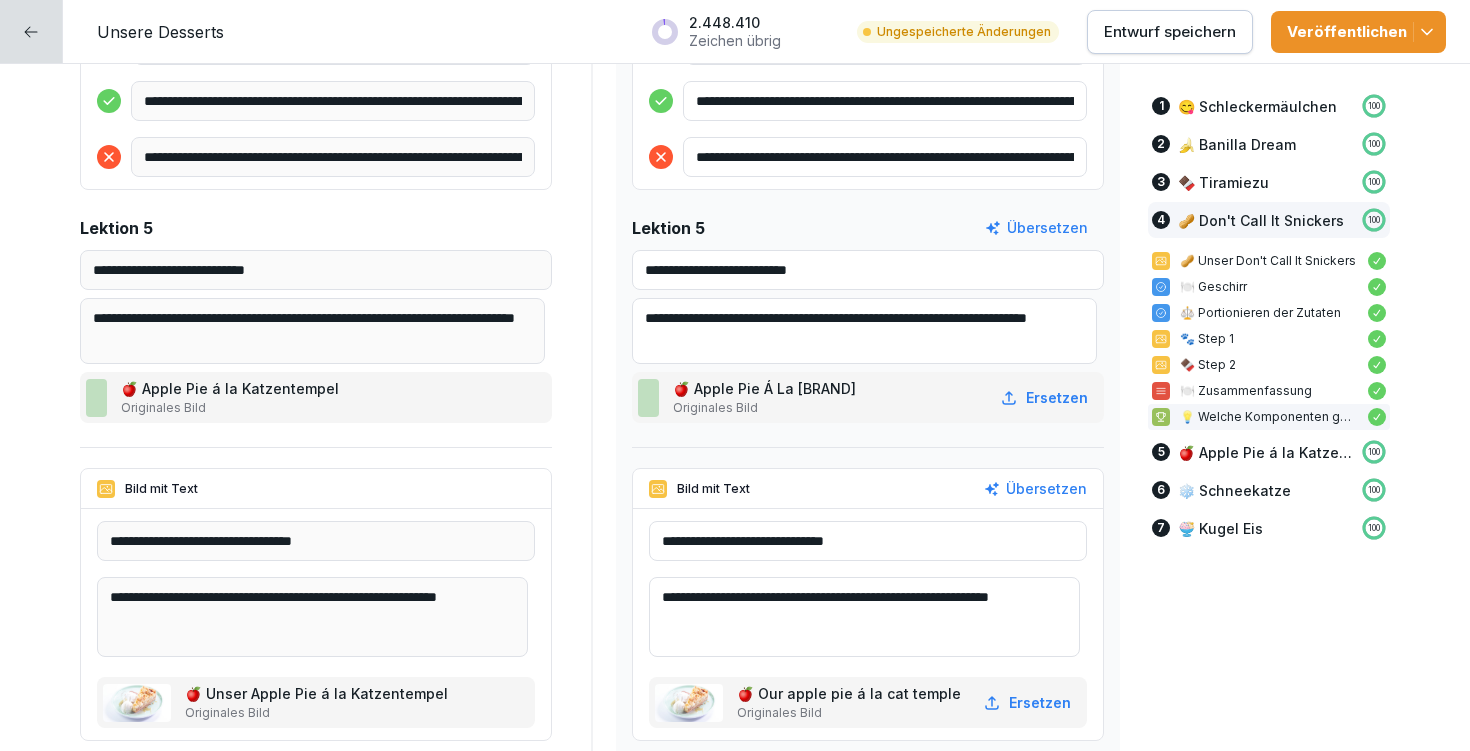drag, startPoint x: 761, startPoint y: 266, endPoint x: 938, endPoint y: 274, distance: 177.1807 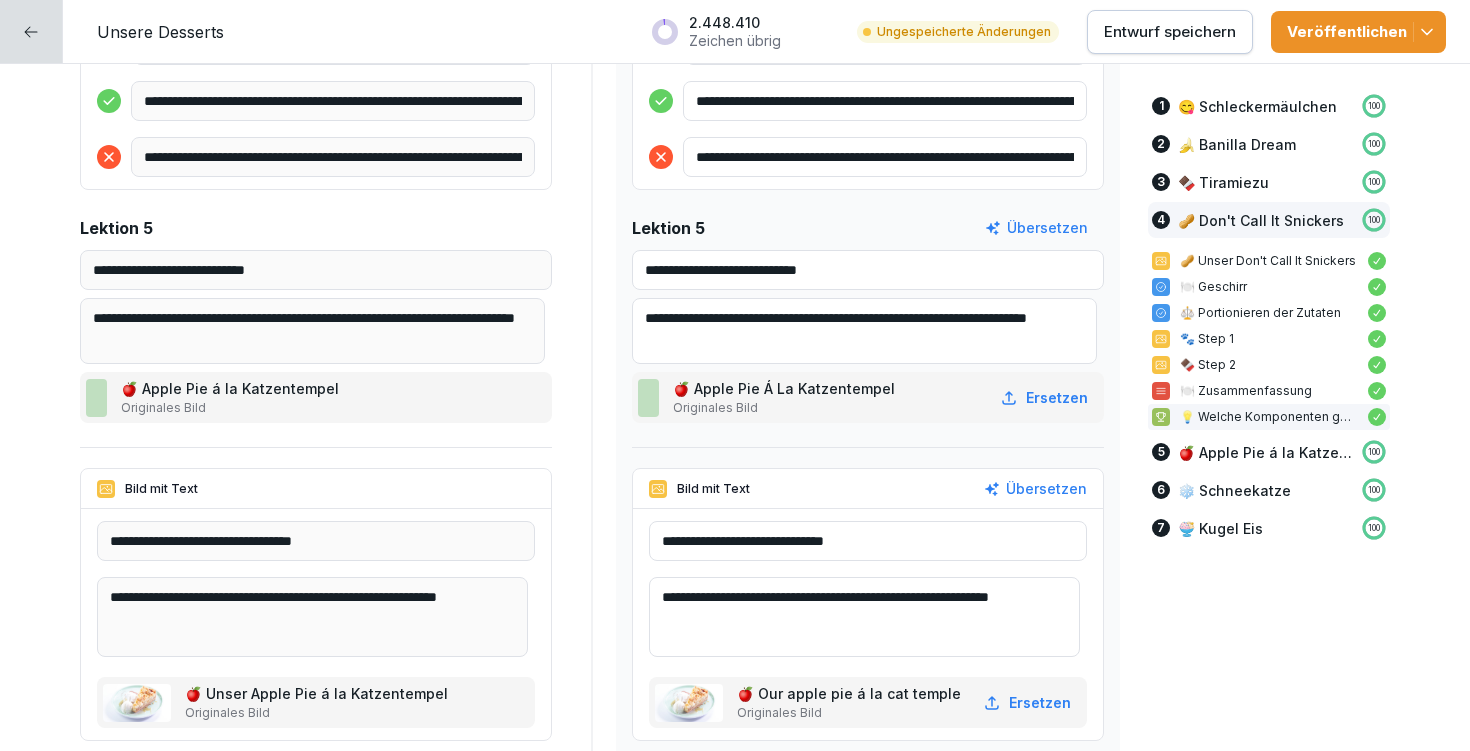 drag, startPoint x: 662, startPoint y: 262, endPoint x: 953, endPoint y: 276, distance: 291.33658 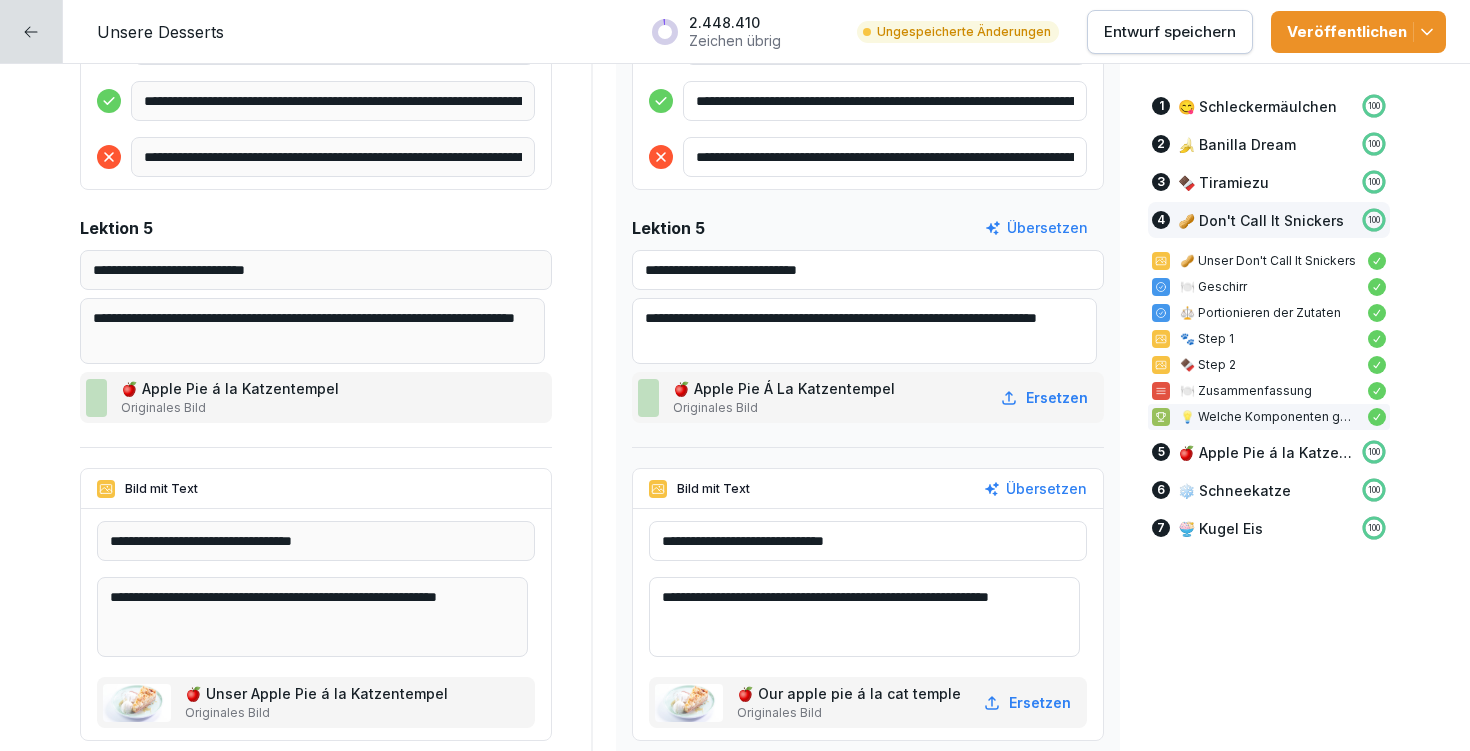 scroll, scrollTop: 13605, scrollLeft: 0, axis: vertical 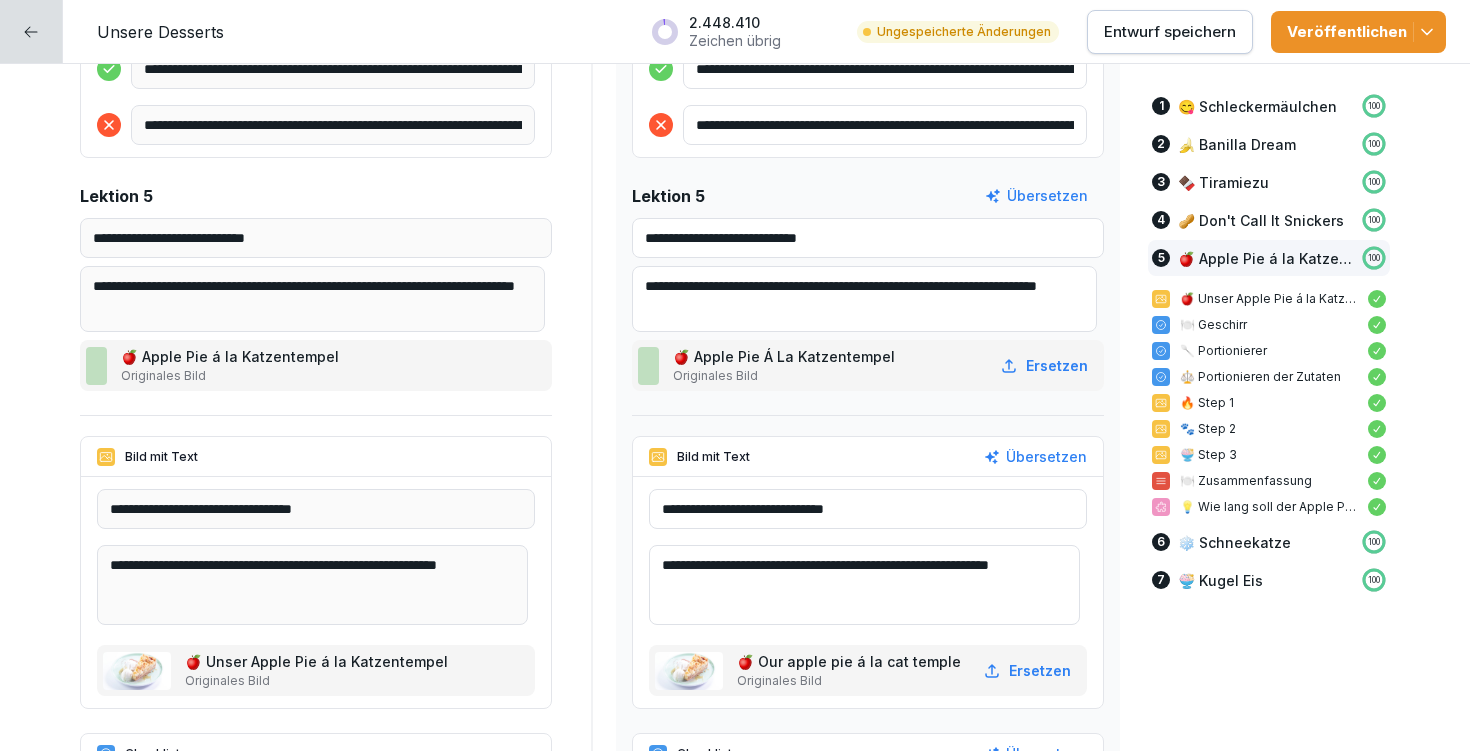 type on "**********" 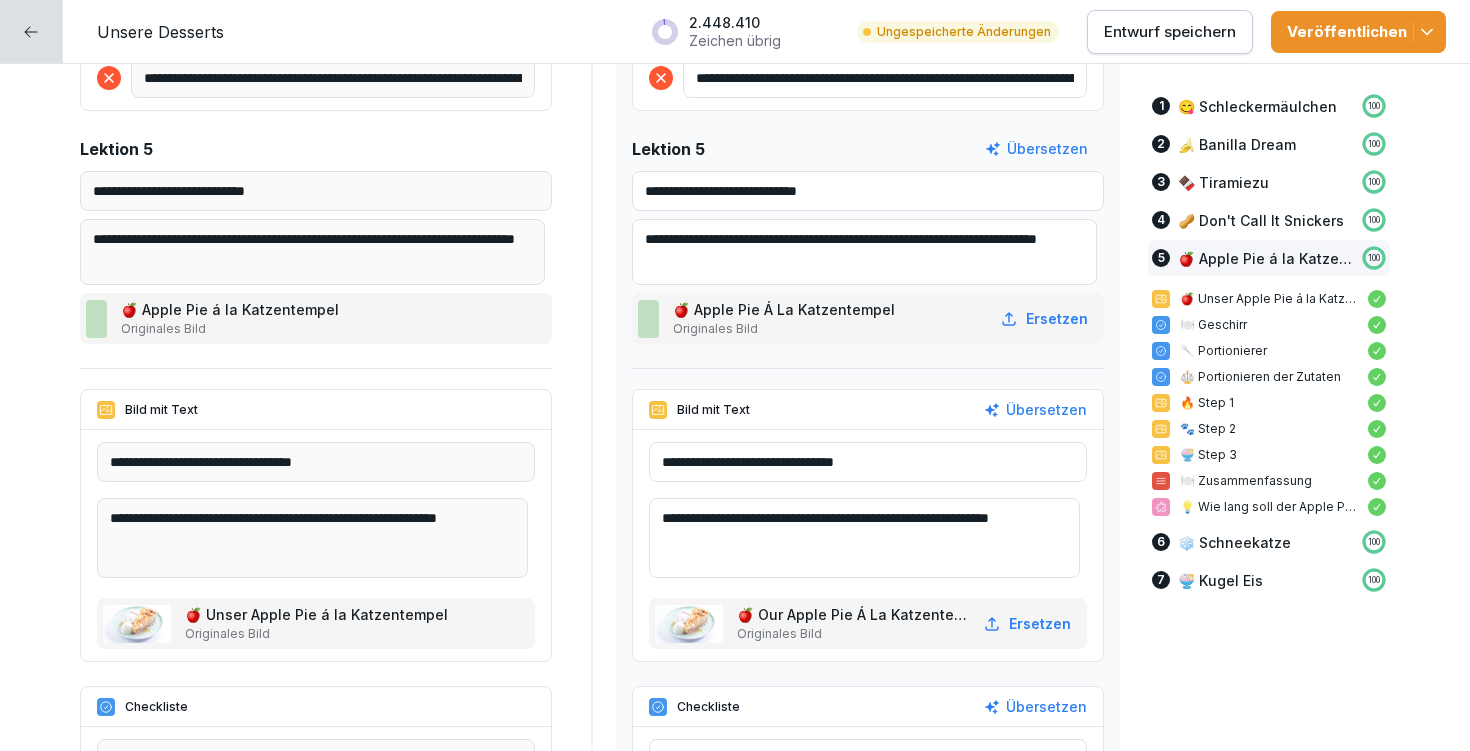 scroll, scrollTop: 13673, scrollLeft: 0, axis: vertical 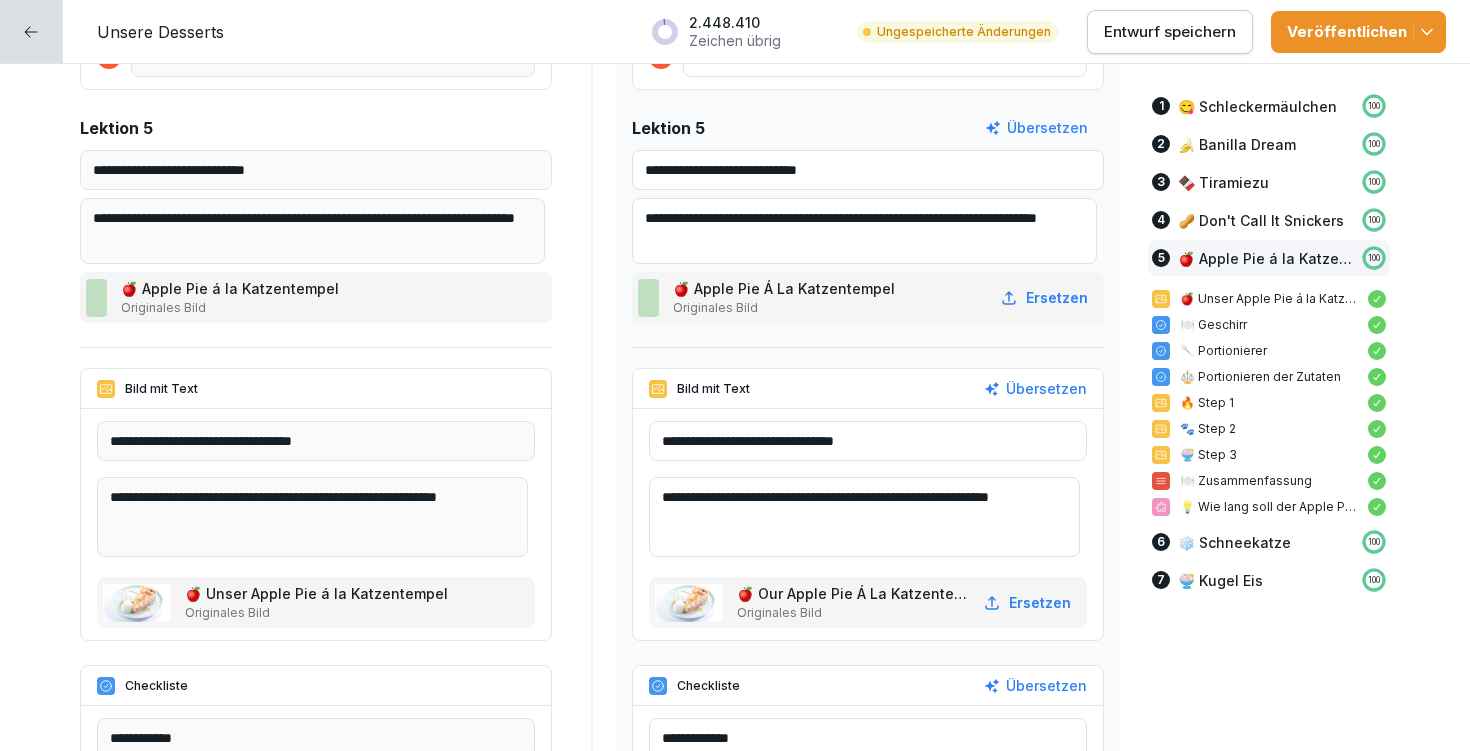 type on "**********" 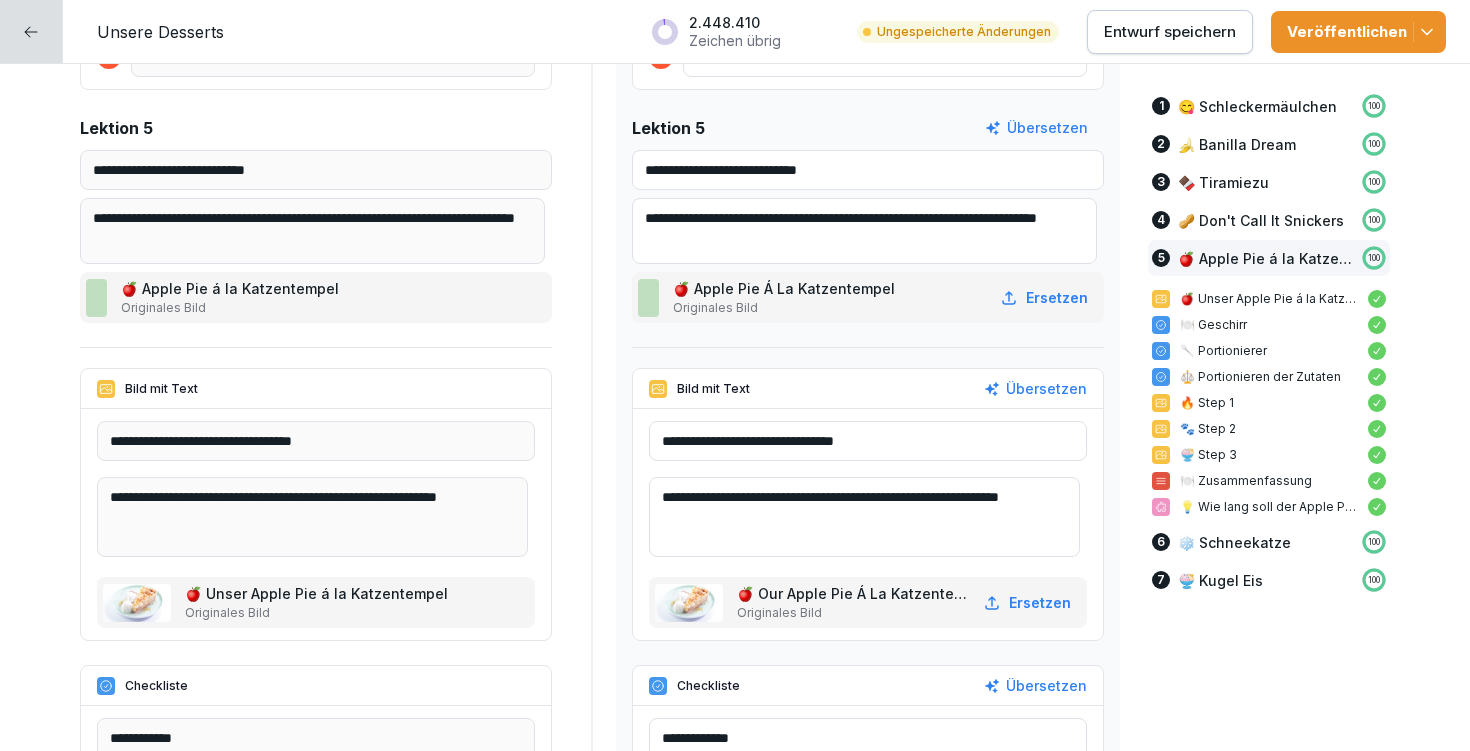 drag, startPoint x: 734, startPoint y: 517, endPoint x: 635, endPoint y: 518, distance: 99.00505 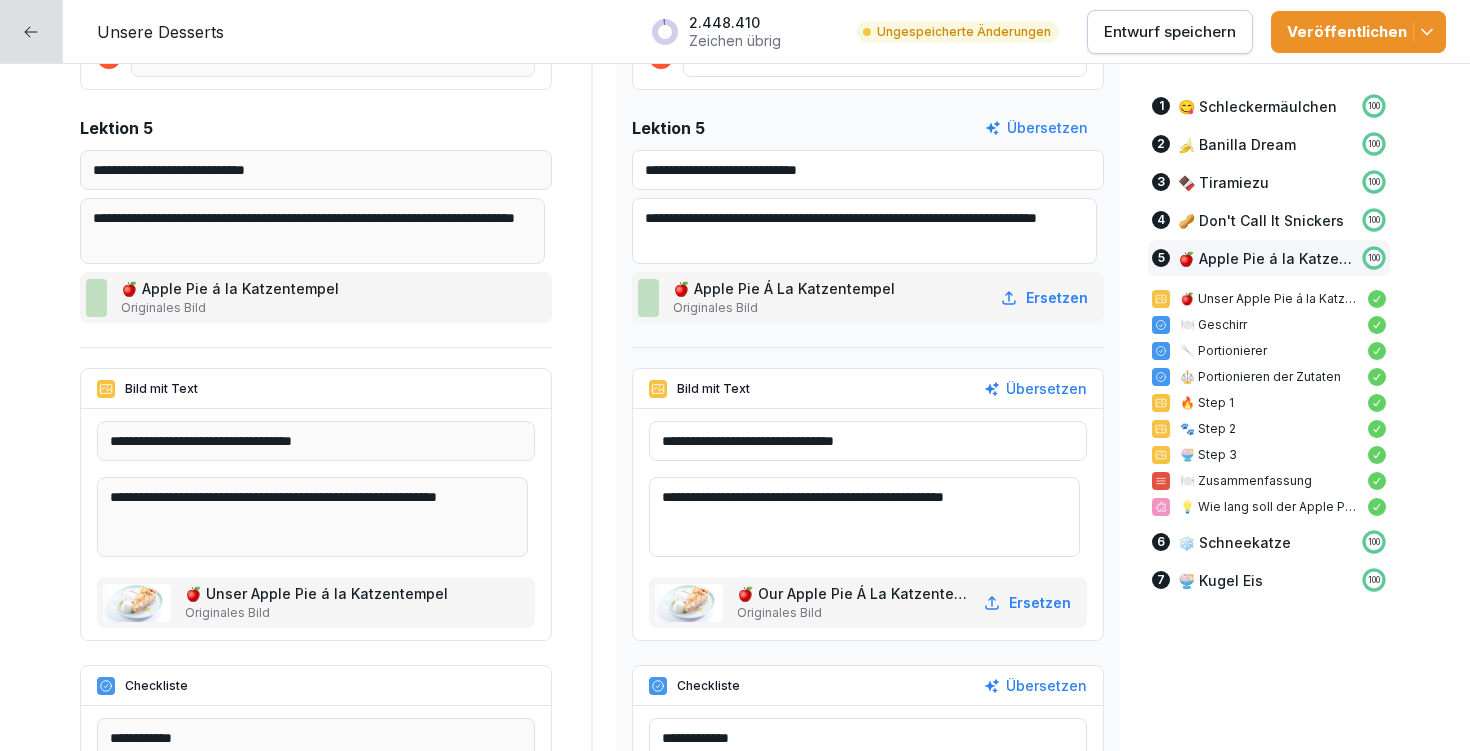 type on "**********" 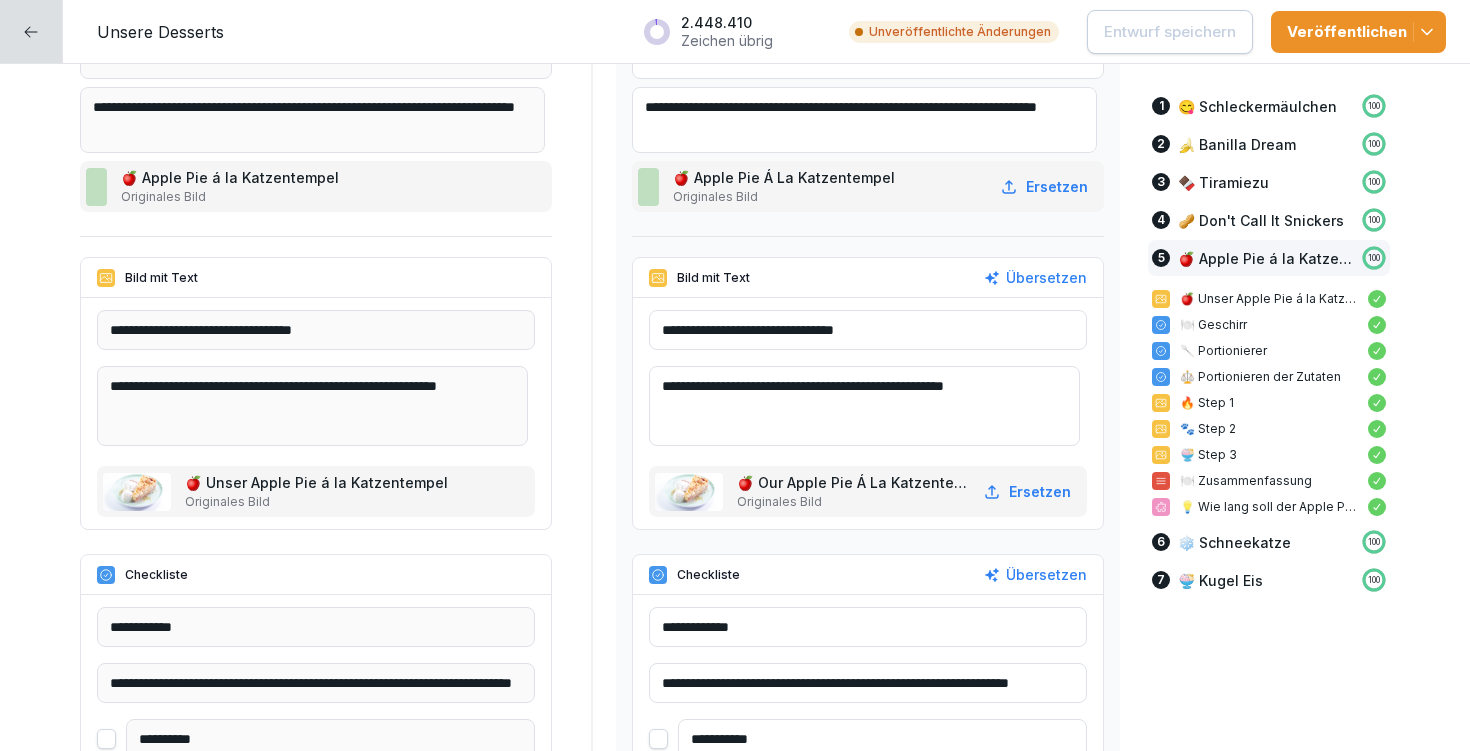 scroll, scrollTop: 13936, scrollLeft: 0, axis: vertical 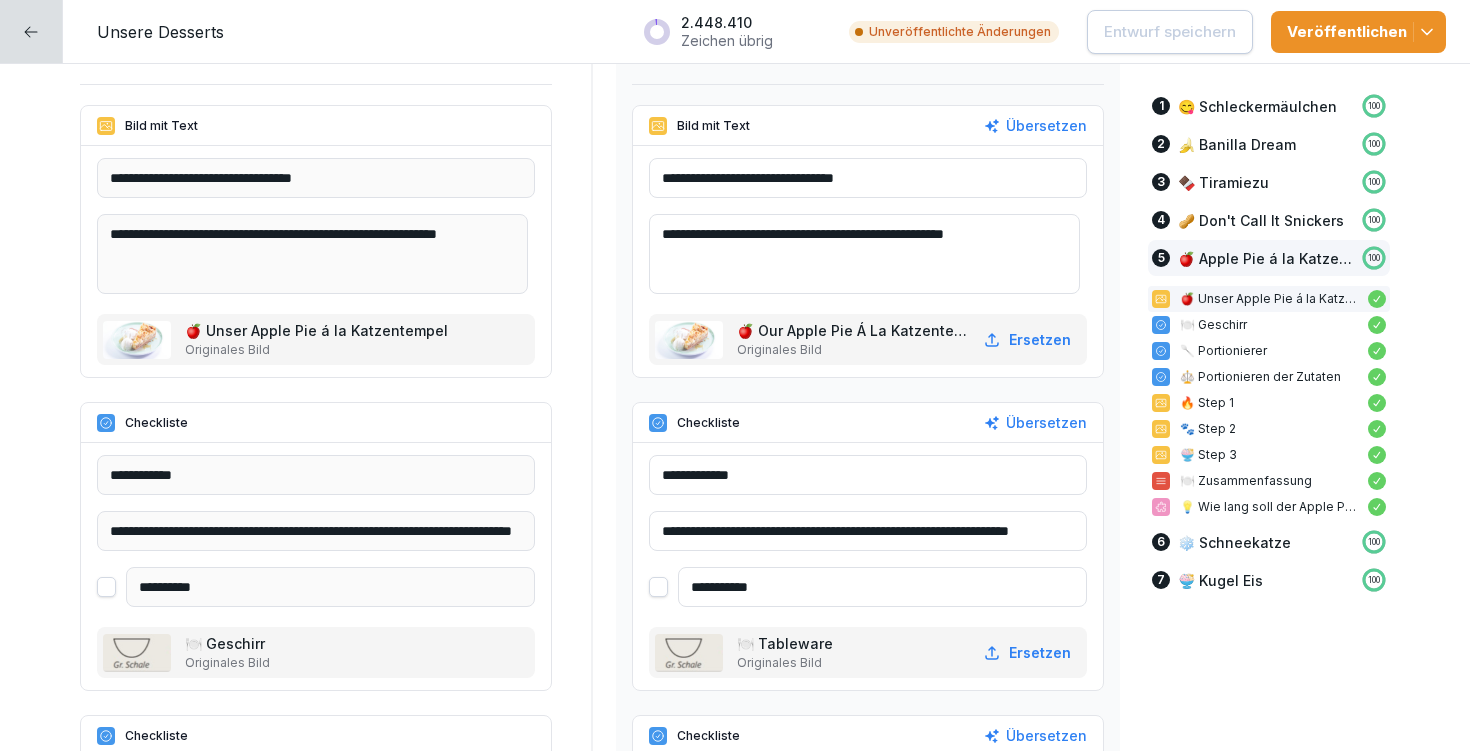 click on "**********" at bounding box center (868, 531) 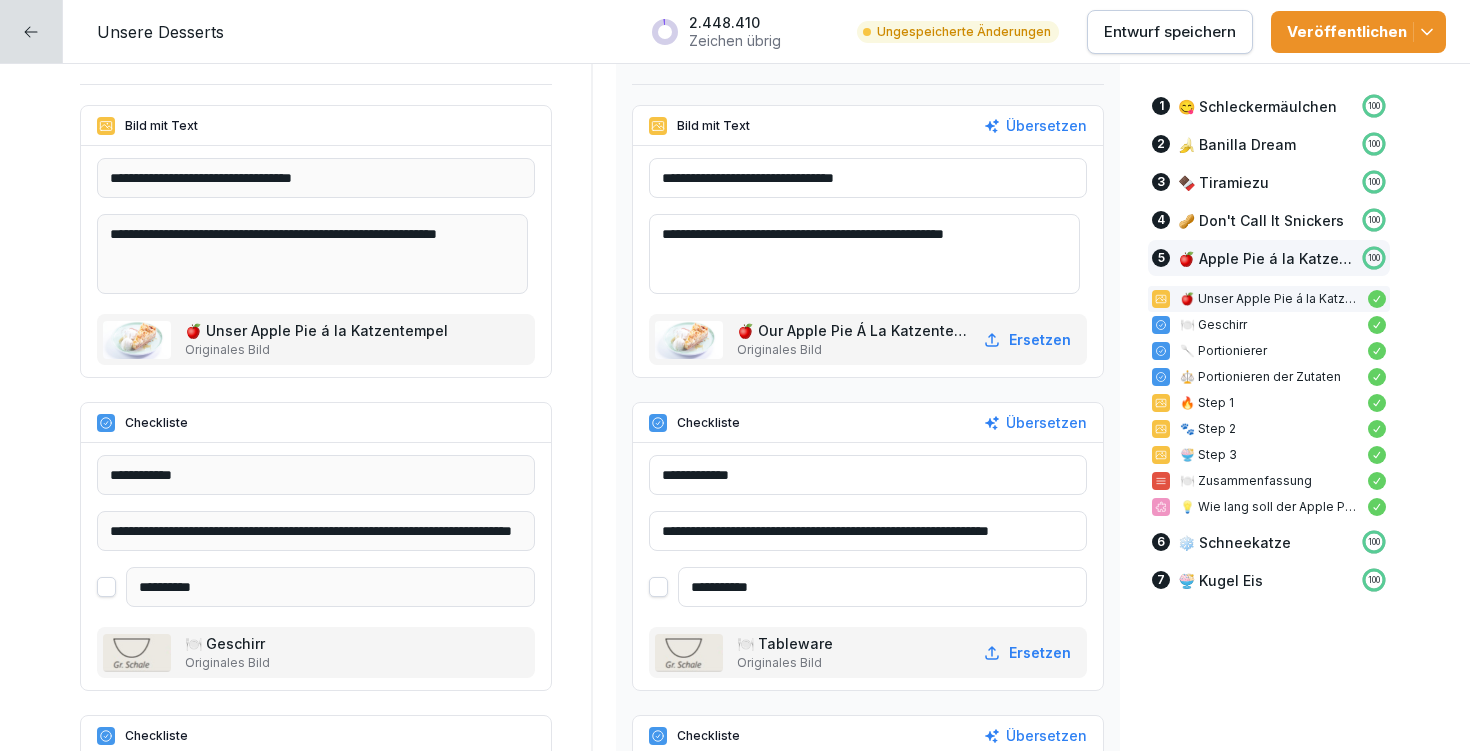 drag, startPoint x: 896, startPoint y: 528, endPoint x: 1052, endPoint y: 522, distance: 156.11534 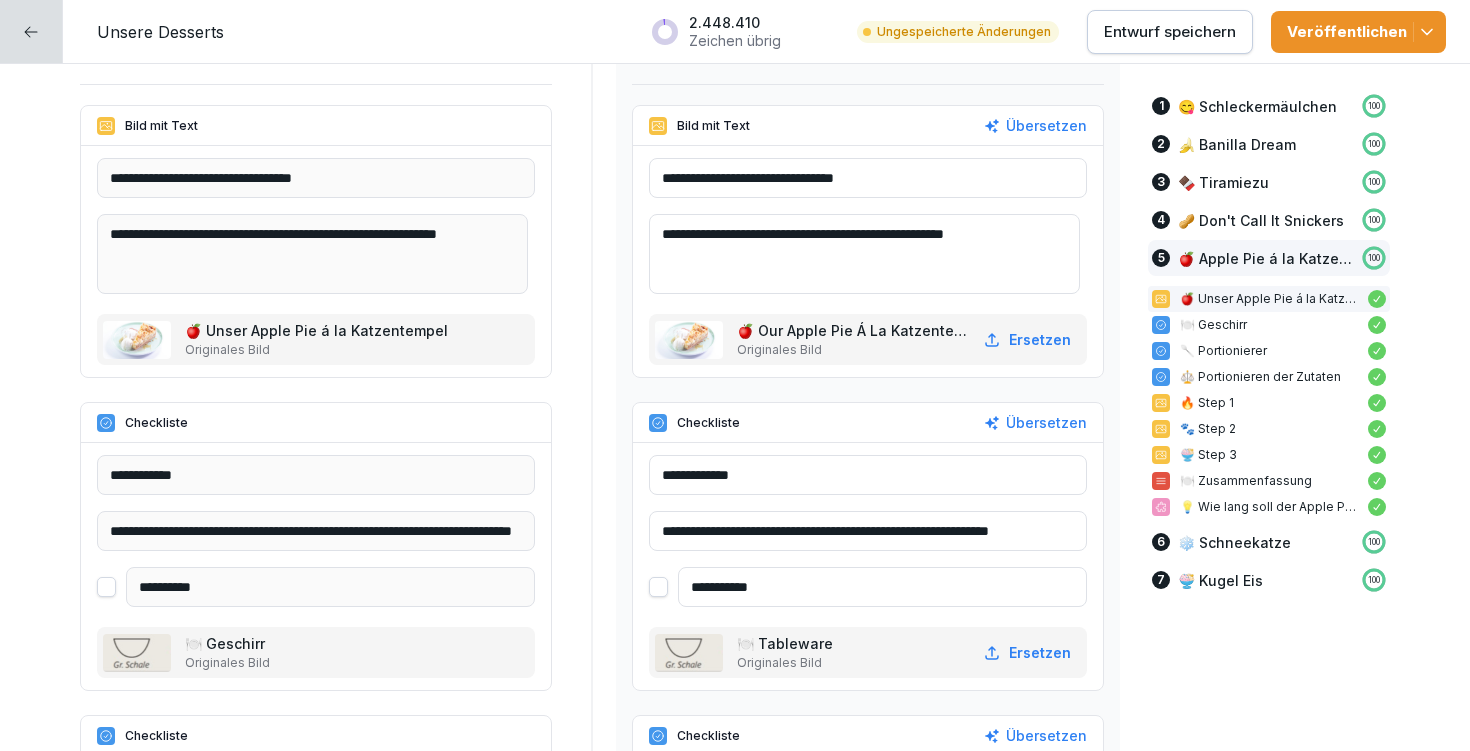 click on "**********" at bounding box center [868, 531] 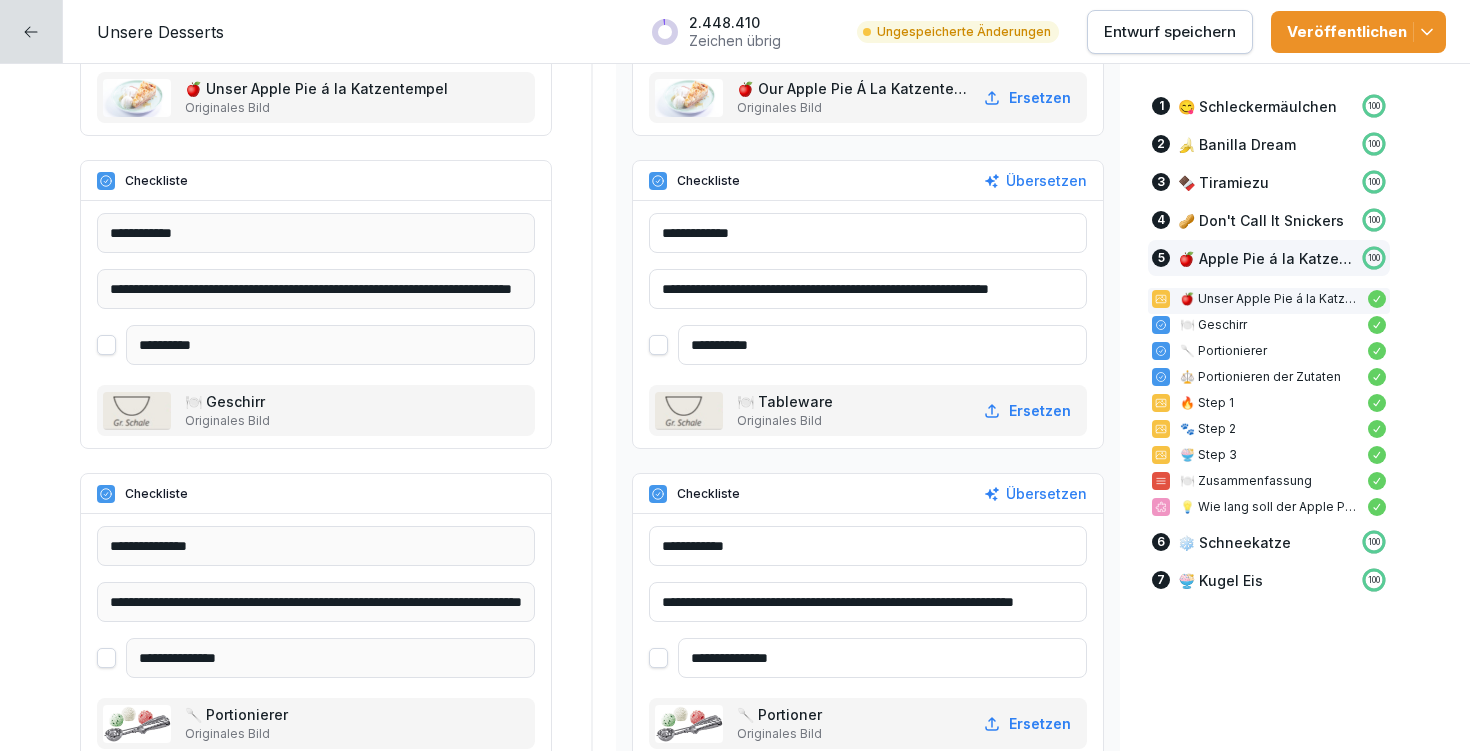 scroll, scrollTop: 14223, scrollLeft: 0, axis: vertical 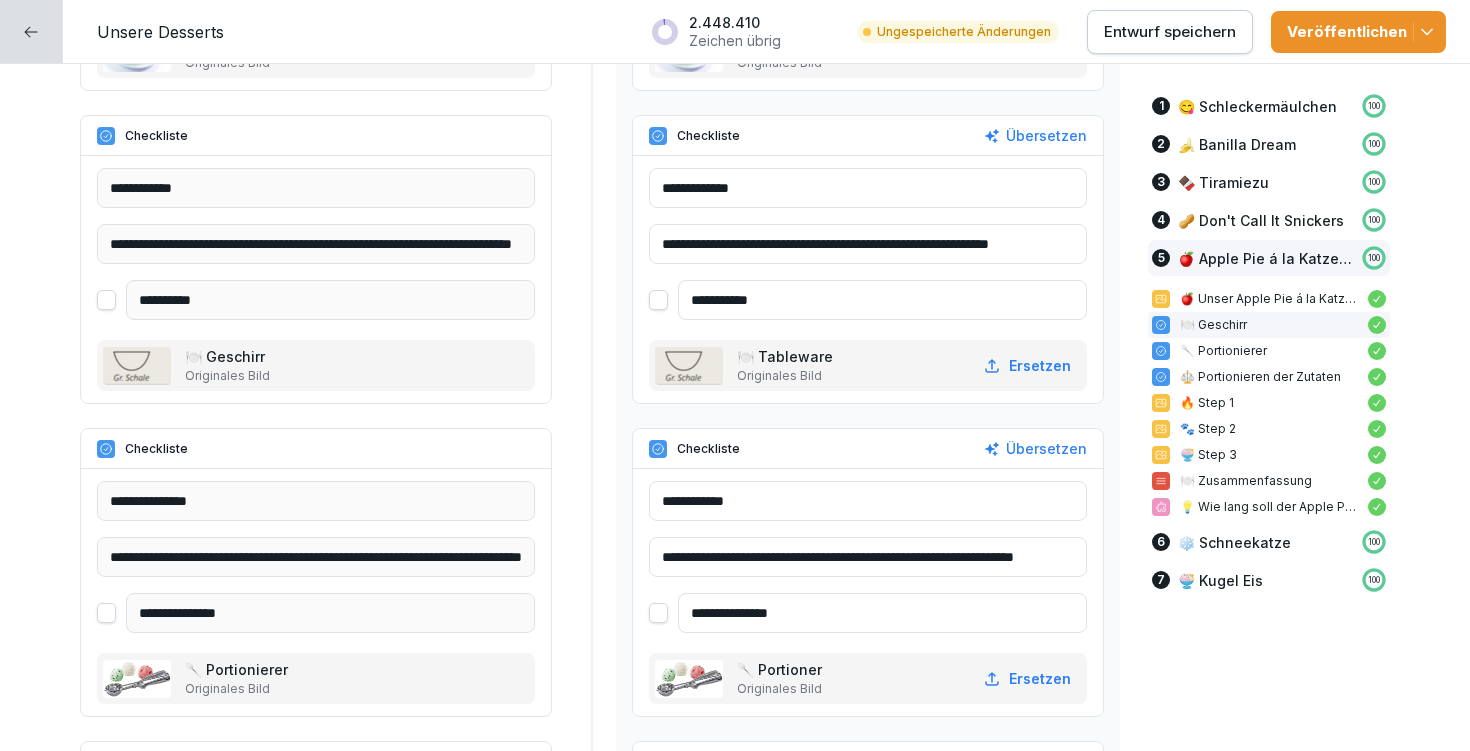 type on "**********" 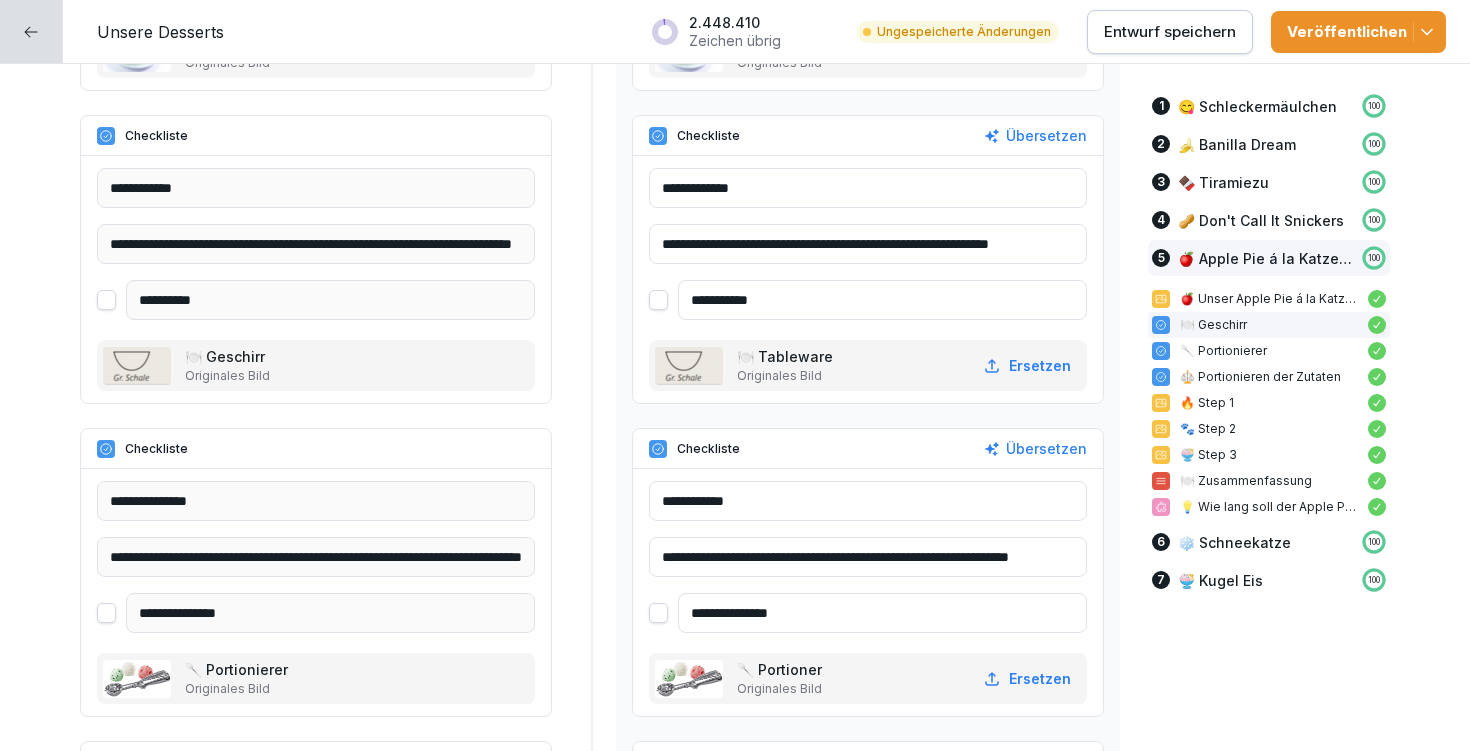 click on "**********" at bounding box center [868, 557] 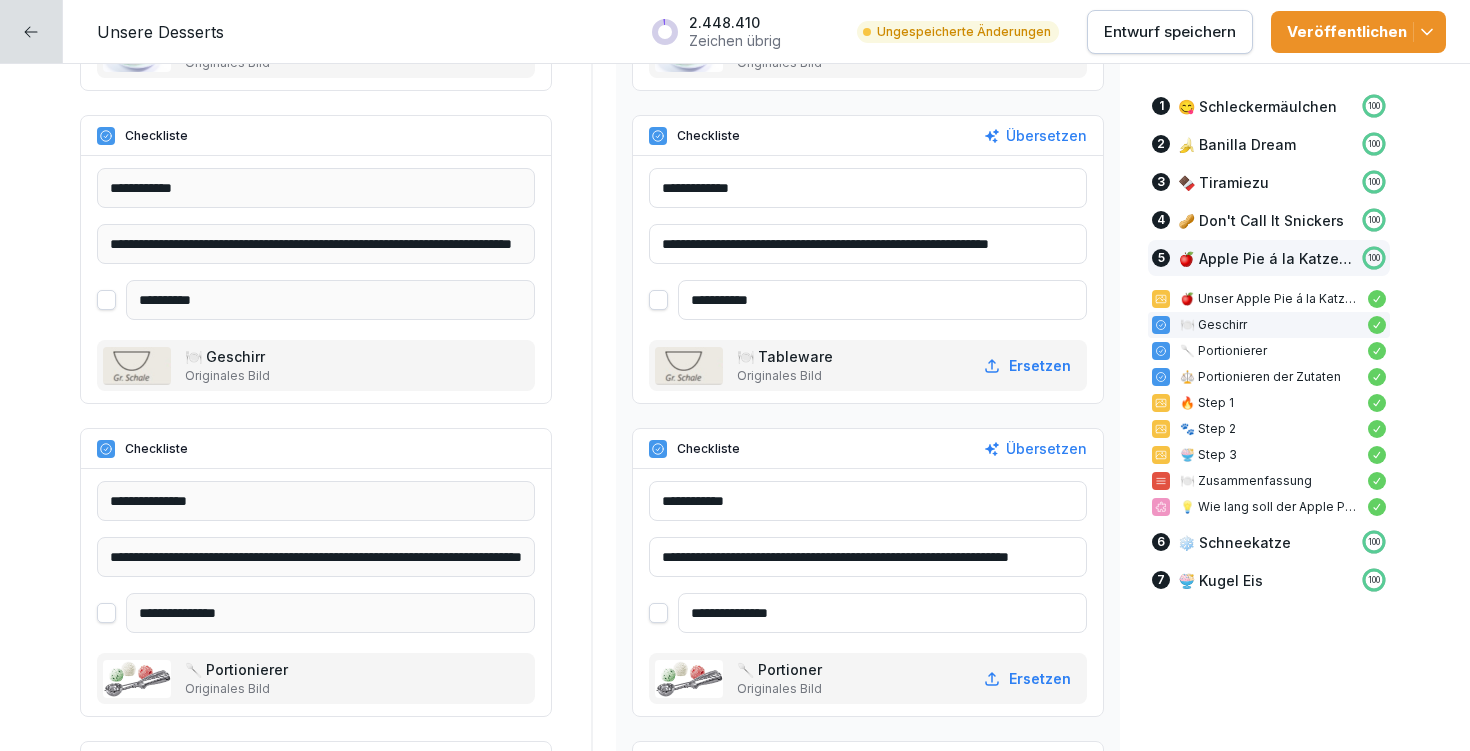 click on "**********" at bounding box center (868, 557) 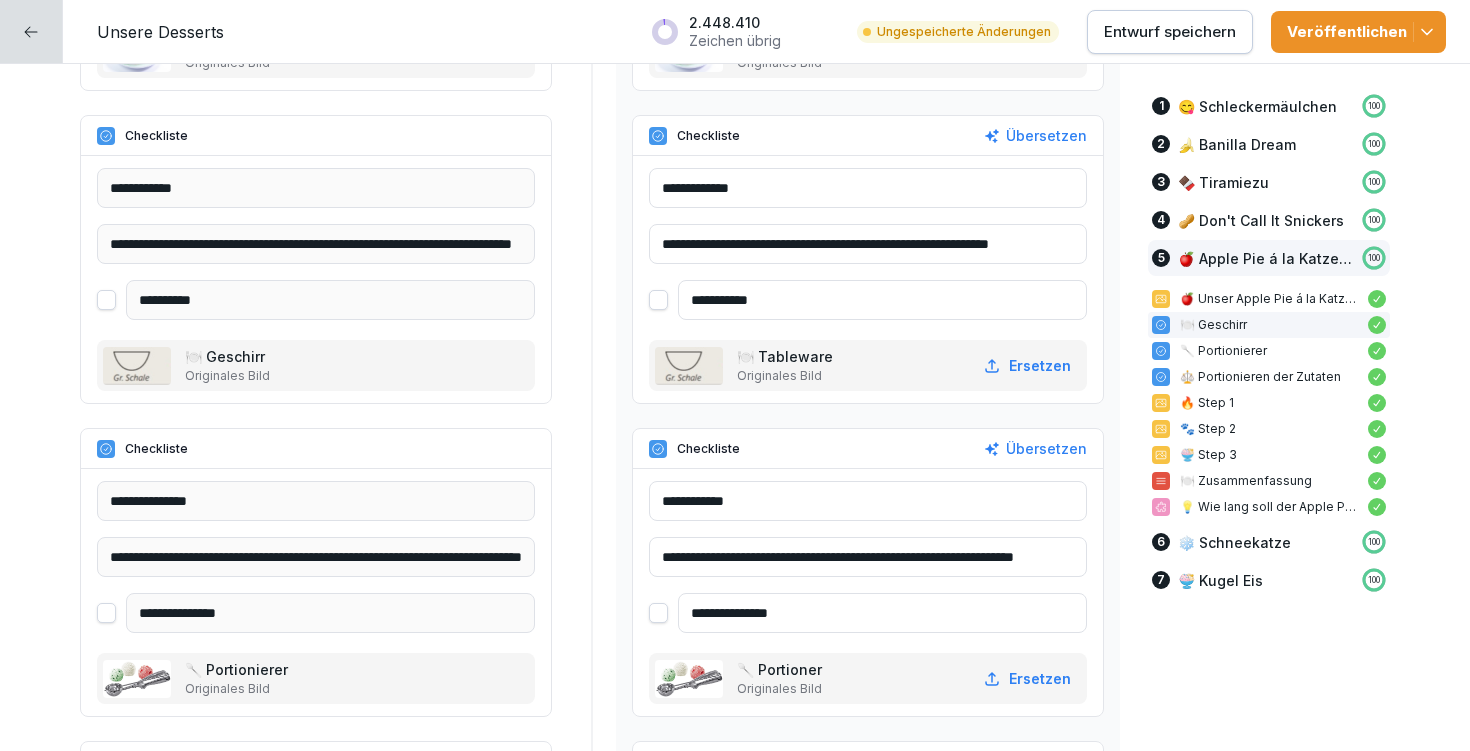 drag, startPoint x: 937, startPoint y: 554, endPoint x: 1051, endPoint y: 550, distance: 114.07015 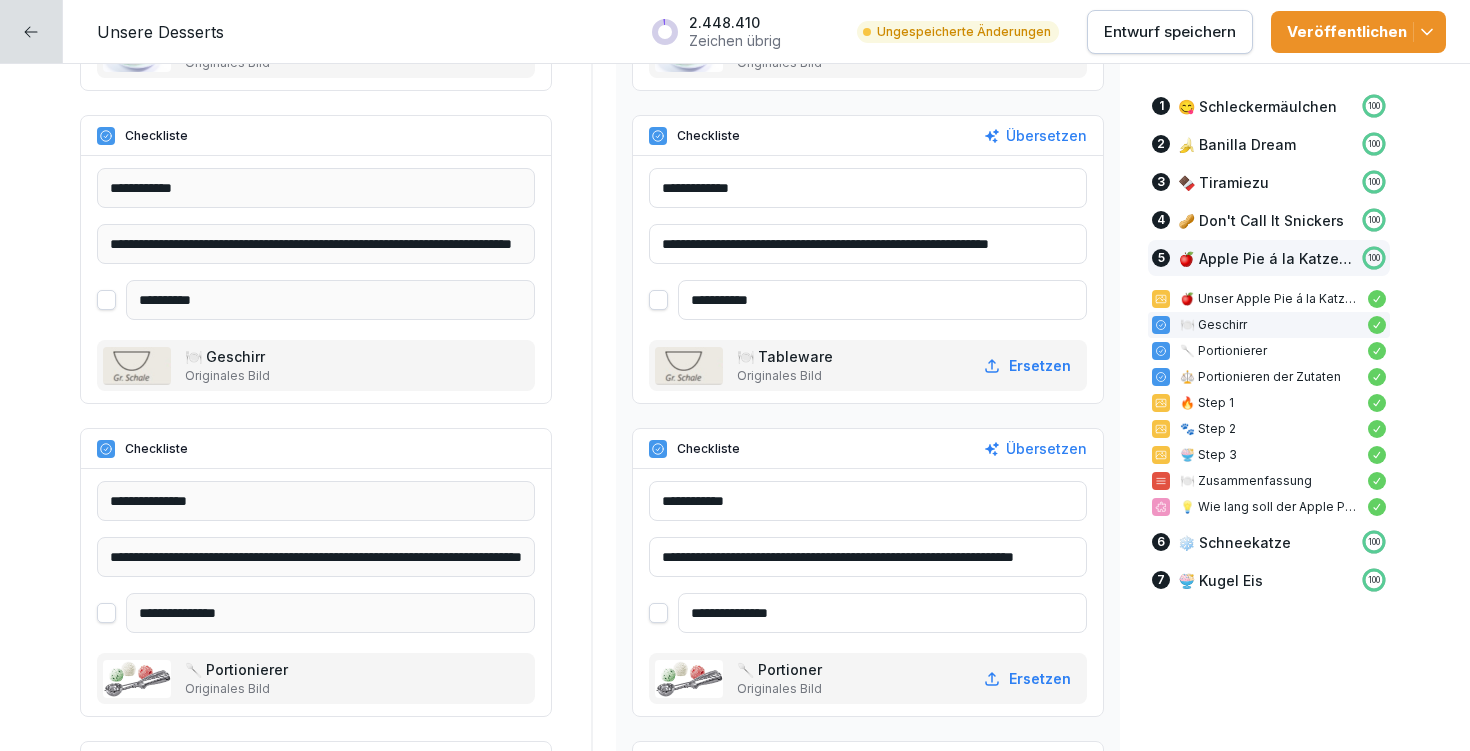 click on "**********" at bounding box center [868, 557] 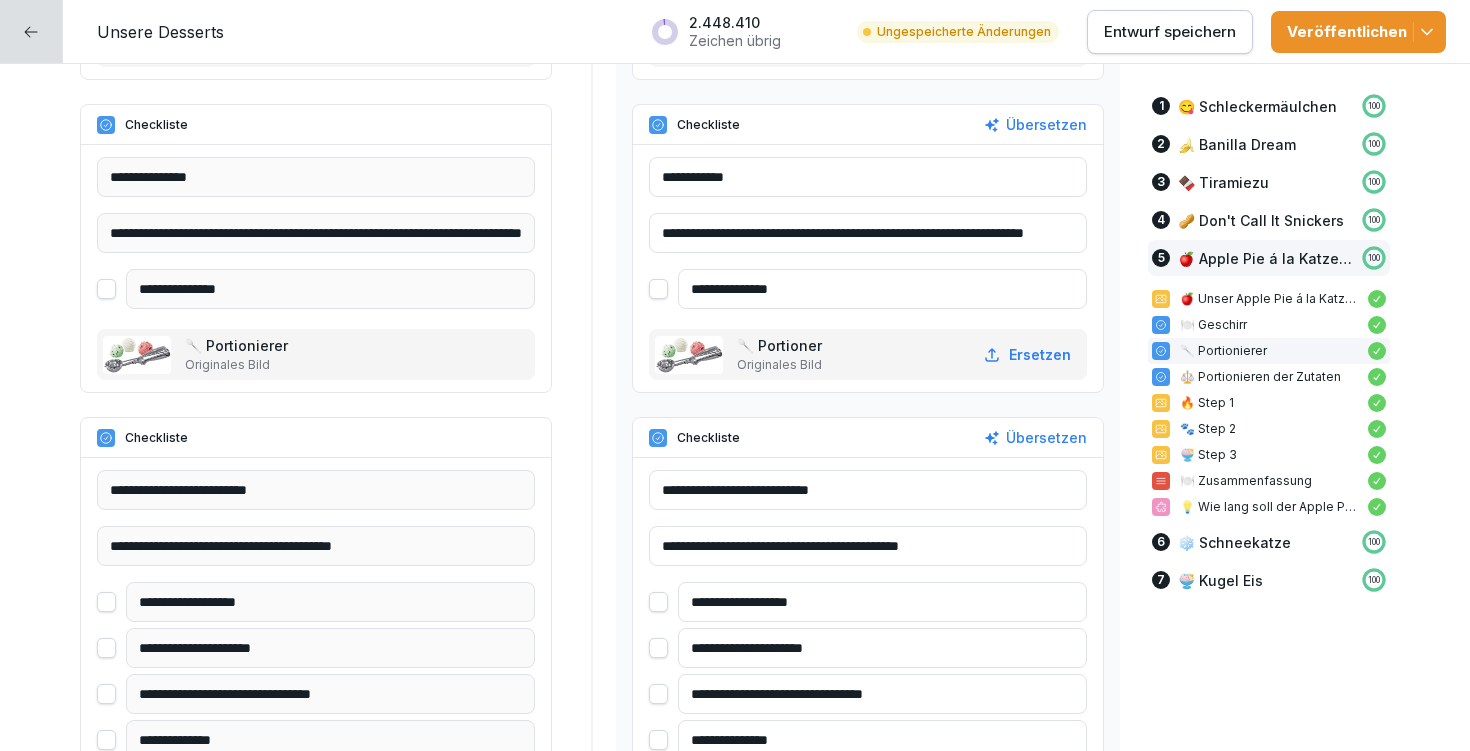 scroll, scrollTop: 14637, scrollLeft: 0, axis: vertical 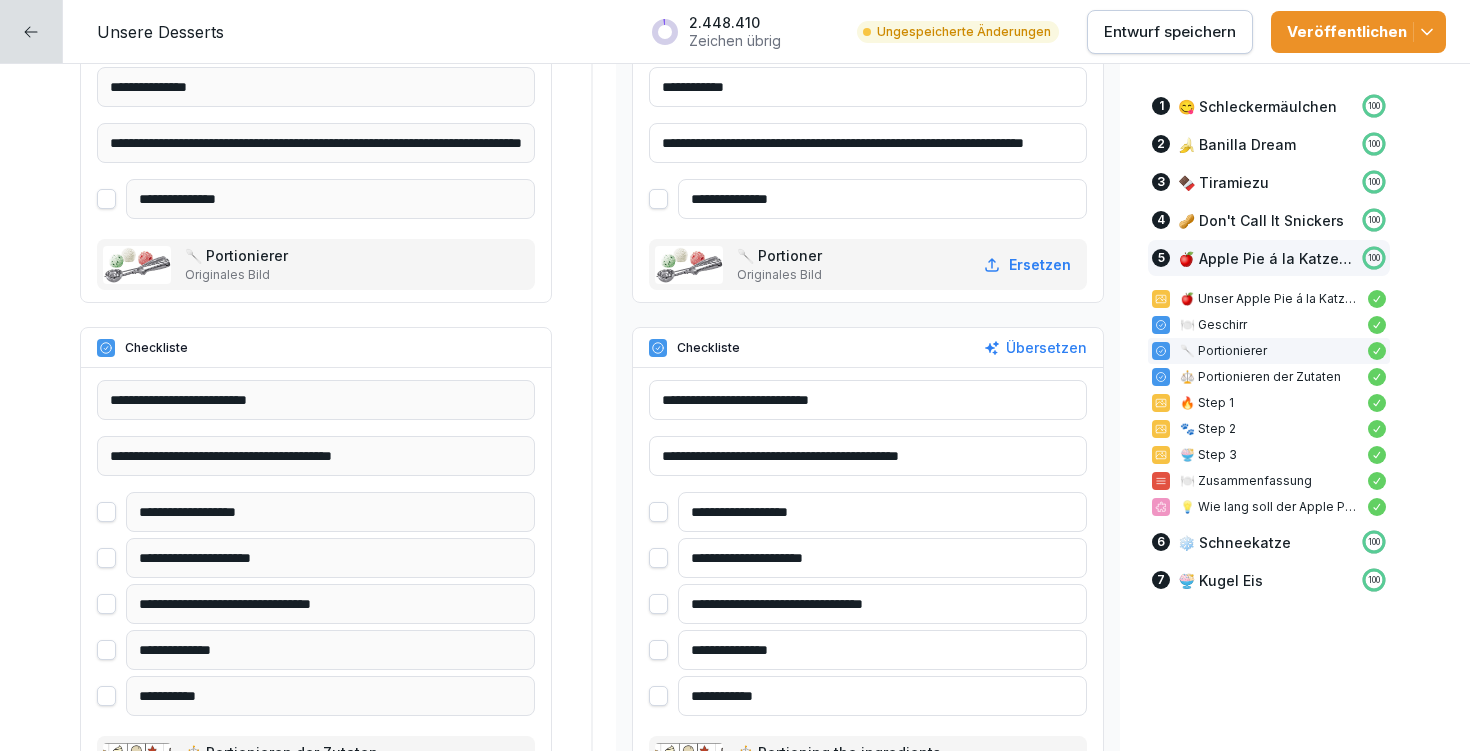 type on "**********" 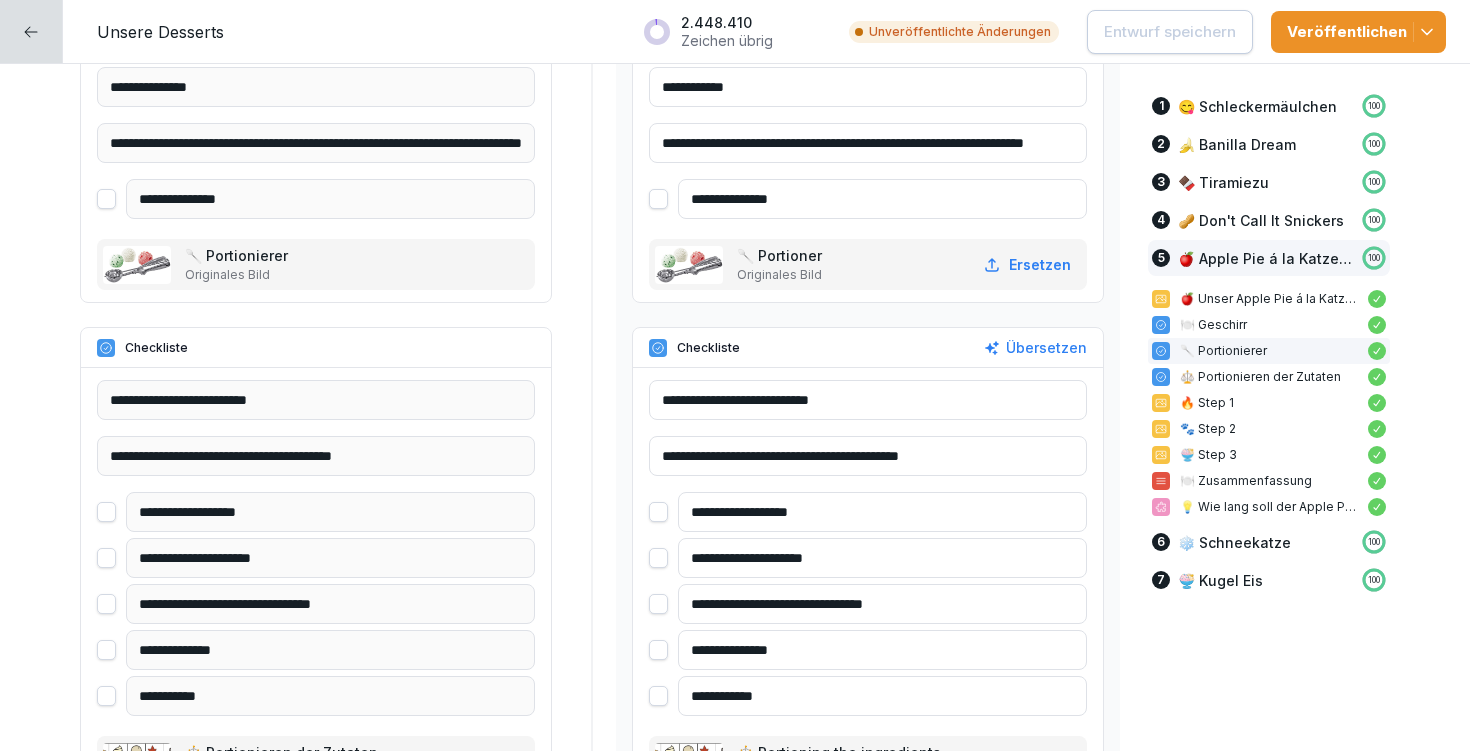 click on "**********" at bounding box center [882, 558] 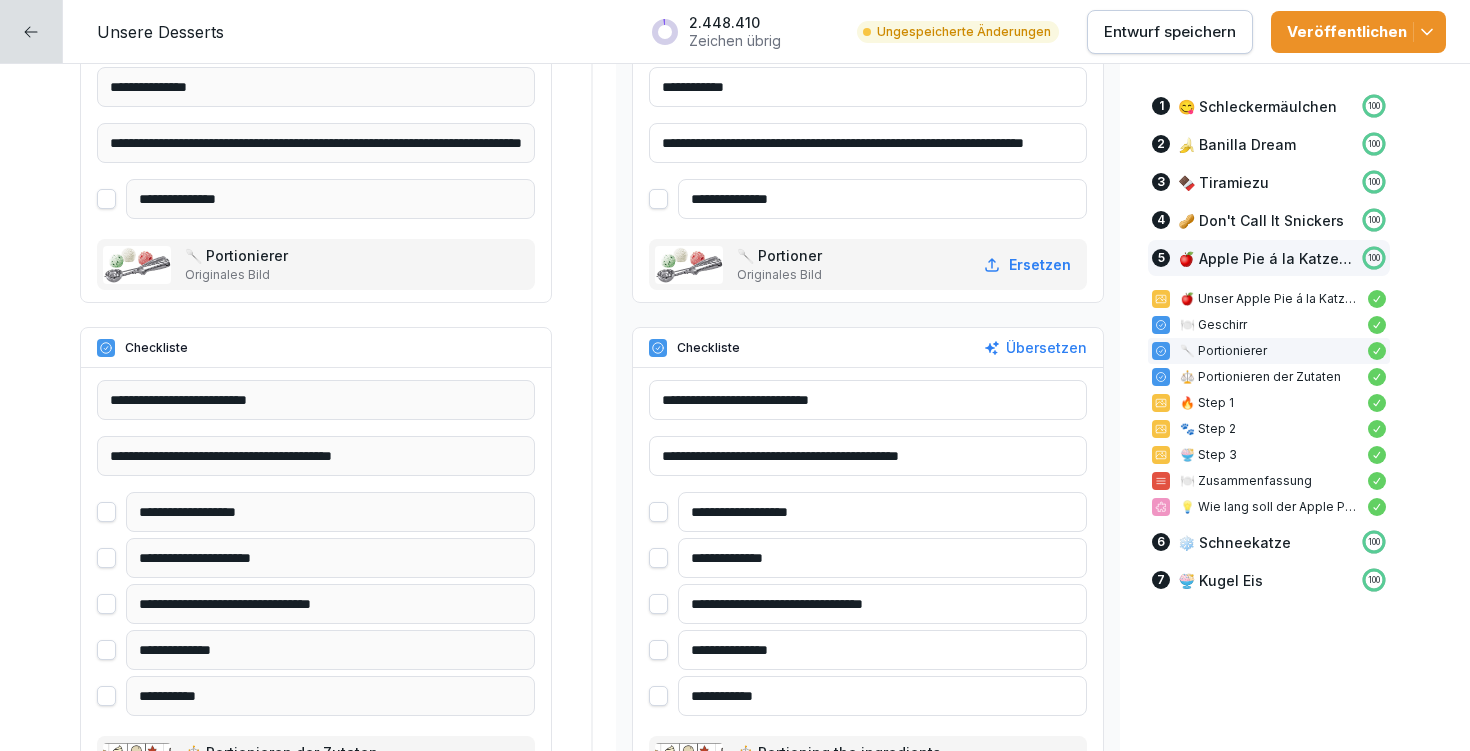 click on "**********" at bounding box center (882, 558) 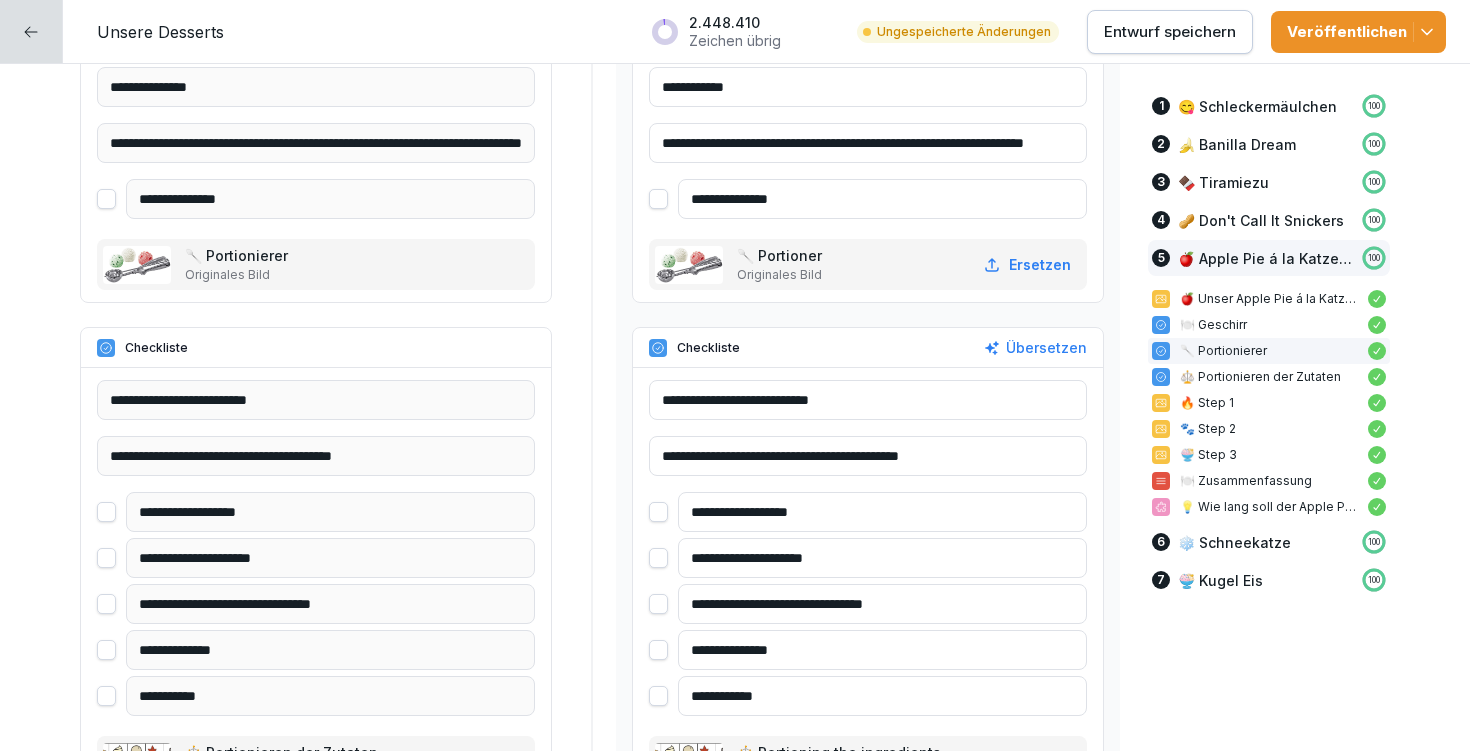 drag, startPoint x: 694, startPoint y: 563, endPoint x: 677, endPoint y: 559, distance: 17.464249 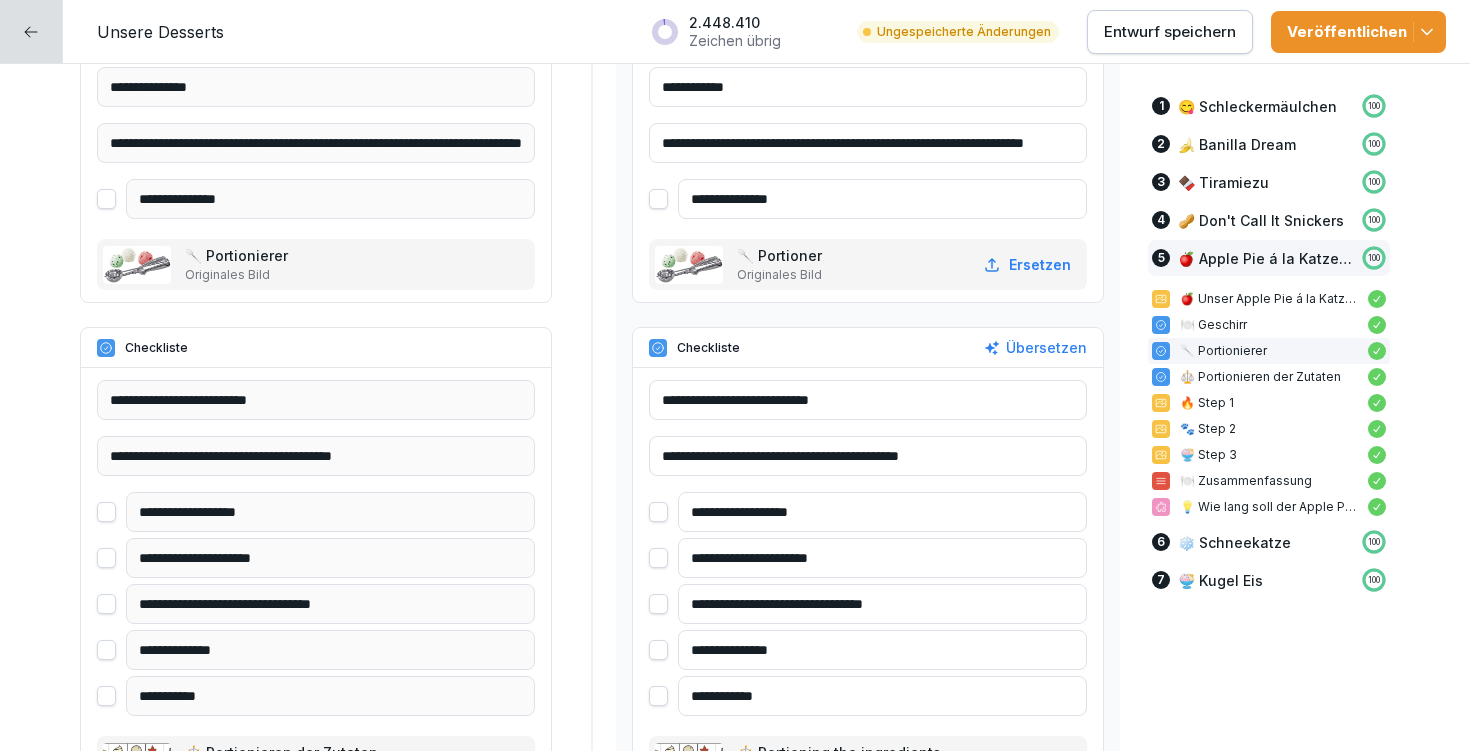 drag, startPoint x: 818, startPoint y: 560, endPoint x: 943, endPoint y: 561, distance: 125.004 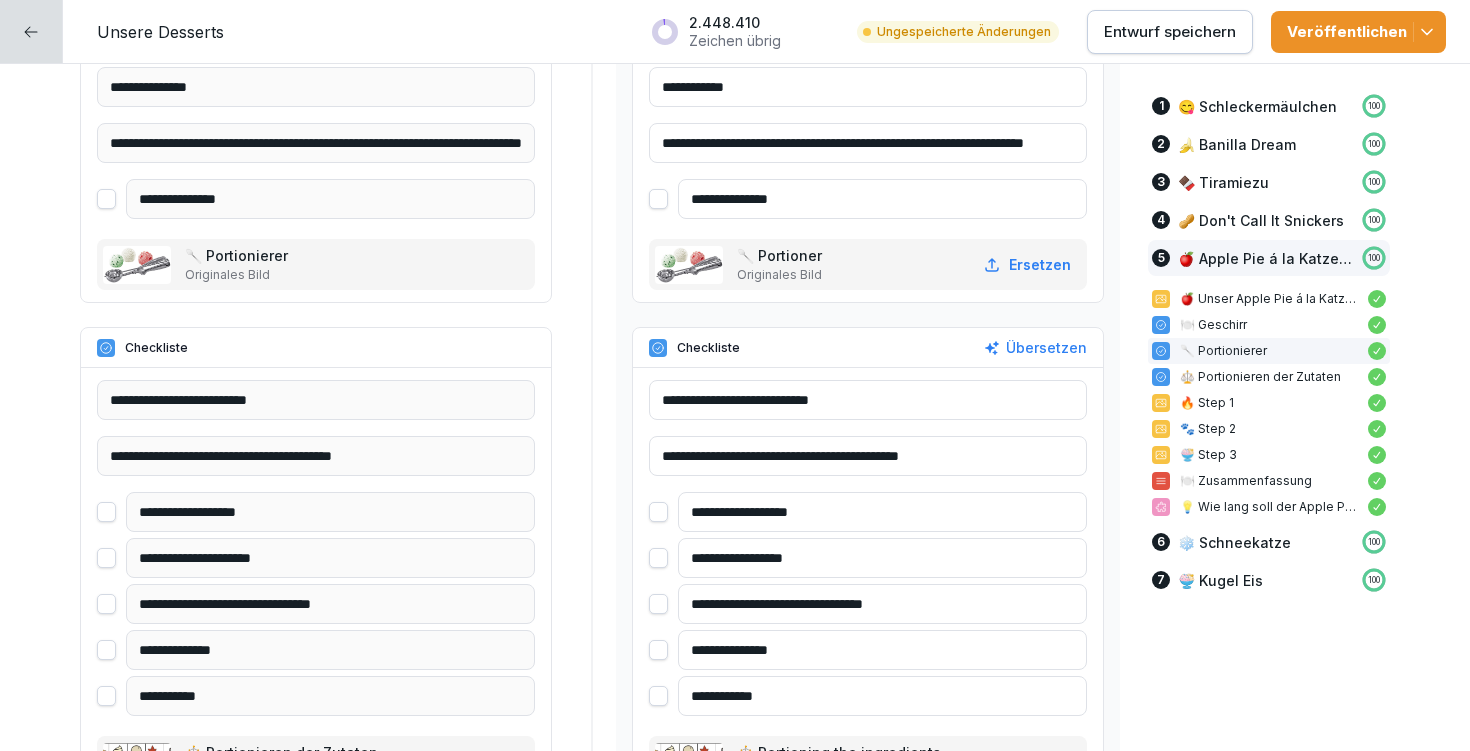 type on "**********" 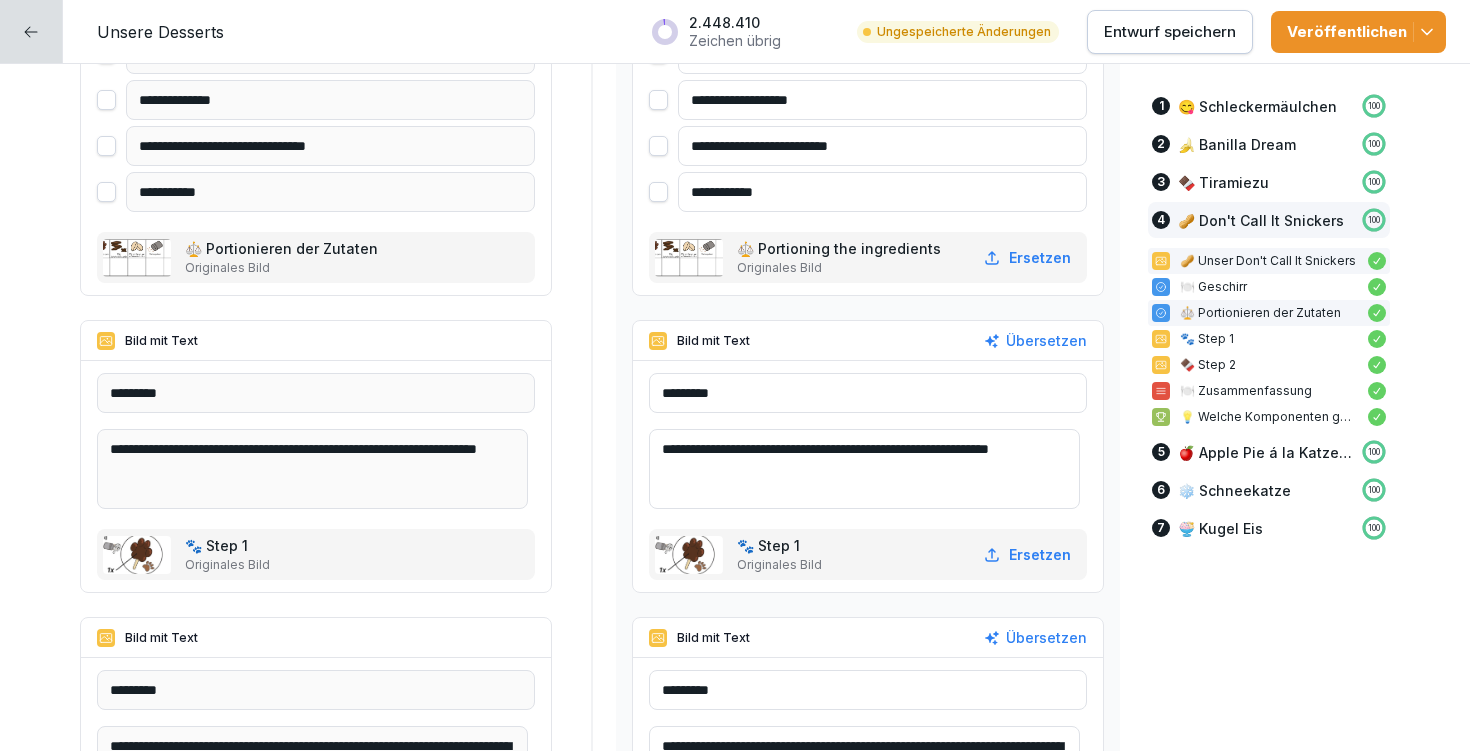click on "🥜 Unser Don't Call It Snickers" at bounding box center [1269, 261] 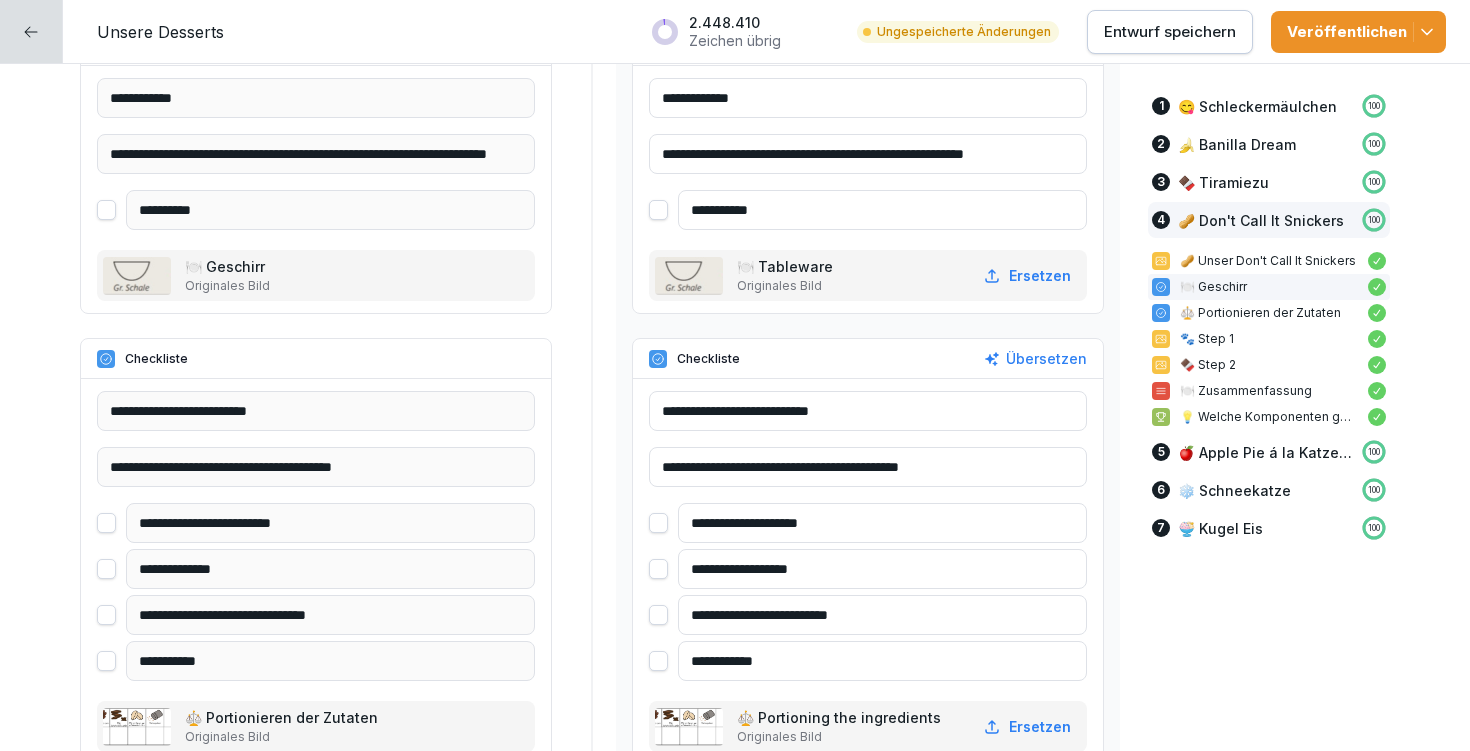 scroll, scrollTop: 11827, scrollLeft: 0, axis: vertical 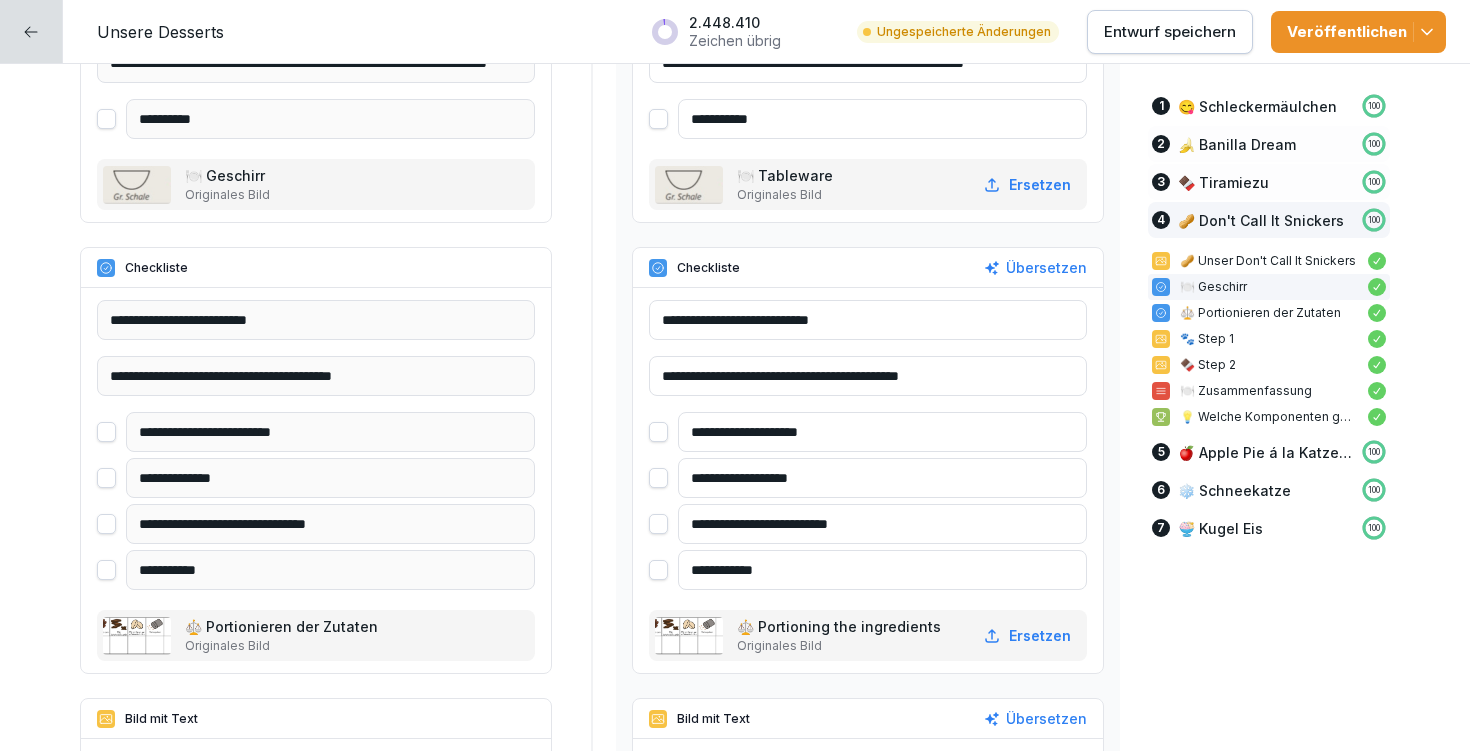 click on "🍫 Tiramiezu" at bounding box center (1223, 182) 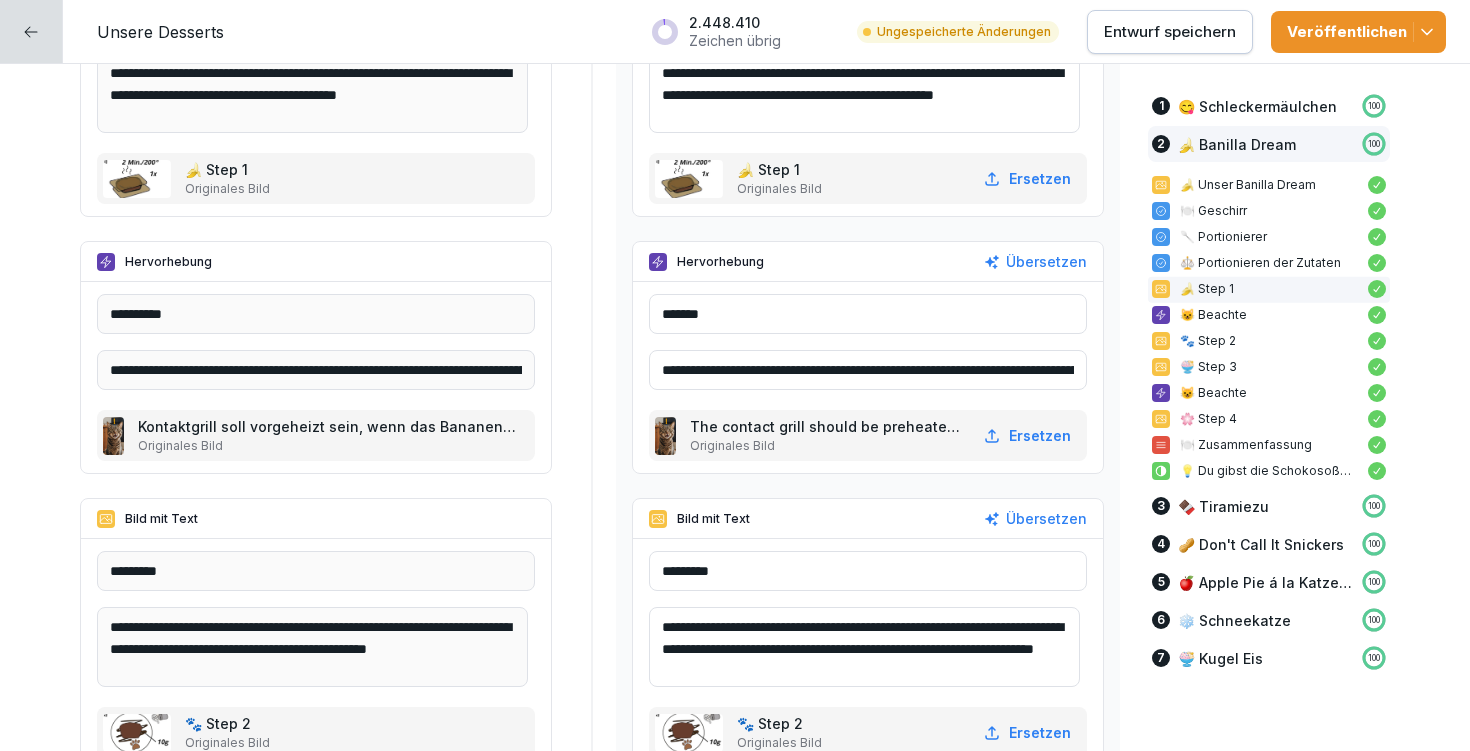 scroll, scrollTop: 5796, scrollLeft: 0, axis: vertical 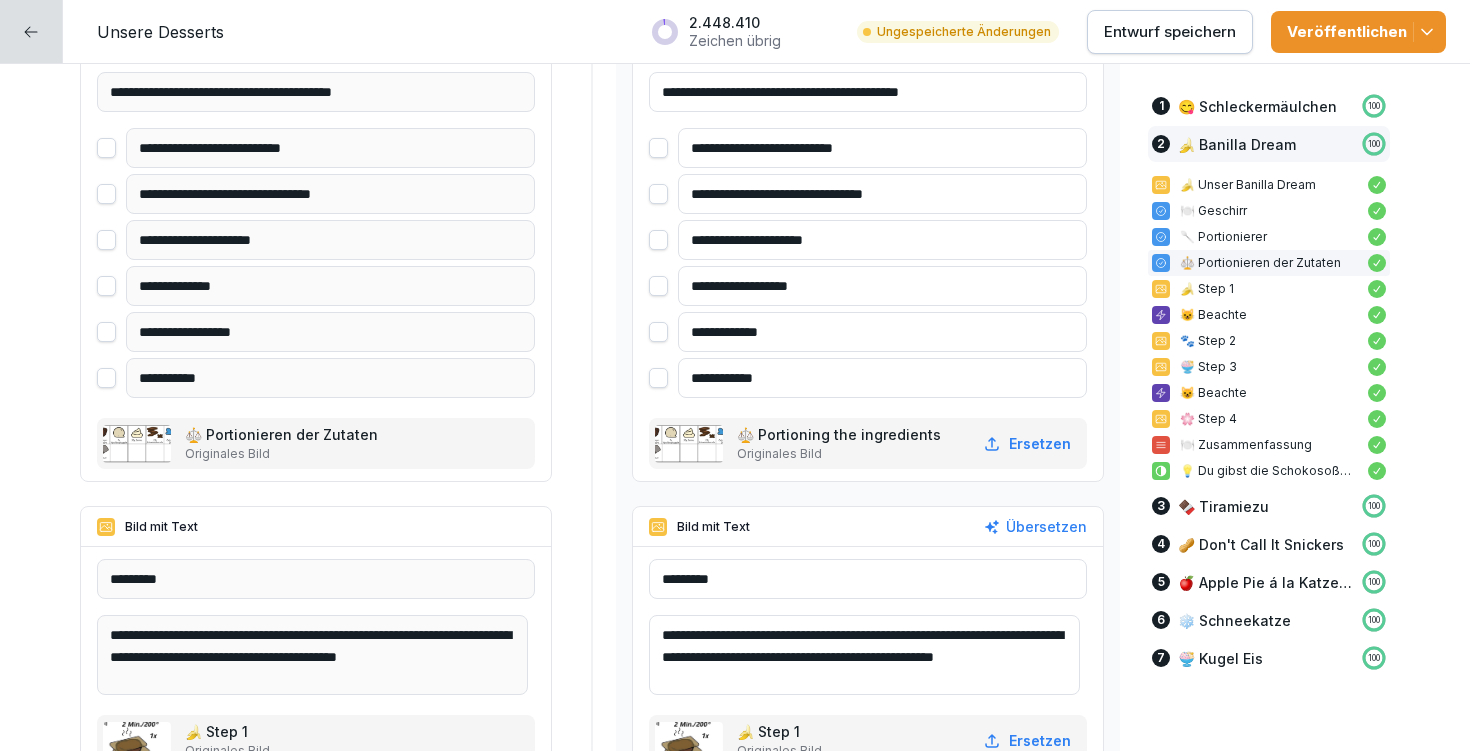 drag, startPoint x: 703, startPoint y: 238, endPoint x: 674, endPoint y: 234, distance: 29.274563 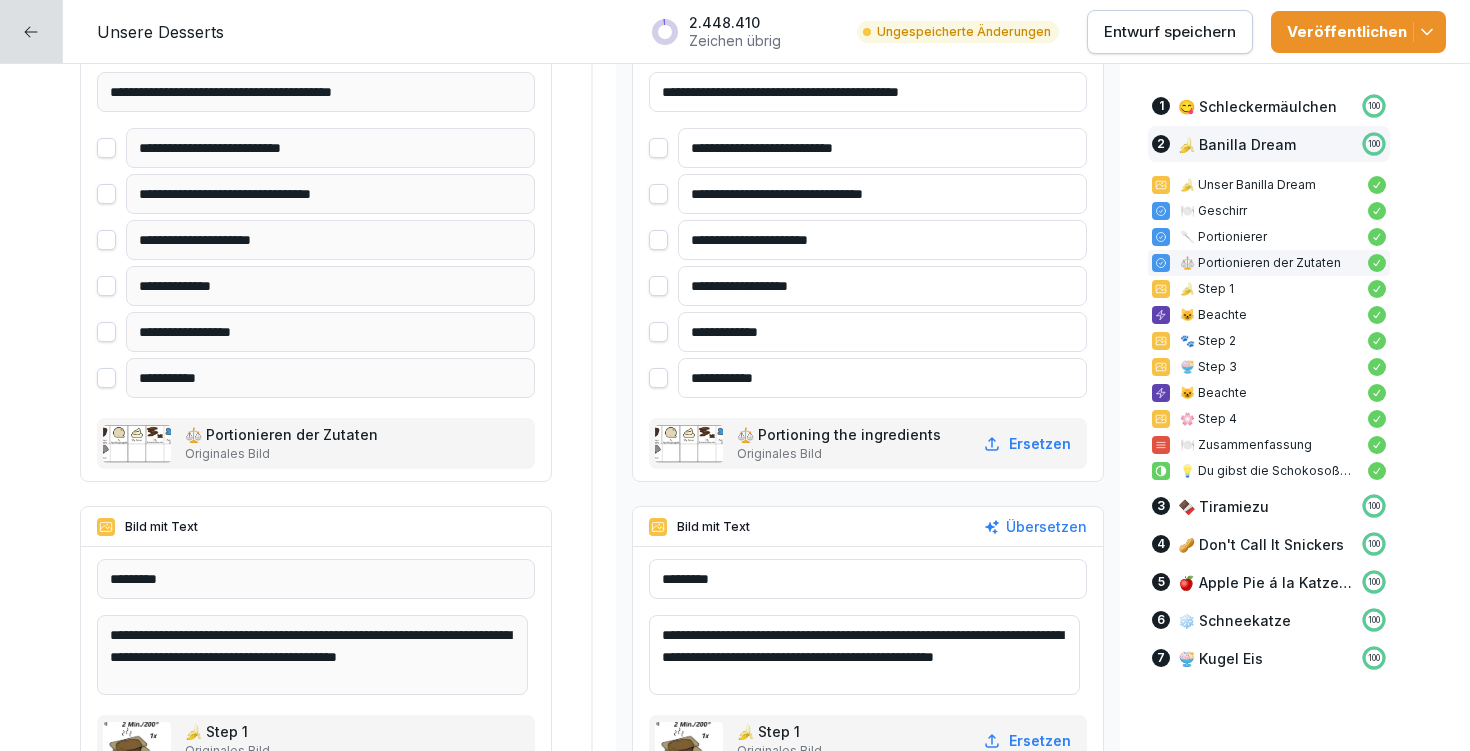 drag, startPoint x: 815, startPoint y: 239, endPoint x: 938, endPoint y: 245, distance: 123.146255 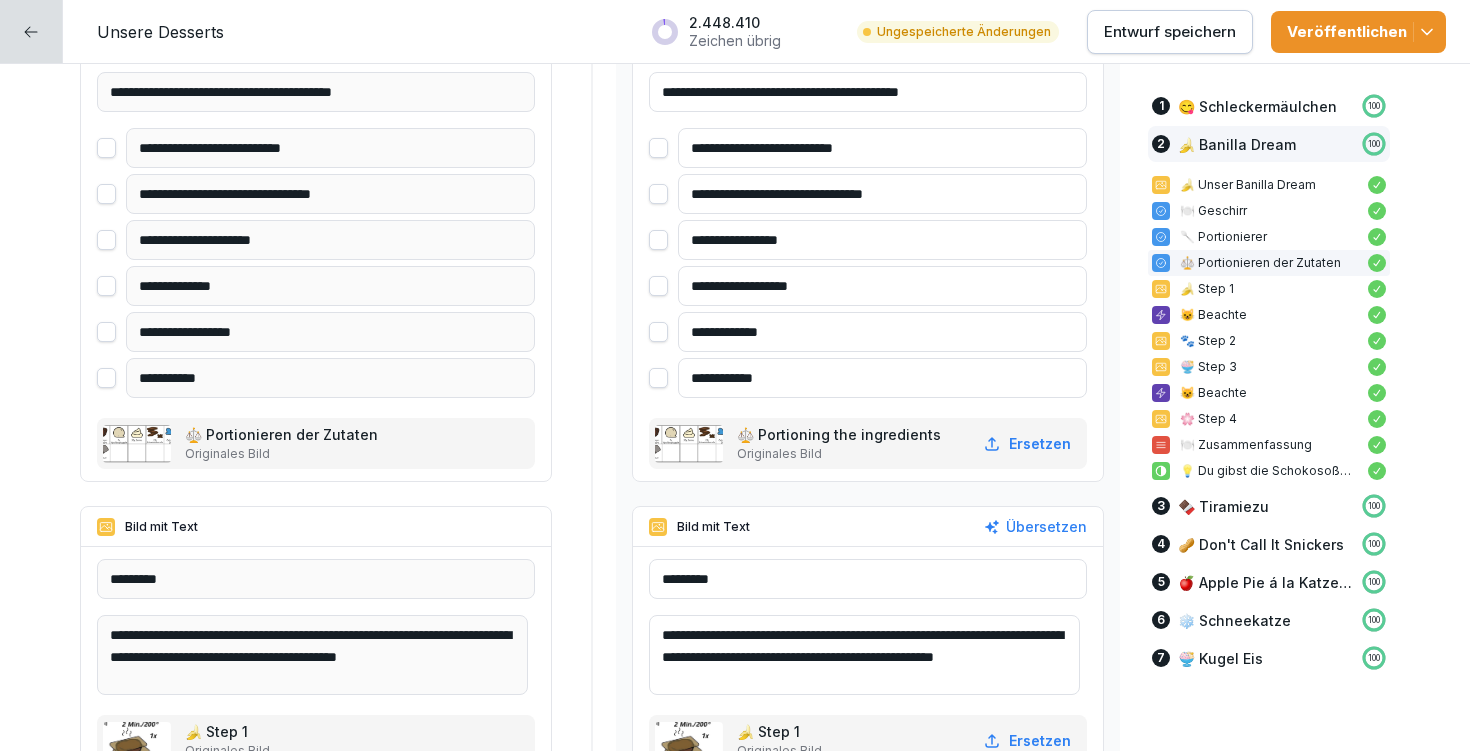 click on "**********" at bounding box center [882, 240] 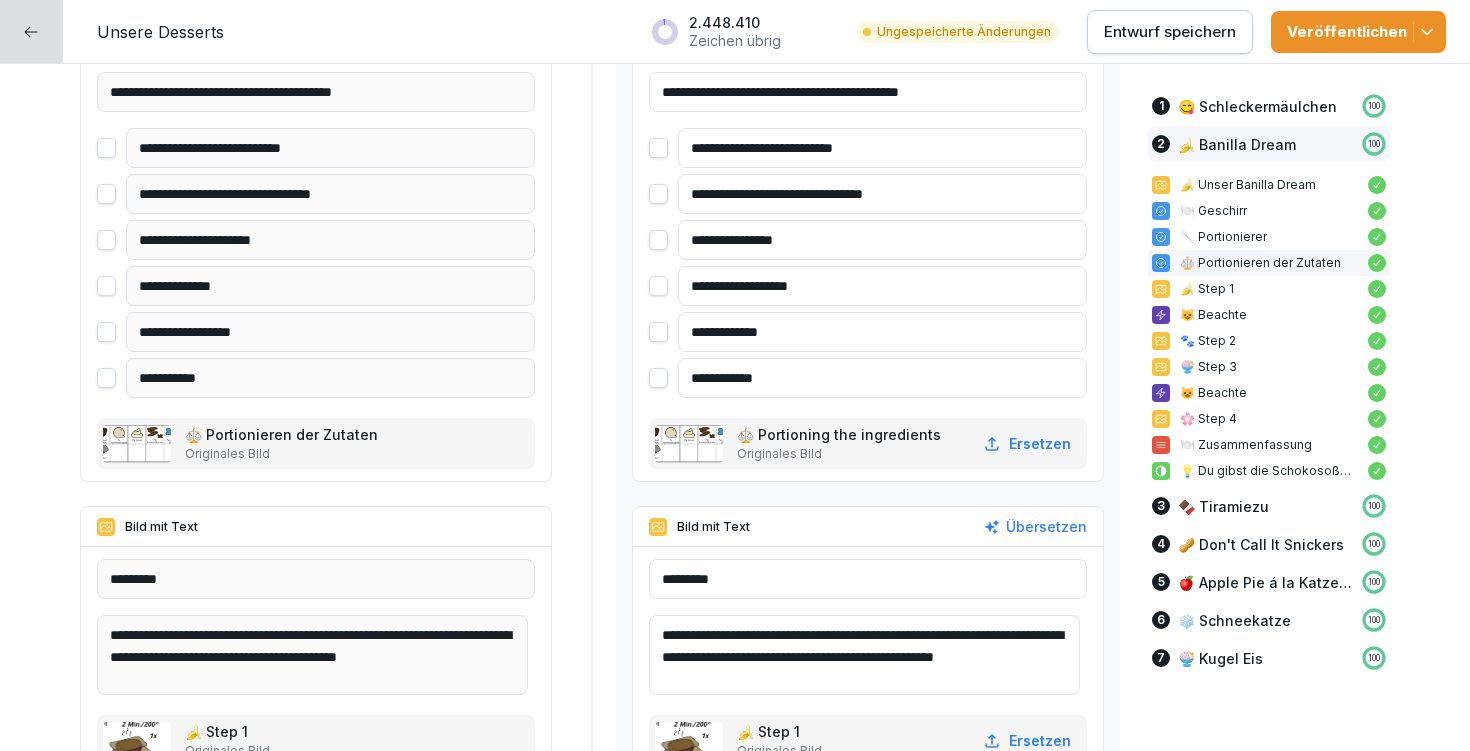 type on "**********" 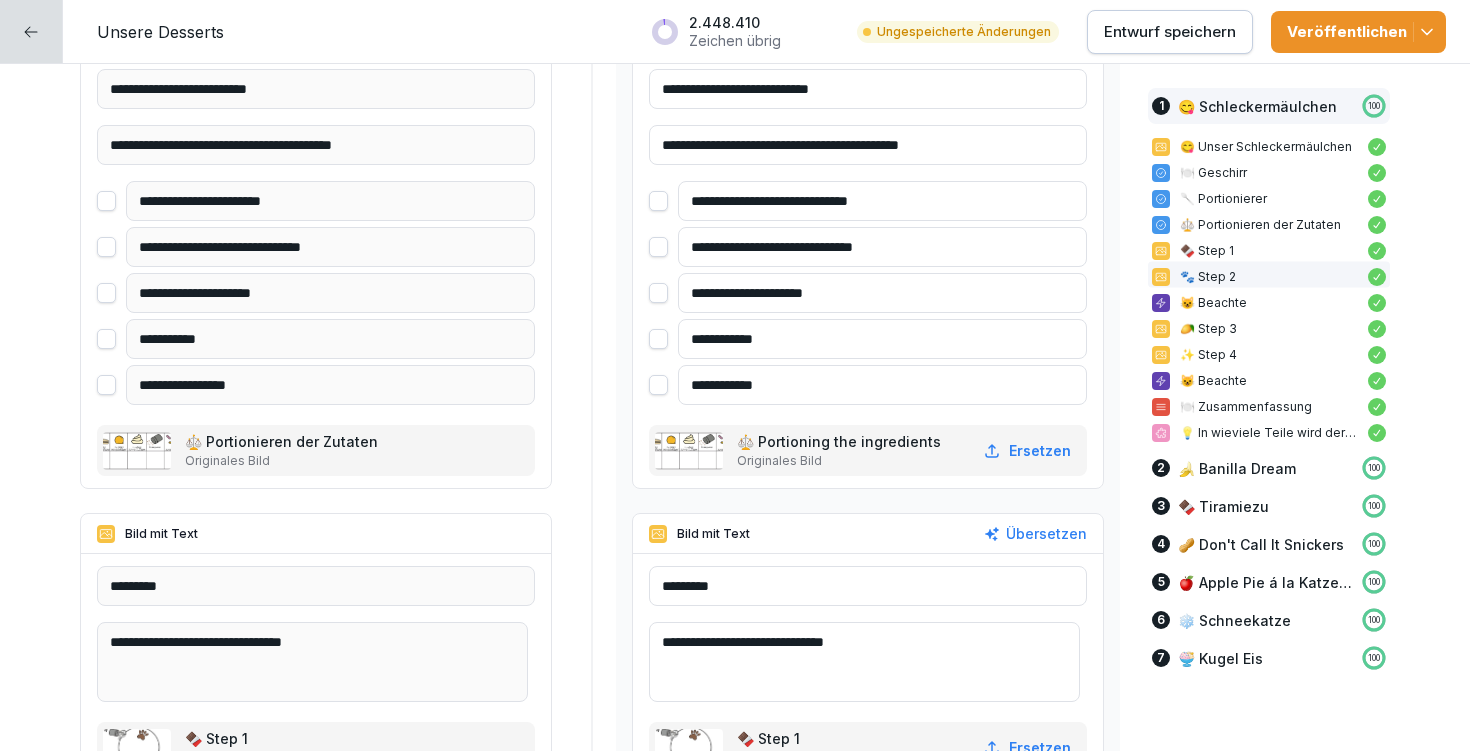 scroll, scrollTop: 1337, scrollLeft: 0, axis: vertical 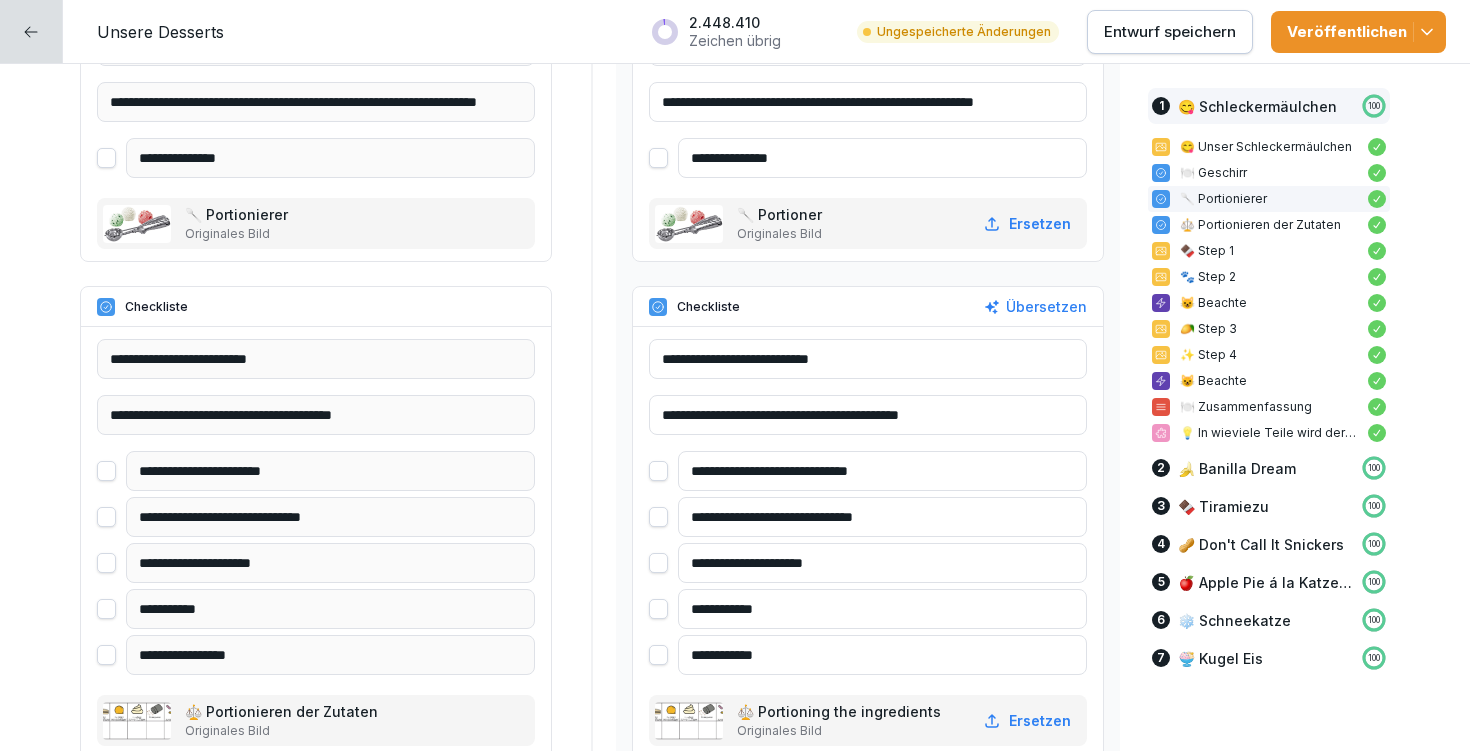 drag, startPoint x: 700, startPoint y: 563, endPoint x: 673, endPoint y: 563, distance: 27 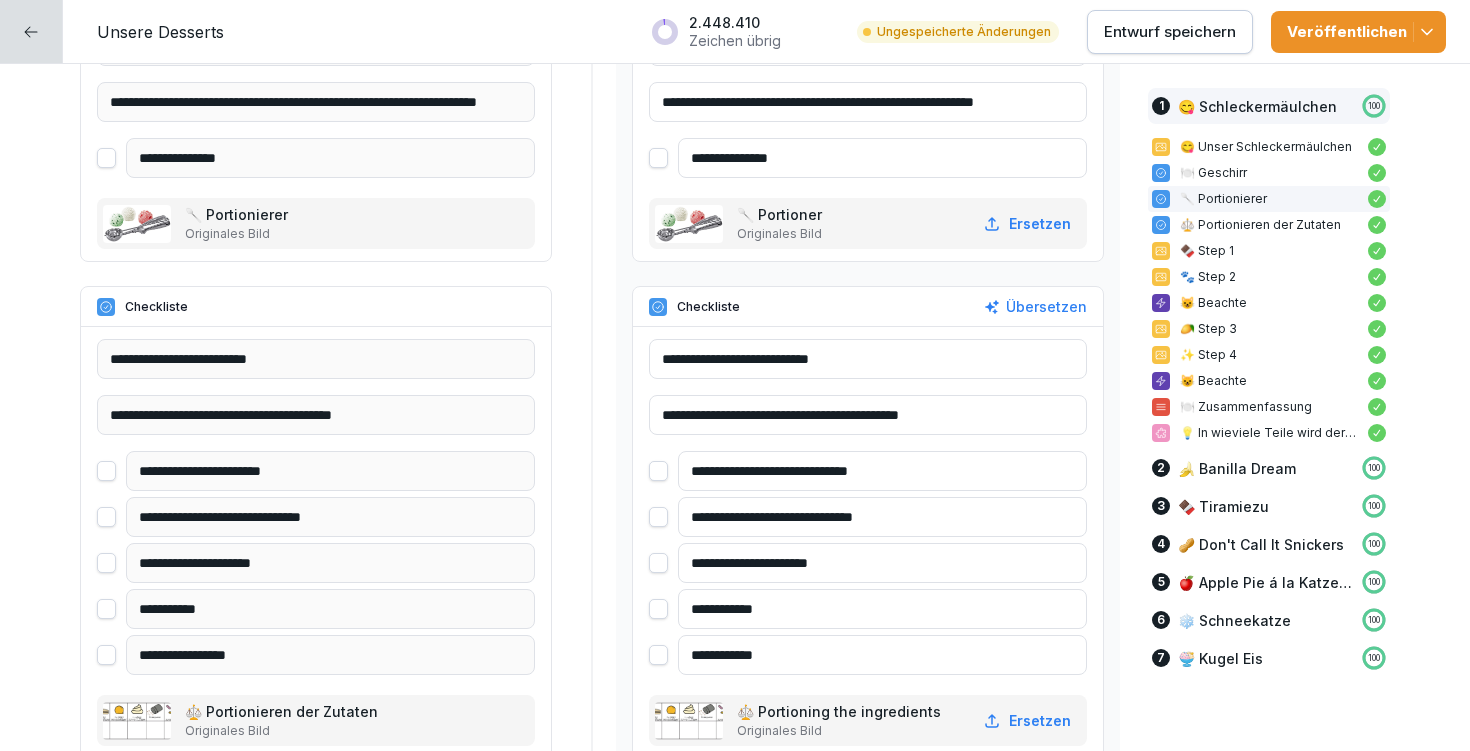 drag, startPoint x: 814, startPoint y: 562, endPoint x: 1007, endPoint y: 579, distance: 193.74725 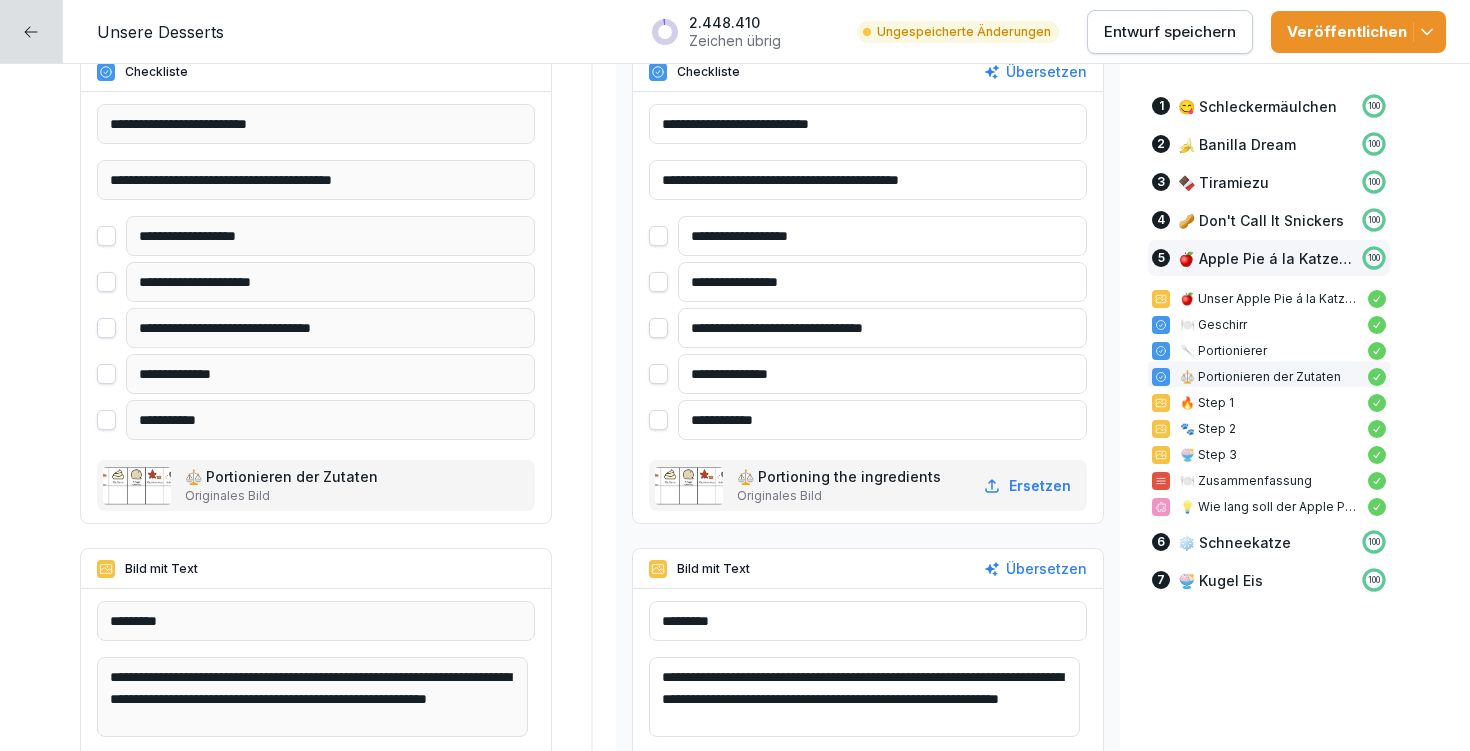 scroll, scrollTop: 14945, scrollLeft: 0, axis: vertical 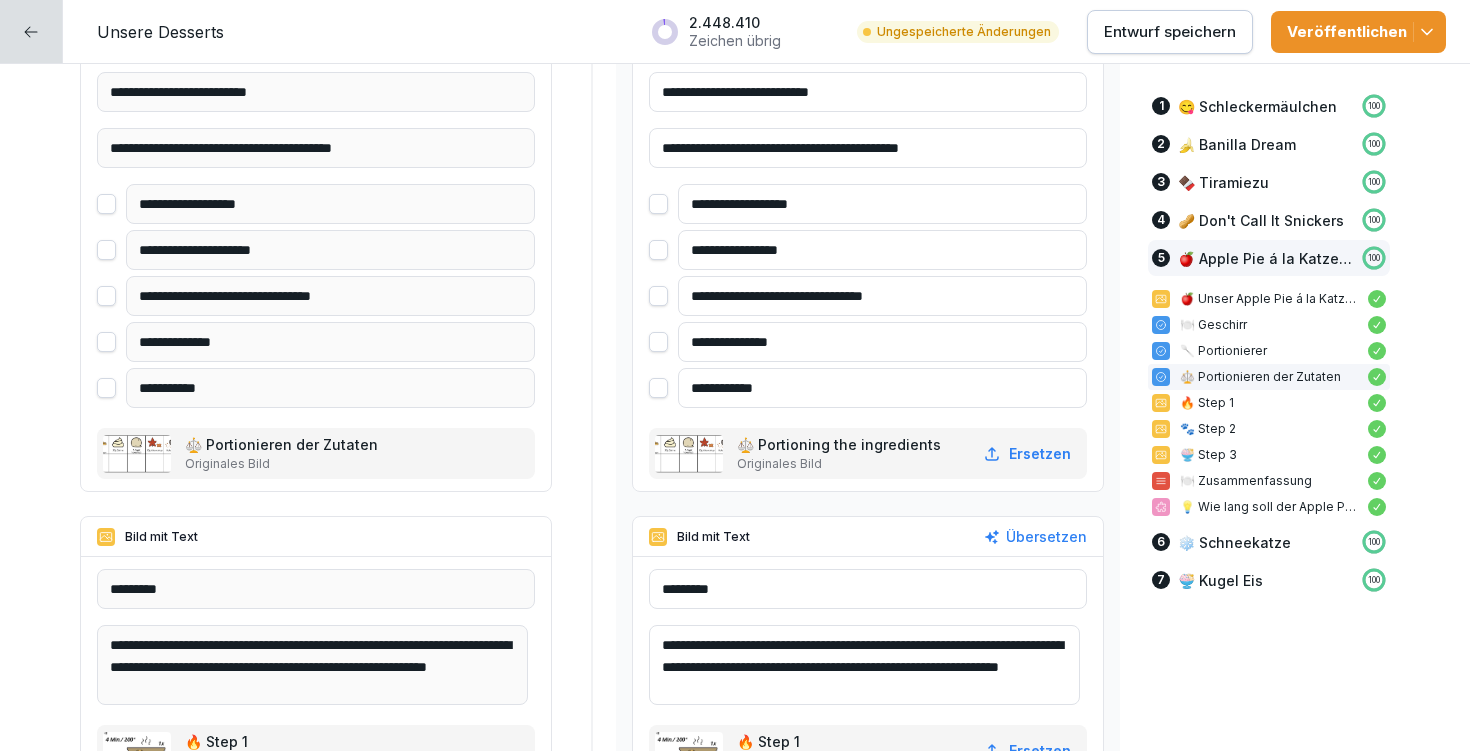 click on "Entwurf speichern" at bounding box center (1170, 32) 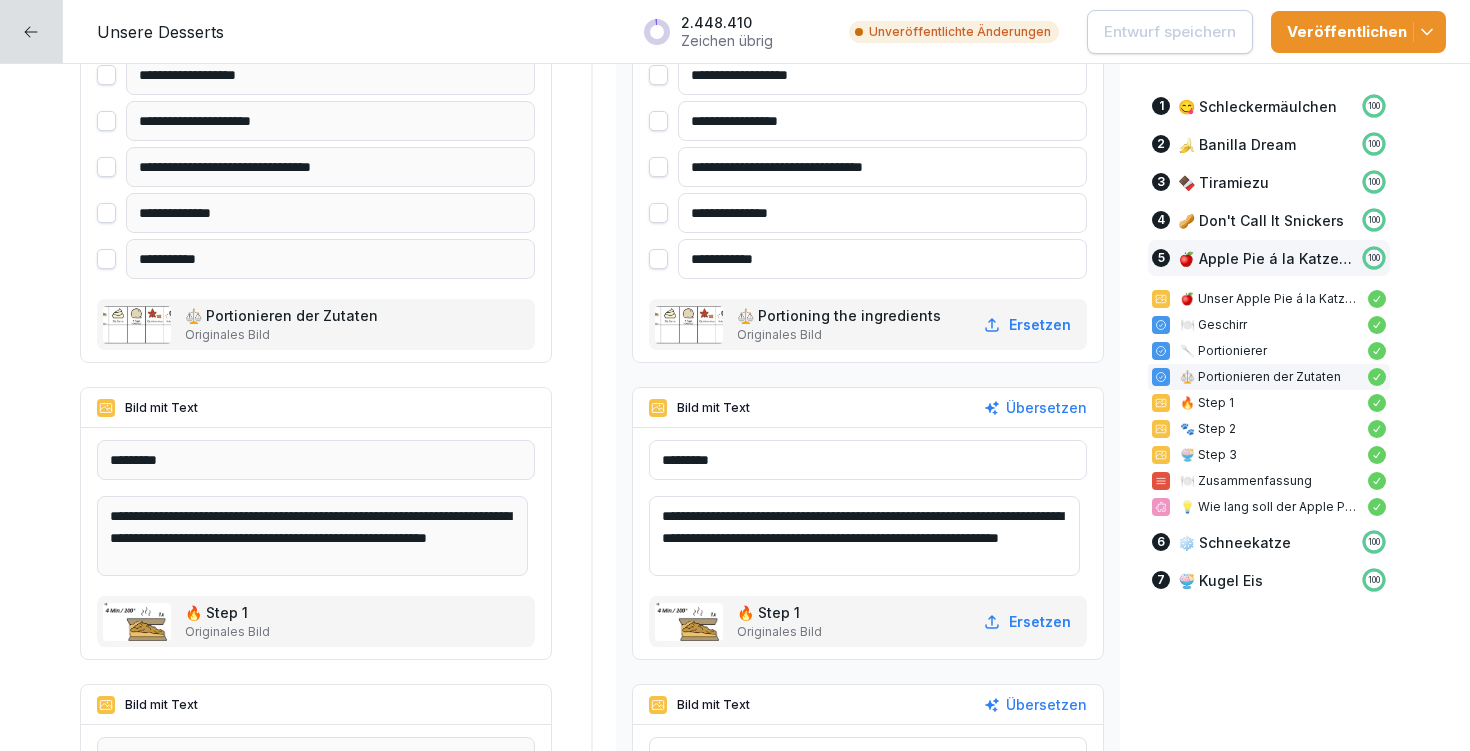 scroll, scrollTop: 15183, scrollLeft: 0, axis: vertical 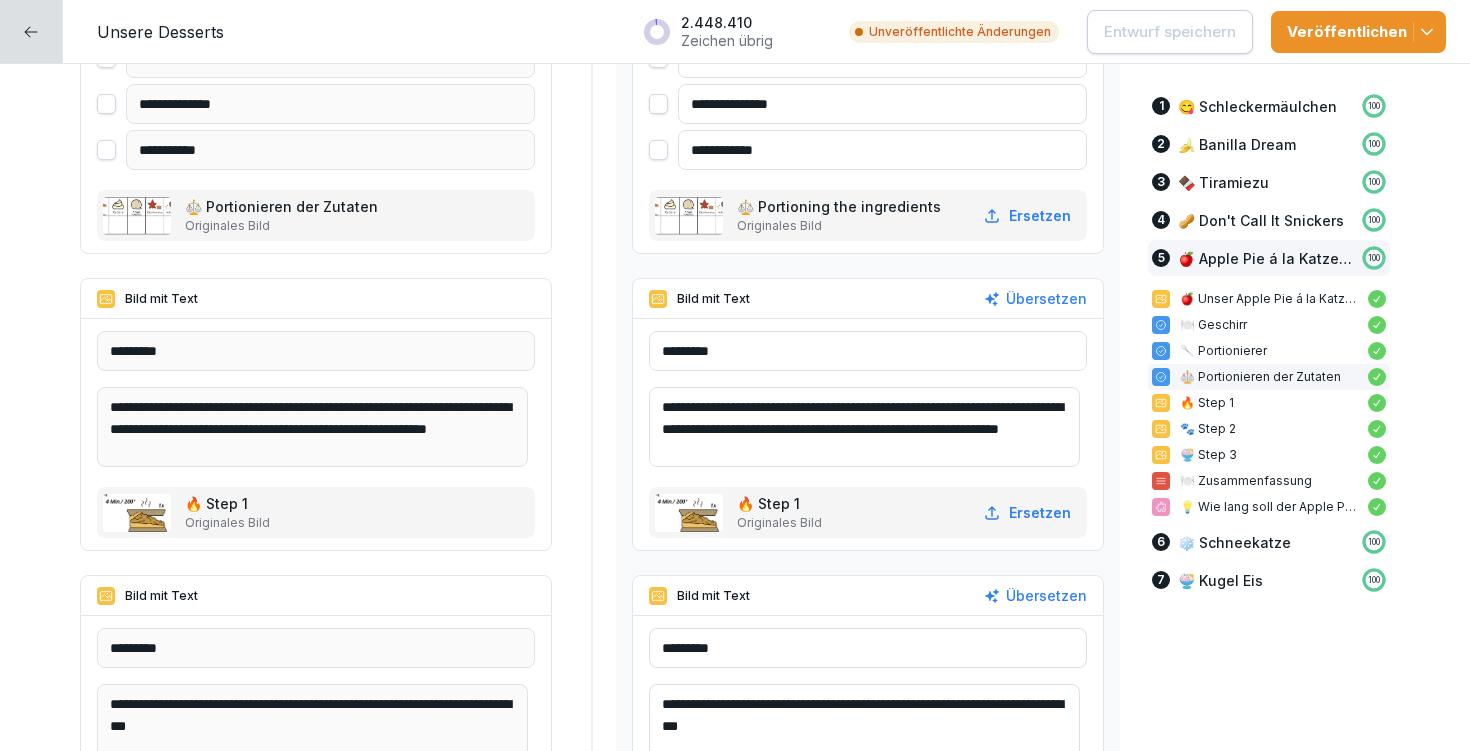 click on "**********" at bounding box center [864, 427] 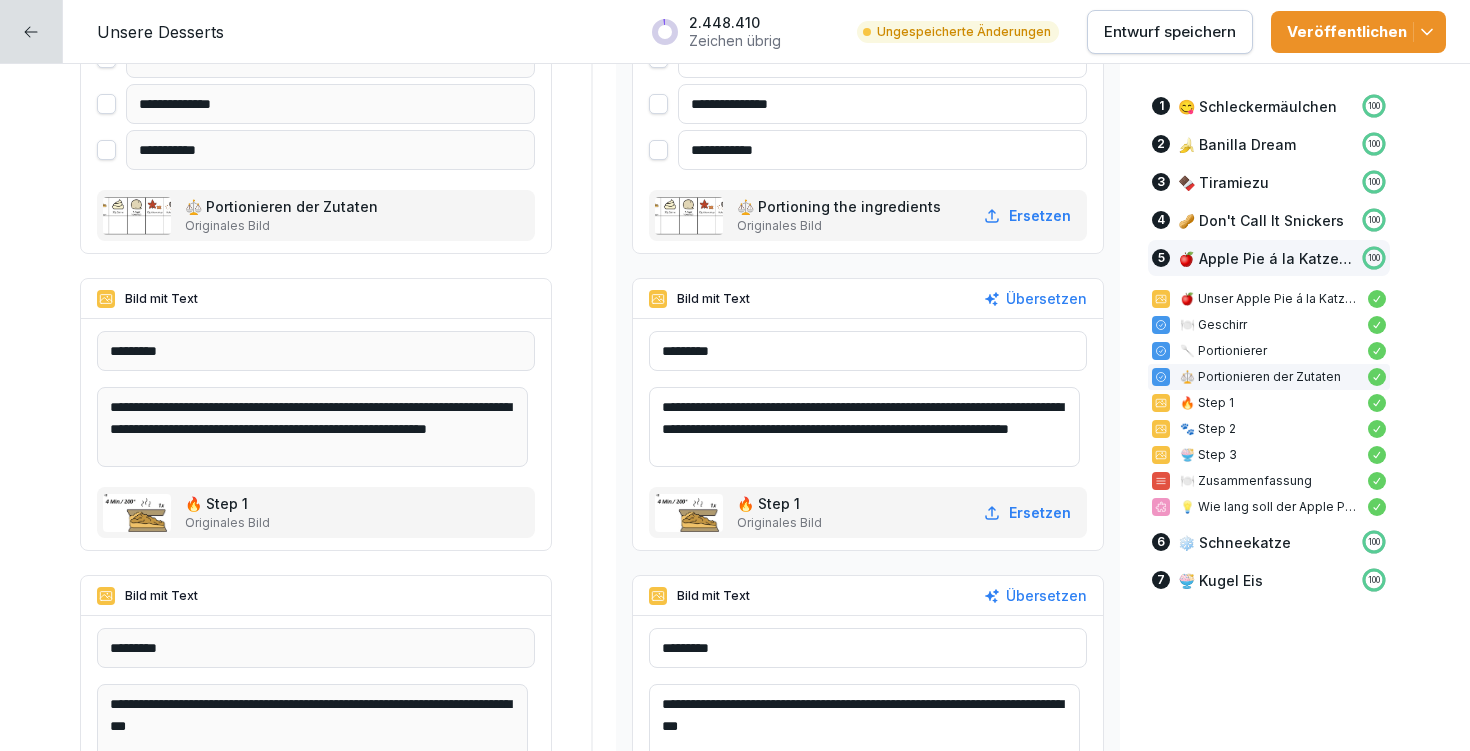 click on "**********" at bounding box center (864, 427) 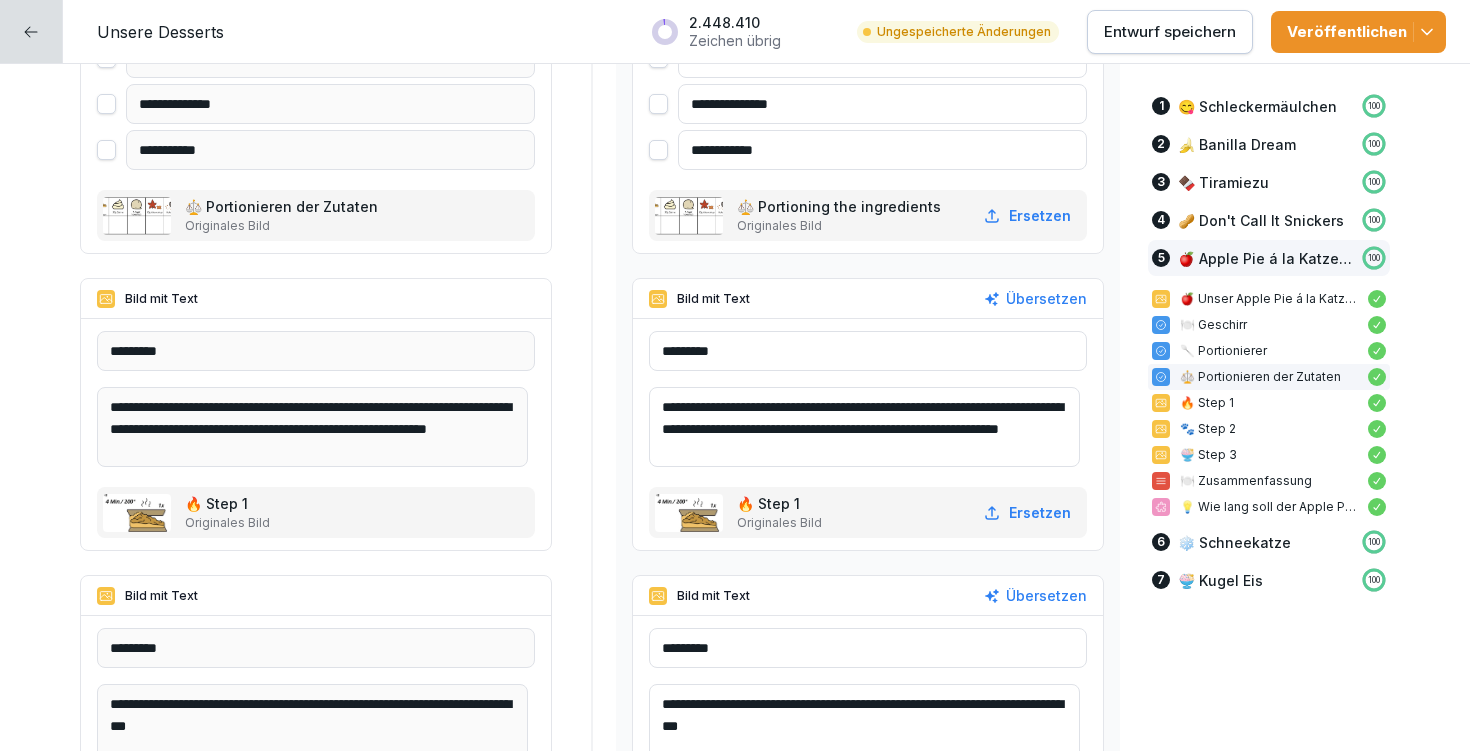click on "**********" at bounding box center [864, 427] 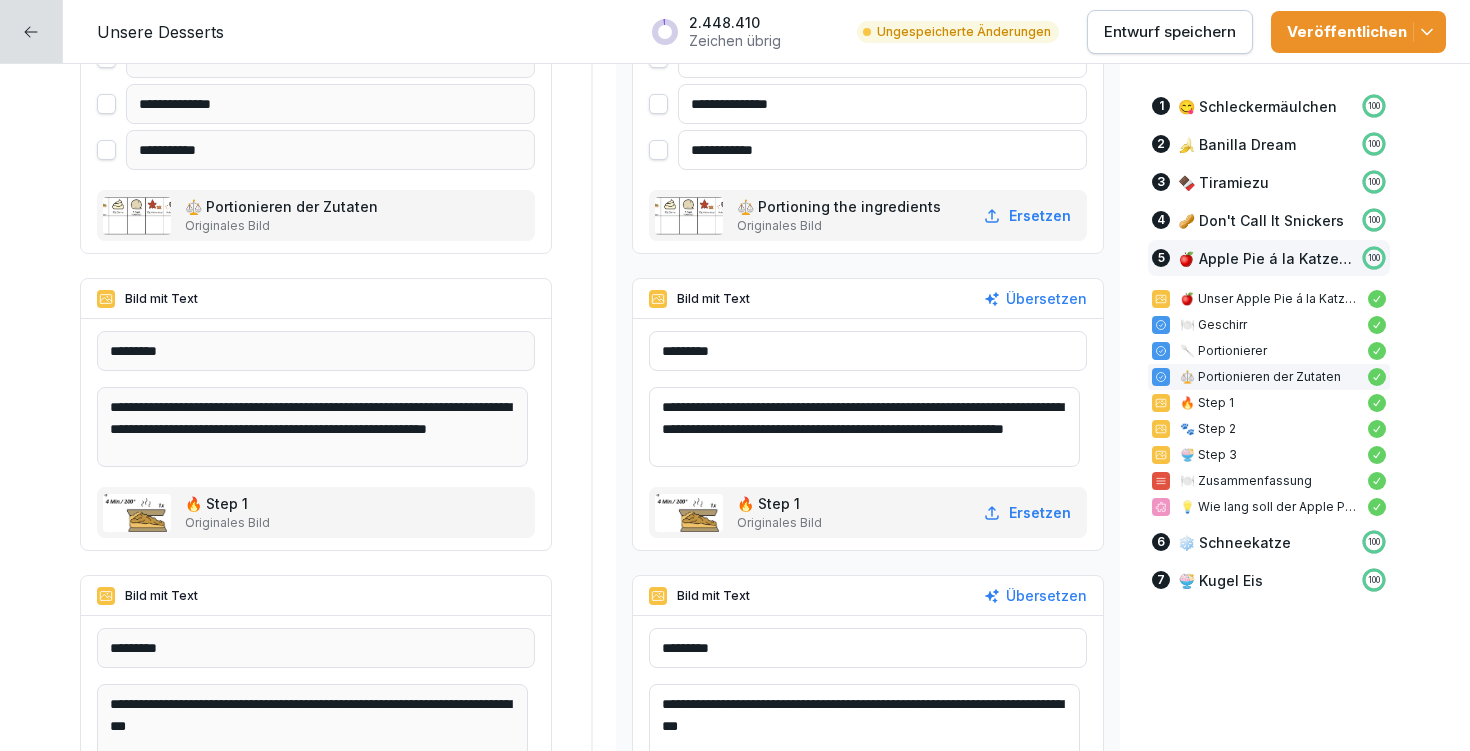click on "**********" at bounding box center [864, 427] 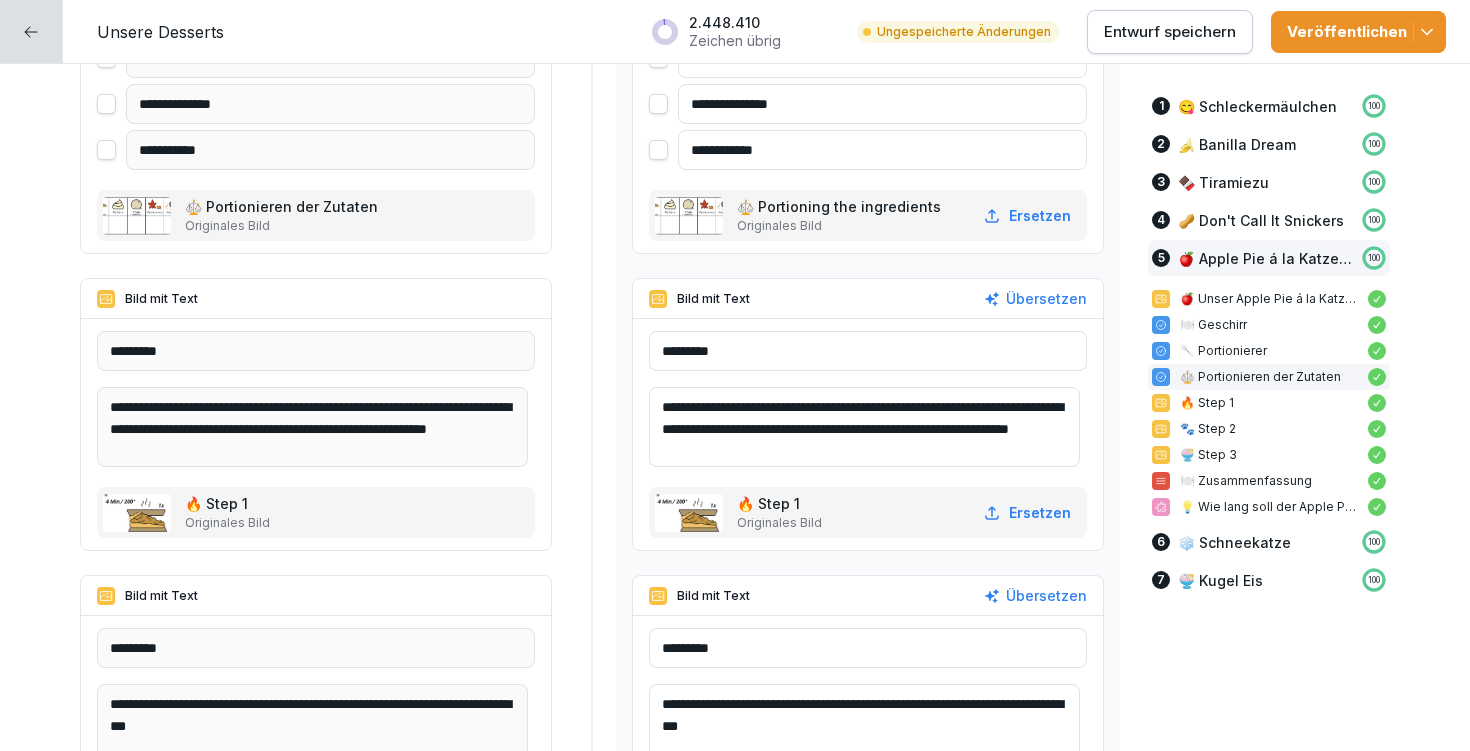 type on "**********" 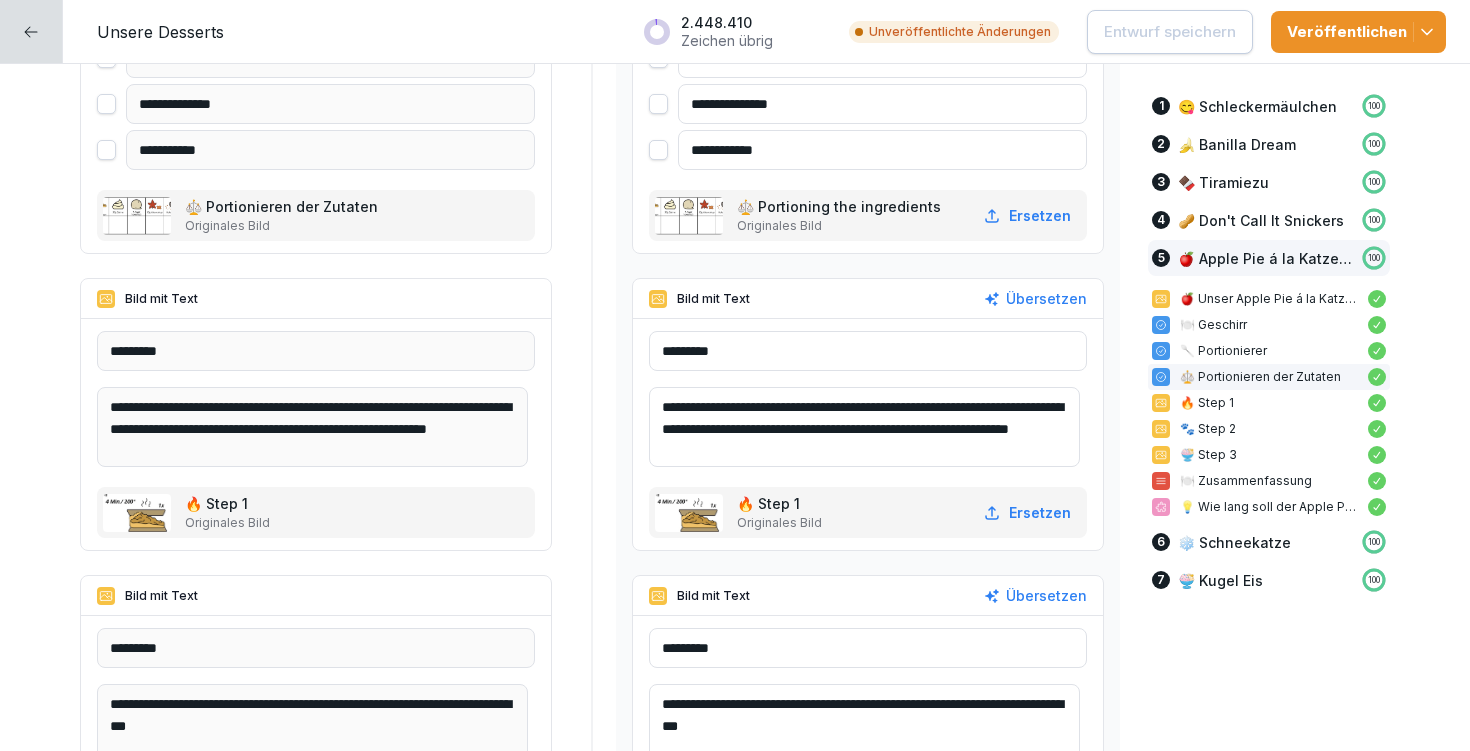 scroll, scrollTop: 4, scrollLeft: 0, axis: vertical 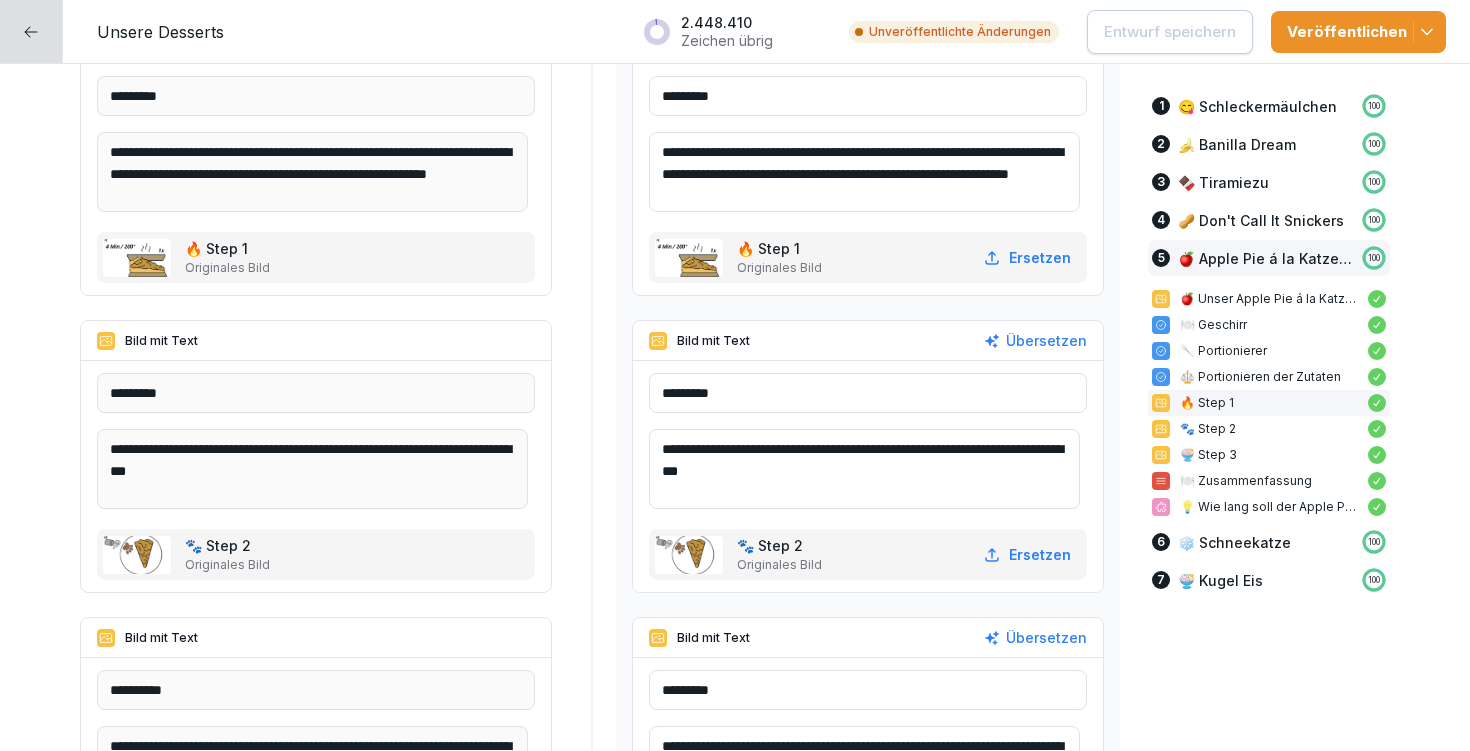 drag, startPoint x: 673, startPoint y: 449, endPoint x: 738, endPoint y: 453, distance: 65.12296 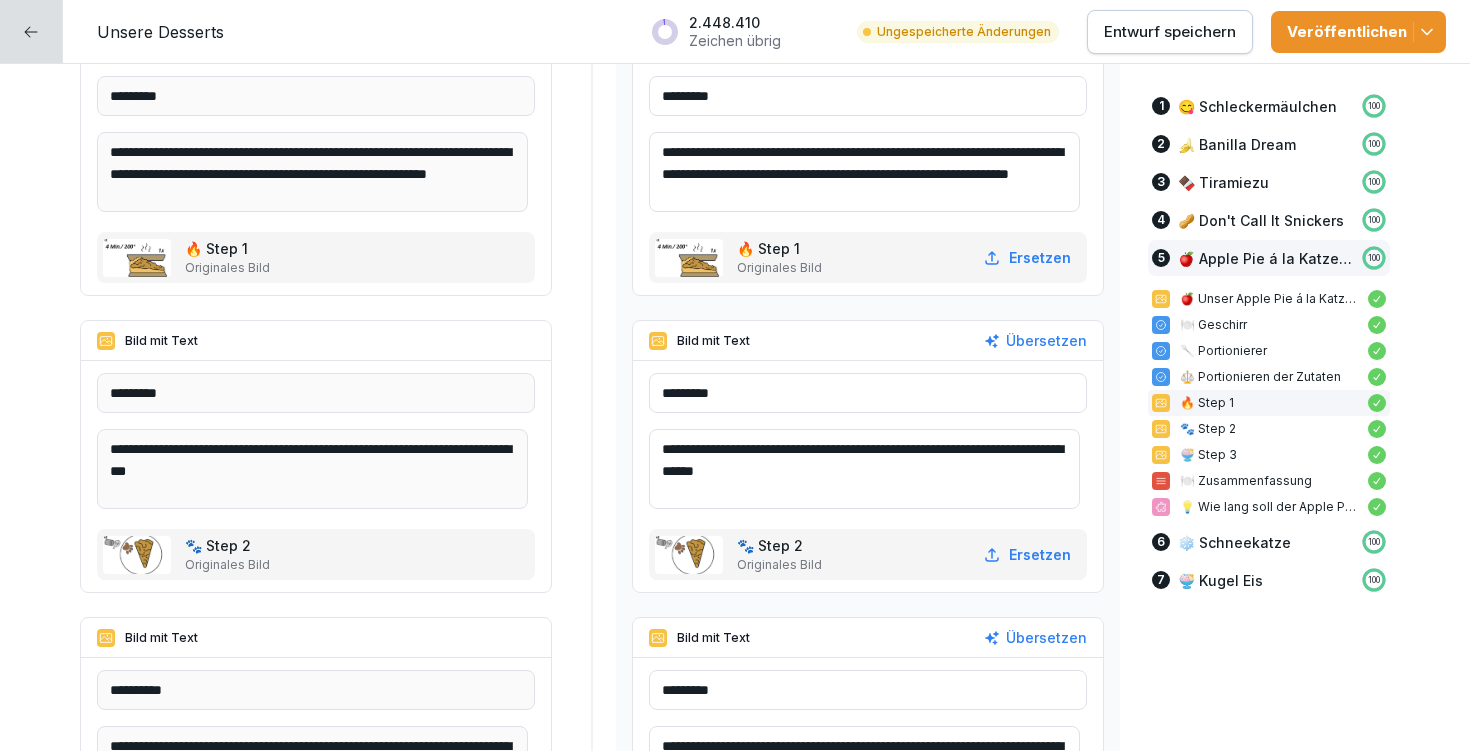 drag, startPoint x: 942, startPoint y: 446, endPoint x: 726, endPoint y: 466, distance: 216.92395 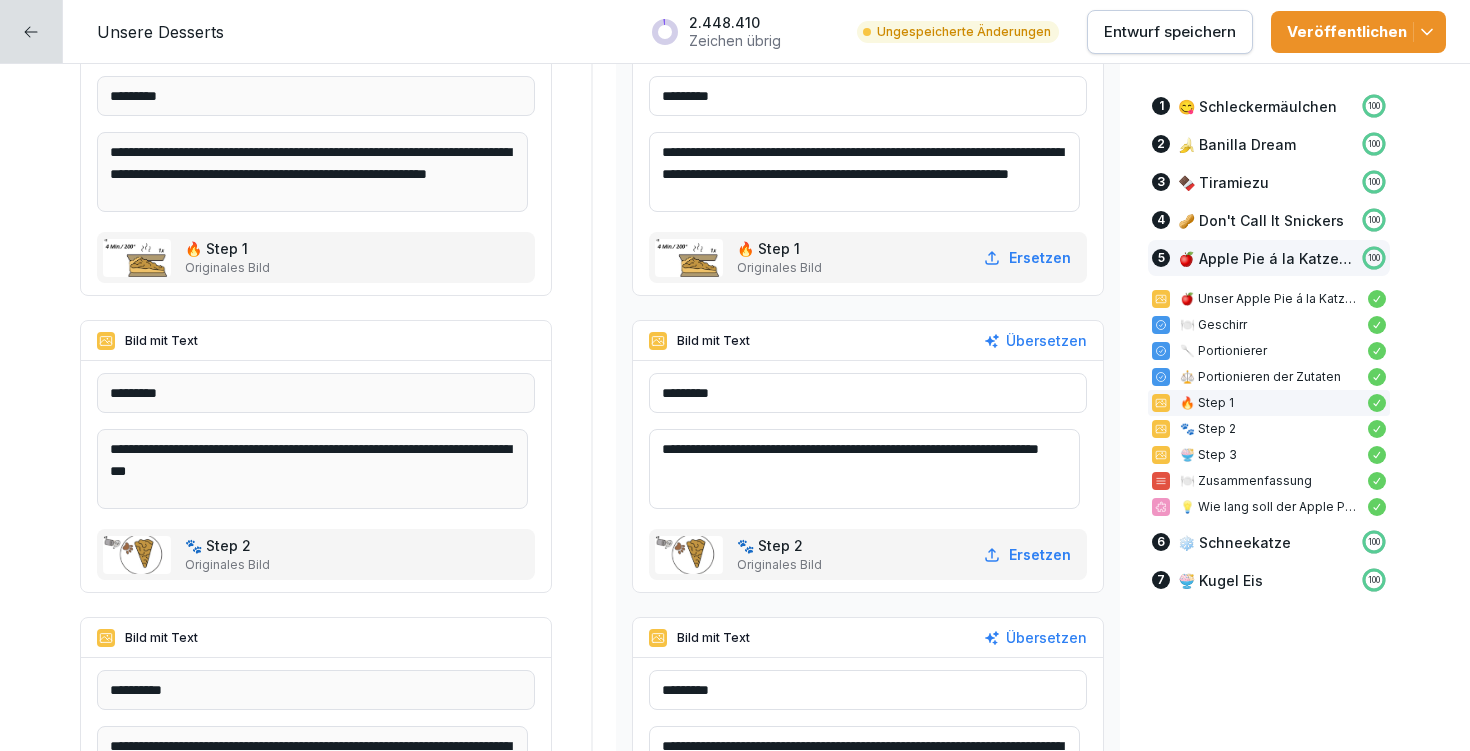 drag, startPoint x: 701, startPoint y: 470, endPoint x: 761, endPoint y: 469, distance: 60.00833 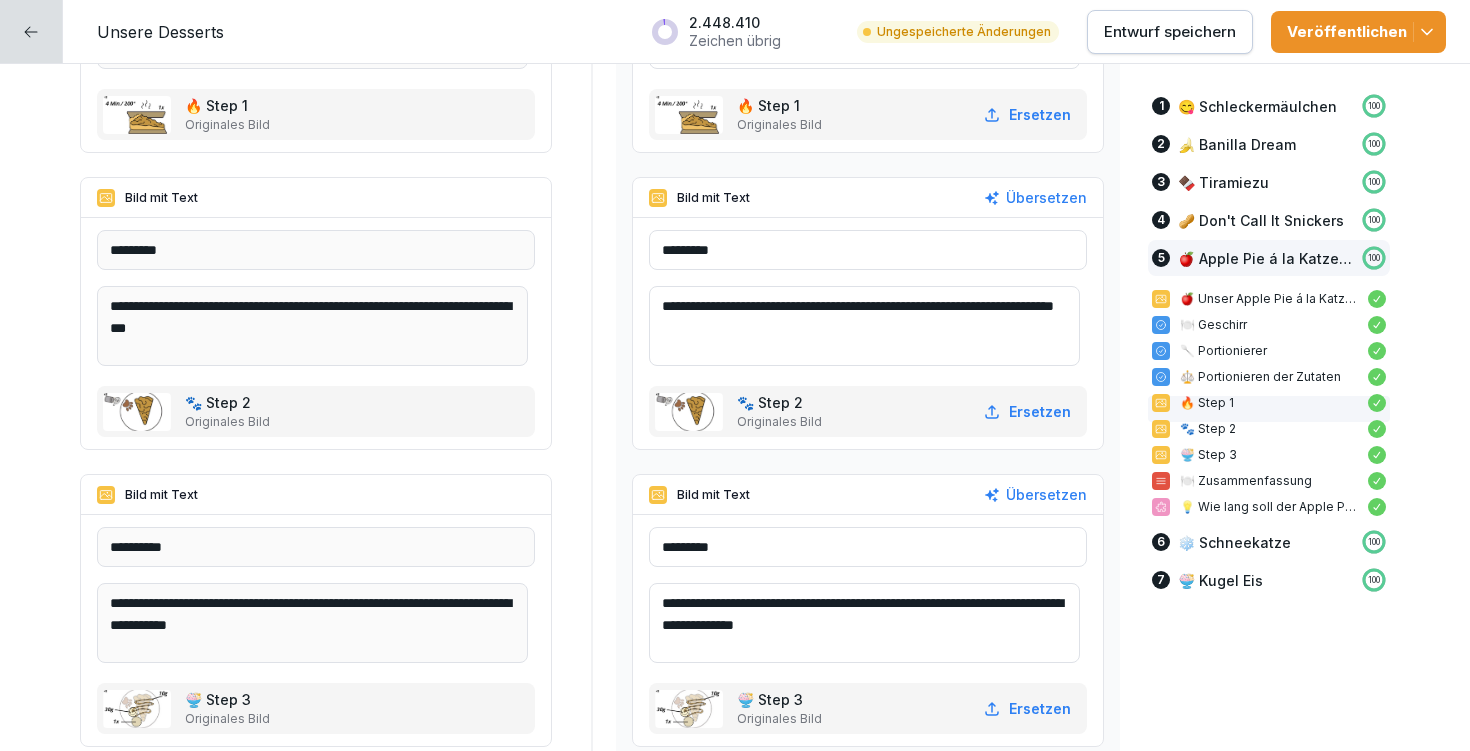 scroll, scrollTop: 15770, scrollLeft: 0, axis: vertical 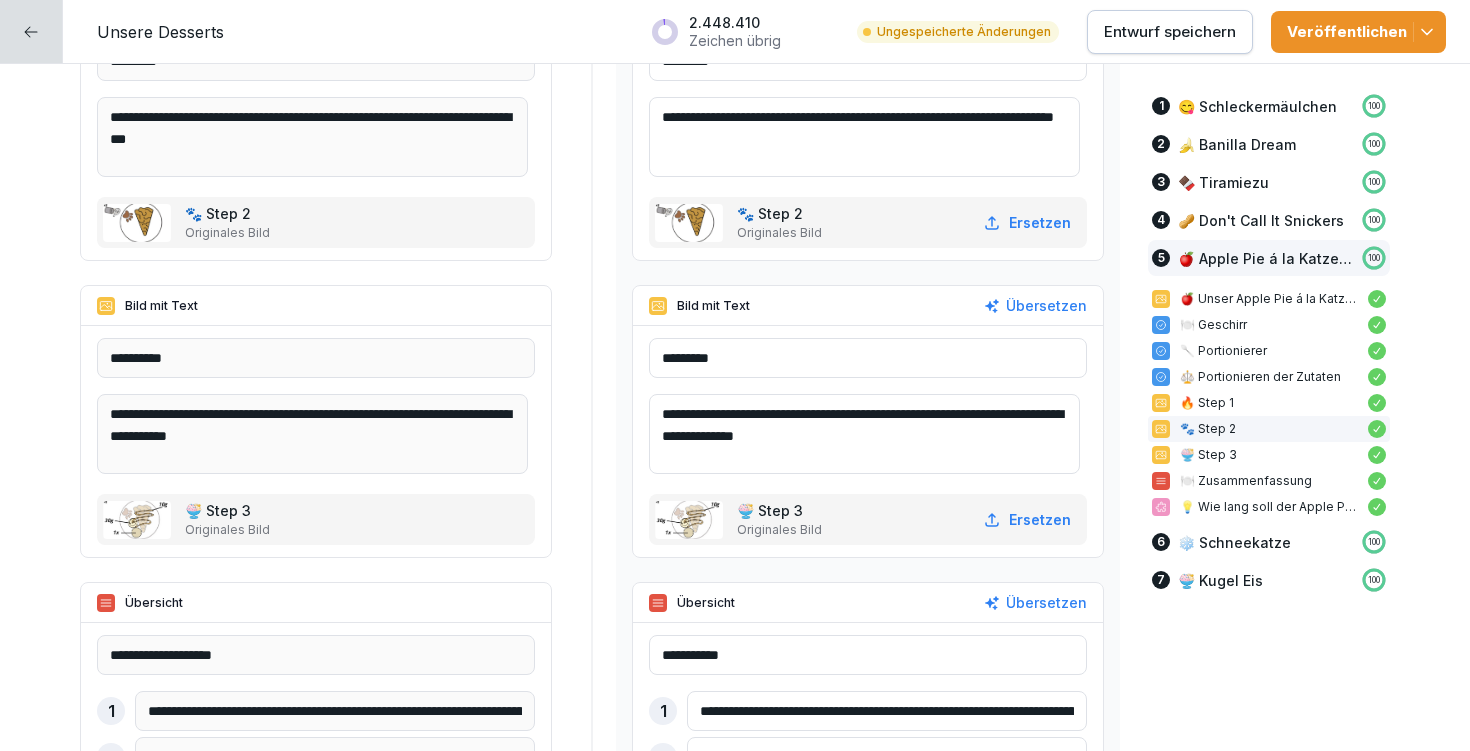 type on "**********" 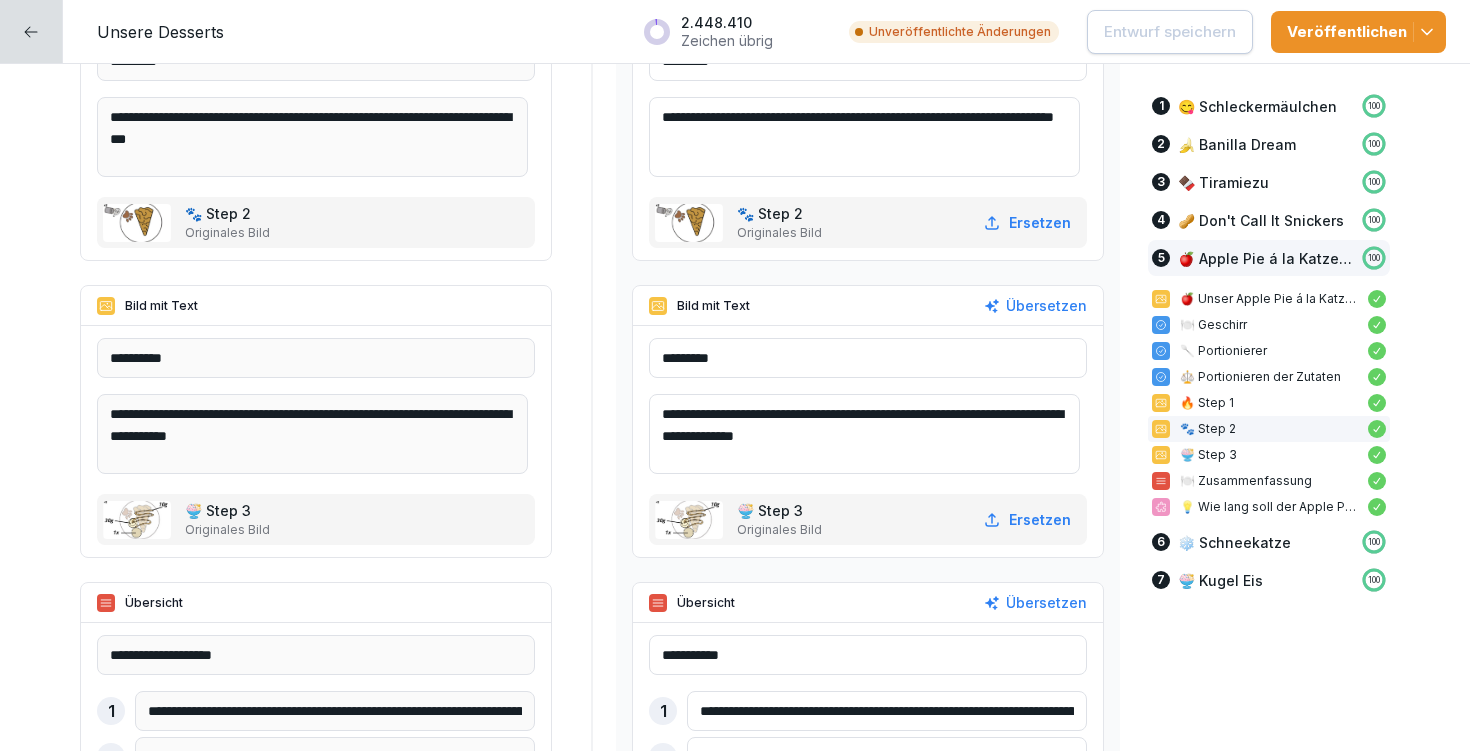click on "**********" at bounding box center (864, 434) 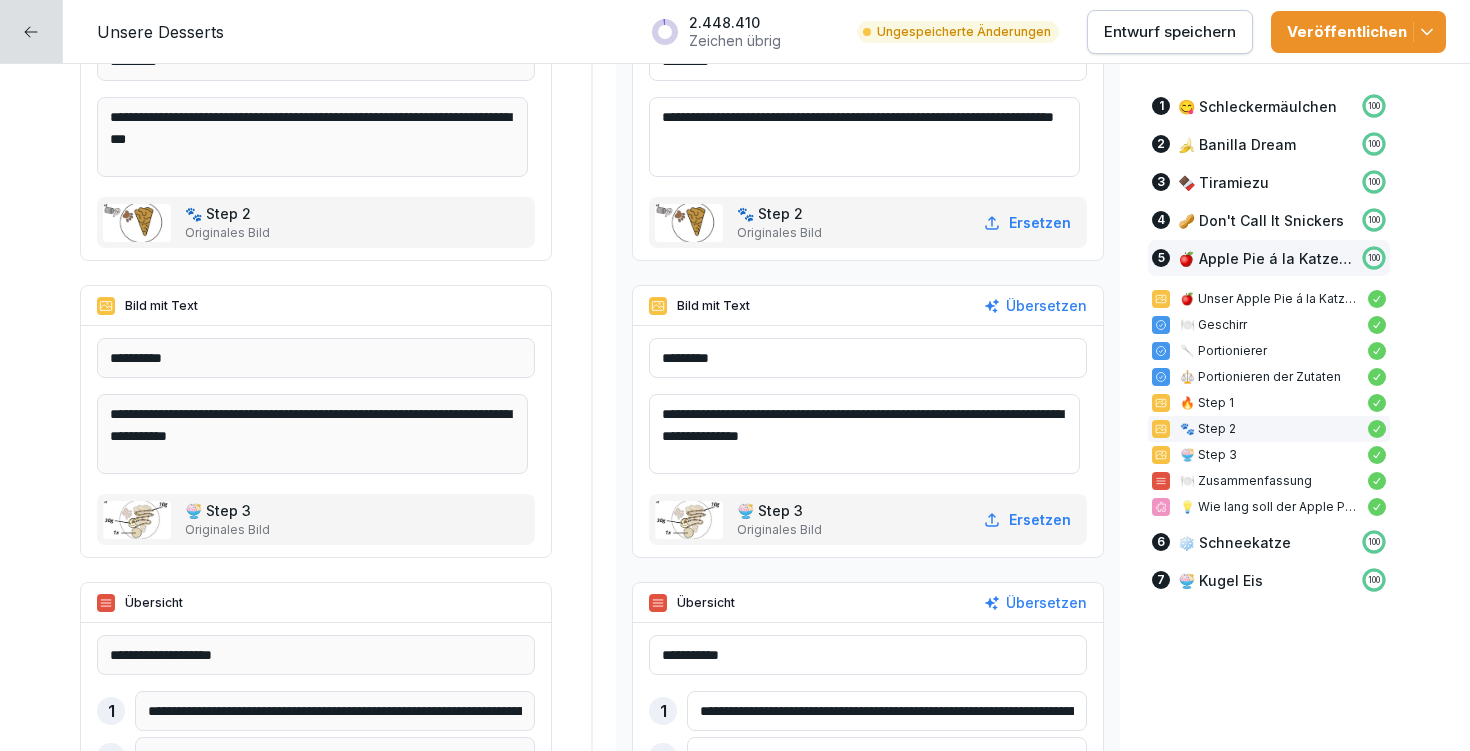drag, startPoint x: 741, startPoint y: 415, endPoint x: 674, endPoint y: 413, distance: 67.02985 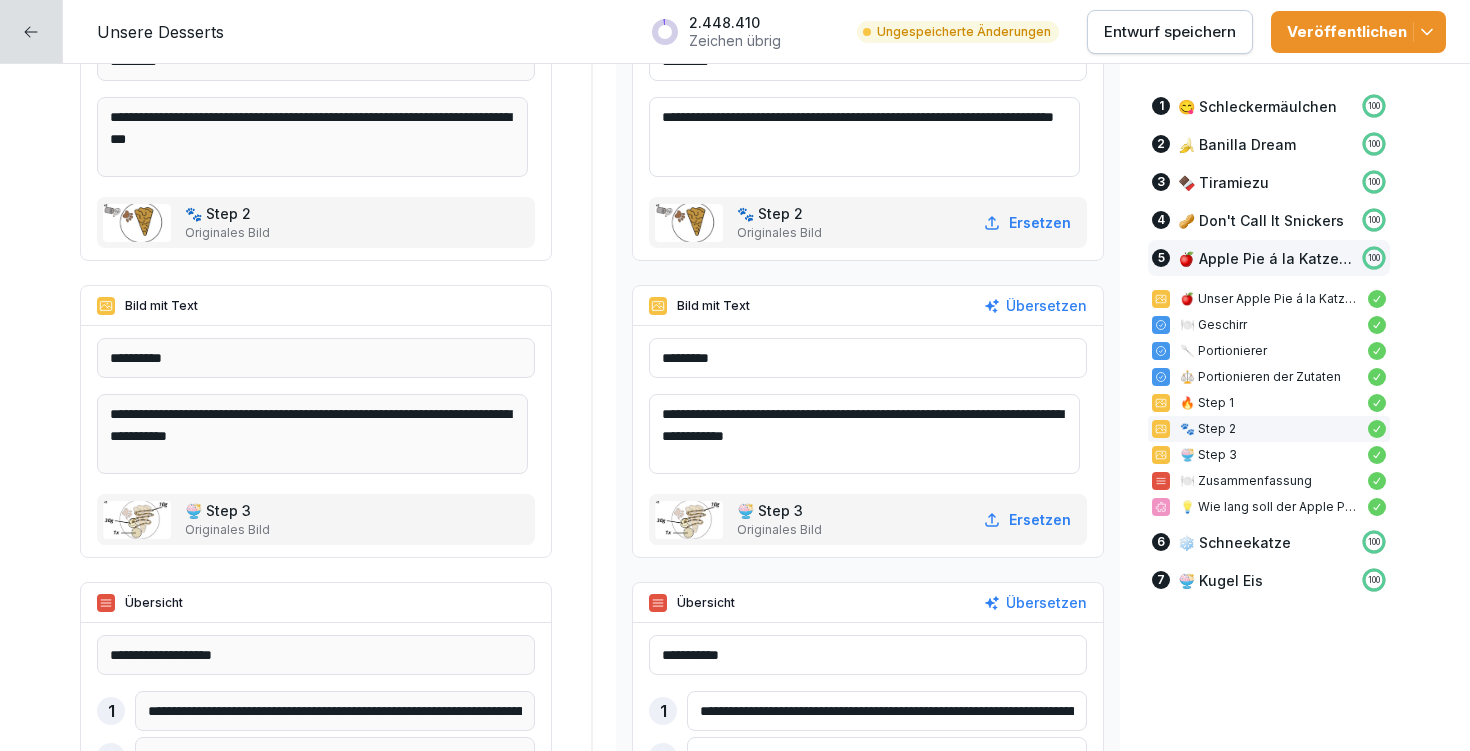 click on "**********" at bounding box center (864, 434) 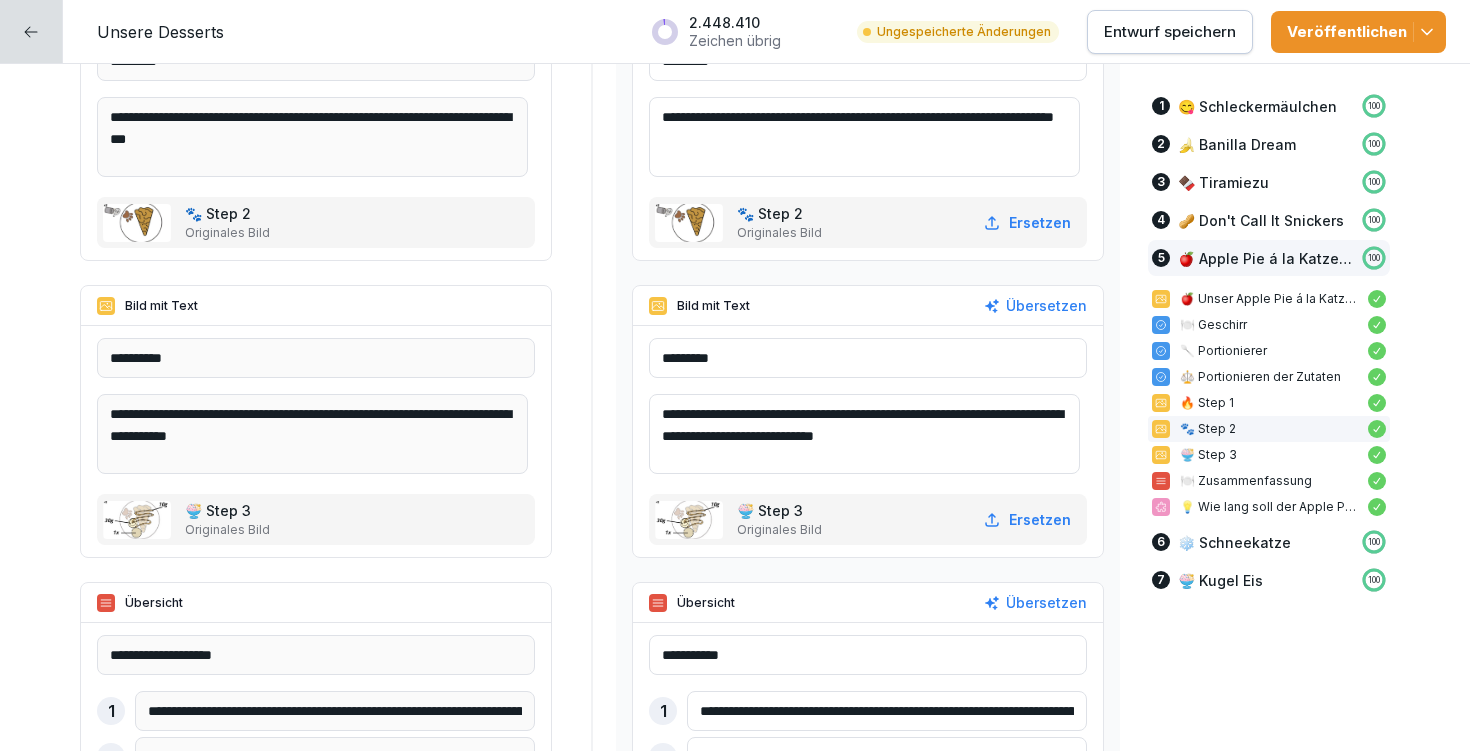 type on "**********" 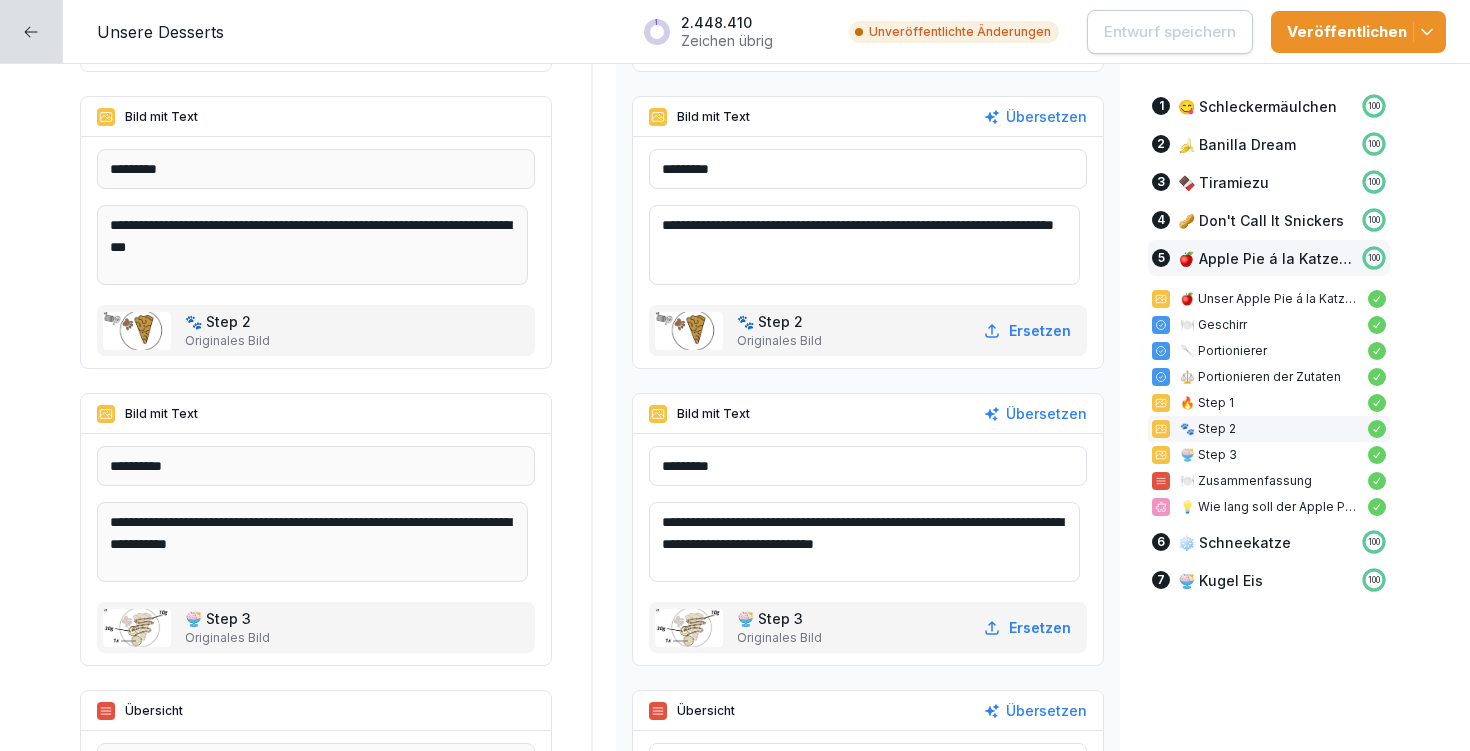 scroll, scrollTop: 15466, scrollLeft: 0, axis: vertical 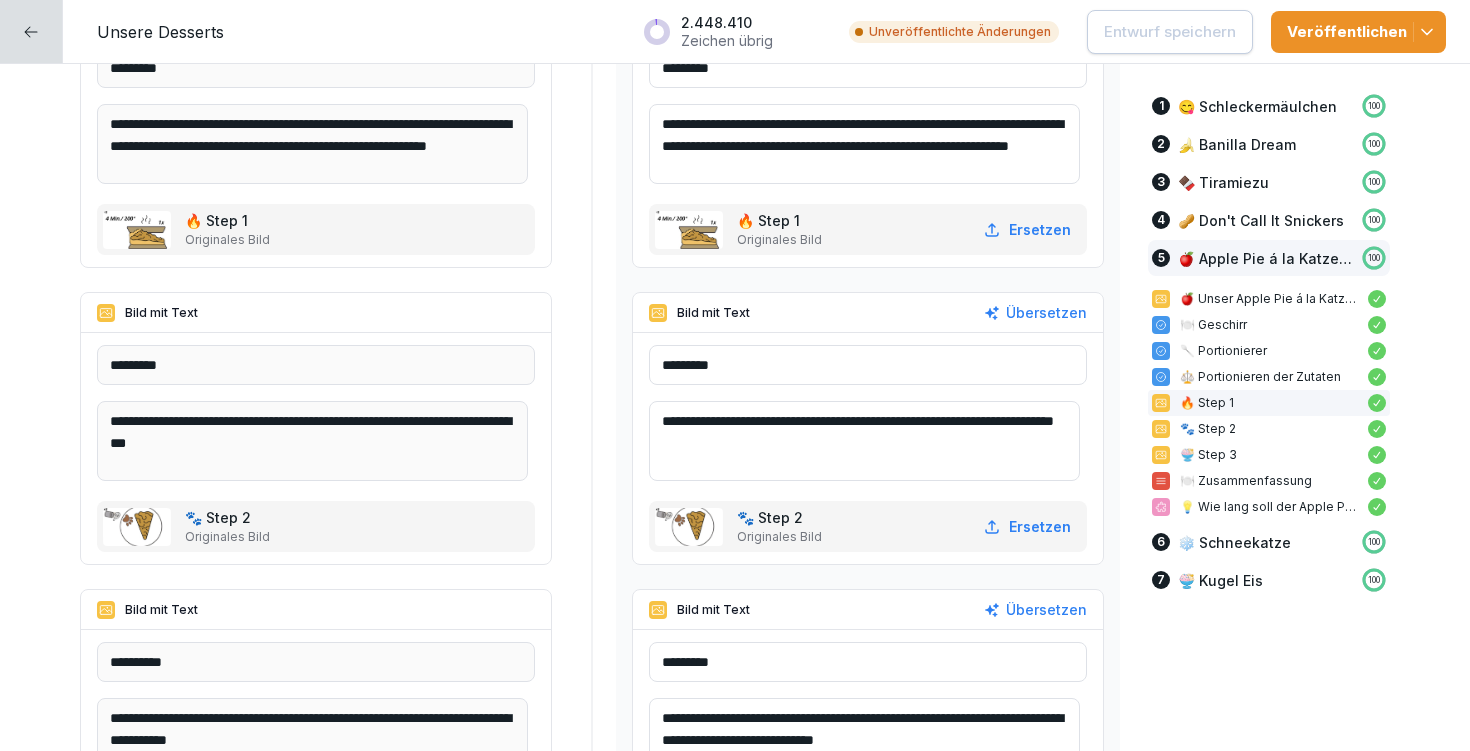 drag, startPoint x: 669, startPoint y: 120, endPoint x: 854, endPoint y: 153, distance: 187.9202 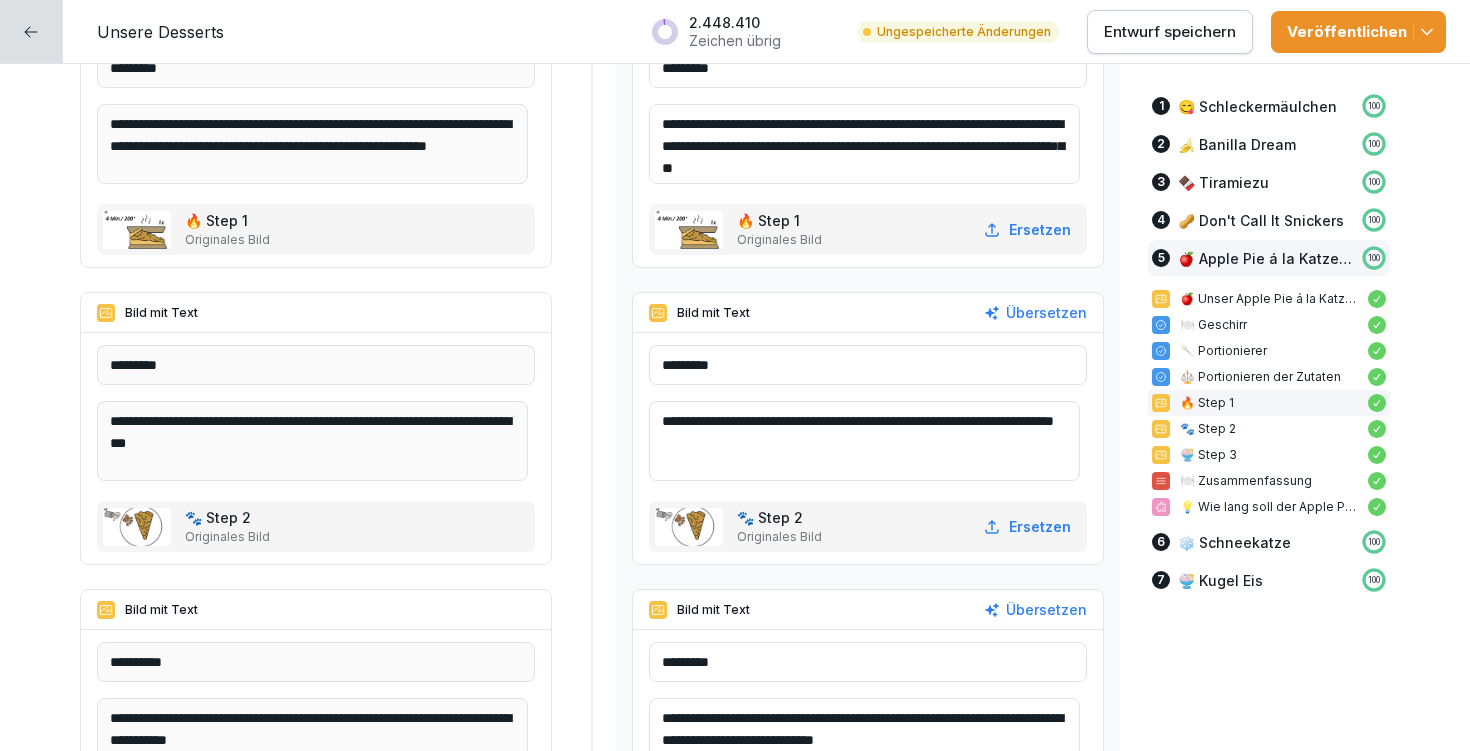 drag, startPoint x: 670, startPoint y: 120, endPoint x: 957, endPoint y: 163, distance: 290.20337 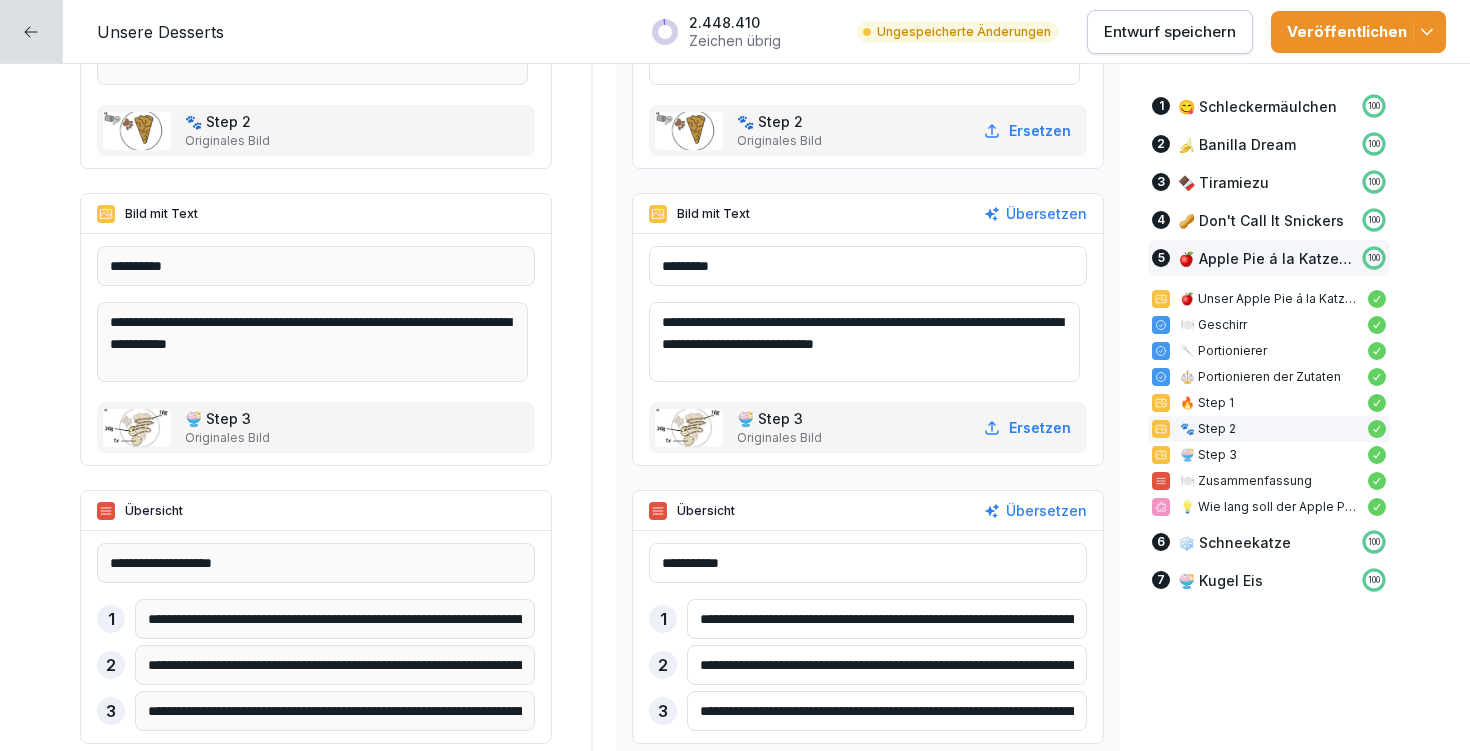 type on "**********" 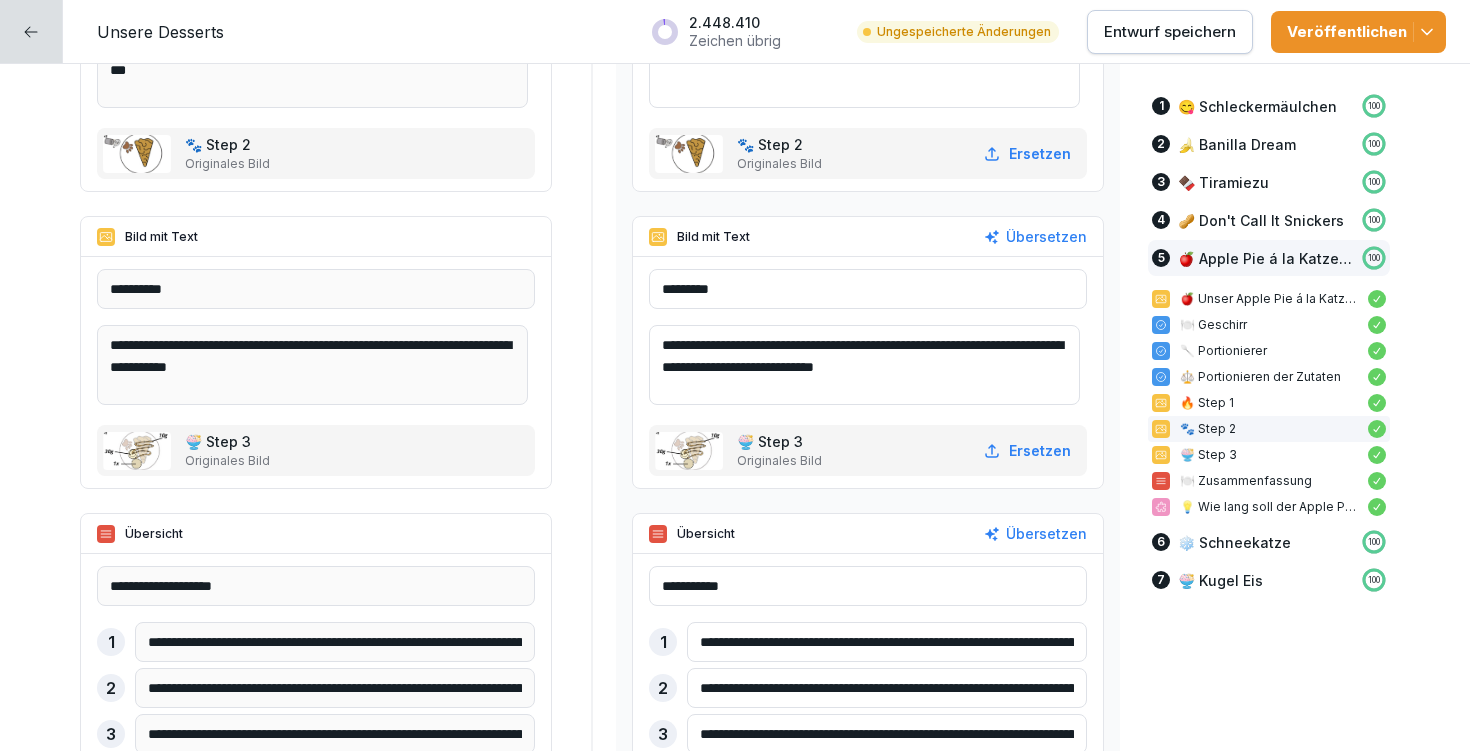 scroll, scrollTop: 15699, scrollLeft: 0, axis: vertical 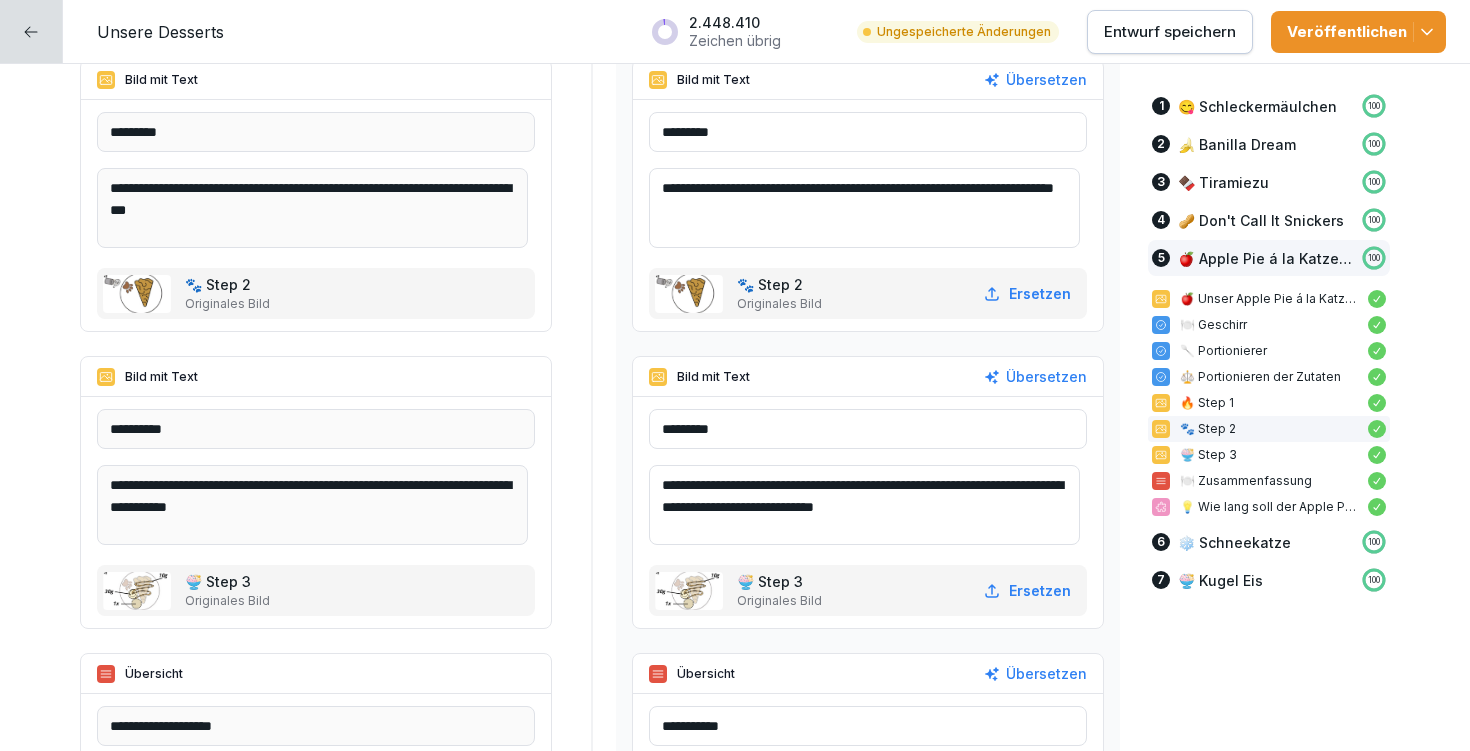 type on "**********" 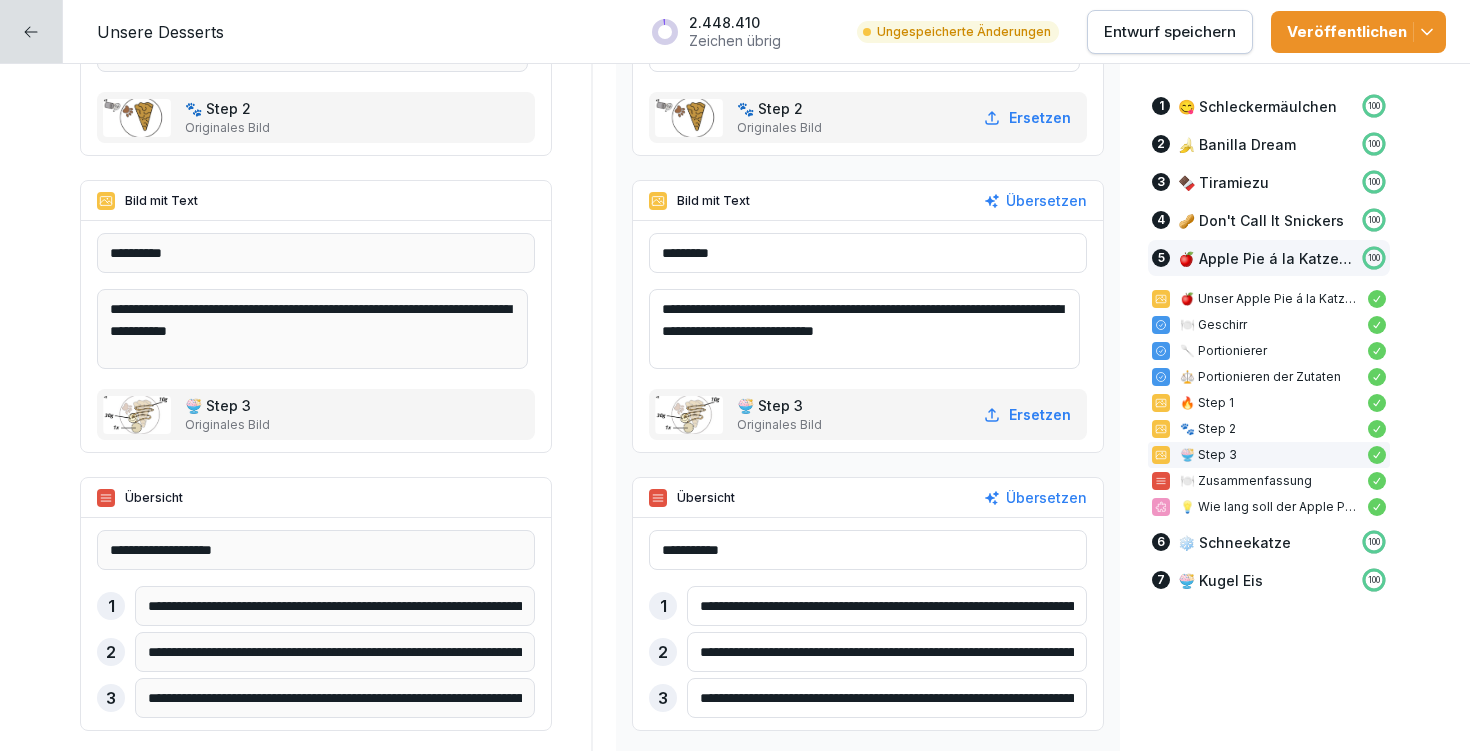 drag, startPoint x: 795, startPoint y: 651, endPoint x: 1221, endPoint y: 657, distance: 426.04224 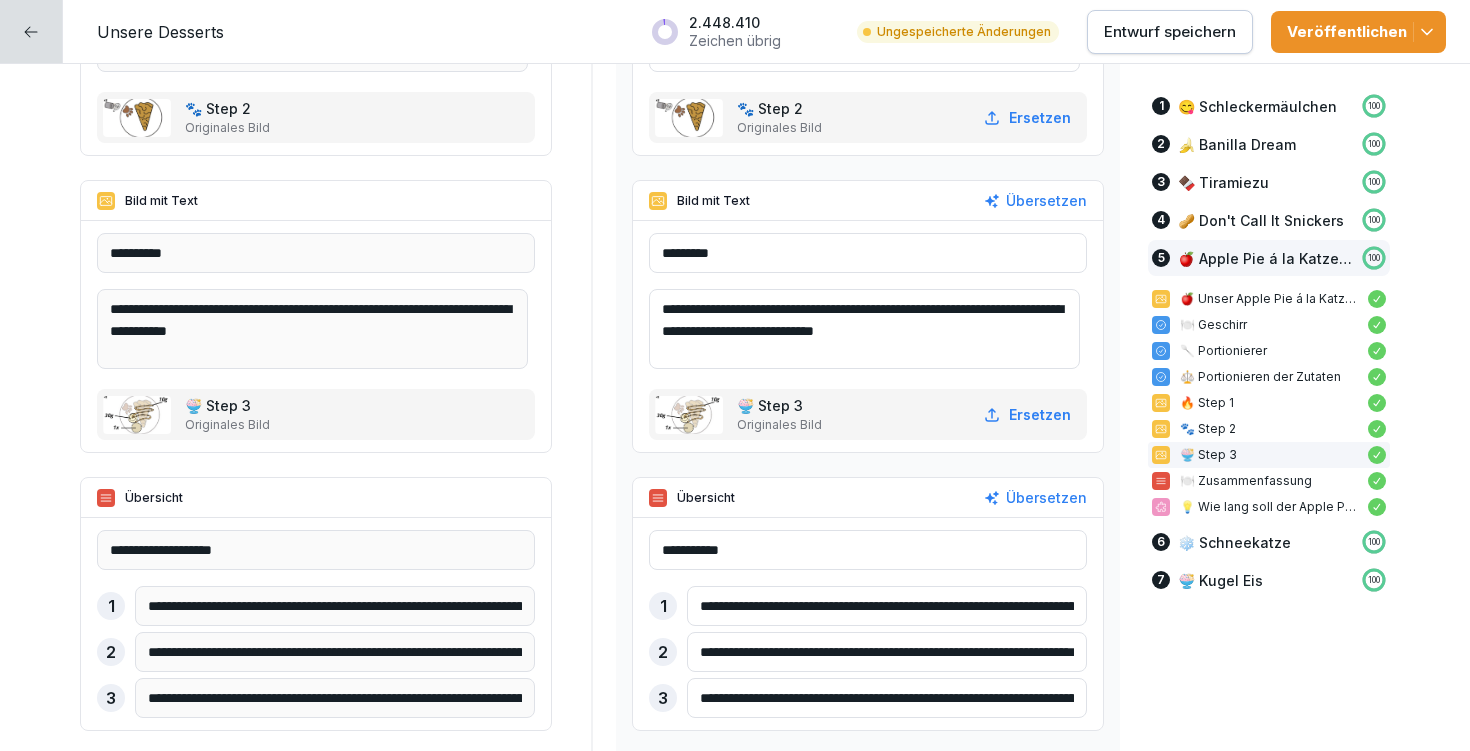 type on "**********" 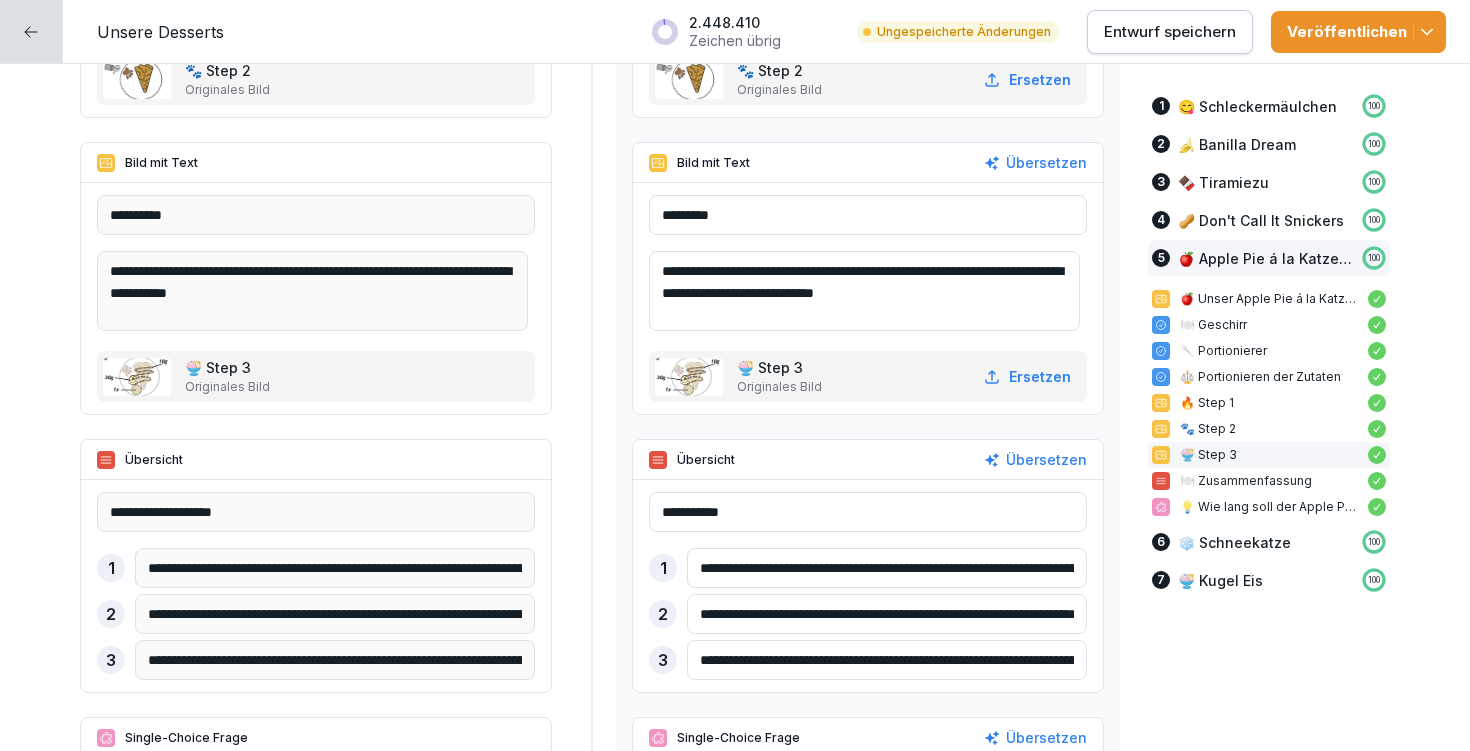 scroll, scrollTop: 16021, scrollLeft: 0, axis: vertical 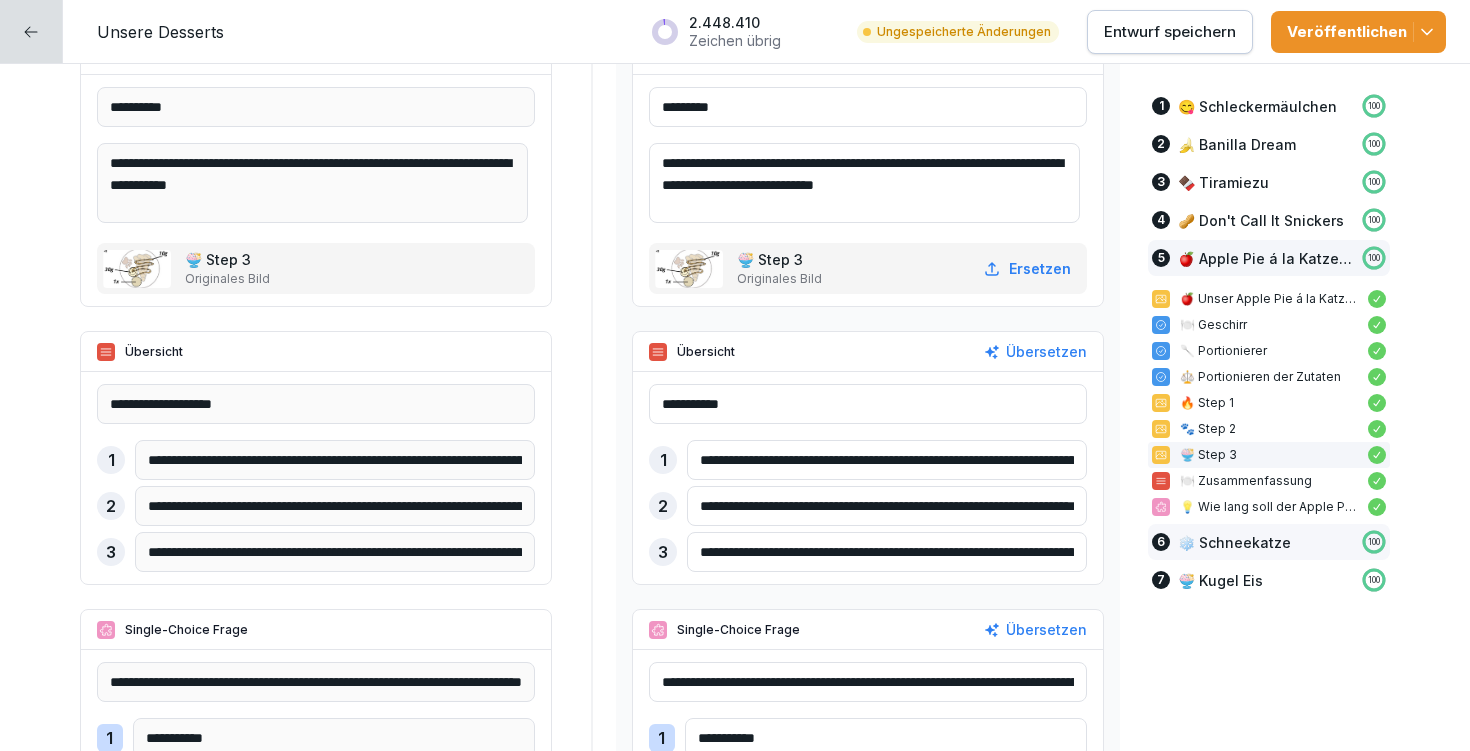 drag, startPoint x: 689, startPoint y: 550, endPoint x: 1184, endPoint y: 558, distance: 495.06464 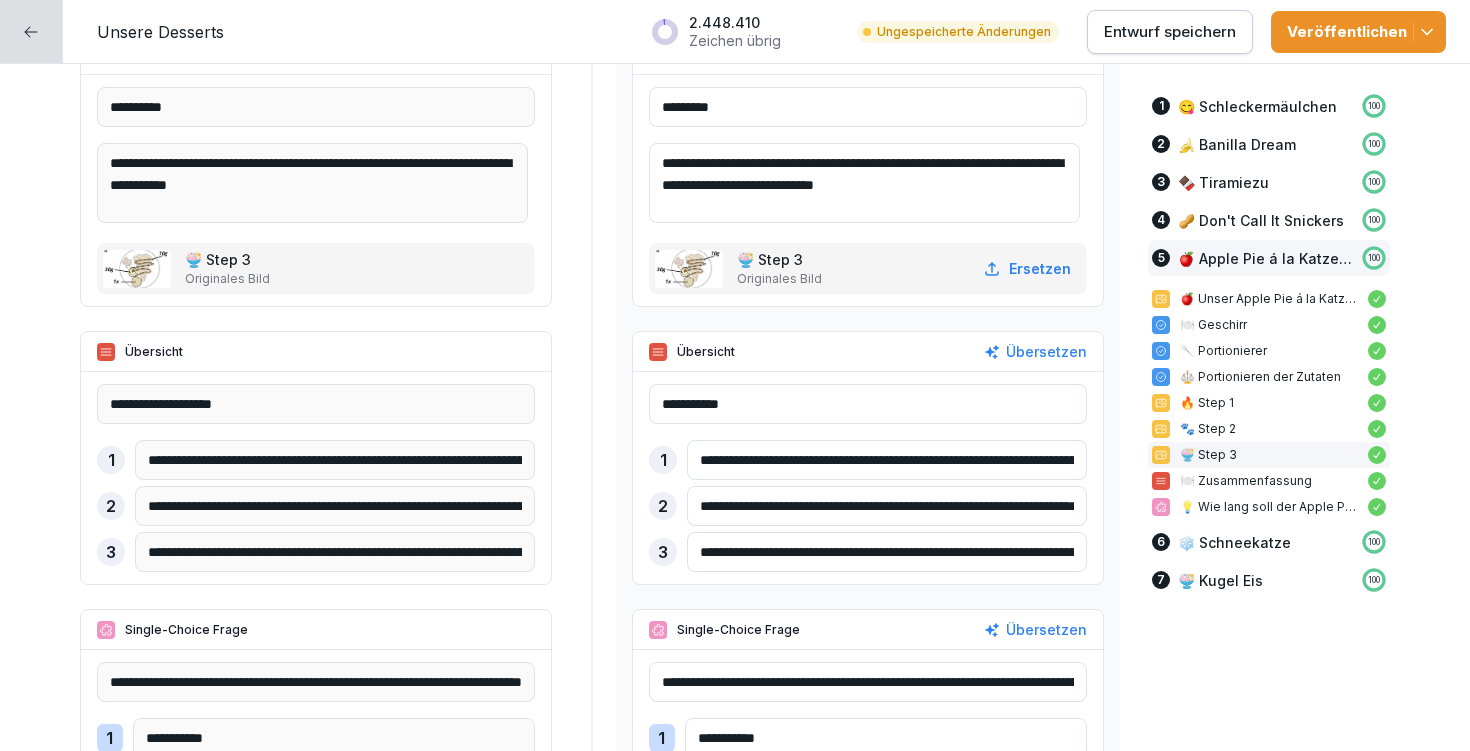 paste on "**********" 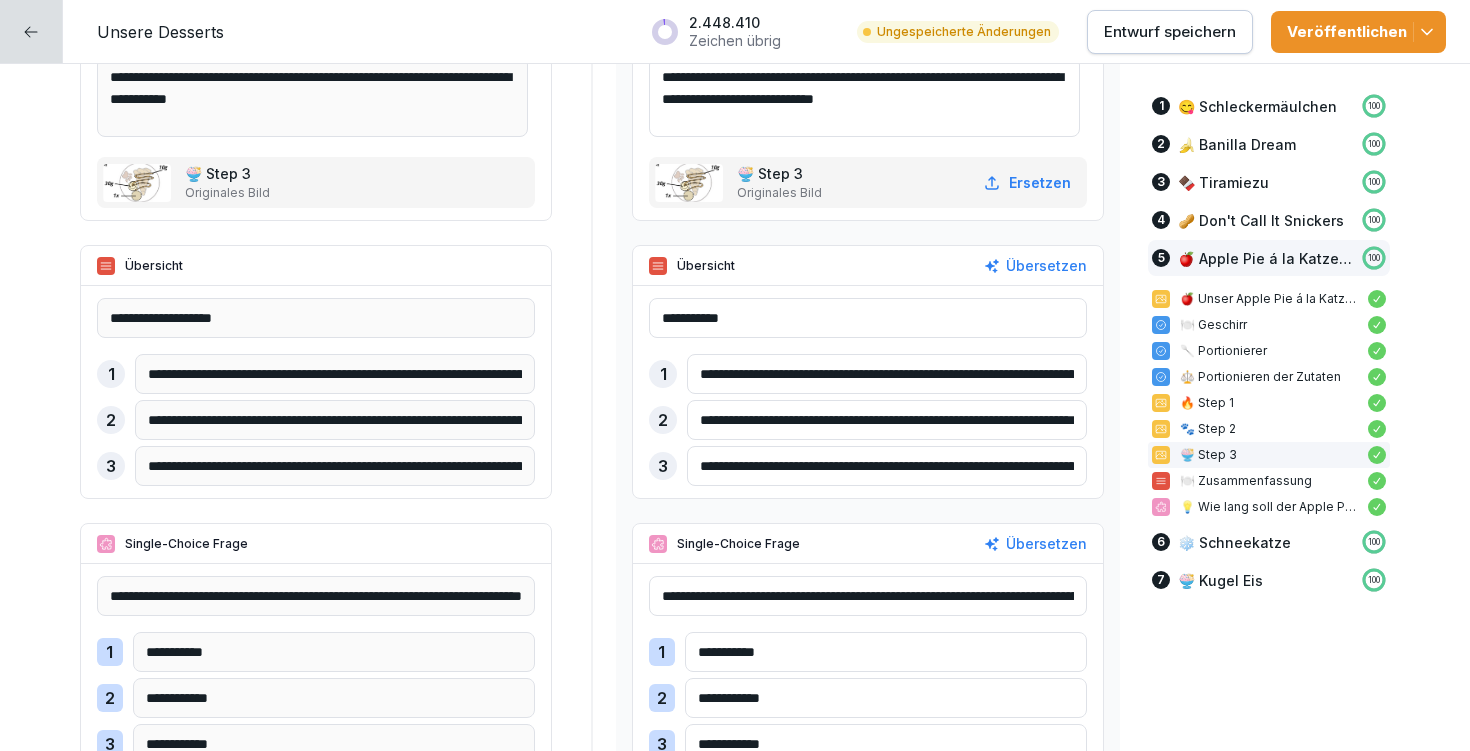 scroll, scrollTop: 16111, scrollLeft: 0, axis: vertical 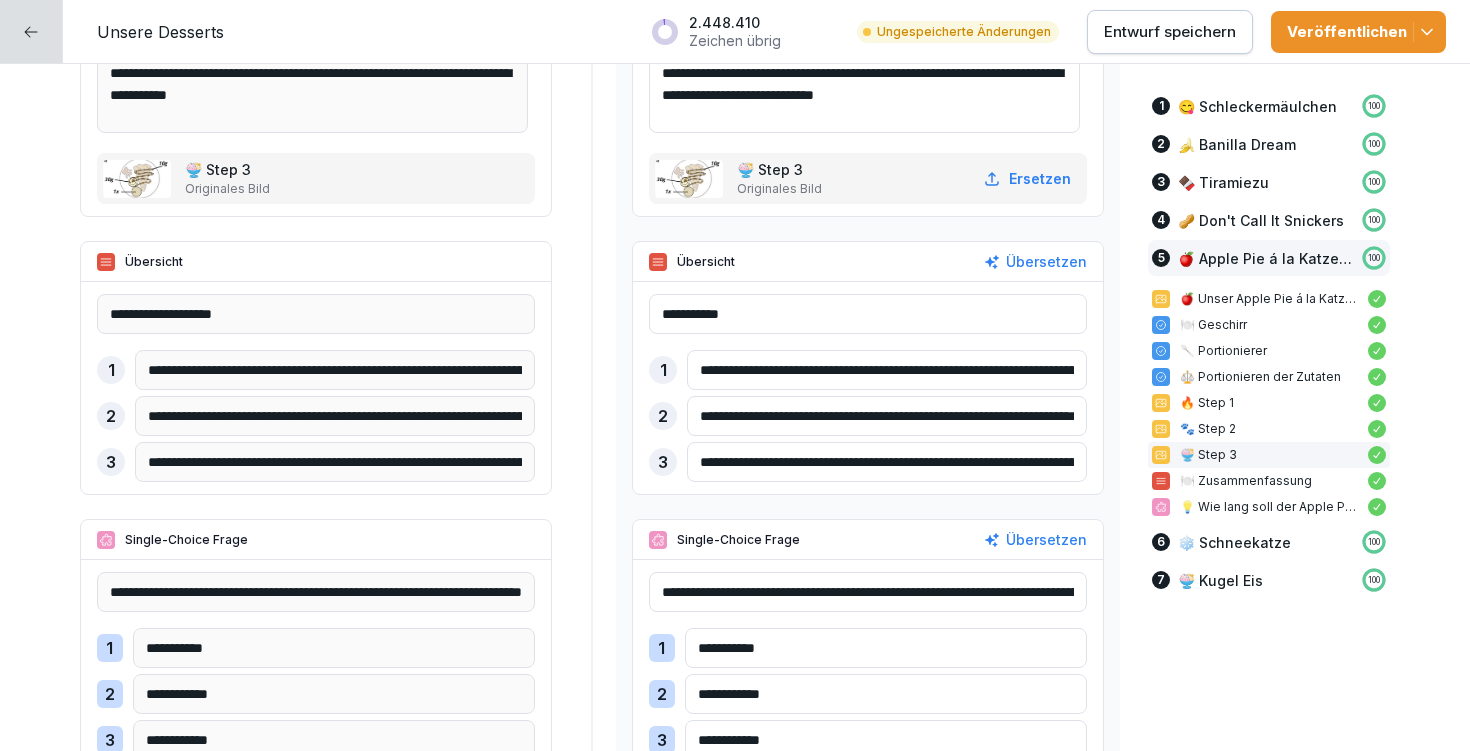 type on "**********" 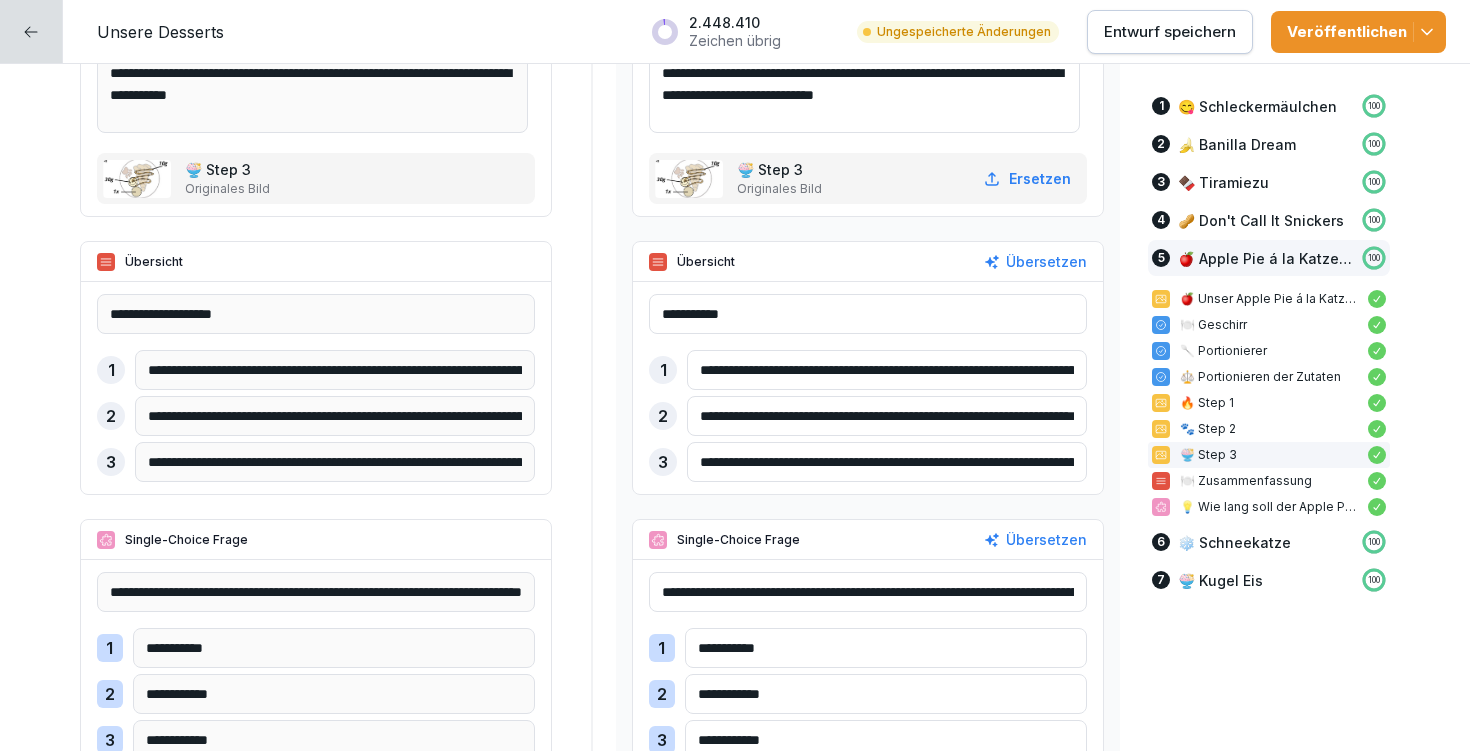 drag, startPoint x: 1008, startPoint y: 588, endPoint x: 1079, endPoint y: 586, distance: 71.02816 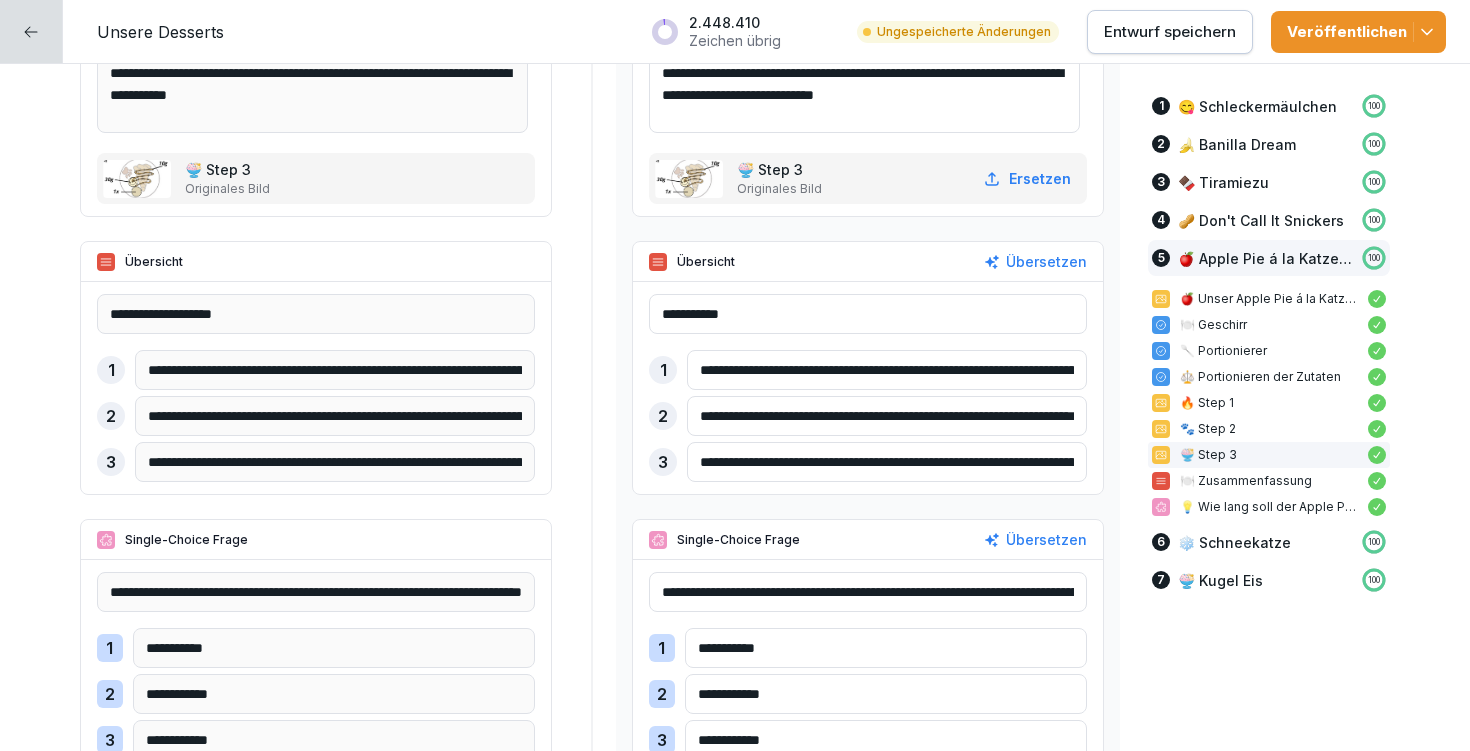 scroll, scrollTop: 16109, scrollLeft: 0, axis: vertical 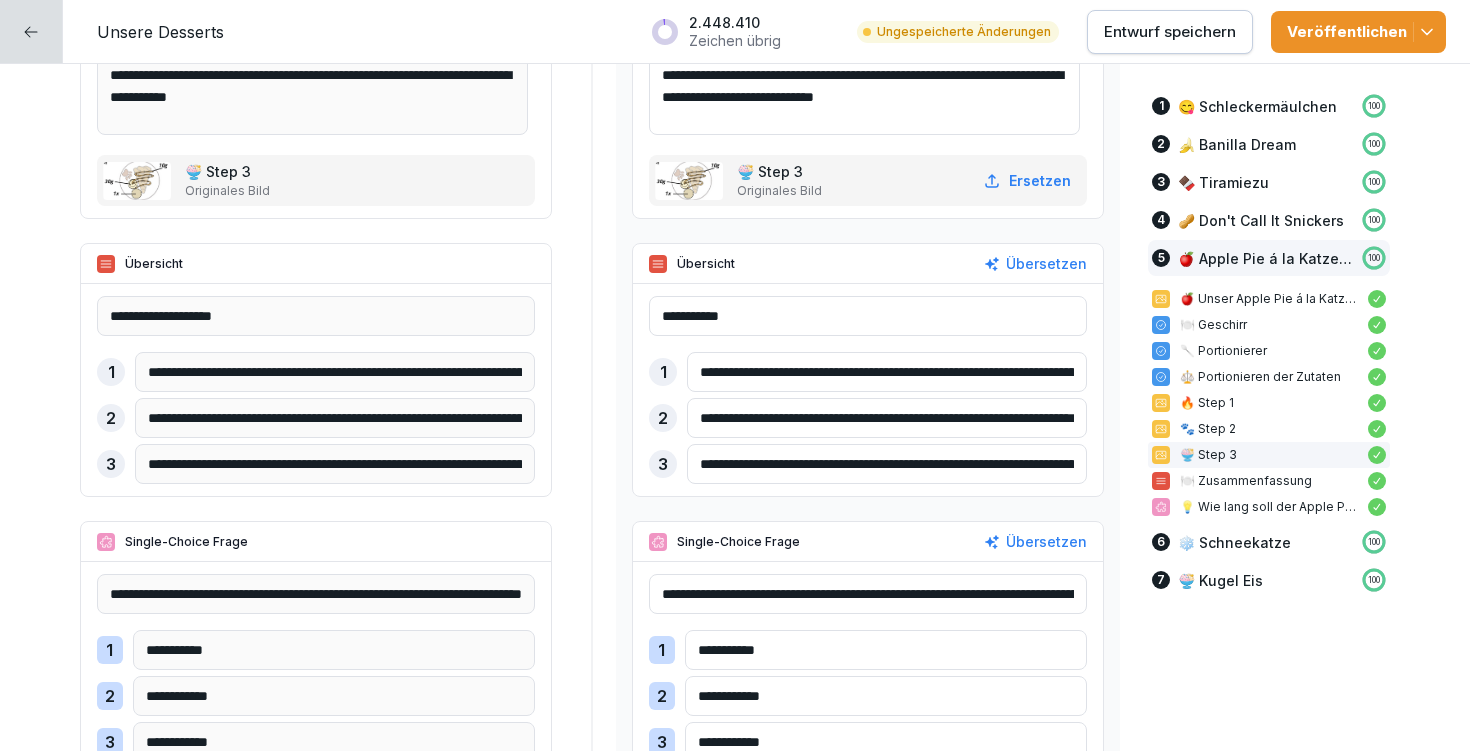 drag, startPoint x: 662, startPoint y: 599, endPoint x: 599, endPoint y: 591, distance: 63.505905 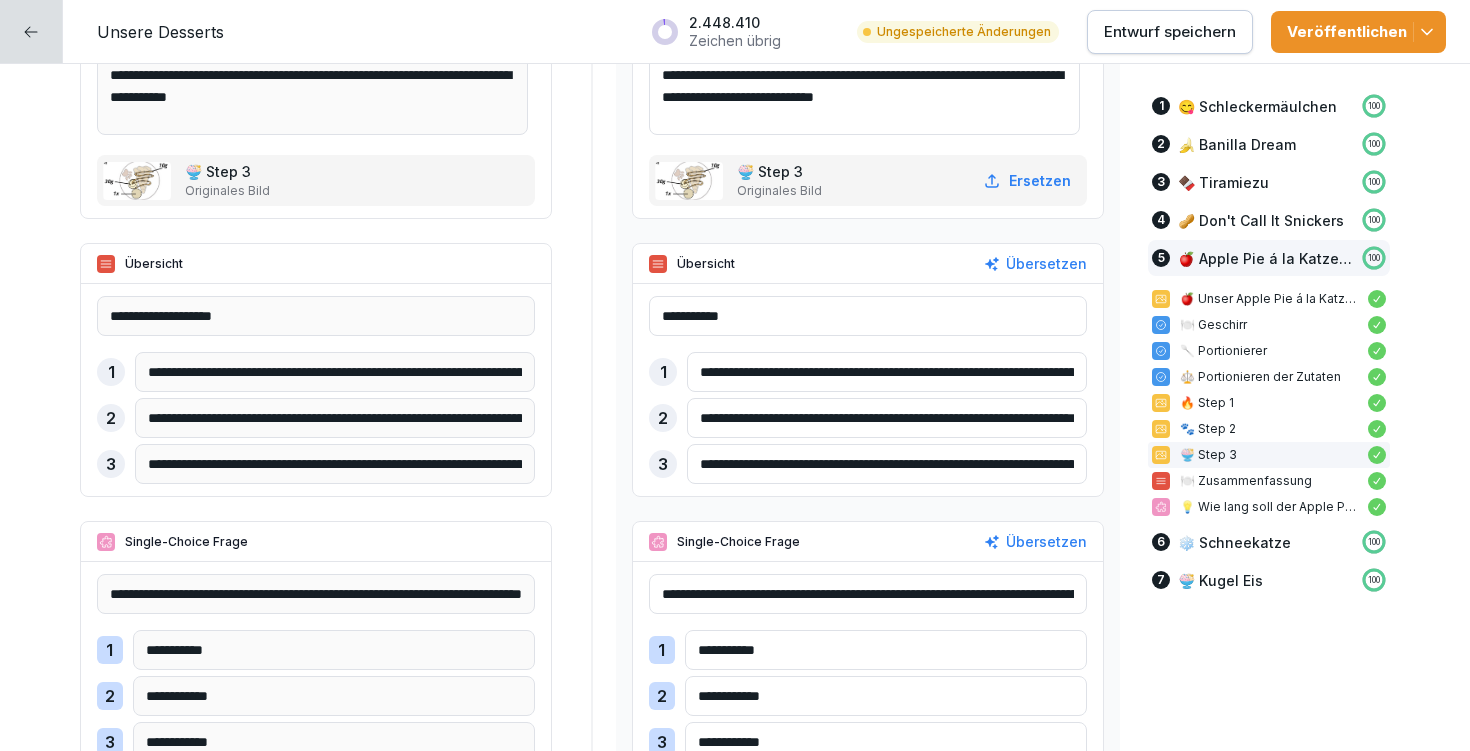 click on "**********" at bounding box center [868, 594] 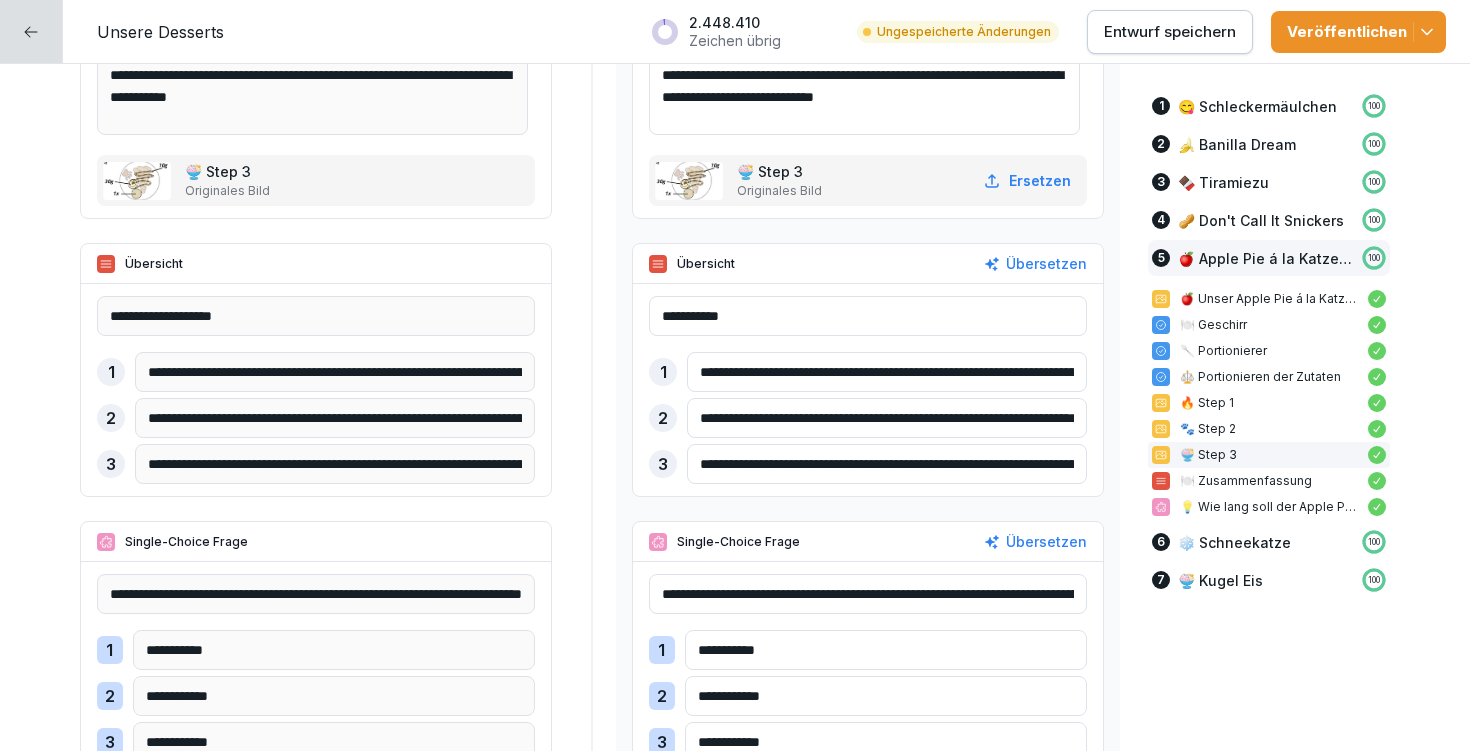 drag, startPoint x: 1043, startPoint y: 588, endPoint x: 1073, endPoint y: 588, distance: 30 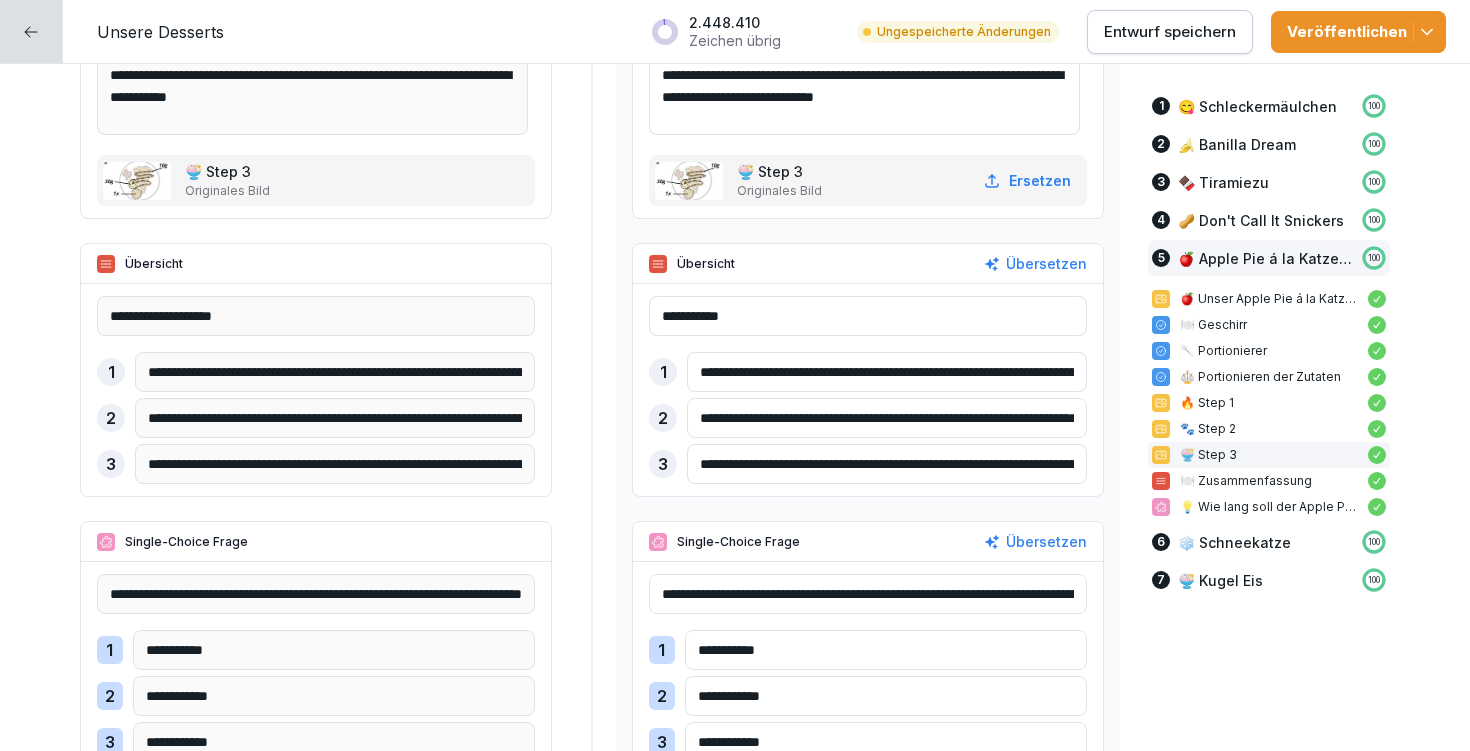 click on "**********" at bounding box center [868, 747] 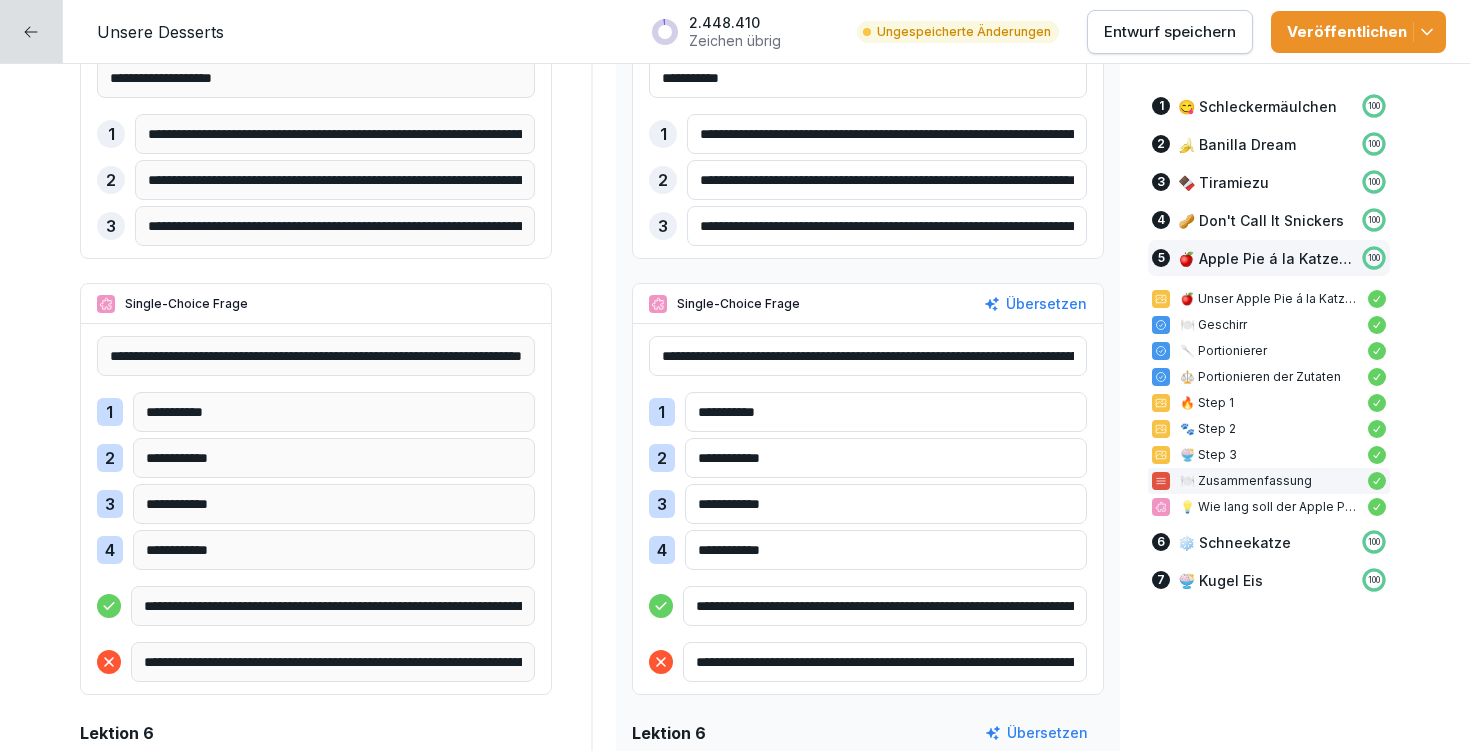 scroll, scrollTop: 16372, scrollLeft: 0, axis: vertical 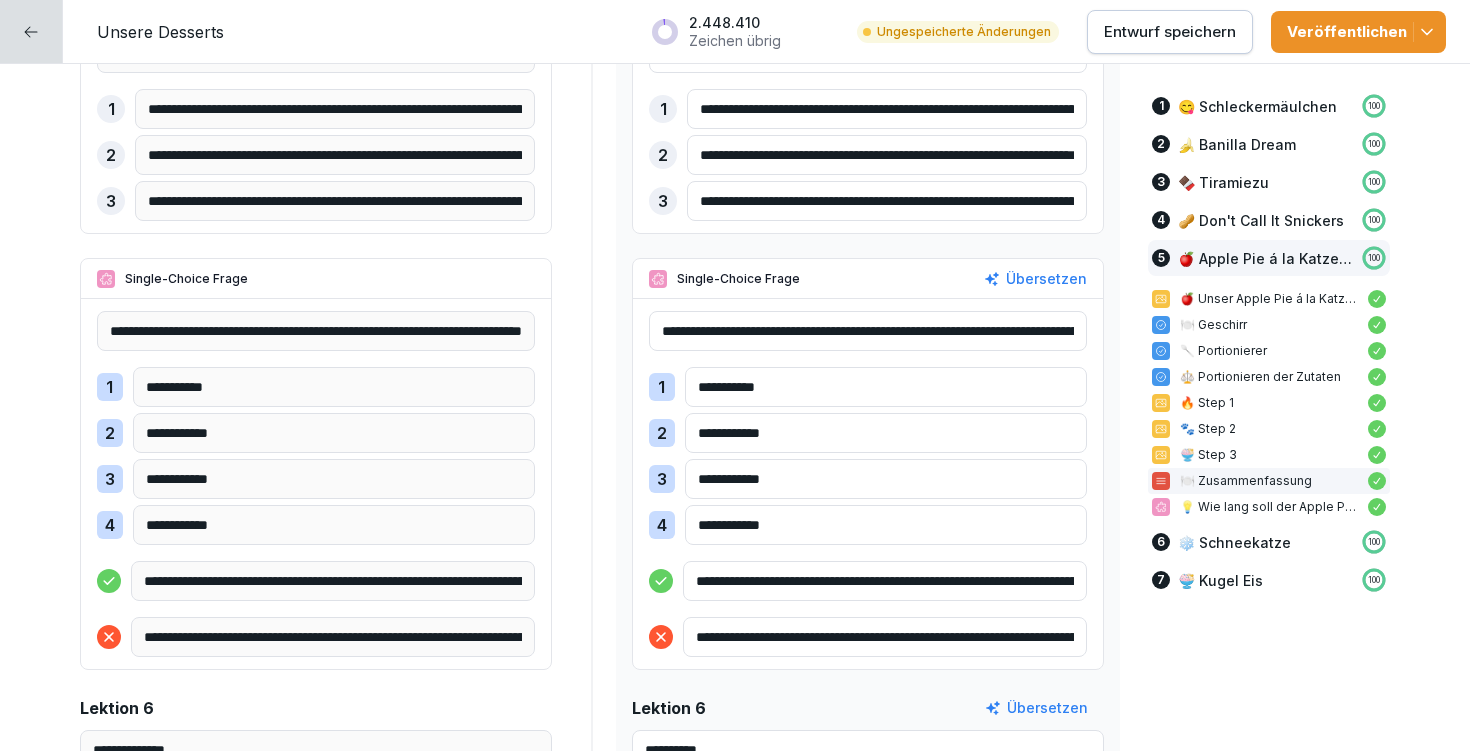 type on "**********" 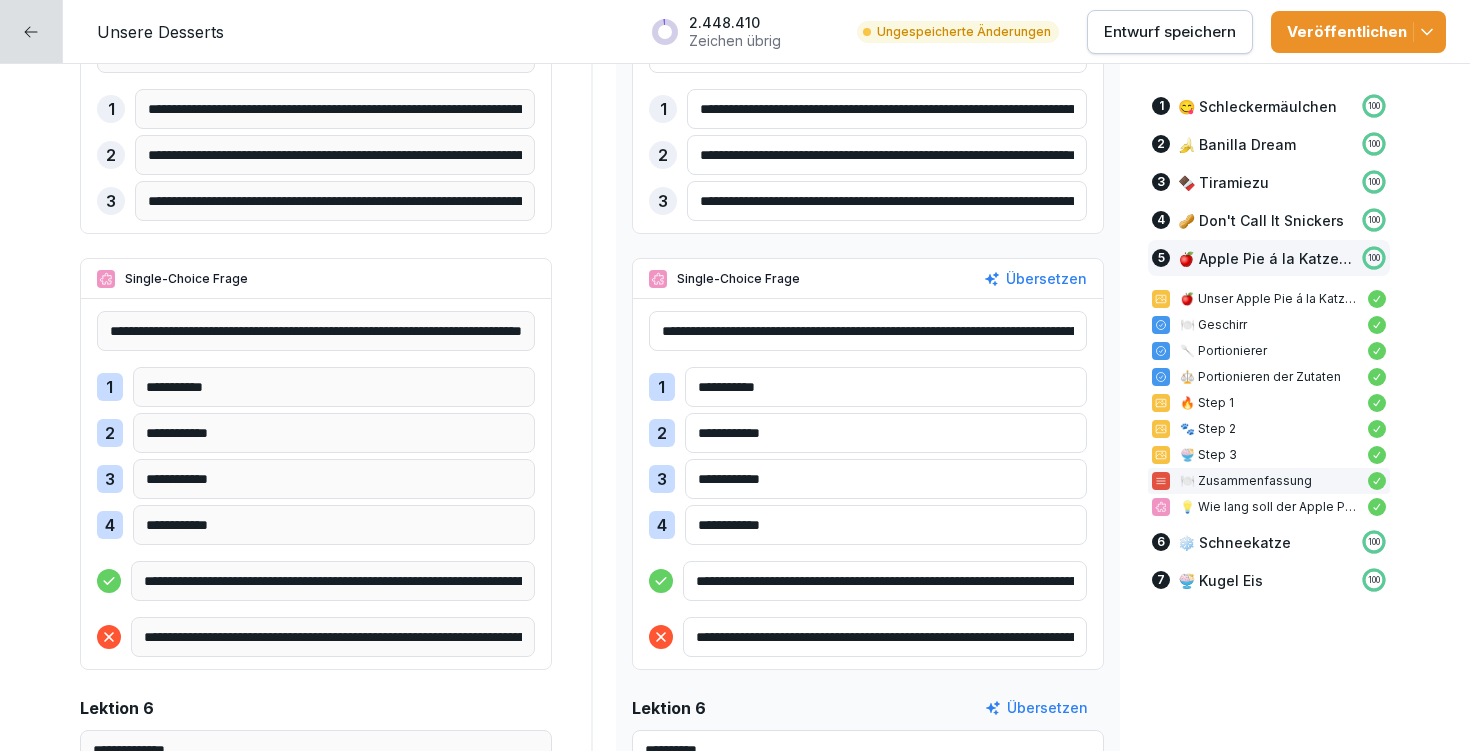 click on "**********" at bounding box center (885, 581) 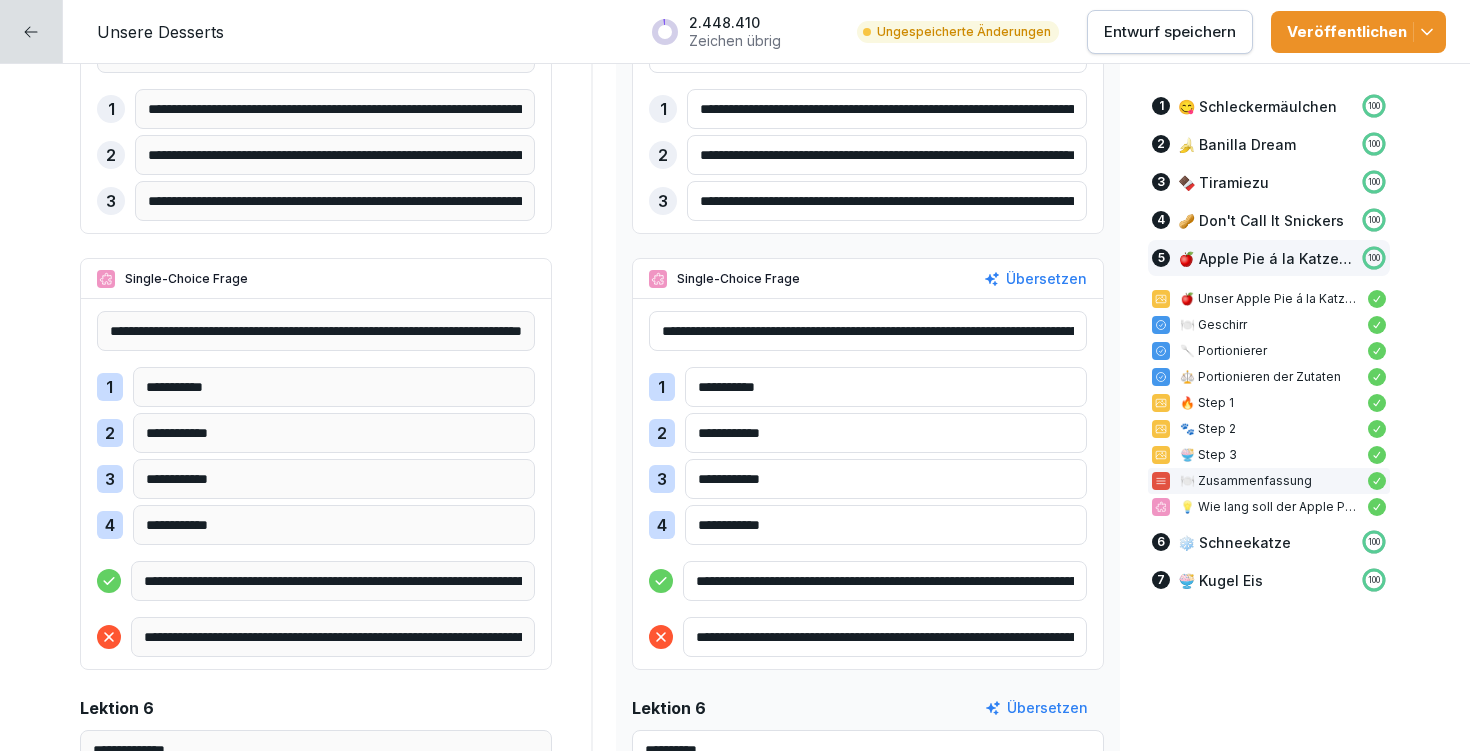 drag, startPoint x: 984, startPoint y: 574, endPoint x: 1084, endPoint y: 584, distance: 100.49876 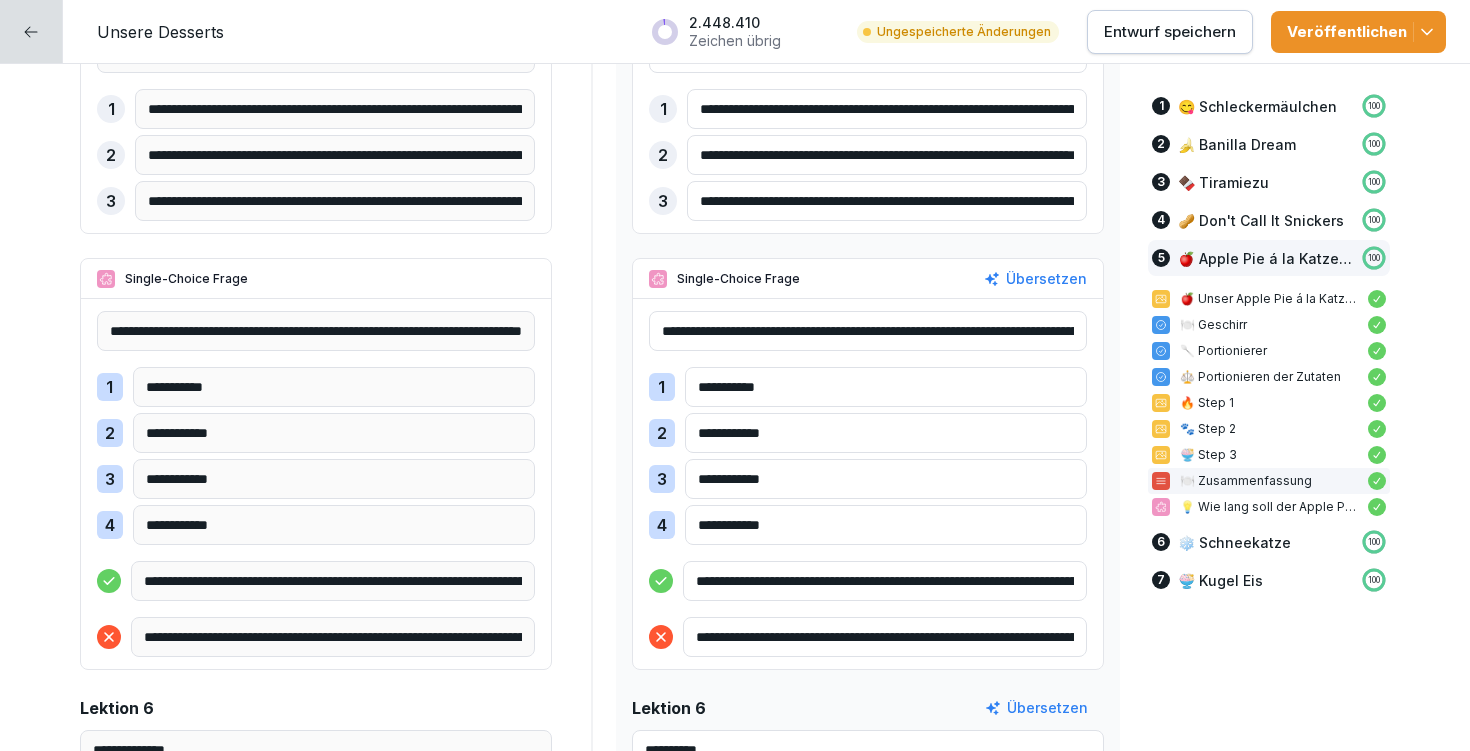 click on "**********" at bounding box center [868, 484] 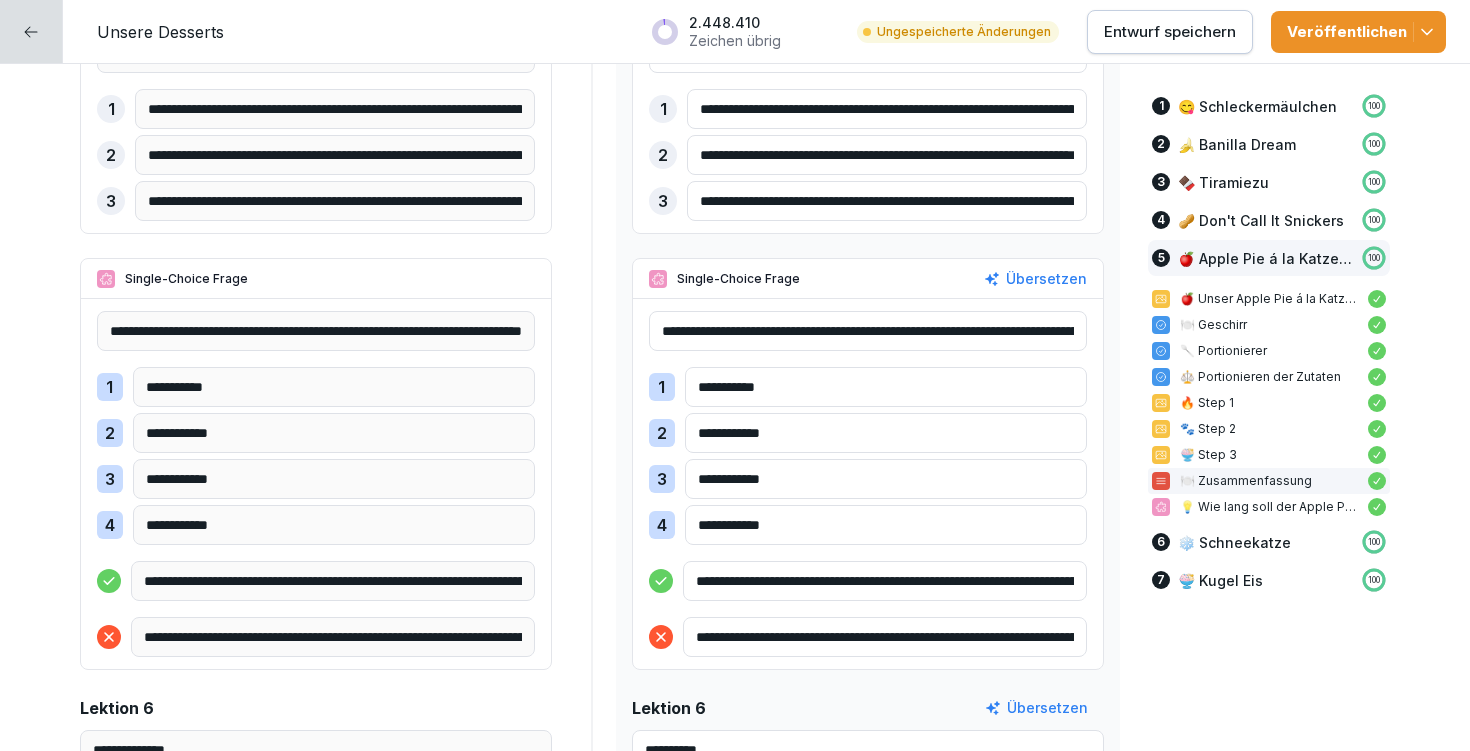 type on "**********" 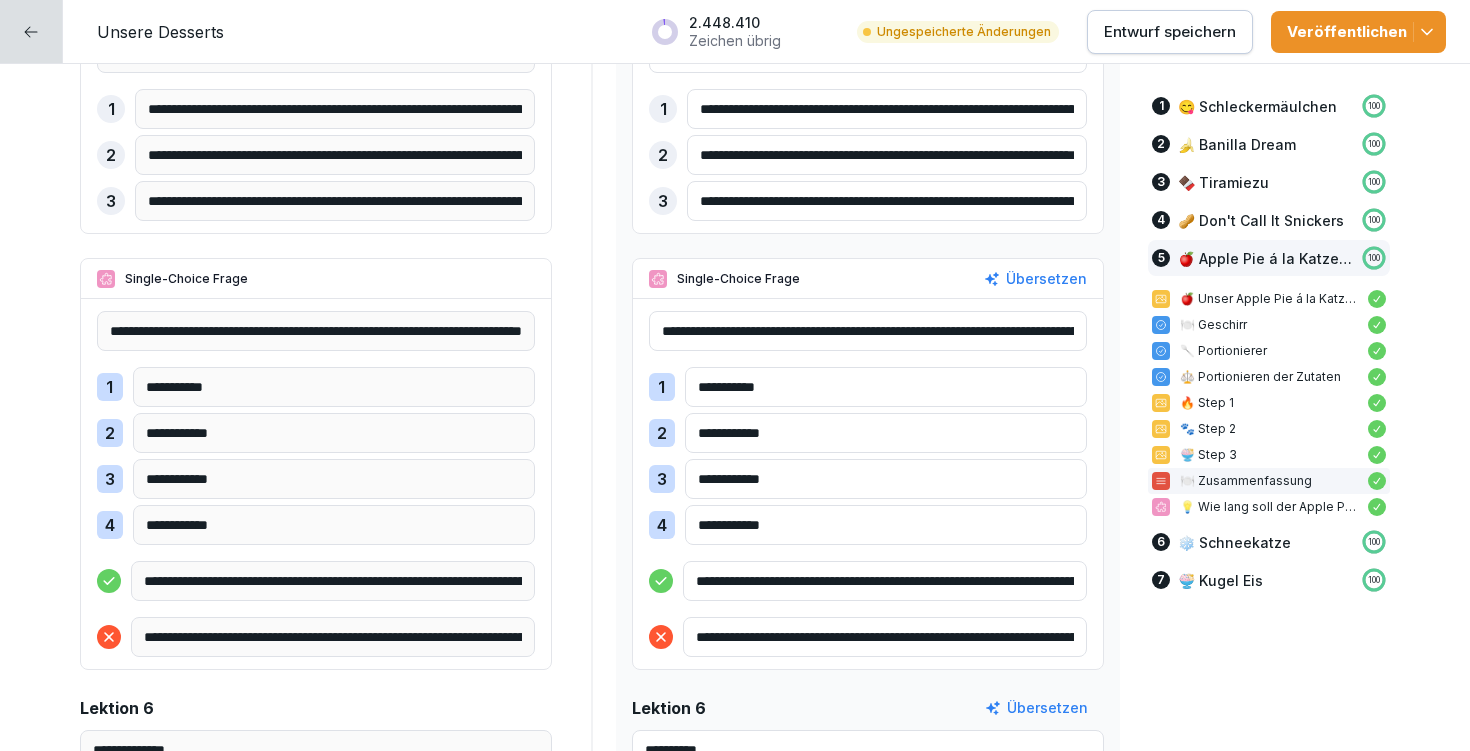drag, startPoint x: 1038, startPoint y: 577, endPoint x: 1066, endPoint y: 576, distance: 28.01785 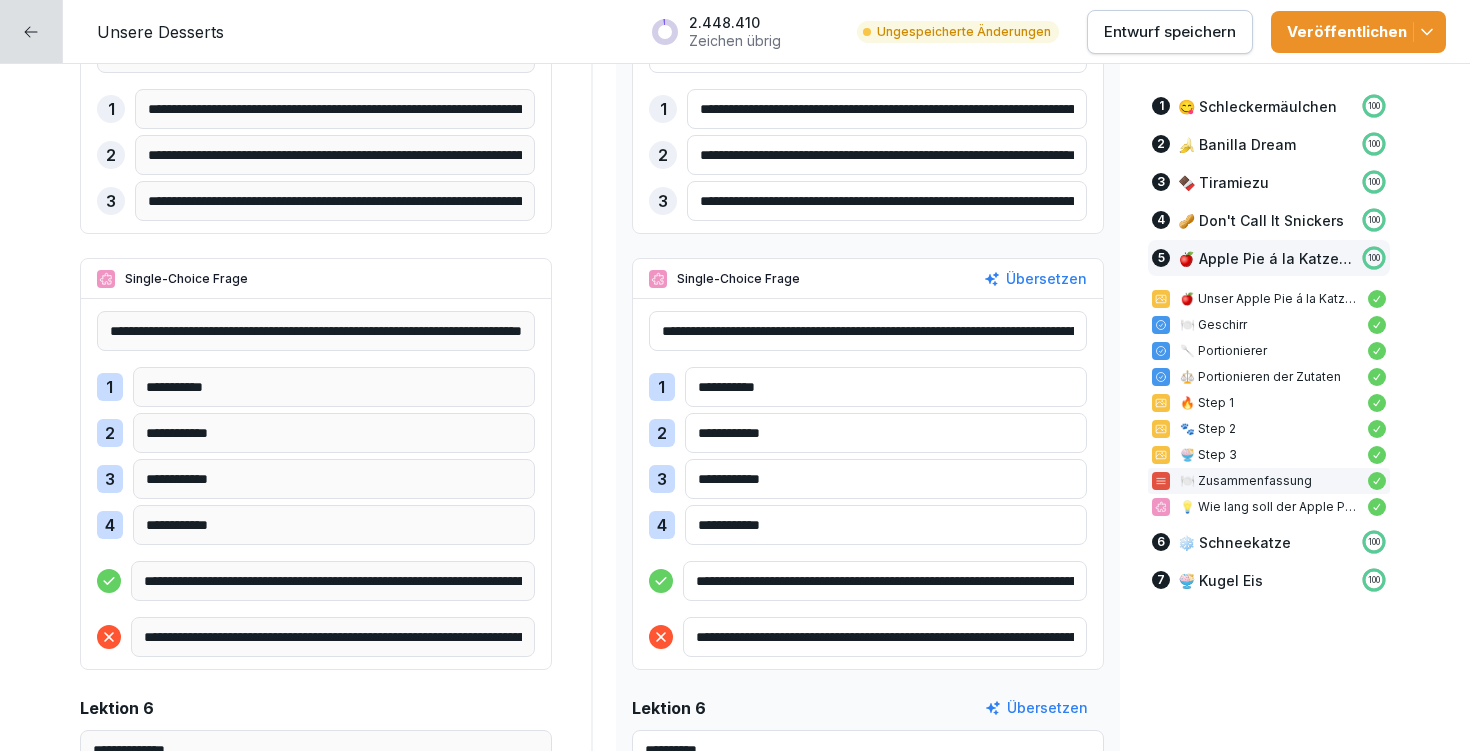 click on "**********" at bounding box center (885, 581) 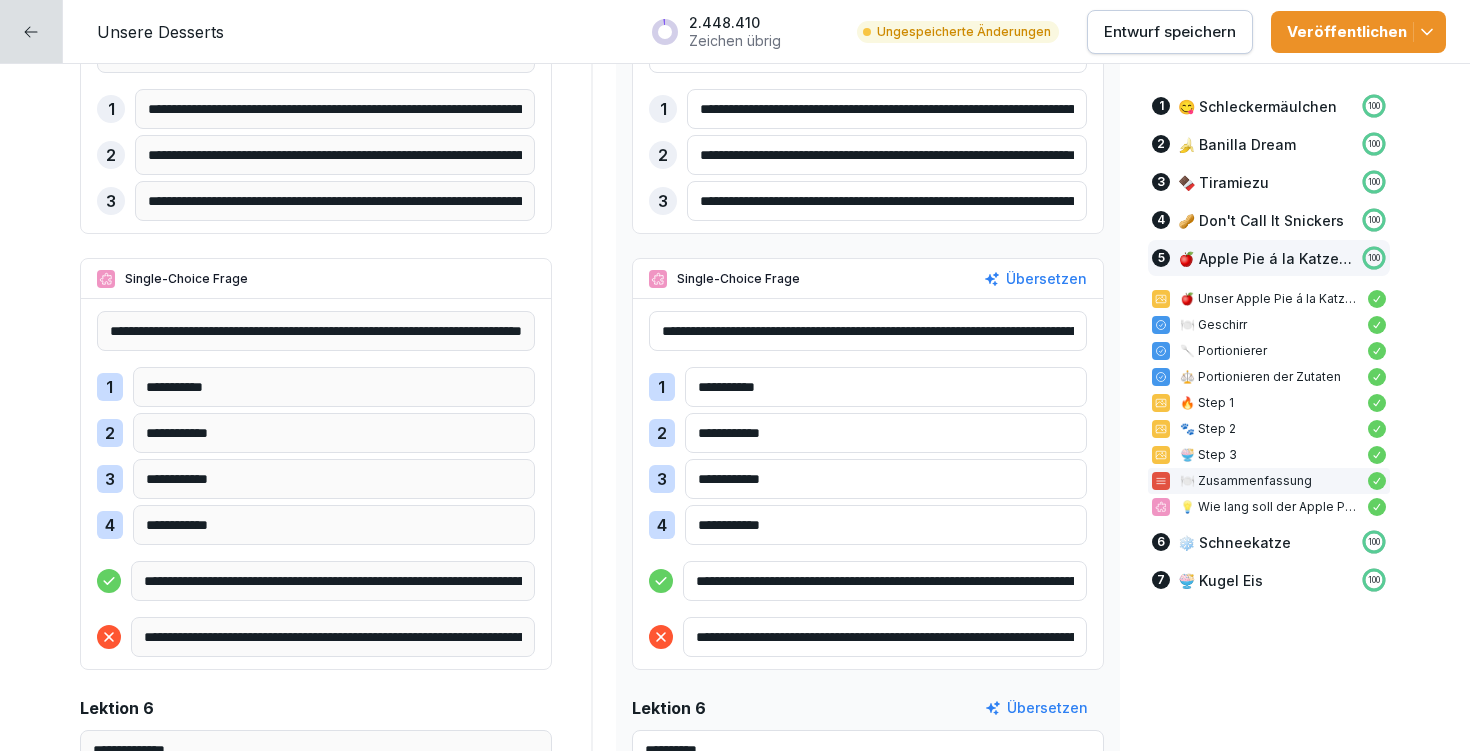 drag, startPoint x: 742, startPoint y: 576, endPoint x: 1016, endPoint y: 574, distance: 274.0073 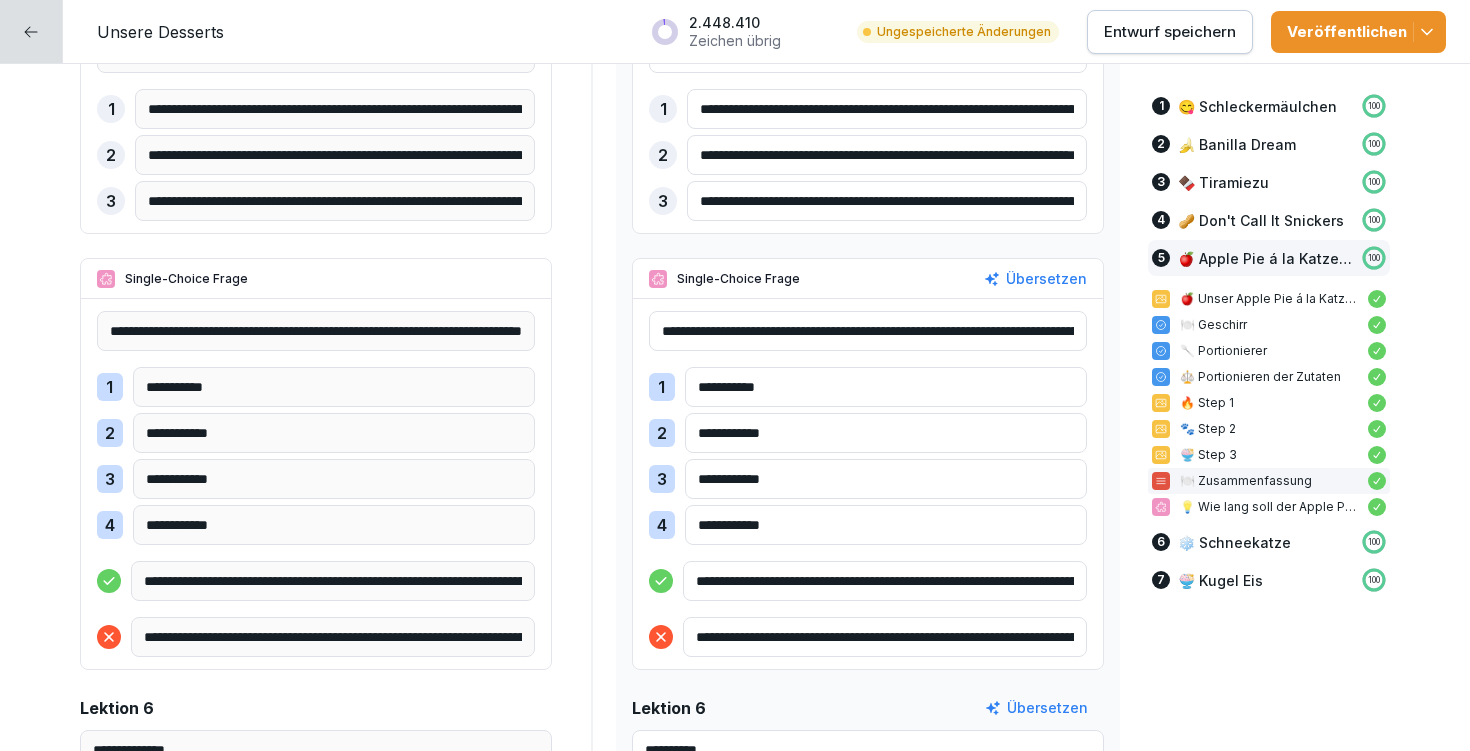 click on "**********" at bounding box center (885, 581) 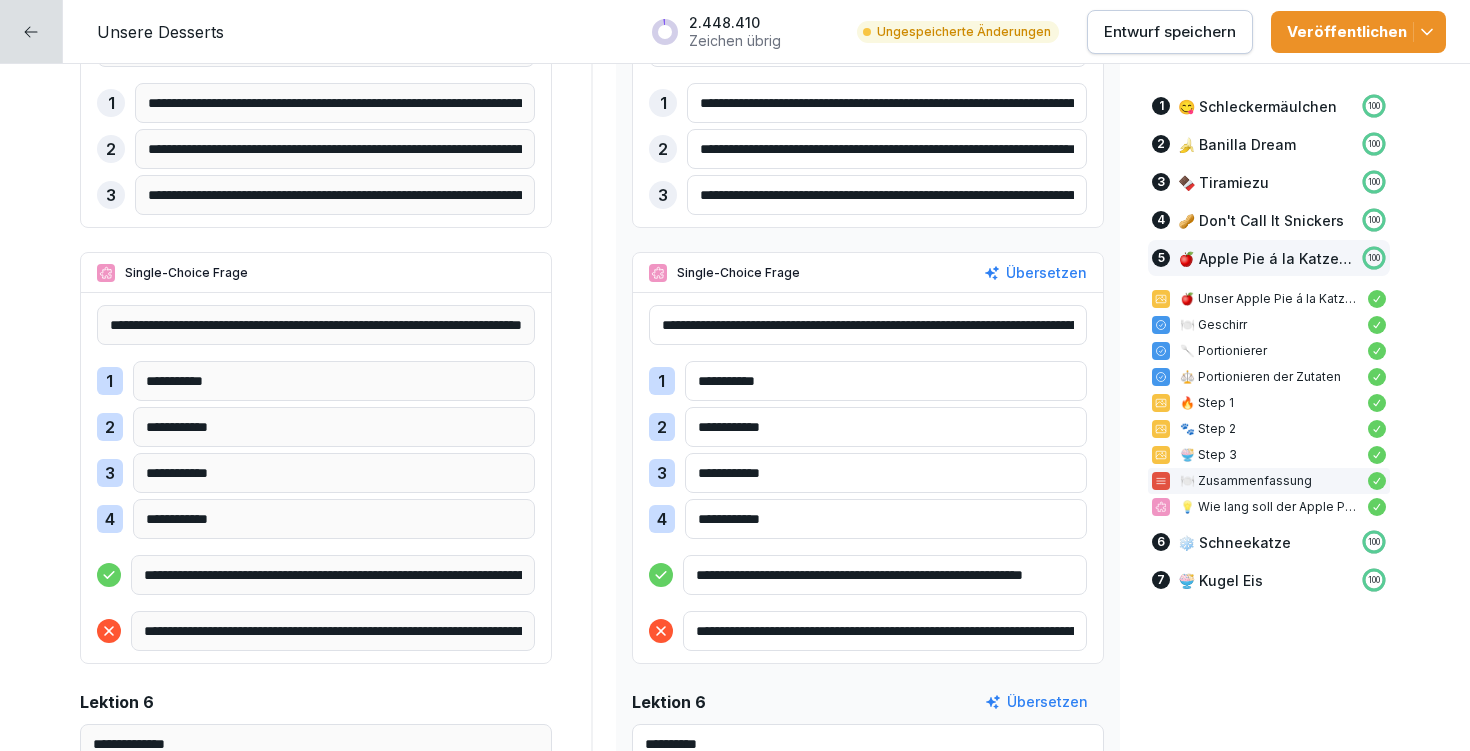 scroll, scrollTop: 16383, scrollLeft: 0, axis: vertical 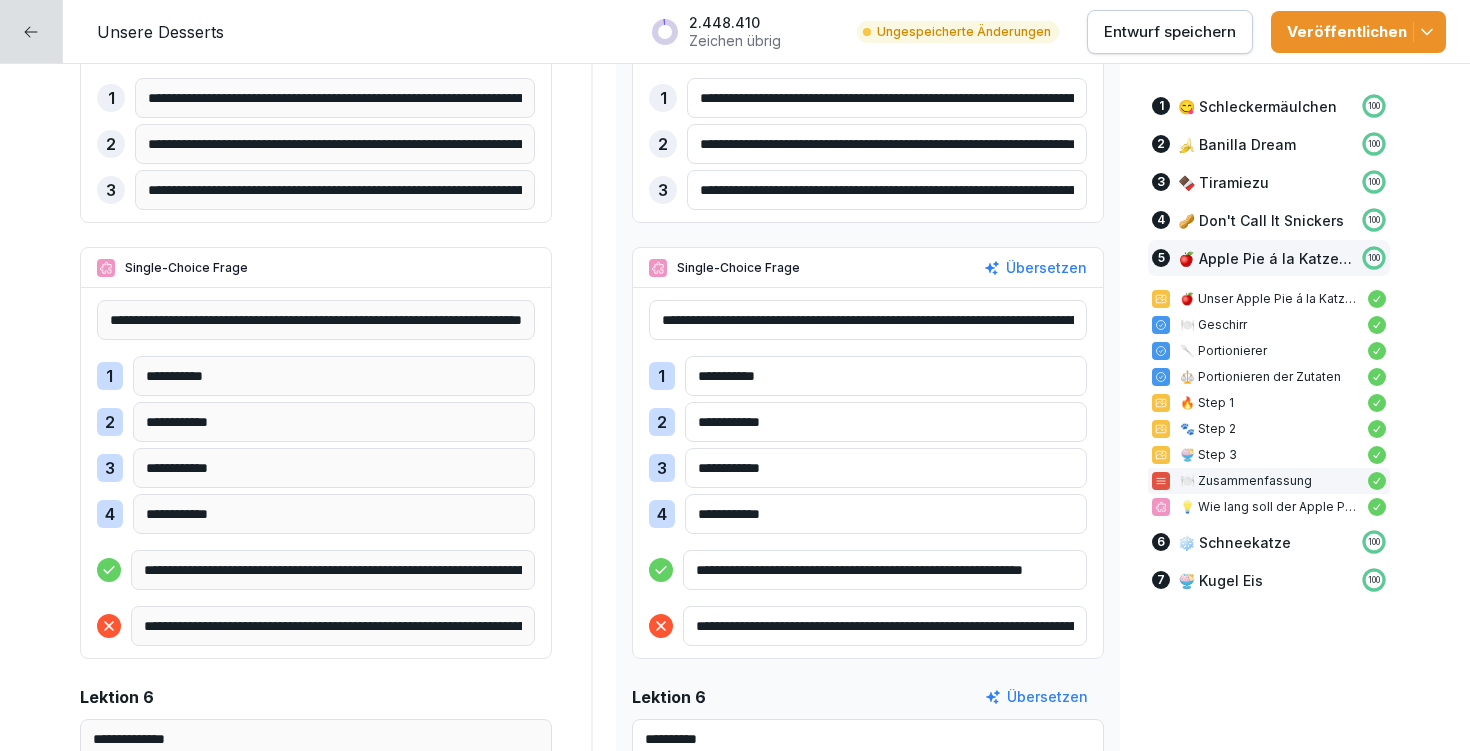 click on "**********" at bounding box center [885, 570] 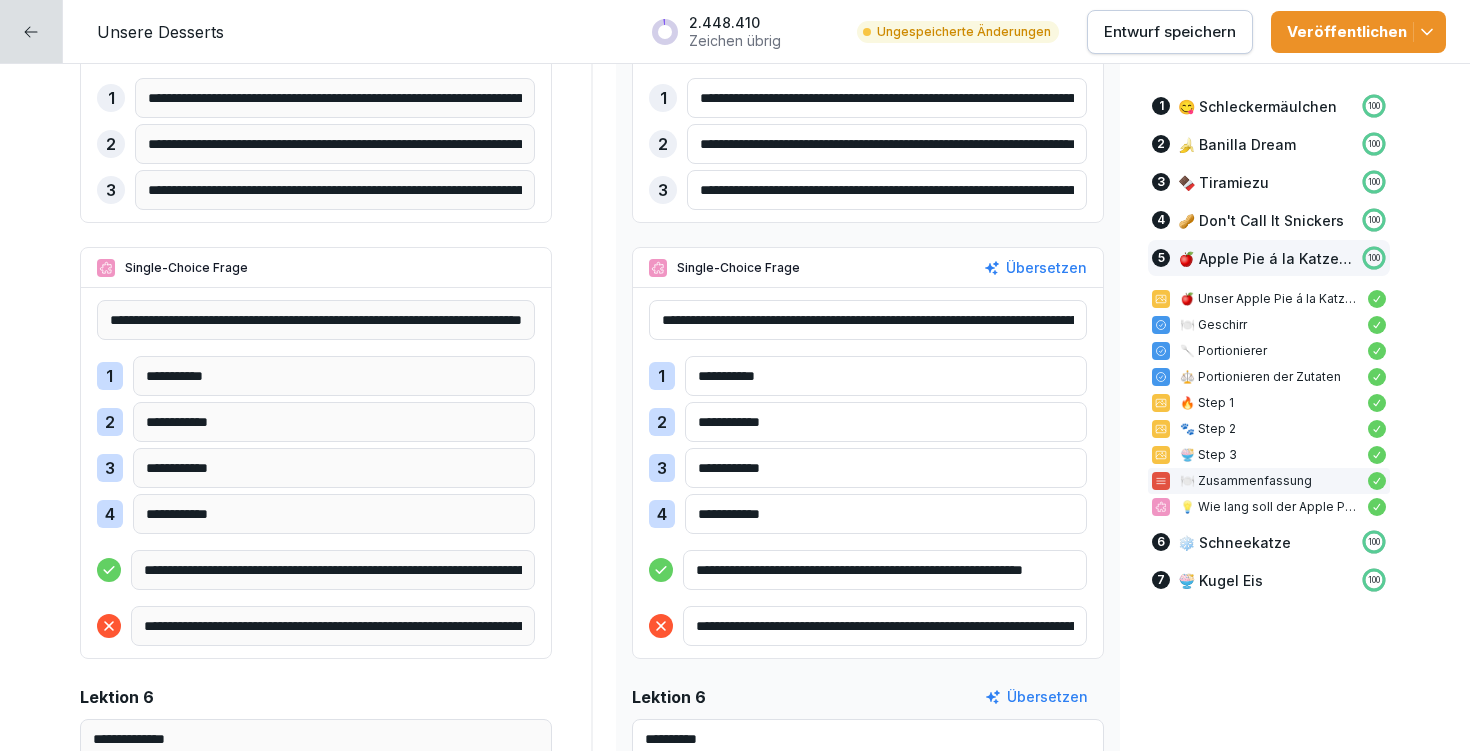drag, startPoint x: 1044, startPoint y: 614, endPoint x: 1076, endPoint y: 616, distance: 32.06244 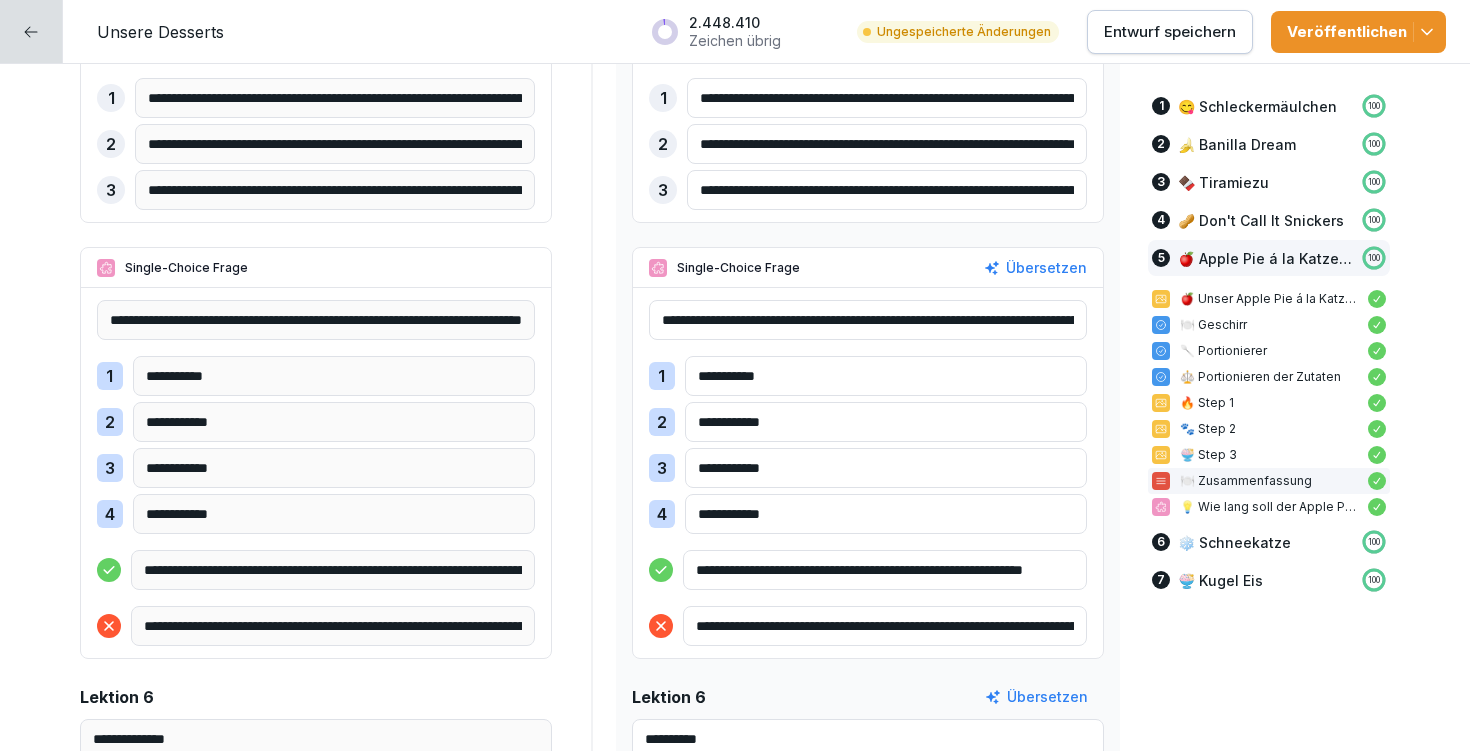 click on "**********" at bounding box center [868, 473] 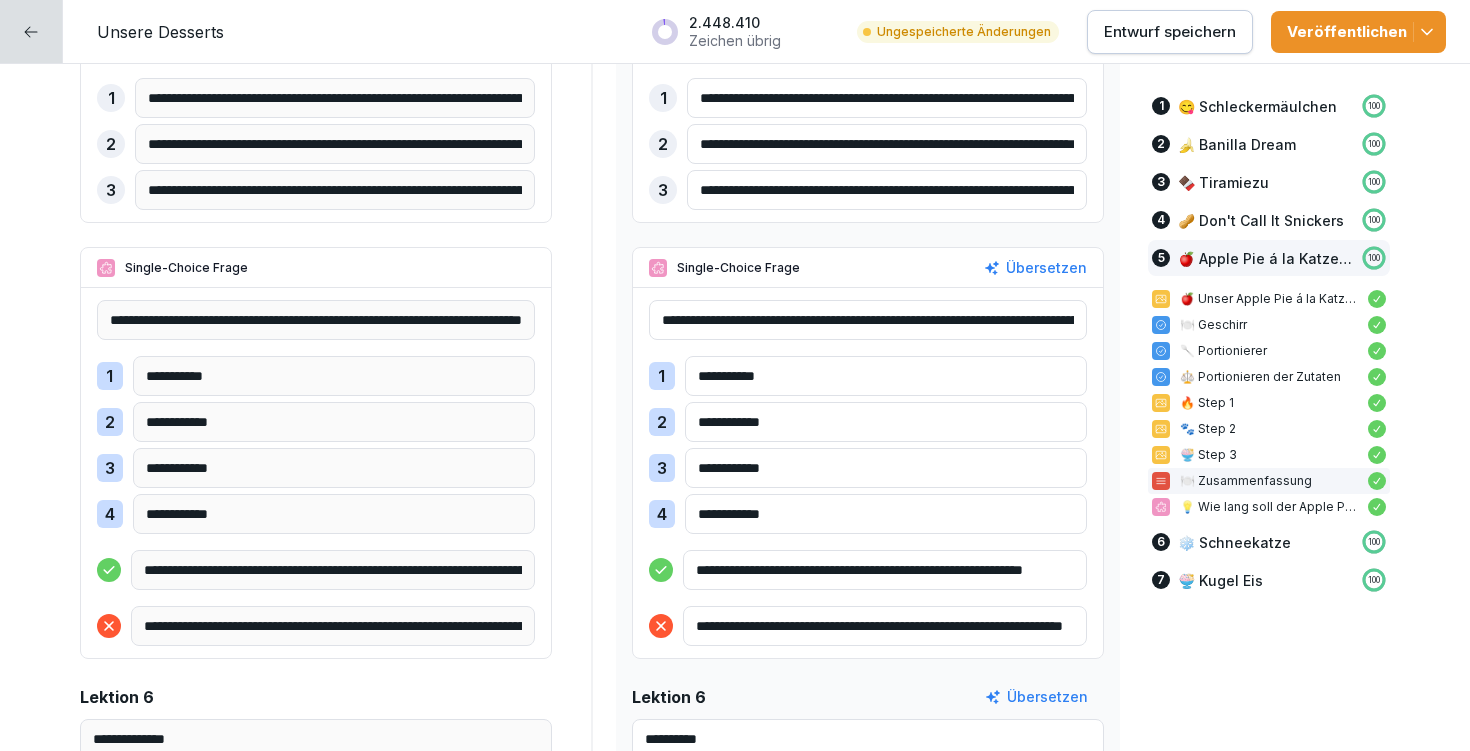 scroll, scrollTop: 16387, scrollLeft: 0, axis: vertical 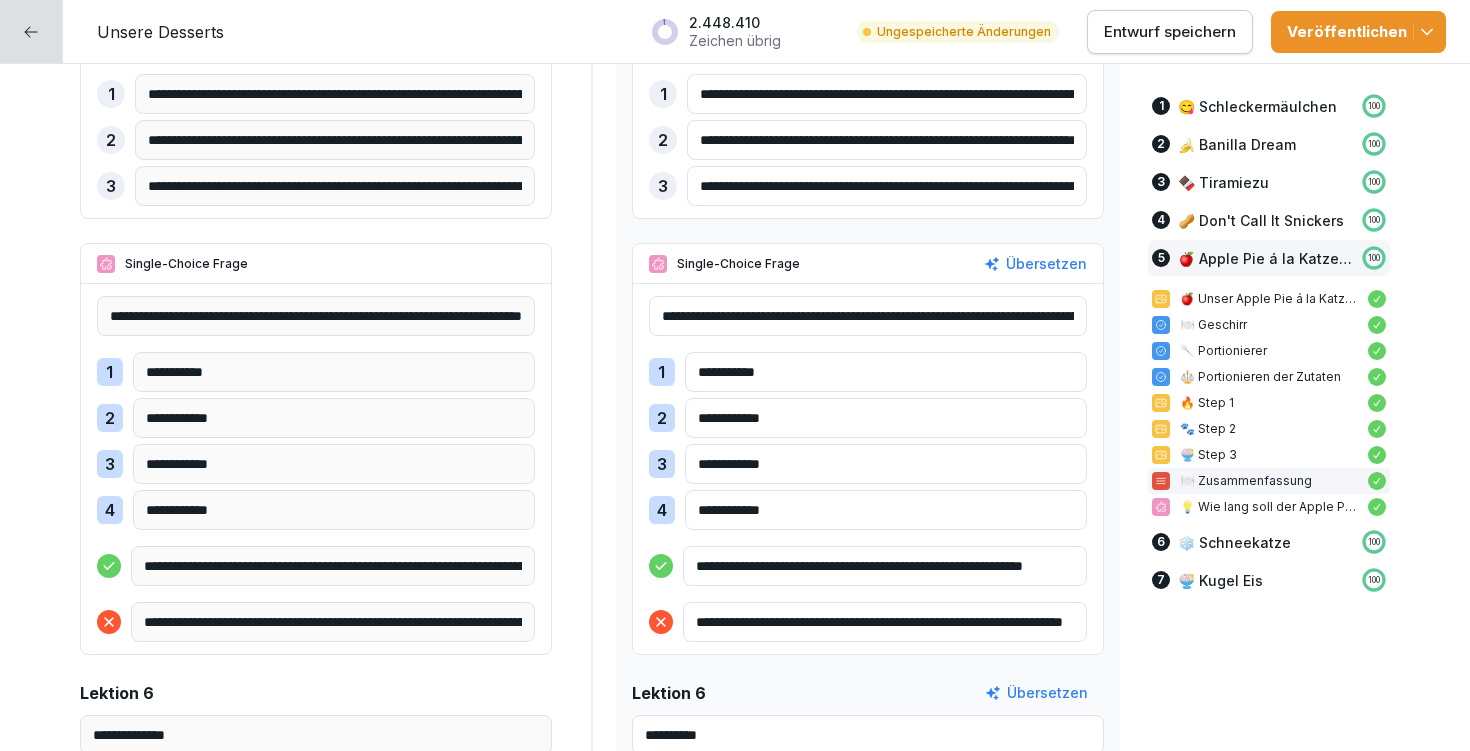 type on "**********" 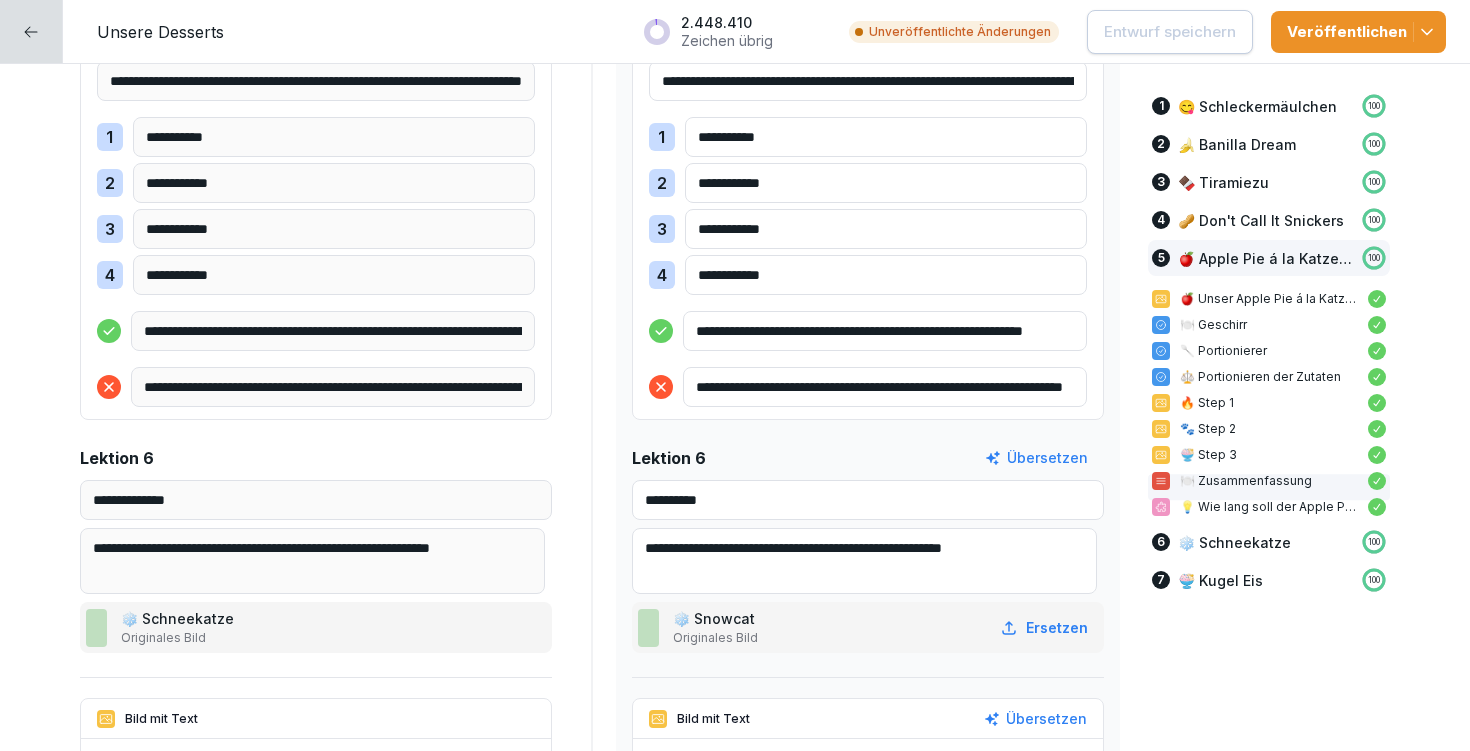 scroll, scrollTop: 16628, scrollLeft: 0, axis: vertical 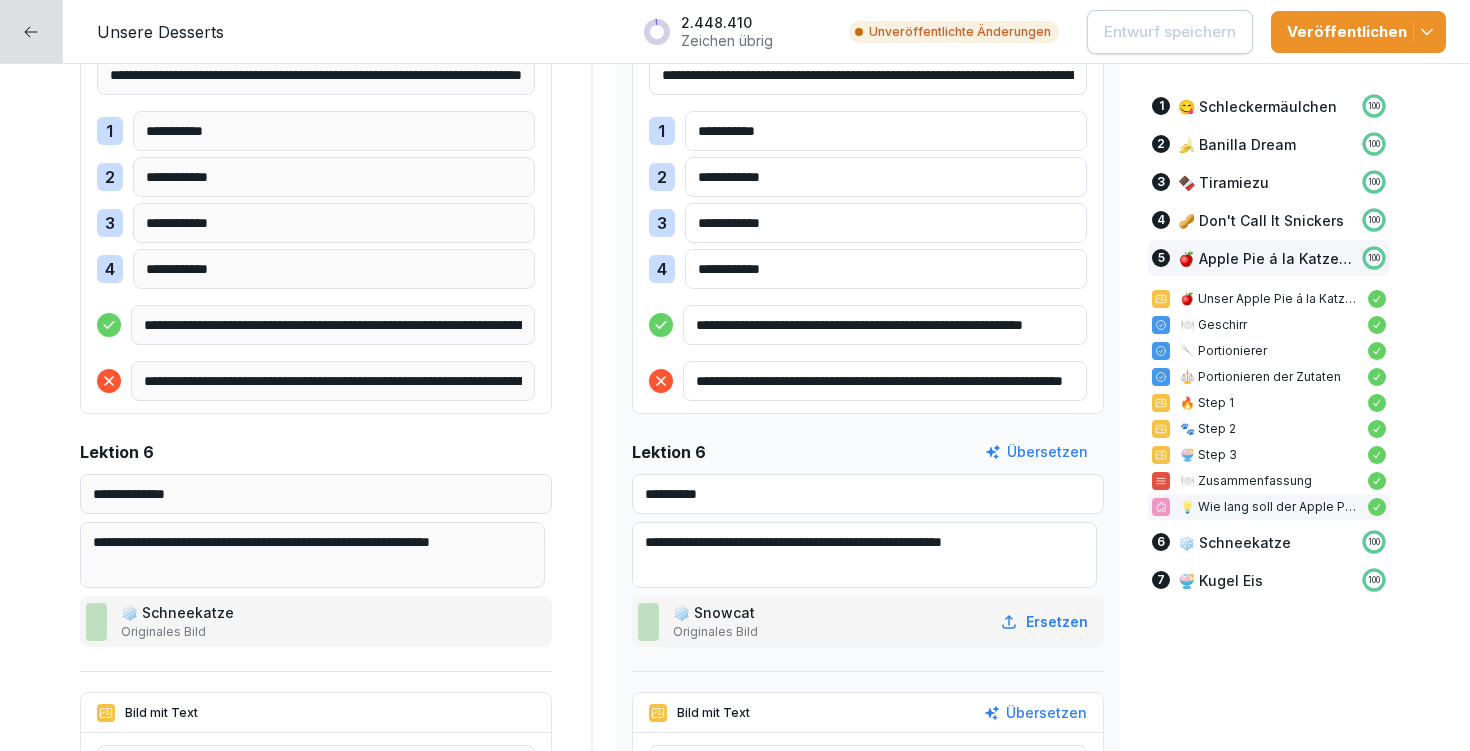 click on "**********" at bounding box center [868, 494] 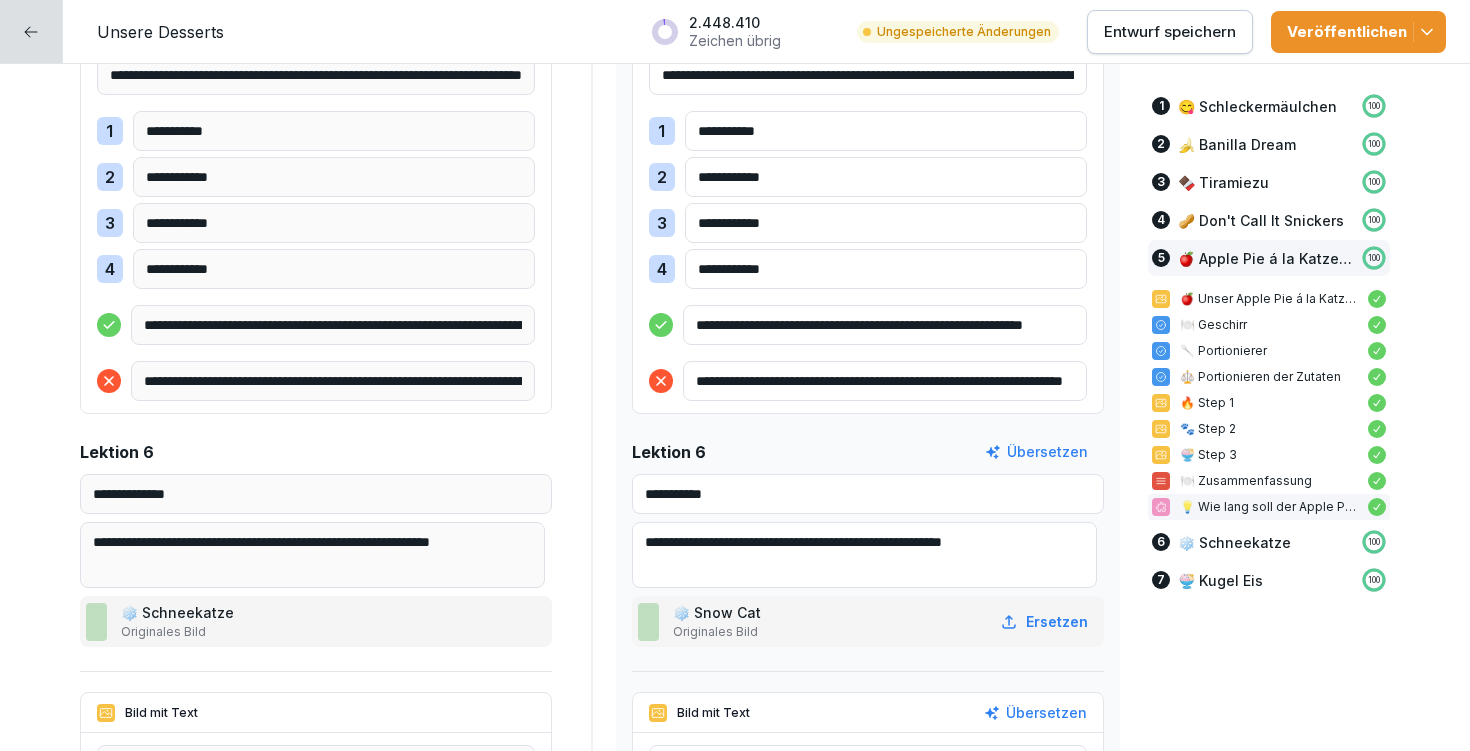 type on "**********" 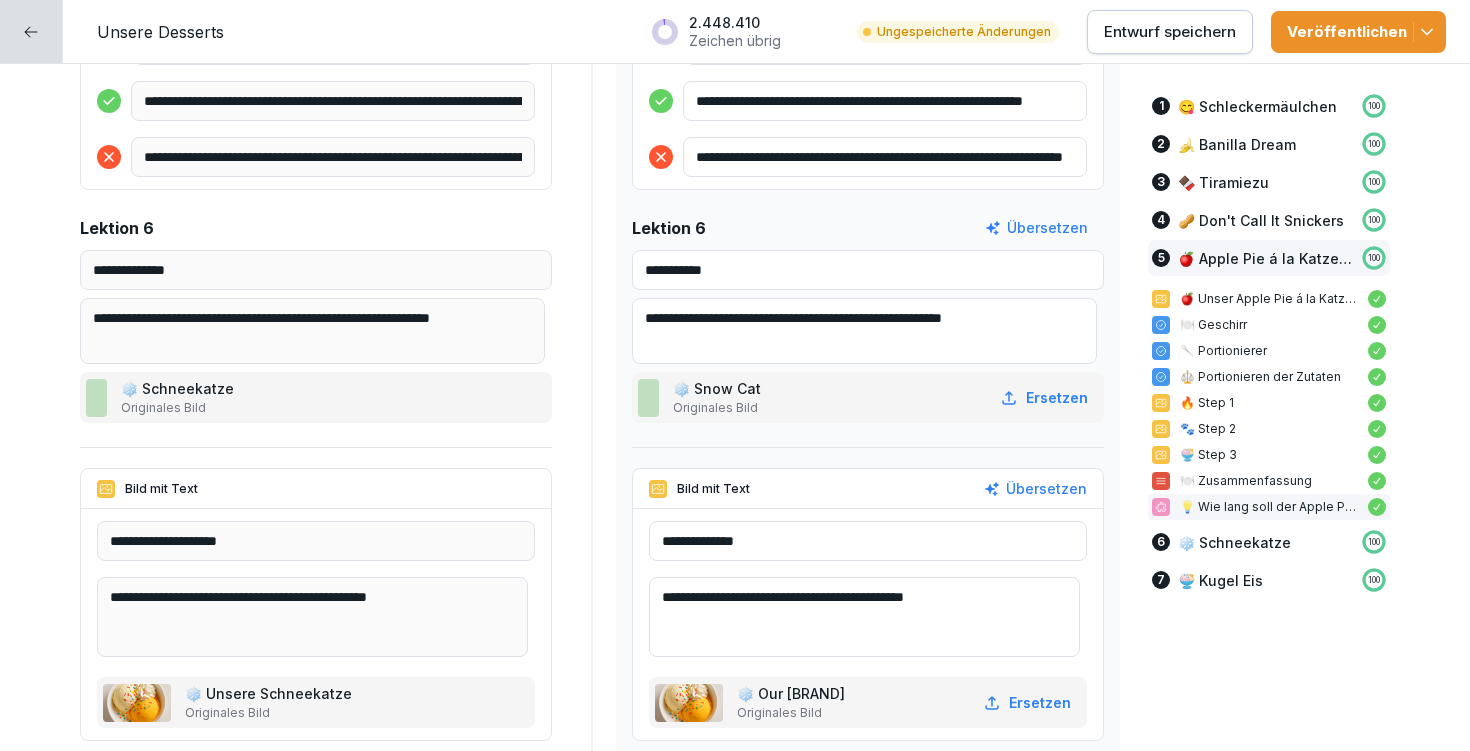 scroll, scrollTop: 16897, scrollLeft: 0, axis: vertical 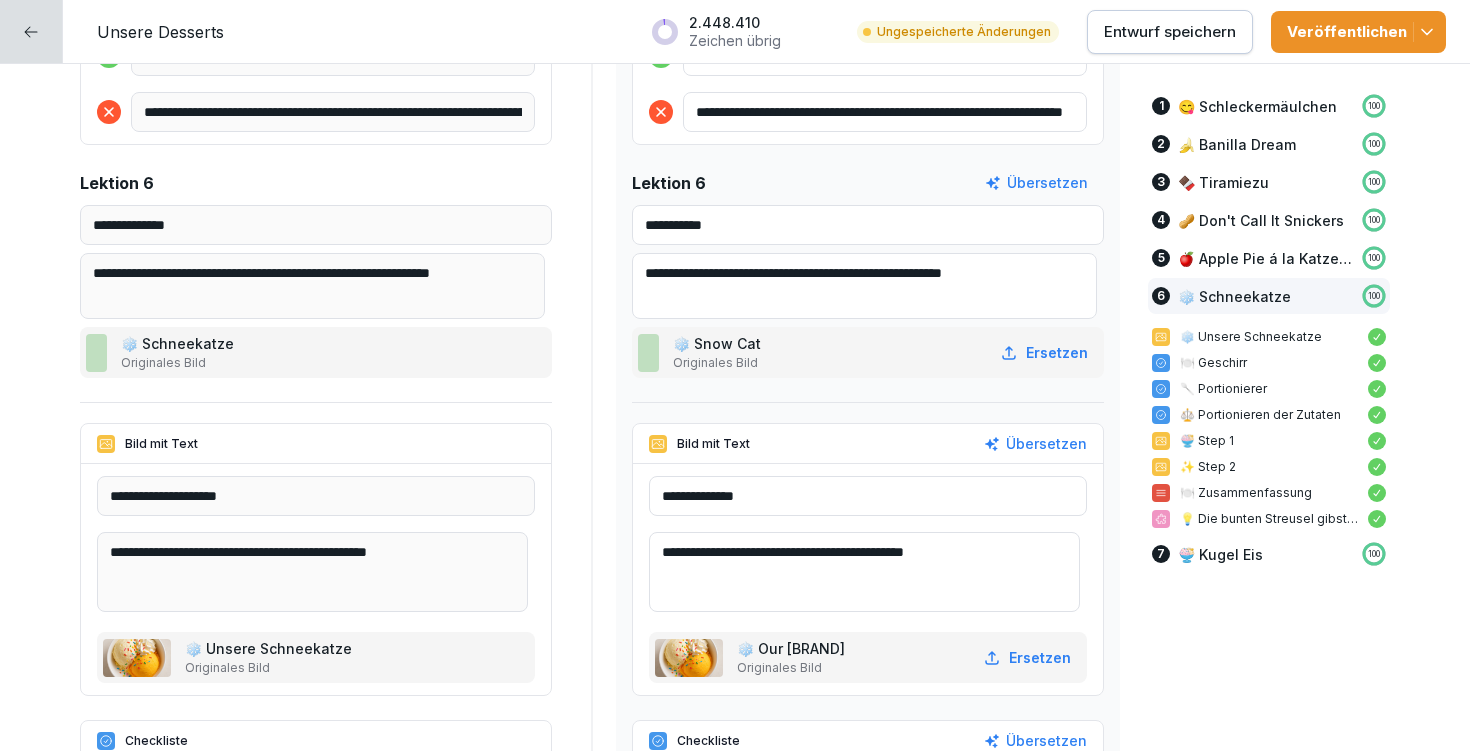 type on "**********" 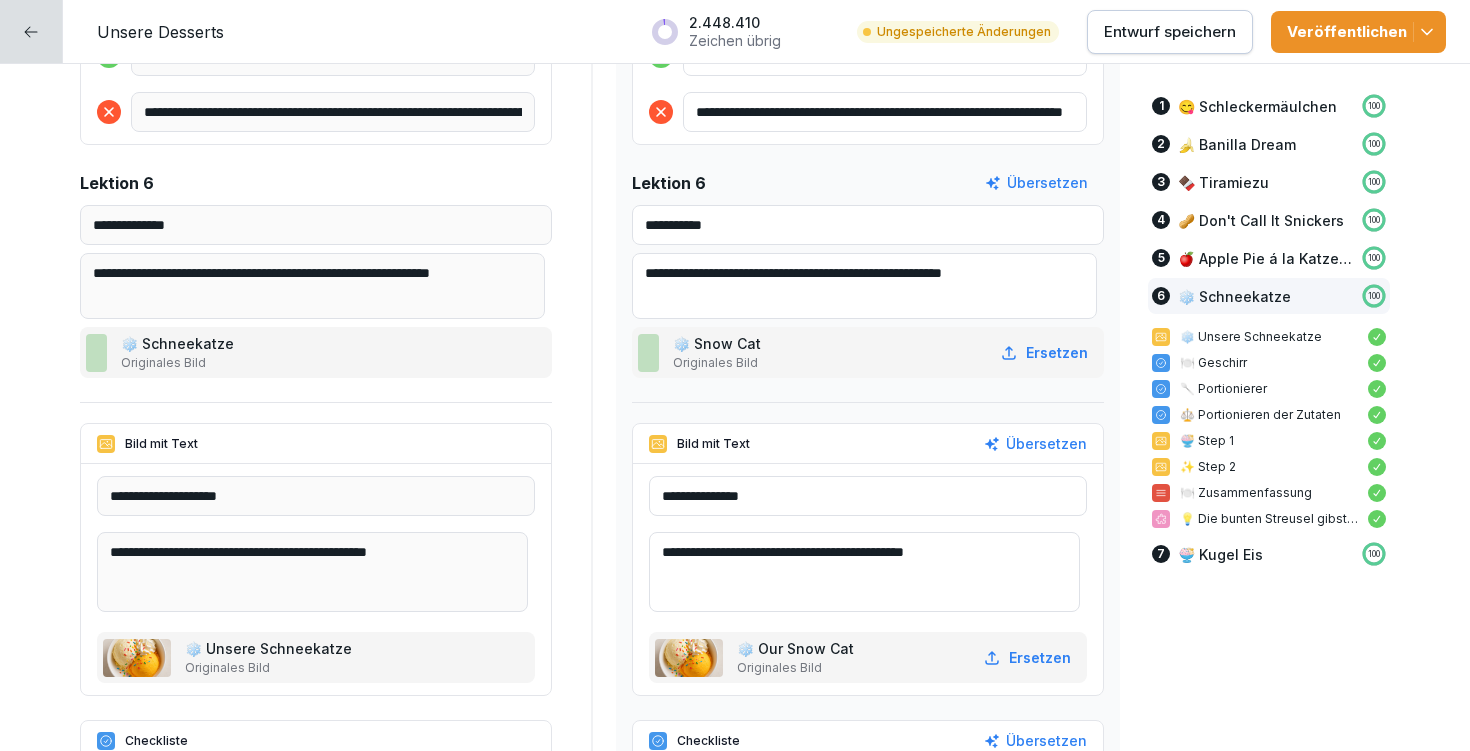 type on "**********" 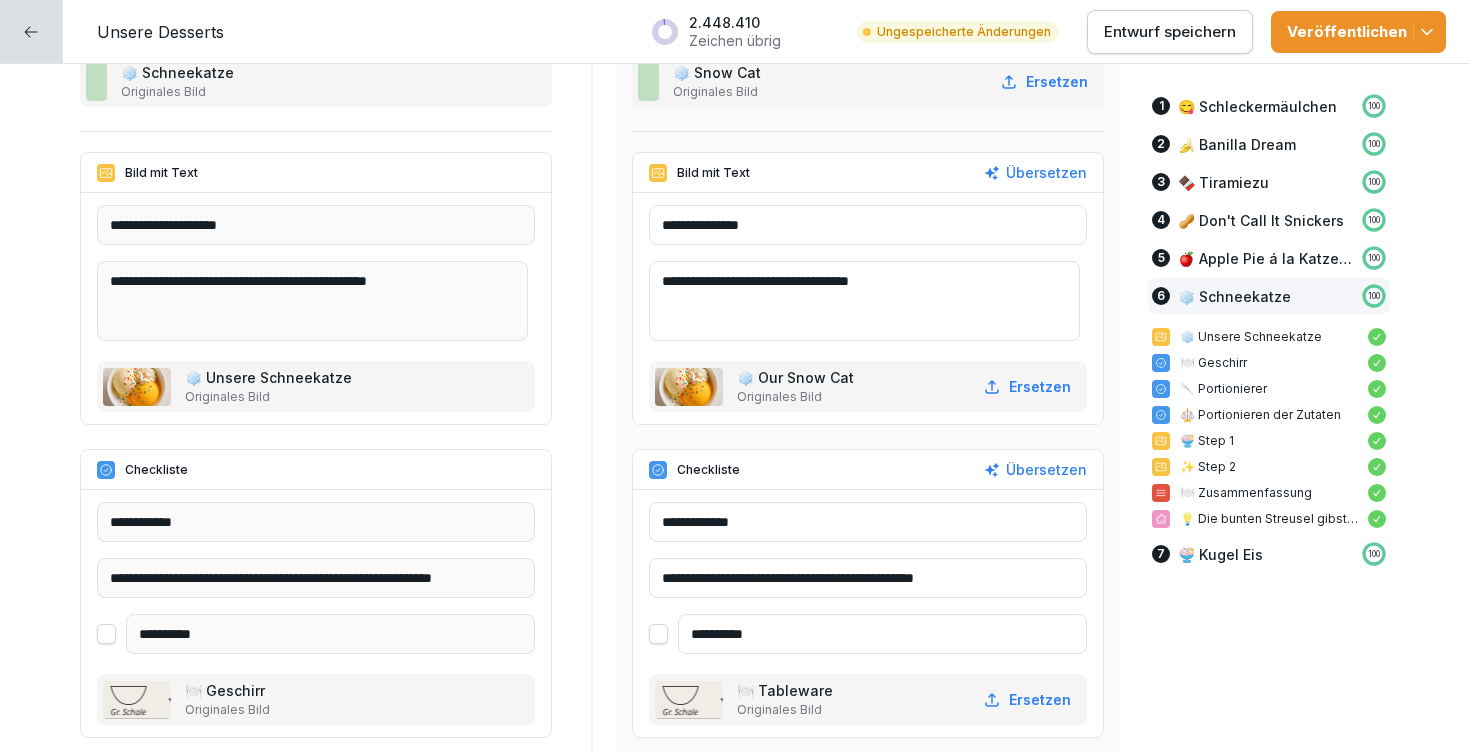 scroll, scrollTop: 17170, scrollLeft: 0, axis: vertical 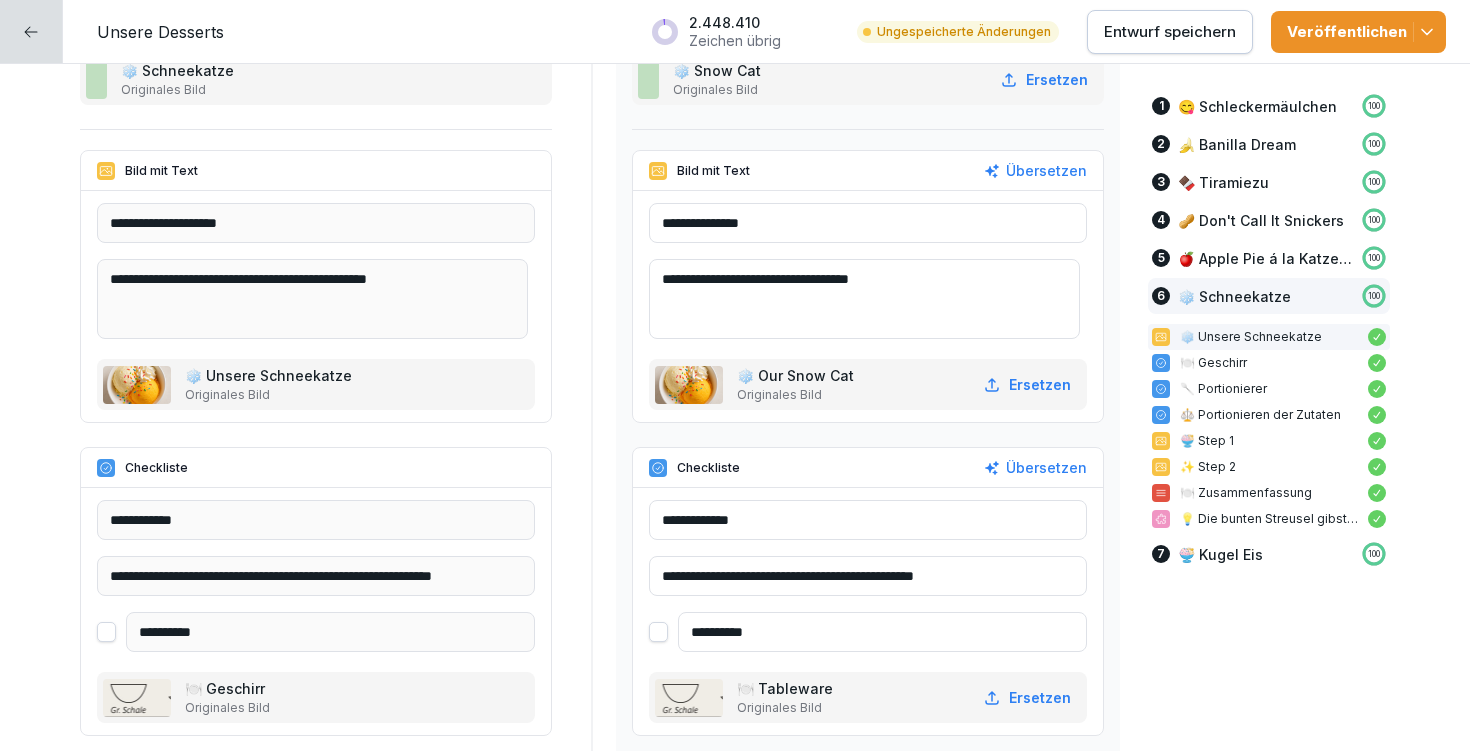 type on "**********" 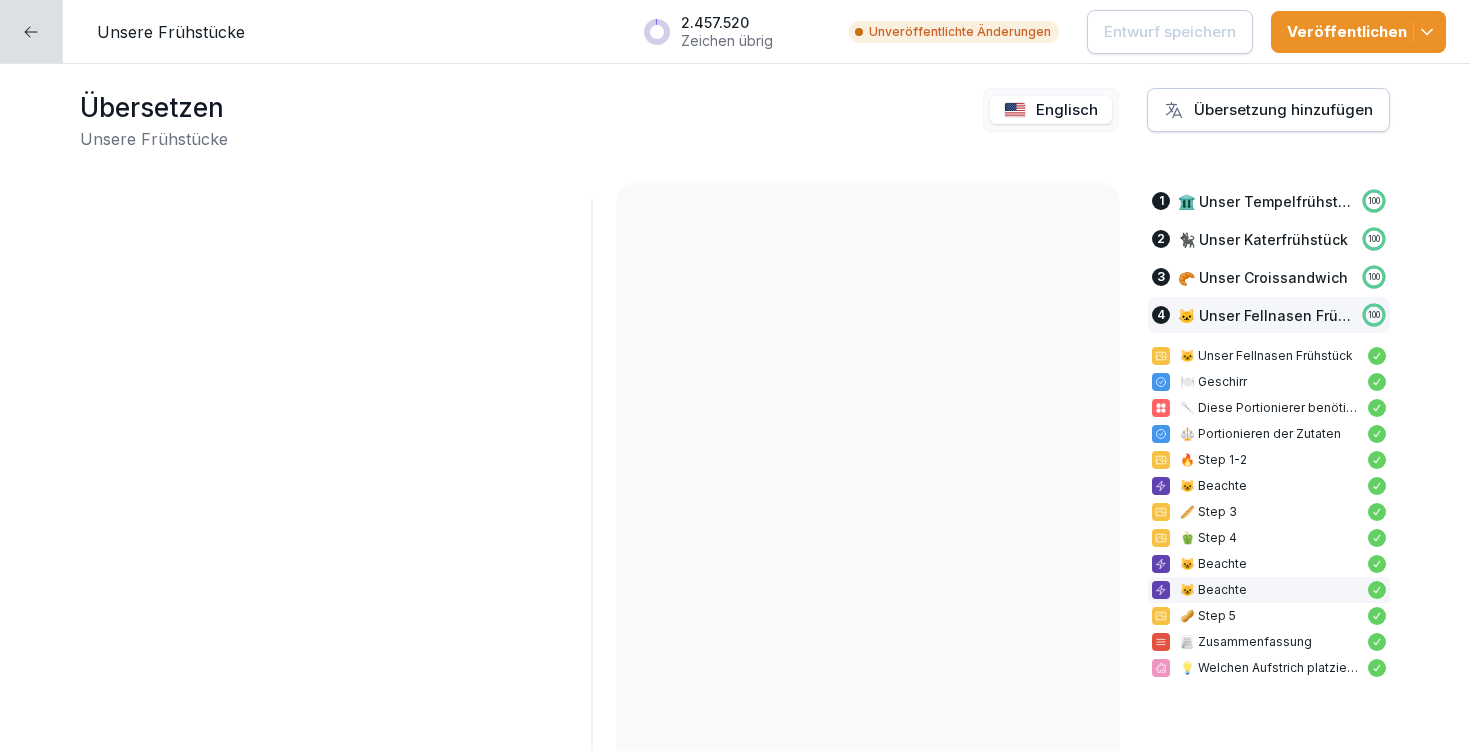 scroll, scrollTop: 0, scrollLeft: 0, axis: both 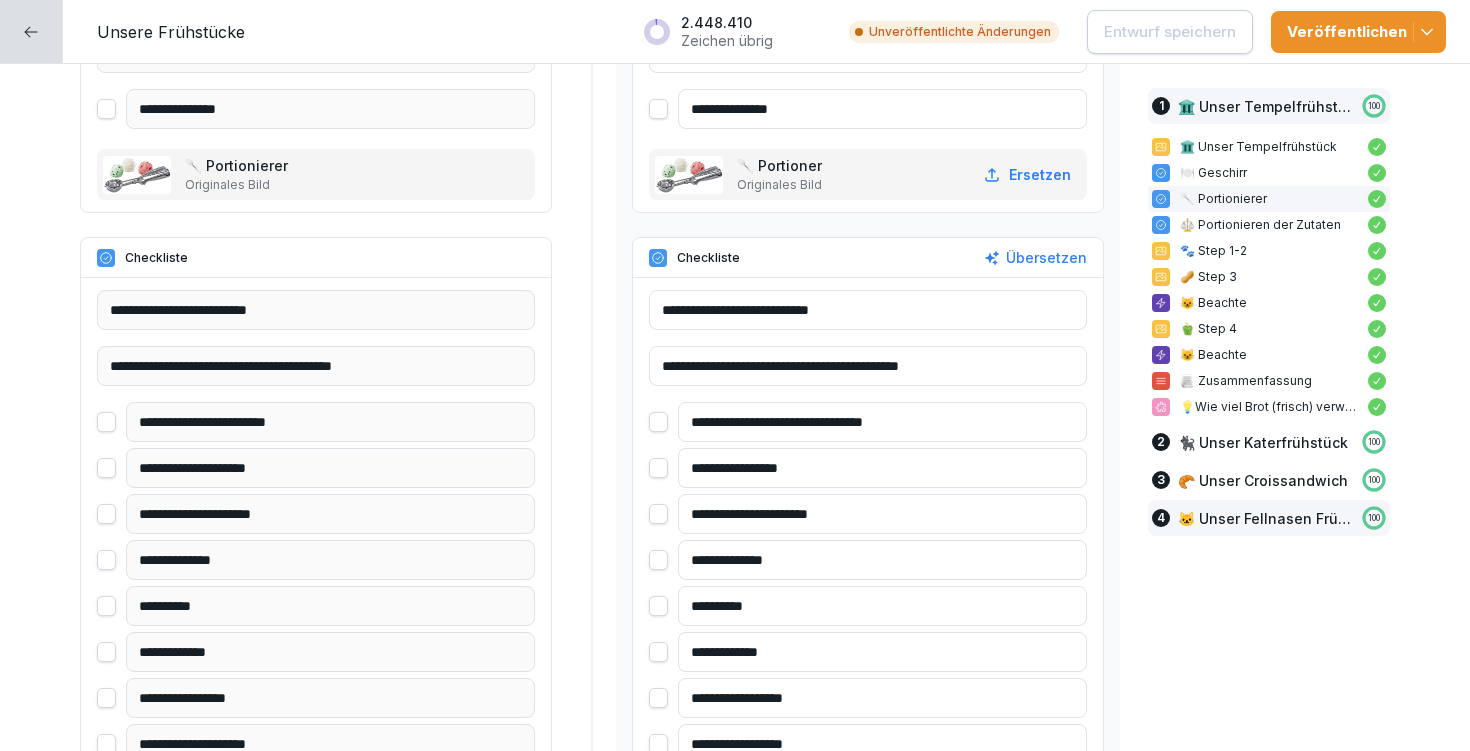 click on "🐱 Unser Fellnasen Frühstück" at bounding box center (1265, 518) 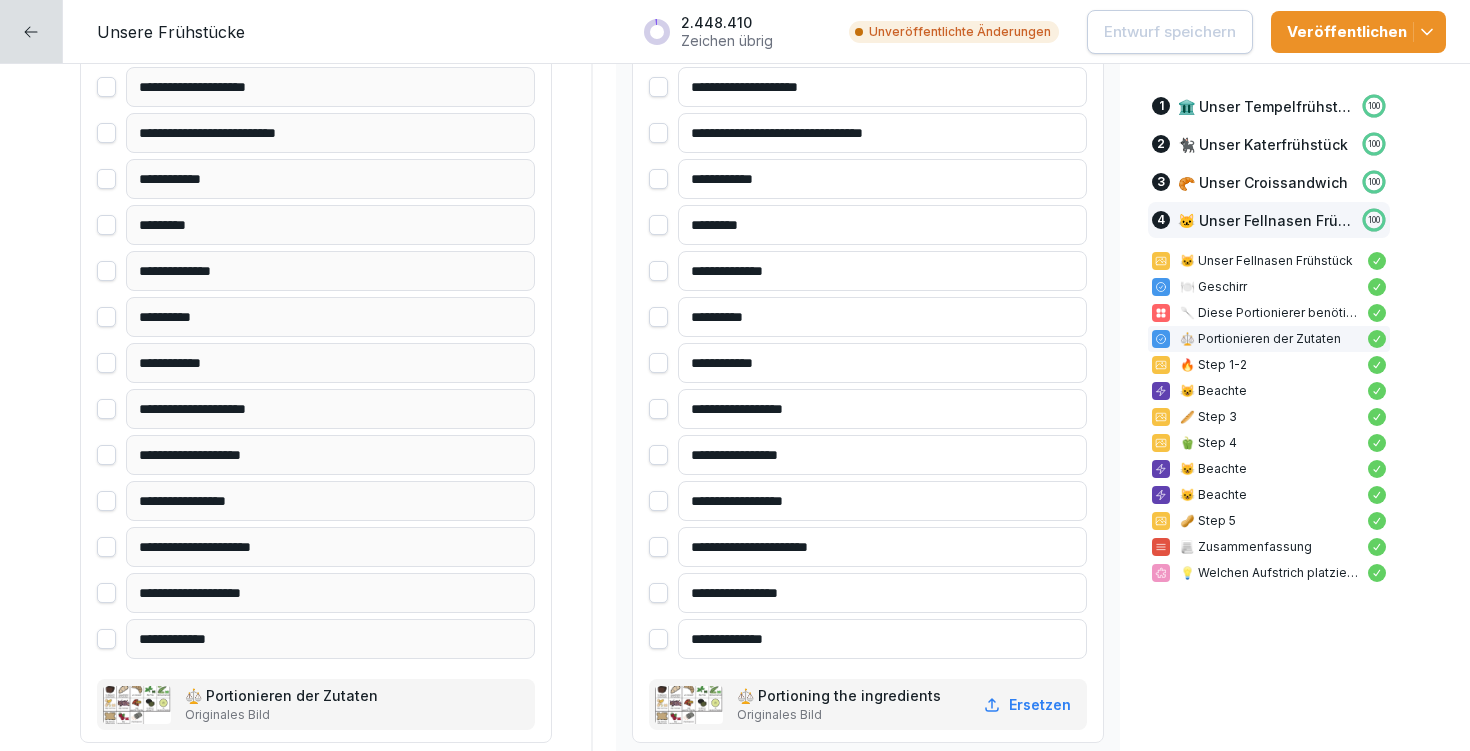 scroll, scrollTop: 14160, scrollLeft: 0, axis: vertical 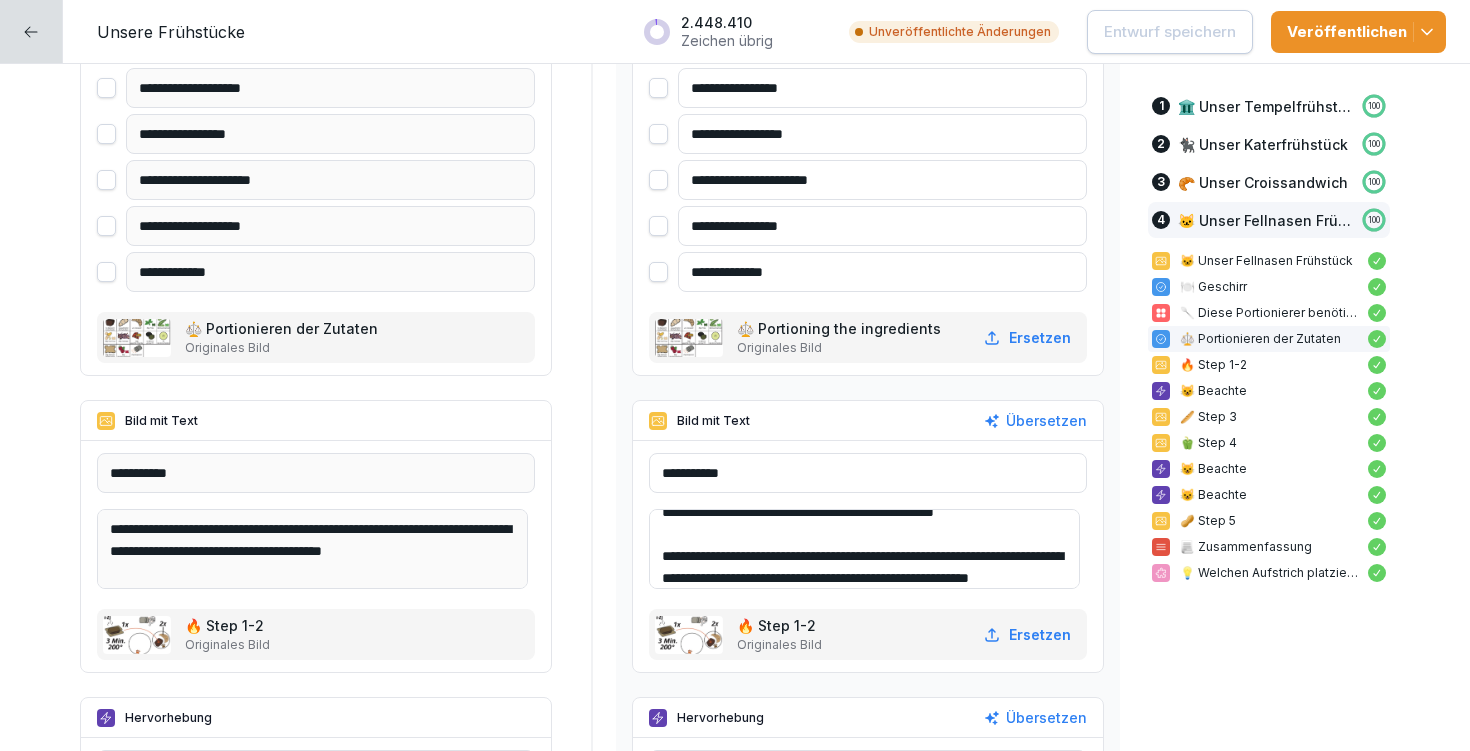 drag, startPoint x: 672, startPoint y: 526, endPoint x: 800, endPoint y: 544, distance: 129.25943 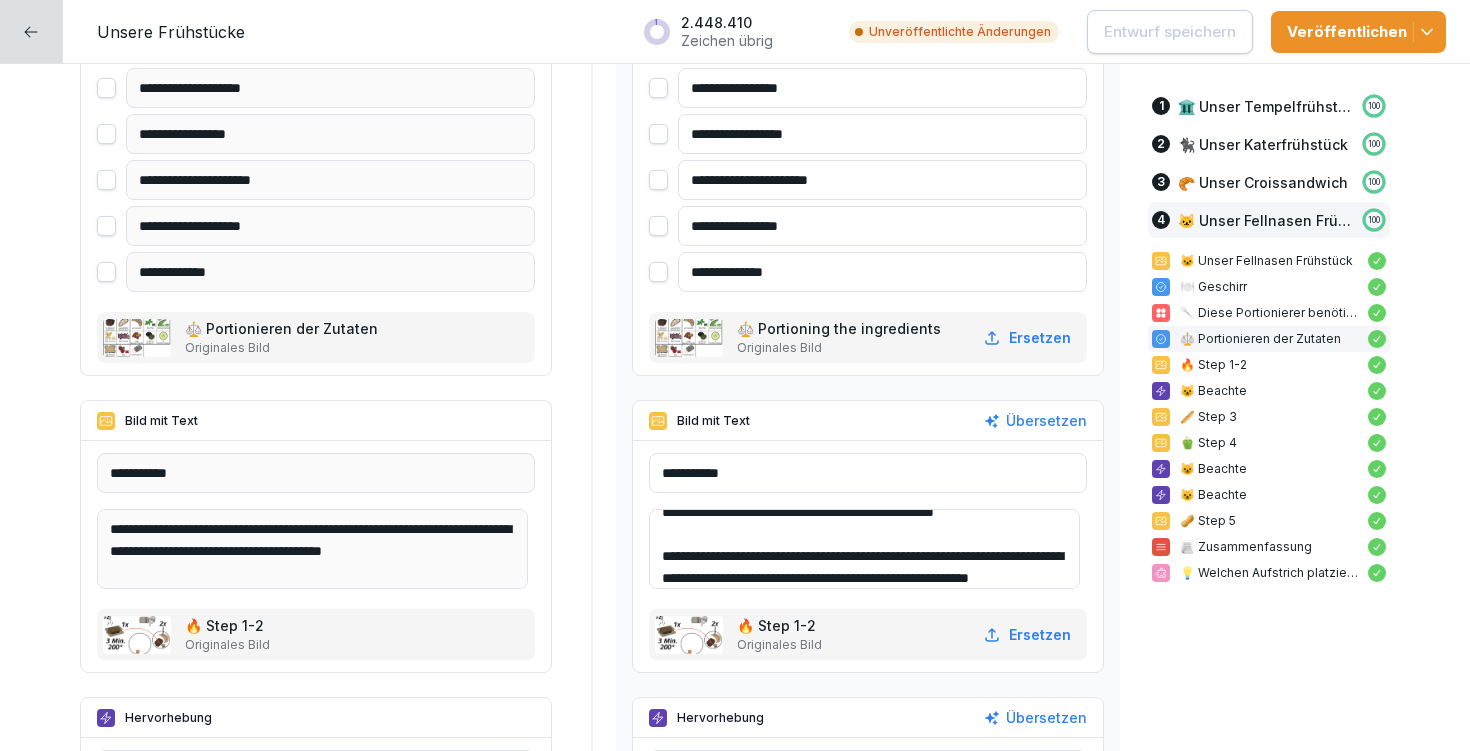 scroll, scrollTop: 14192, scrollLeft: 0, axis: vertical 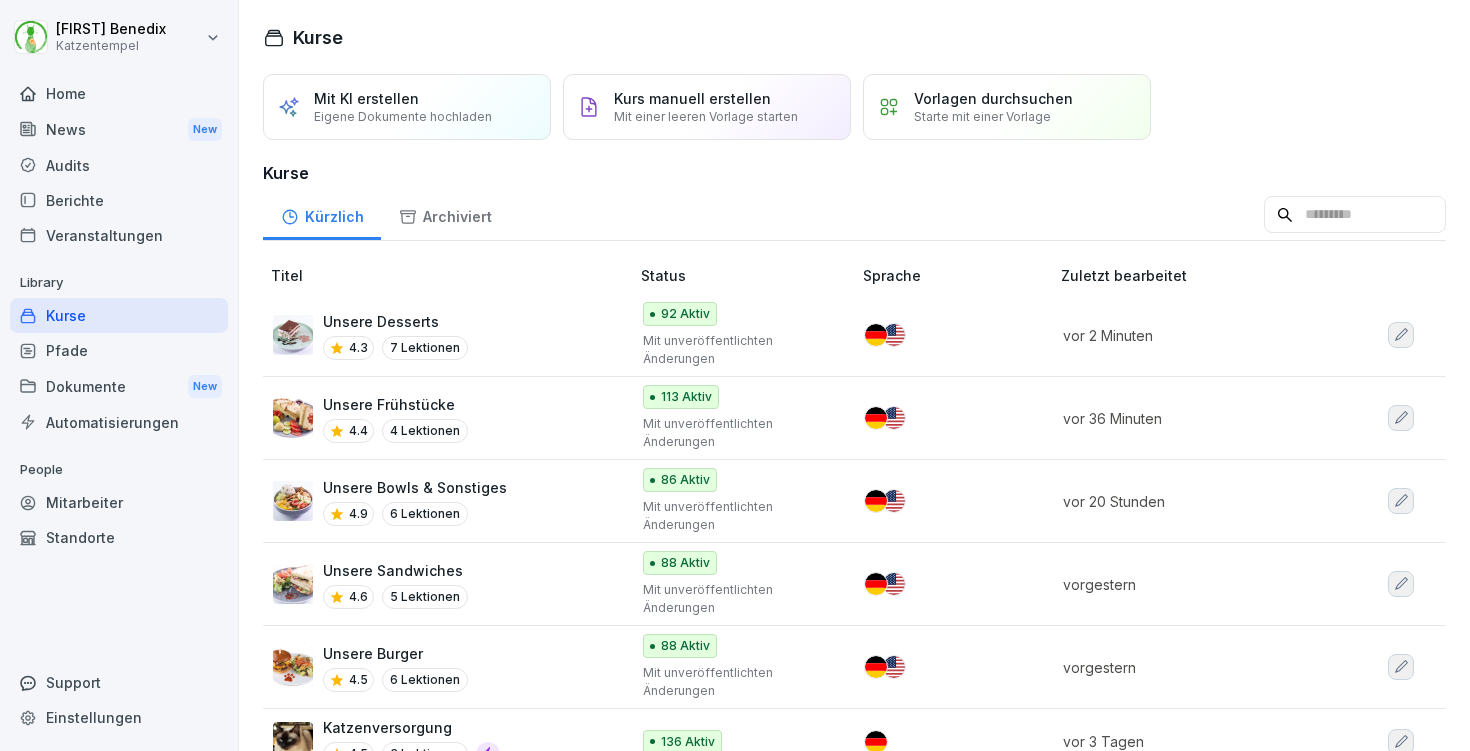 click on "Unsere Desserts 4.3 7 Lektionen" at bounding box center (441, 335) 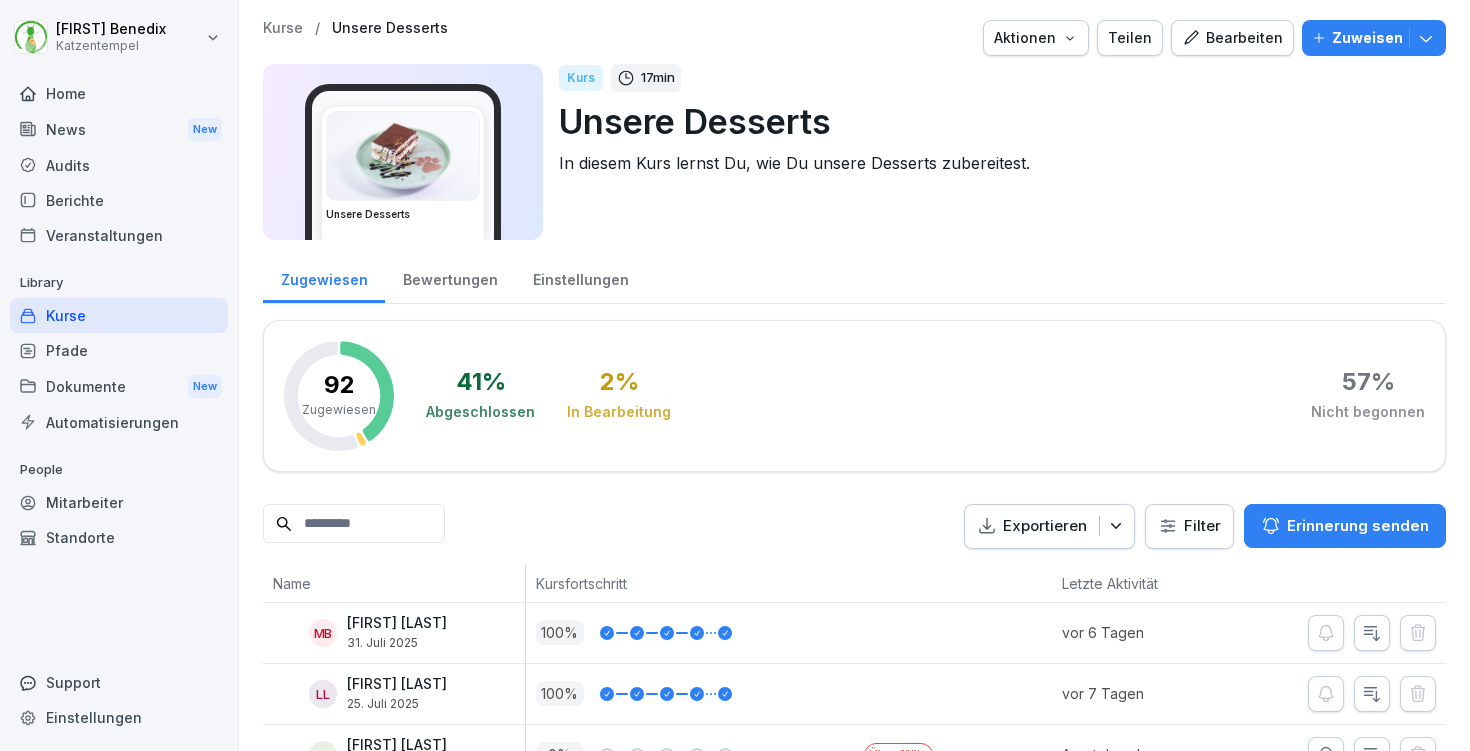 scroll, scrollTop: 0, scrollLeft: 0, axis: both 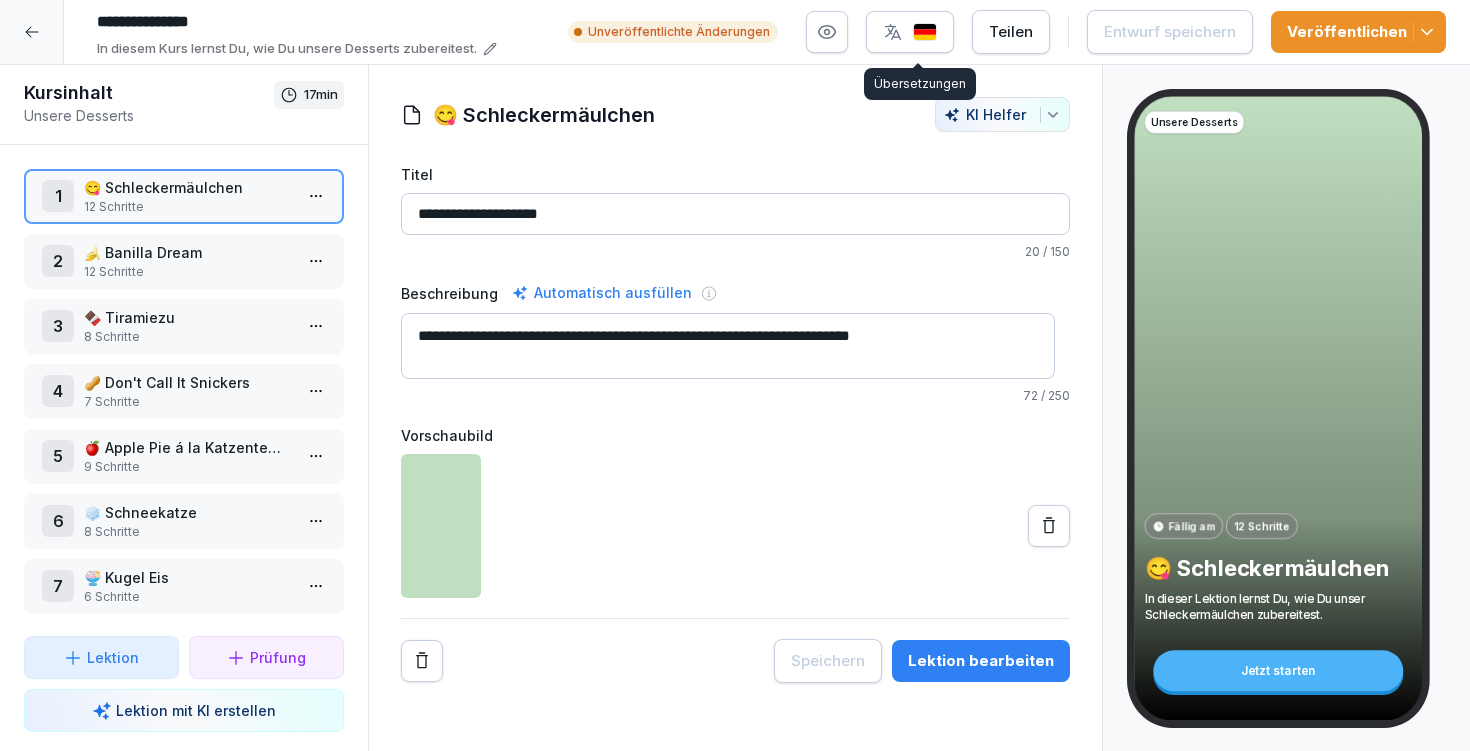 click at bounding box center (910, 32) 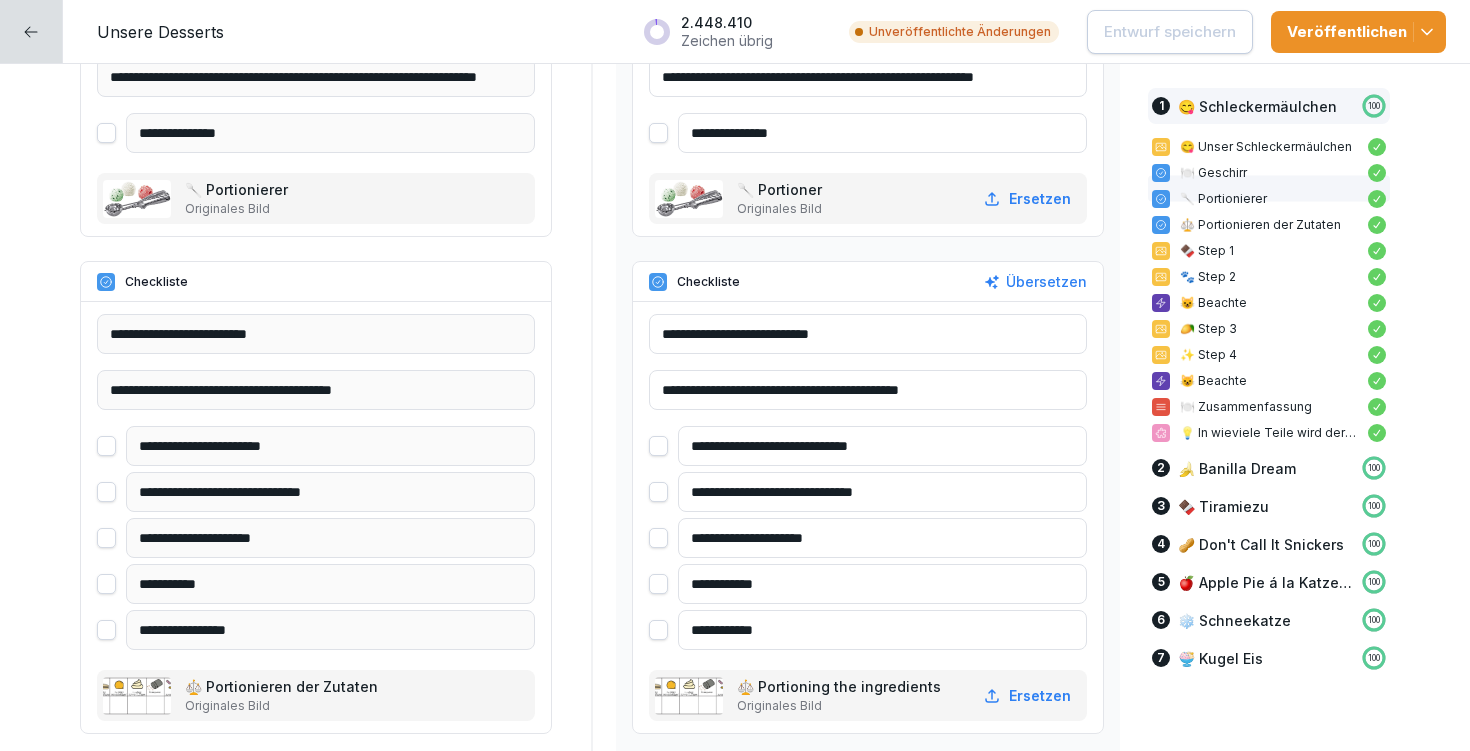 scroll, scrollTop: 1791, scrollLeft: 0, axis: vertical 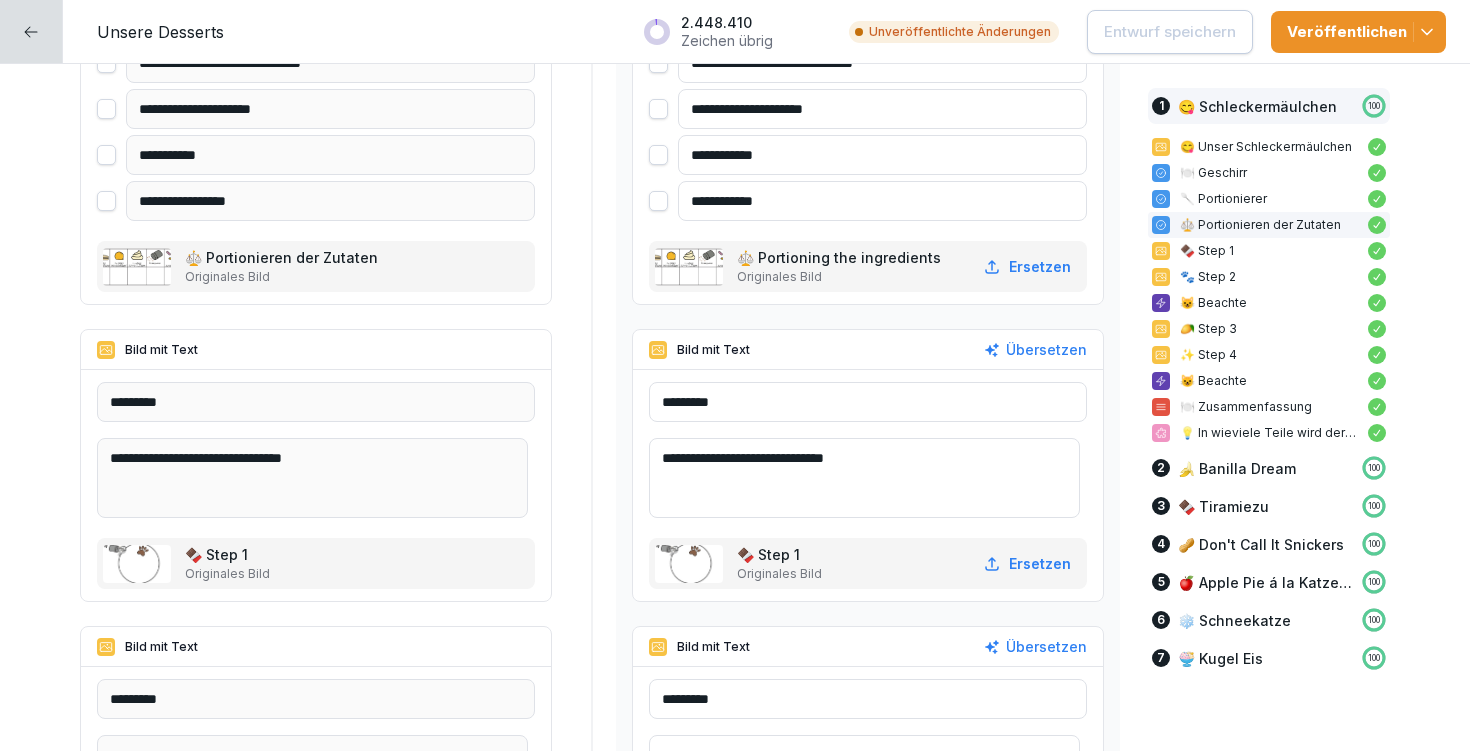drag, startPoint x: 670, startPoint y: 456, endPoint x: 887, endPoint y: 459, distance: 217.02074 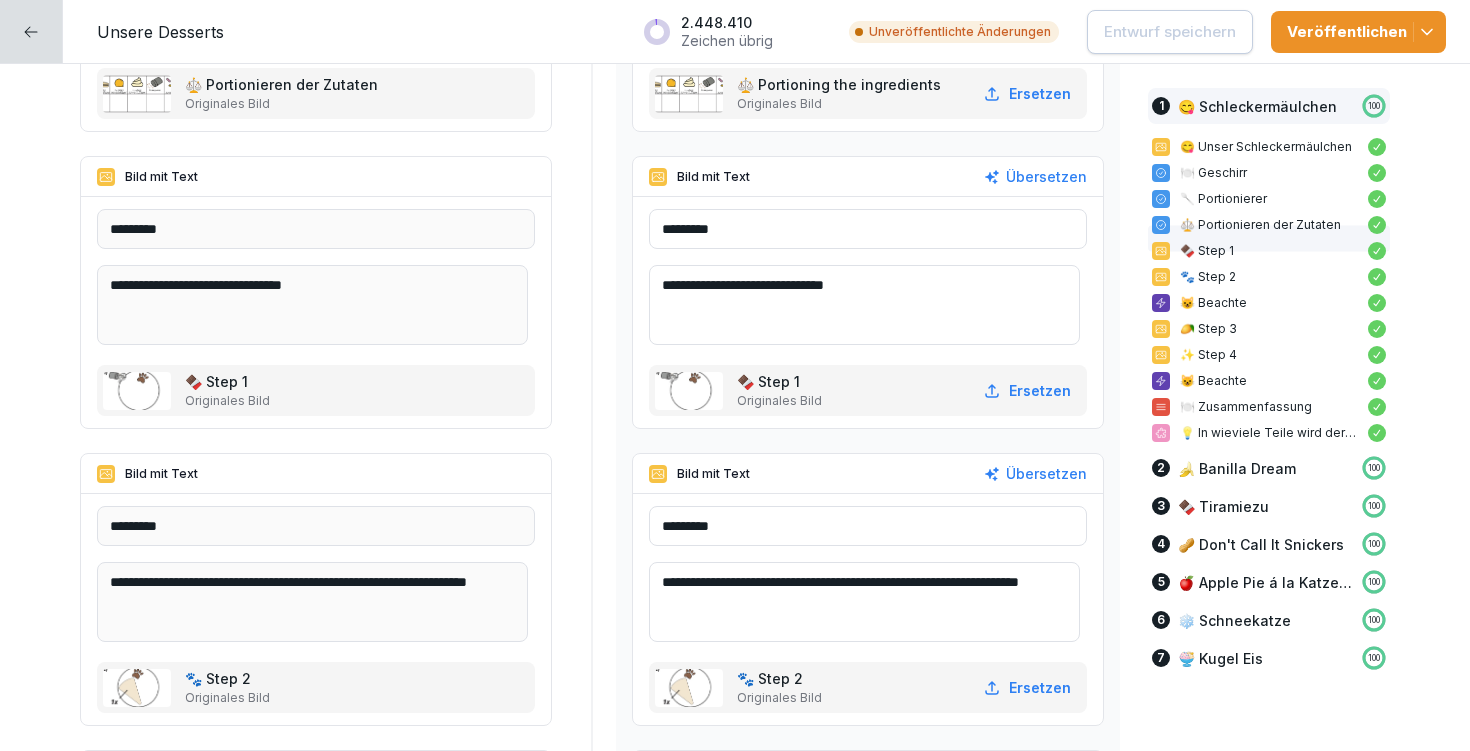 scroll, scrollTop: 2125, scrollLeft: 0, axis: vertical 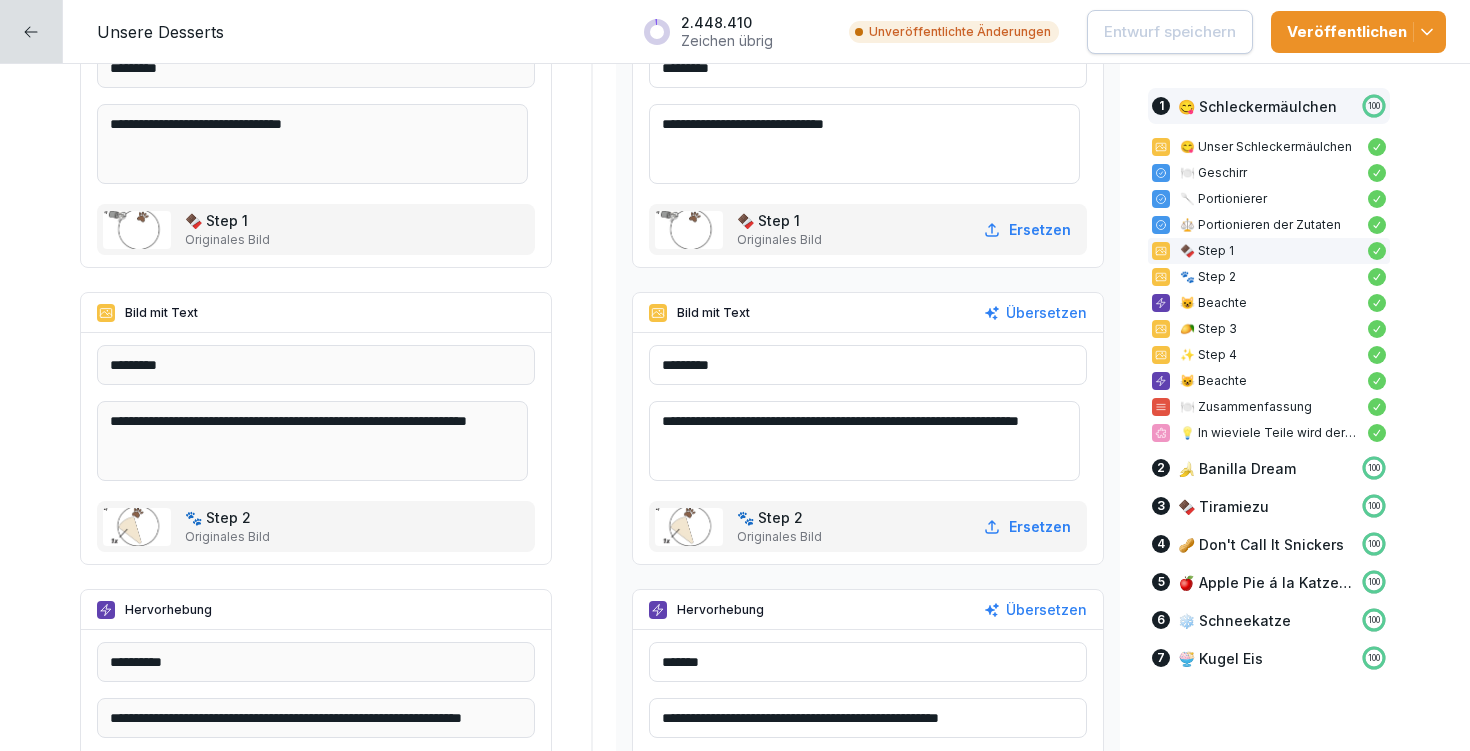 drag, startPoint x: 671, startPoint y: 421, endPoint x: 845, endPoint y: 449, distance: 176.23848 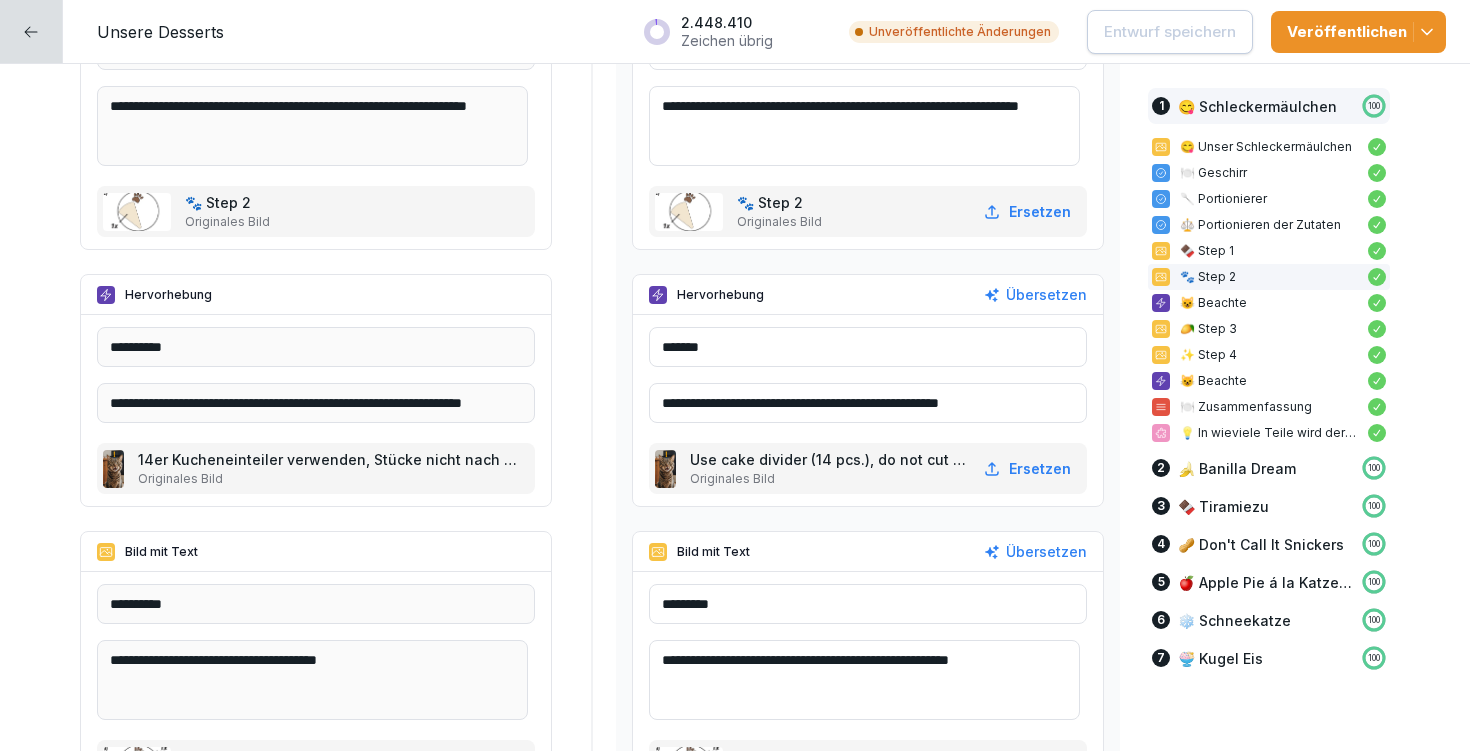 scroll, scrollTop: 2613, scrollLeft: 0, axis: vertical 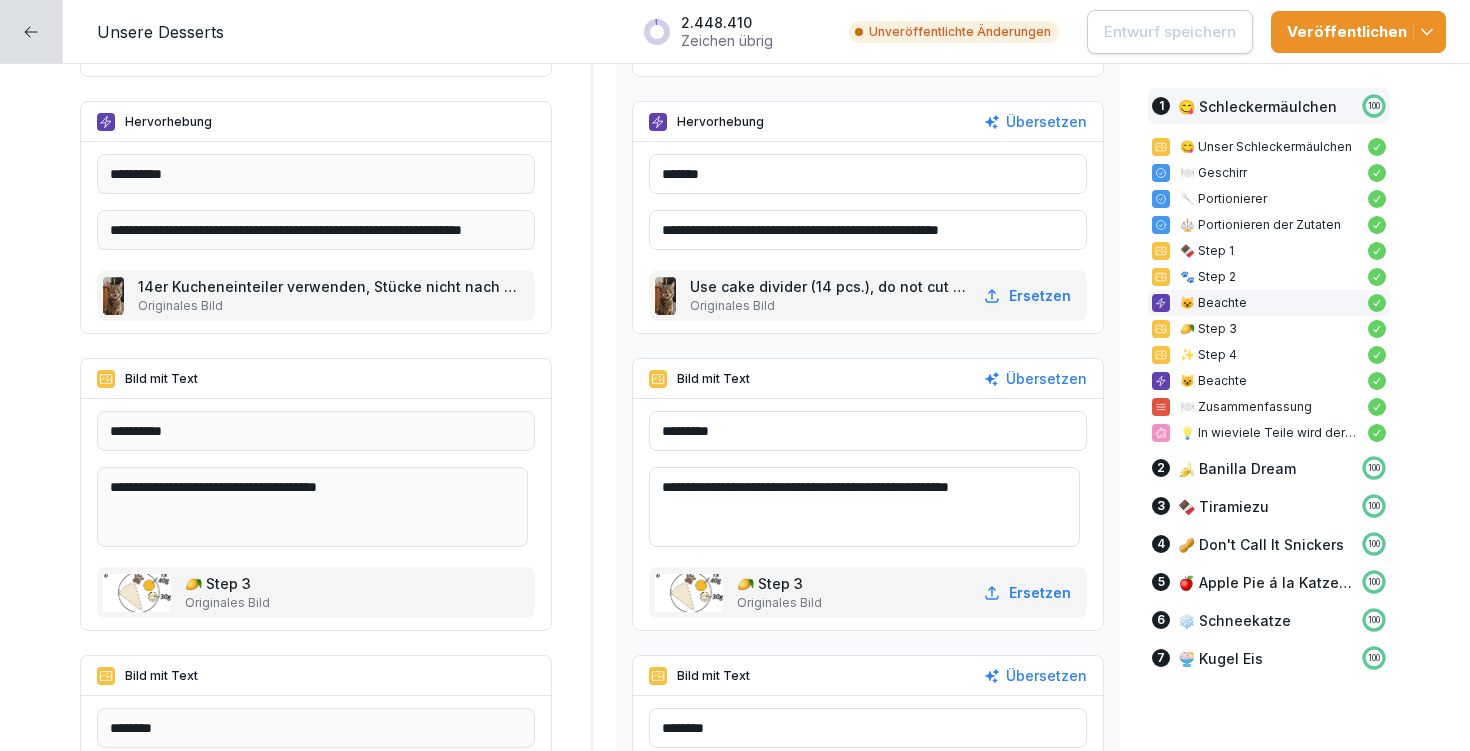 drag, startPoint x: 672, startPoint y: 486, endPoint x: 780, endPoint y: 511, distance: 110.85576 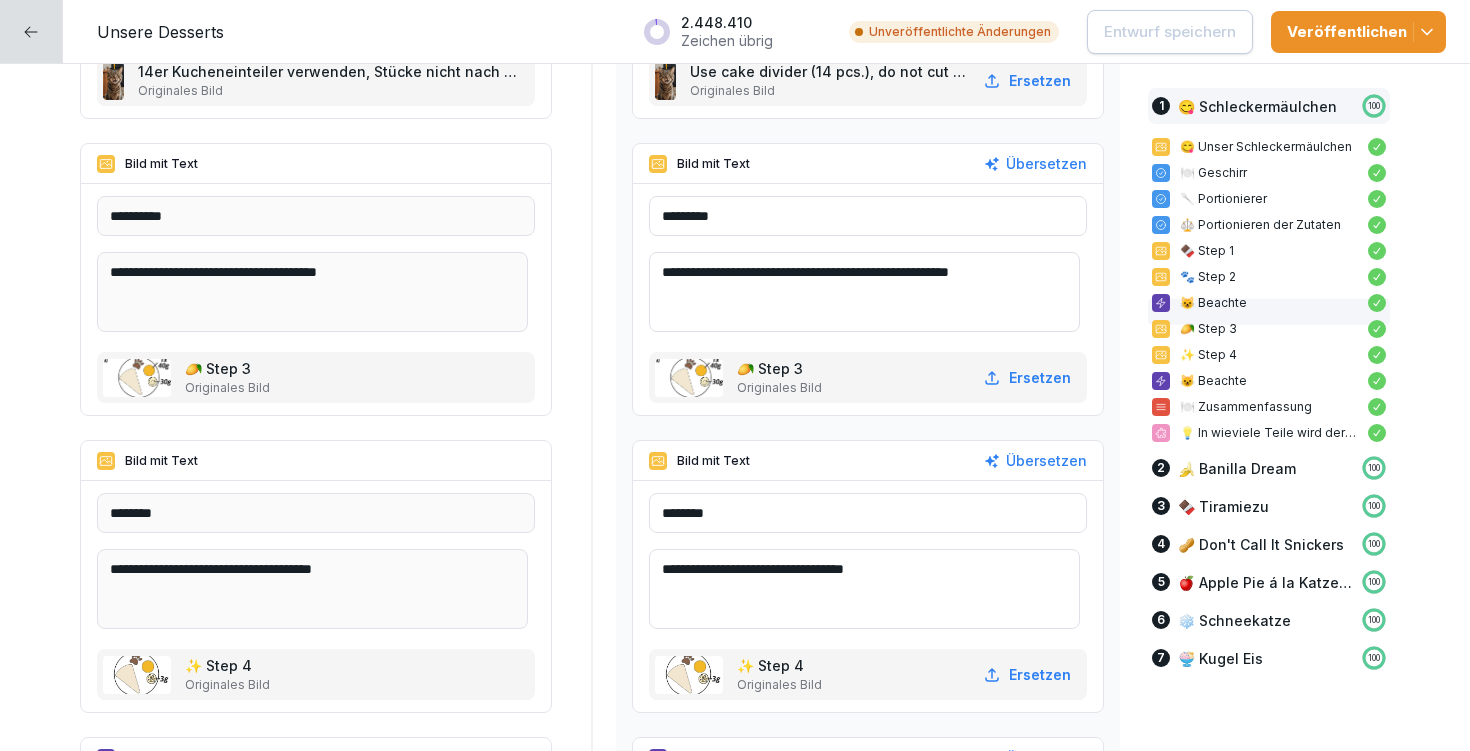 scroll, scrollTop: 2954, scrollLeft: 0, axis: vertical 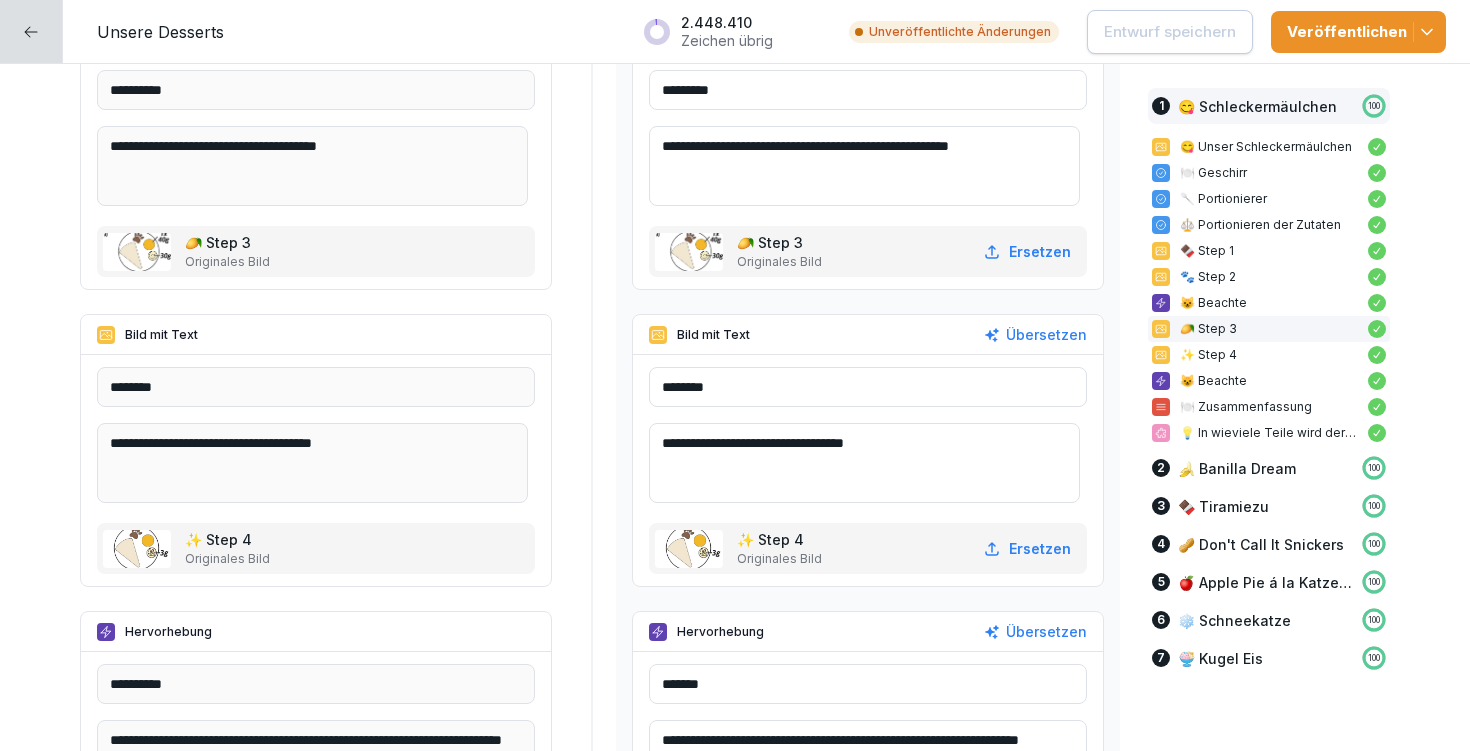 drag, startPoint x: 673, startPoint y: 440, endPoint x: 944, endPoint y: 438, distance: 271.0074 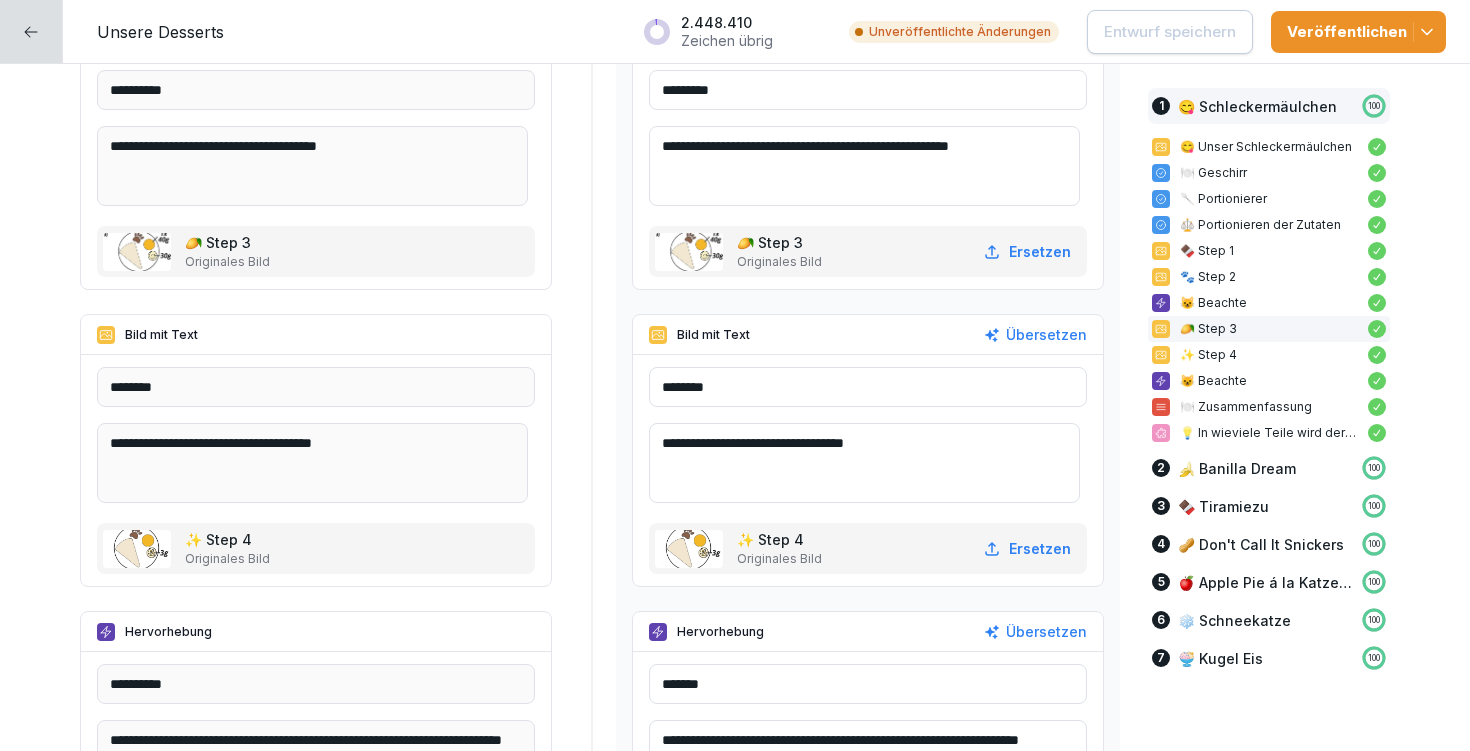 scroll, scrollTop: 1349, scrollLeft: 0, axis: vertical 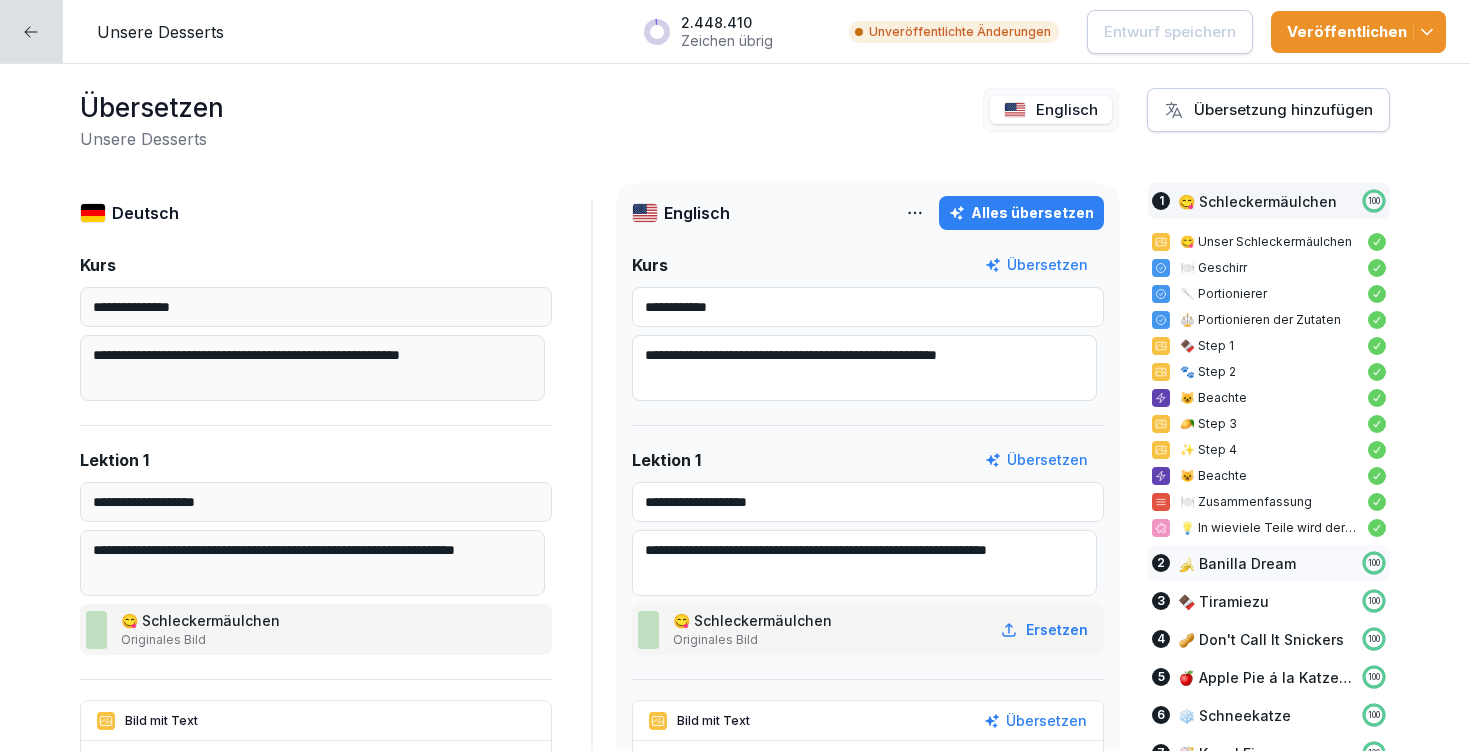 click on "🍌 Banilla Dream" at bounding box center [1237, 563] 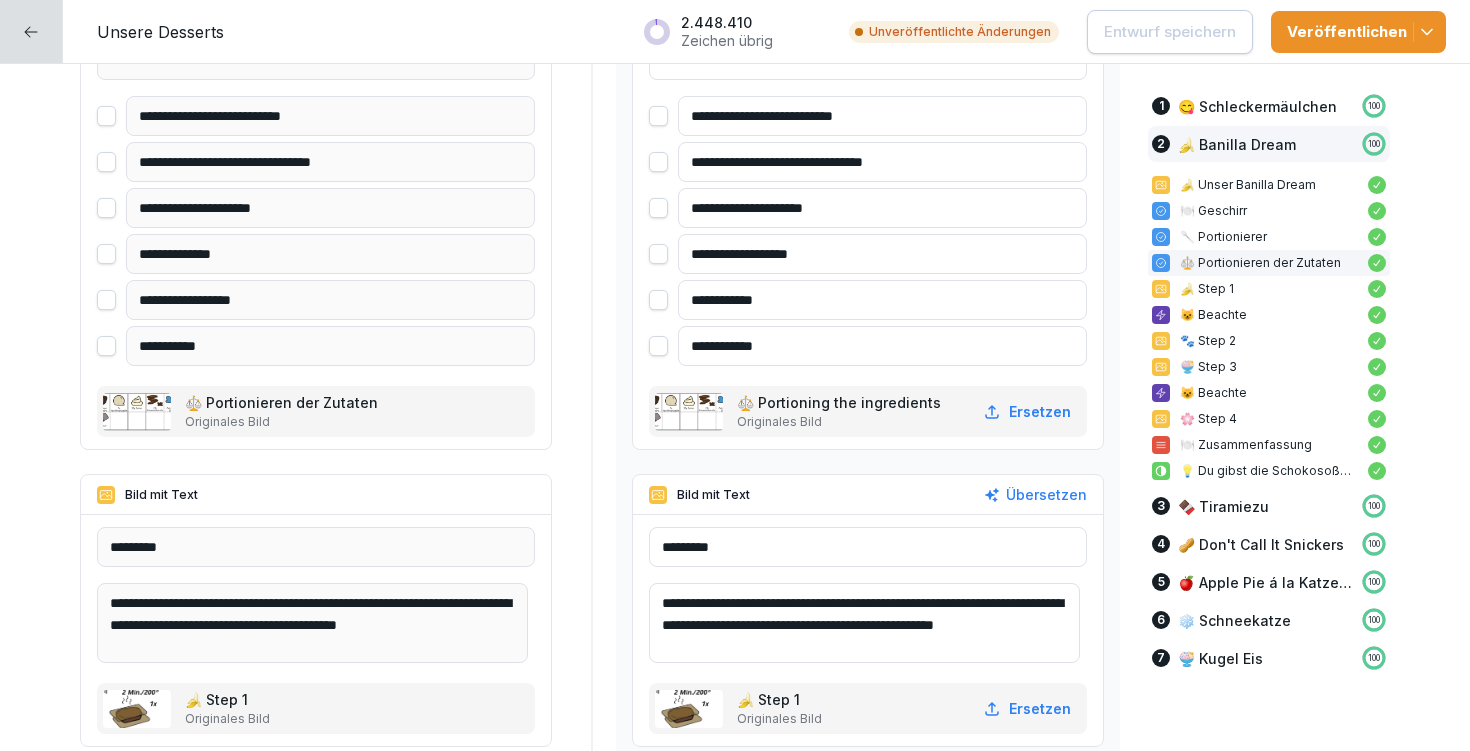 scroll, scrollTop: 5922, scrollLeft: 0, axis: vertical 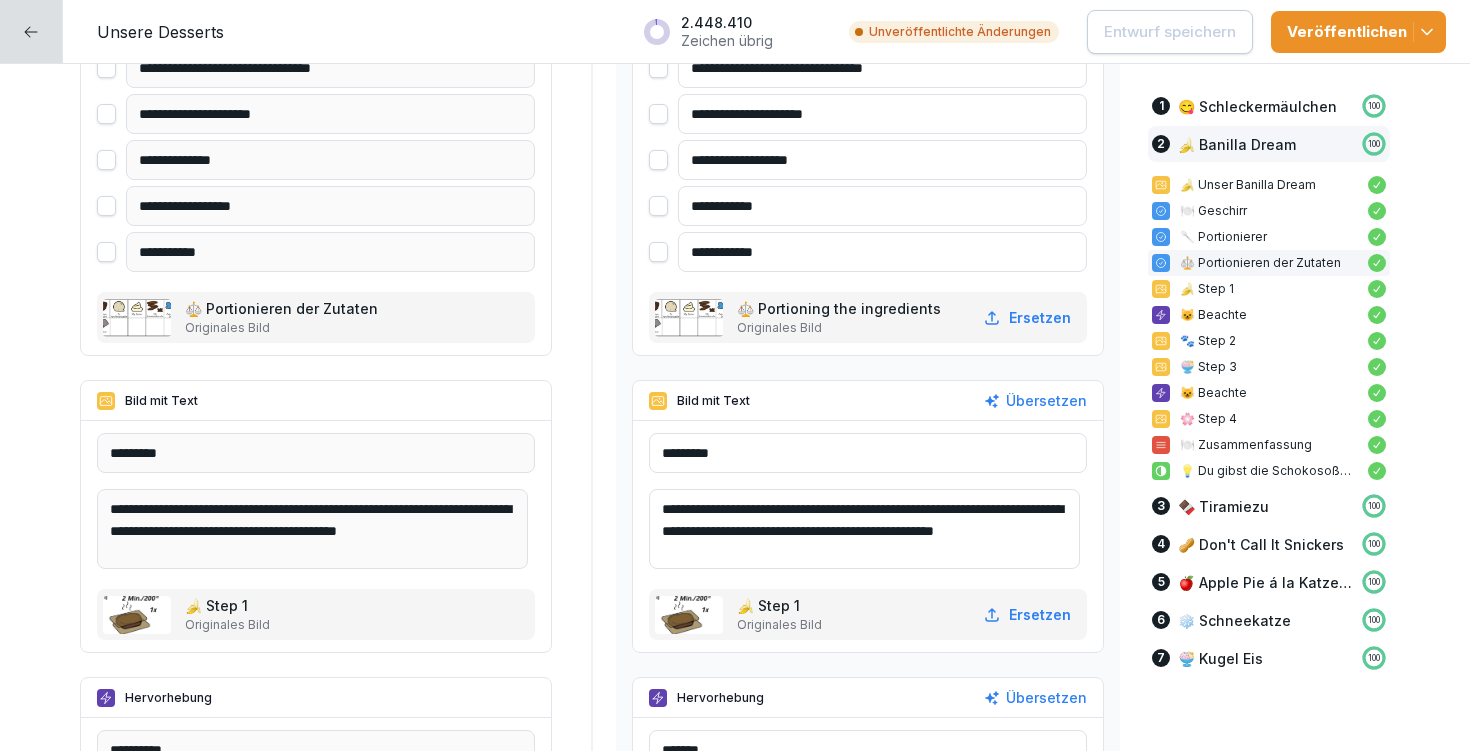 drag, startPoint x: 669, startPoint y: 504, endPoint x: 827, endPoint y: 539, distance: 161.83015 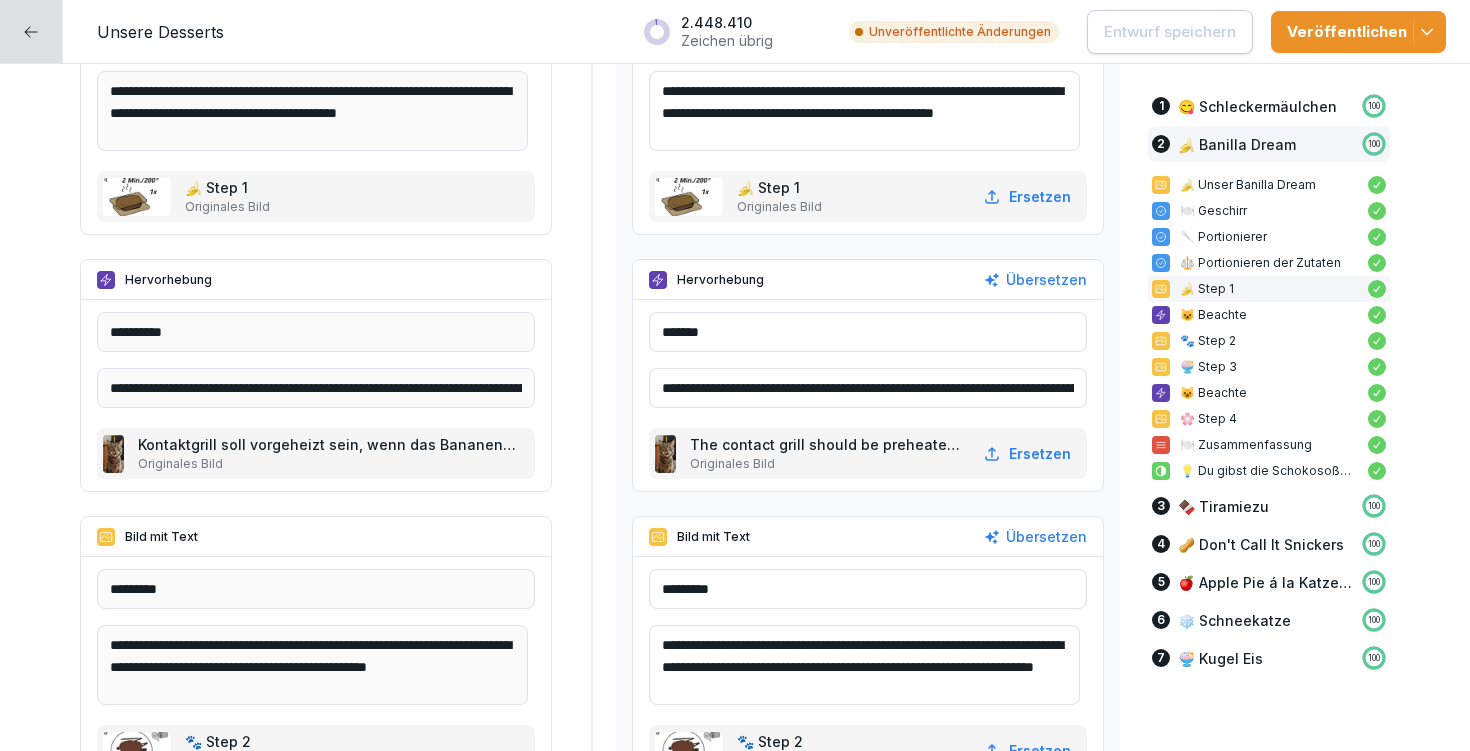 scroll, scrollTop: 6360, scrollLeft: 0, axis: vertical 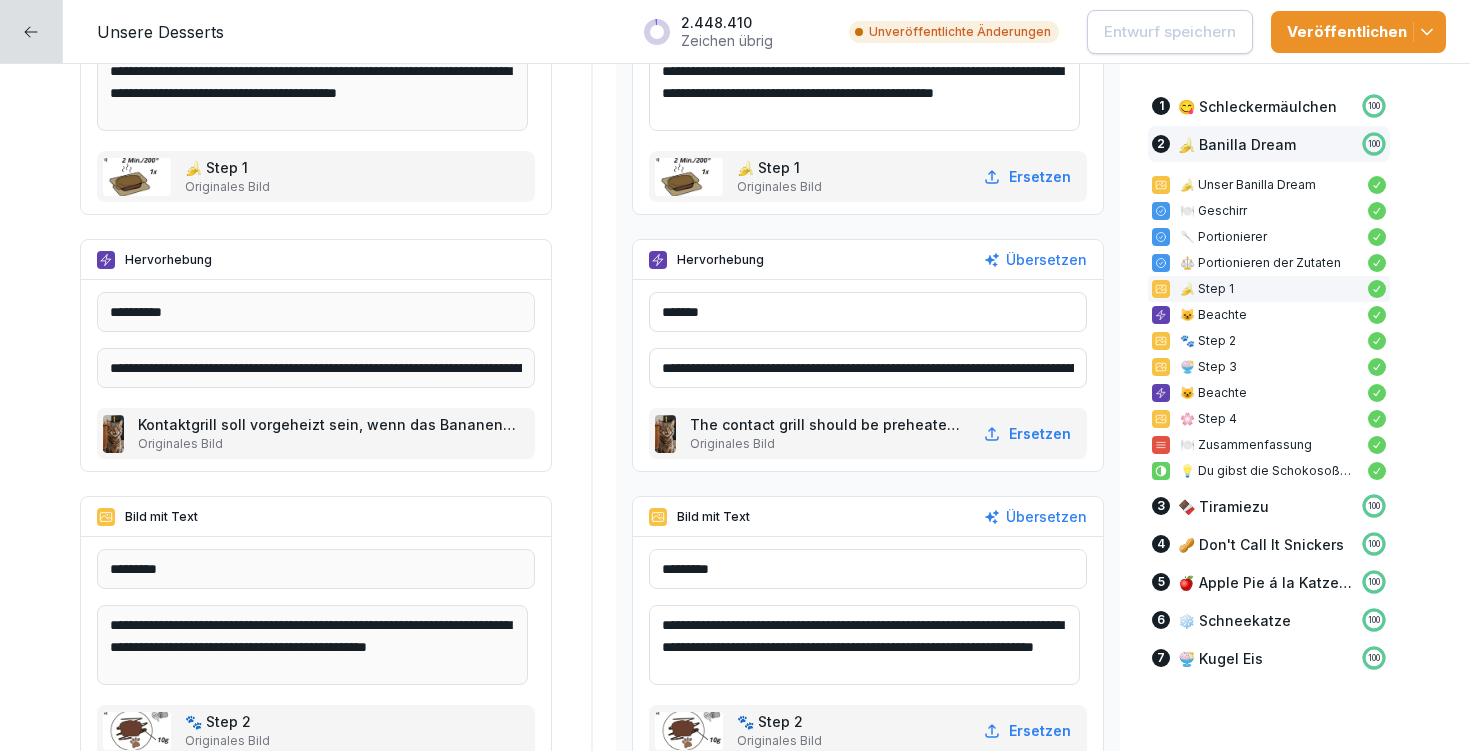 drag, startPoint x: 675, startPoint y: 619, endPoint x: 982, endPoint y: 673, distance: 311.713 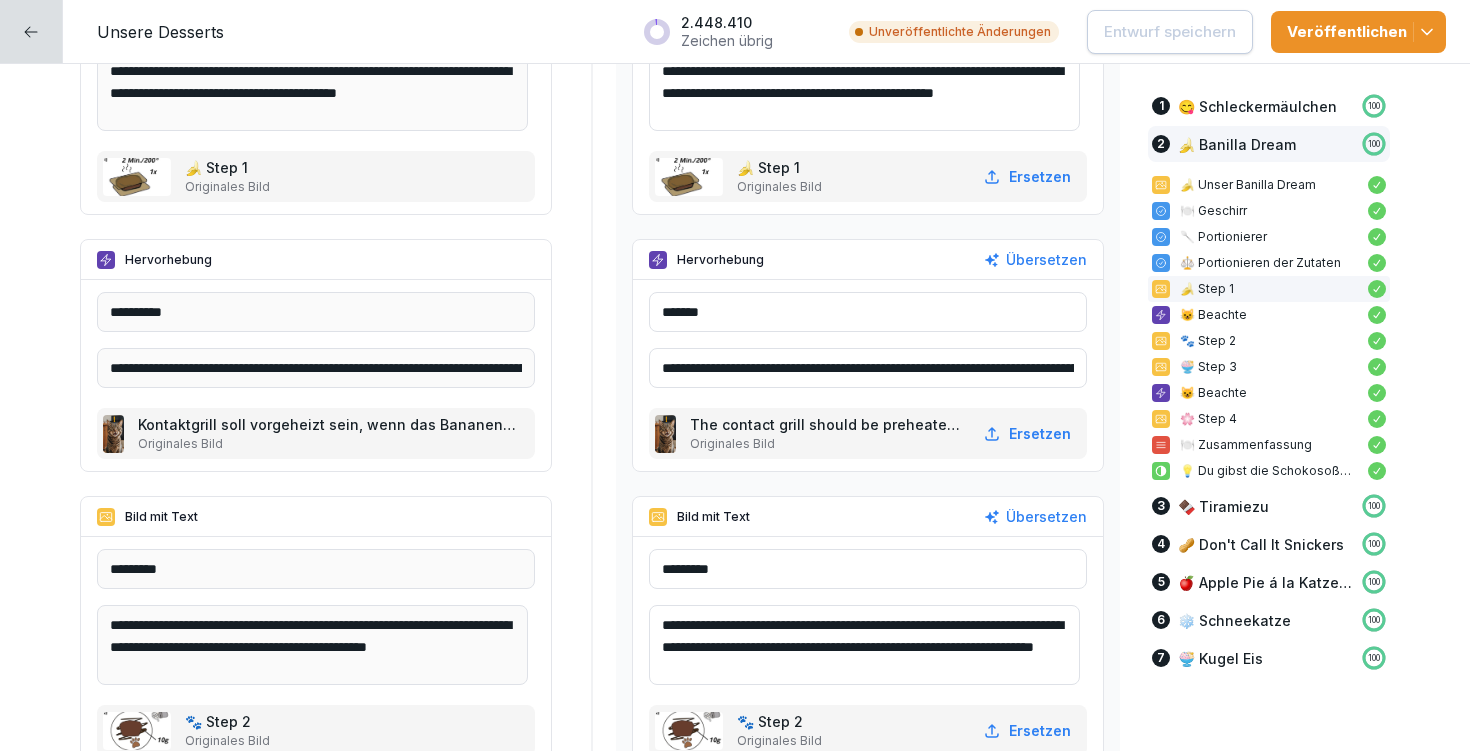 scroll, scrollTop: 6471, scrollLeft: 0, axis: vertical 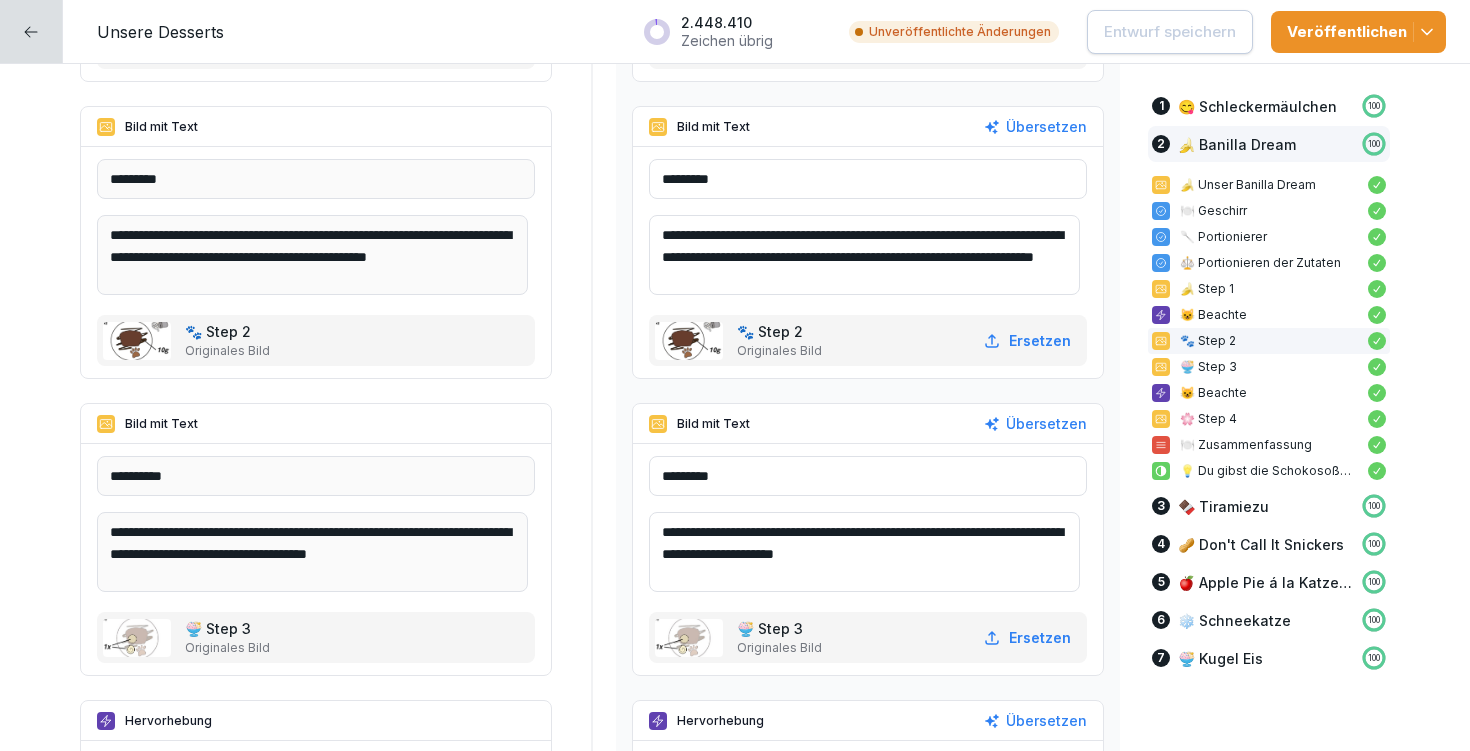 drag, startPoint x: 669, startPoint y: 525, endPoint x: 961, endPoint y: 555, distance: 293.53705 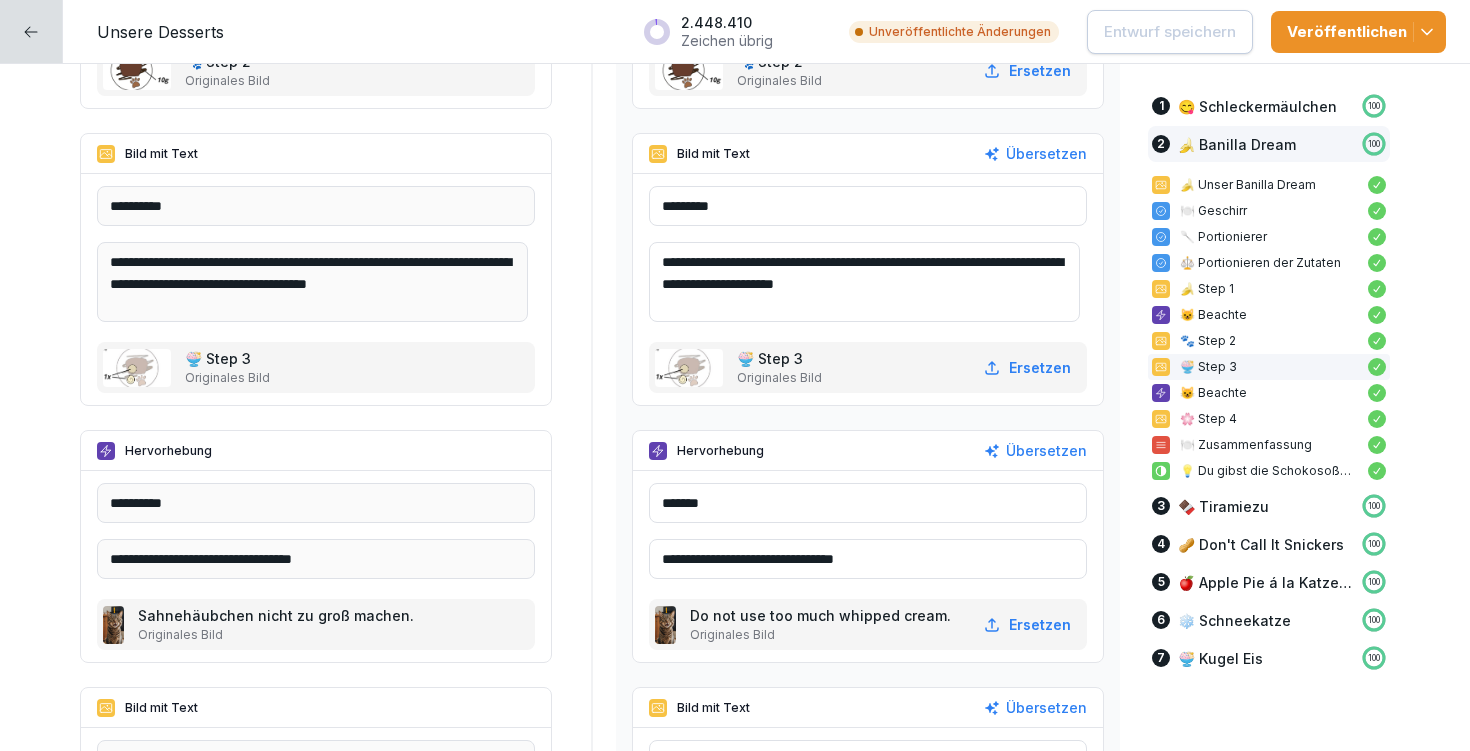 scroll, scrollTop: 7239, scrollLeft: 0, axis: vertical 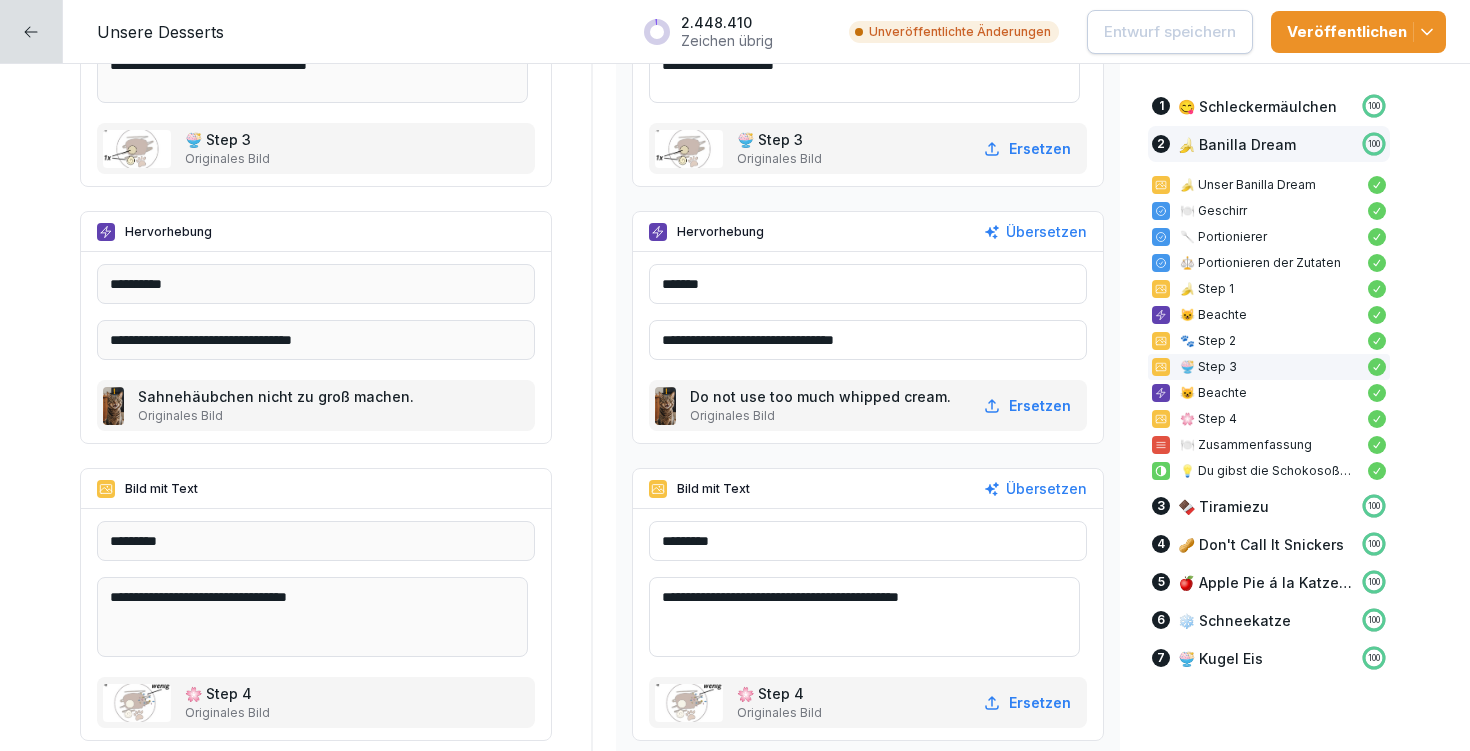 drag, startPoint x: 669, startPoint y: 592, endPoint x: 1034, endPoint y: 598, distance: 365.04932 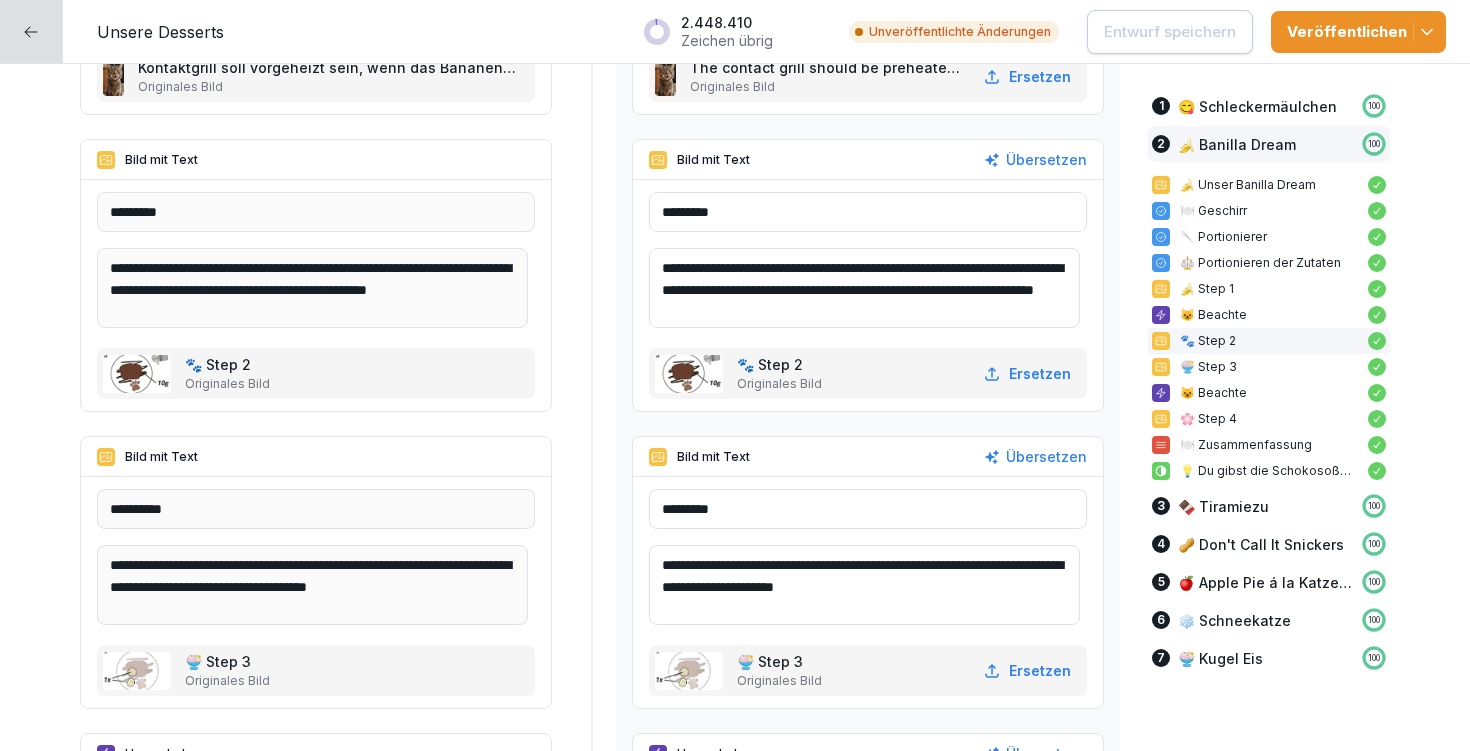 scroll, scrollTop: 6704, scrollLeft: 0, axis: vertical 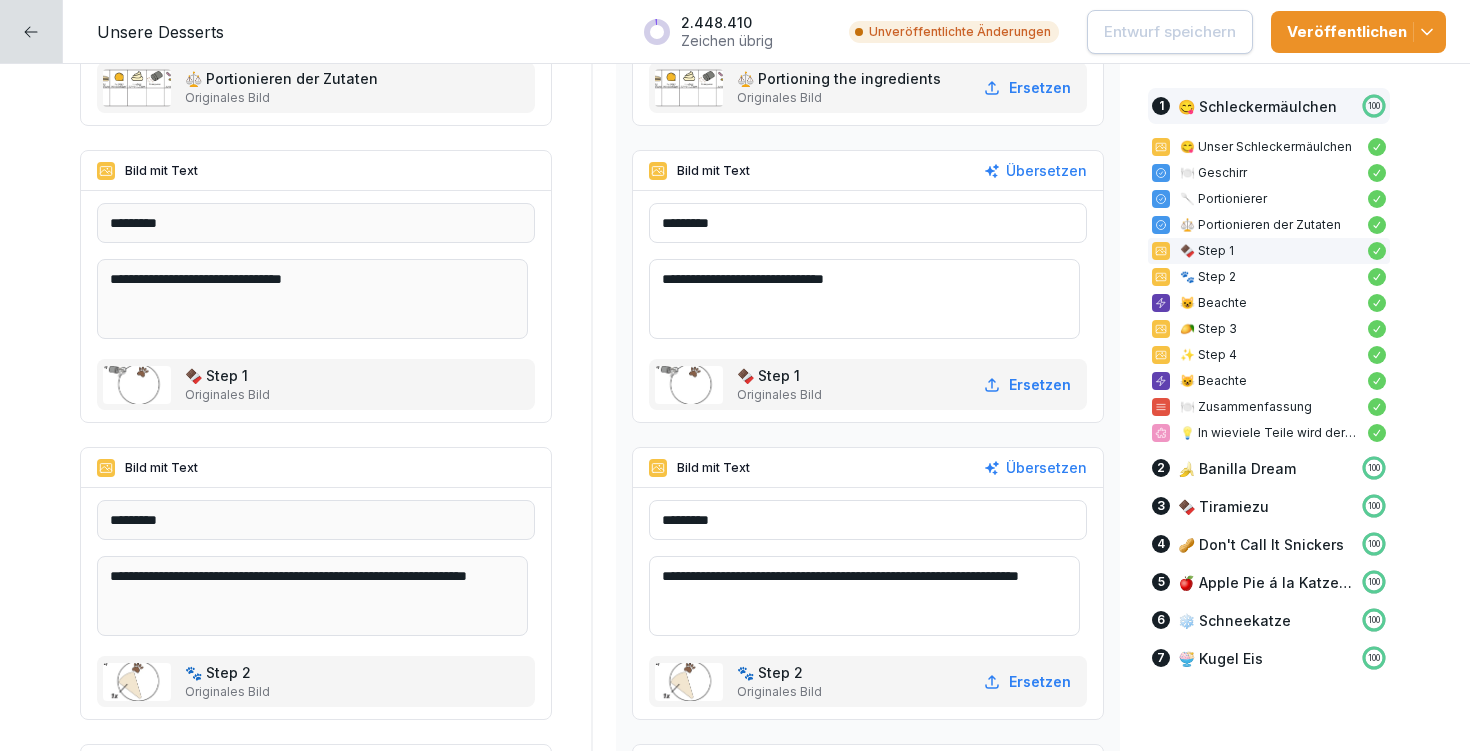 drag, startPoint x: 667, startPoint y: 281, endPoint x: 925, endPoint y: 301, distance: 258.77405 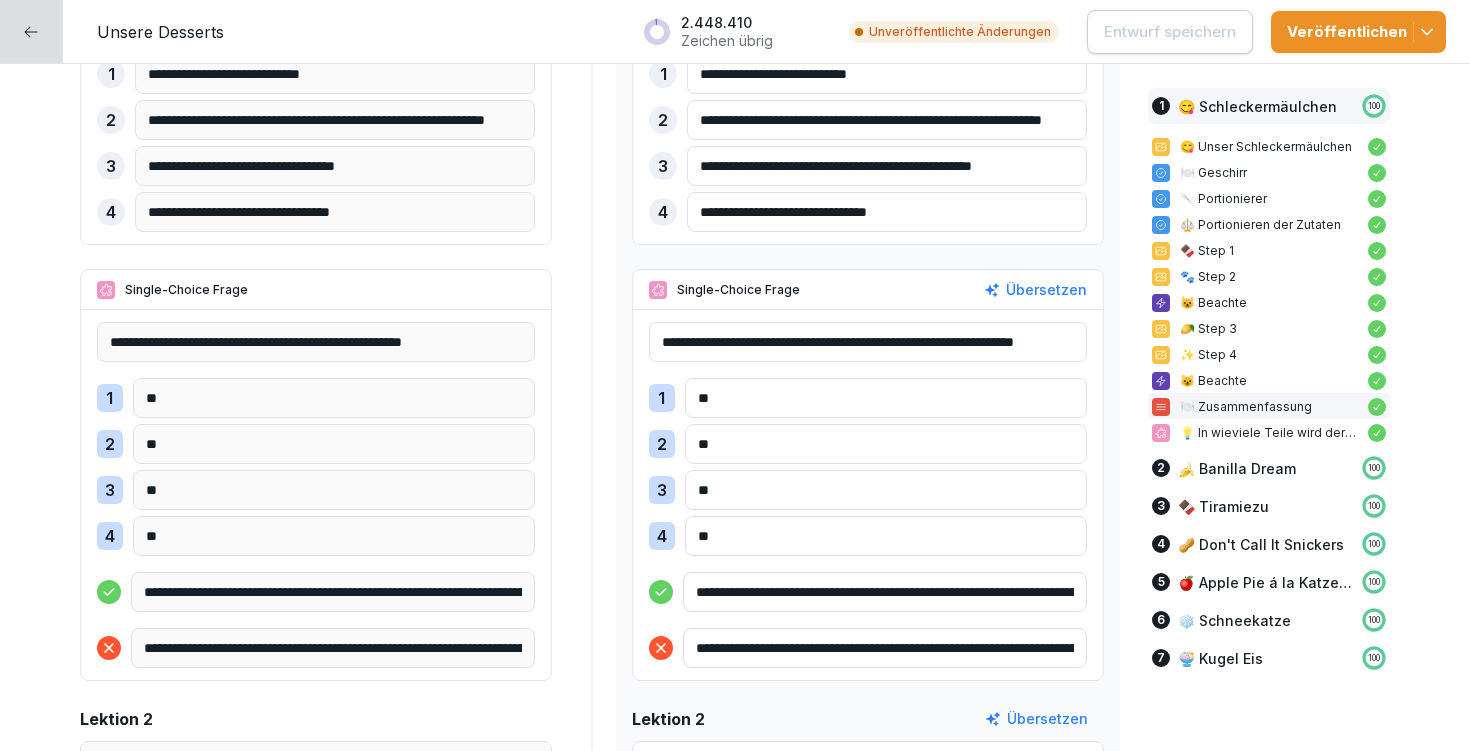 scroll, scrollTop: 3878, scrollLeft: 0, axis: vertical 